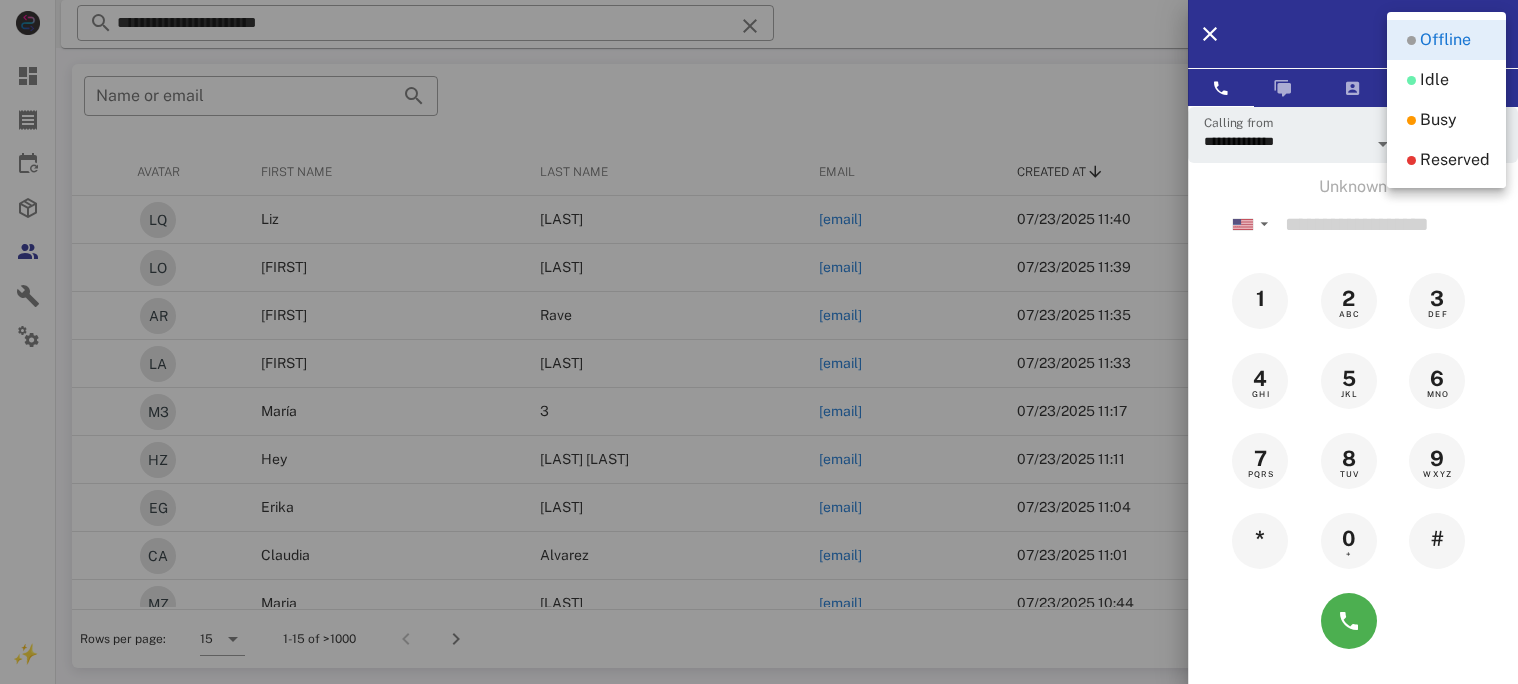 scroll, scrollTop: 0, scrollLeft: 0, axis: both 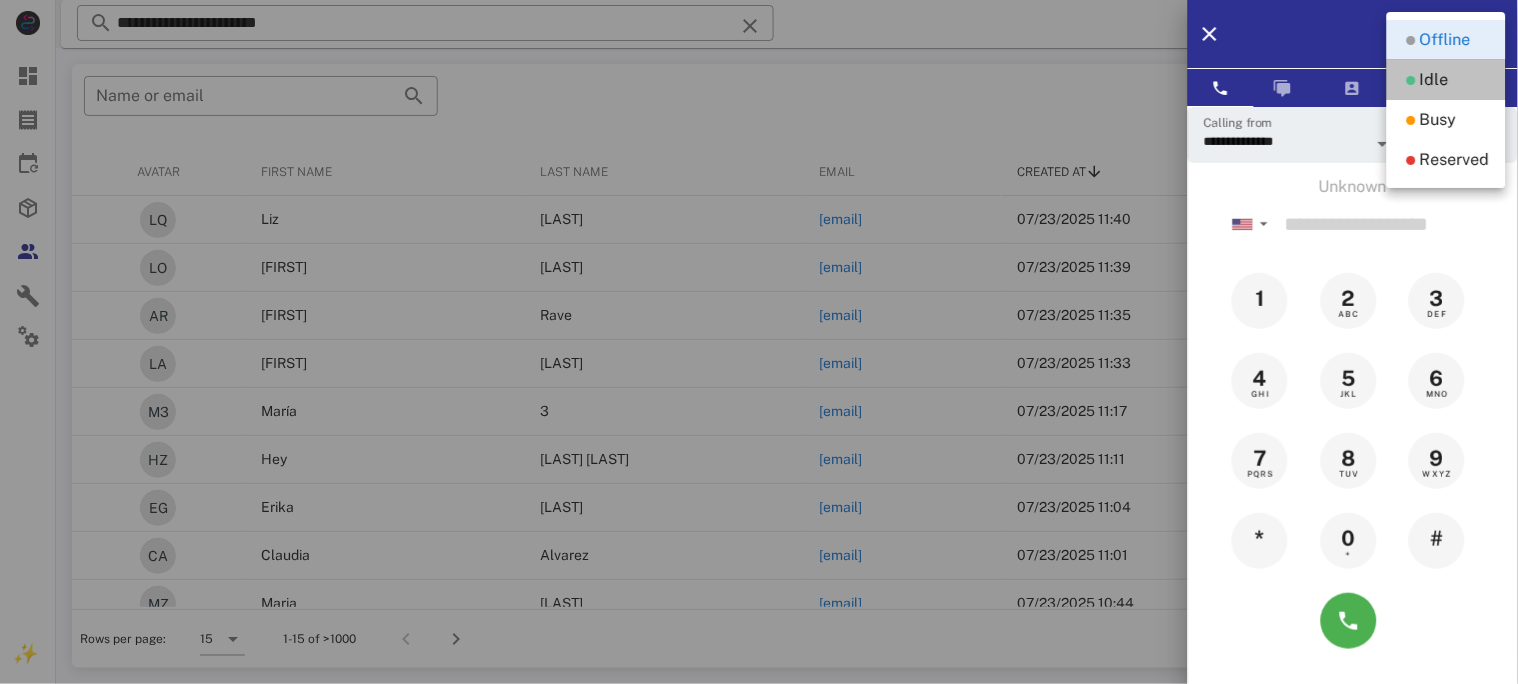 click on "Idle" at bounding box center (1434, 80) 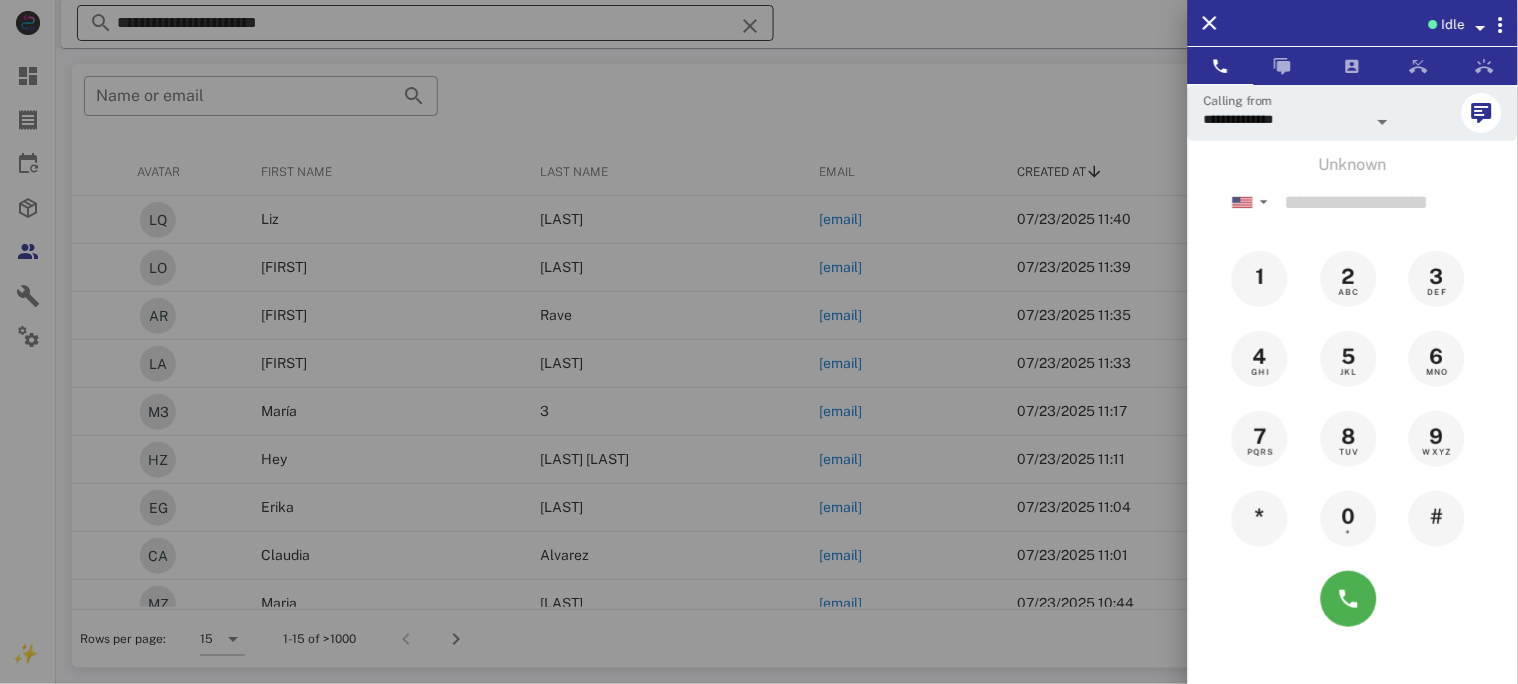 click at bounding box center [759, 342] 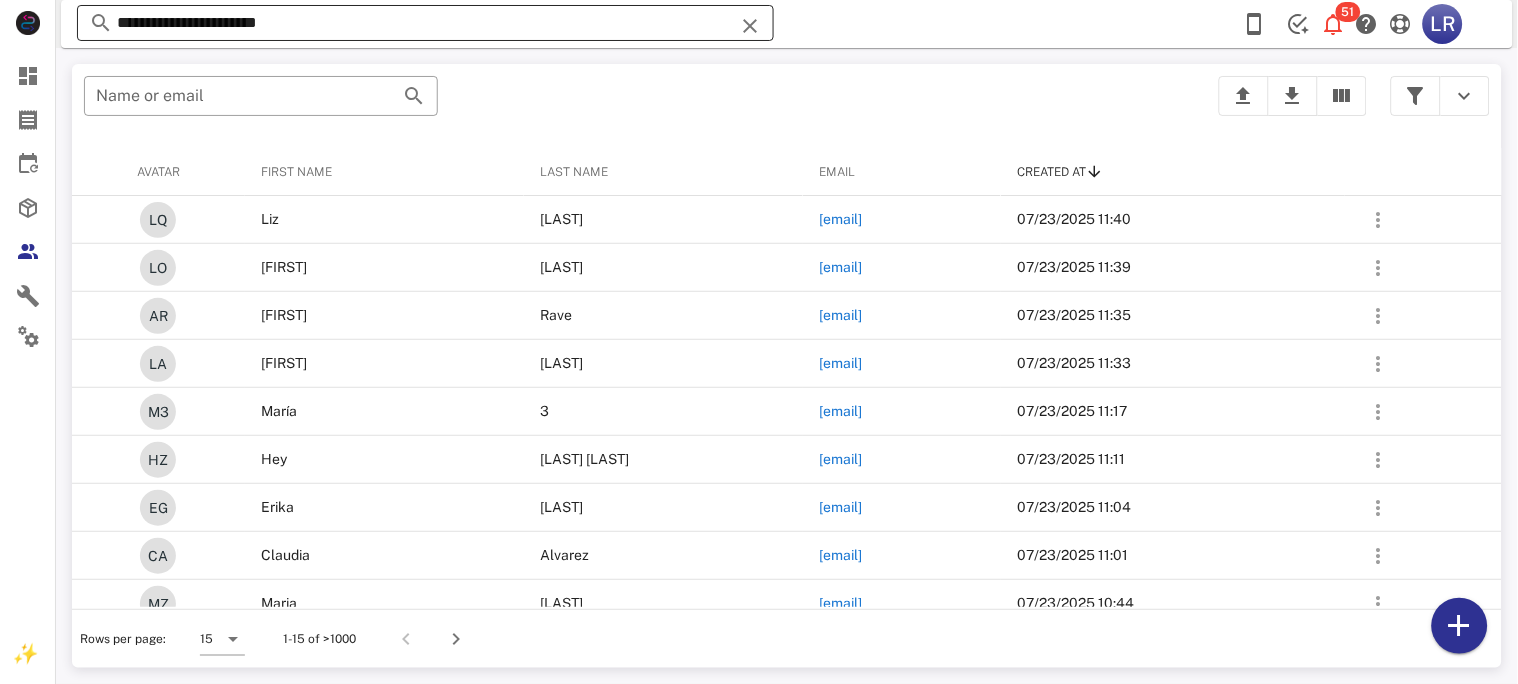 click at bounding box center (750, 26) 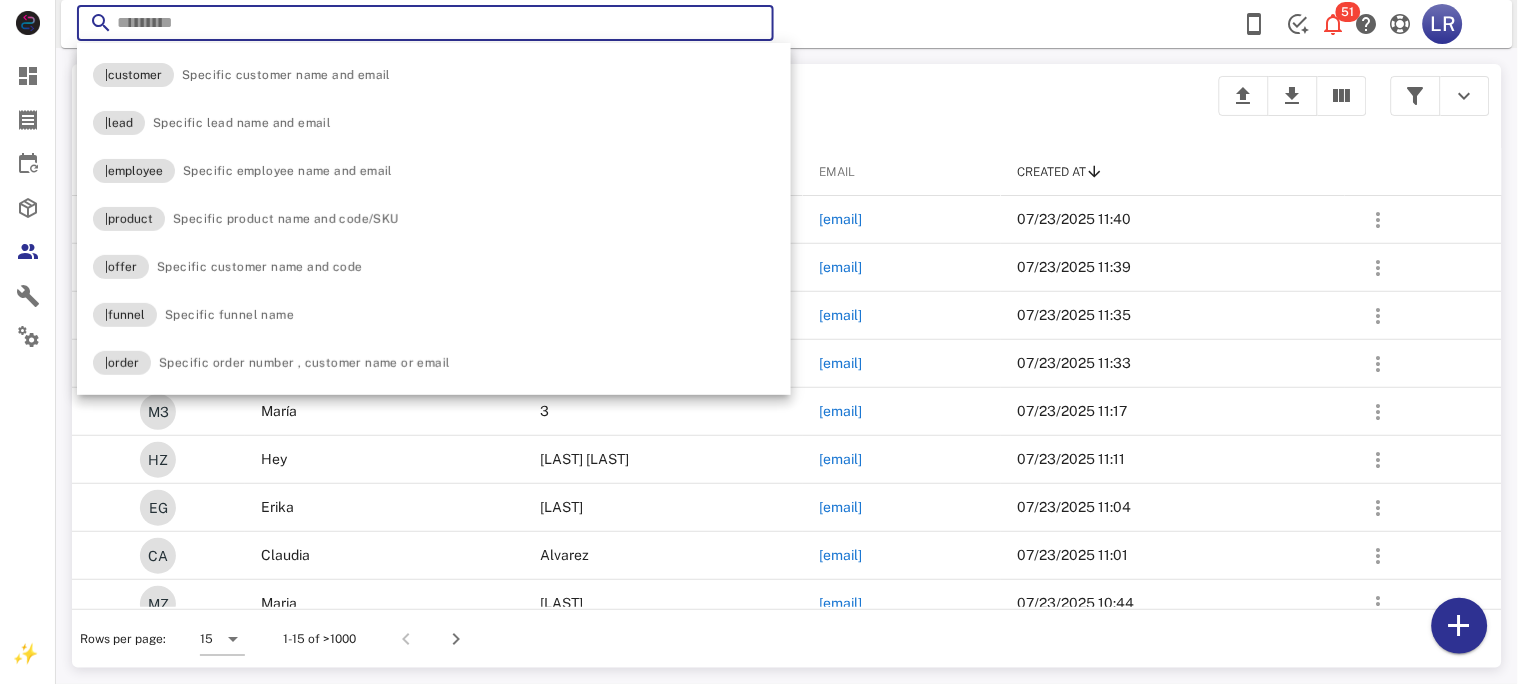 paste on "**********" 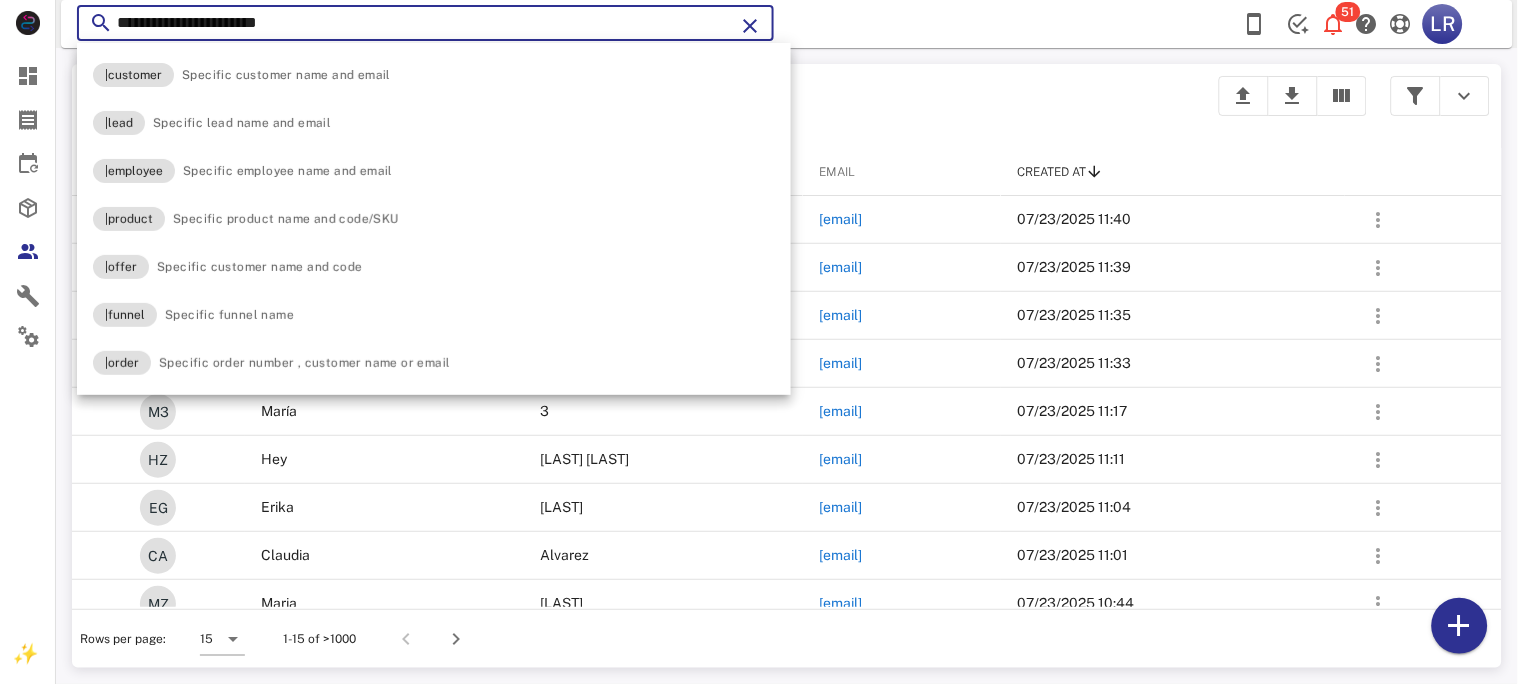 type on "**********" 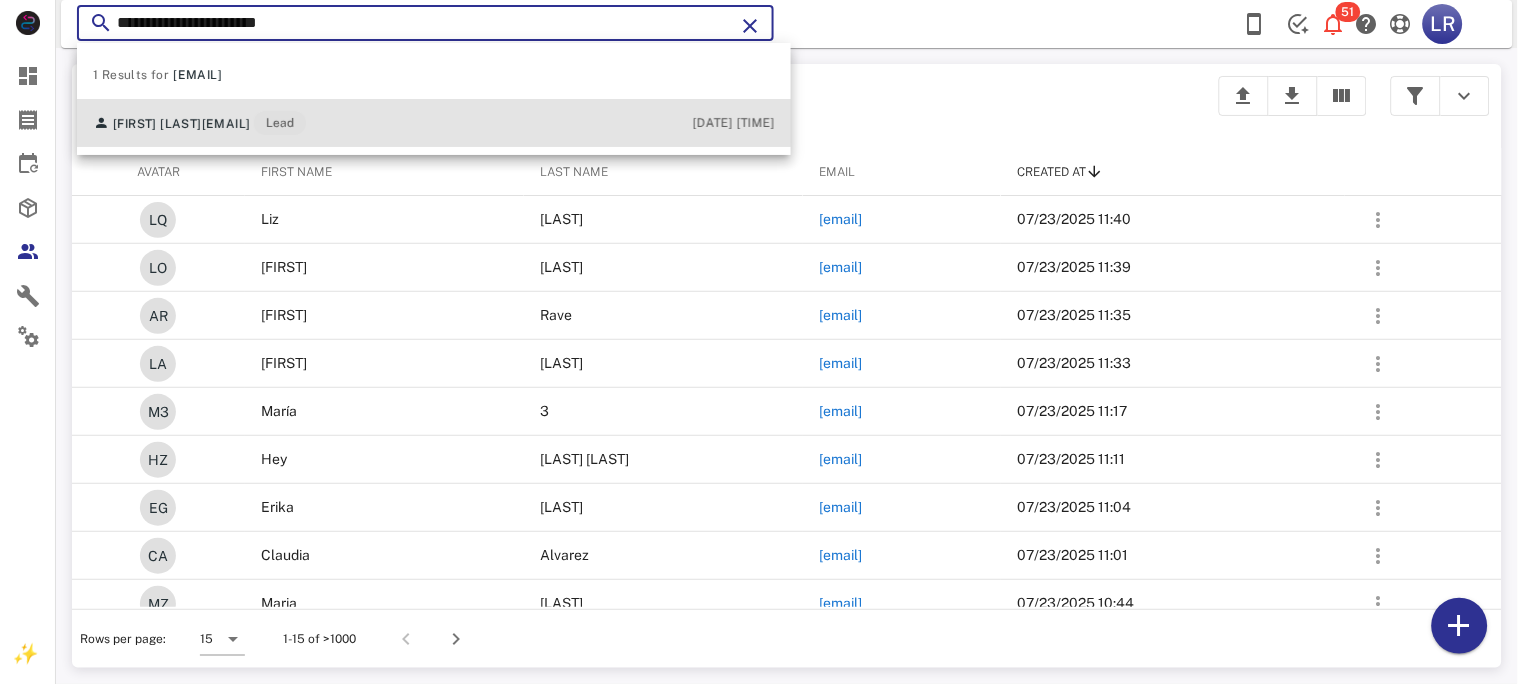 click on "[EMAIL]" at bounding box center [226, 124] 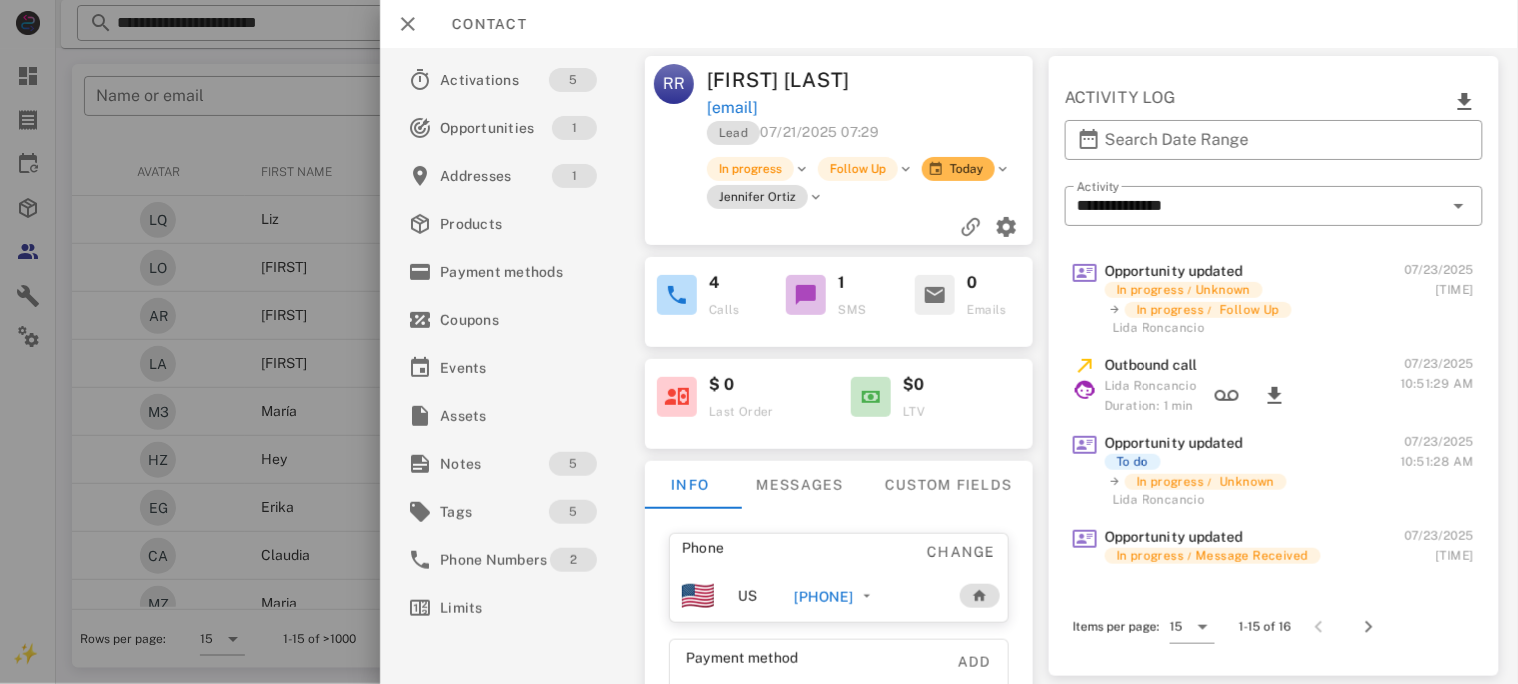 click on "[PHONE]" at bounding box center [823, 597] 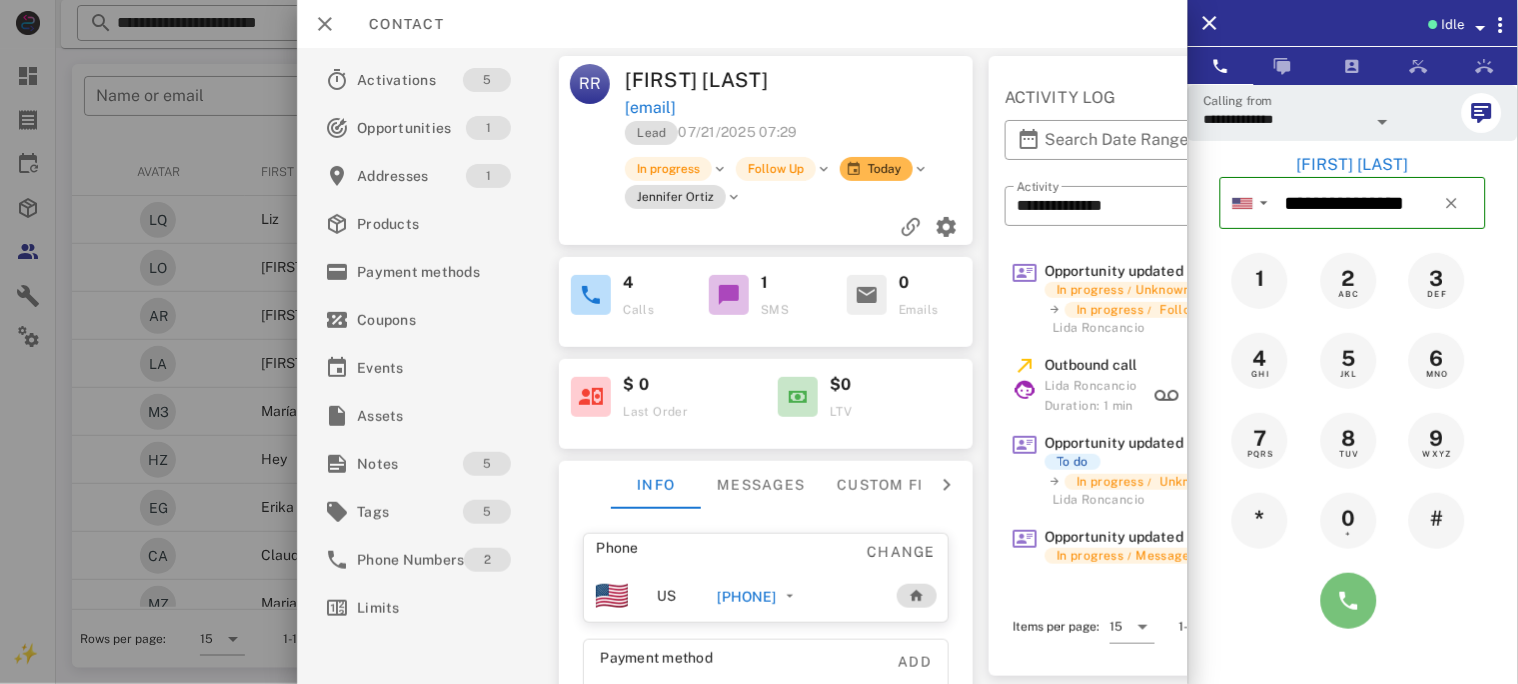 click at bounding box center [1349, 601] 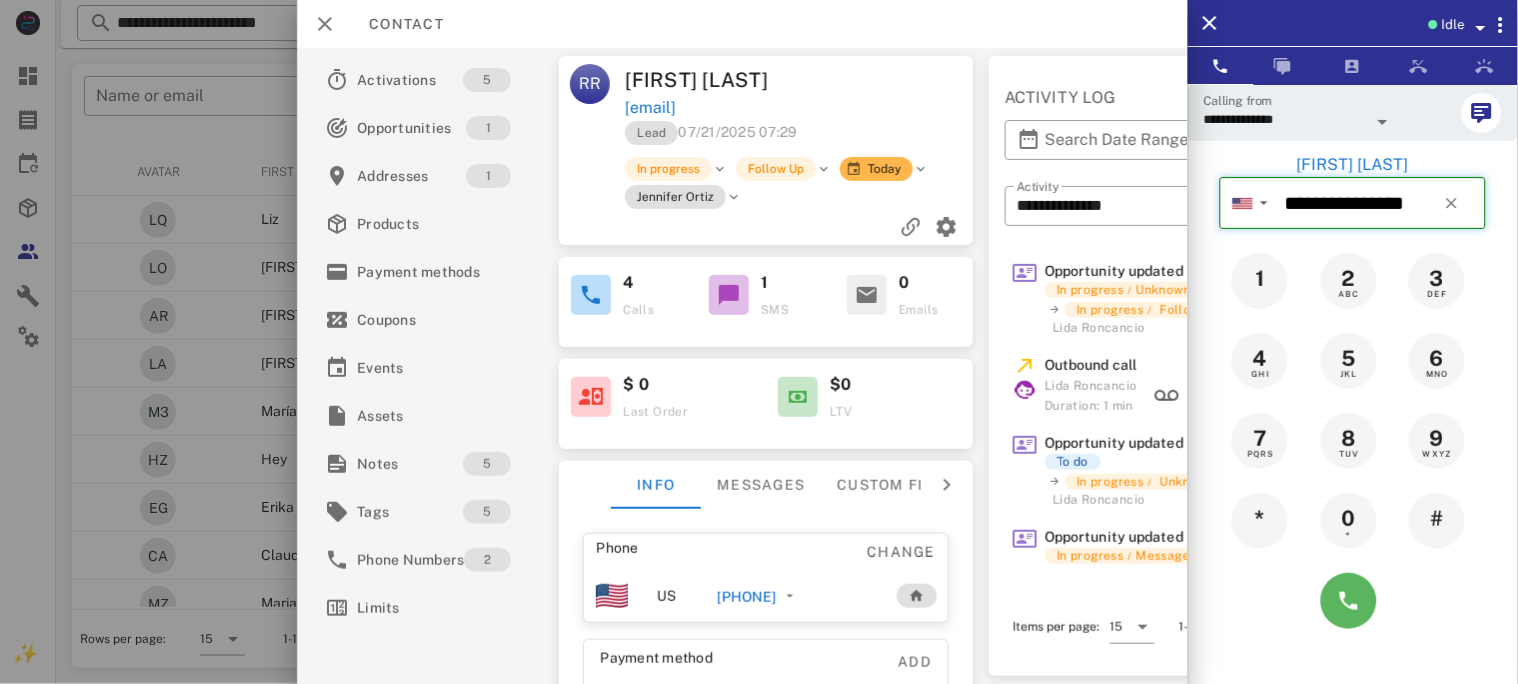 type 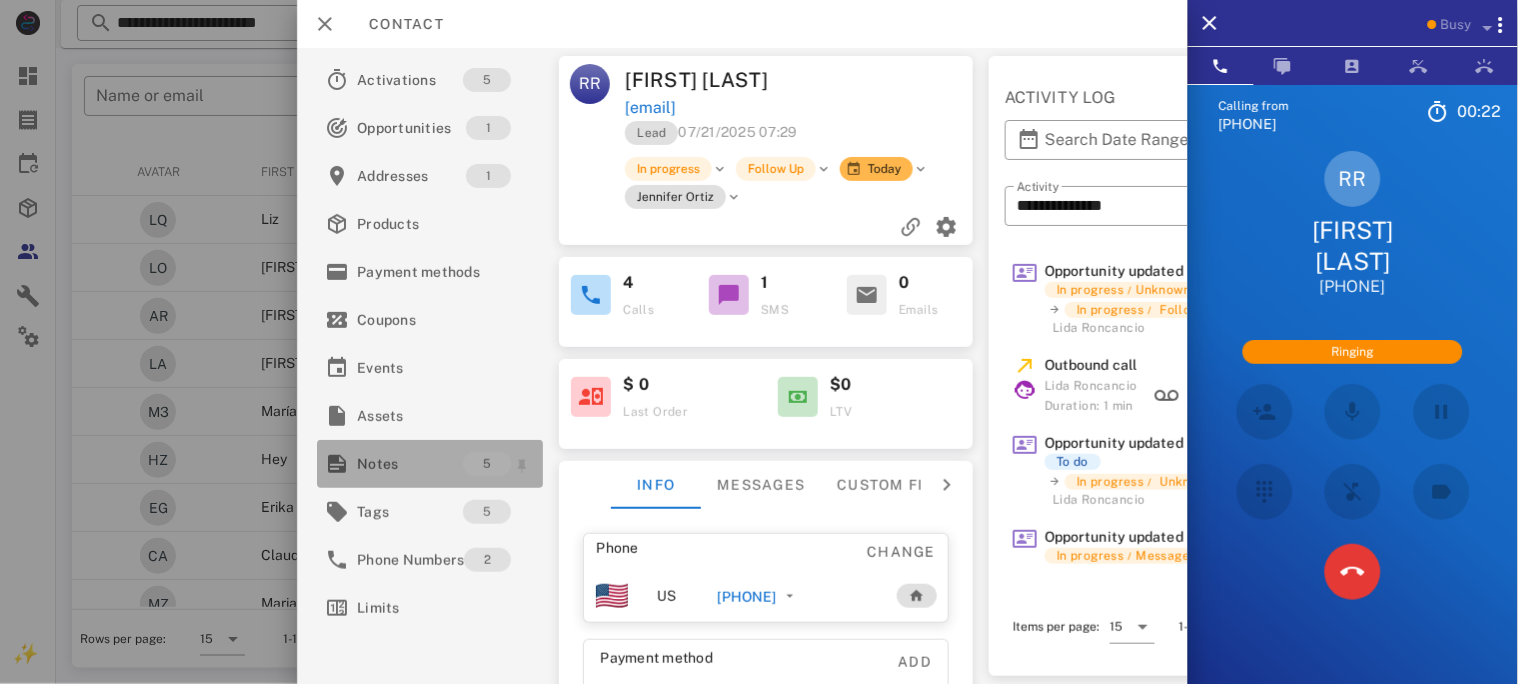 click on "Notes" at bounding box center (410, 464) 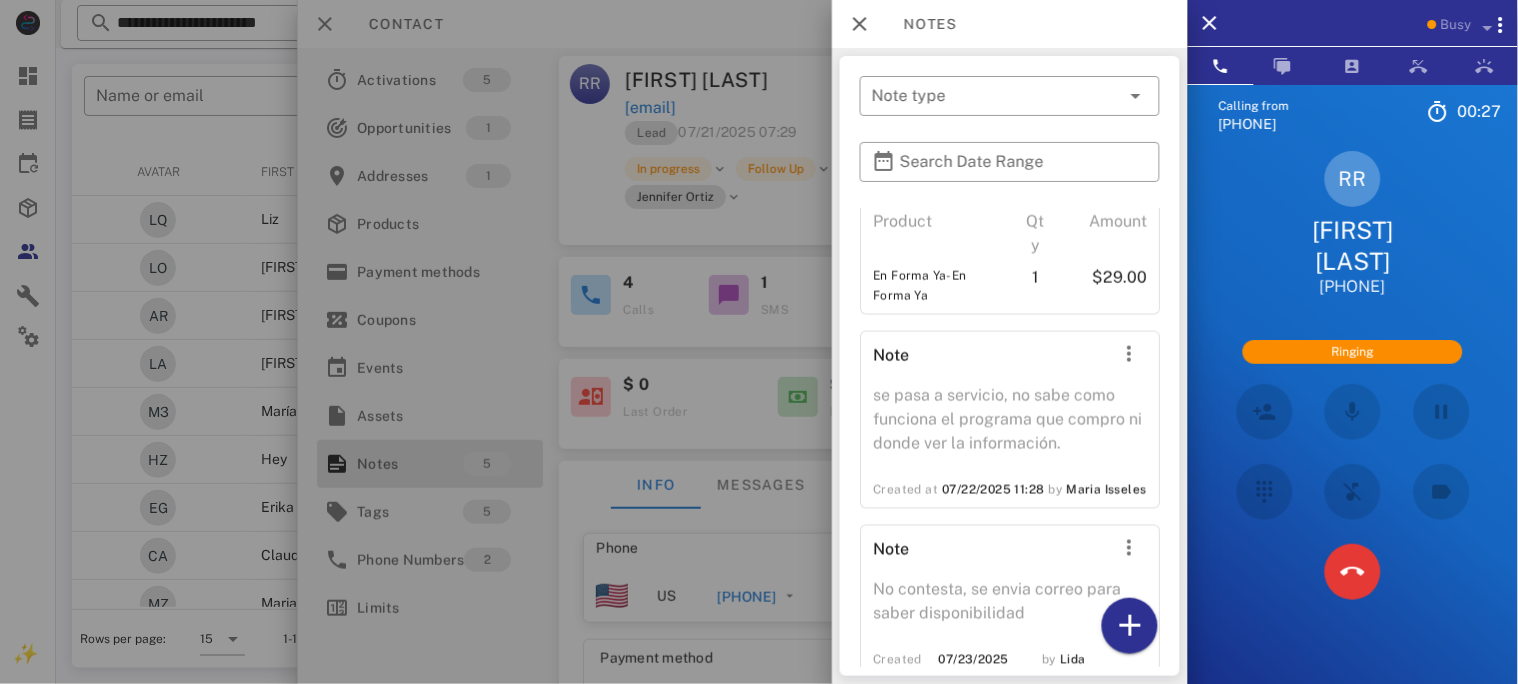 scroll, scrollTop: 741, scrollLeft: 0, axis: vertical 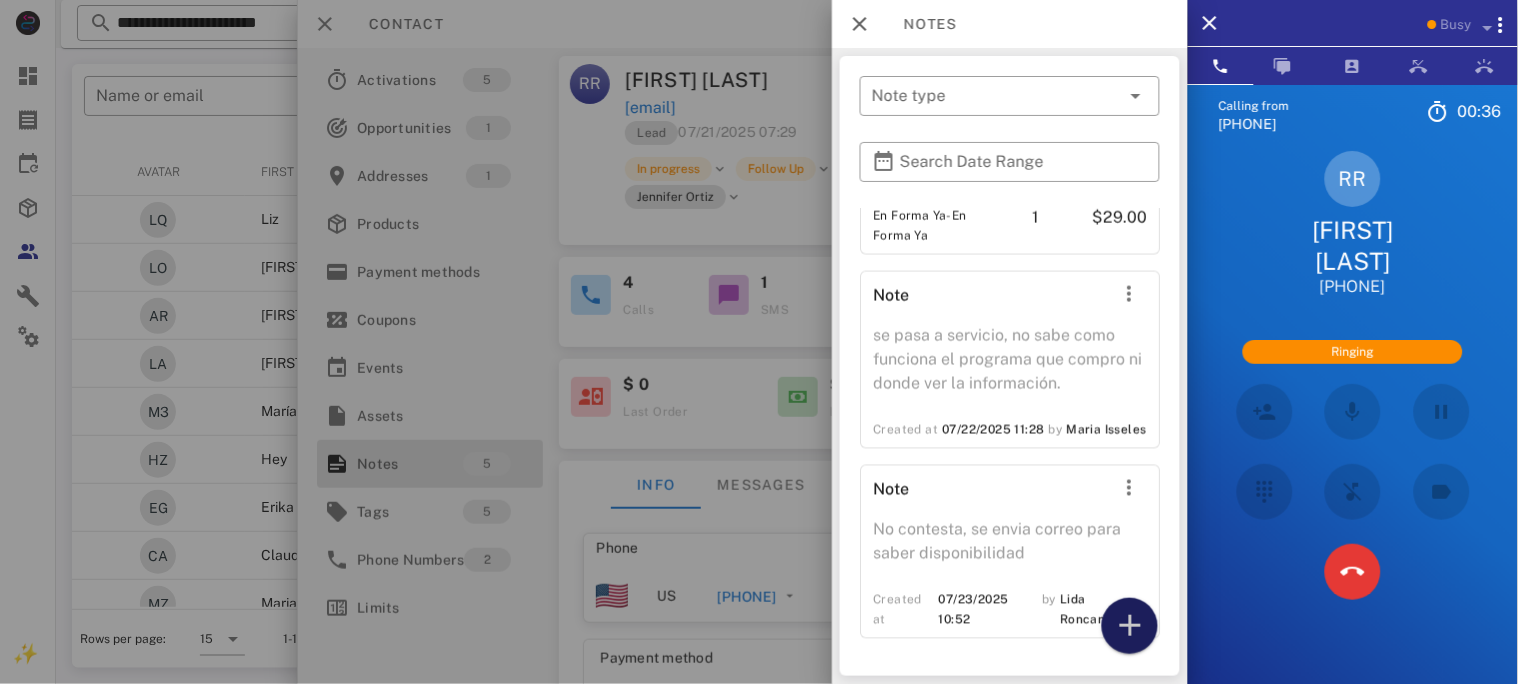 click at bounding box center (1130, 626) 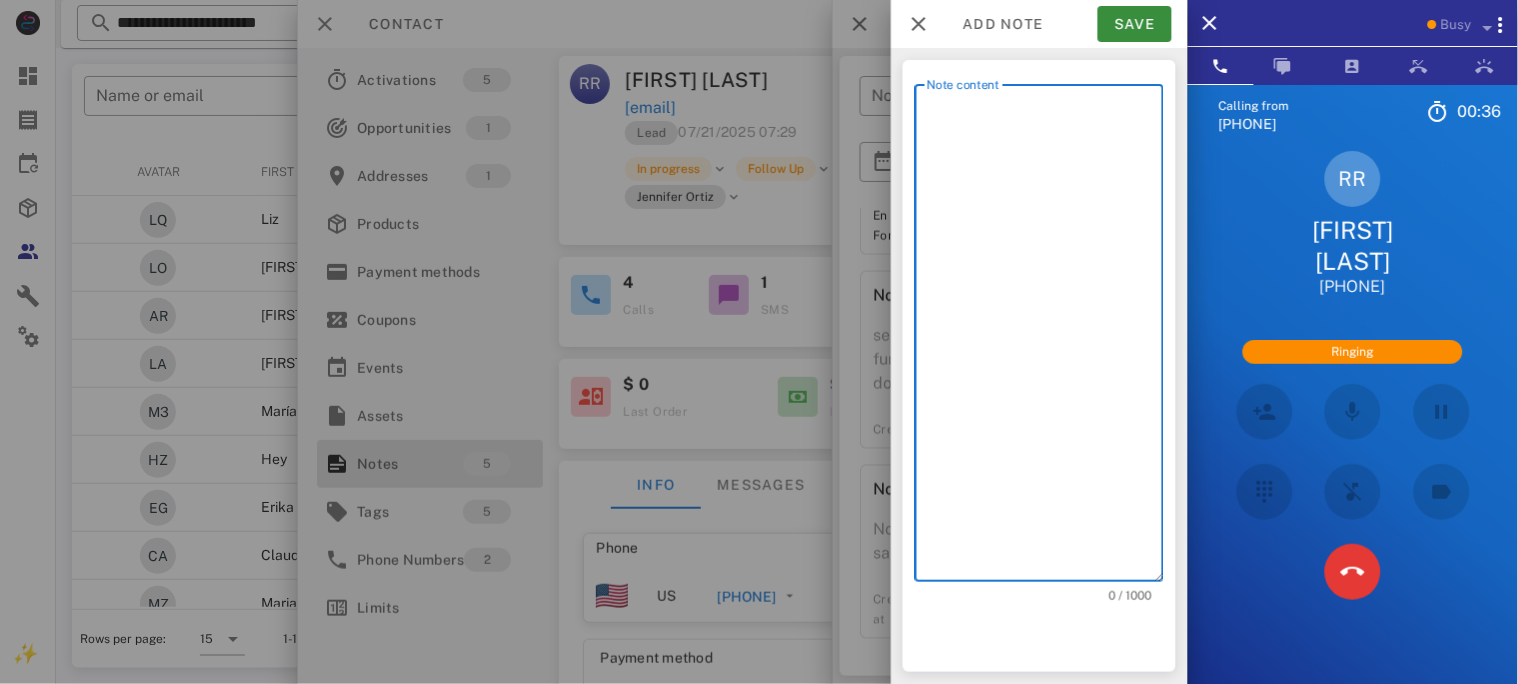click on "Note content" at bounding box center [1045, 338] 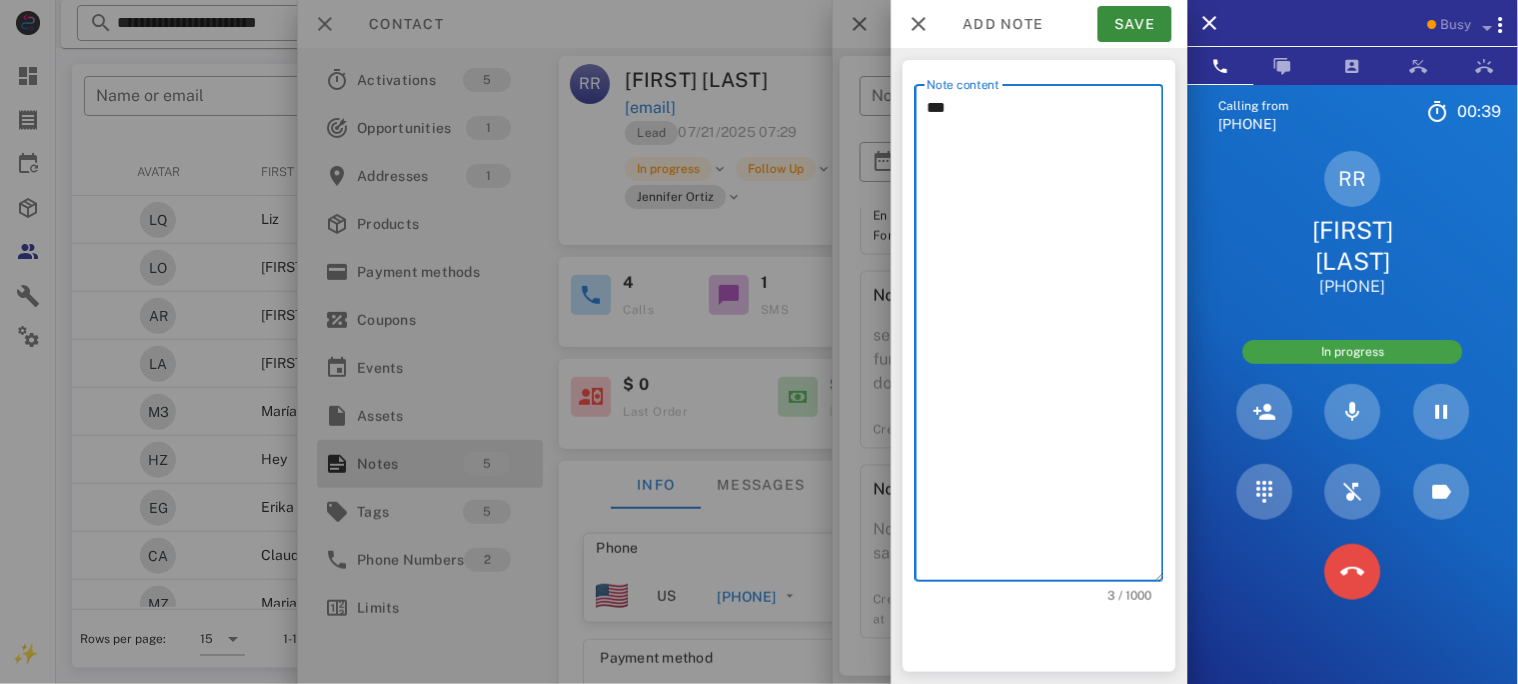 type on "**" 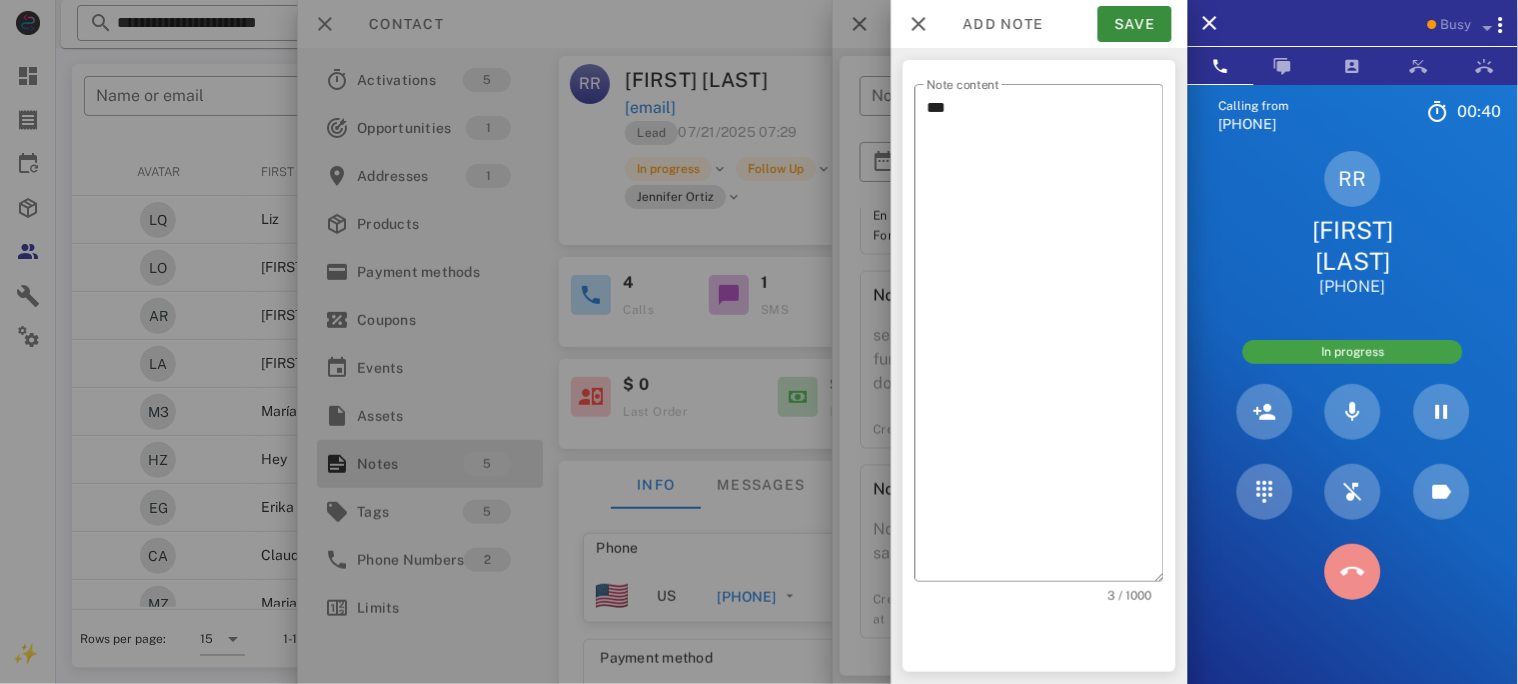 click at bounding box center (1353, 572) 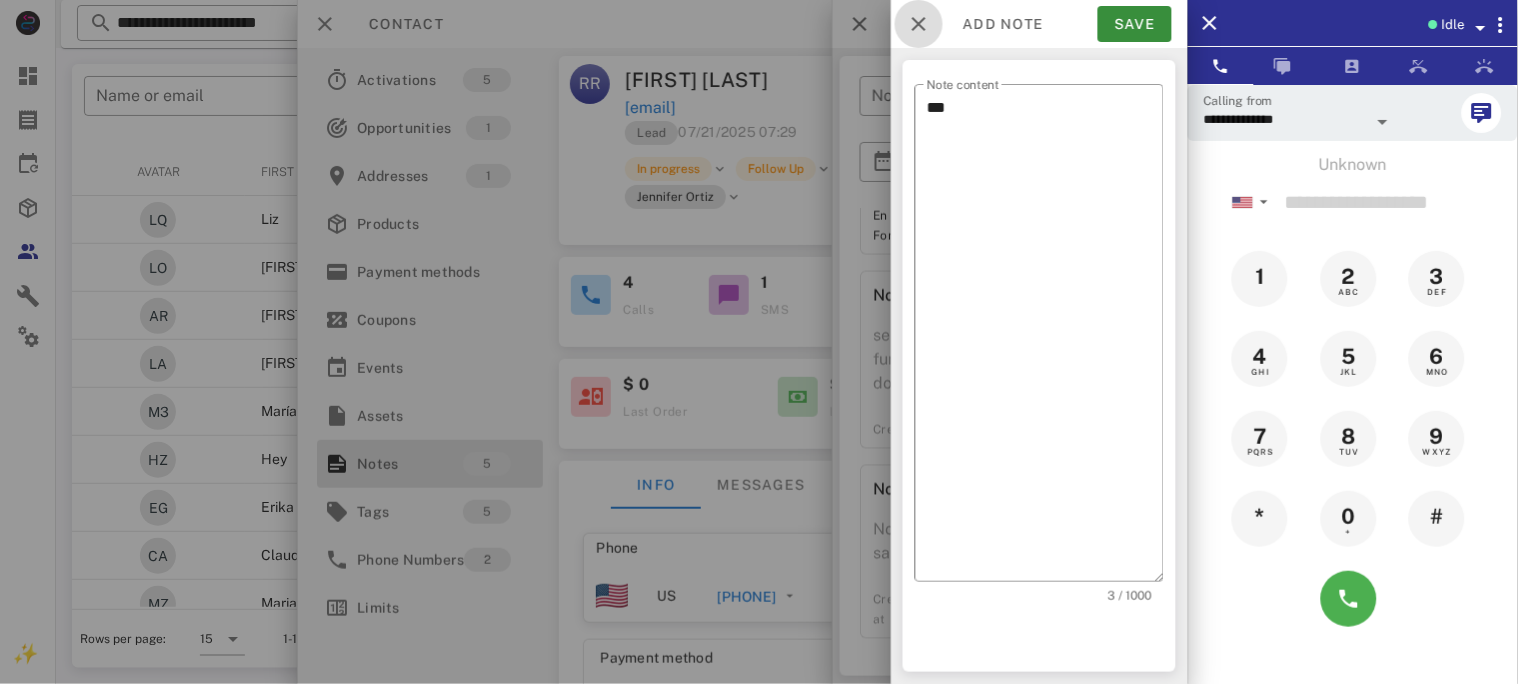 click at bounding box center (919, 24) 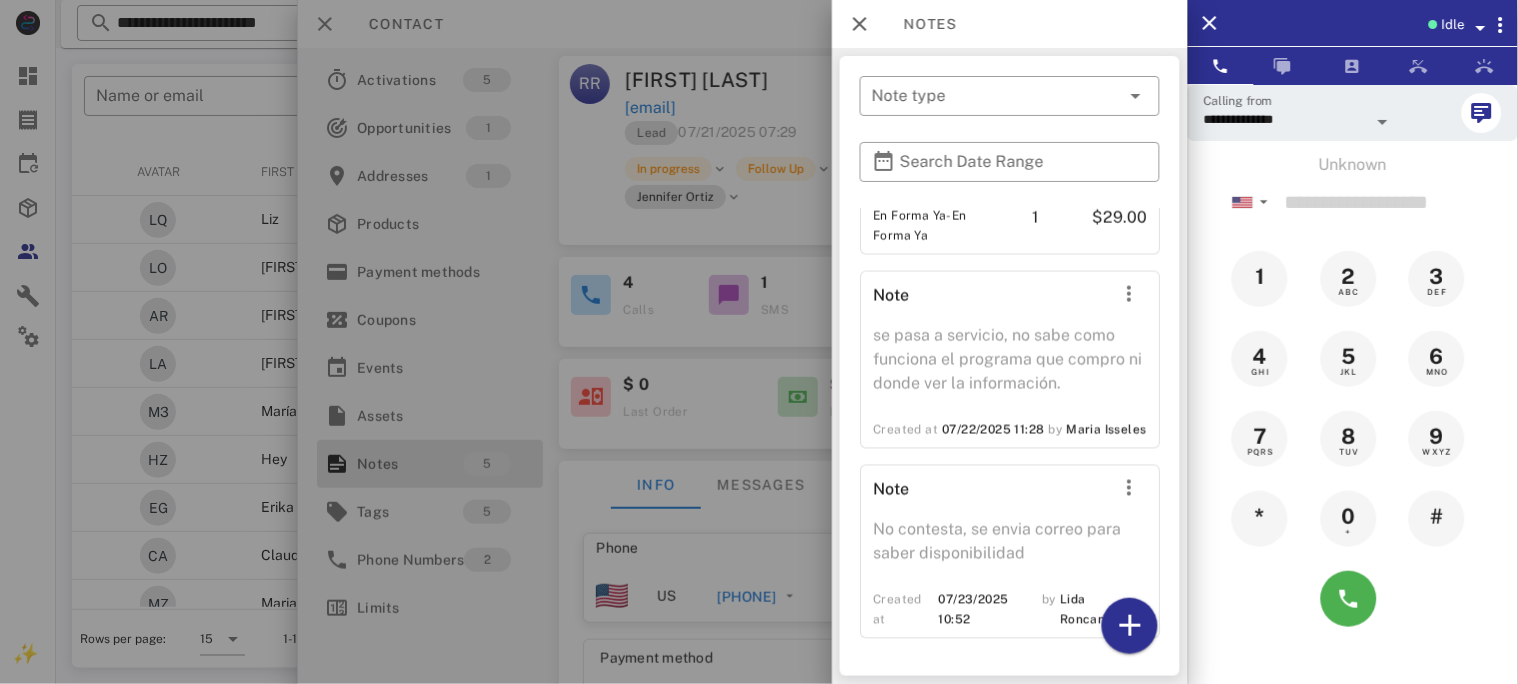 click at bounding box center [759, 342] 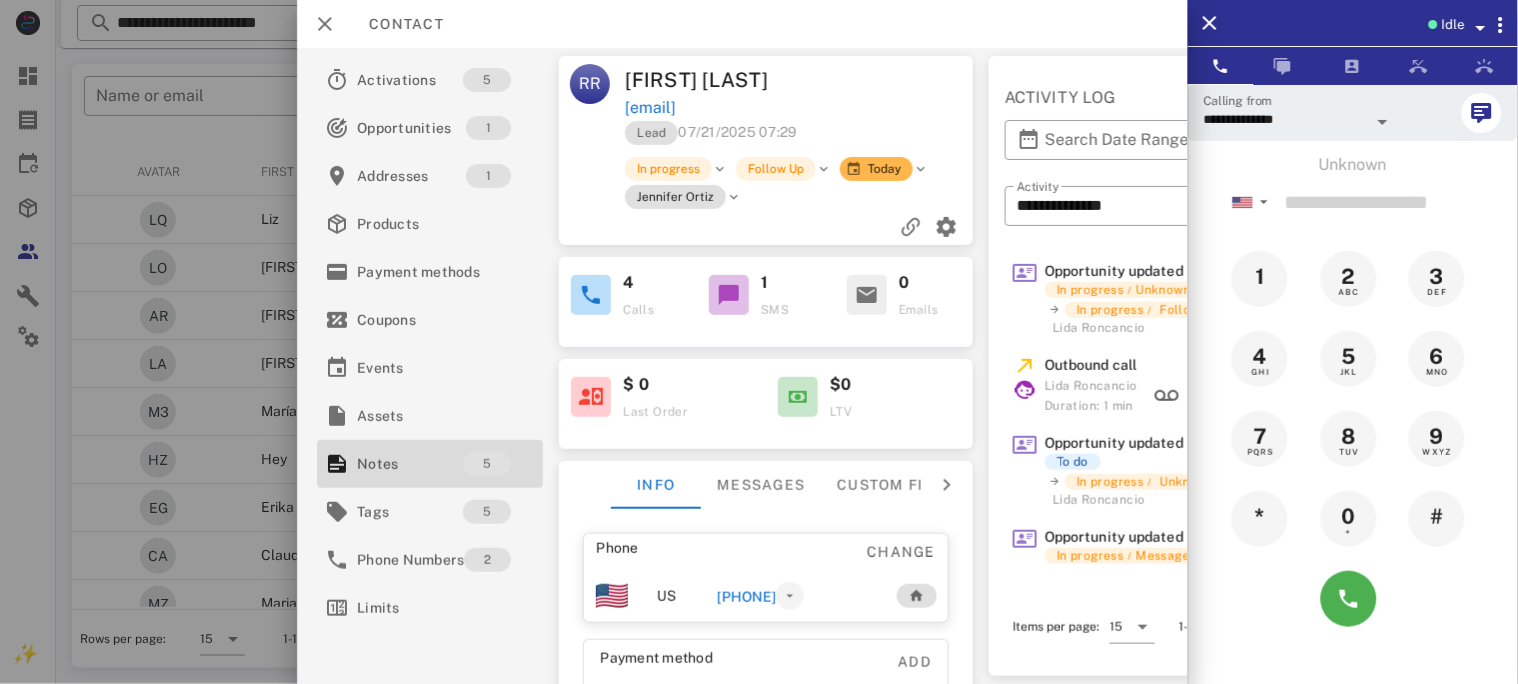 drag, startPoint x: 771, startPoint y: 594, endPoint x: 826, endPoint y: 586, distance: 55.578773 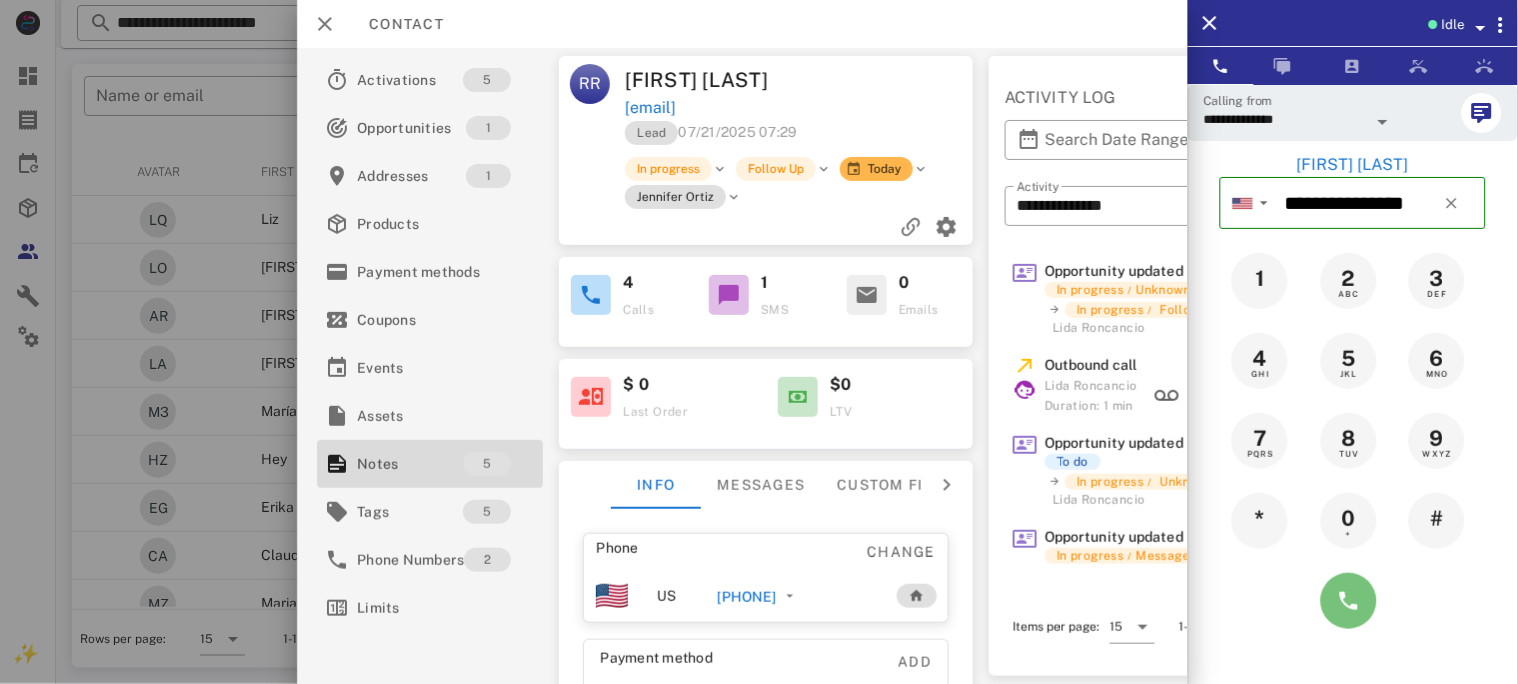 click at bounding box center [1349, 601] 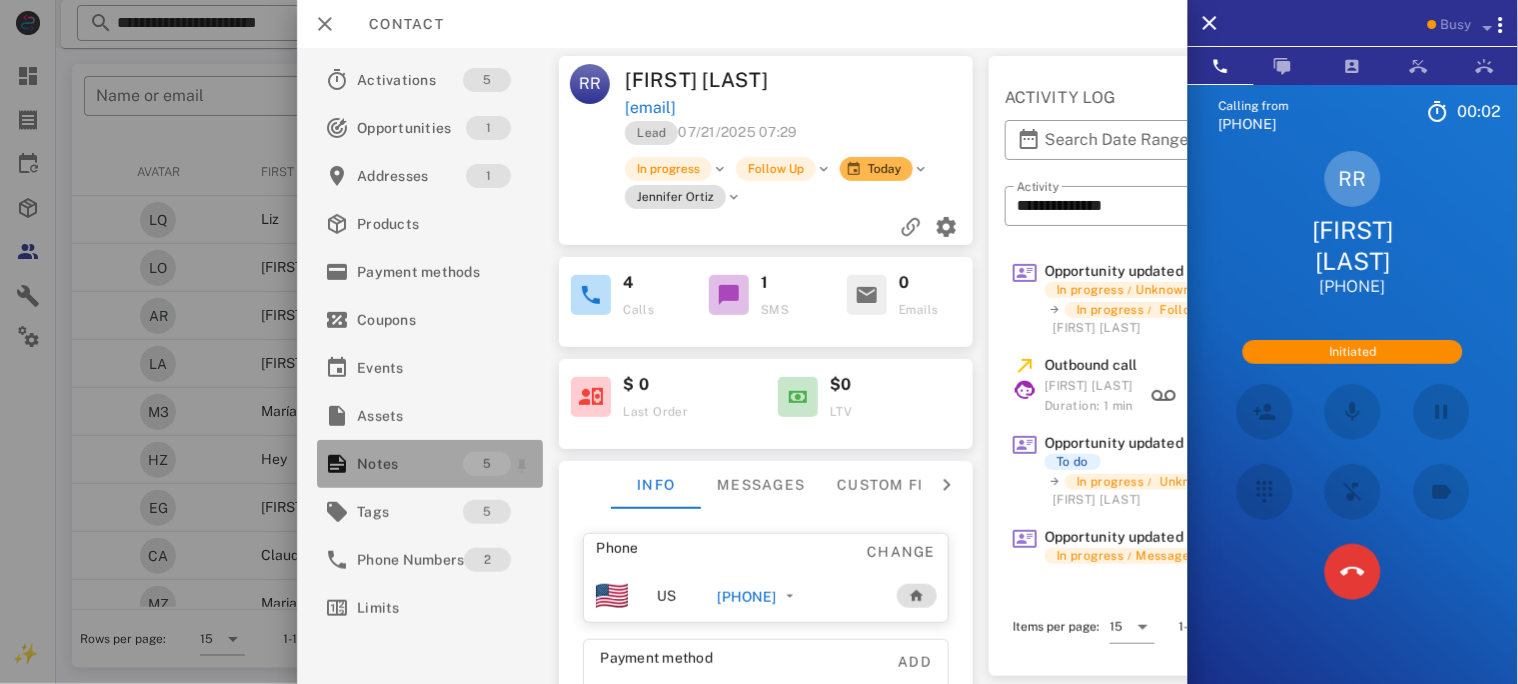 click on "Notes" at bounding box center [410, 464] 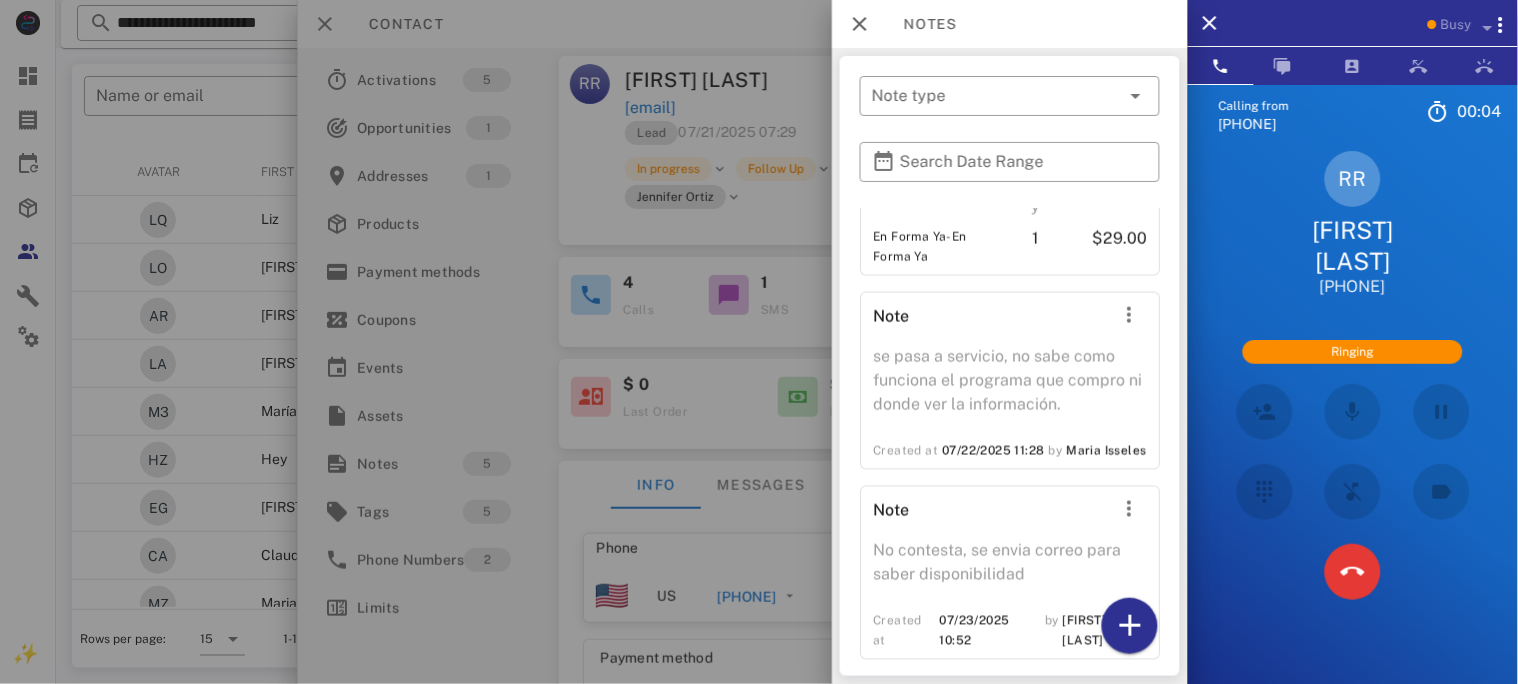 scroll, scrollTop: 741, scrollLeft: 0, axis: vertical 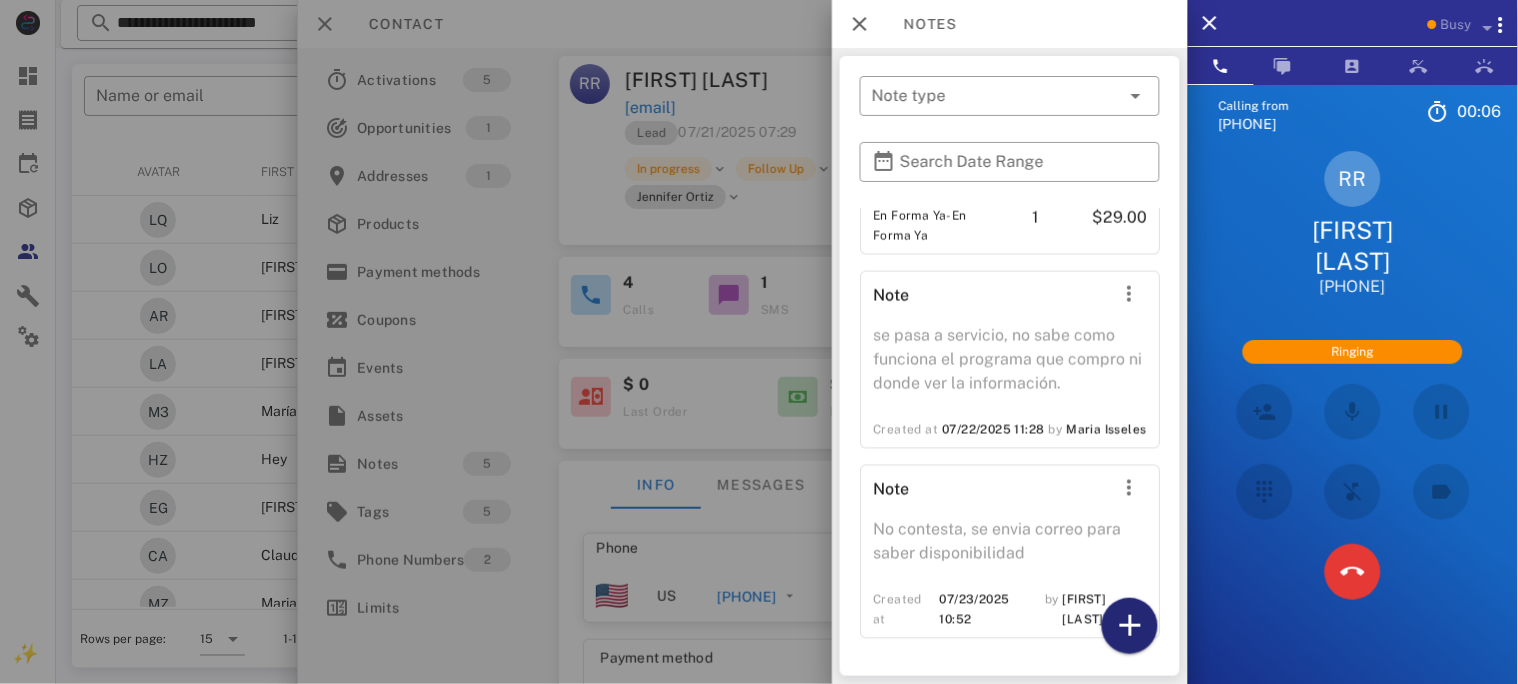 click at bounding box center [1130, 626] 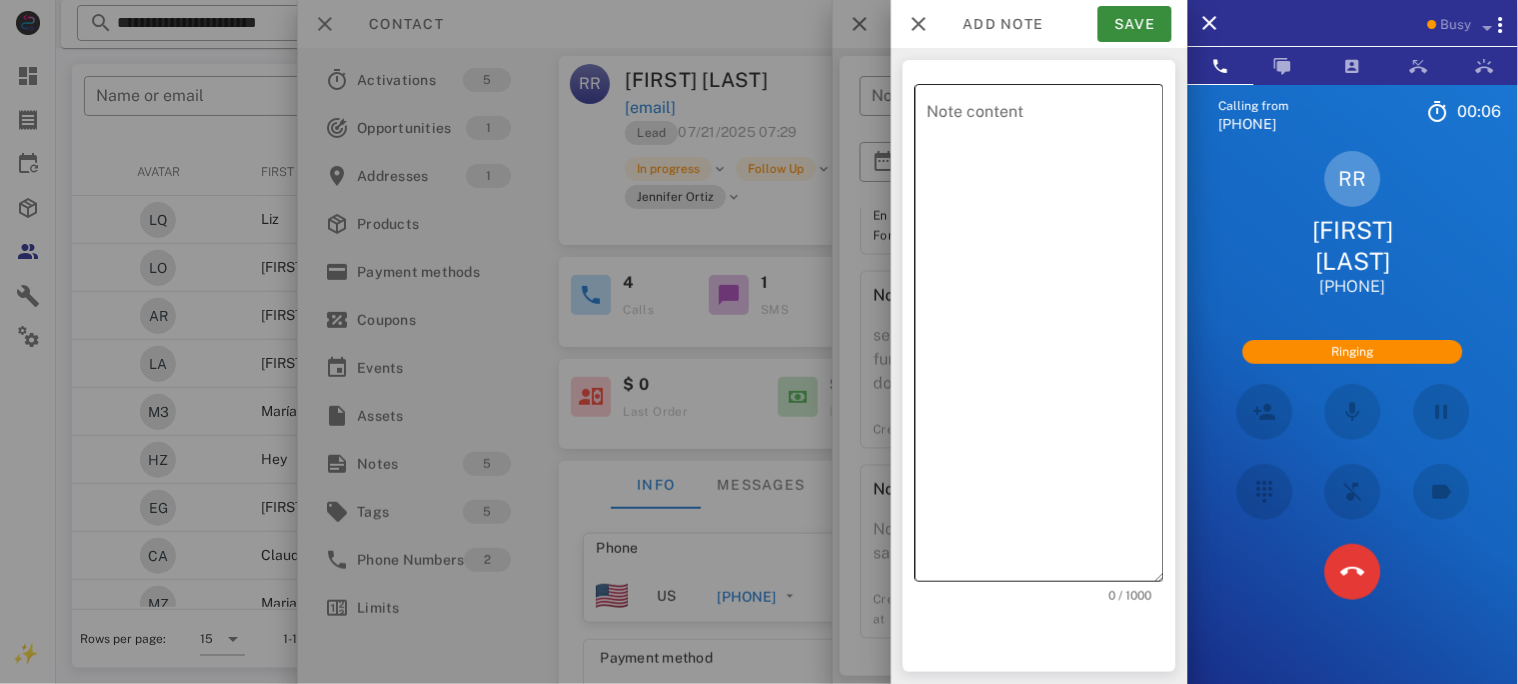 click on "Note content" at bounding box center (1045, 338) 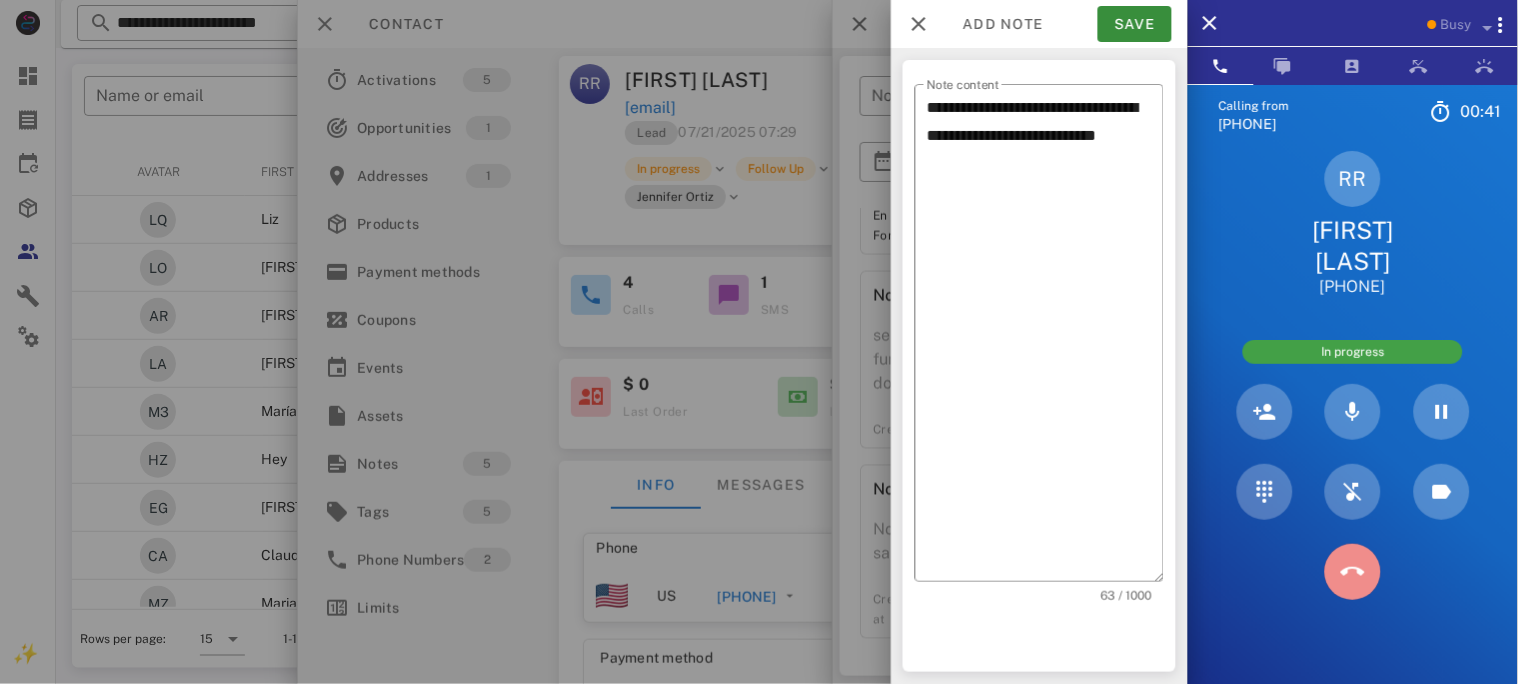 click at bounding box center (1353, 572) 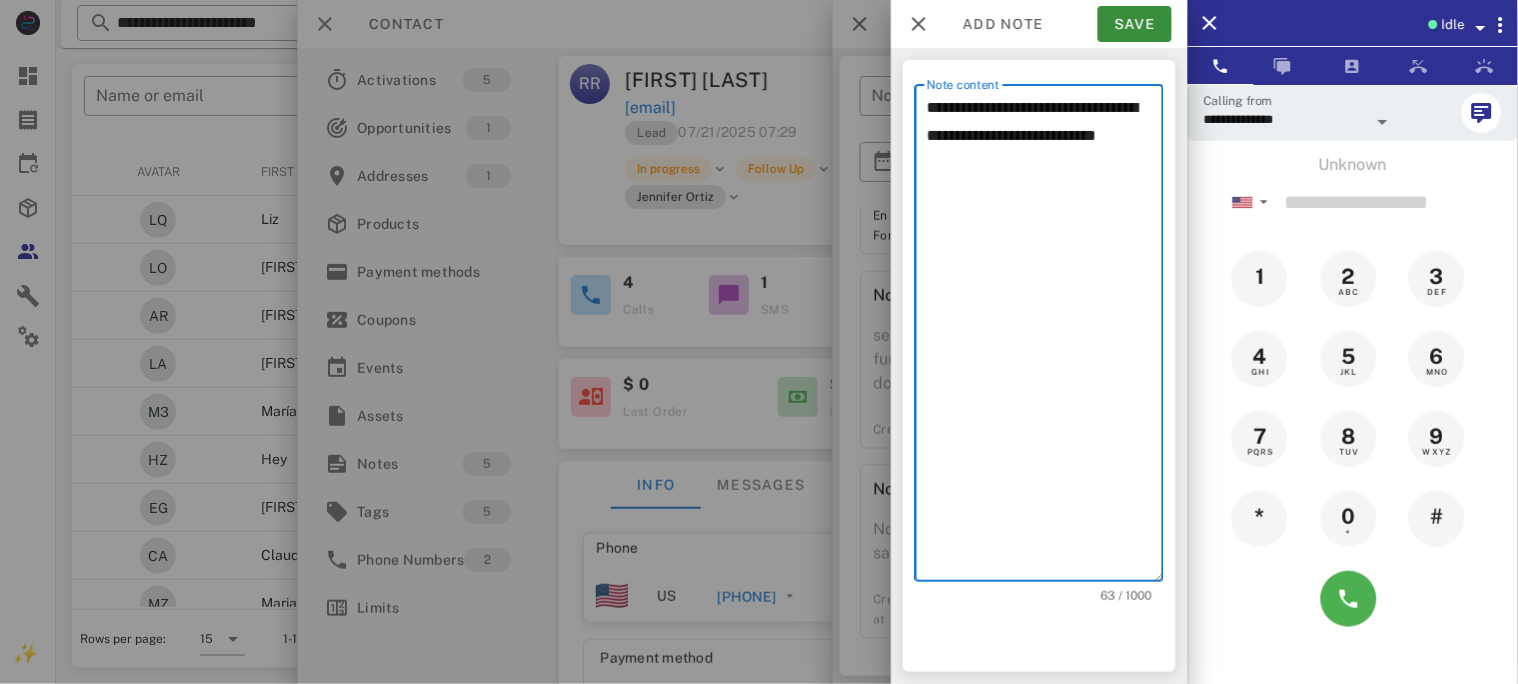 click on "**********" at bounding box center [1045, 338] 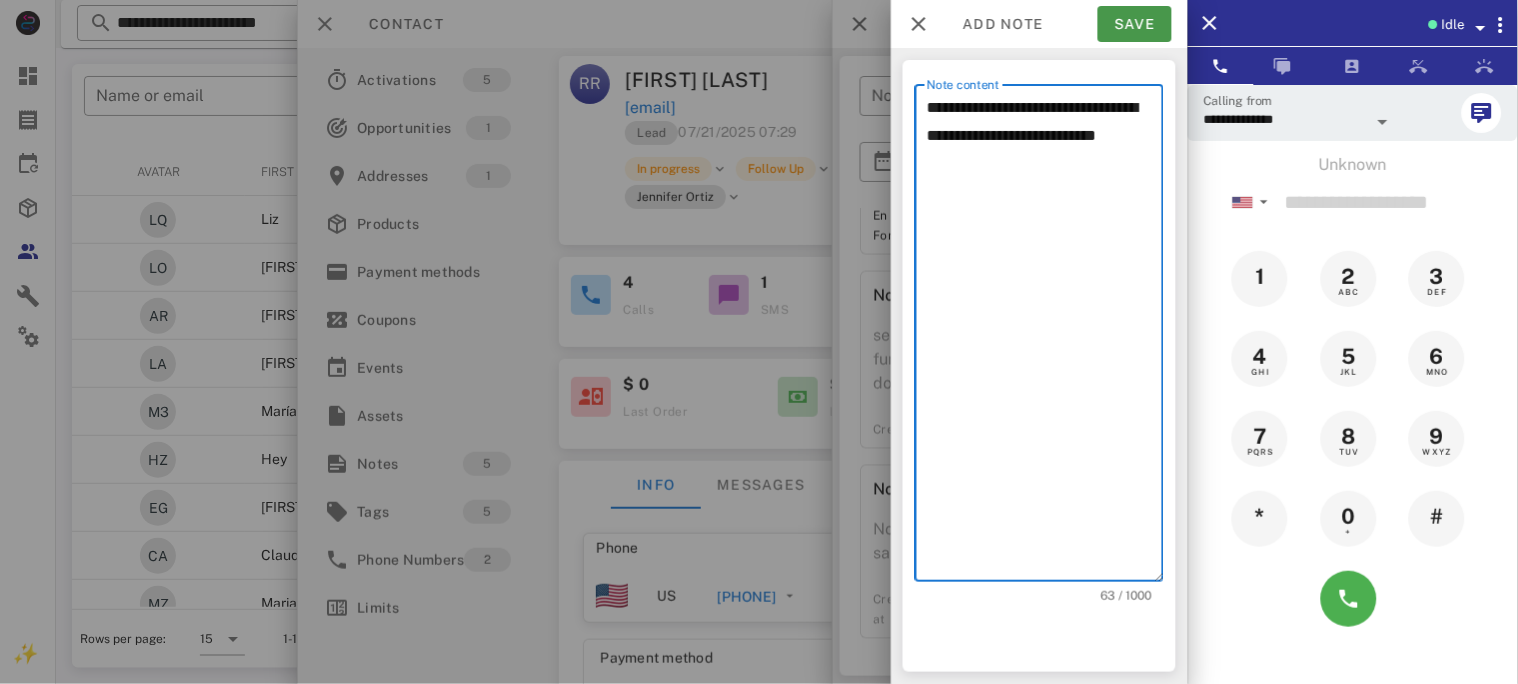 type on "**********" 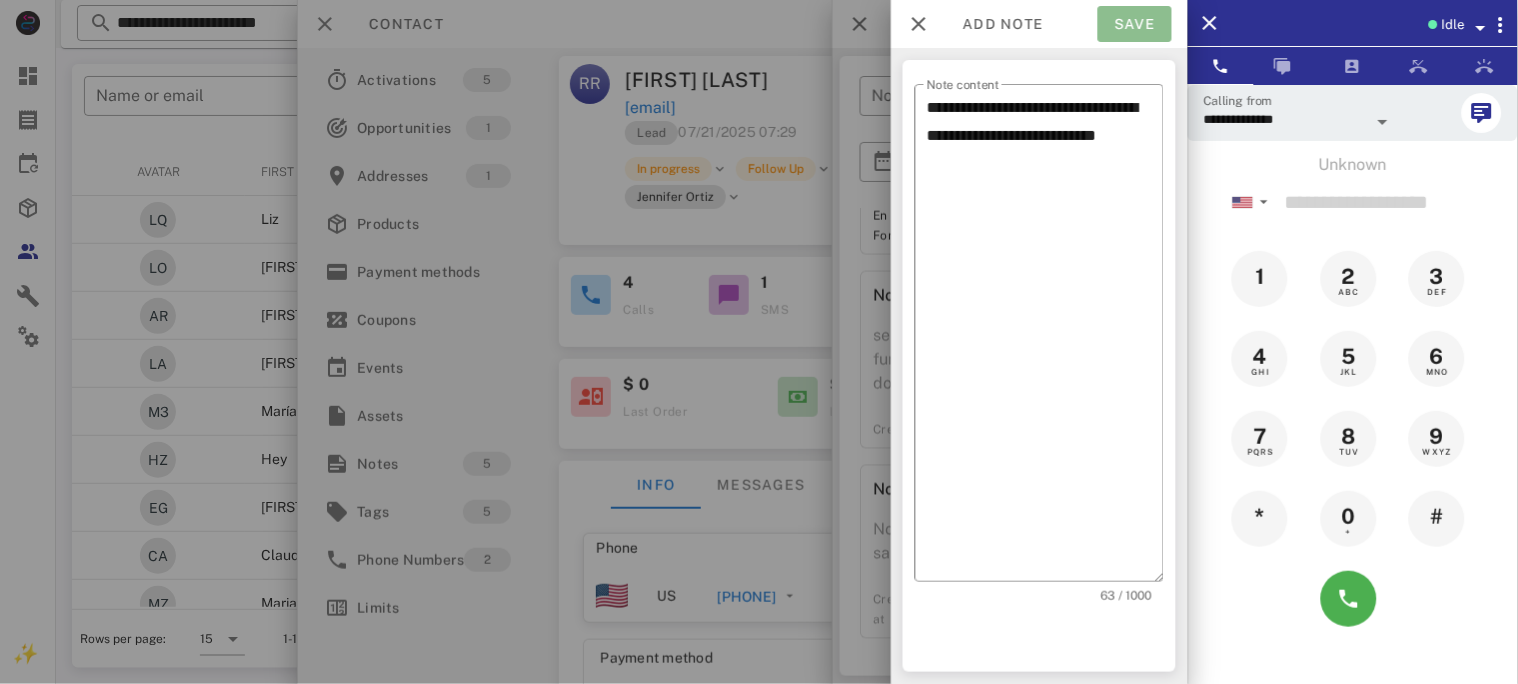 click on "Save" at bounding box center (1135, 24) 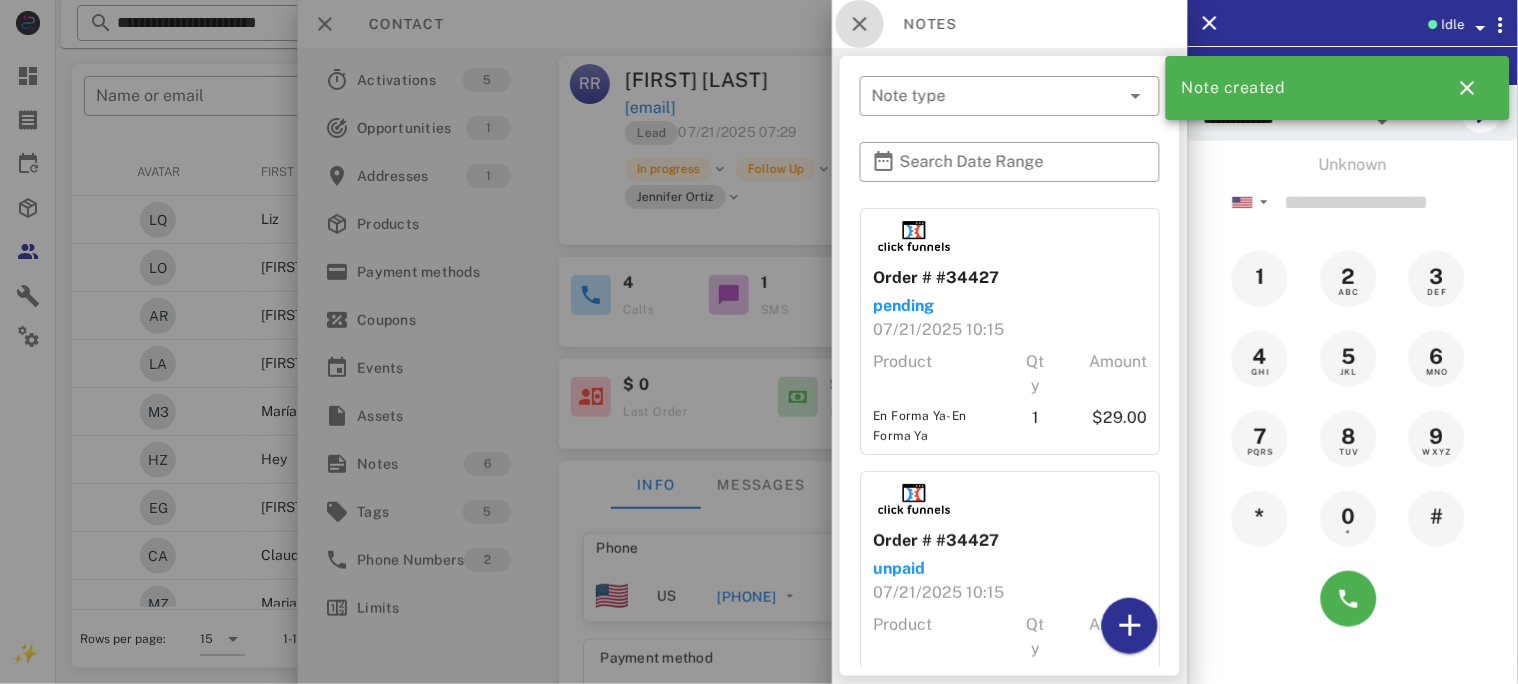 click at bounding box center [860, 24] 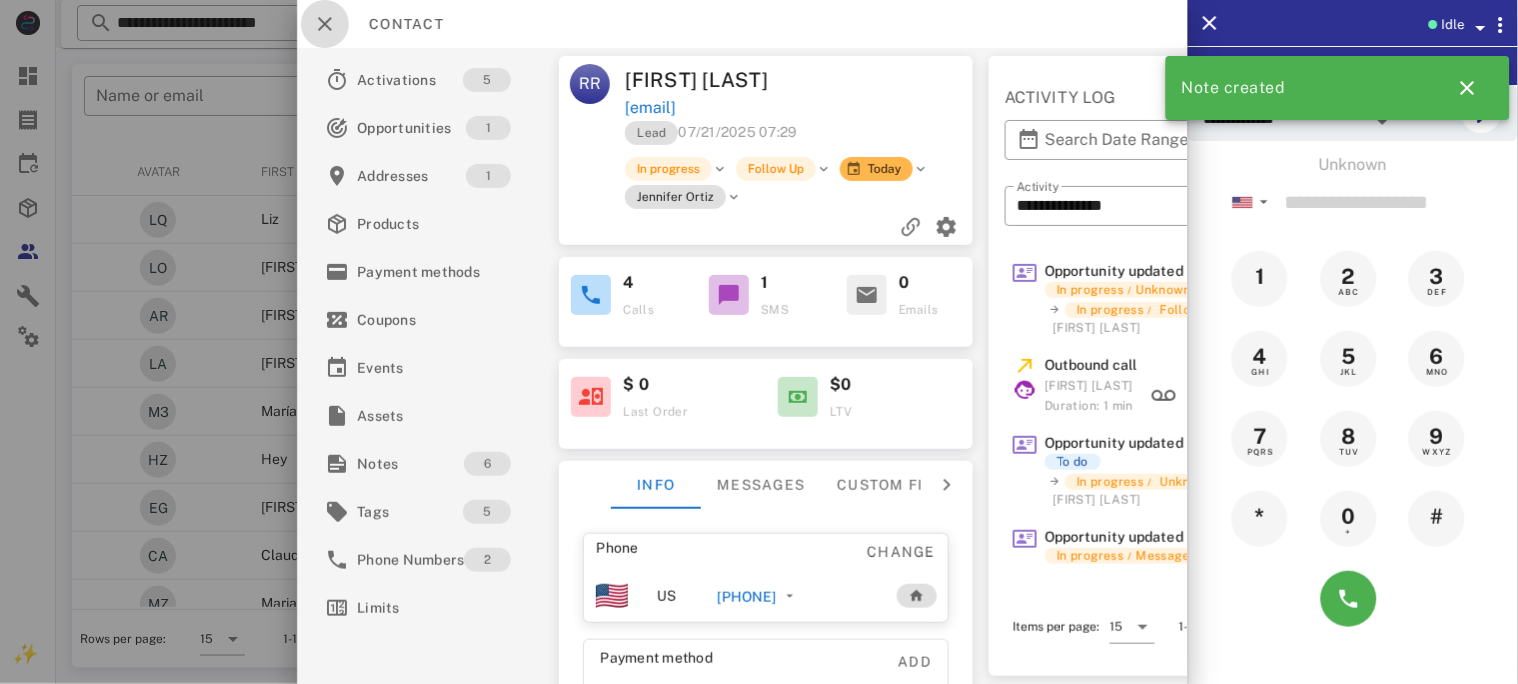 click at bounding box center [325, 24] 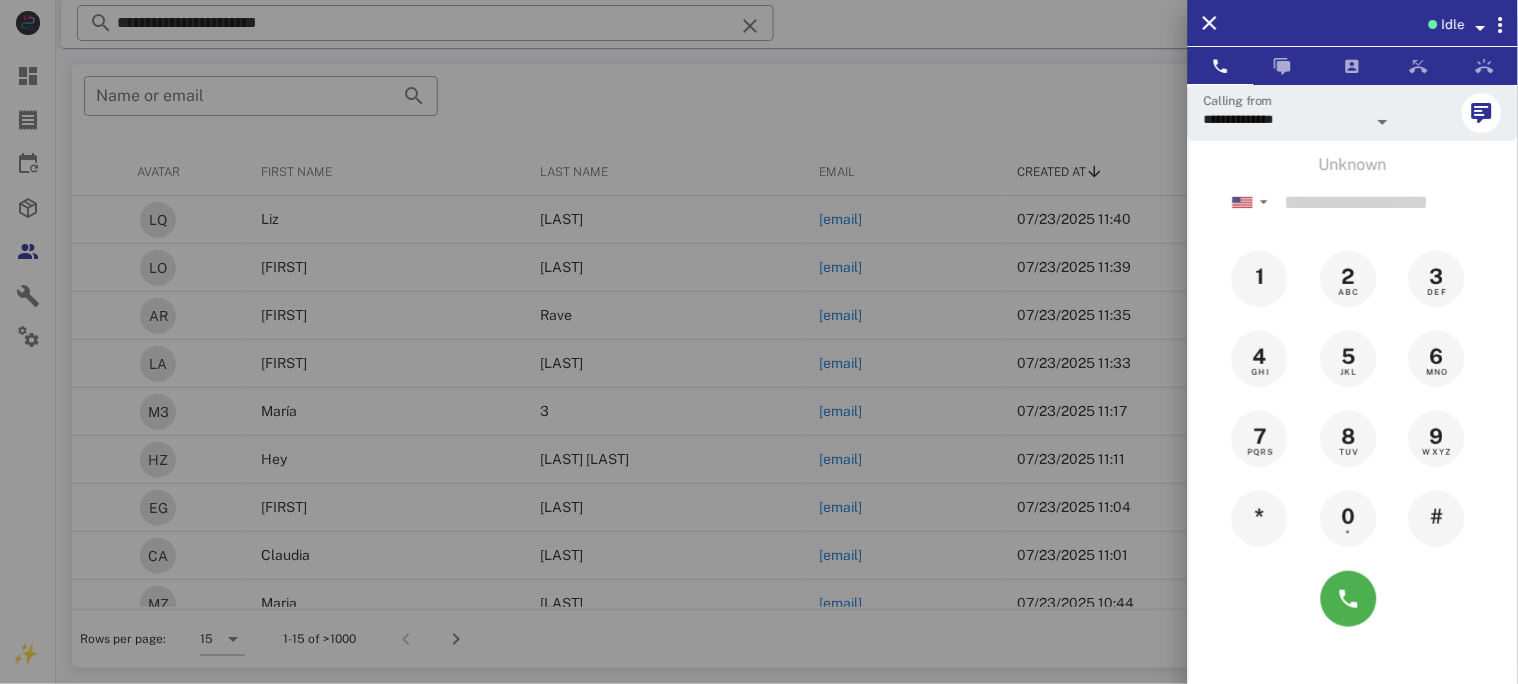 click at bounding box center [759, 342] 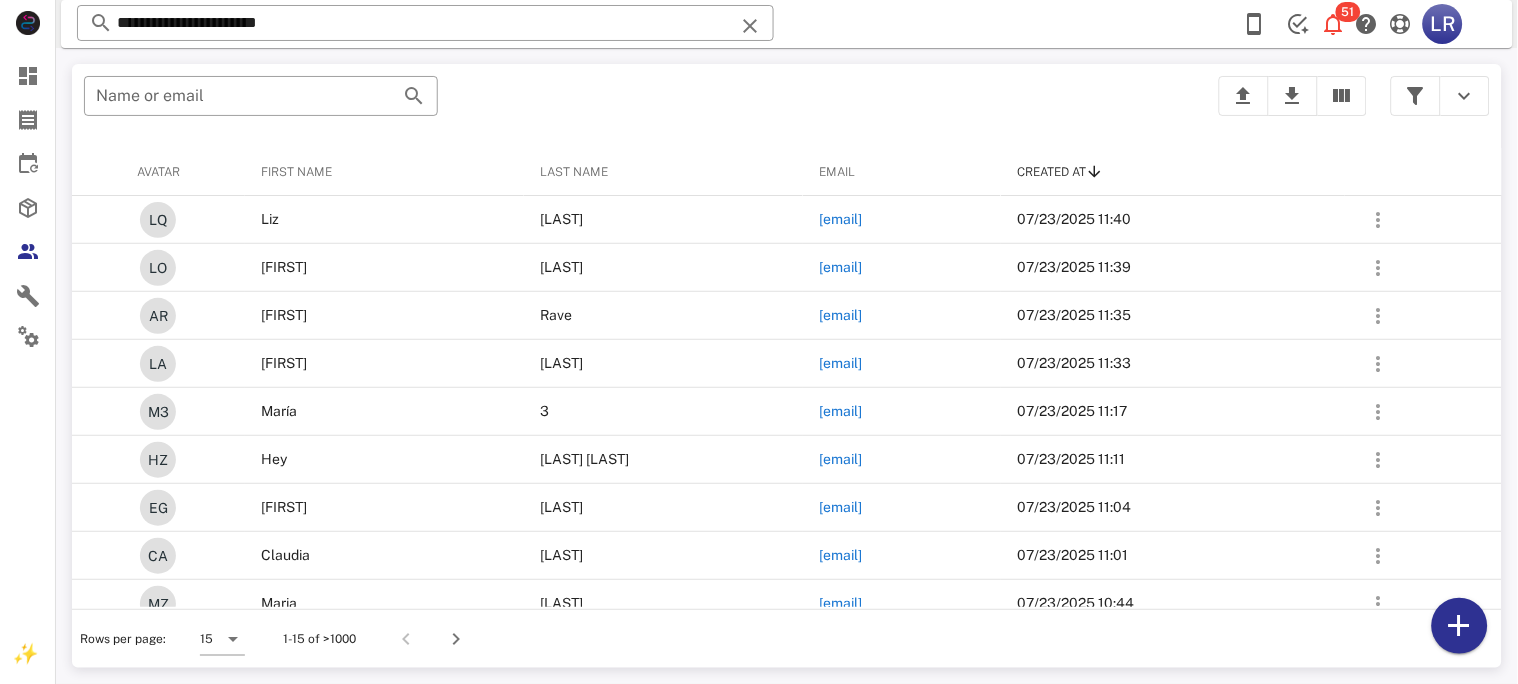 click at bounding box center [750, 26] 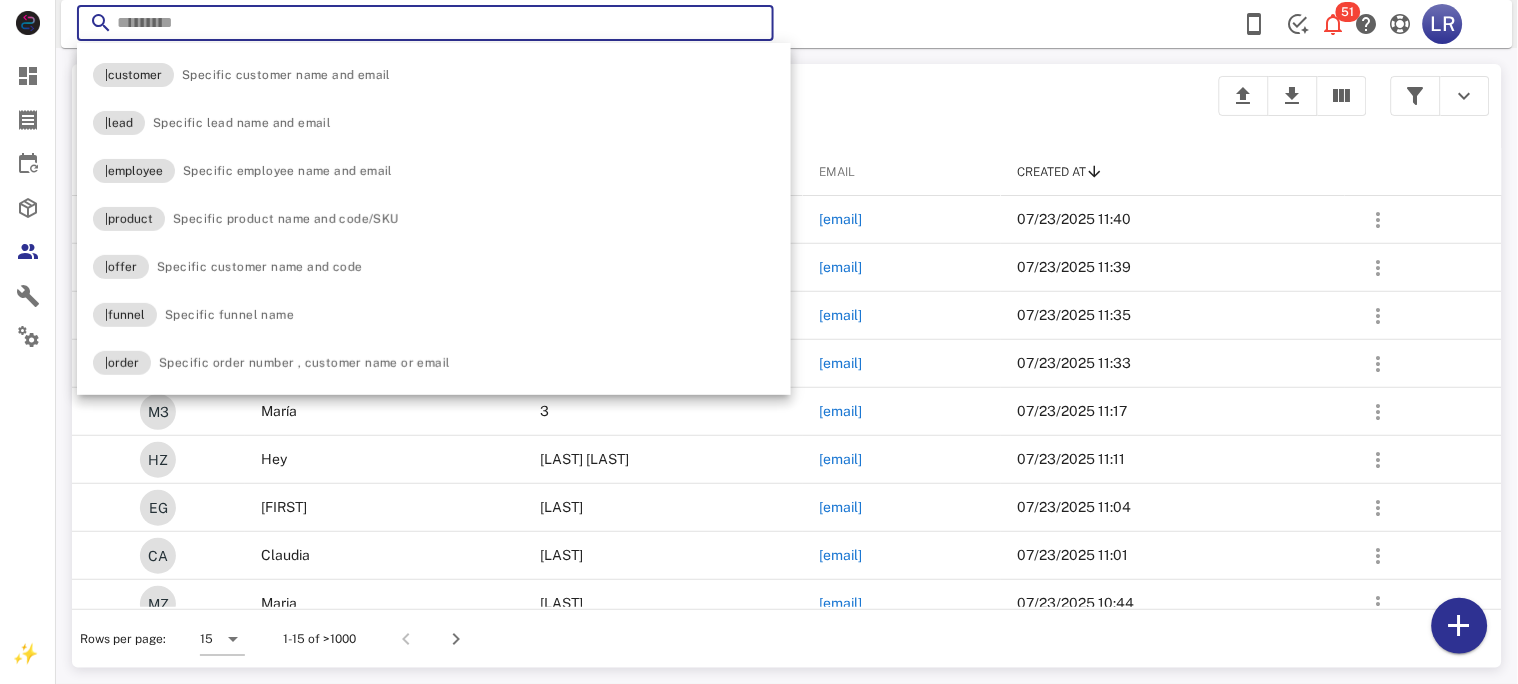 paste on "**********" 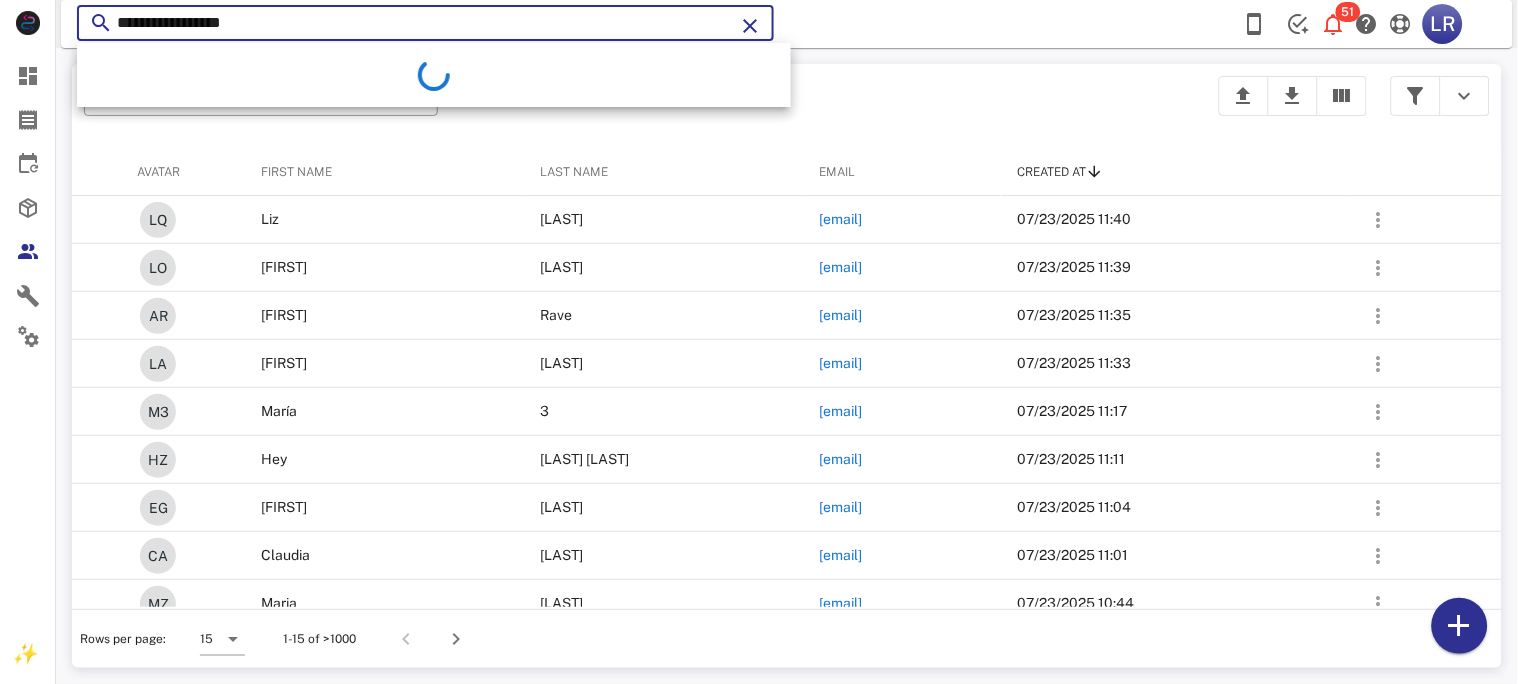 type on "**********" 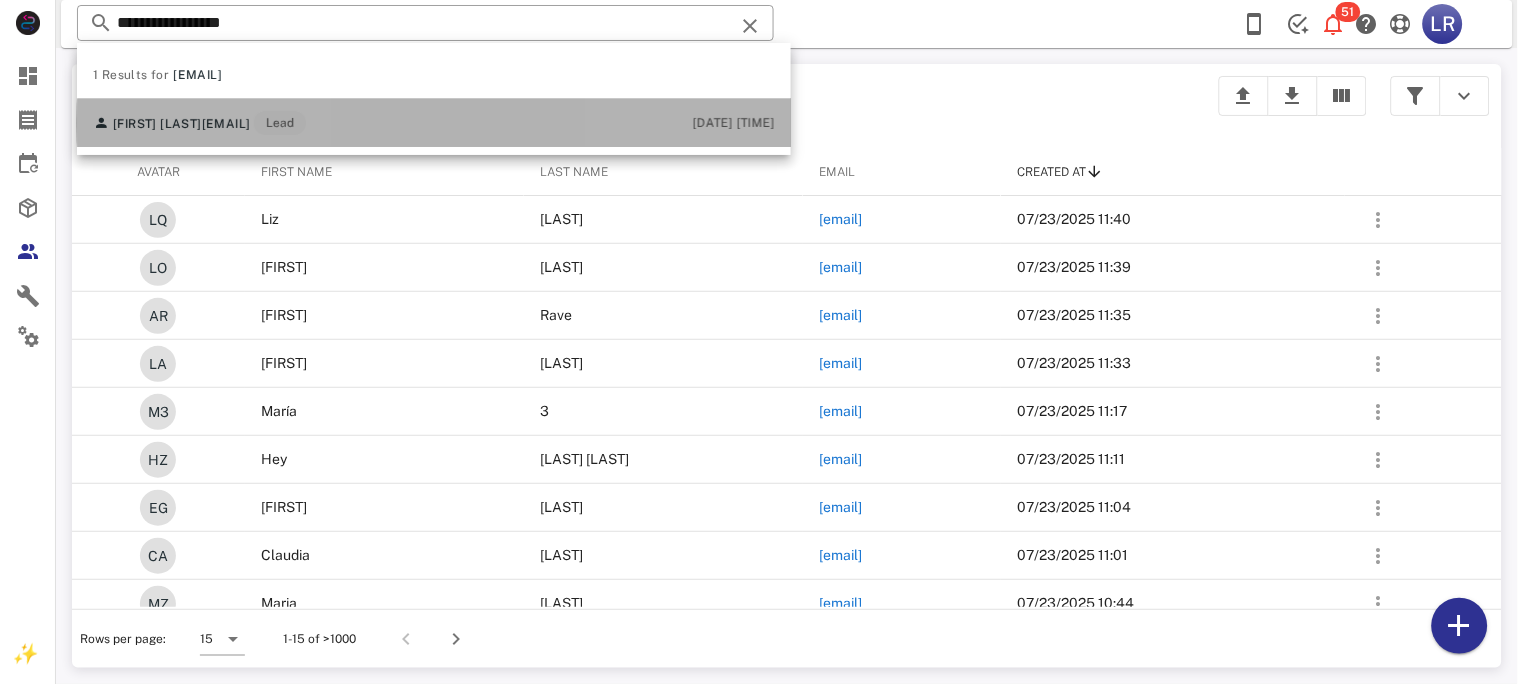 click on "oaxchil@gmail.com" at bounding box center [226, 124] 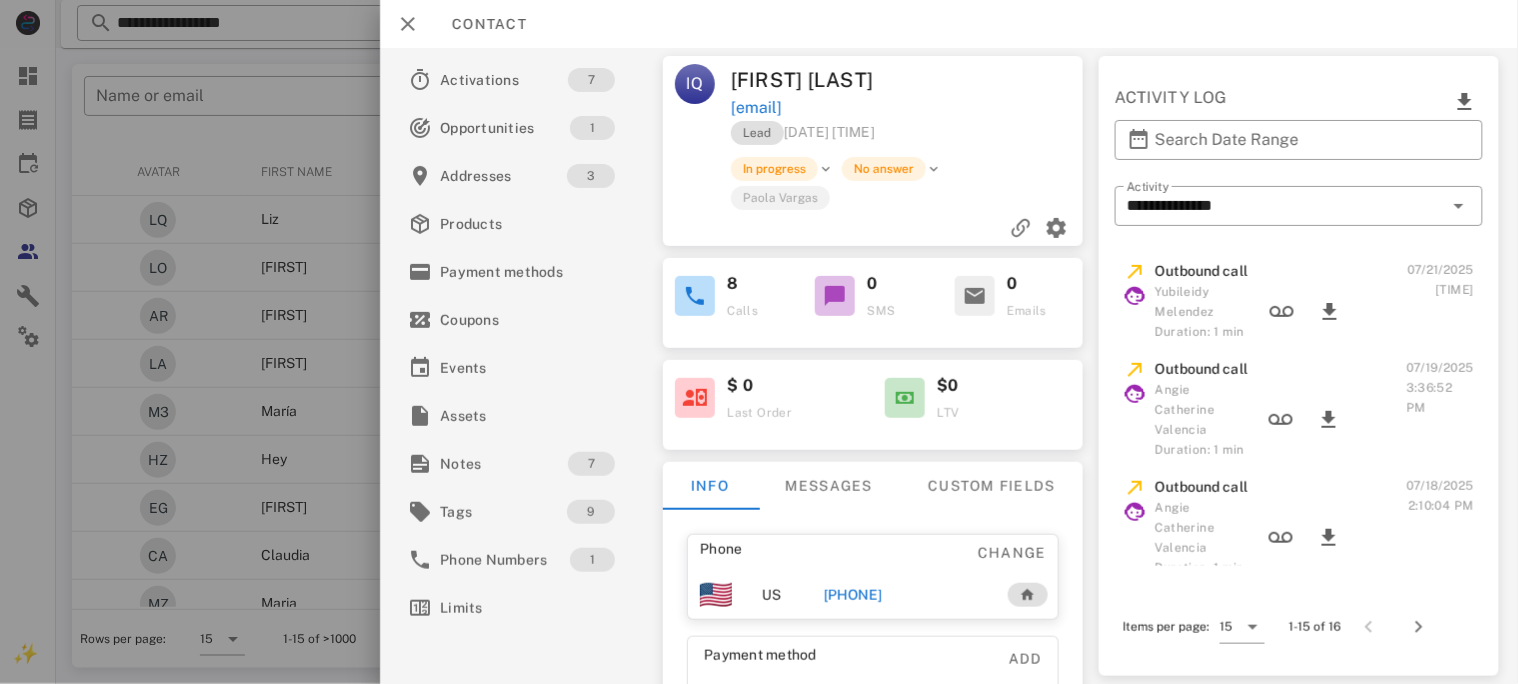 click on "+16503888195" at bounding box center (852, 595) 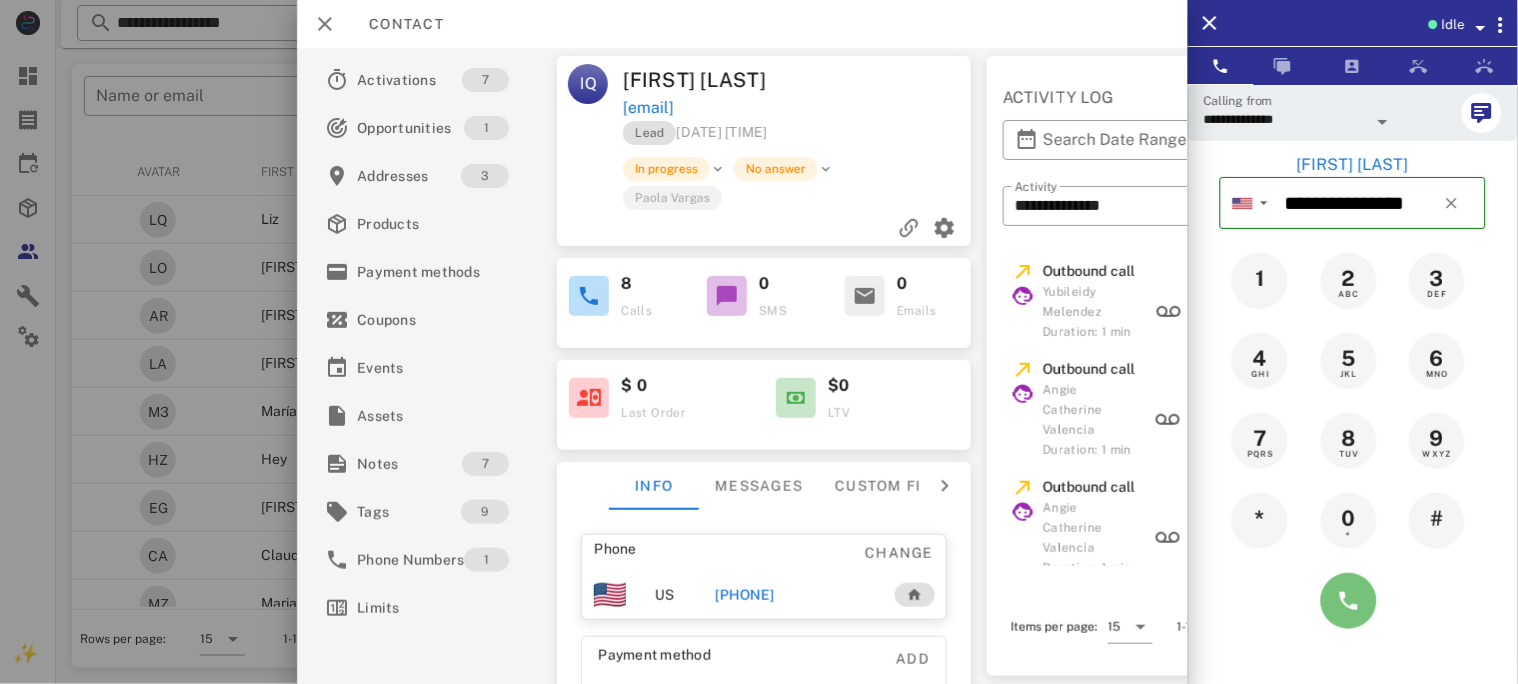 click at bounding box center [1349, 601] 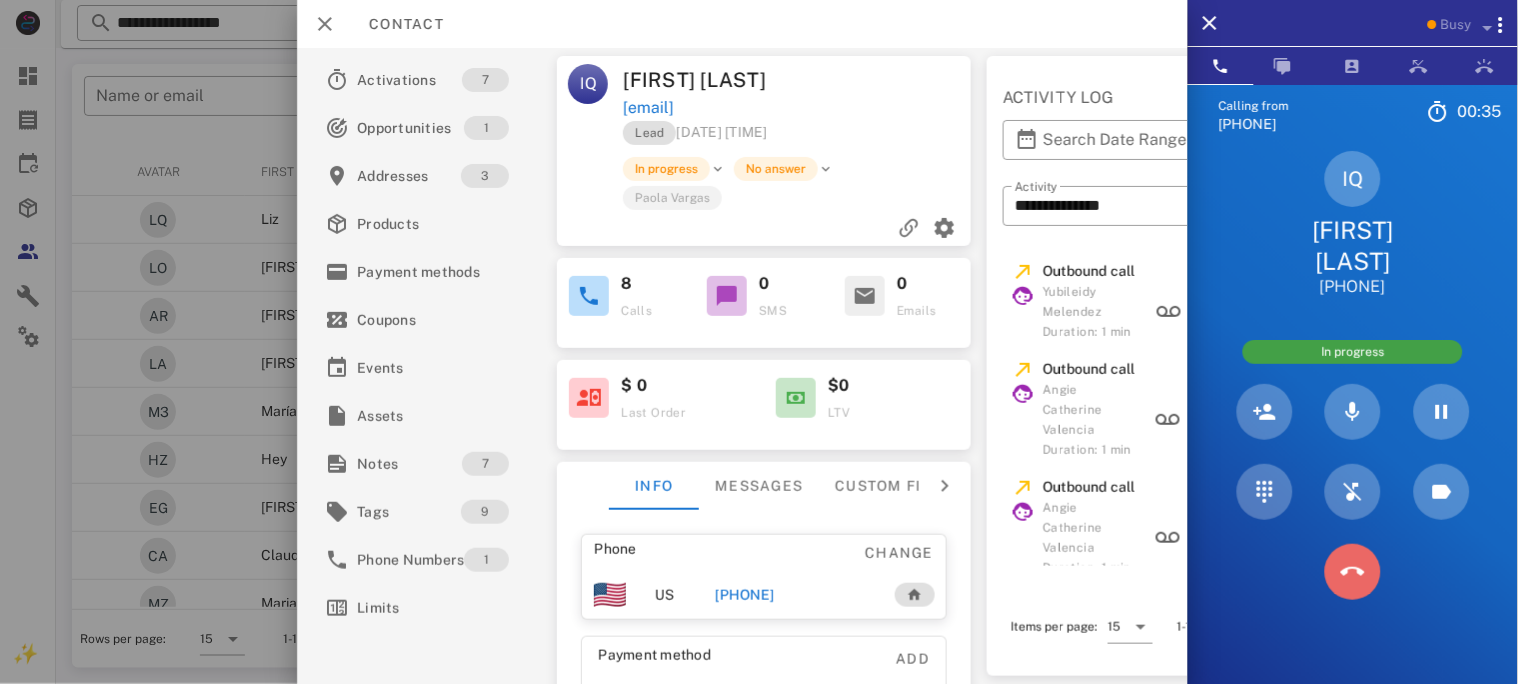 drag, startPoint x: 1353, startPoint y: 540, endPoint x: 773, endPoint y: 581, distance: 581.4473 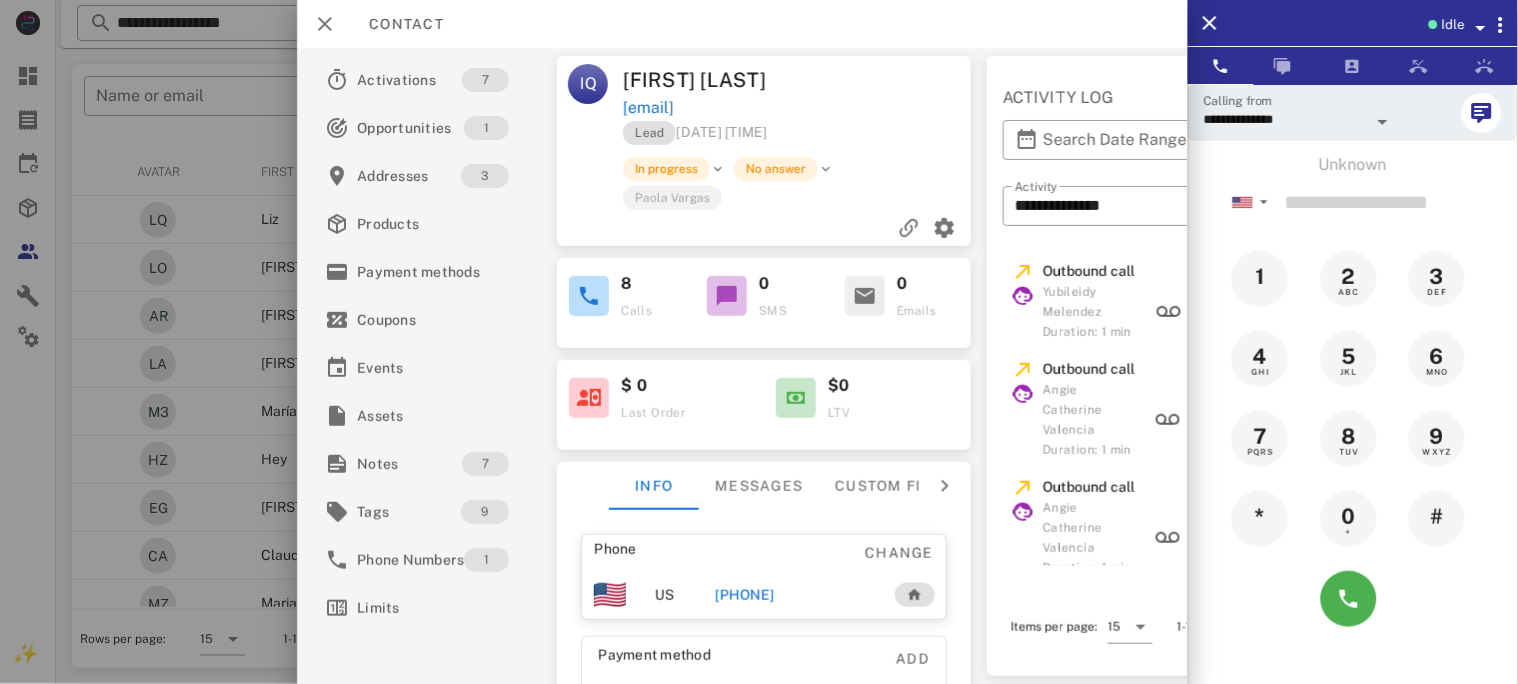 click on "+16503888195" at bounding box center [744, 595] 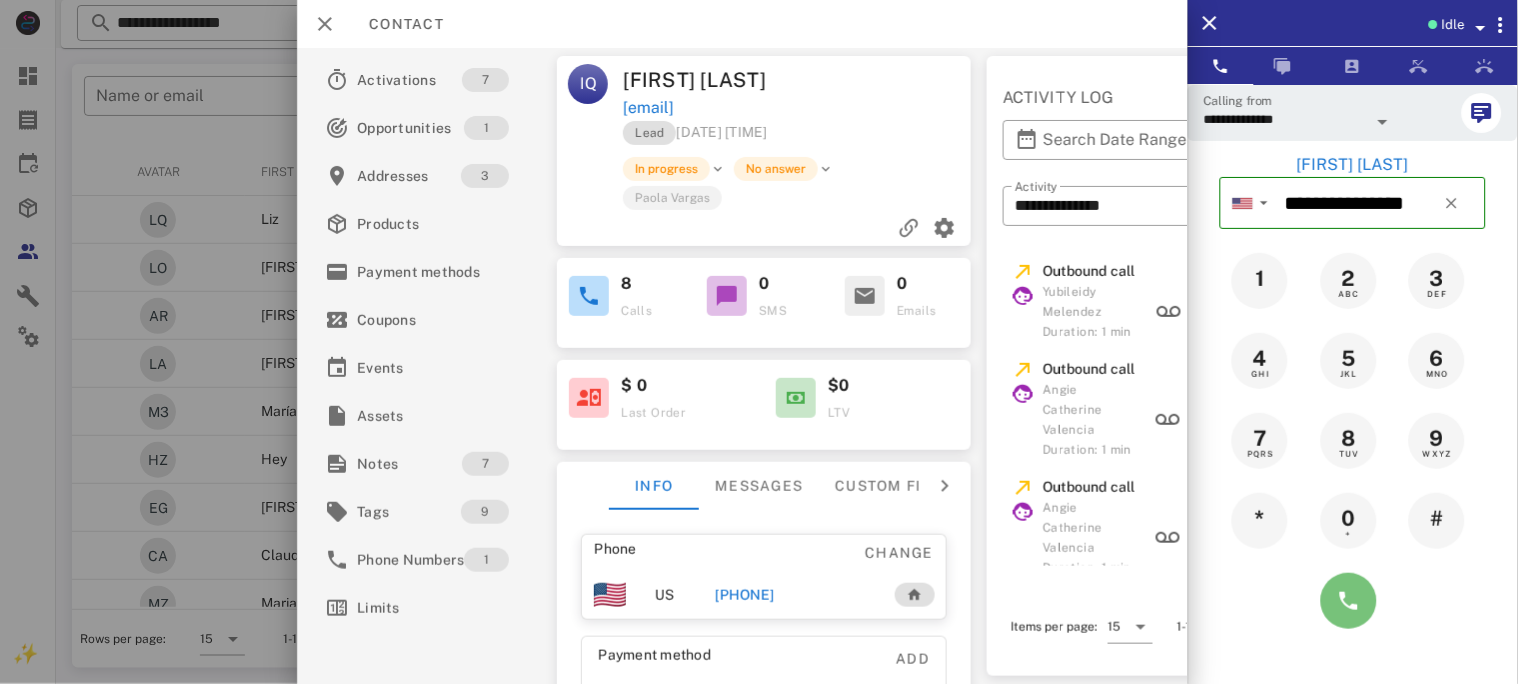click at bounding box center [1349, 601] 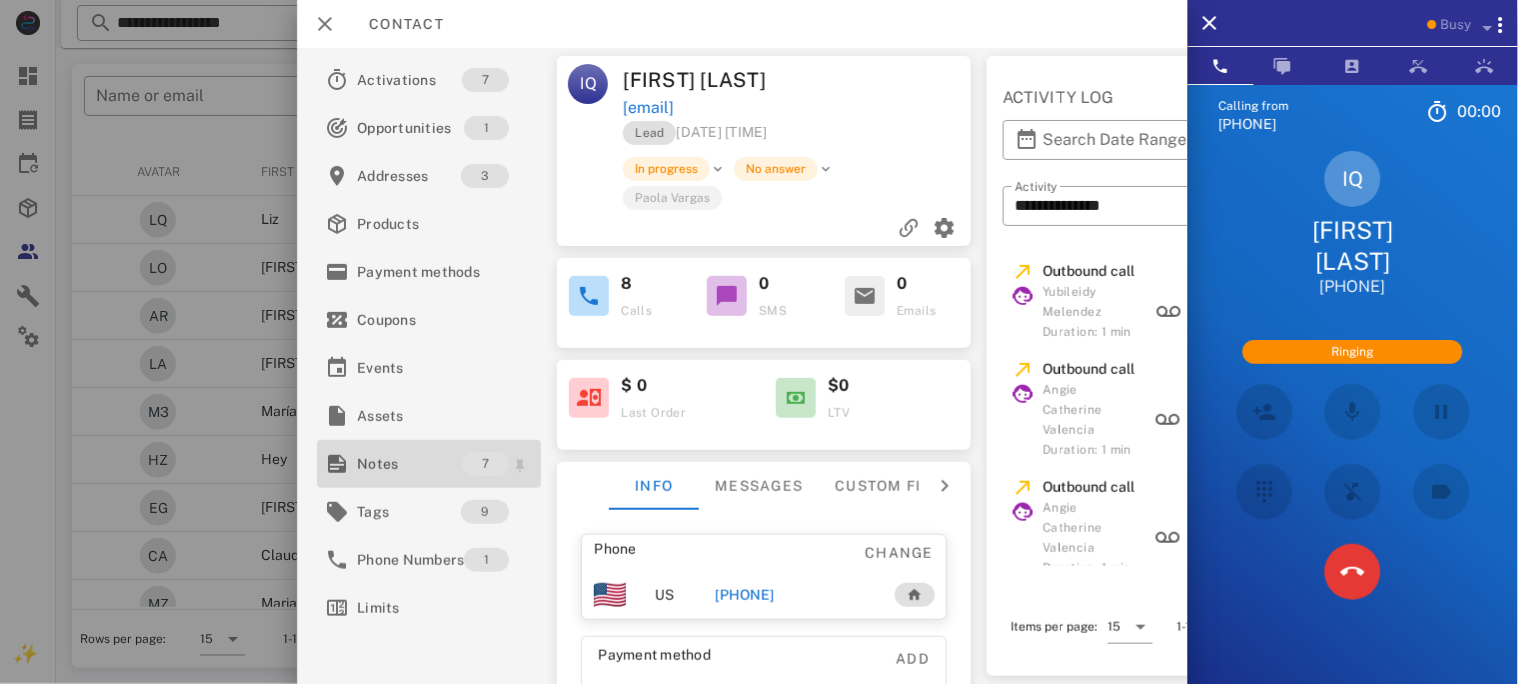 click on "Notes" at bounding box center (409, 464) 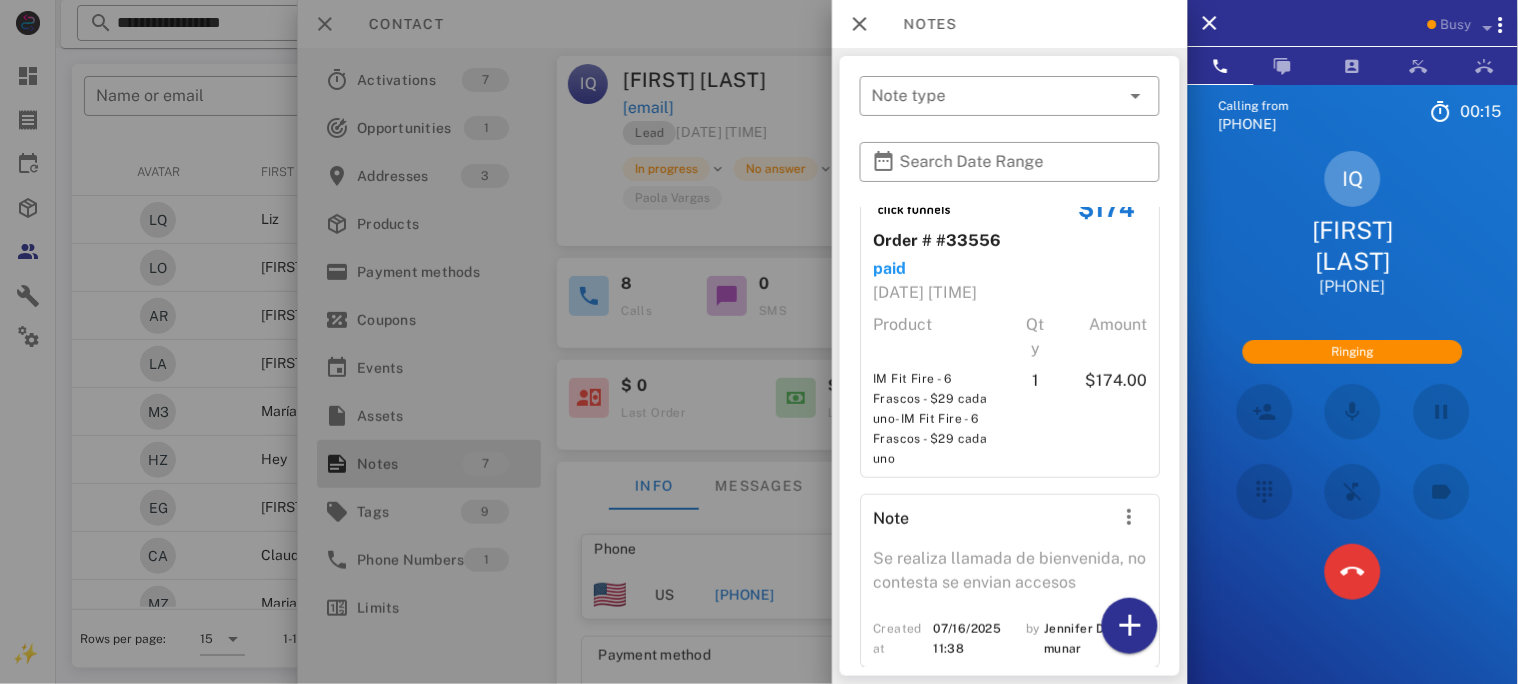 scroll, scrollTop: 1912, scrollLeft: 0, axis: vertical 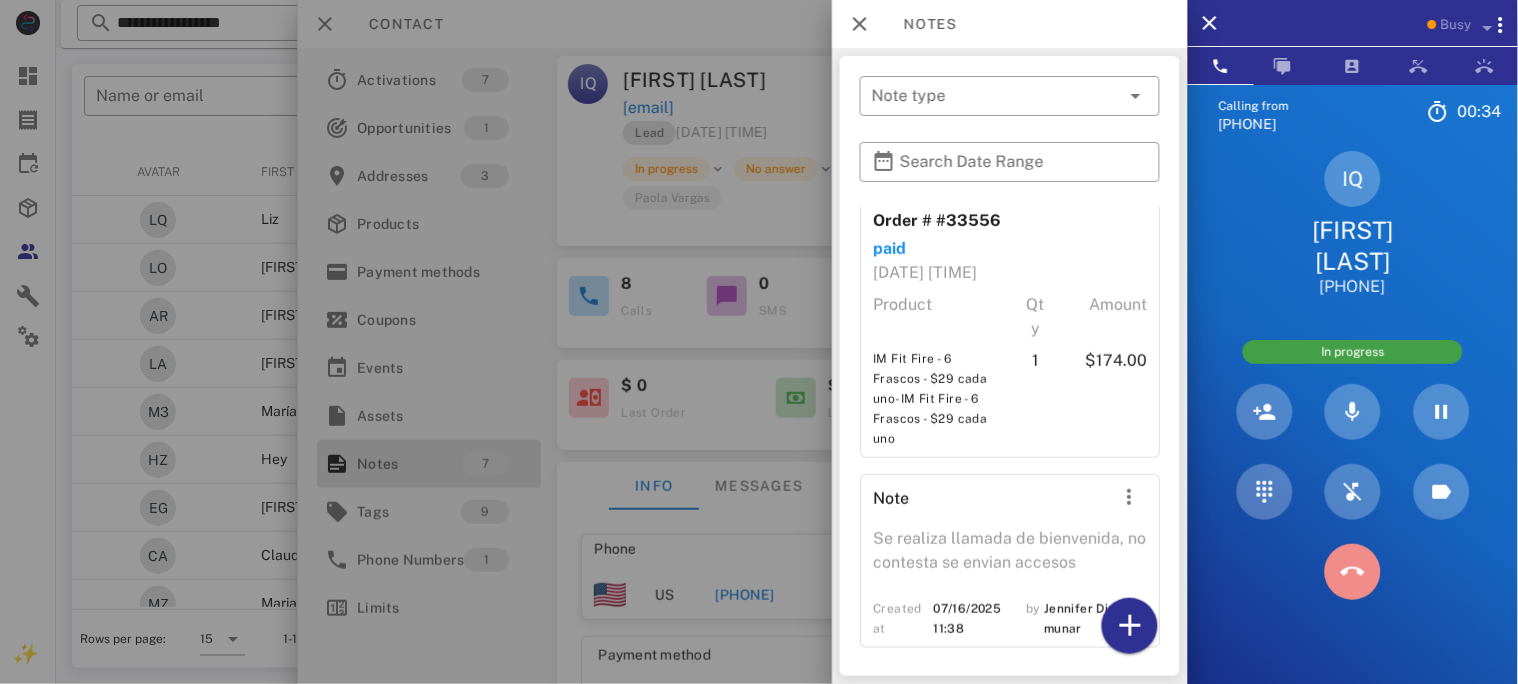 click at bounding box center (1353, 572) 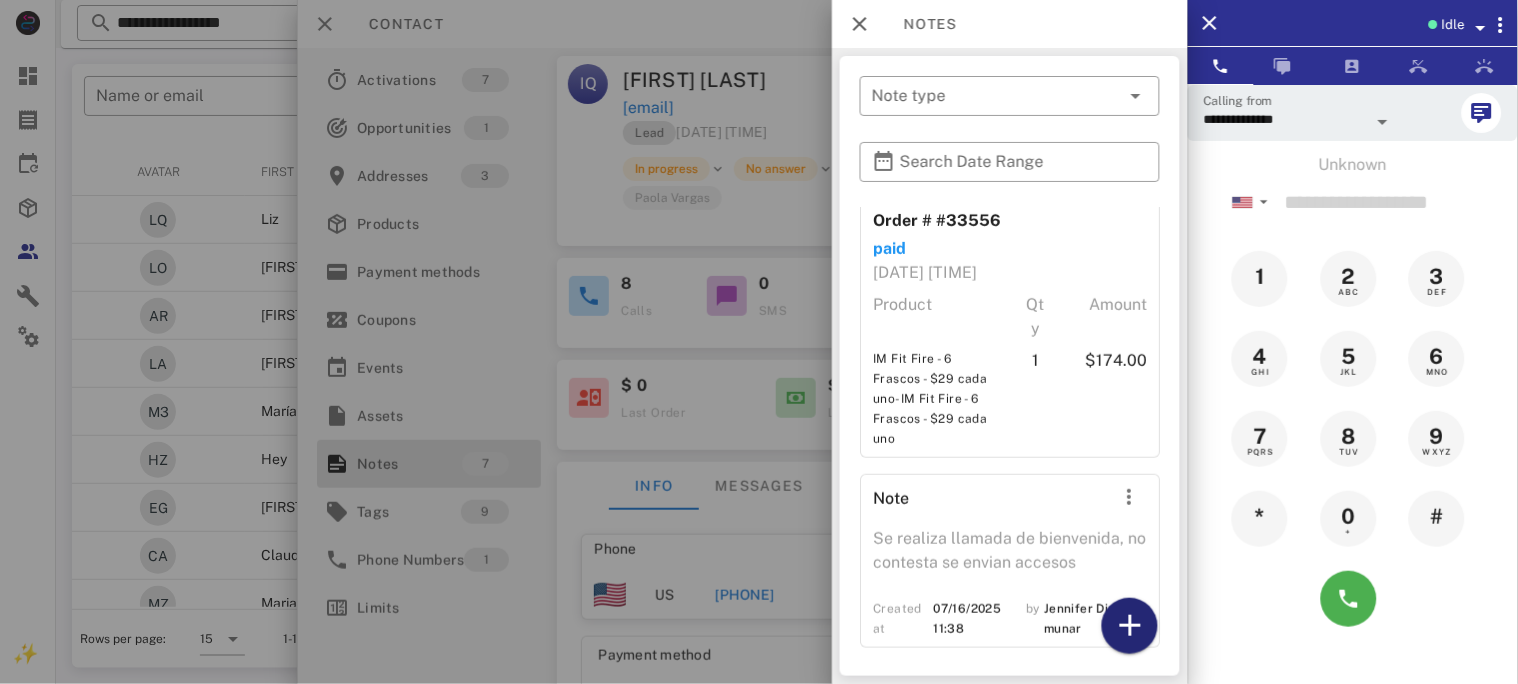click at bounding box center [1130, 626] 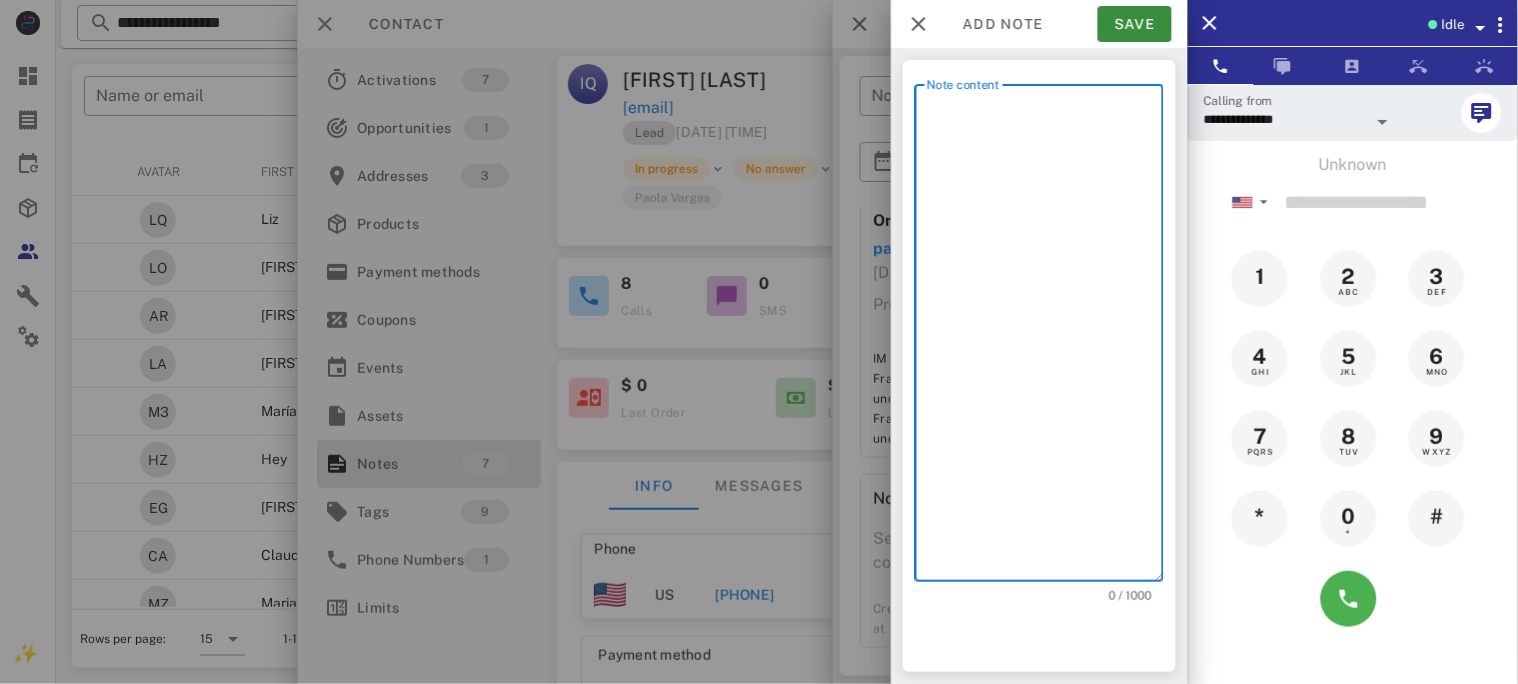 click on "Note content" at bounding box center (1045, 338) 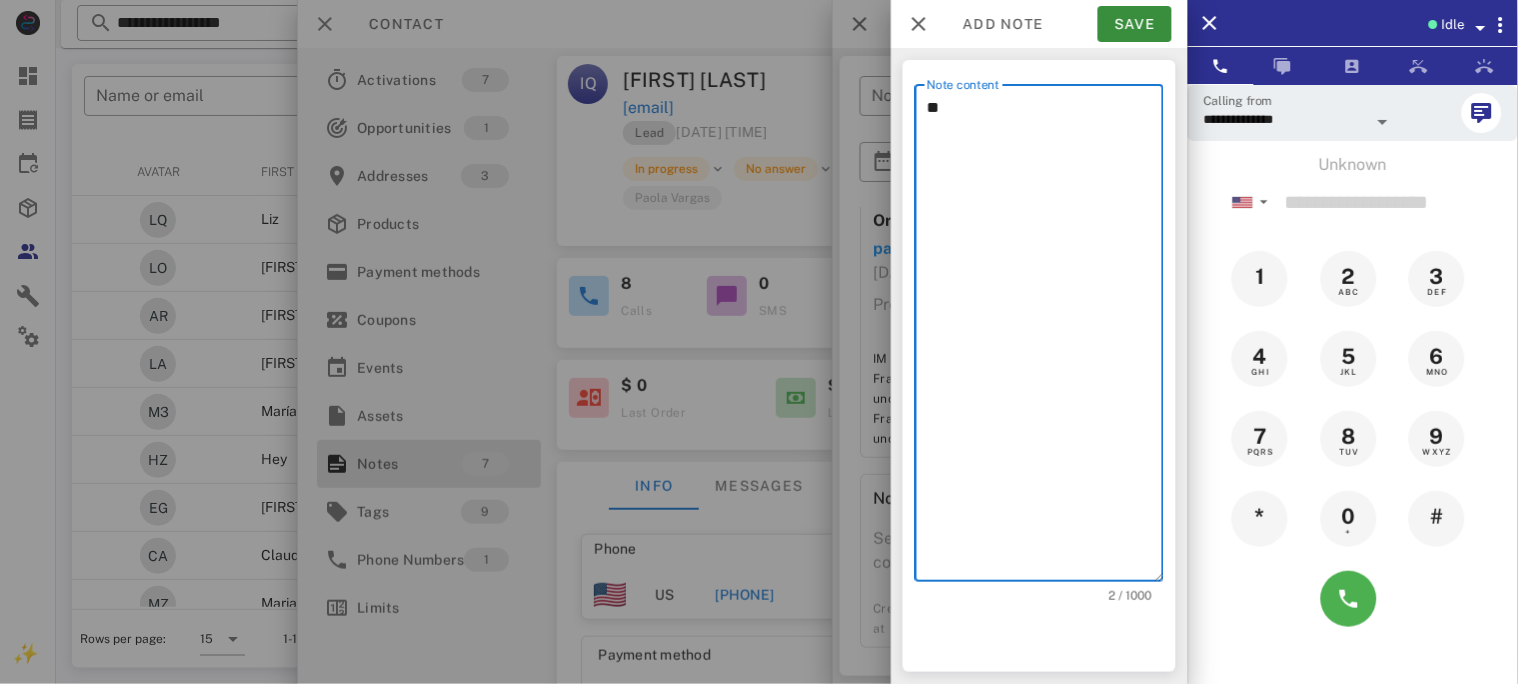 type on "*" 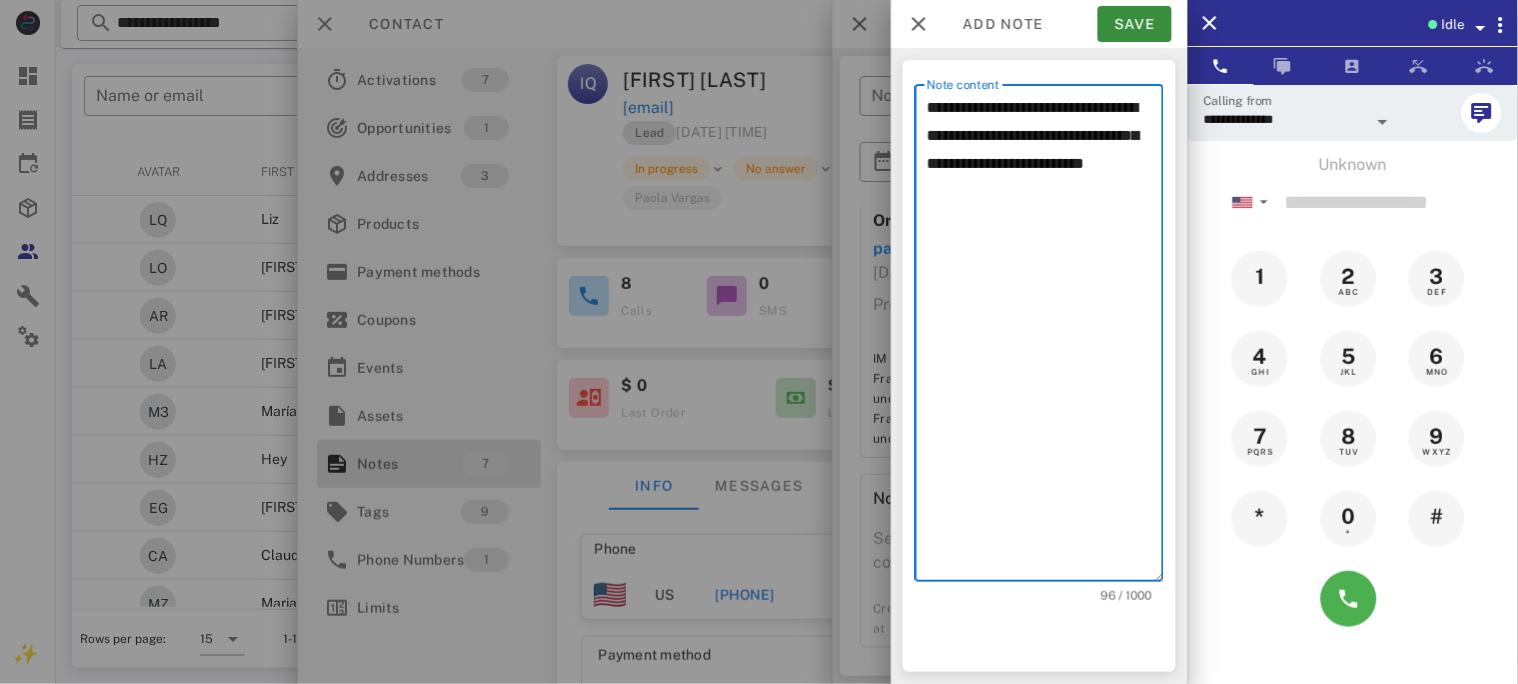 click on "**********" at bounding box center (1045, 338) 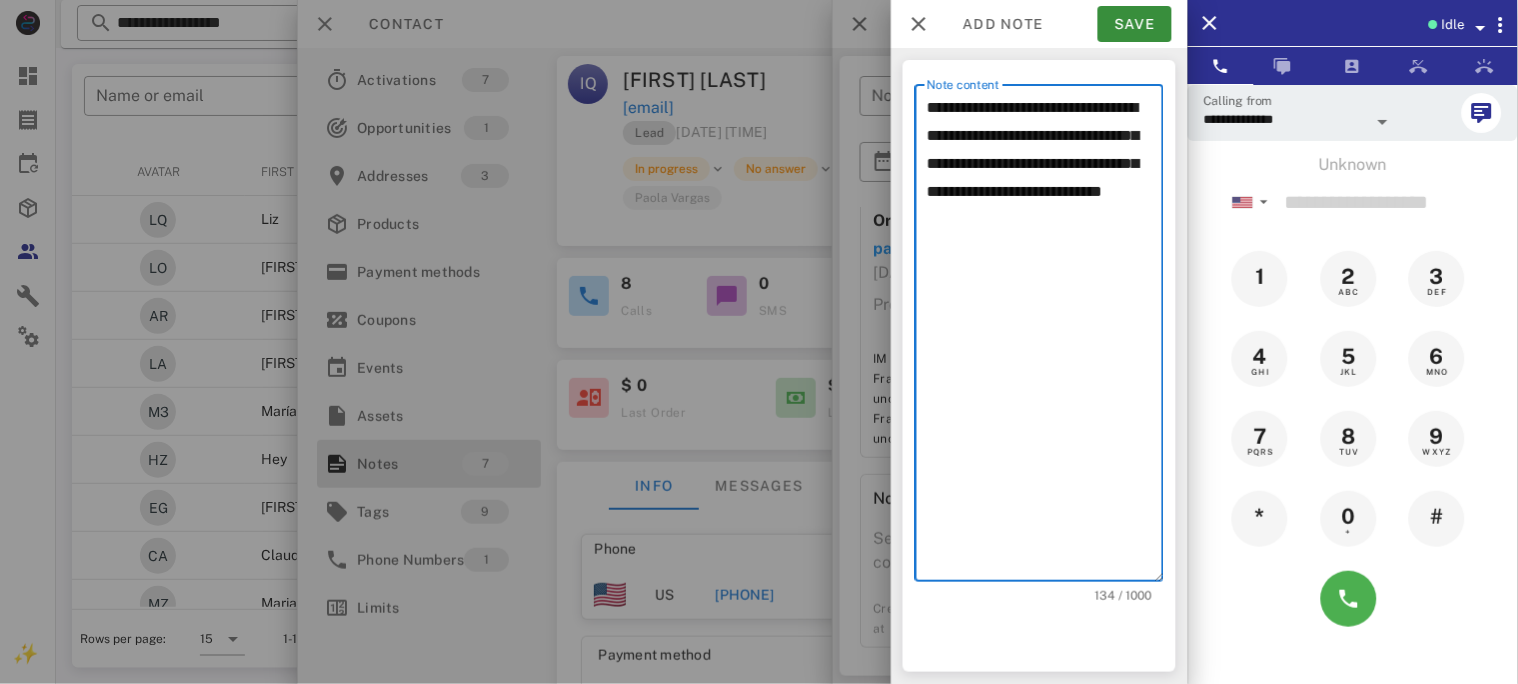 paste on "**********" 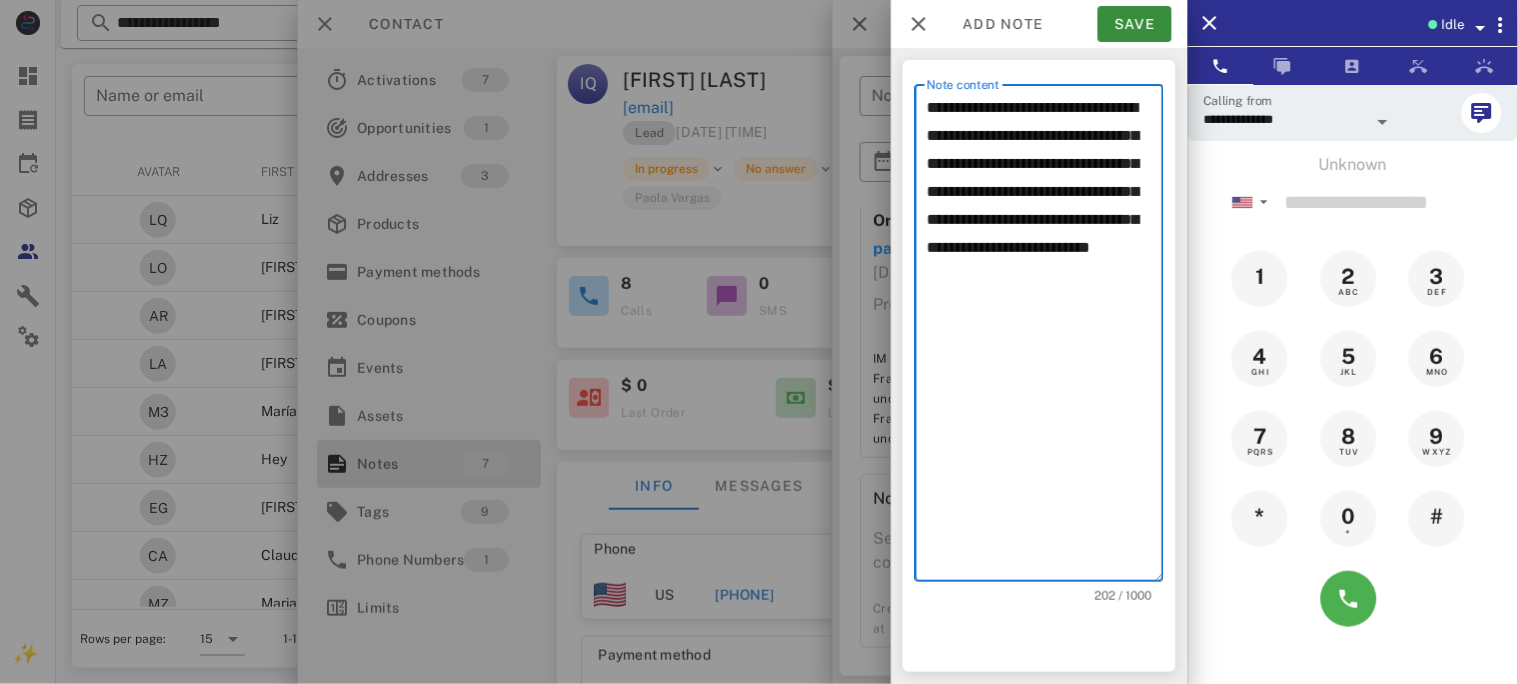 click on "**********" at bounding box center [1045, 338] 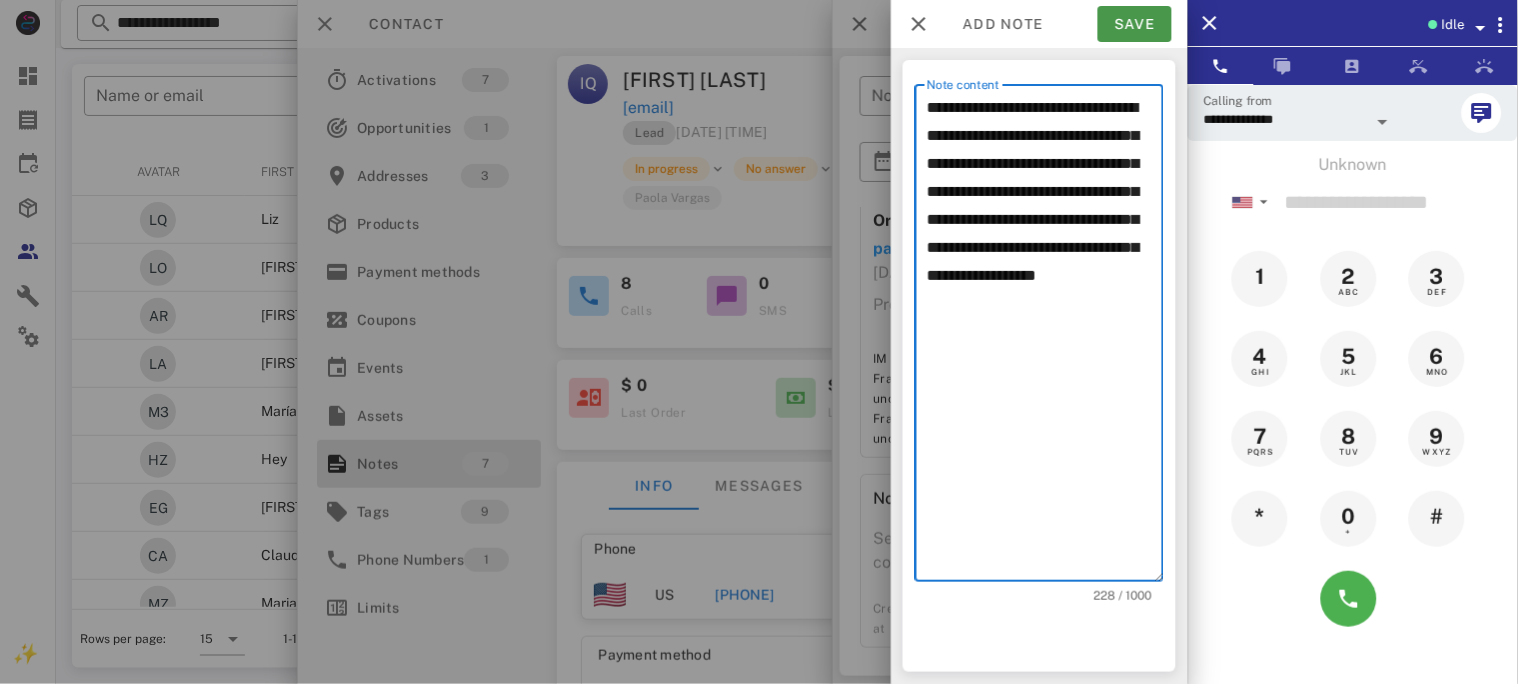type on "**********" 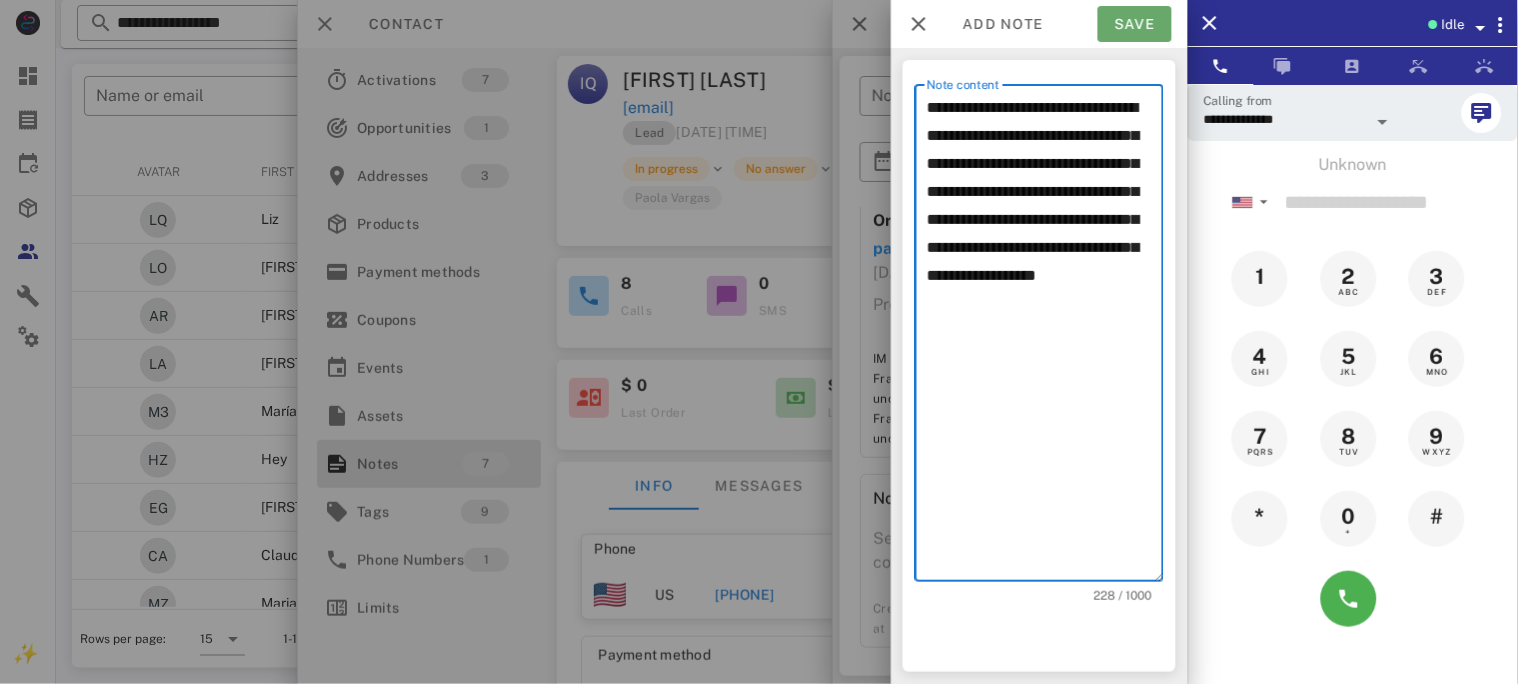 click on "Save" at bounding box center [1135, 24] 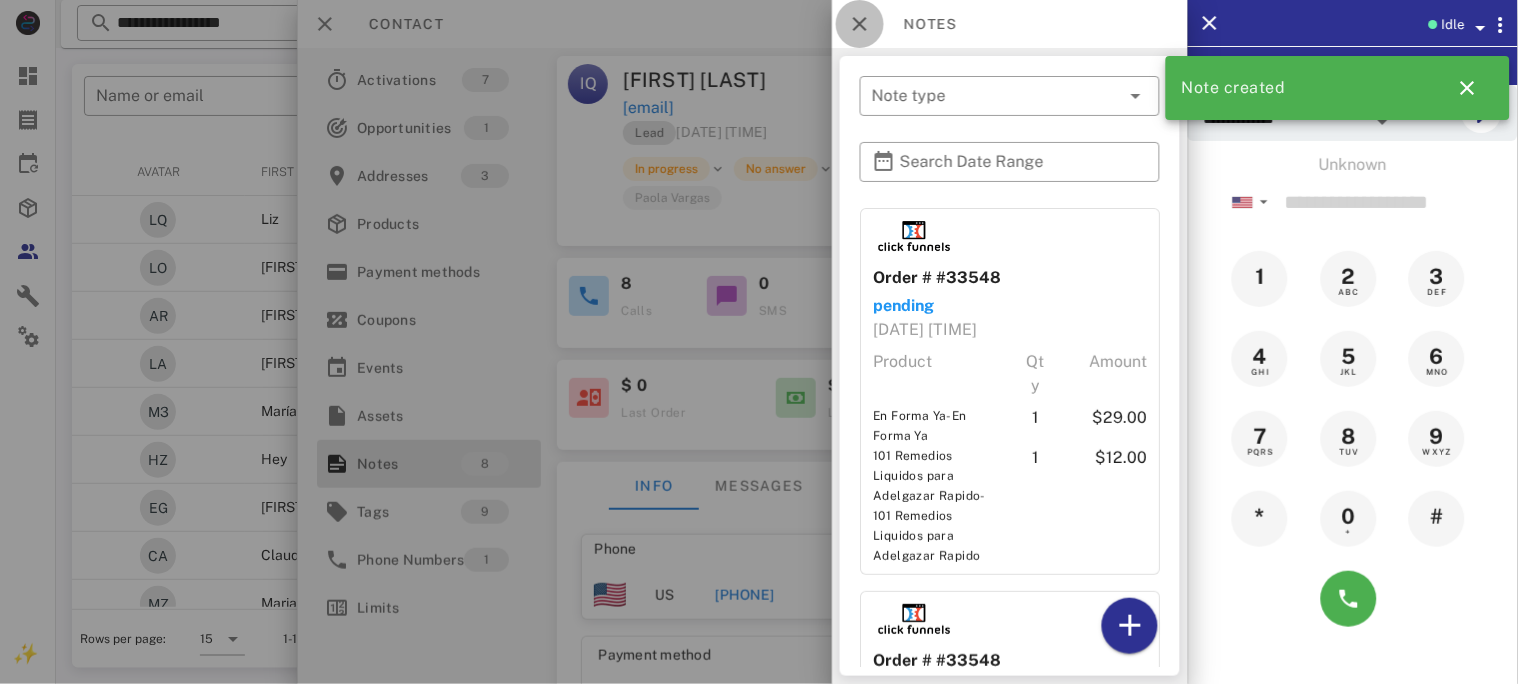 click at bounding box center (860, 24) 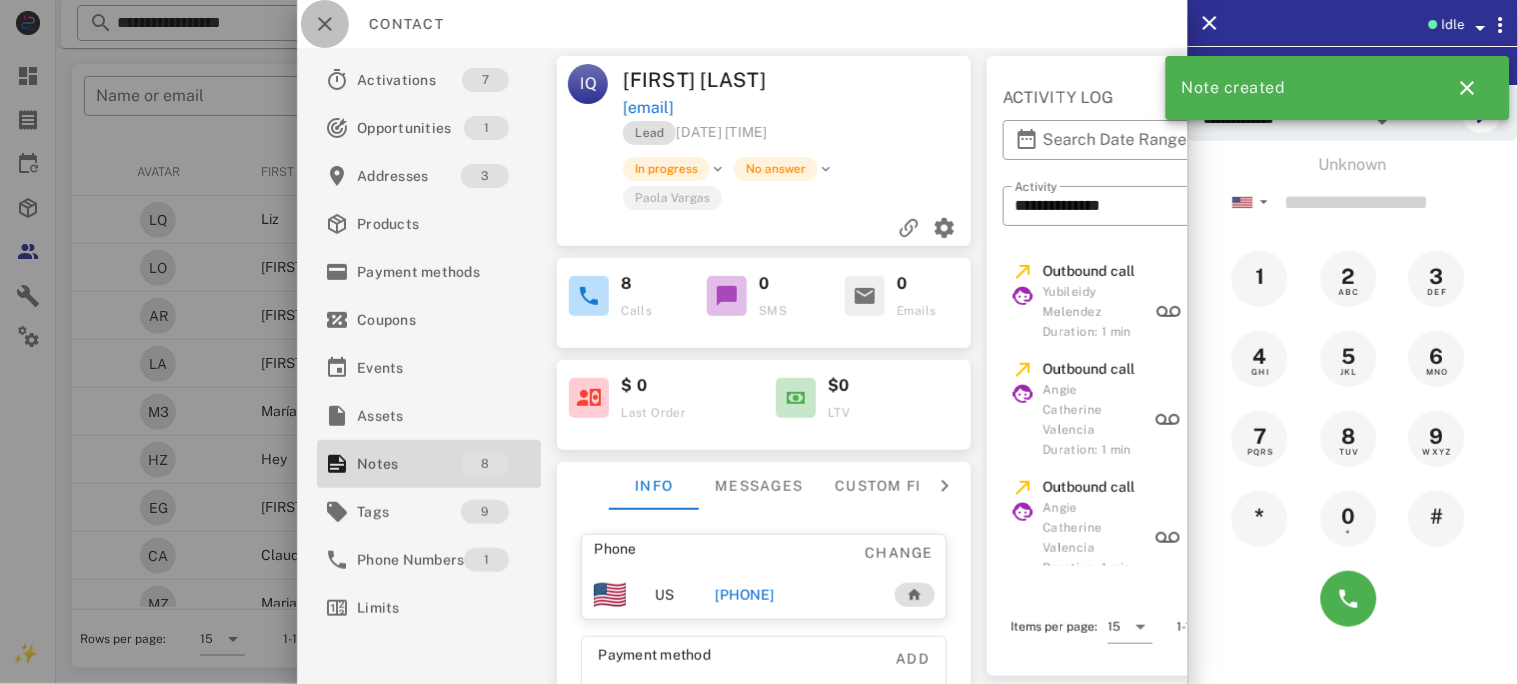 click at bounding box center (325, 24) 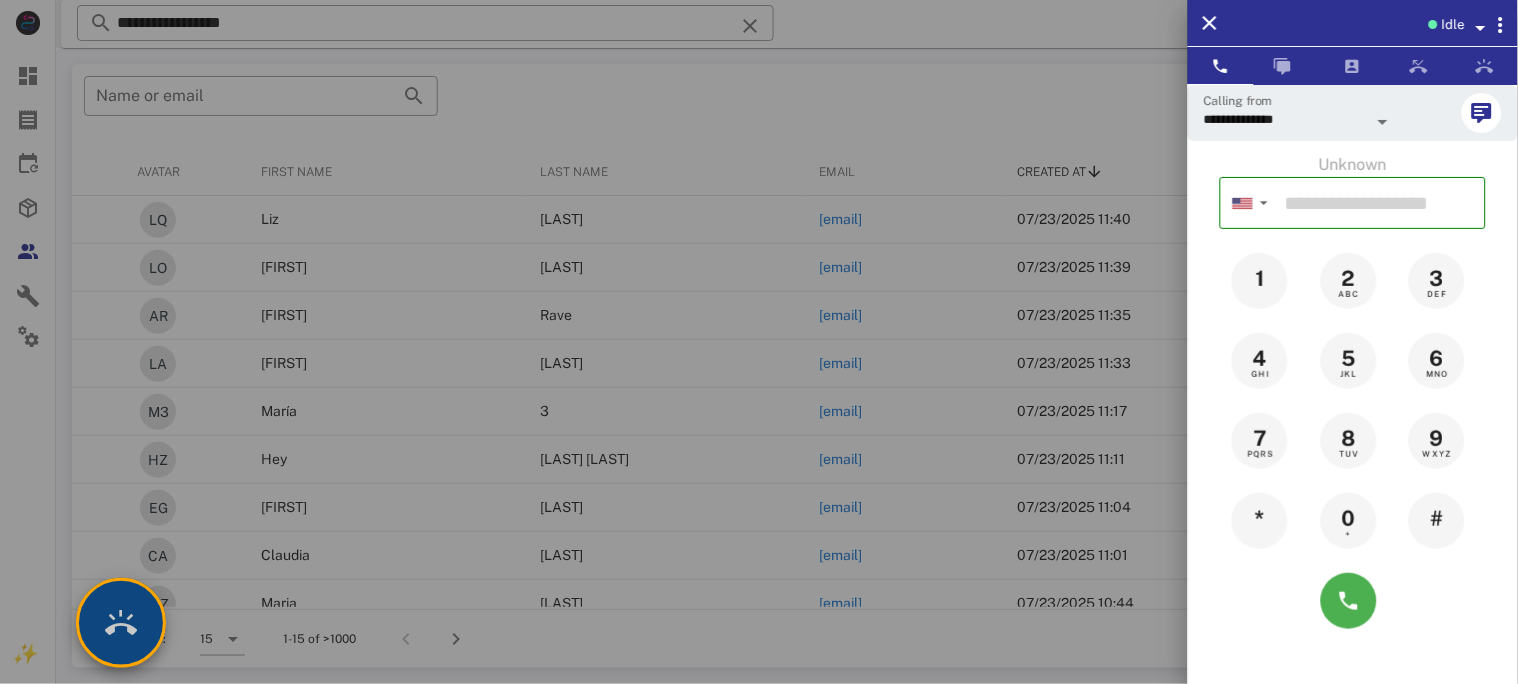 click at bounding box center (121, 623) 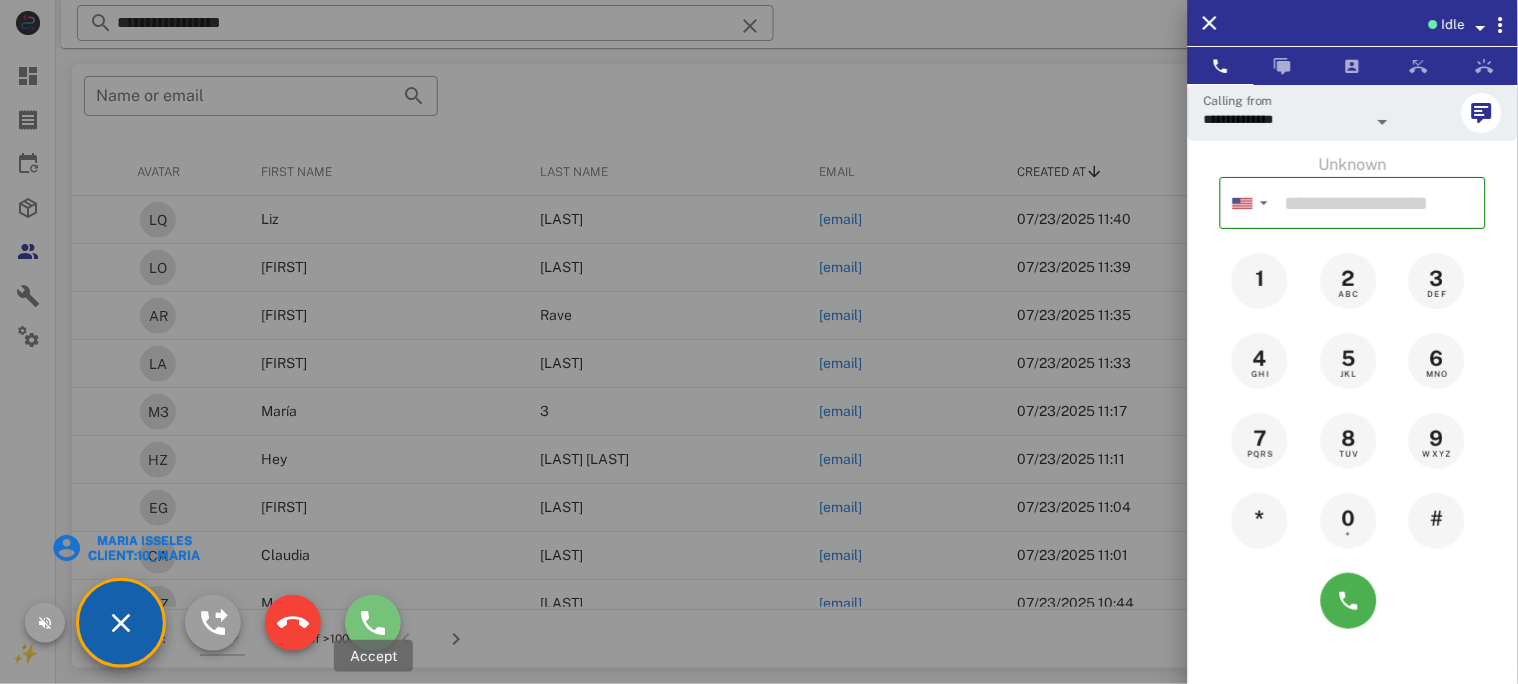 click at bounding box center [373, 623] 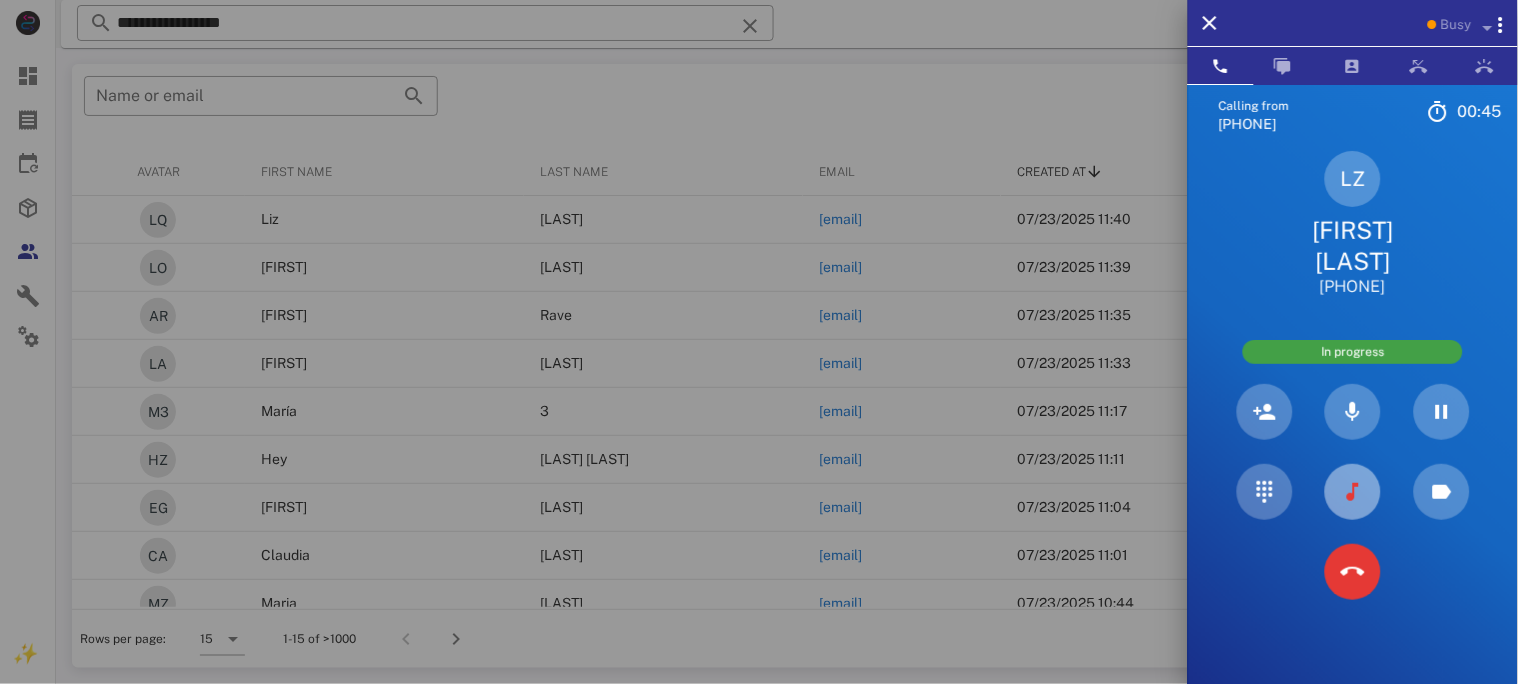 click at bounding box center (1353, 492) 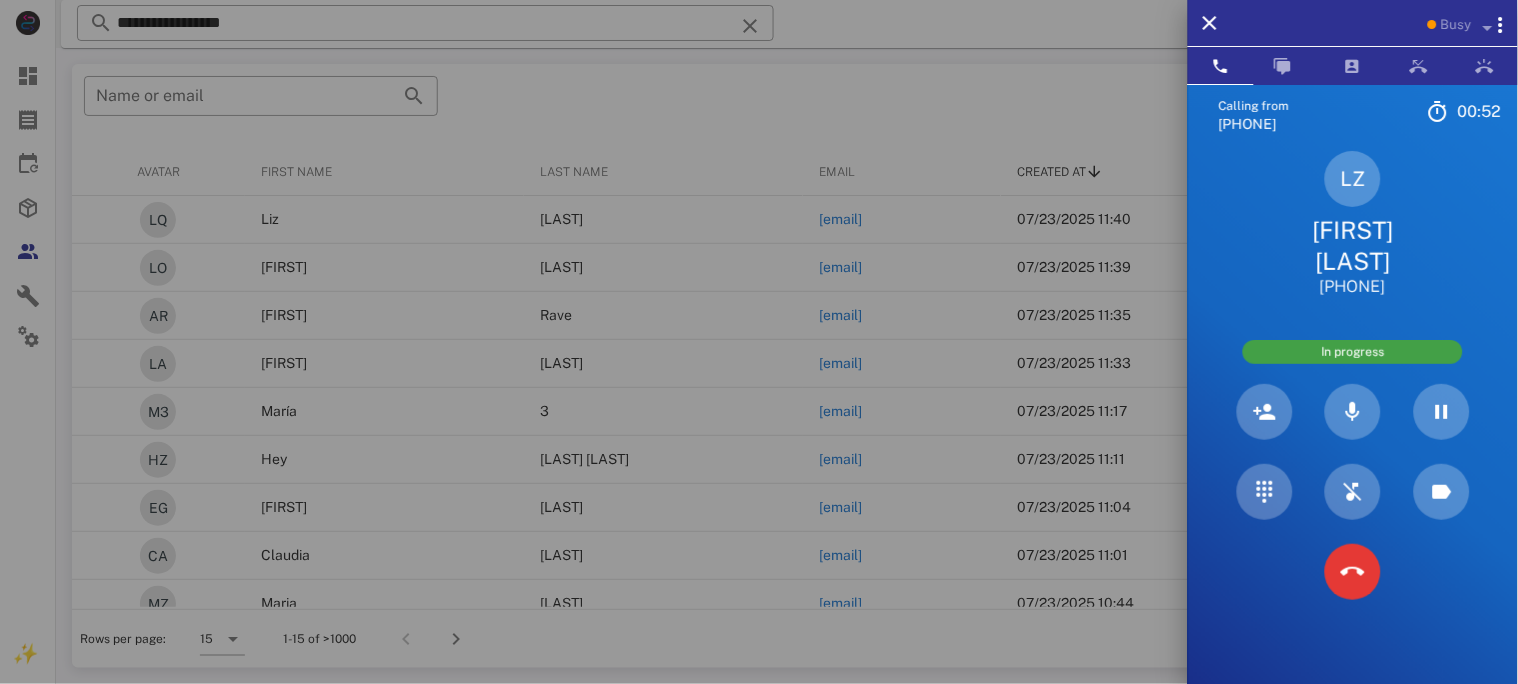 click on "Luz Zapata" at bounding box center (1353, 246) 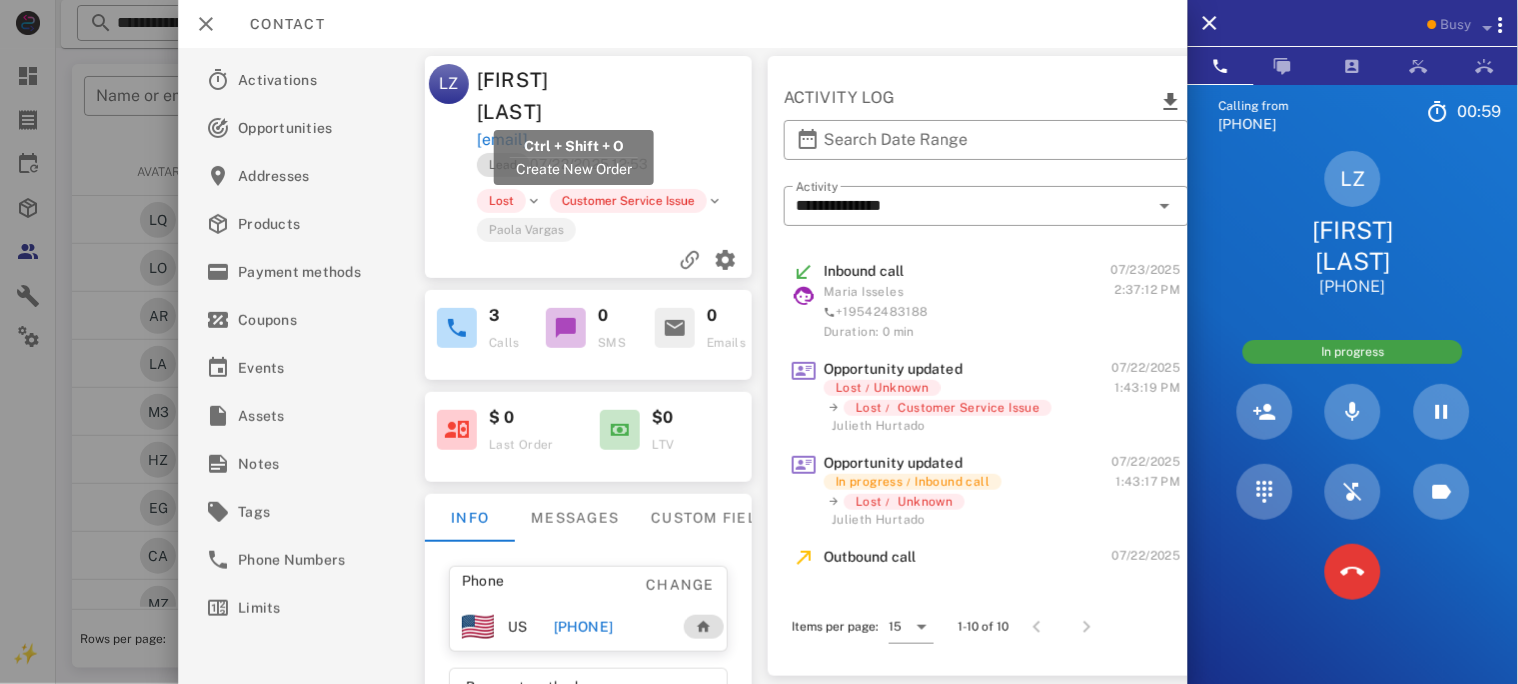 drag, startPoint x: 686, startPoint y: 105, endPoint x: 477, endPoint y: 106, distance: 209.0024 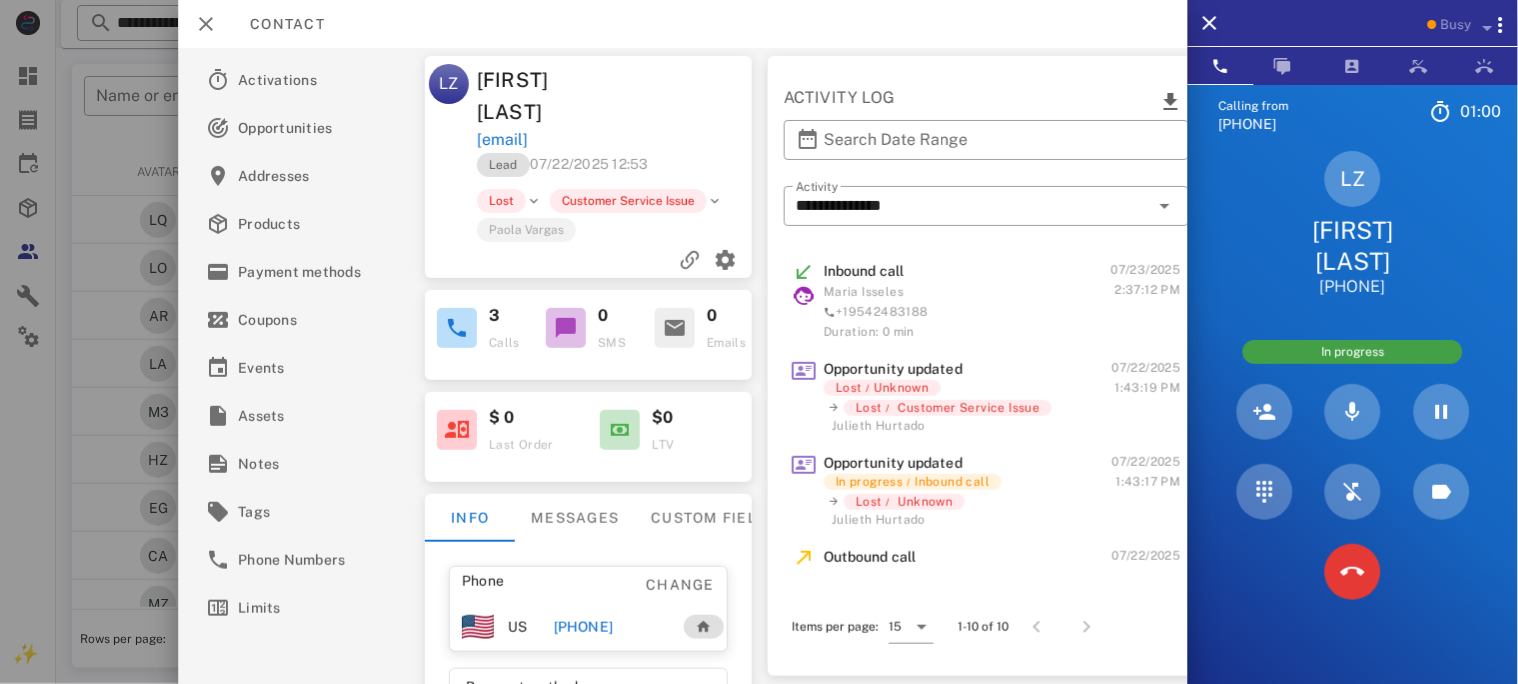 copy on "lucesita1418@hotmail.com" 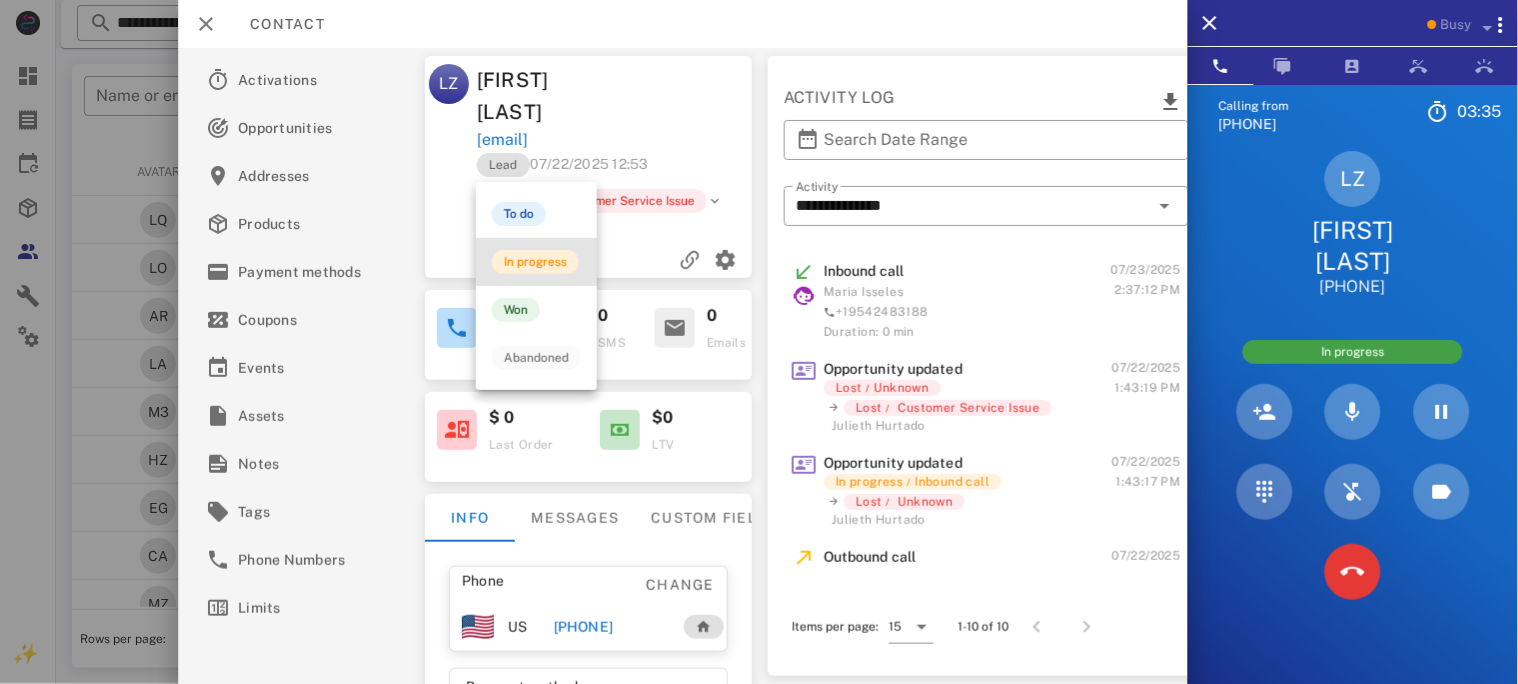 click on "In progress" at bounding box center (535, 262) 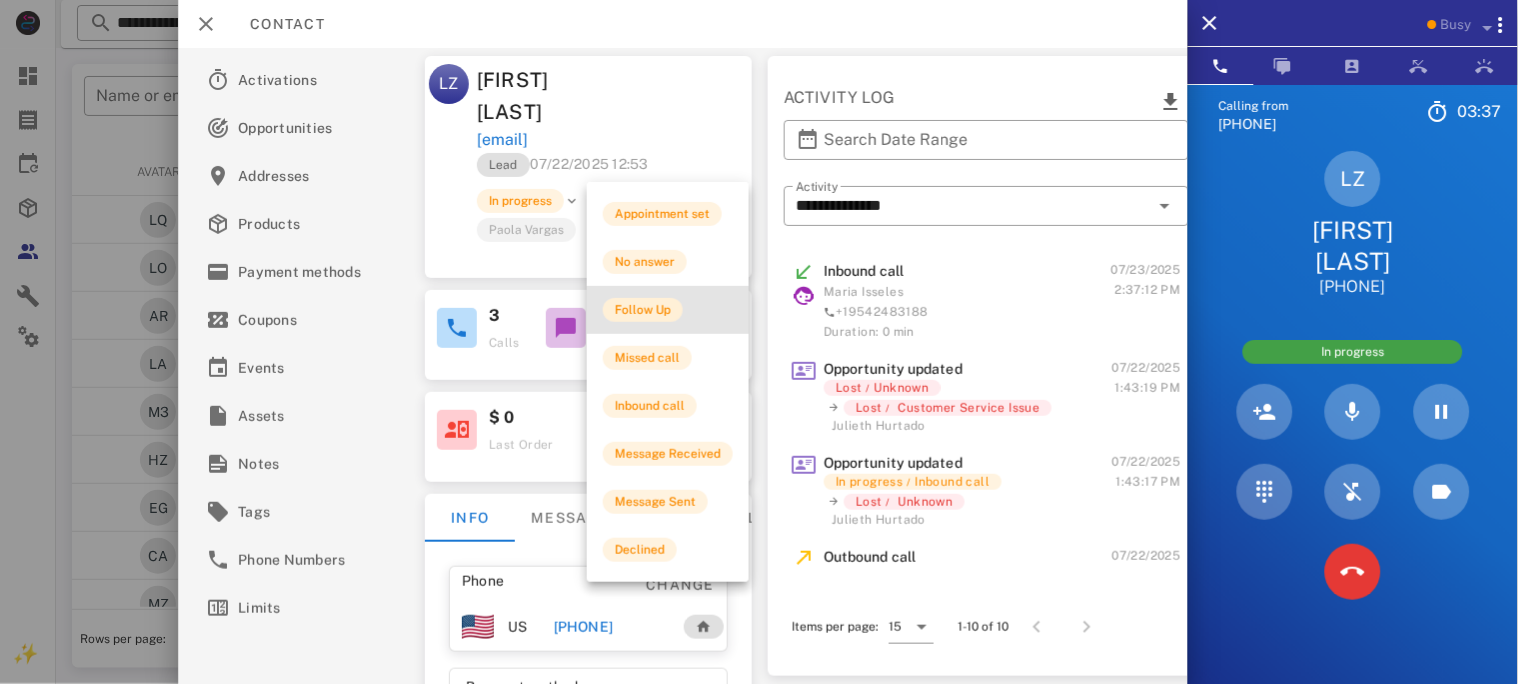 click on "Follow Up" at bounding box center (643, 310) 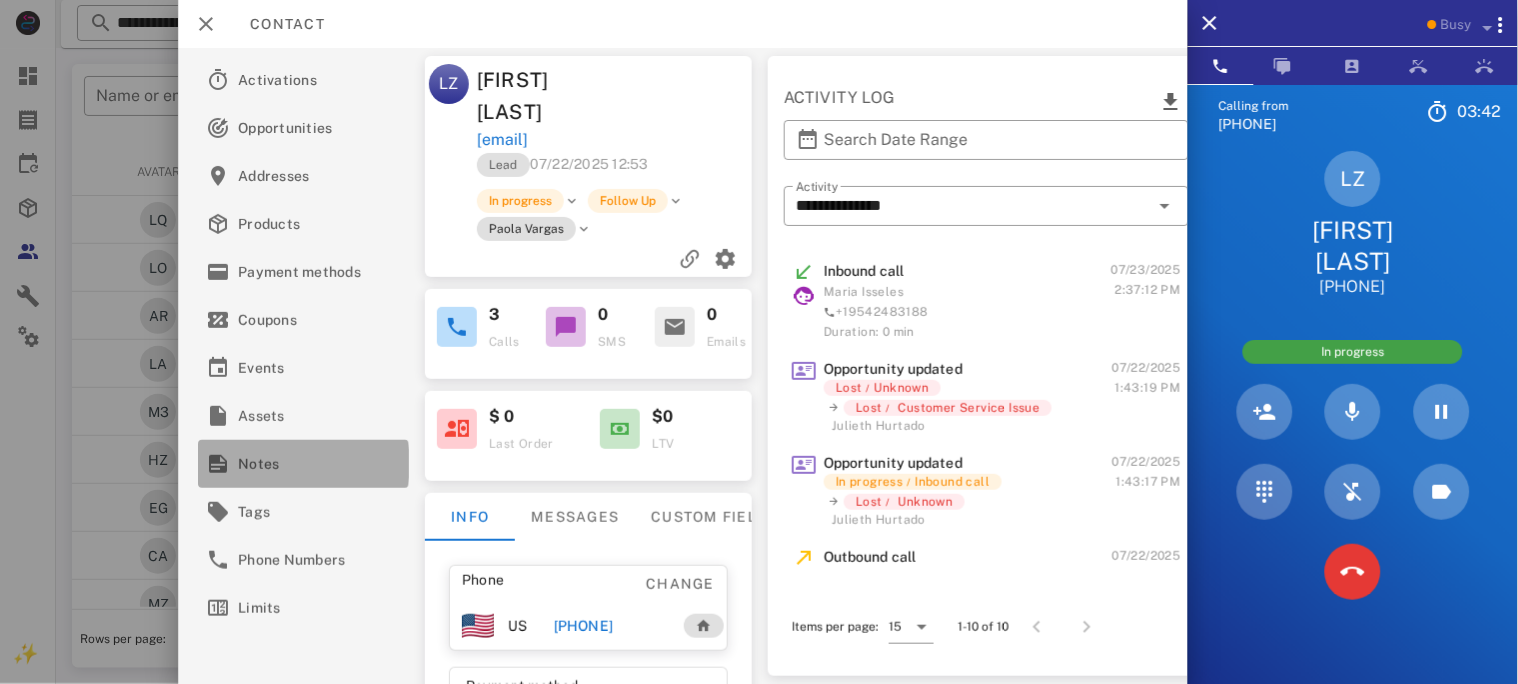 click on "Notes" at bounding box center (299, 464) 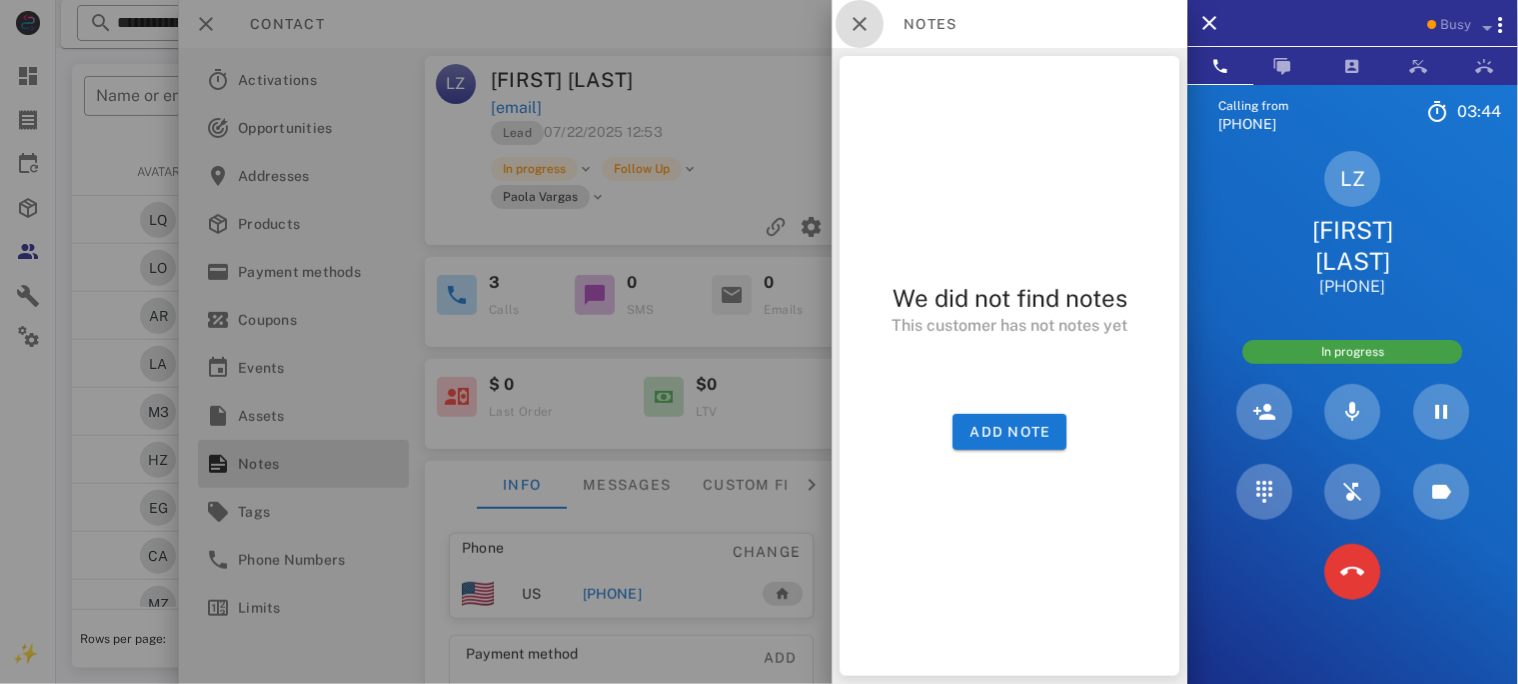 click at bounding box center [860, 24] 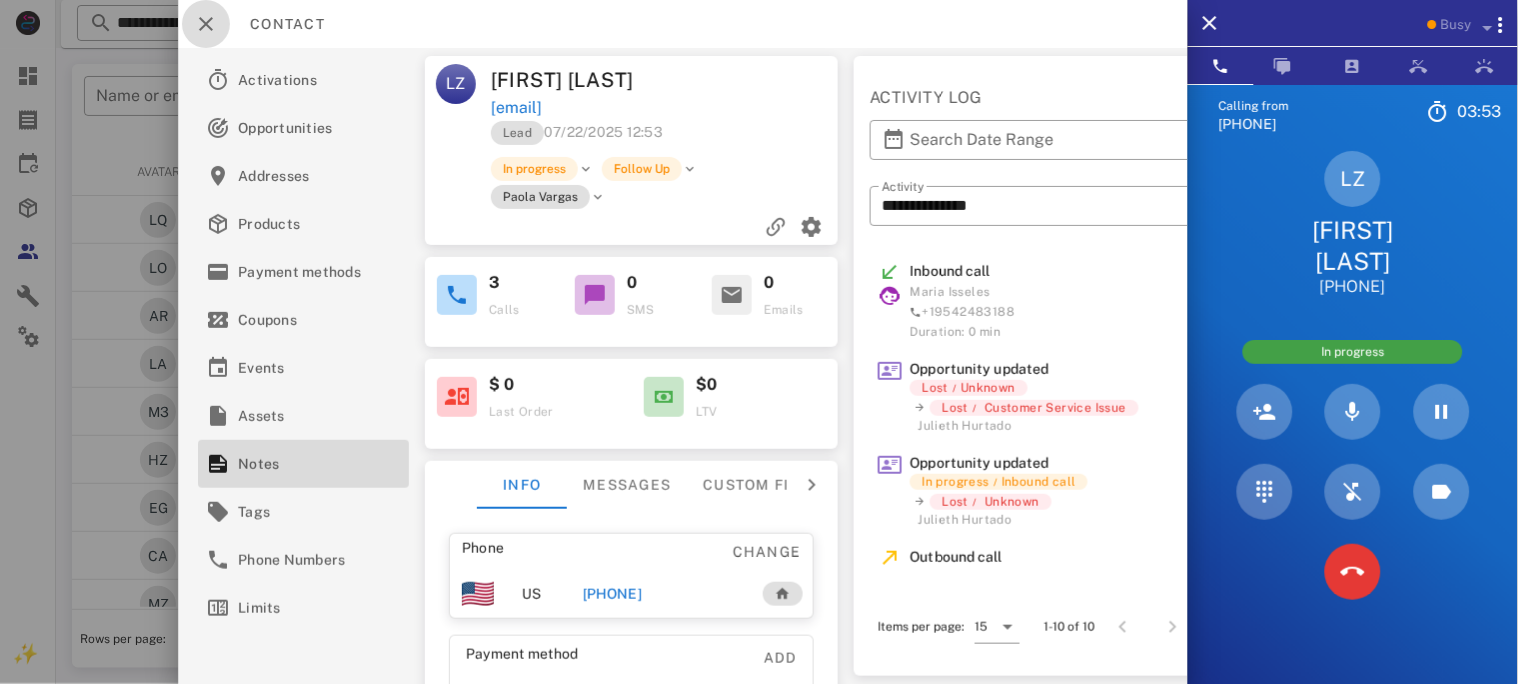 click at bounding box center (206, 24) 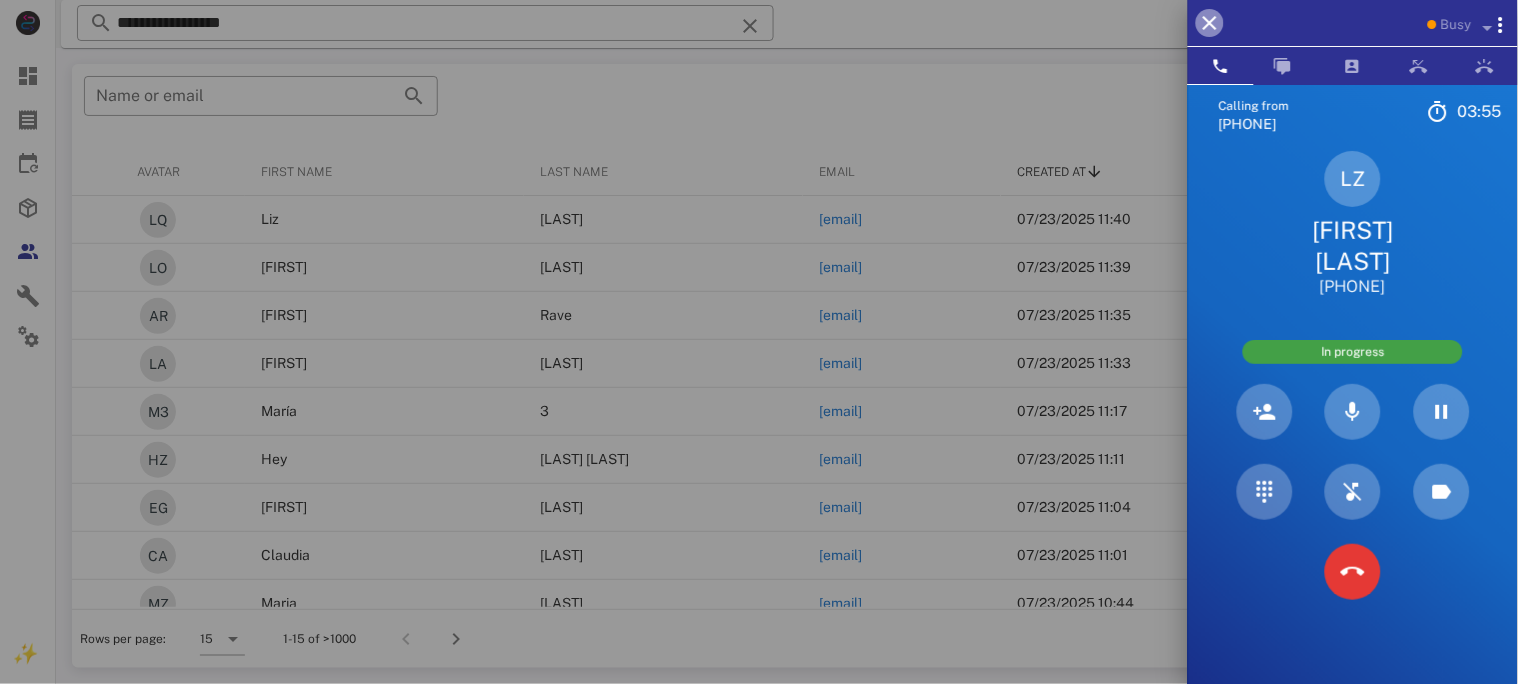 click at bounding box center (1210, 23) 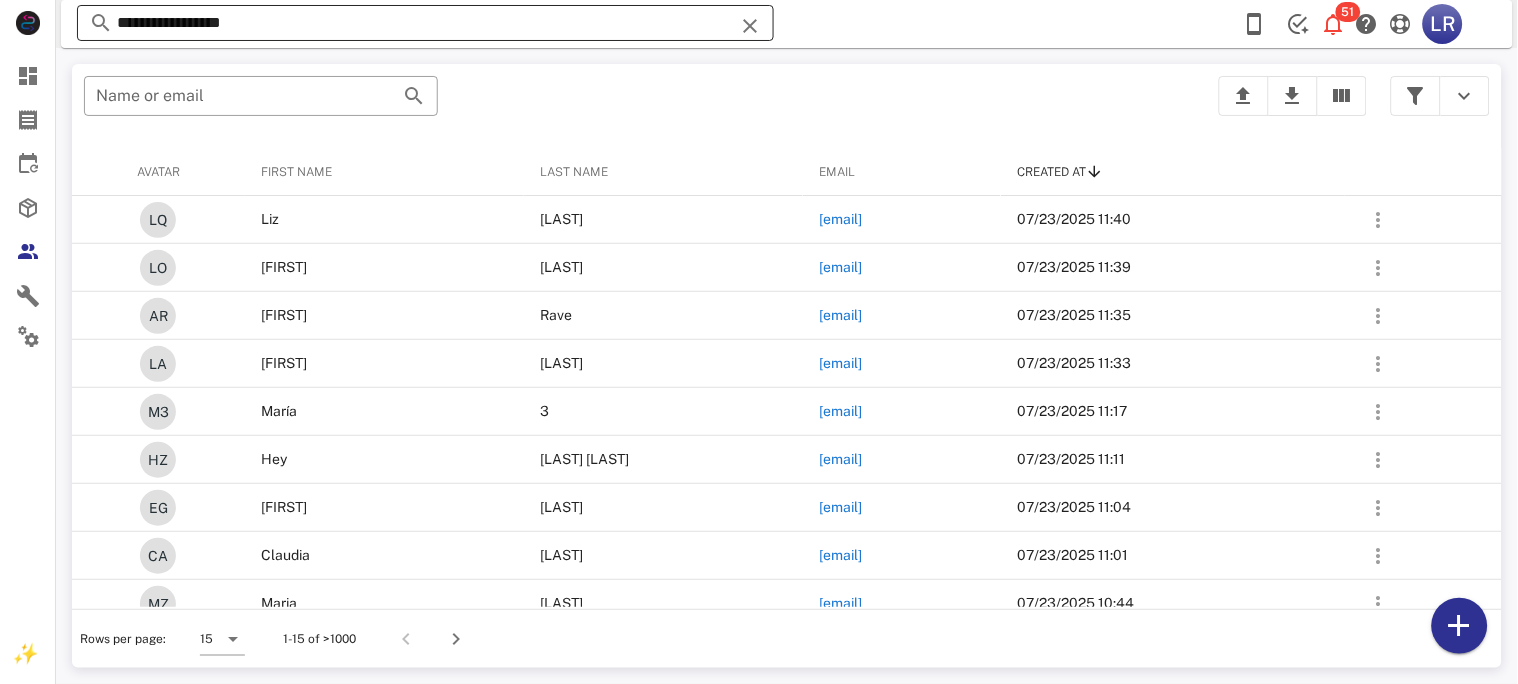 click at bounding box center [750, 26] 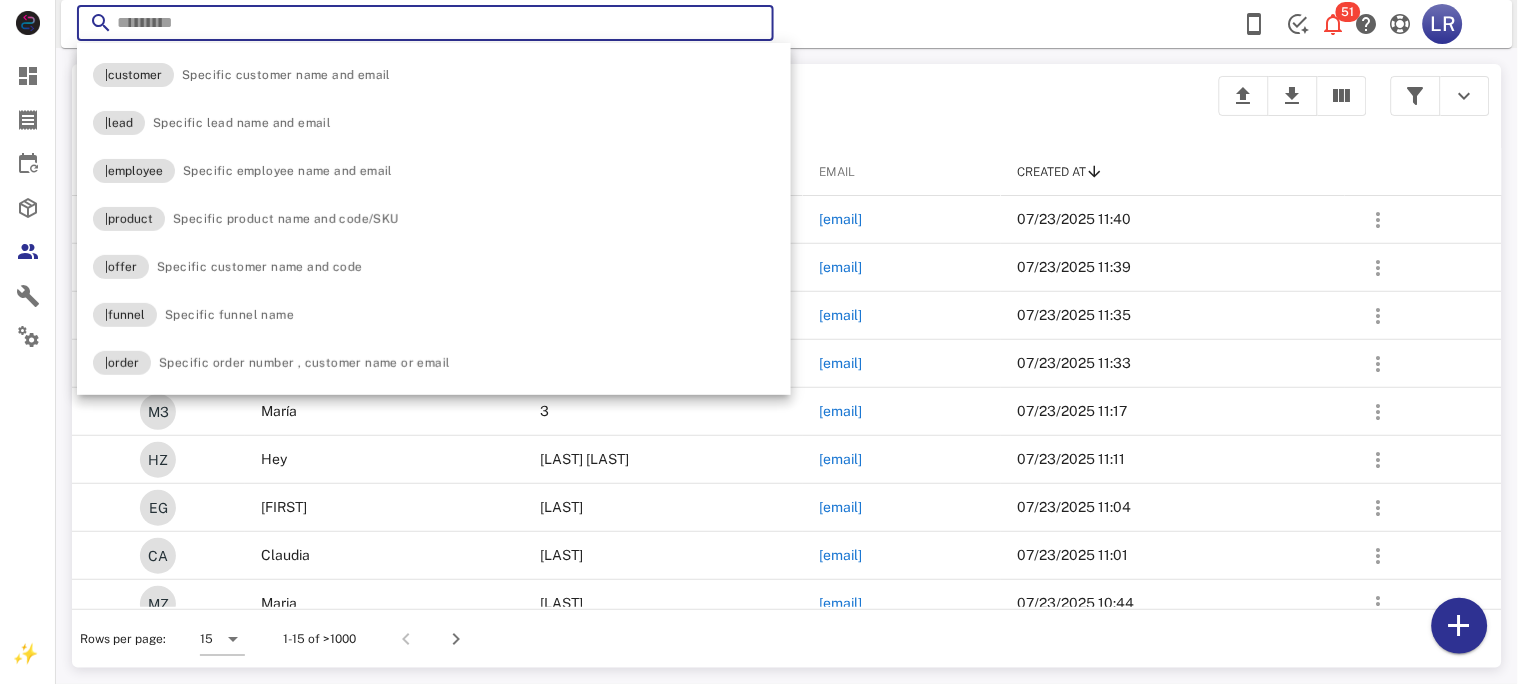 paste on "**********" 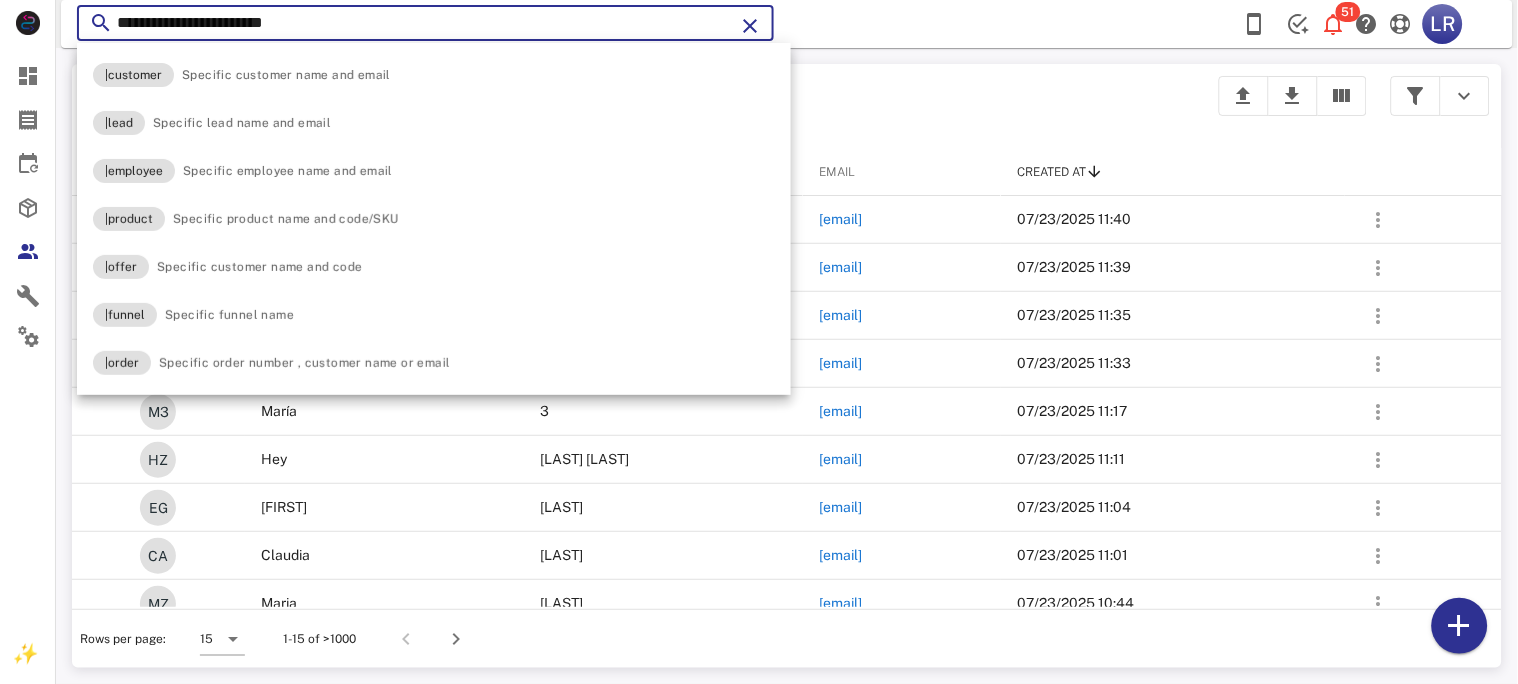 type on "**********" 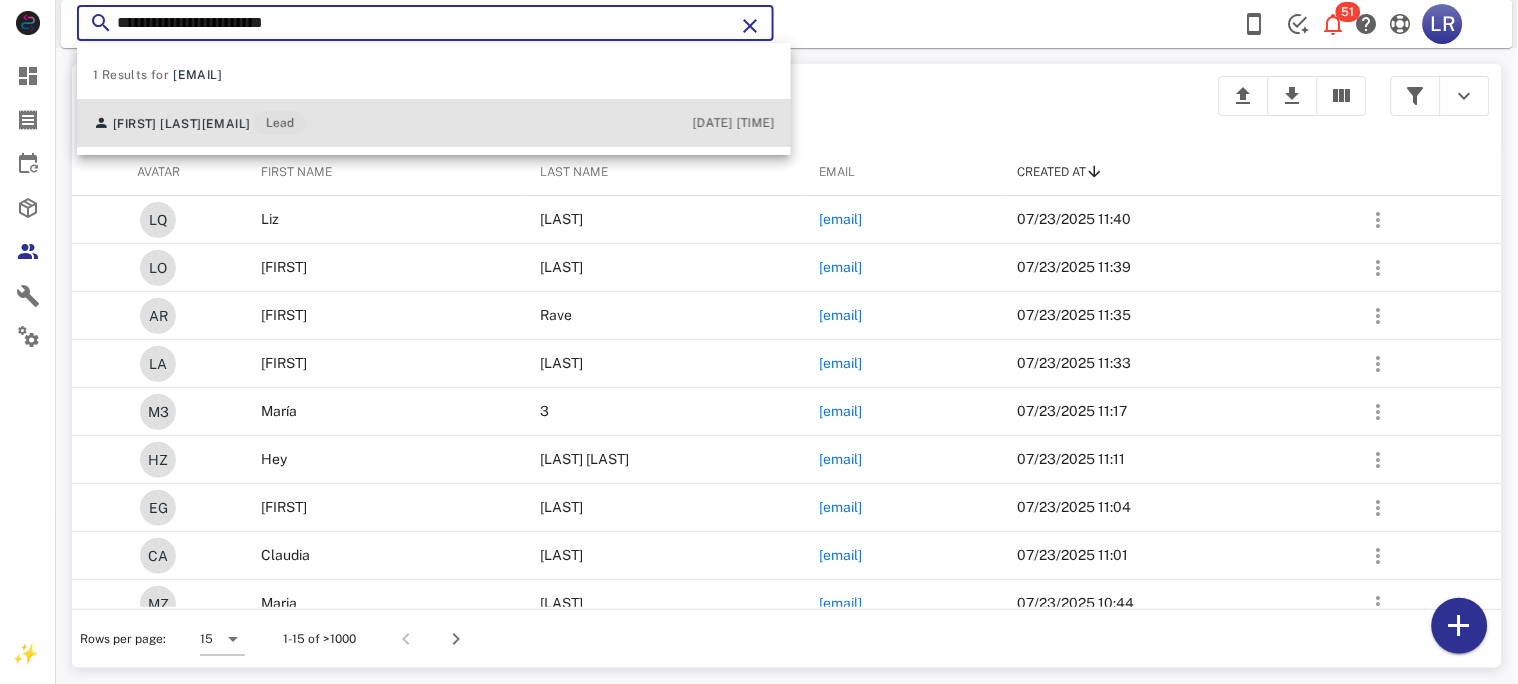 click on "lucesita1418@hotmail.com" at bounding box center (226, 124) 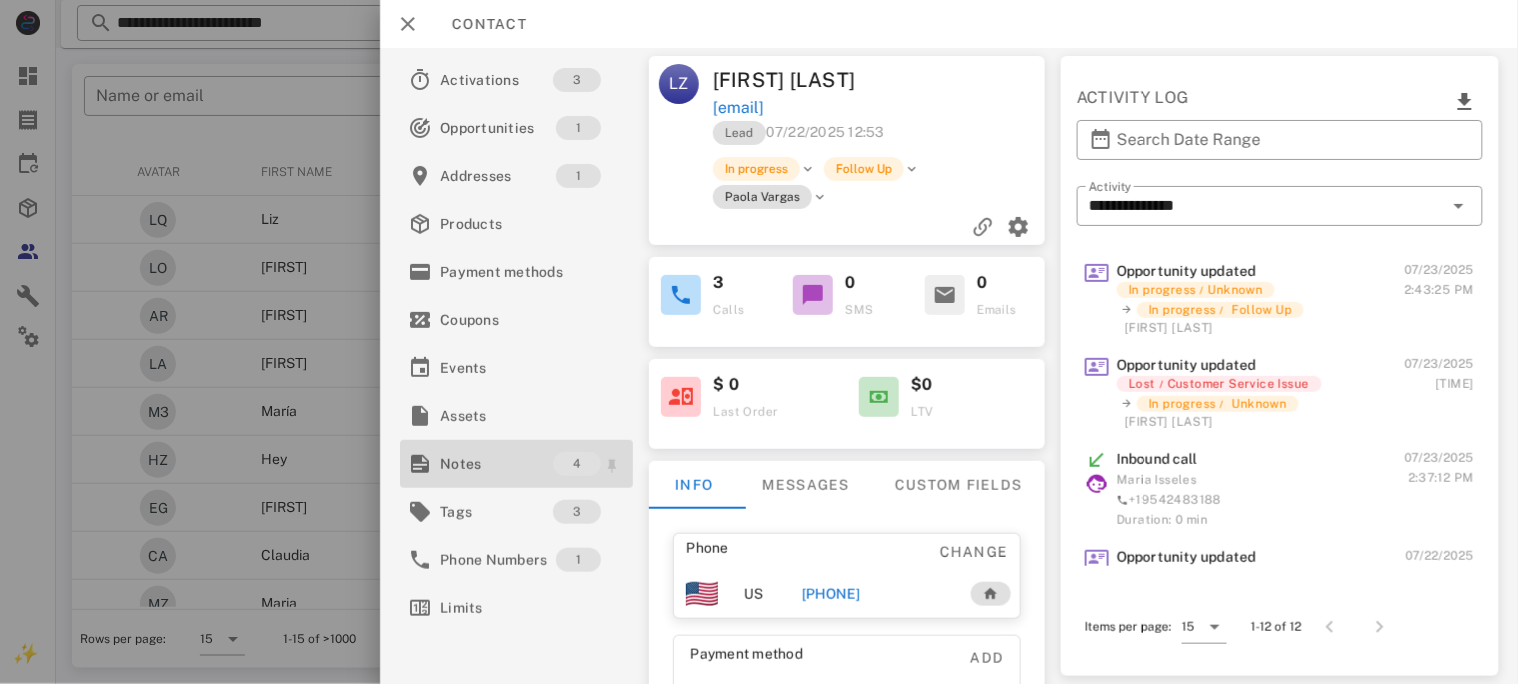click on "Notes" at bounding box center (496, 464) 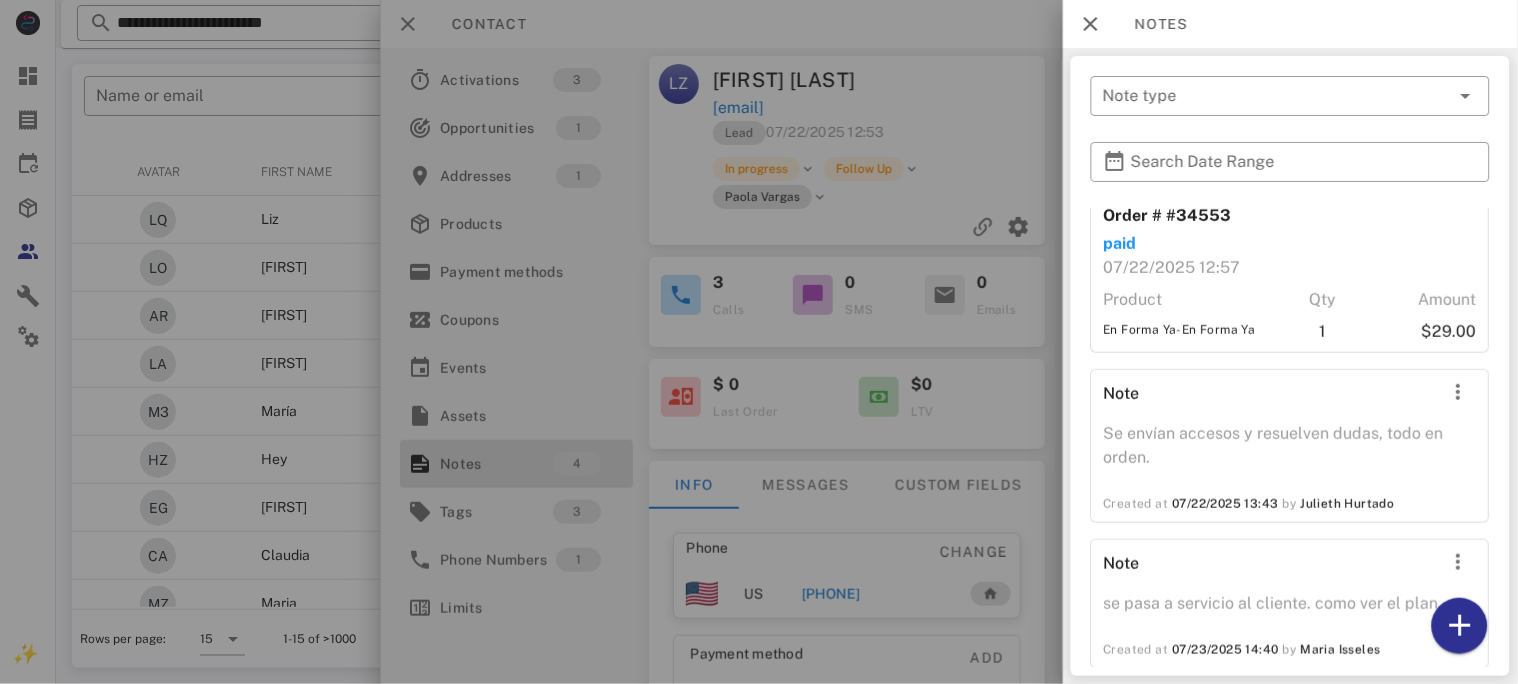 scroll, scrollTop: 337, scrollLeft: 0, axis: vertical 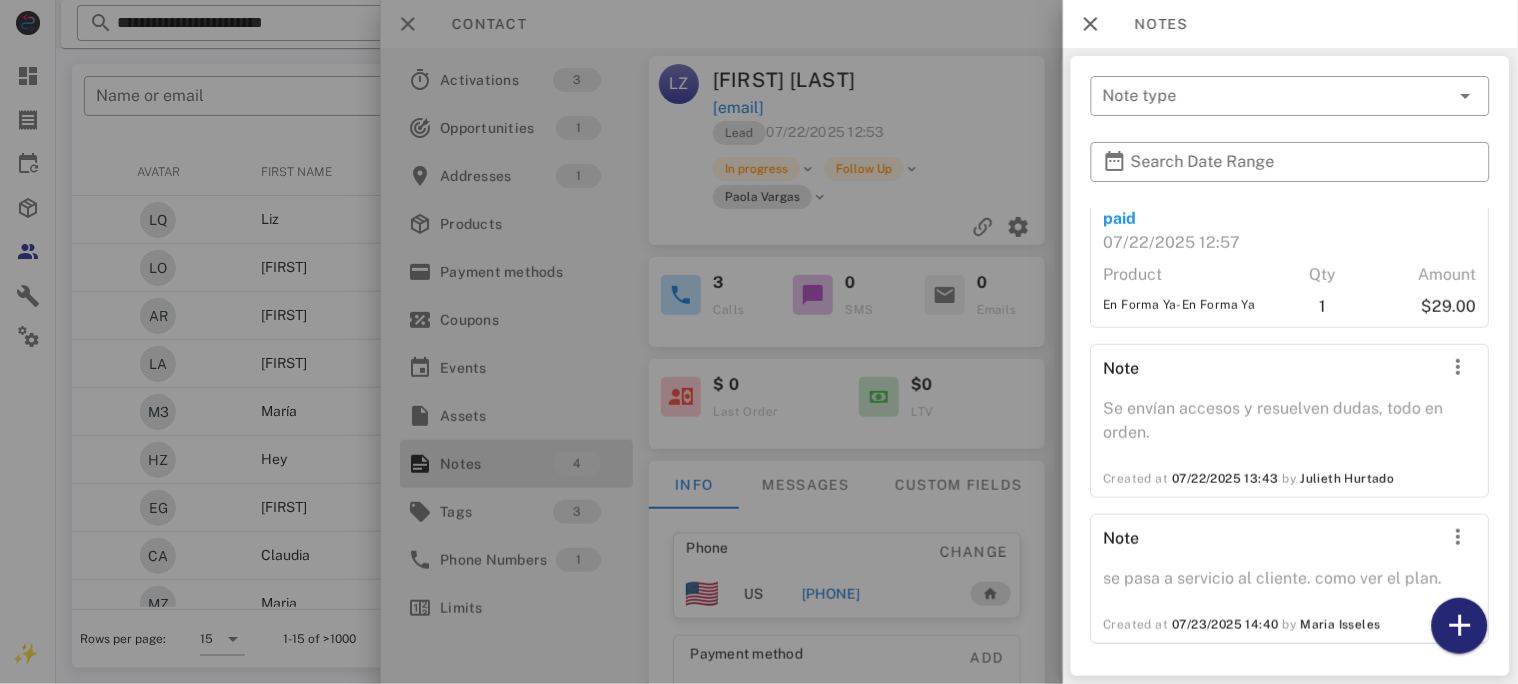 click at bounding box center (1460, 626) 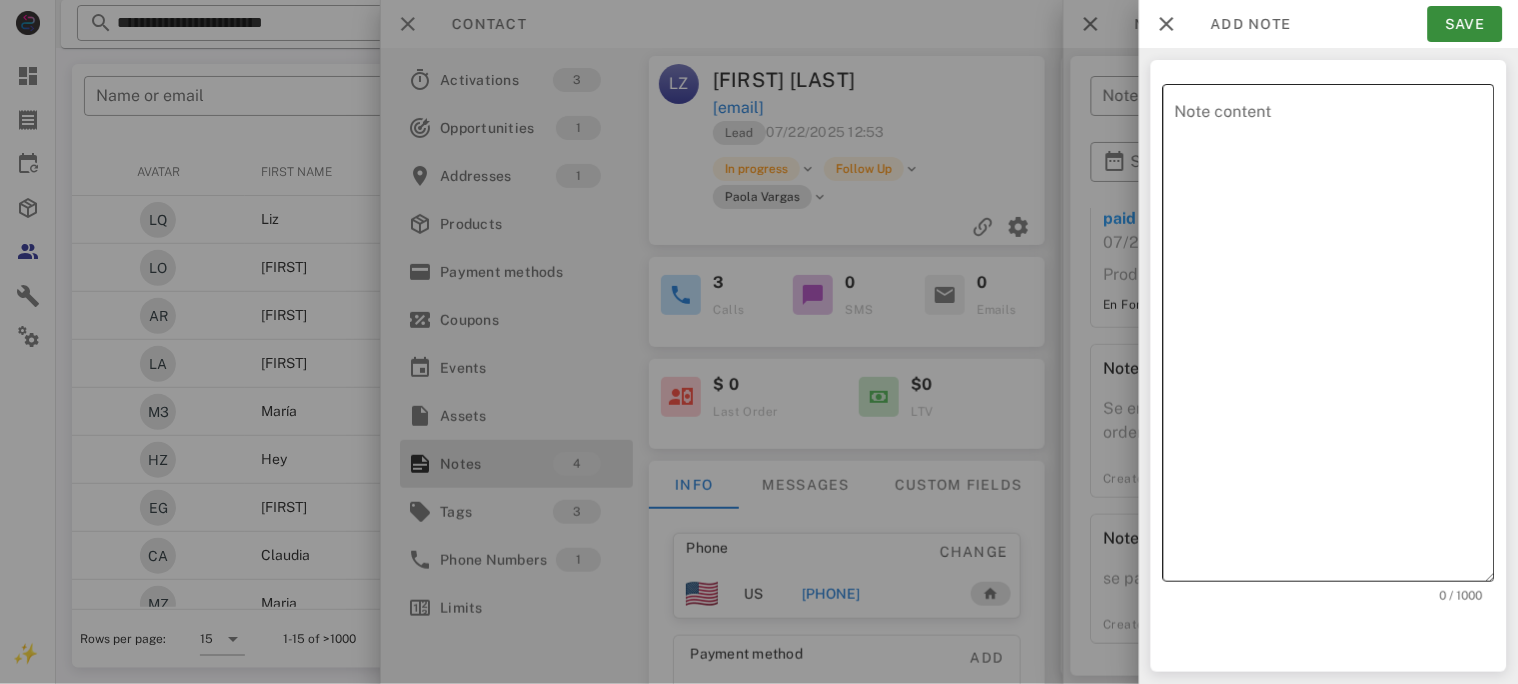 click on "Note content" at bounding box center (1335, 338) 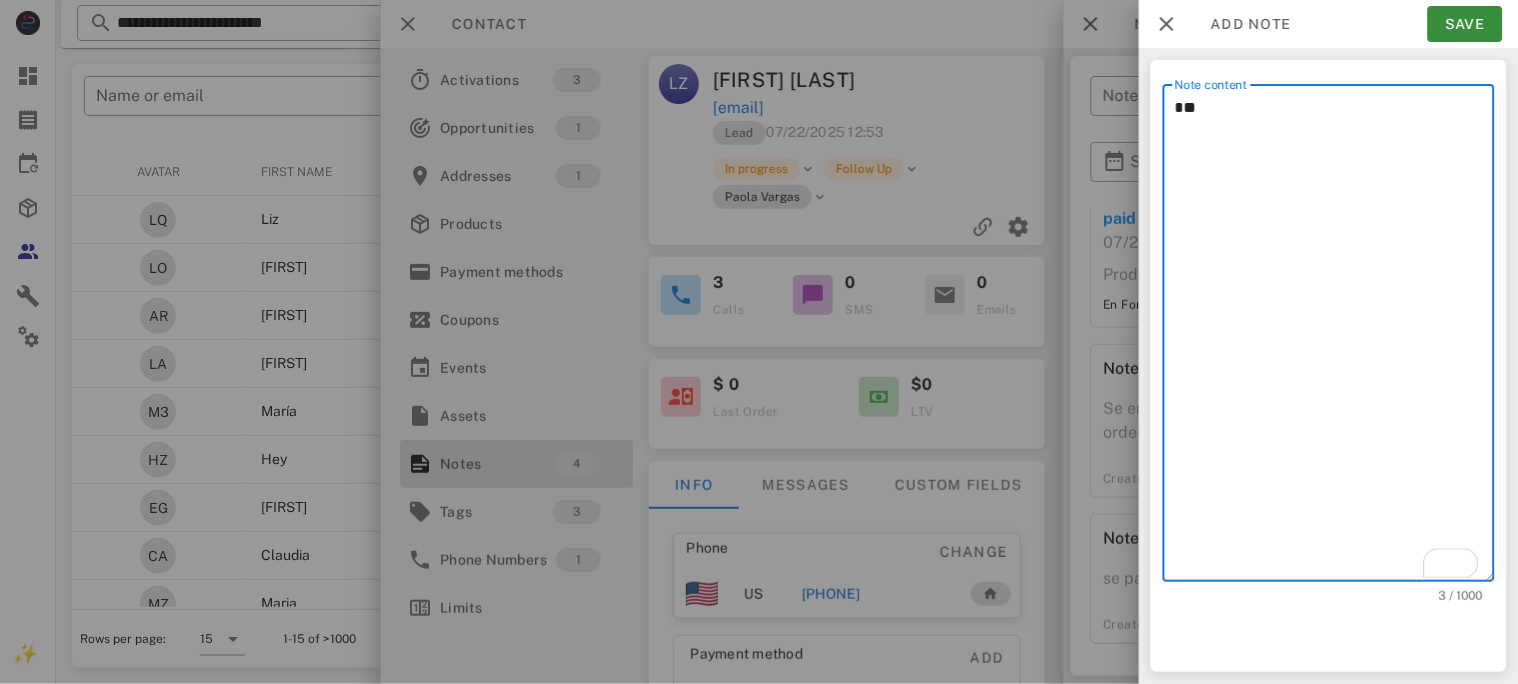 type on "*" 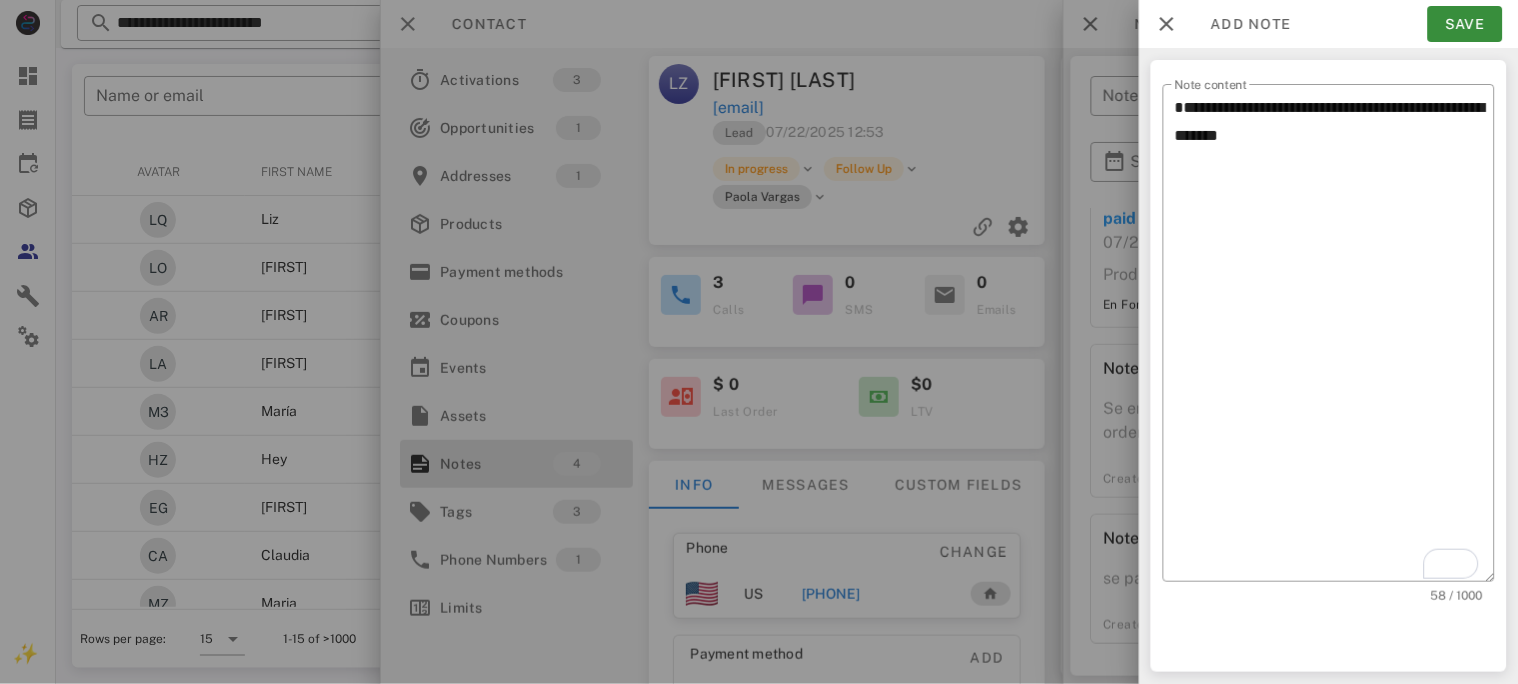 click on "**********" at bounding box center [1329, 366] 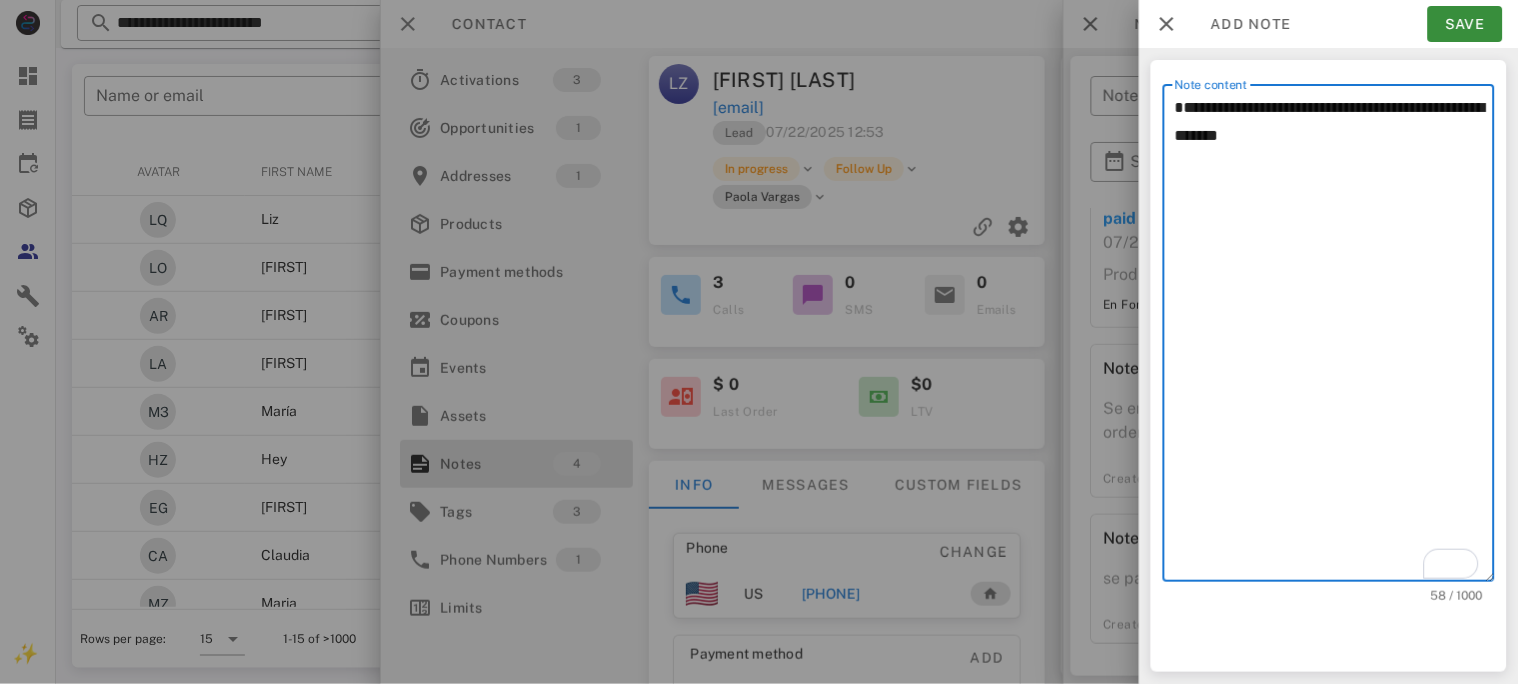 drag, startPoint x: 1361, startPoint y: 136, endPoint x: 1352, endPoint y: 120, distance: 18.35756 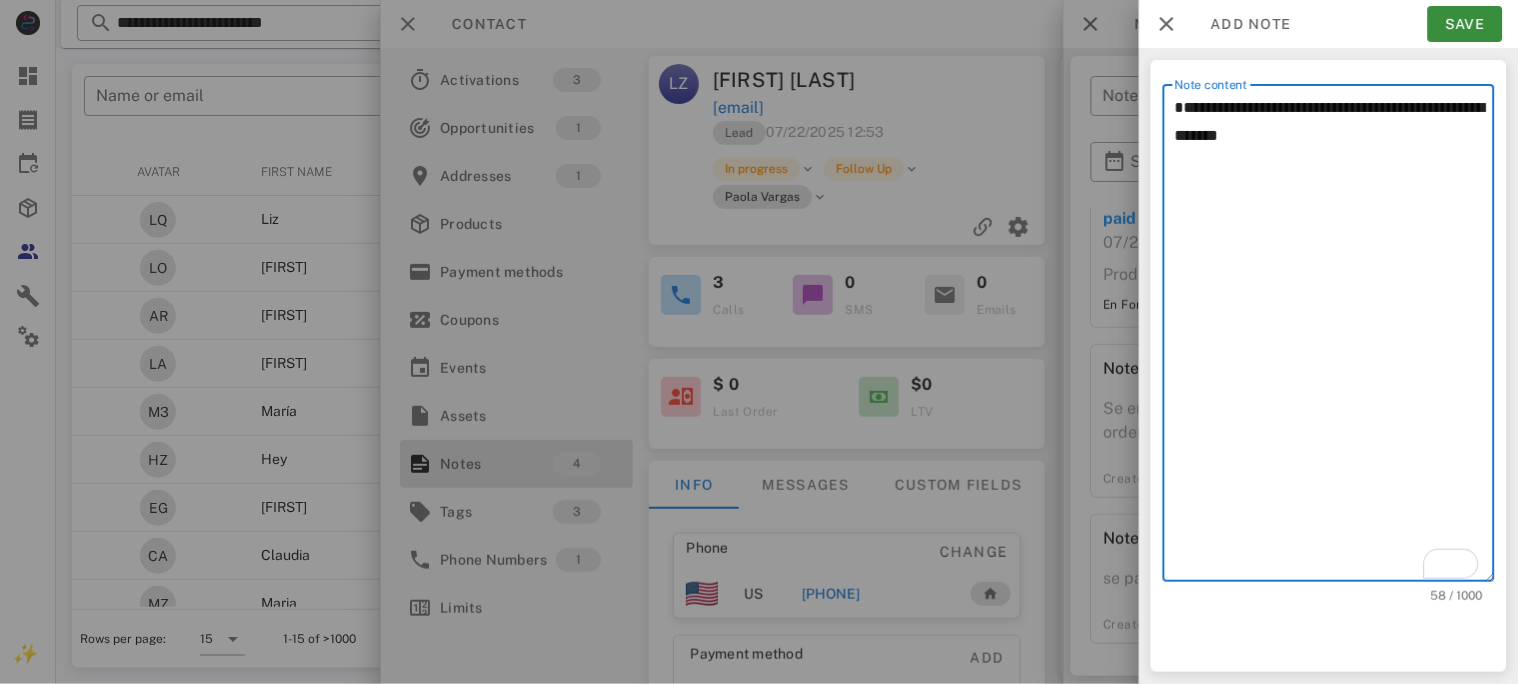 click on "**********" at bounding box center [1335, 338] 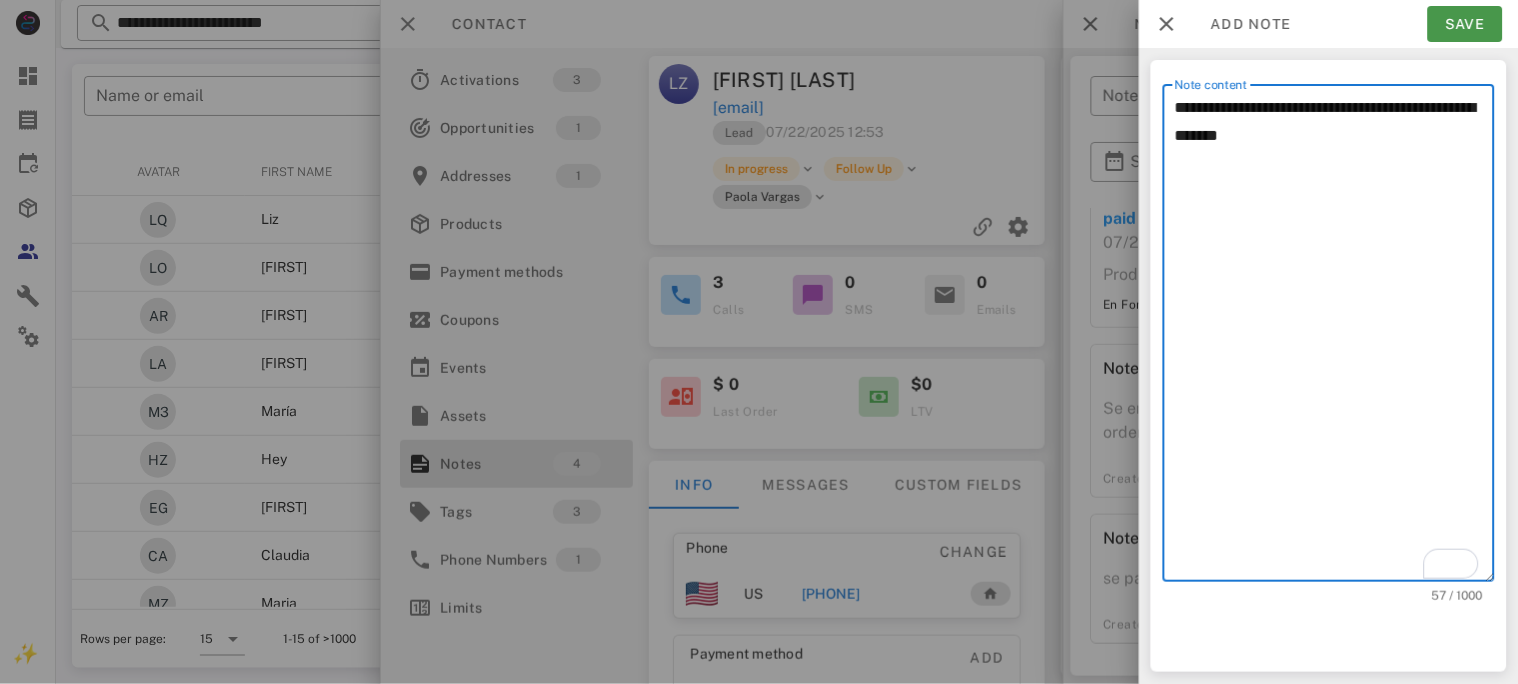 type on "**********" 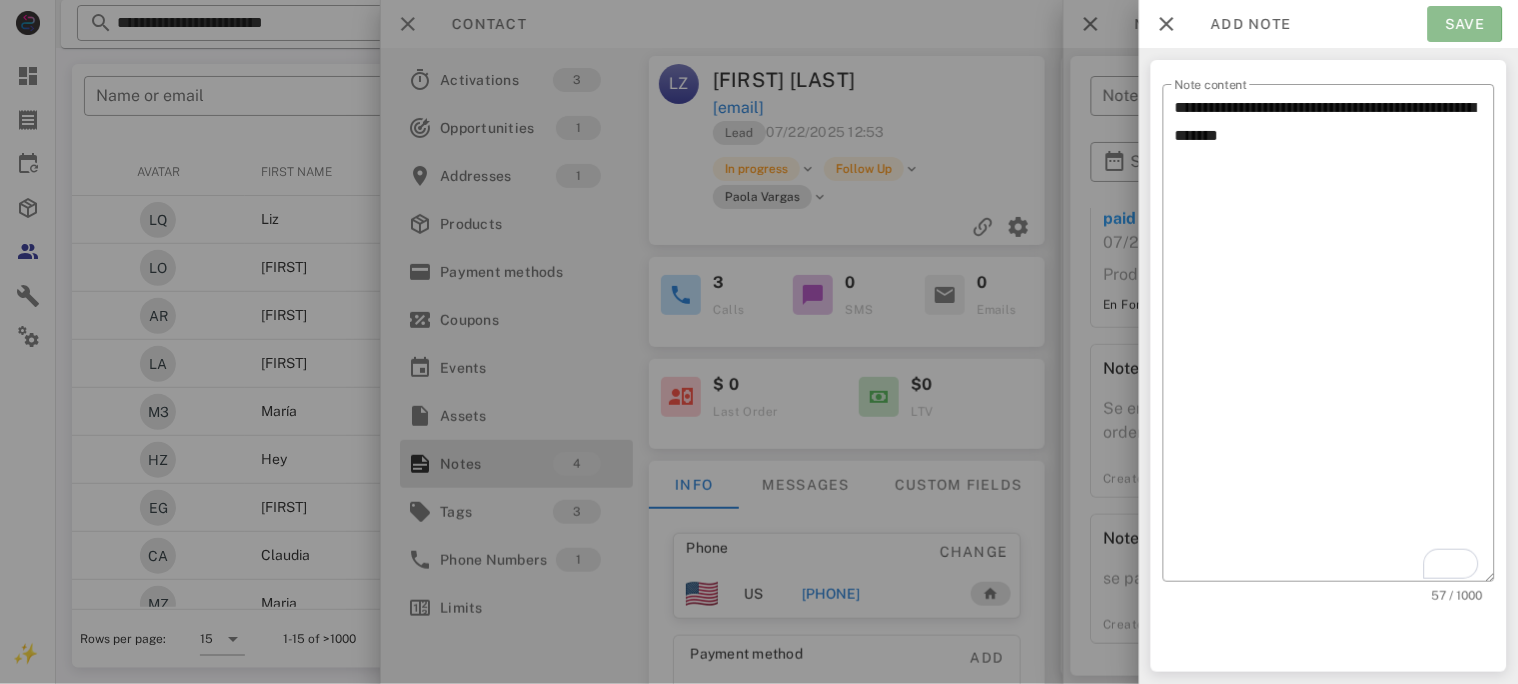 click on "Save" at bounding box center [1465, 24] 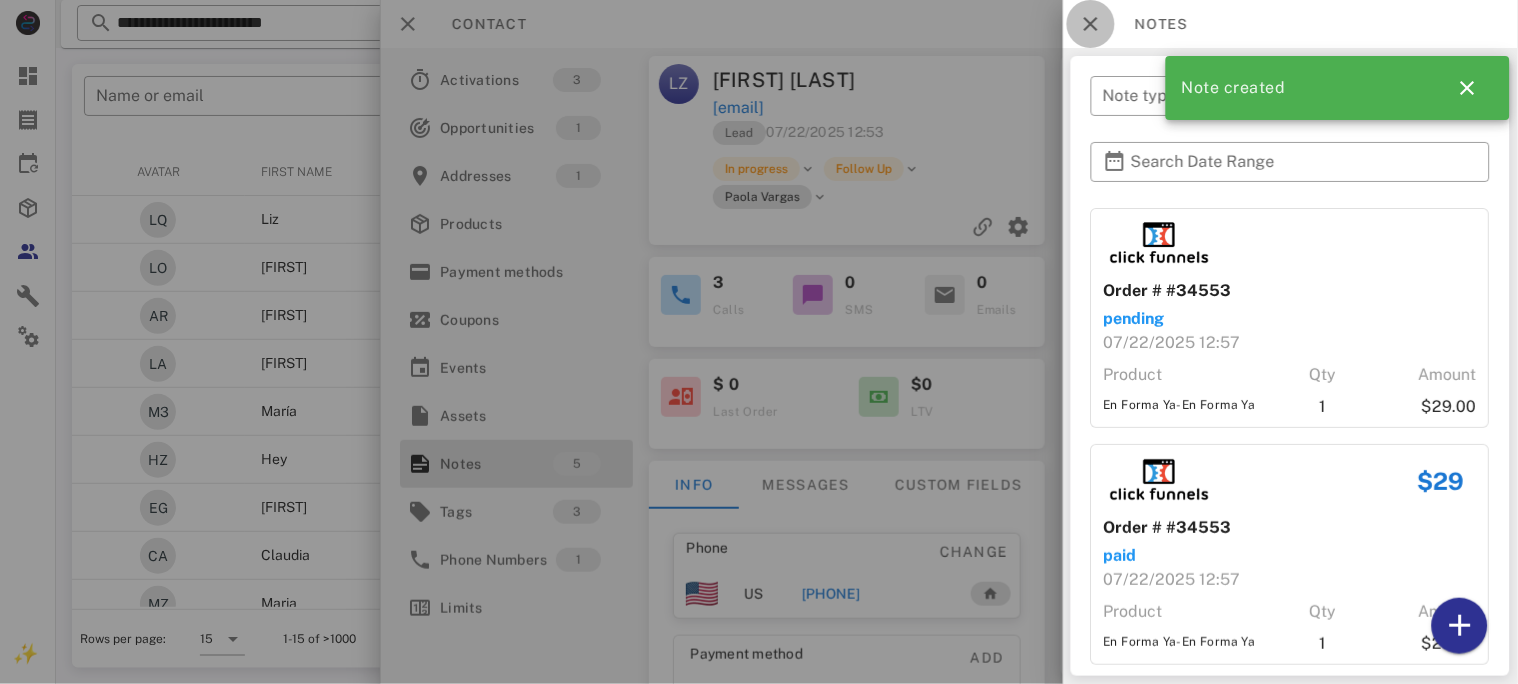 click at bounding box center [1091, 24] 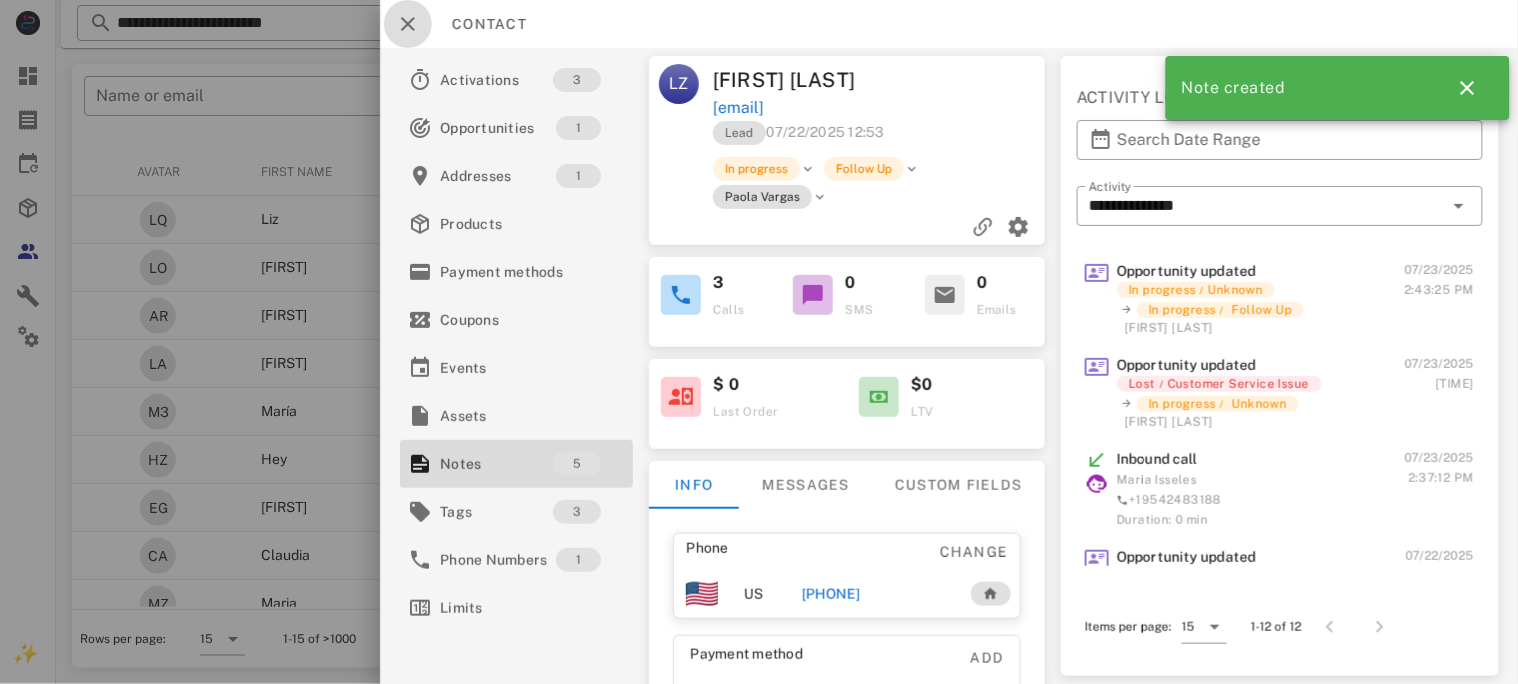 click at bounding box center [408, 24] 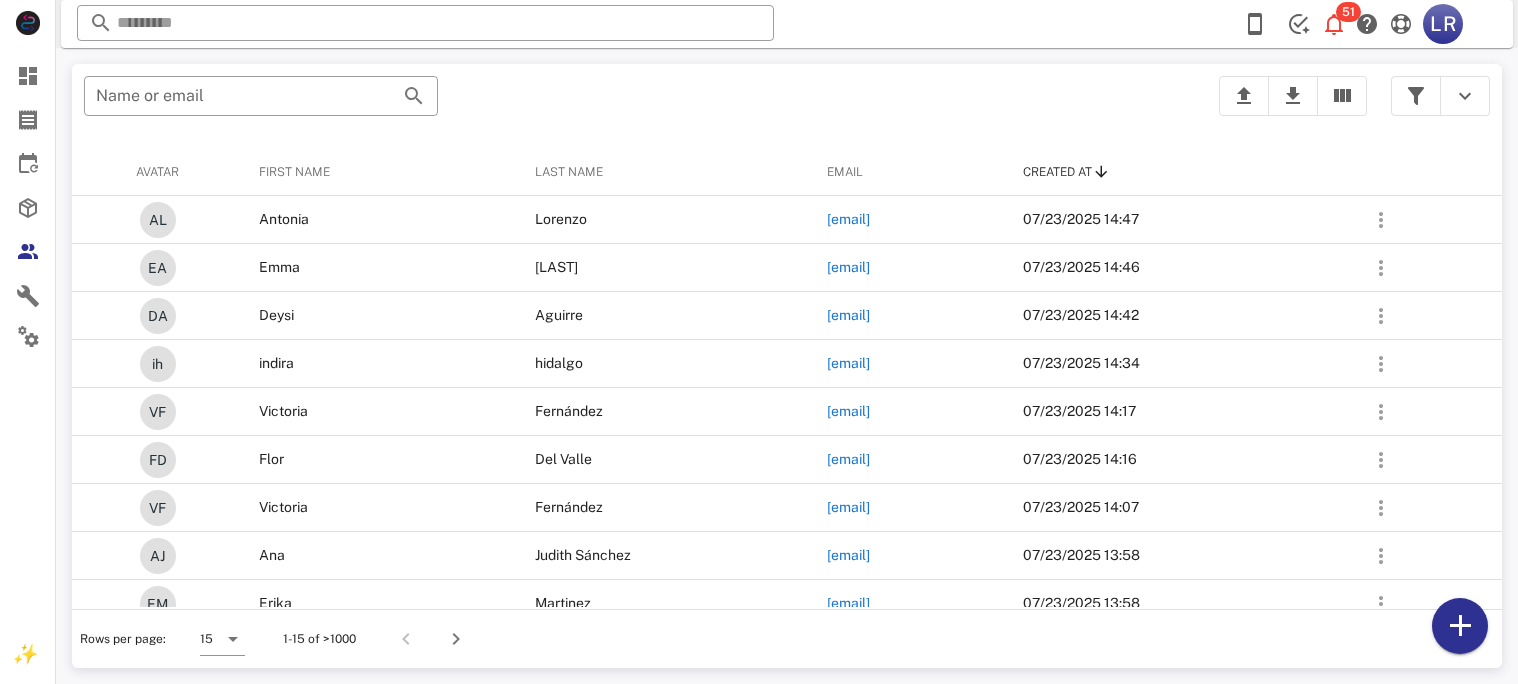 scroll, scrollTop: 0, scrollLeft: 0, axis: both 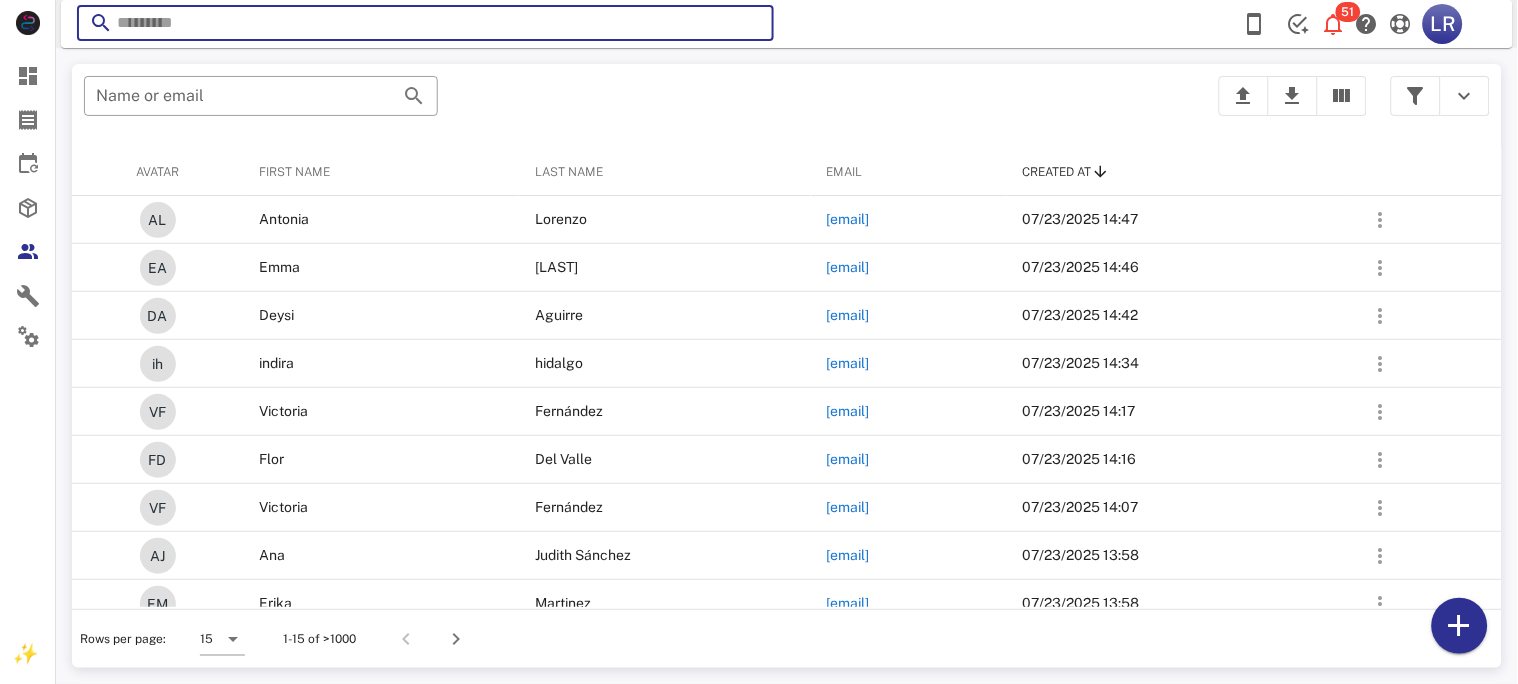 click at bounding box center (425, 23) 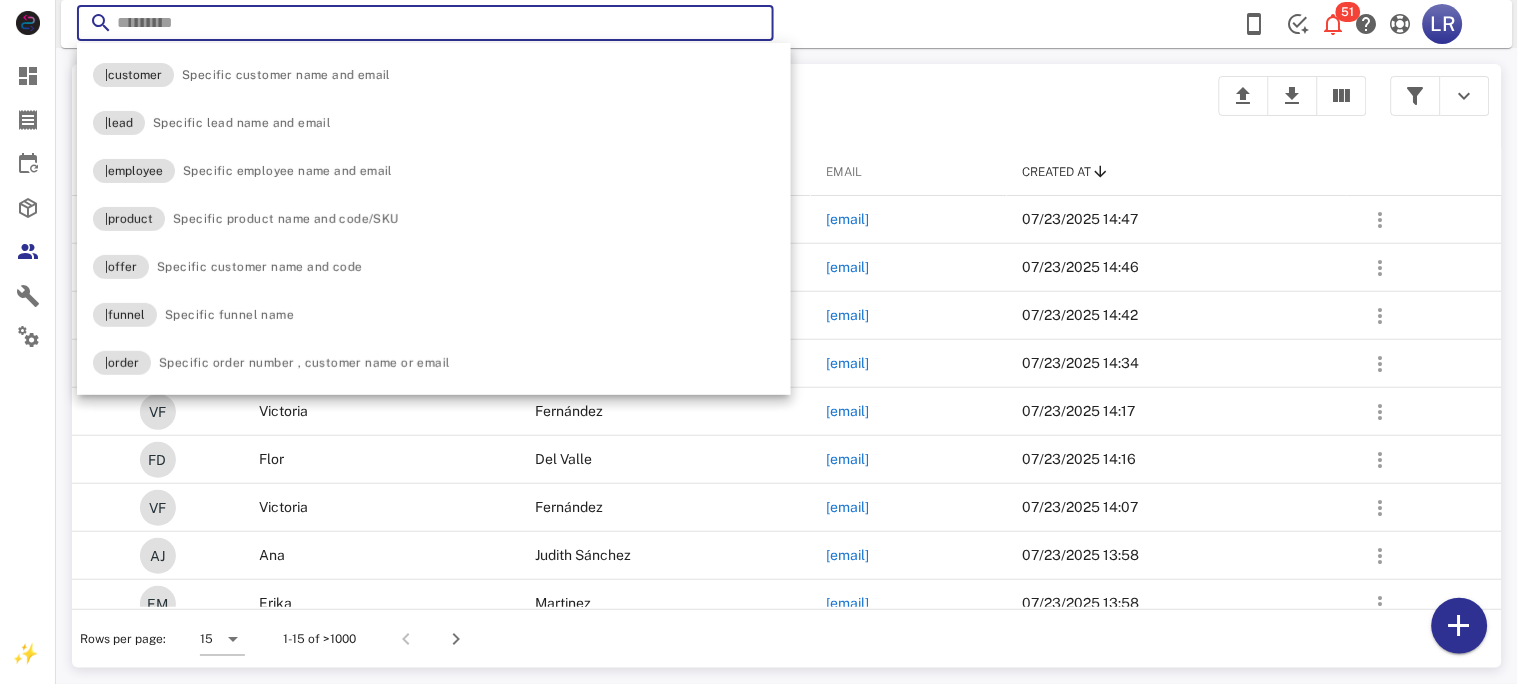 paste on "**********" 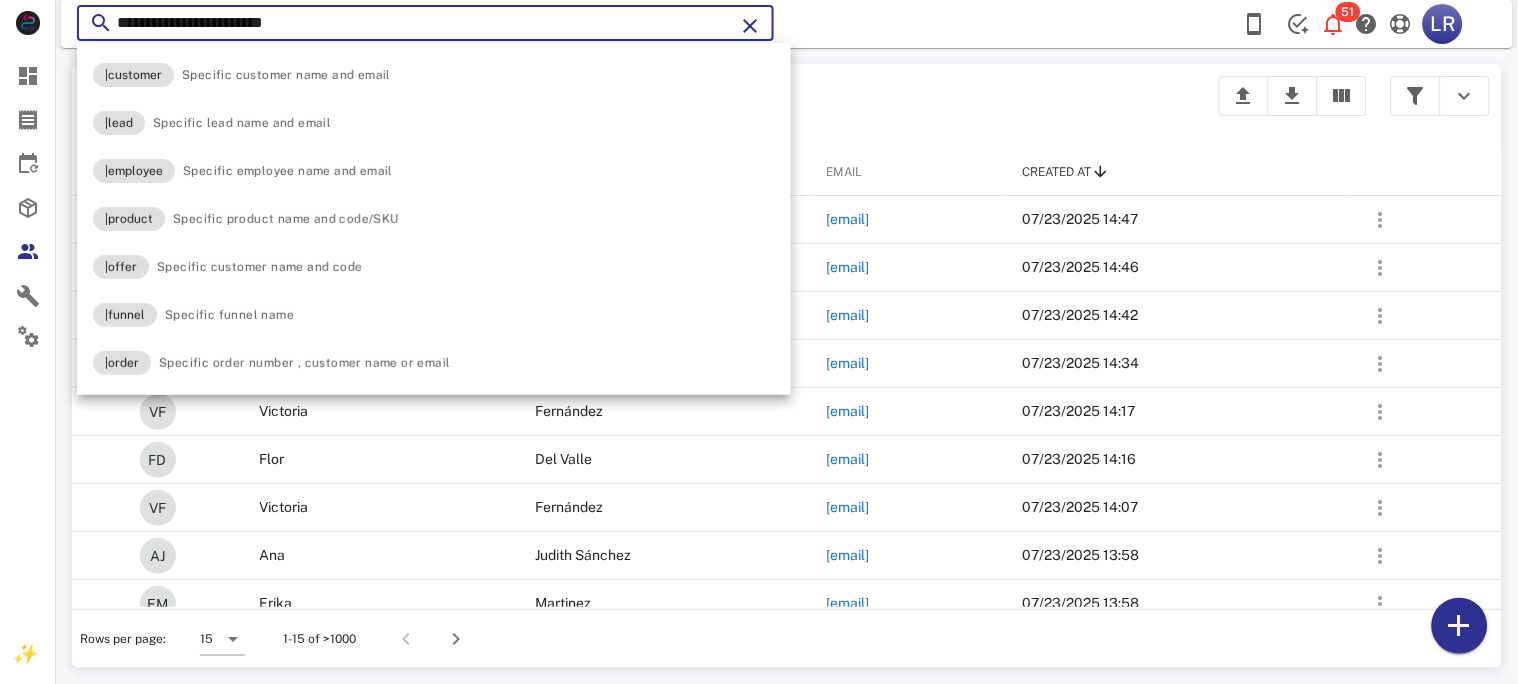 type on "**********" 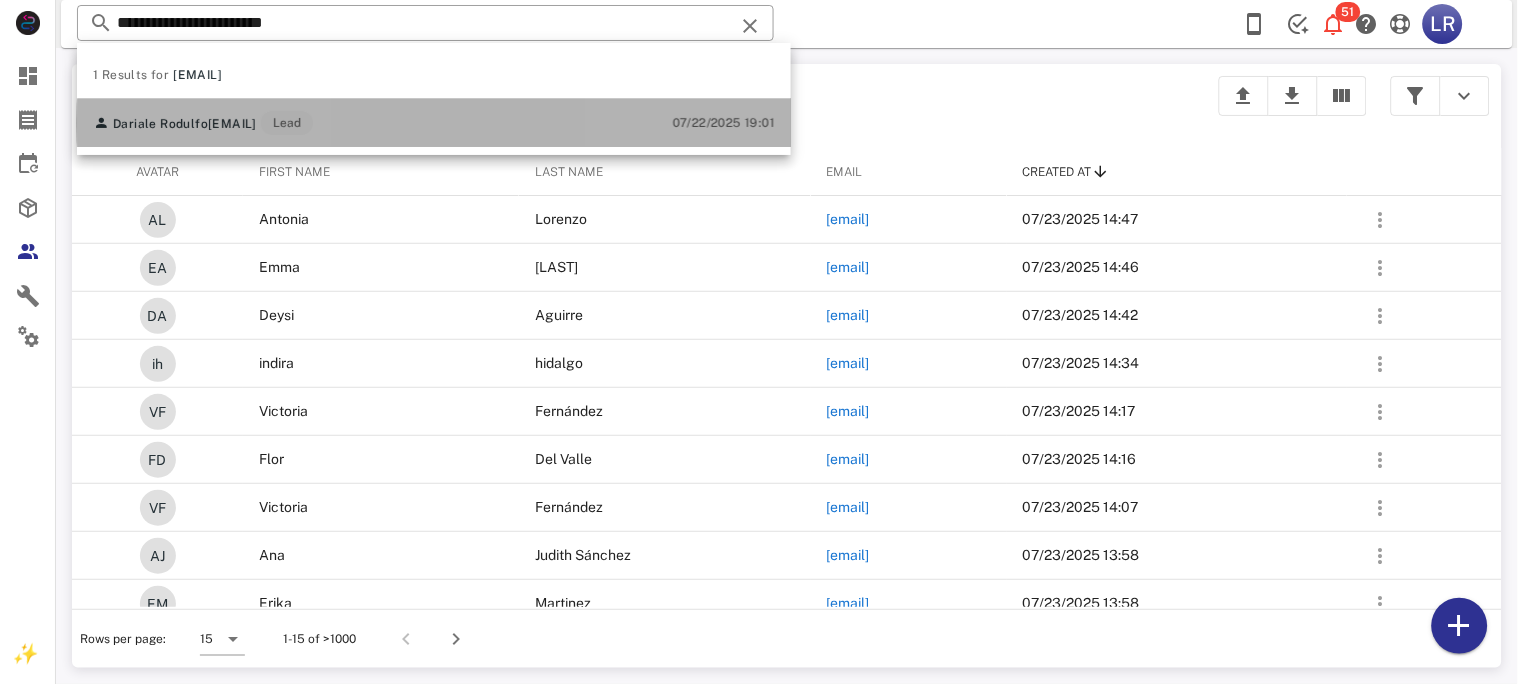 click on "[EMAIL]" at bounding box center [232, 124] 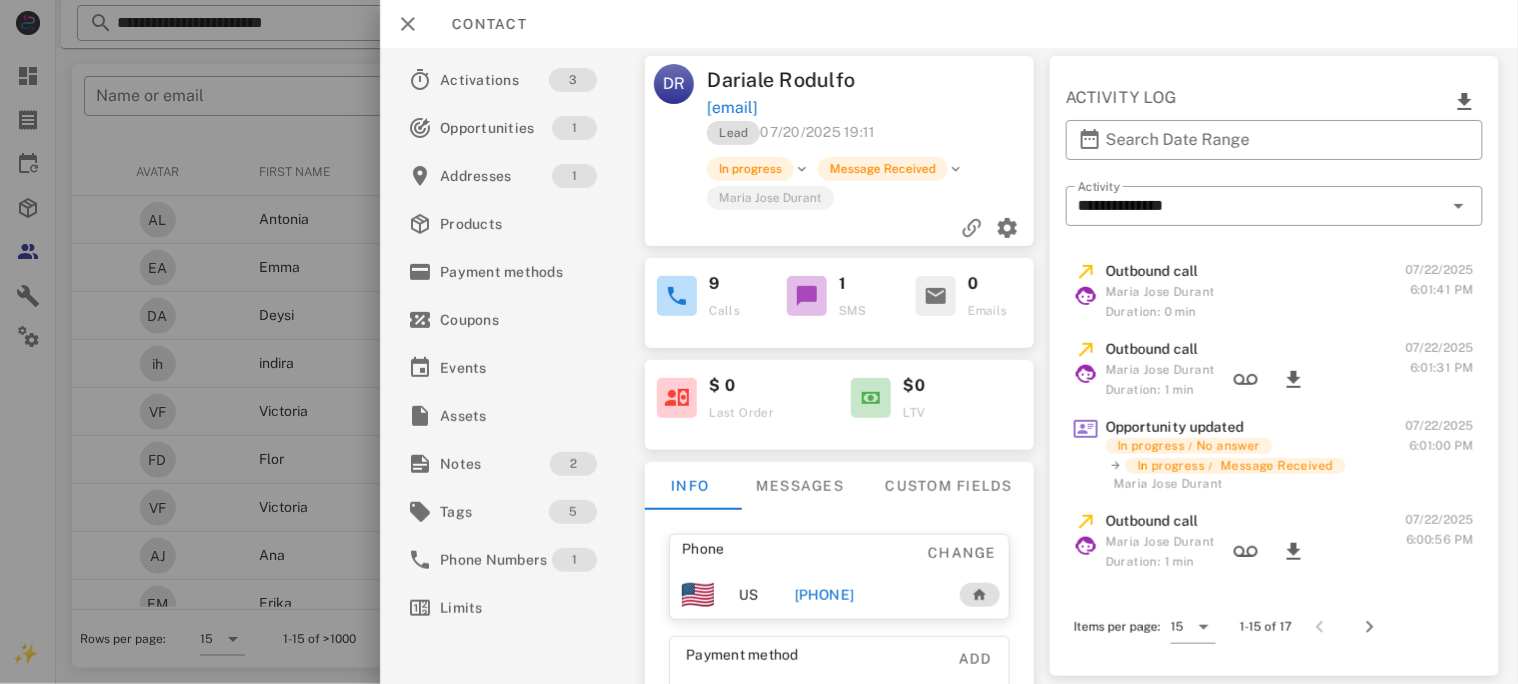 click on "[PHONE]" at bounding box center [824, 595] 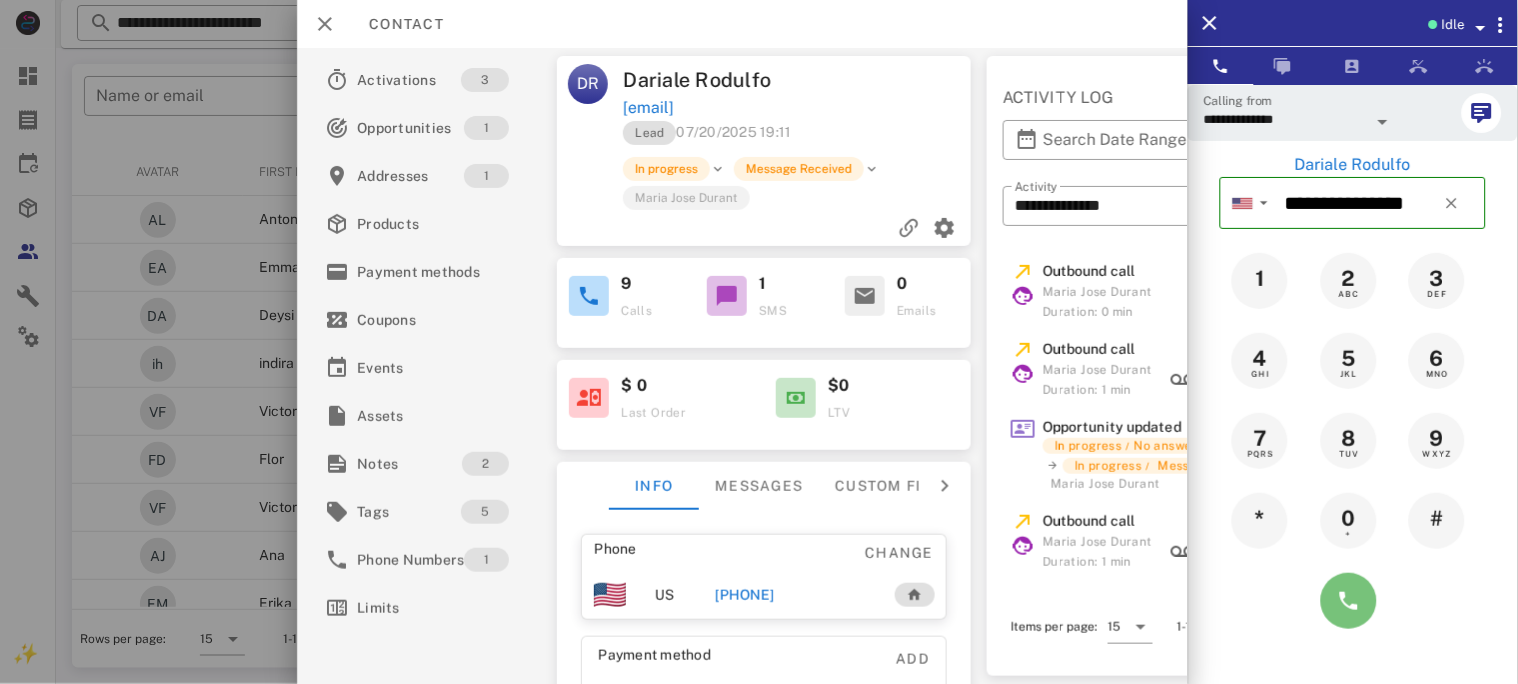 click at bounding box center [1349, 601] 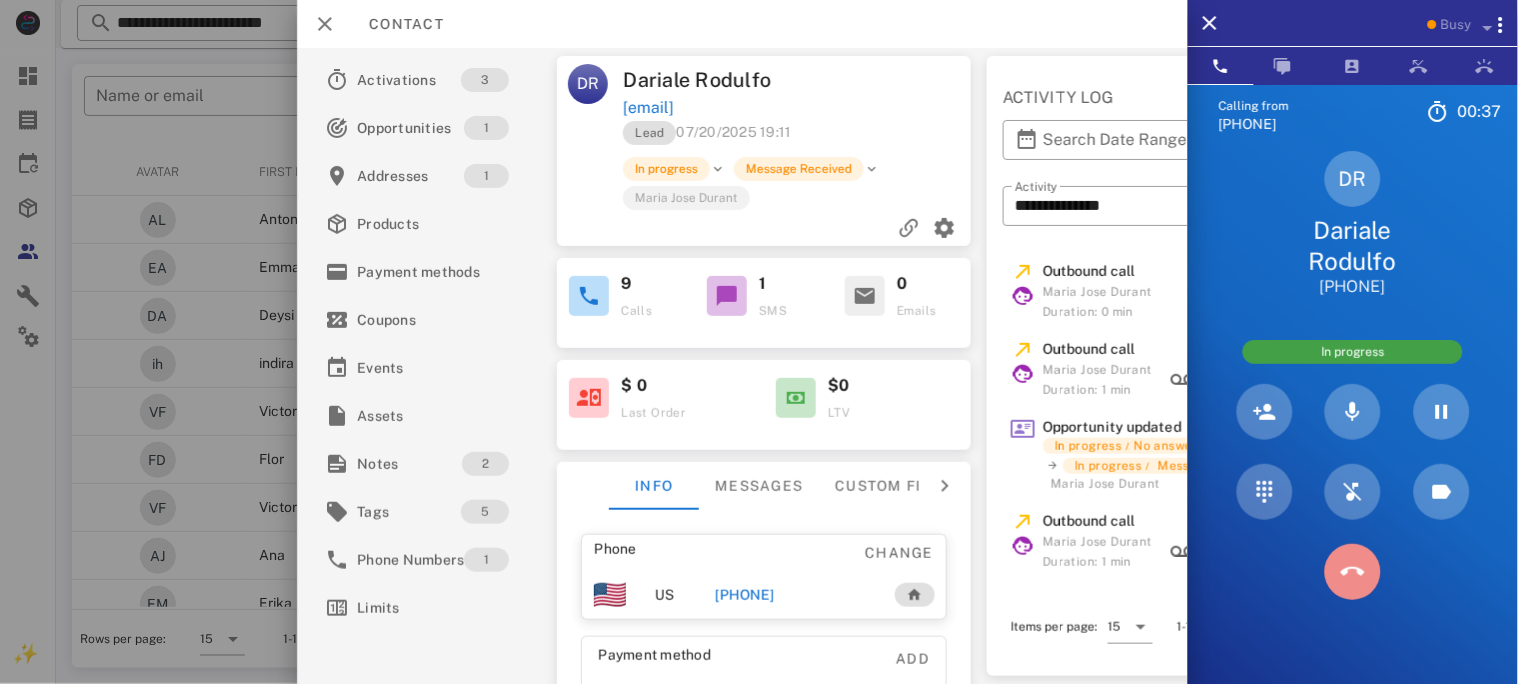 click at bounding box center [1353, 572] 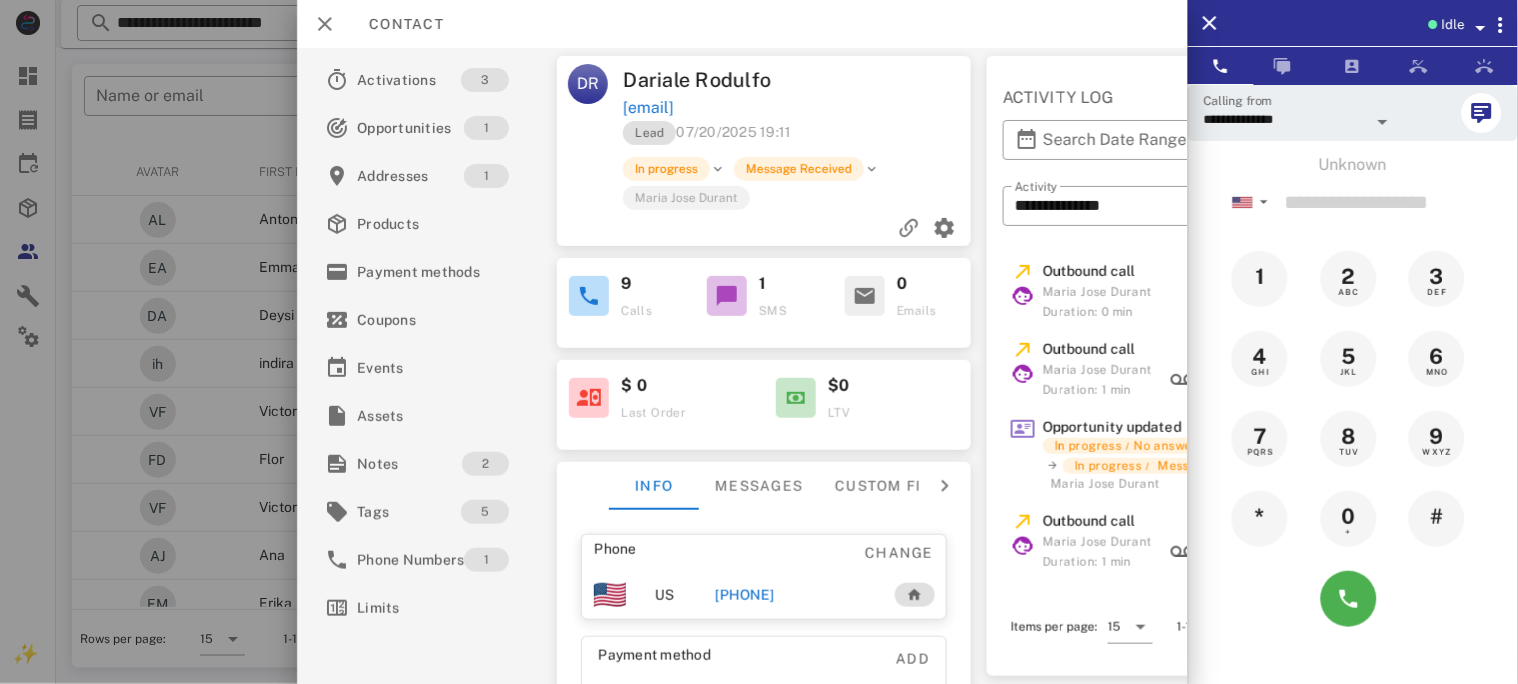 click on "[PHONE]" at bounding box center (744, 595) 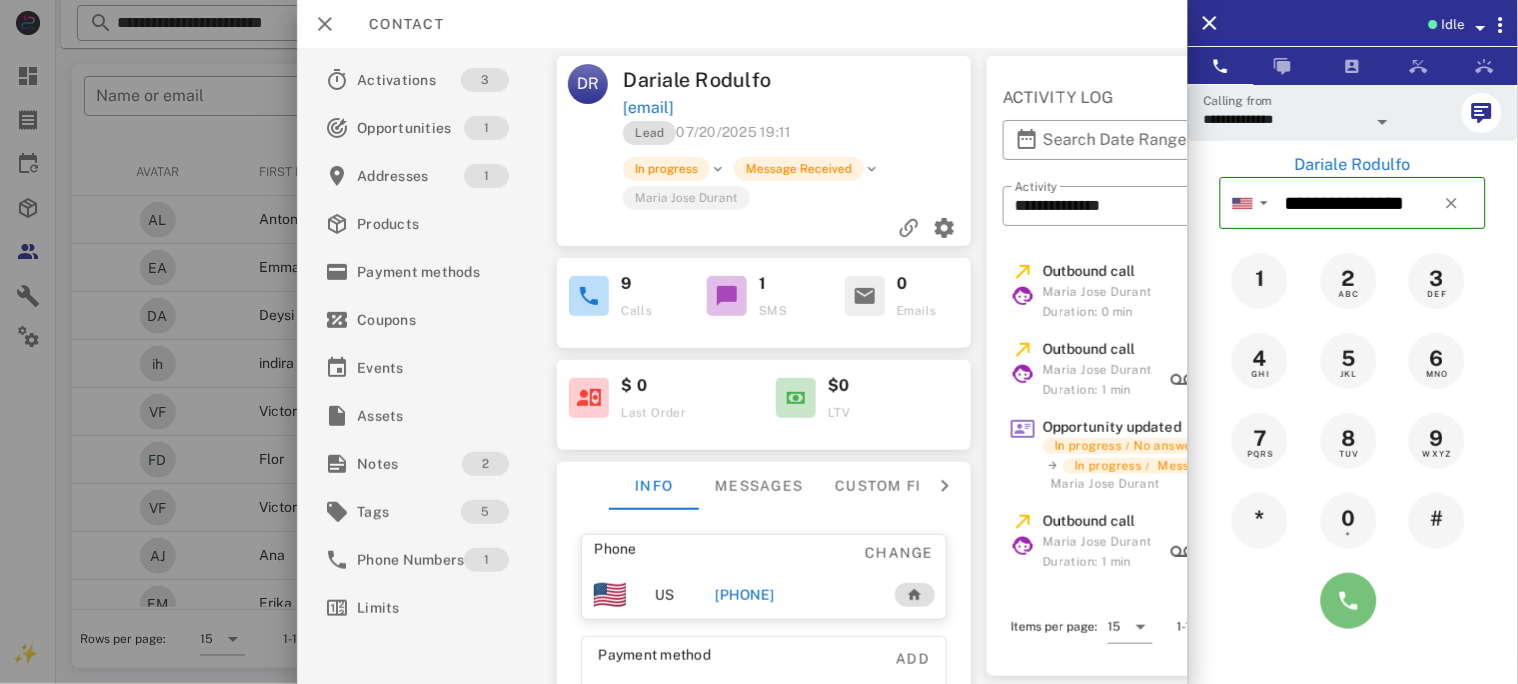 click at bounding box center [1349, 601] 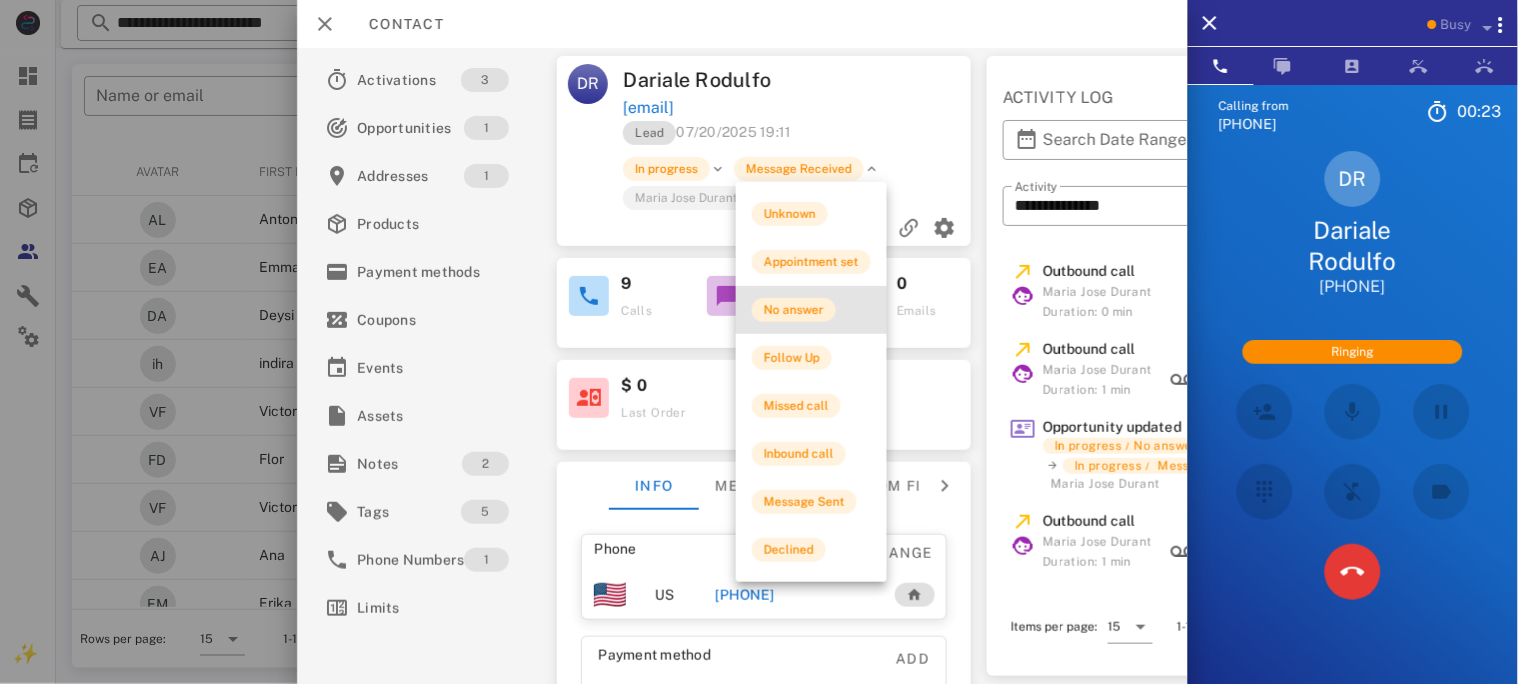 click on "No answer" at bounding box center [794, 310] 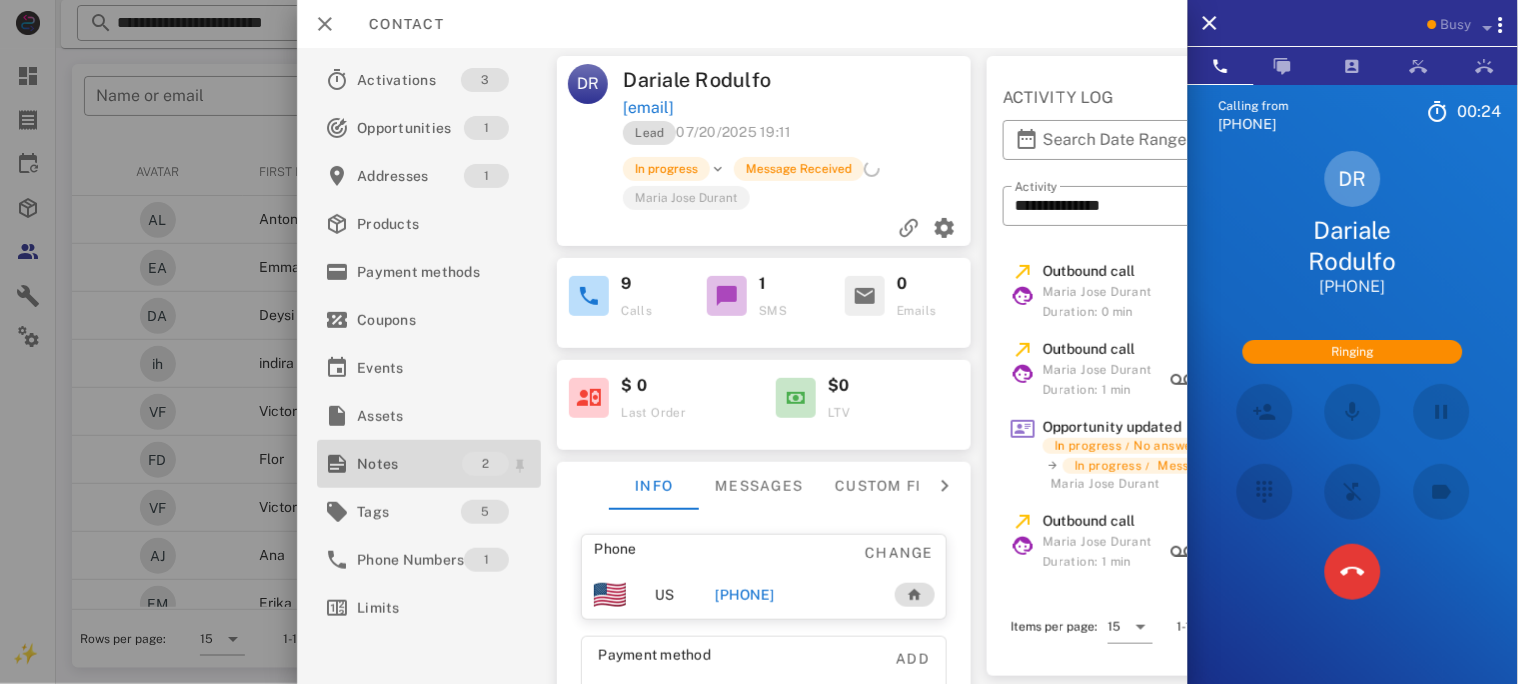 click on "Notes" at bounding box center [409, 464] 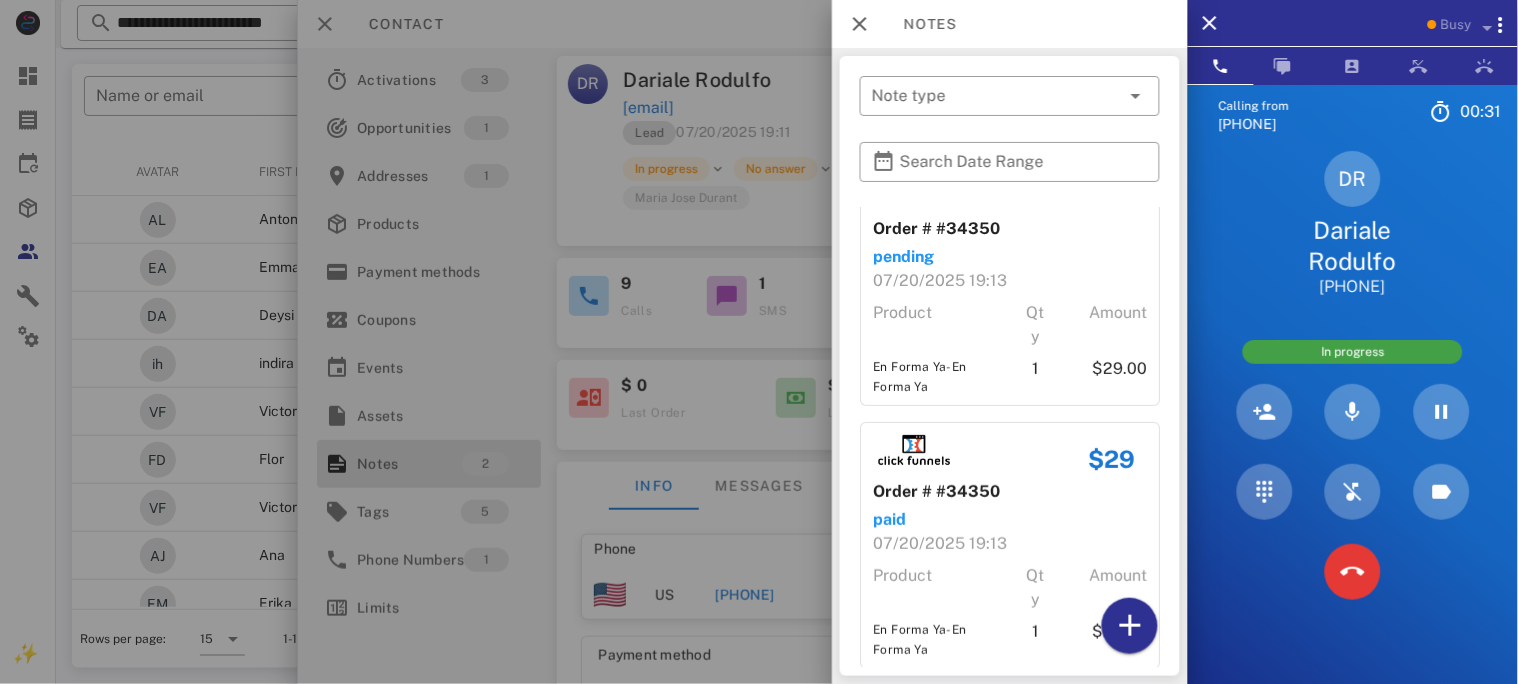 scroll, scrollTop: 75, scrollLeft: 0, axis: vertical 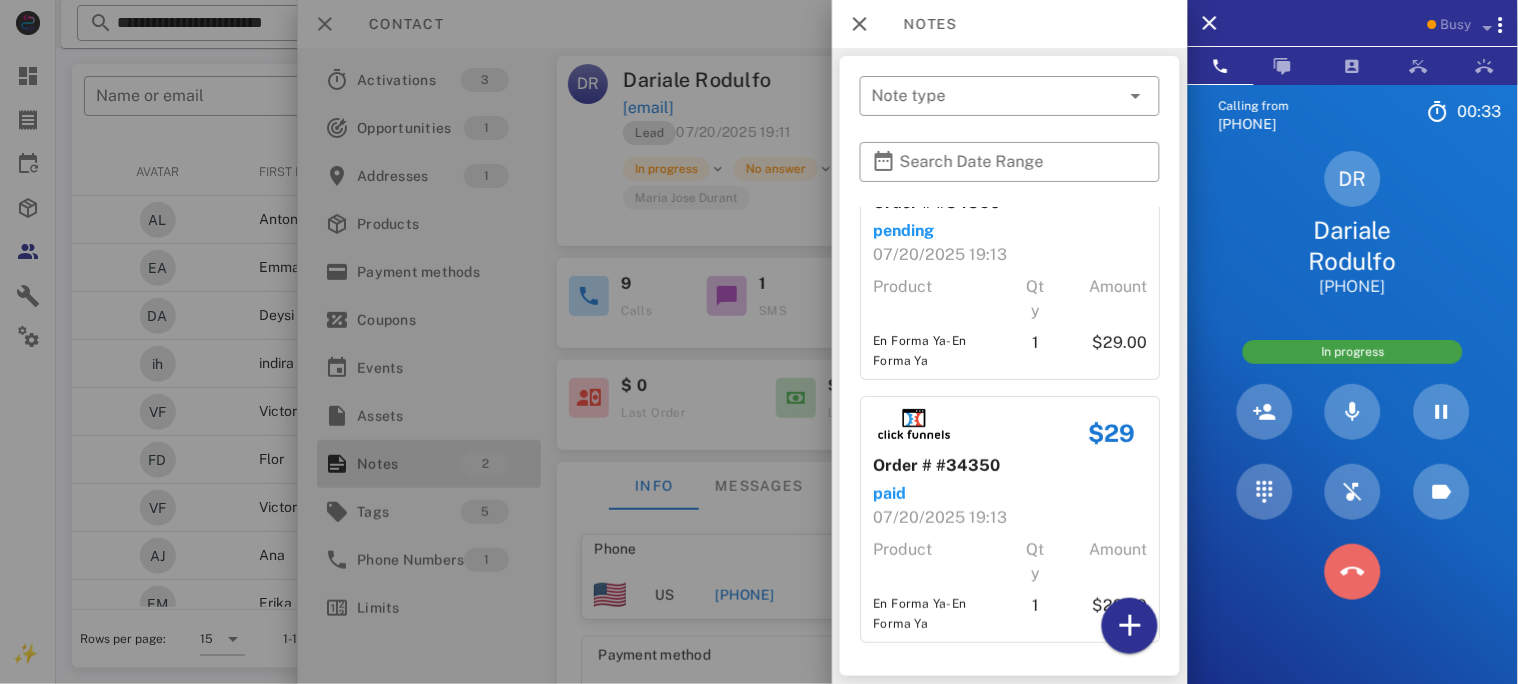 click at bounding box center (1353, 572) 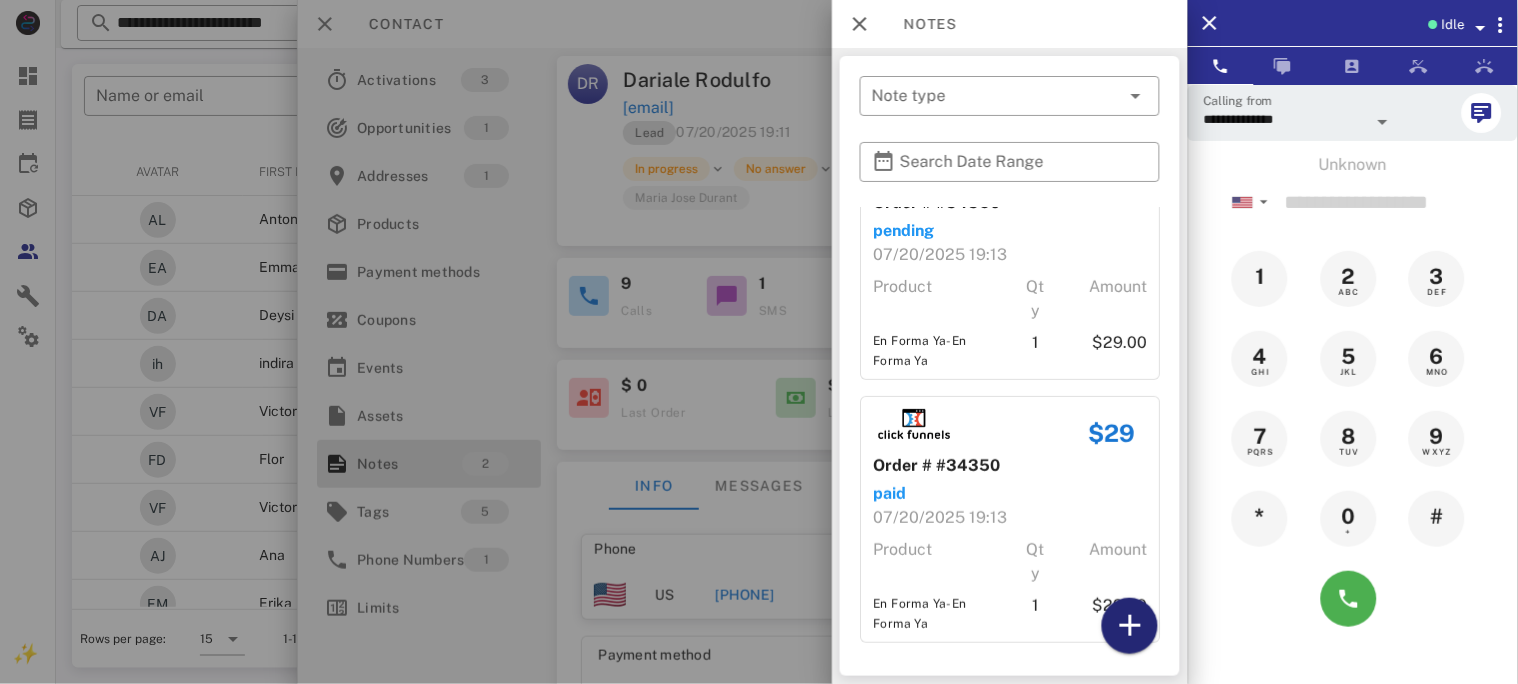 click at bounding box center (1130, 626) 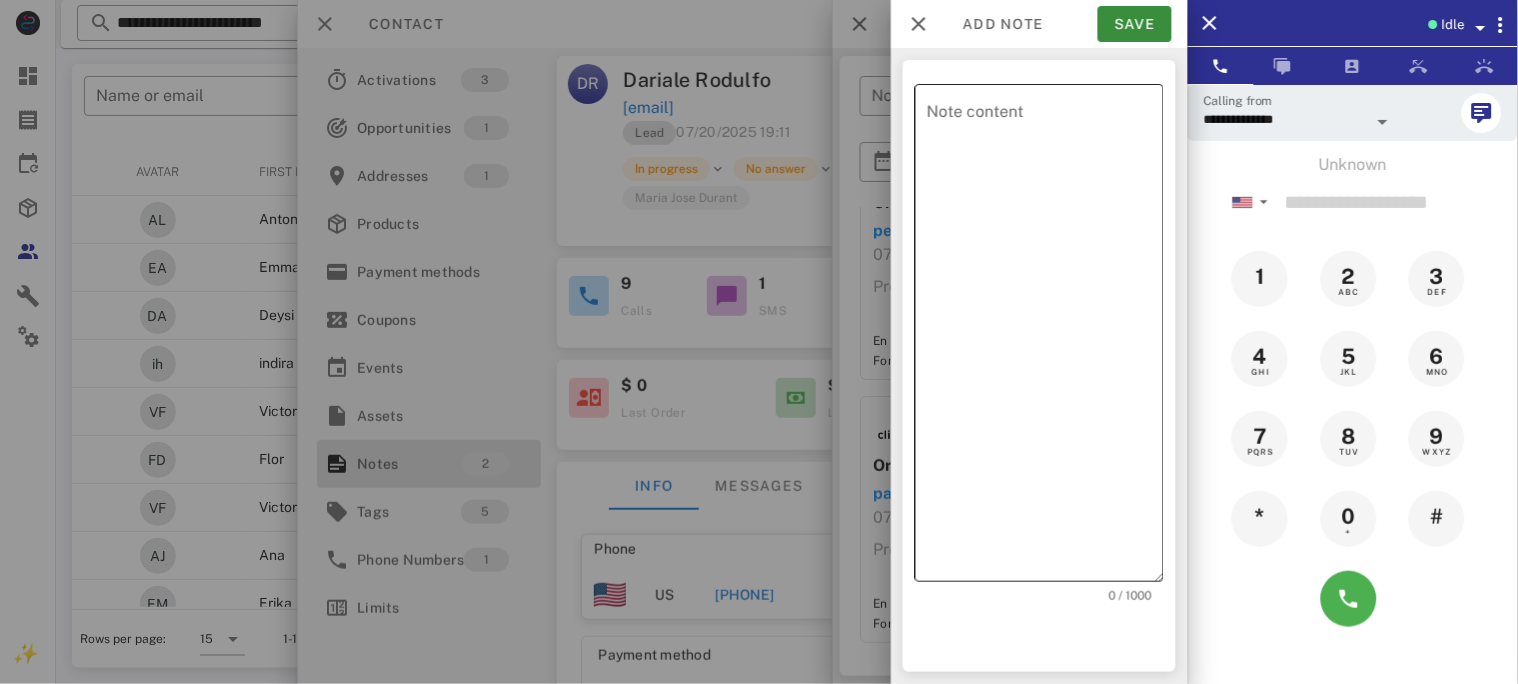 click on "Note content" at bounding box center (1045, 338) 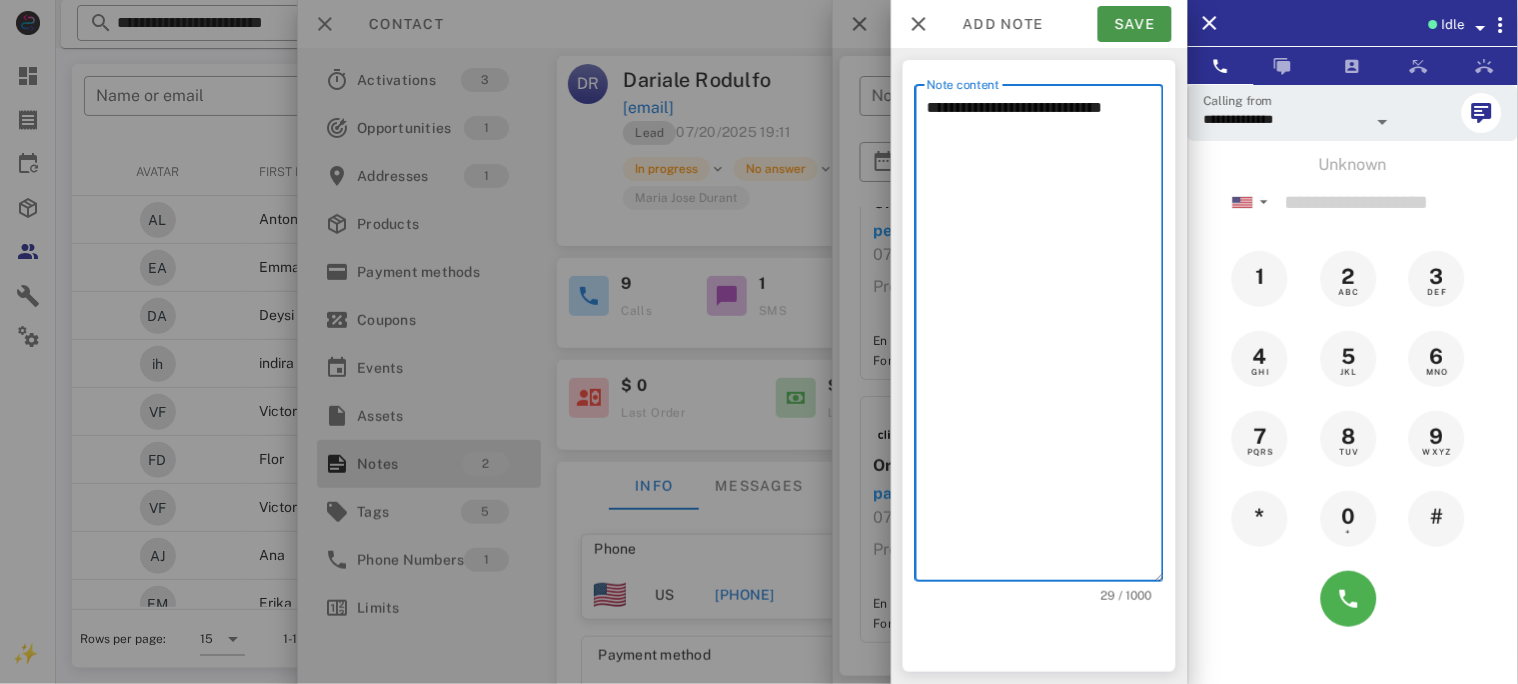 type on "**********" 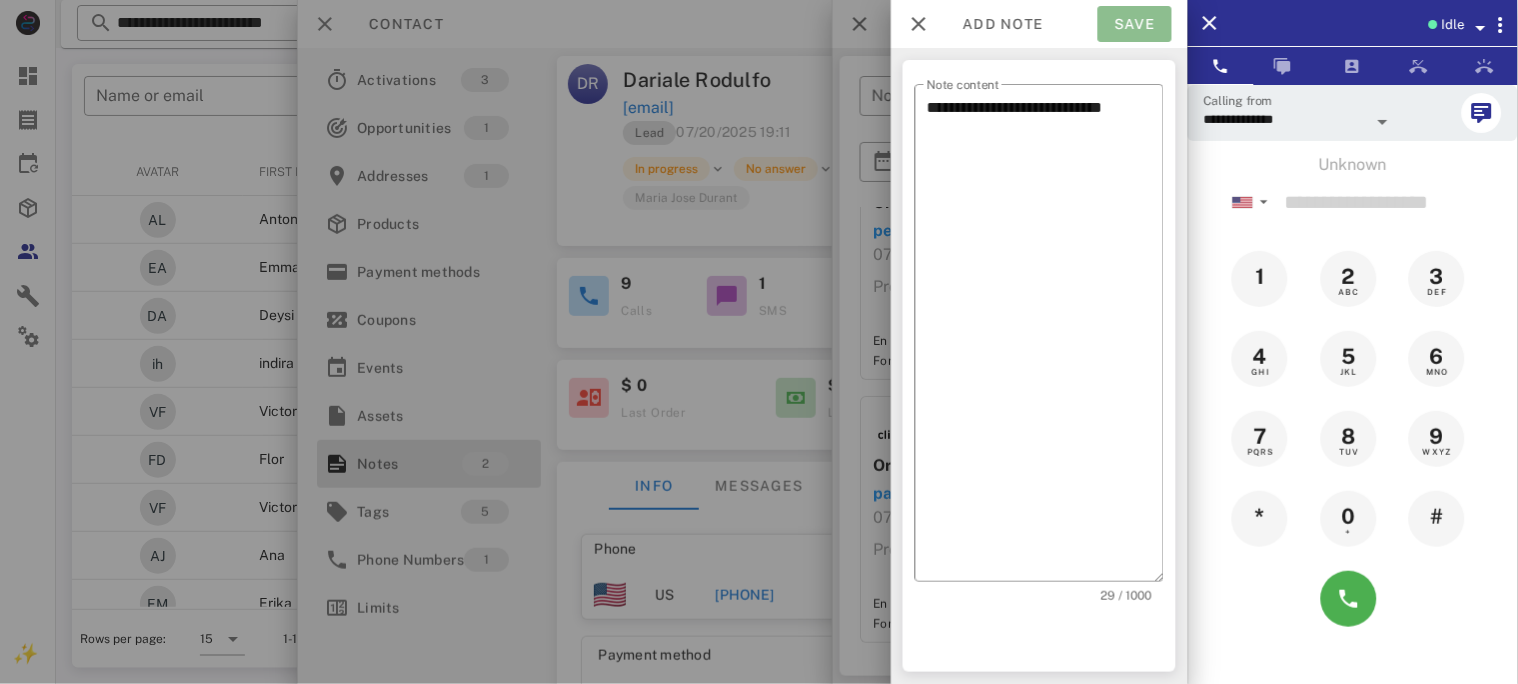 click on "Save" at bounding box center [1135, 24] 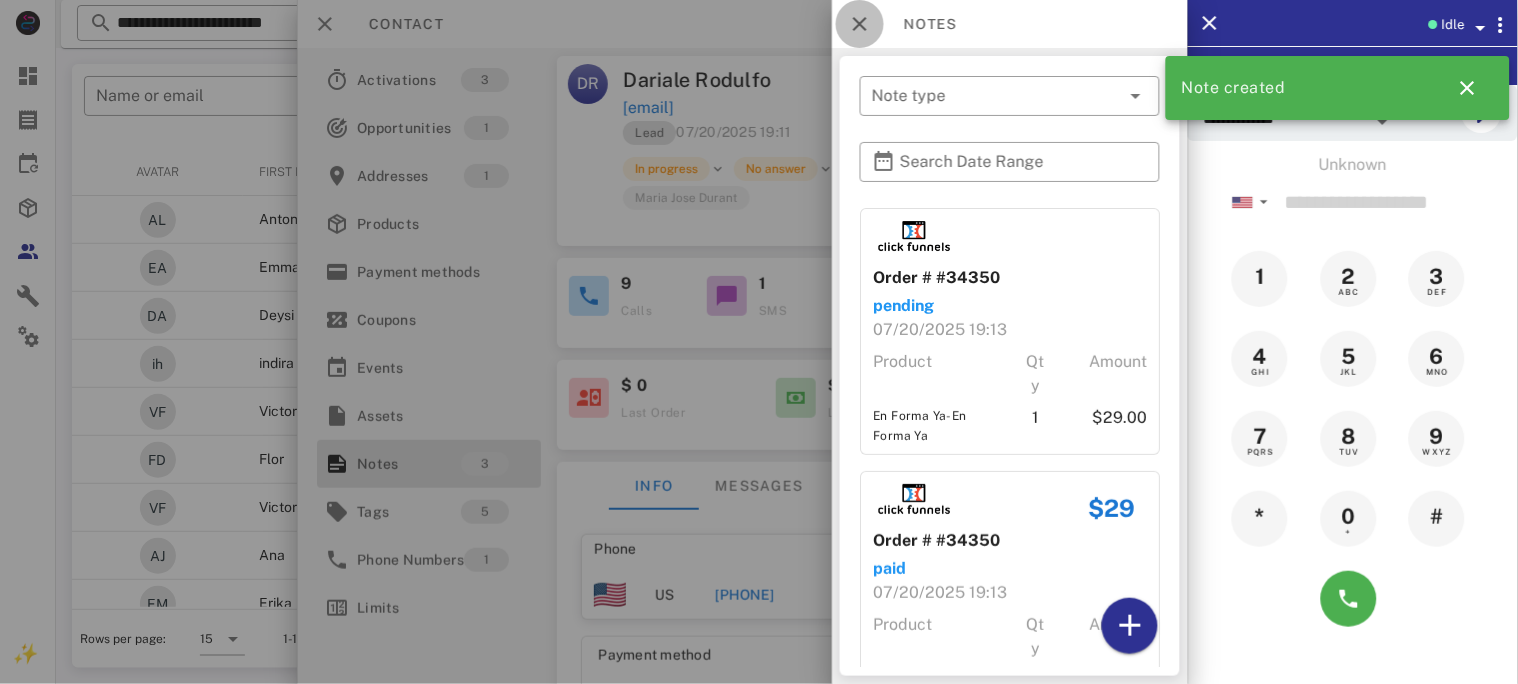 click at bounding box center [860, 24] 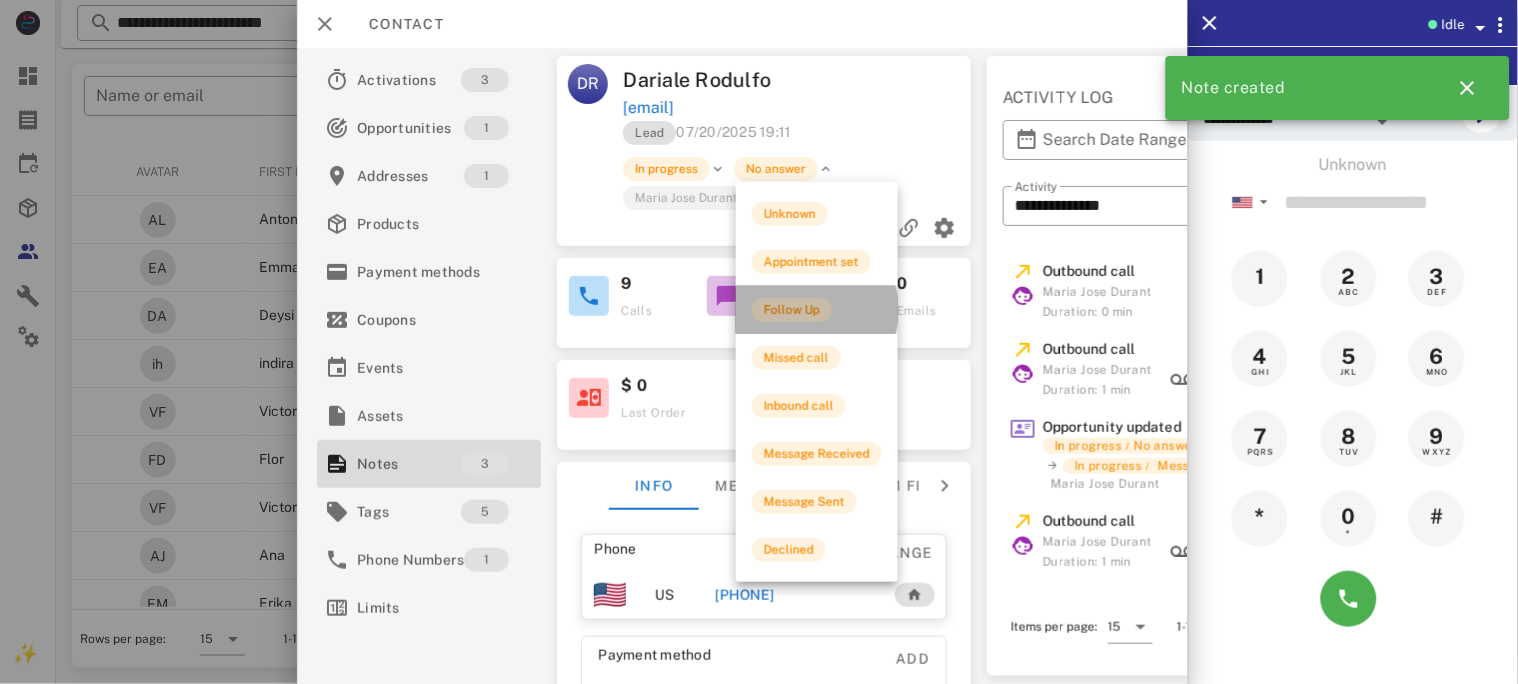 click on "Follow Up" at bounding box center [792, 310] 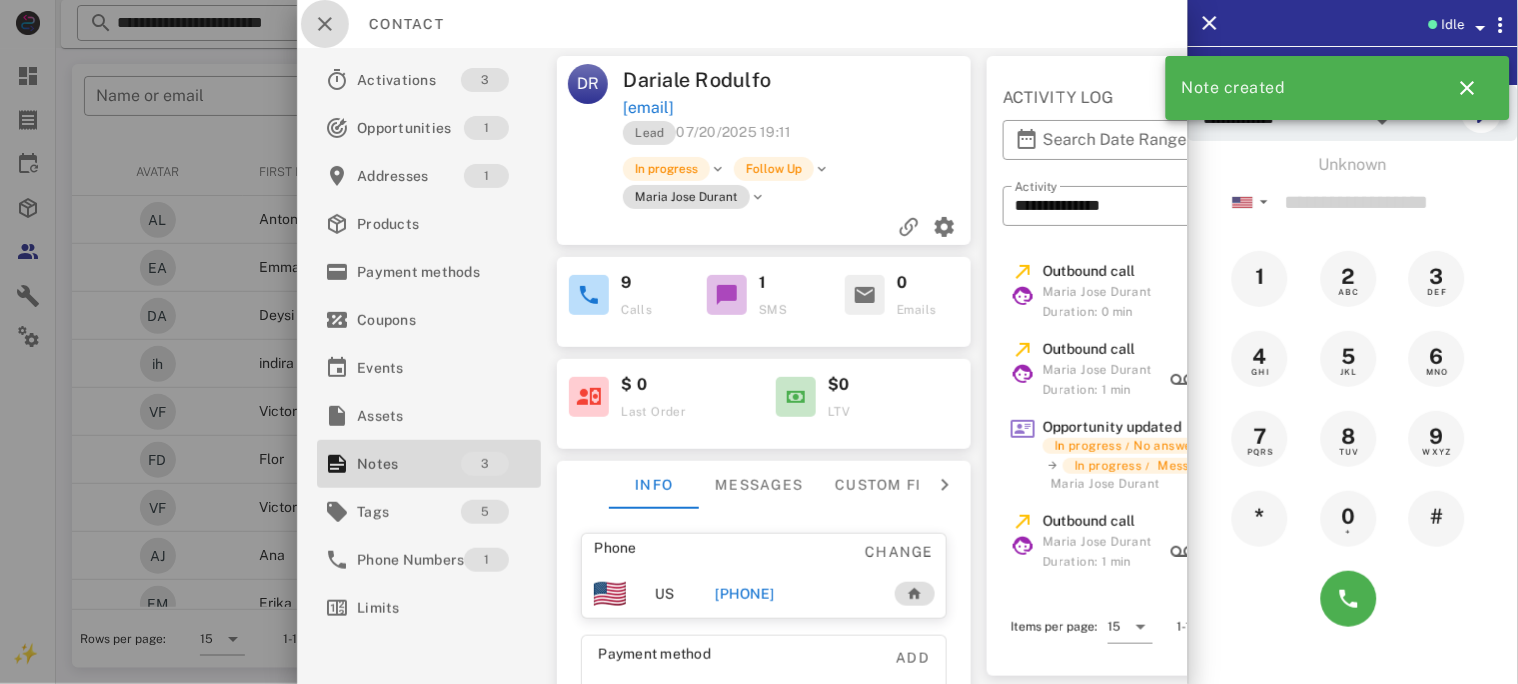click at bounding box center (325, 24) 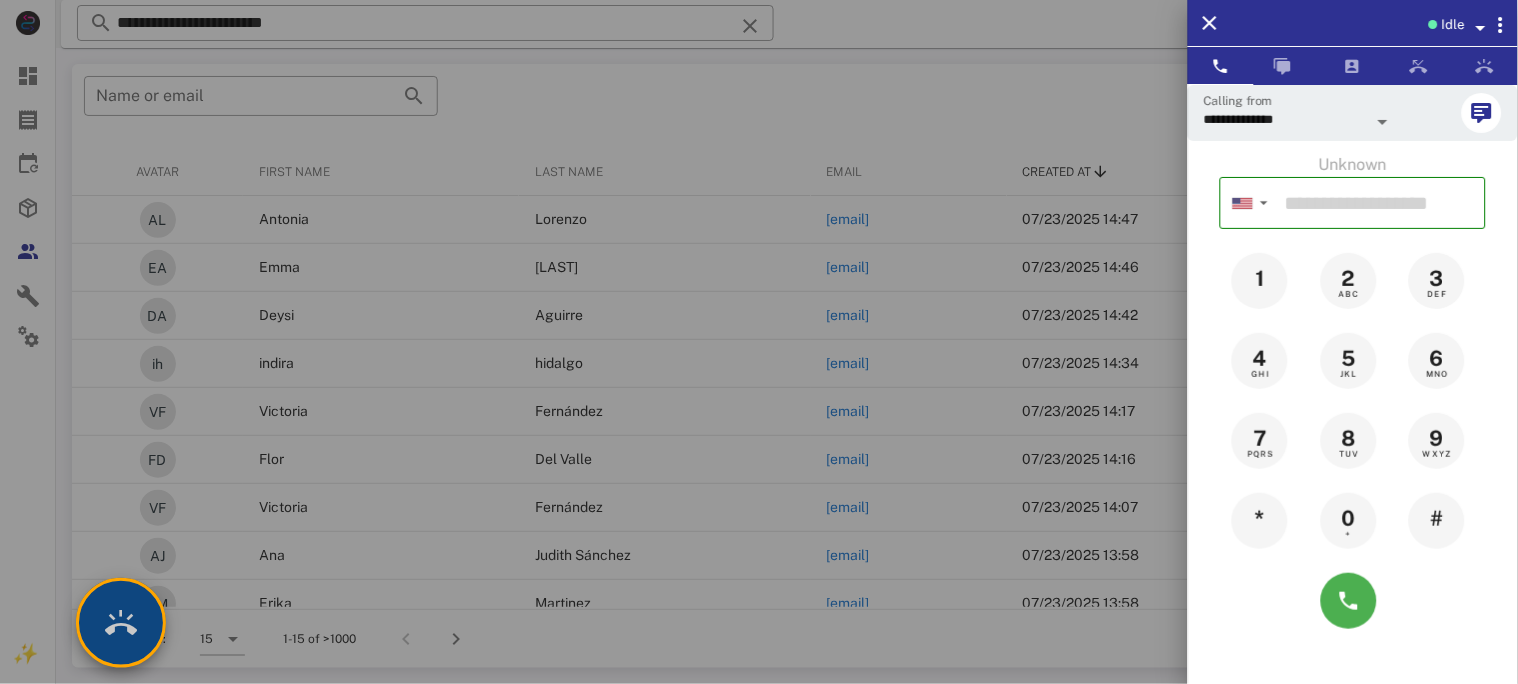 click at bounding box center (121, 623) 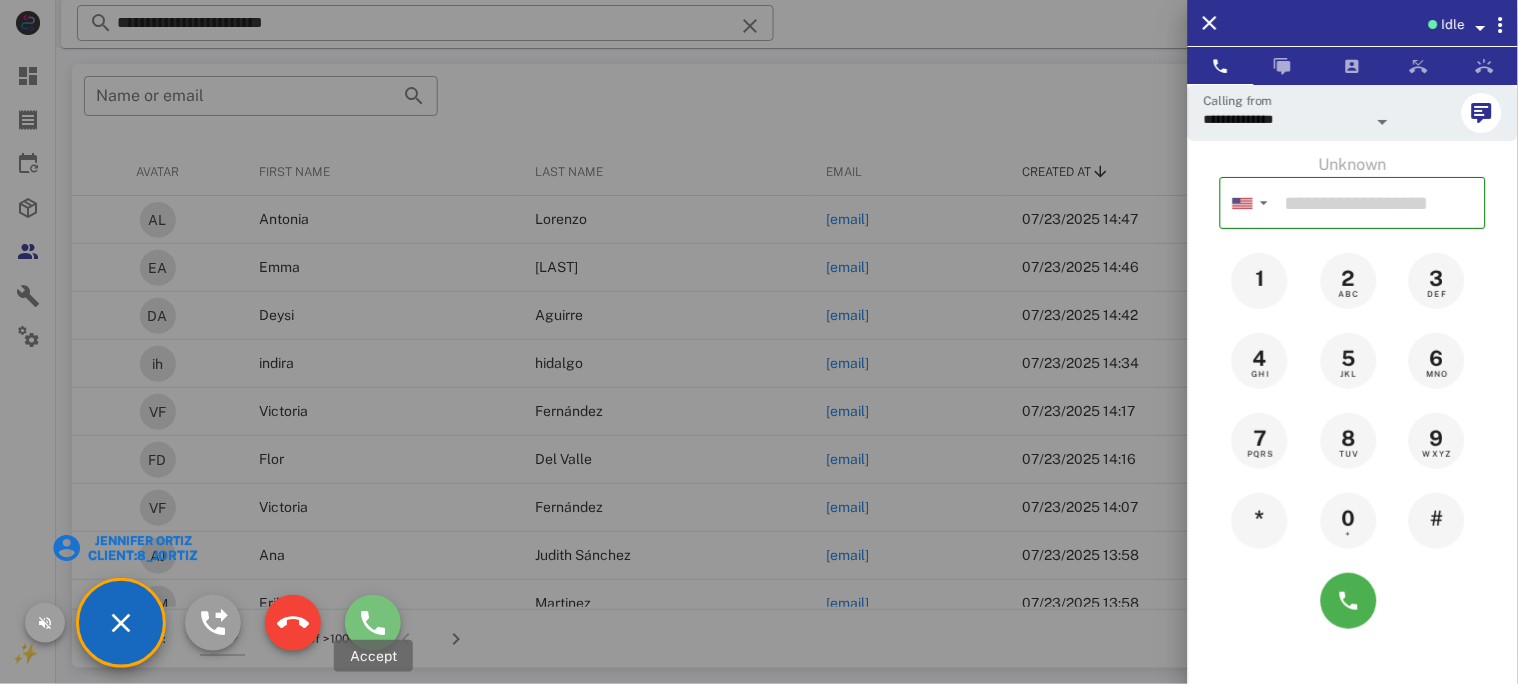 click at bounding box center [373, 623] 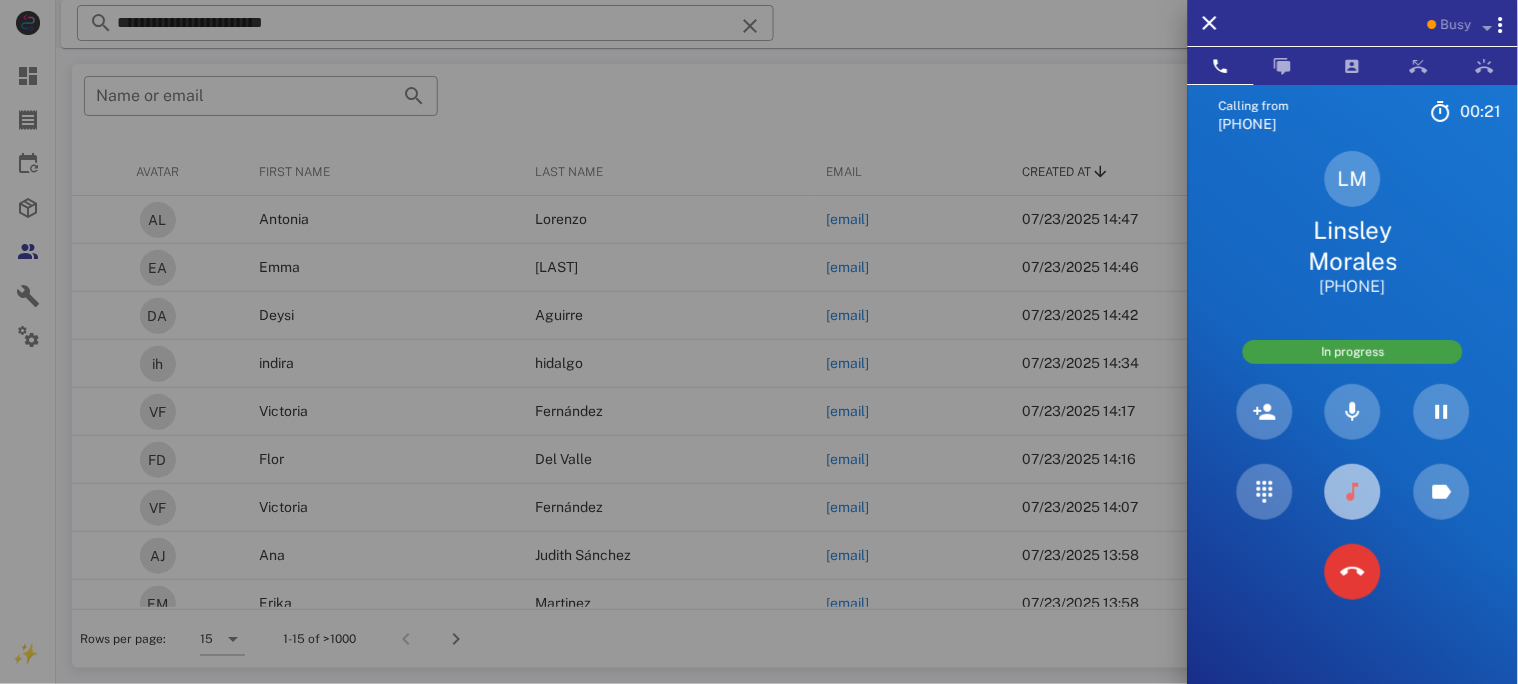 click at bounding box center [1353, 492] 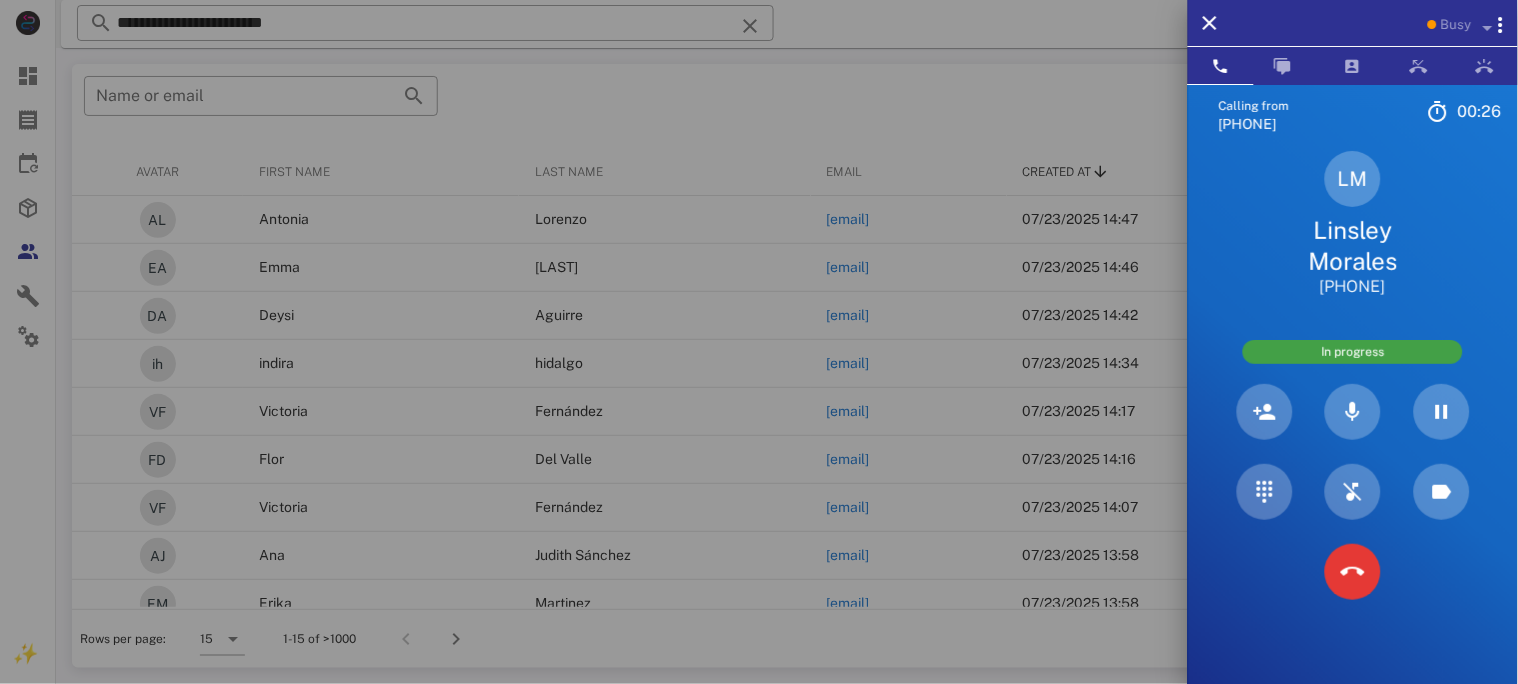 click on "Linsley Morales" at bounding box center (1353, 246) 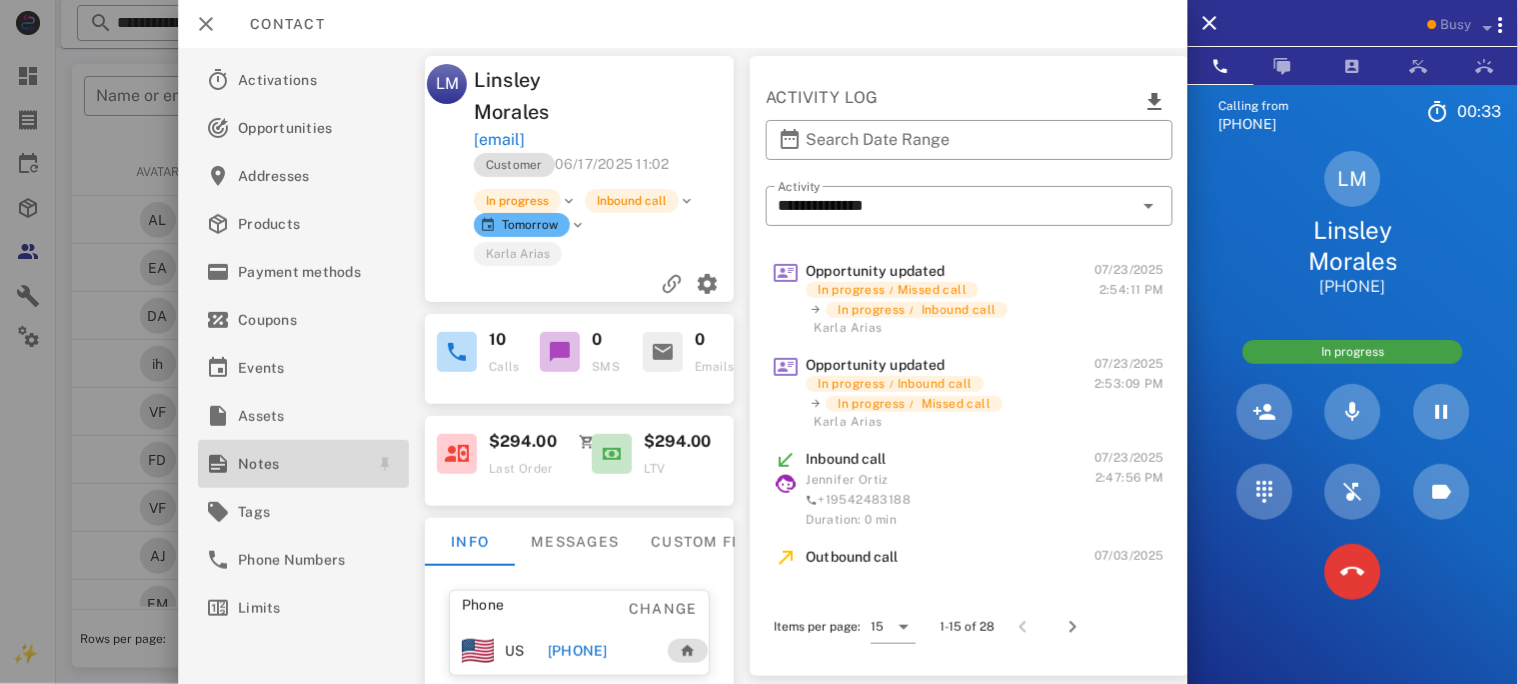 click on "Notes" at bounding box center [299, 464] 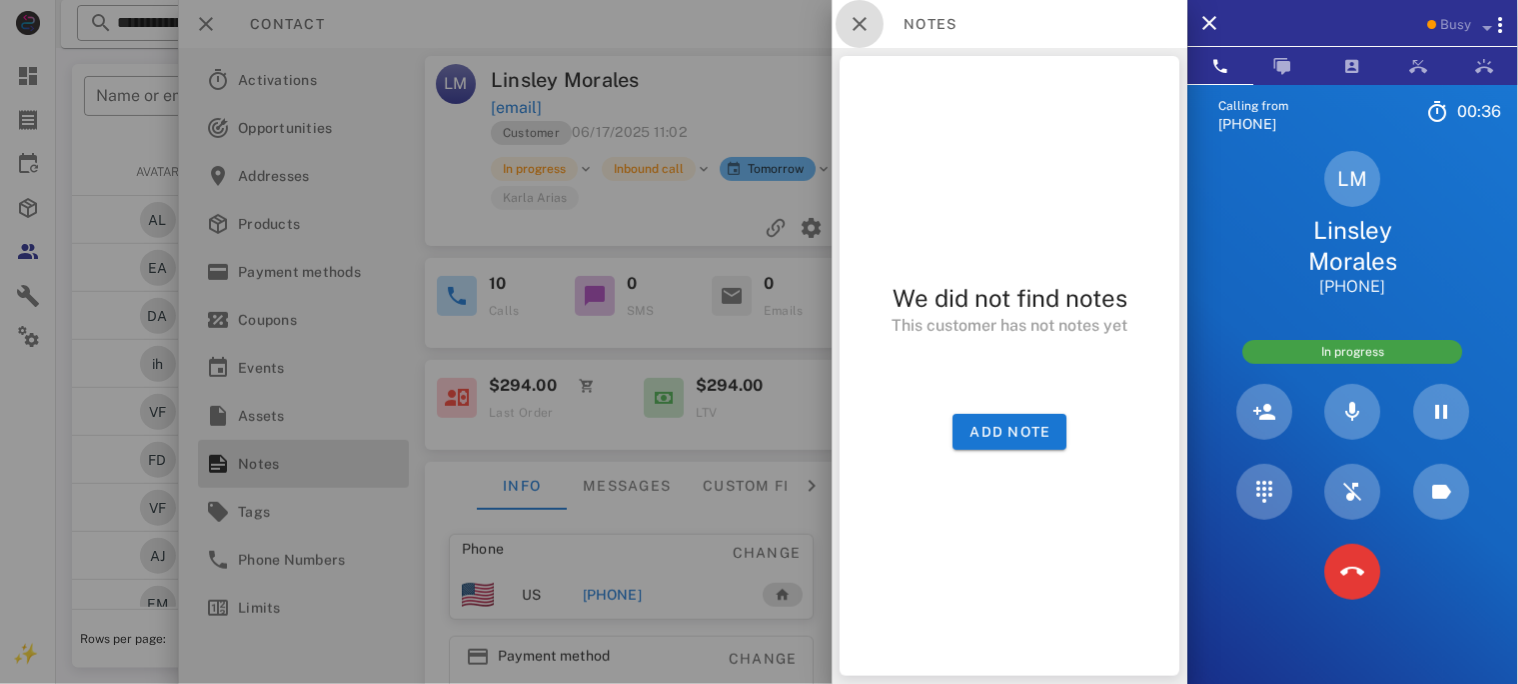click at bounding box center (860, 24) 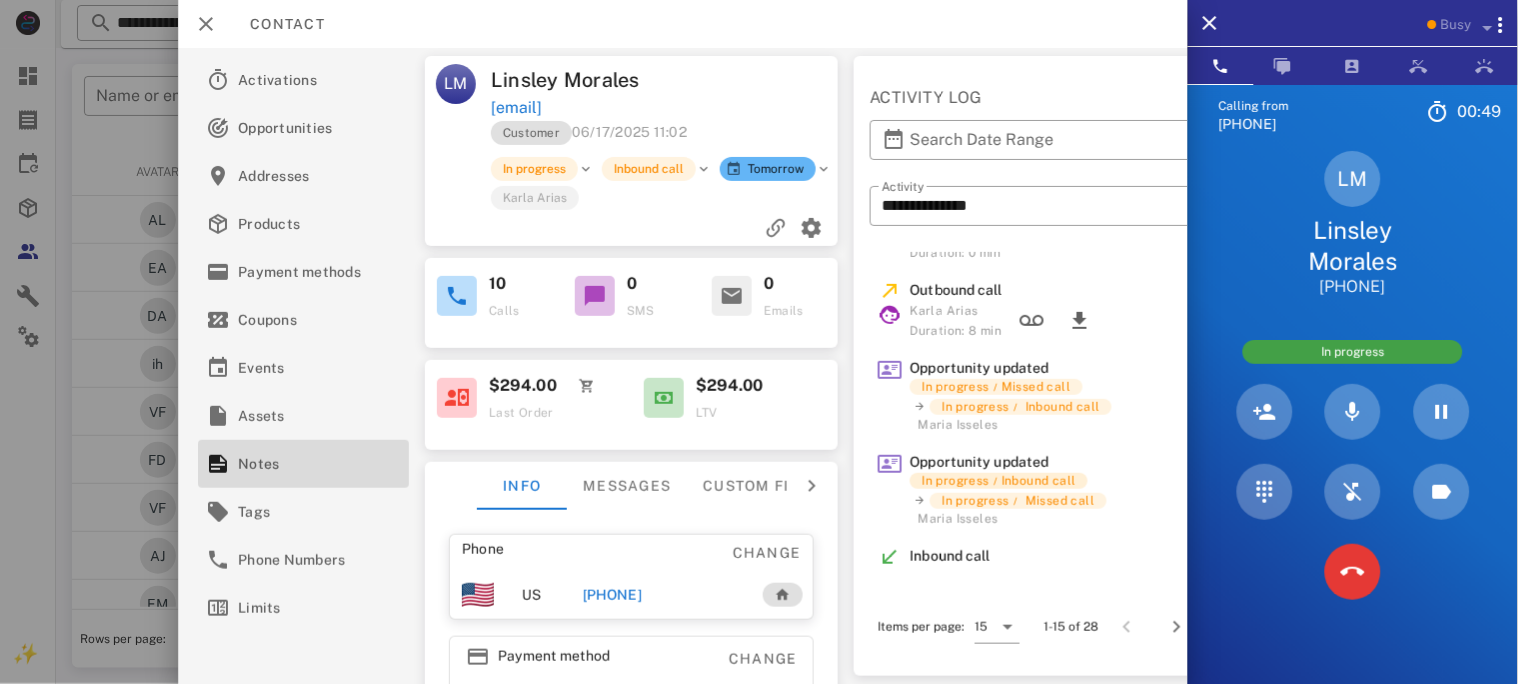 scroll, scrollTop: 0, scrollLeft: 0, axis: both 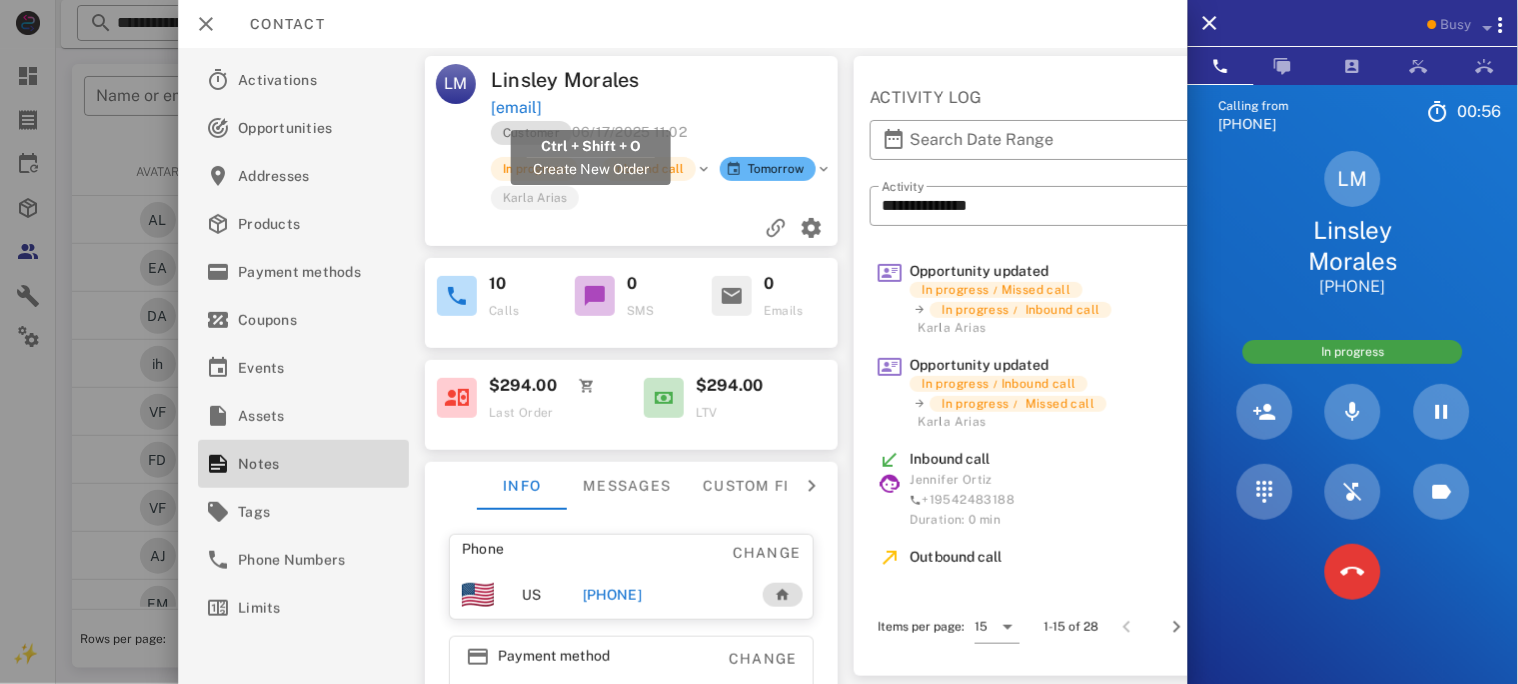 drag, startPoint x: 708, startPoint y: 105, endPoint x: 492, endPoint y: 104, distance: 216.00232 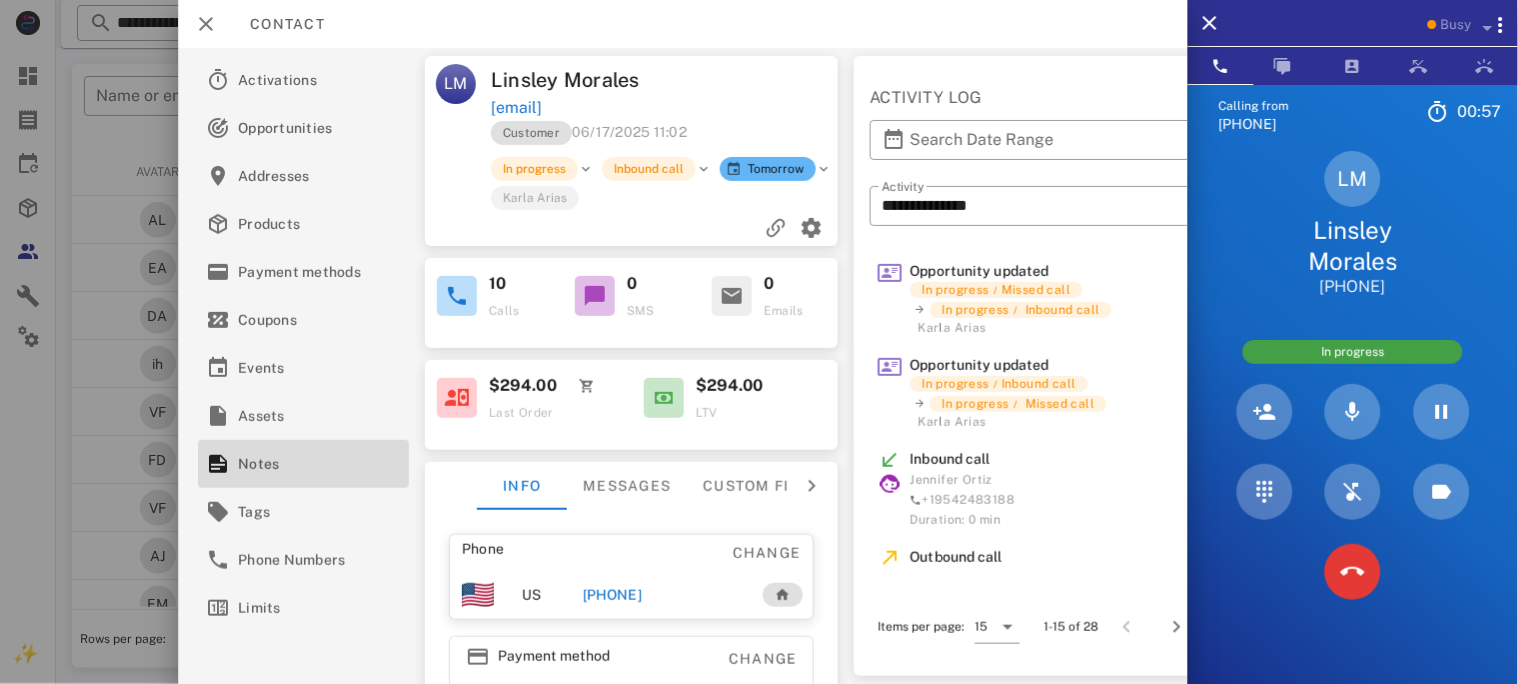 copy on "[EMAIL]" 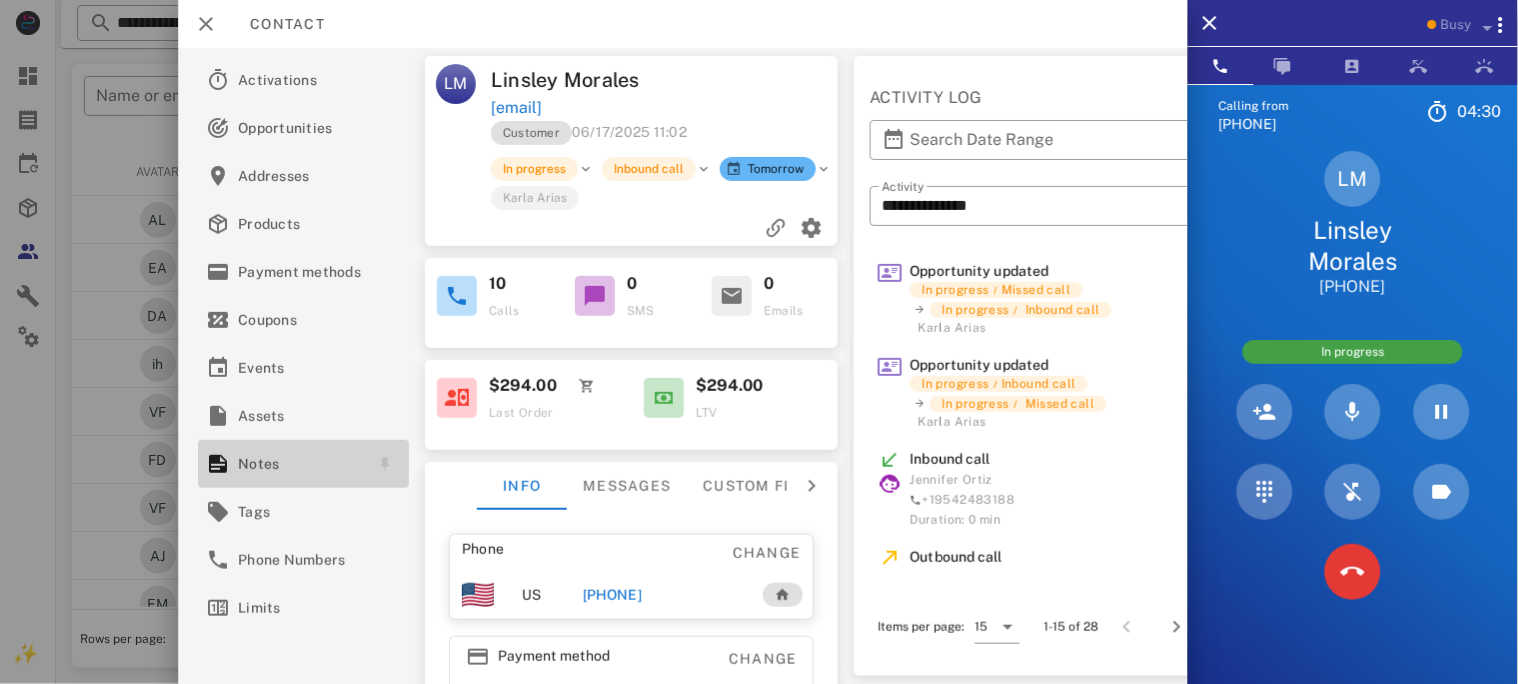 click on "Notes" at bounding box center (299, 464) 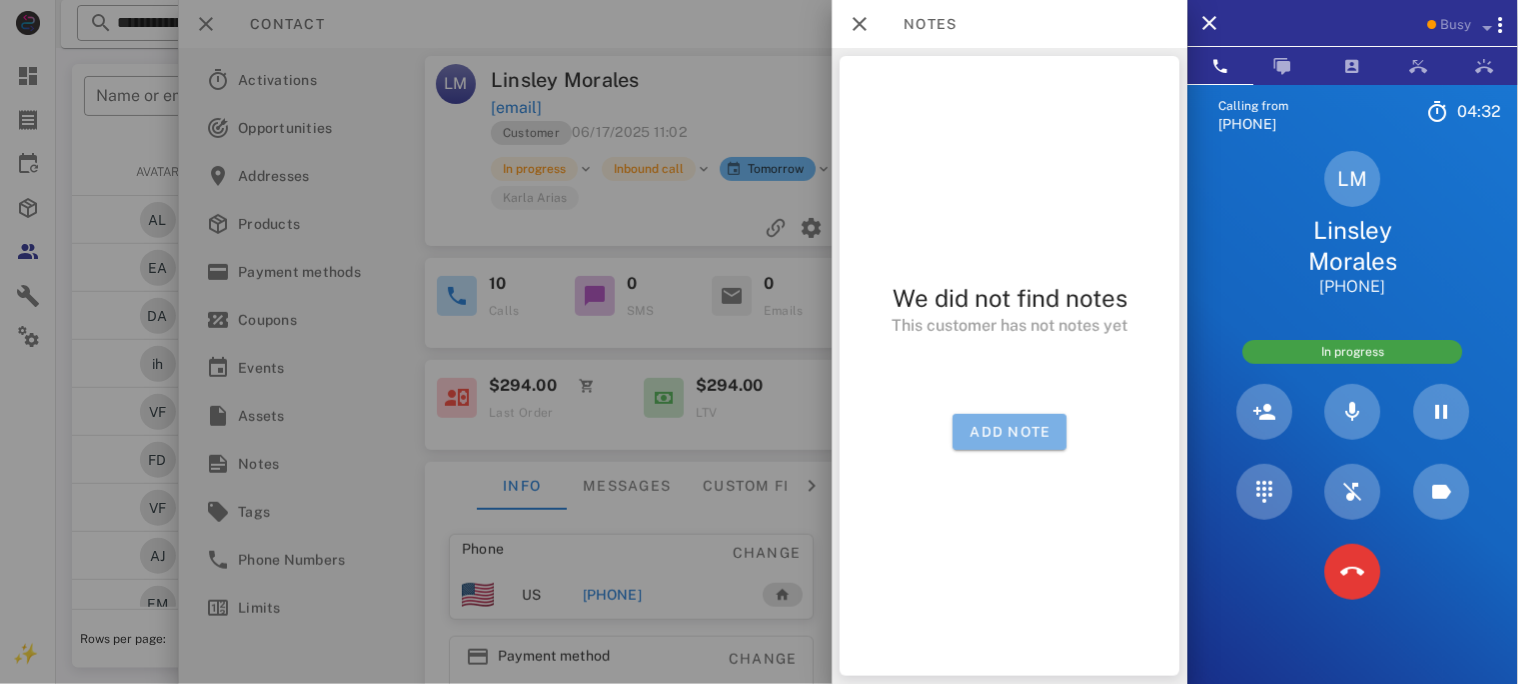 click on "Add note" at bounding box center (1010, 432) 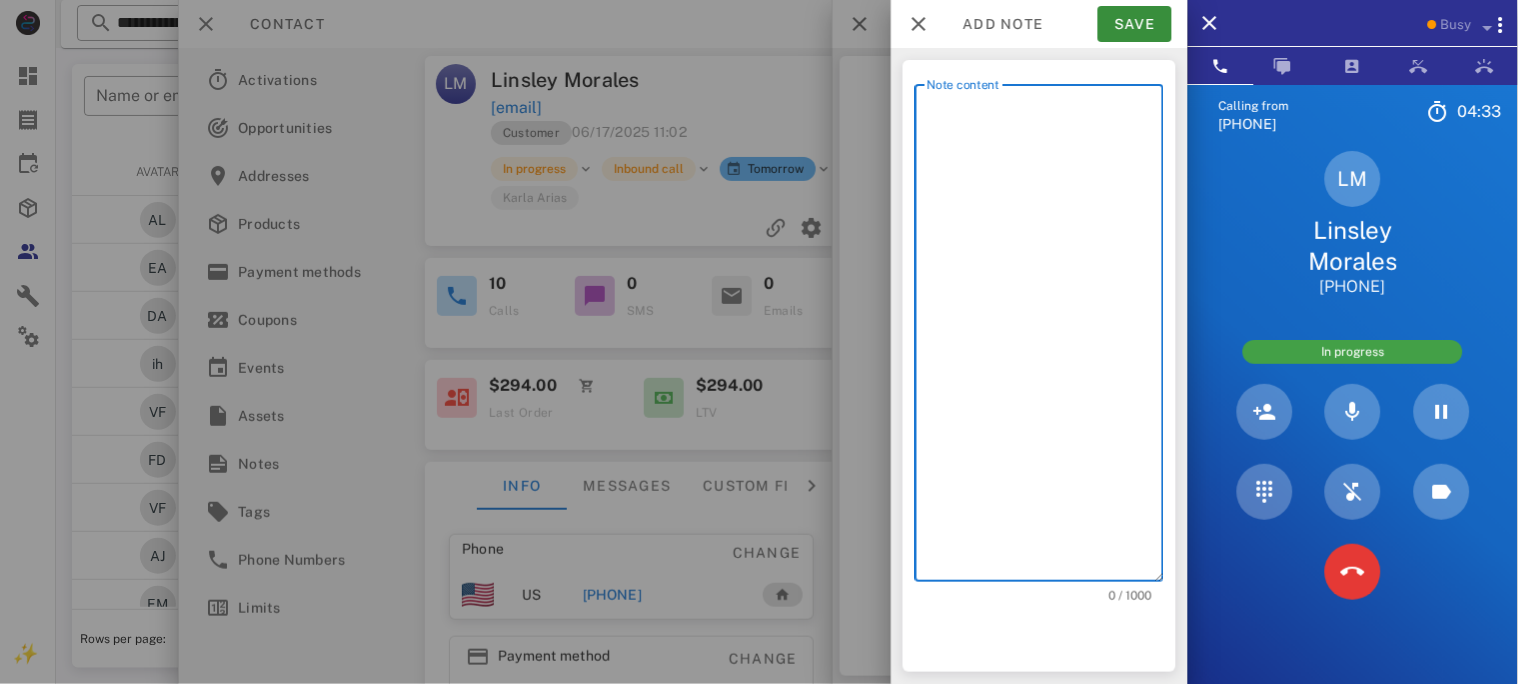 click on "Note content" at bounding box center [1045, 338] 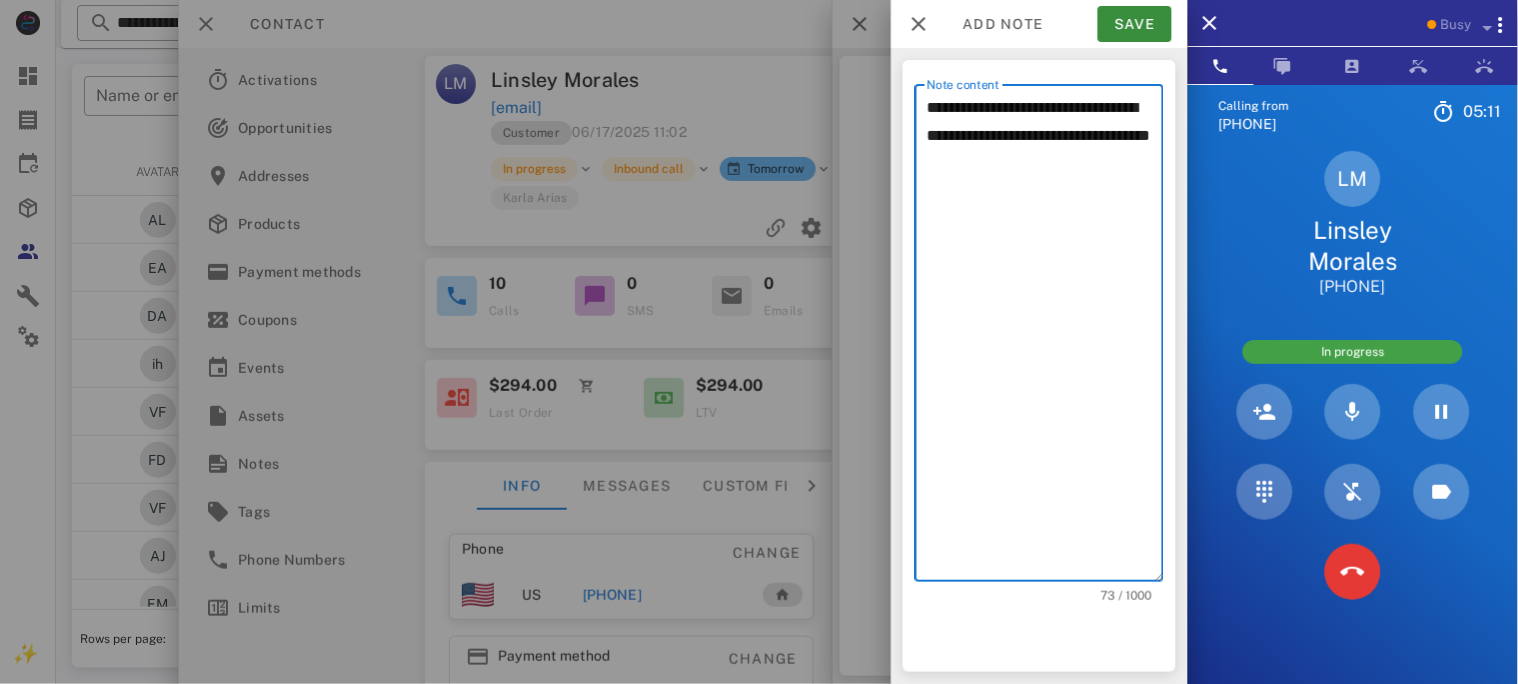 click on "**********" at bounding box center [1045, 338] 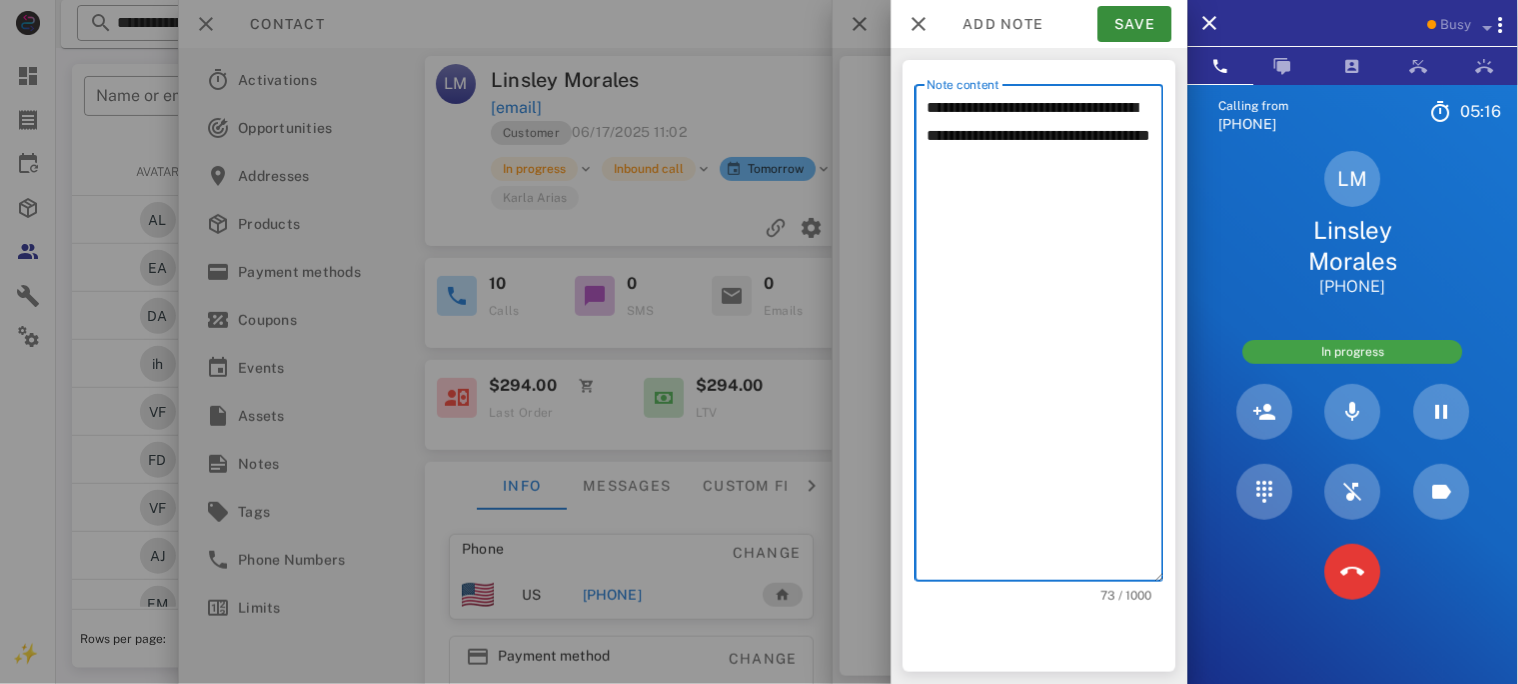 click on "**********" at bounding box center [1045, 338] 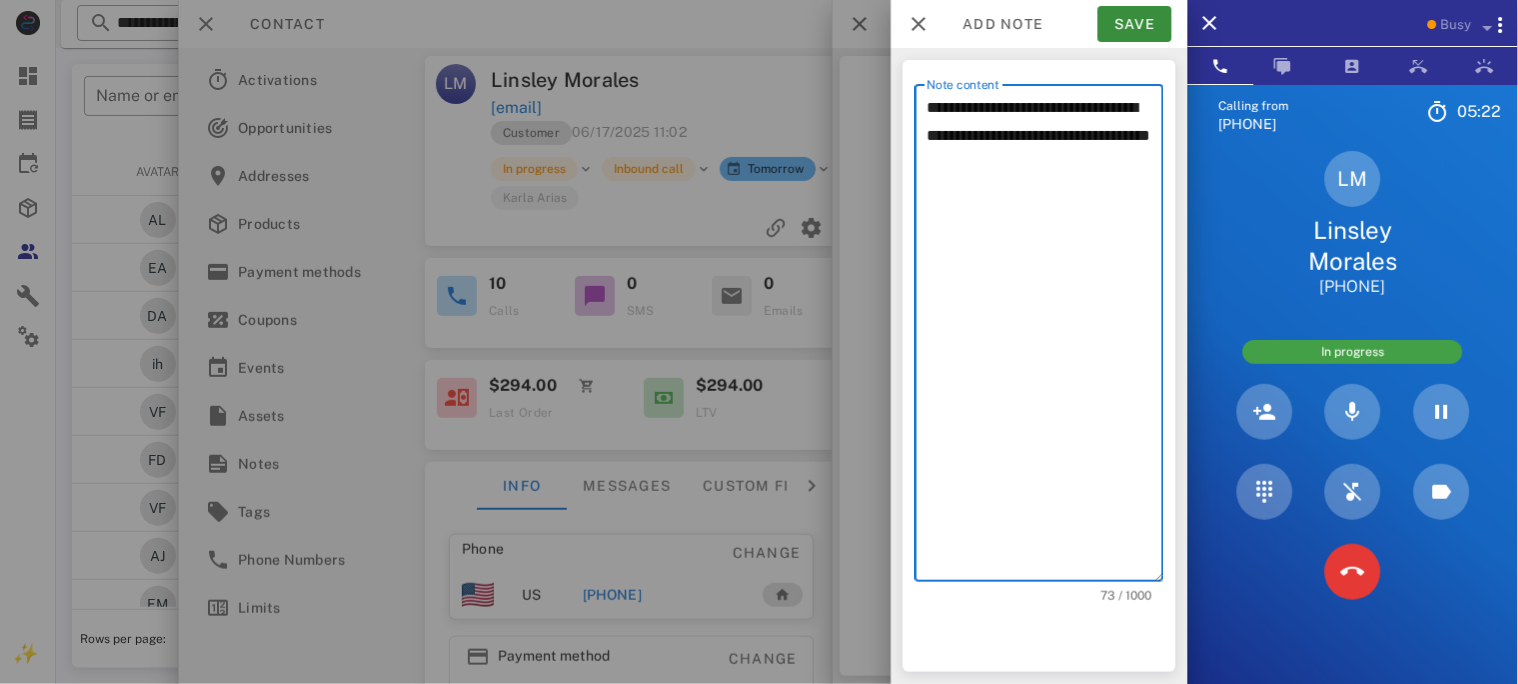 click on "**********" at bounding box center [1045, 338] 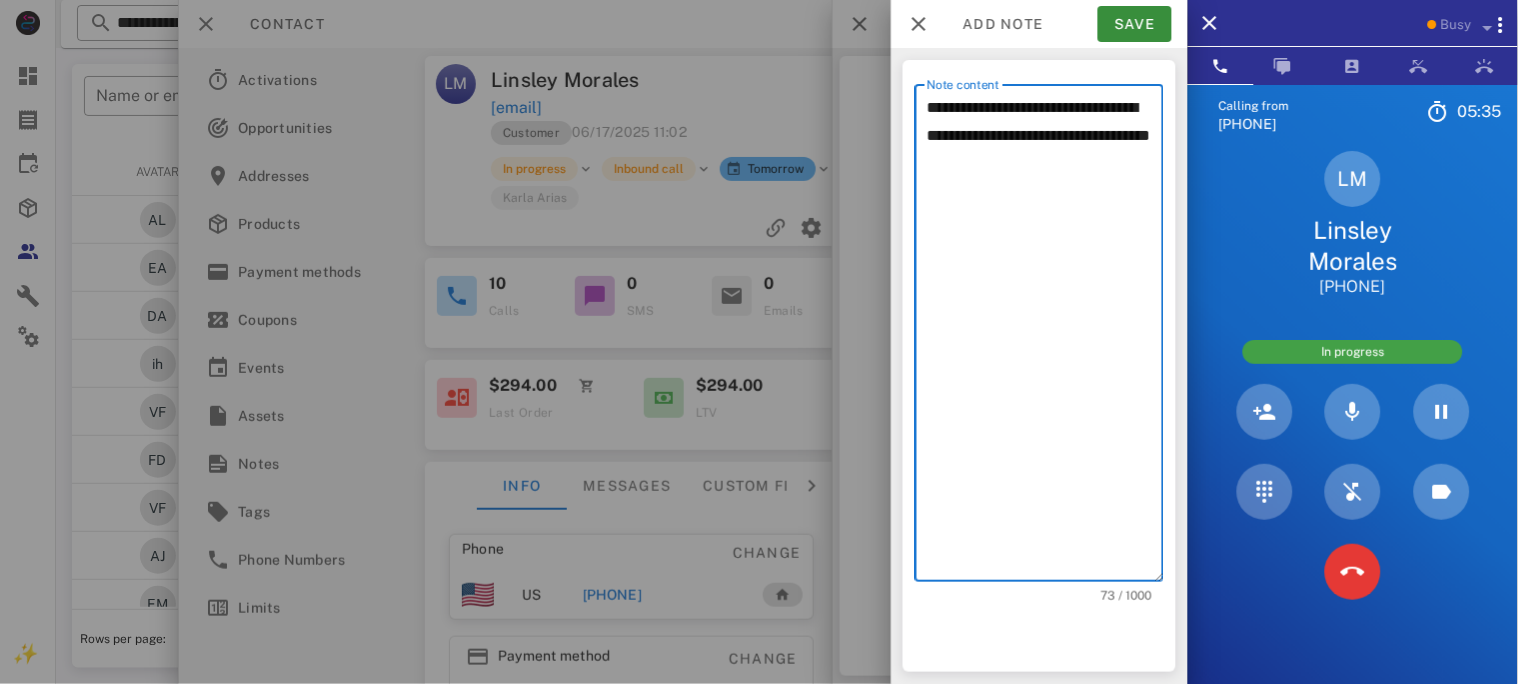 click on "**********" at bounding box center [1045, 338] 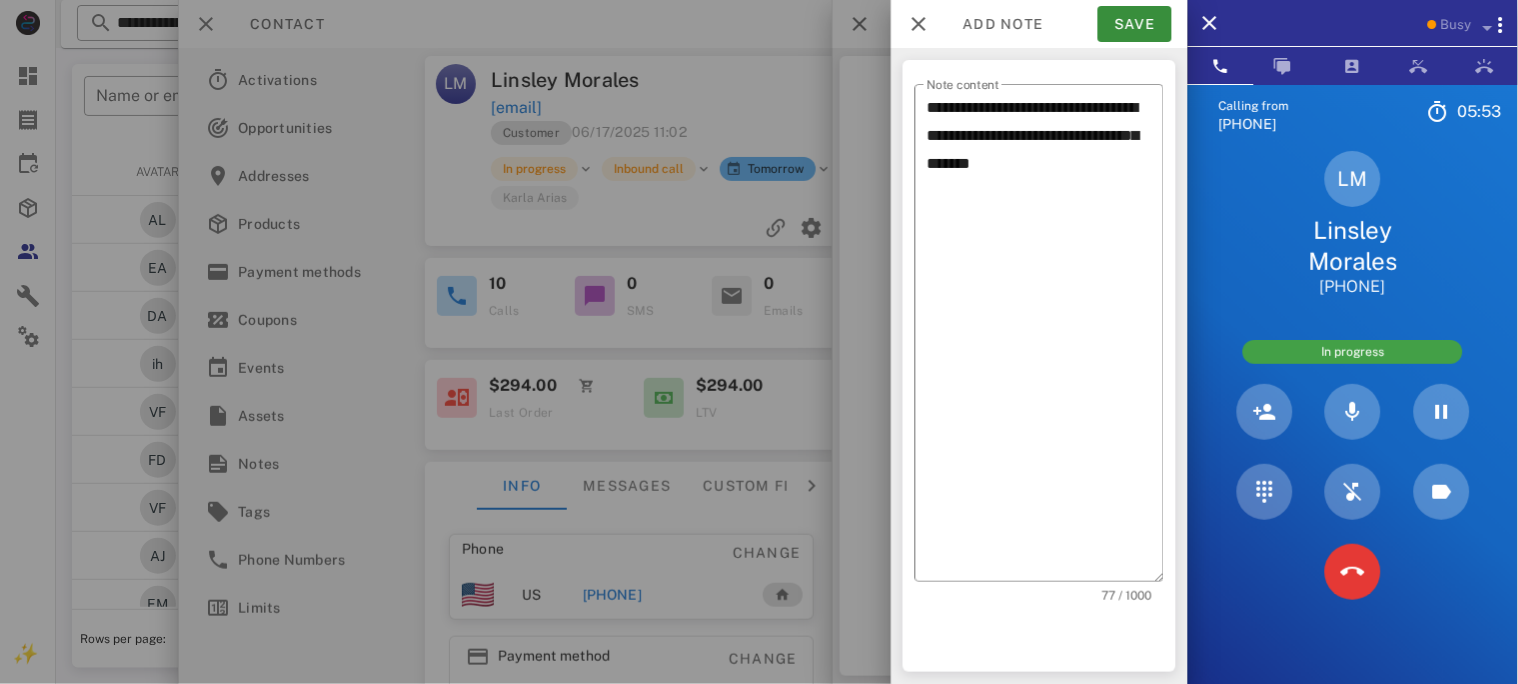 click on "LM   Linsley Morales  [PHONE]" at bounding box center (1353, 224) 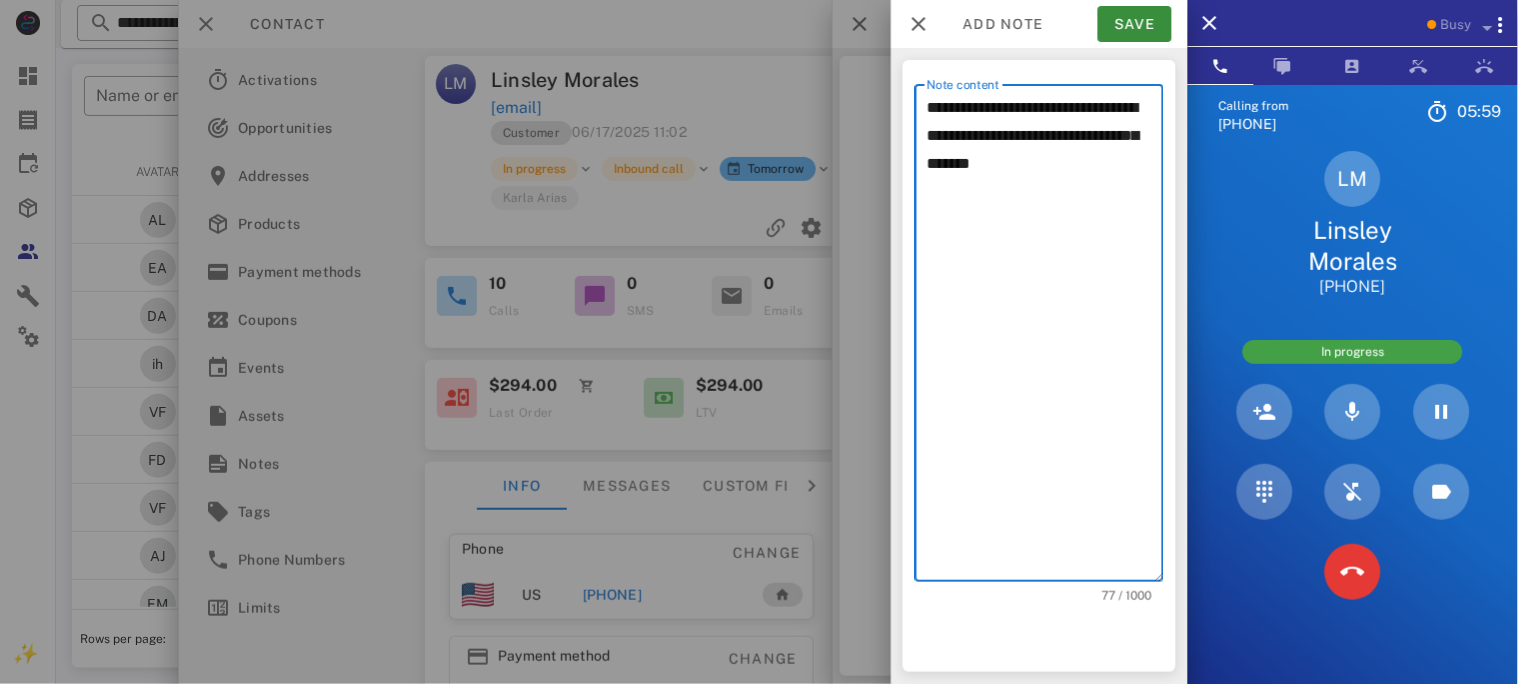 click on "**********" at bounding box center [1045, 338] 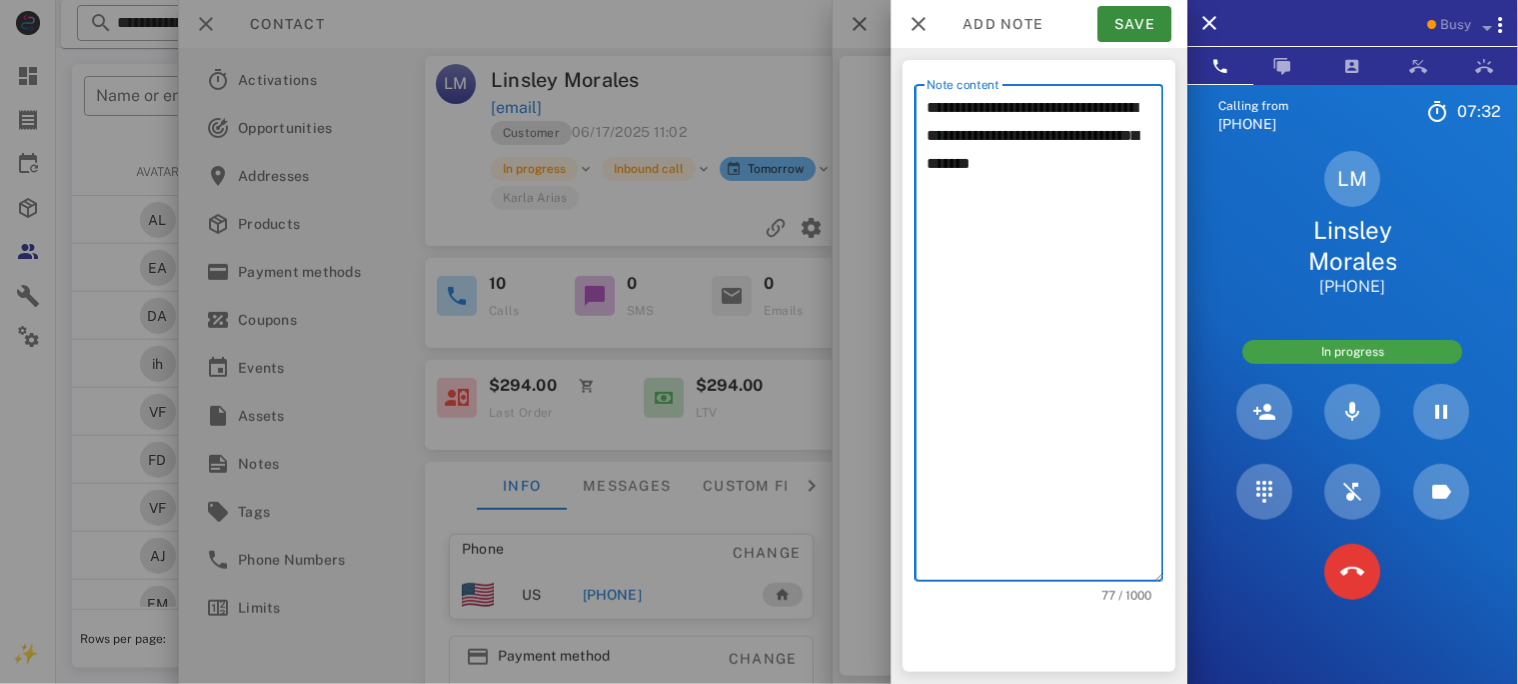 click on "**********" at bounding box center (1045, 338) 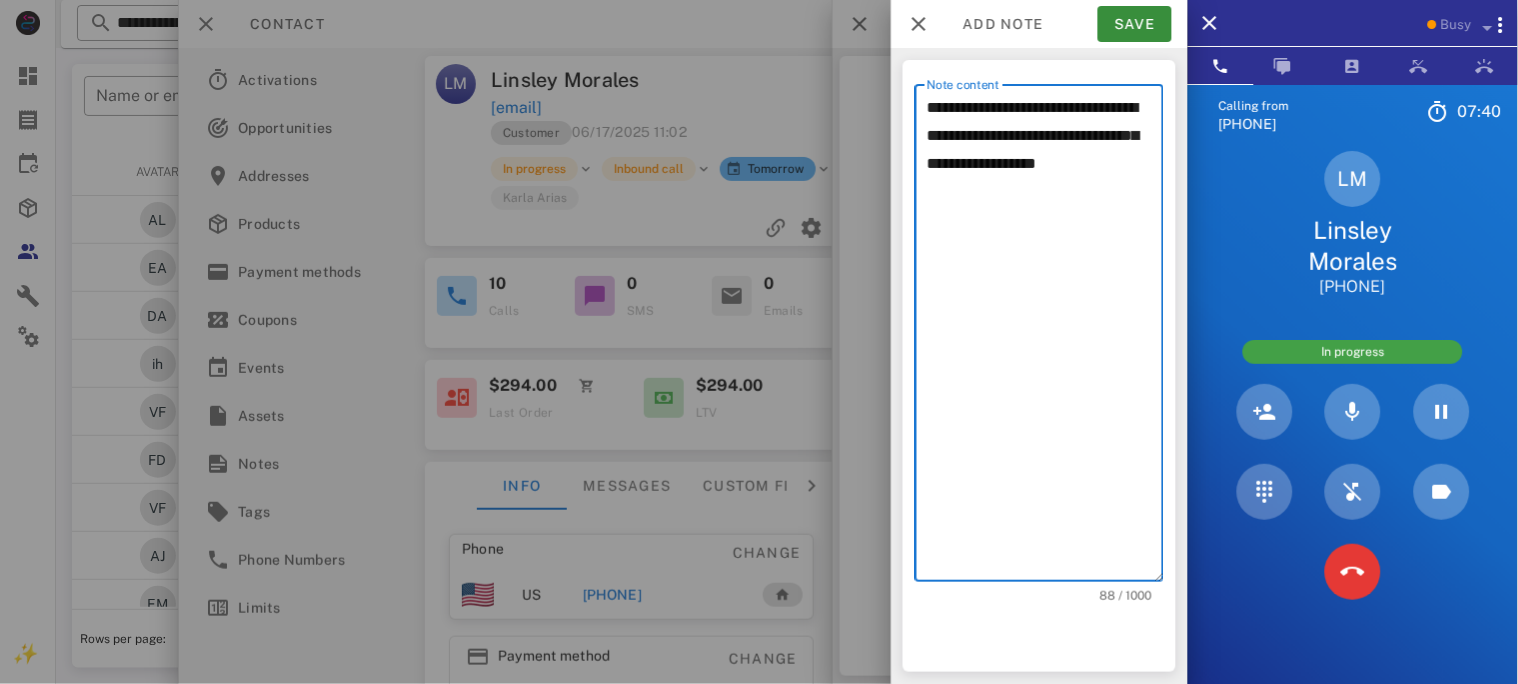 click on "**********" at bounding box center [1045, 338] 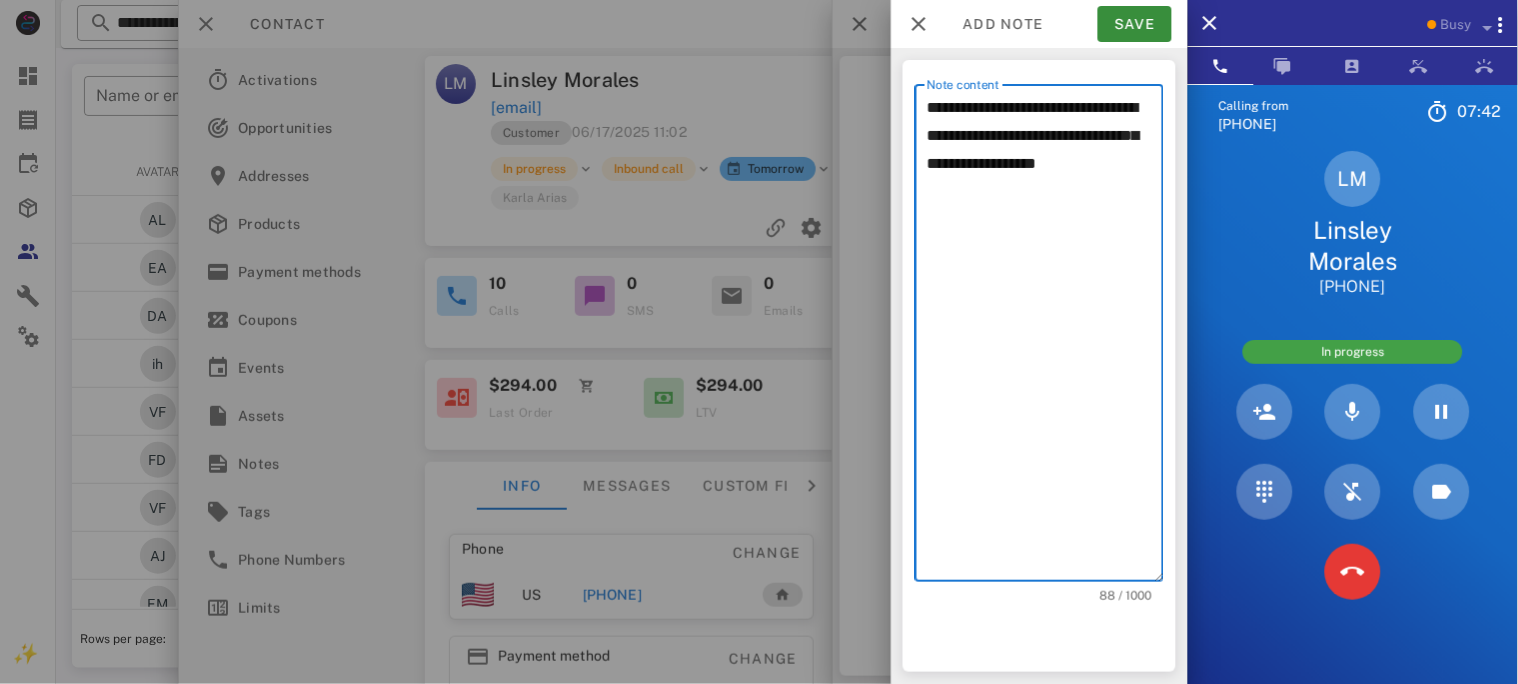 click on "**********" at bounding box center [1045, 338] 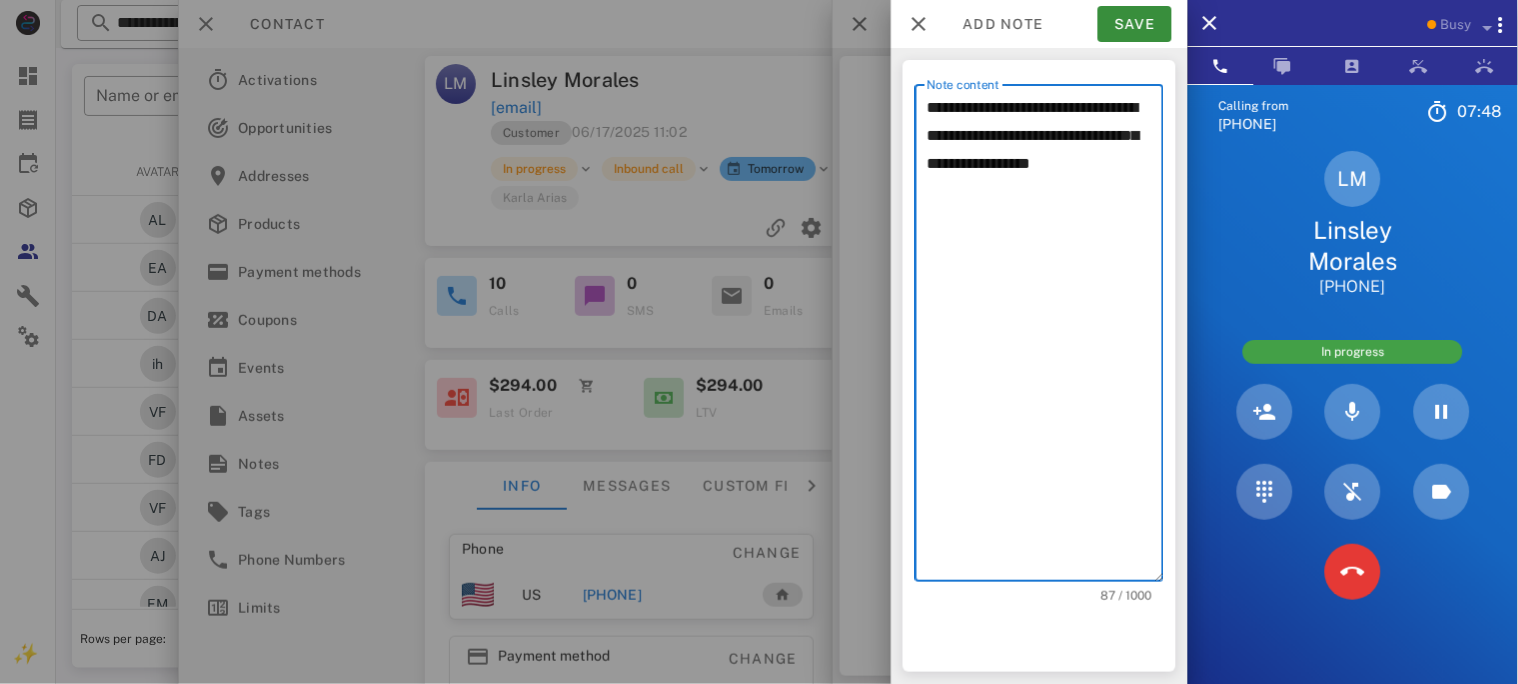 click on "**********" at bounding box center [1045, 338] 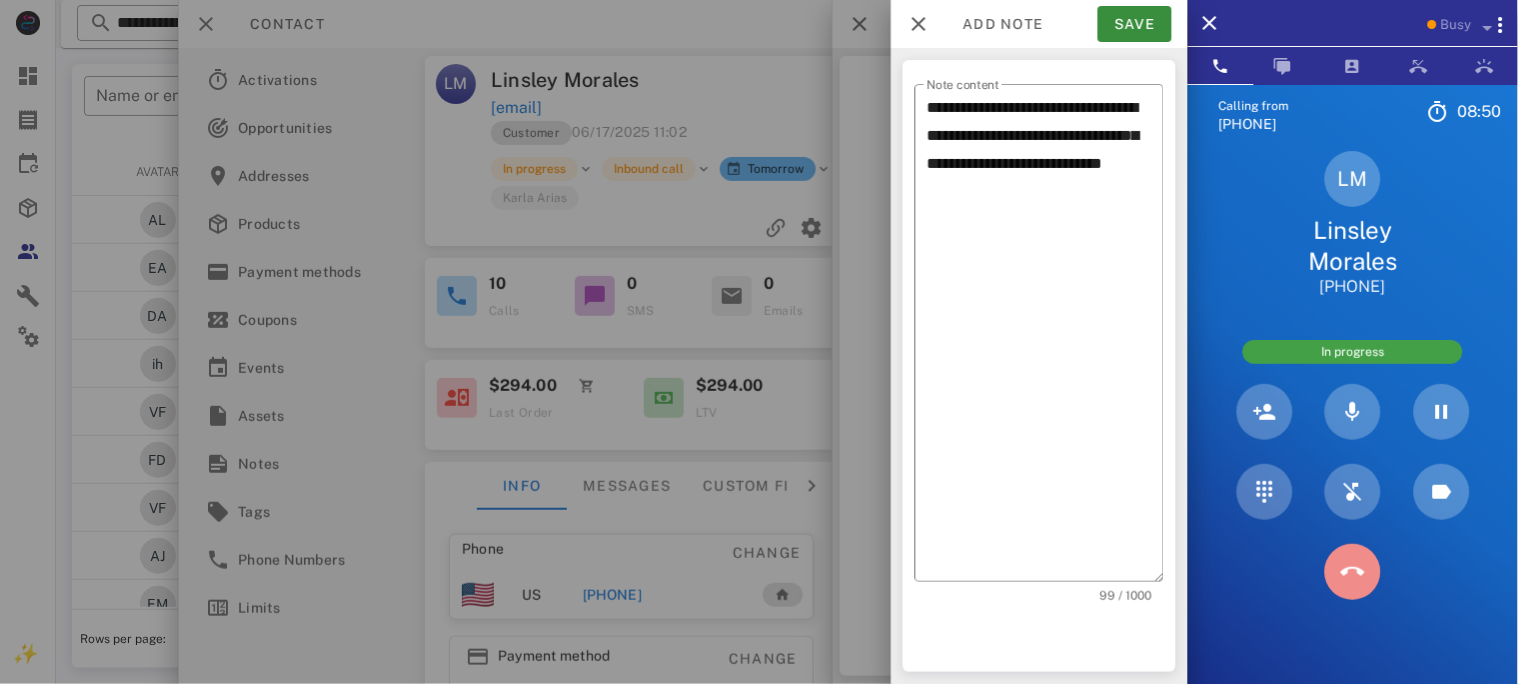 click at bounding box center [1353, 572] 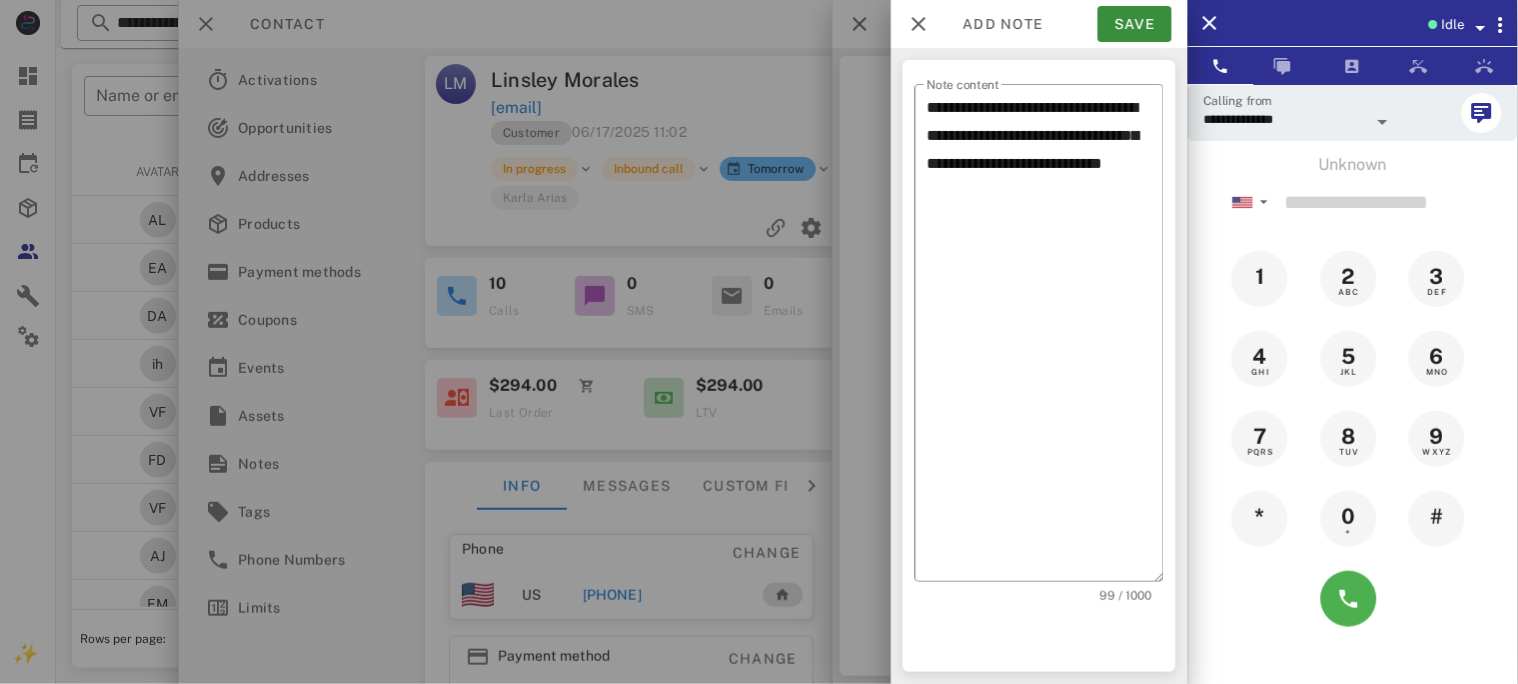click at bounding box center (1481, 28) 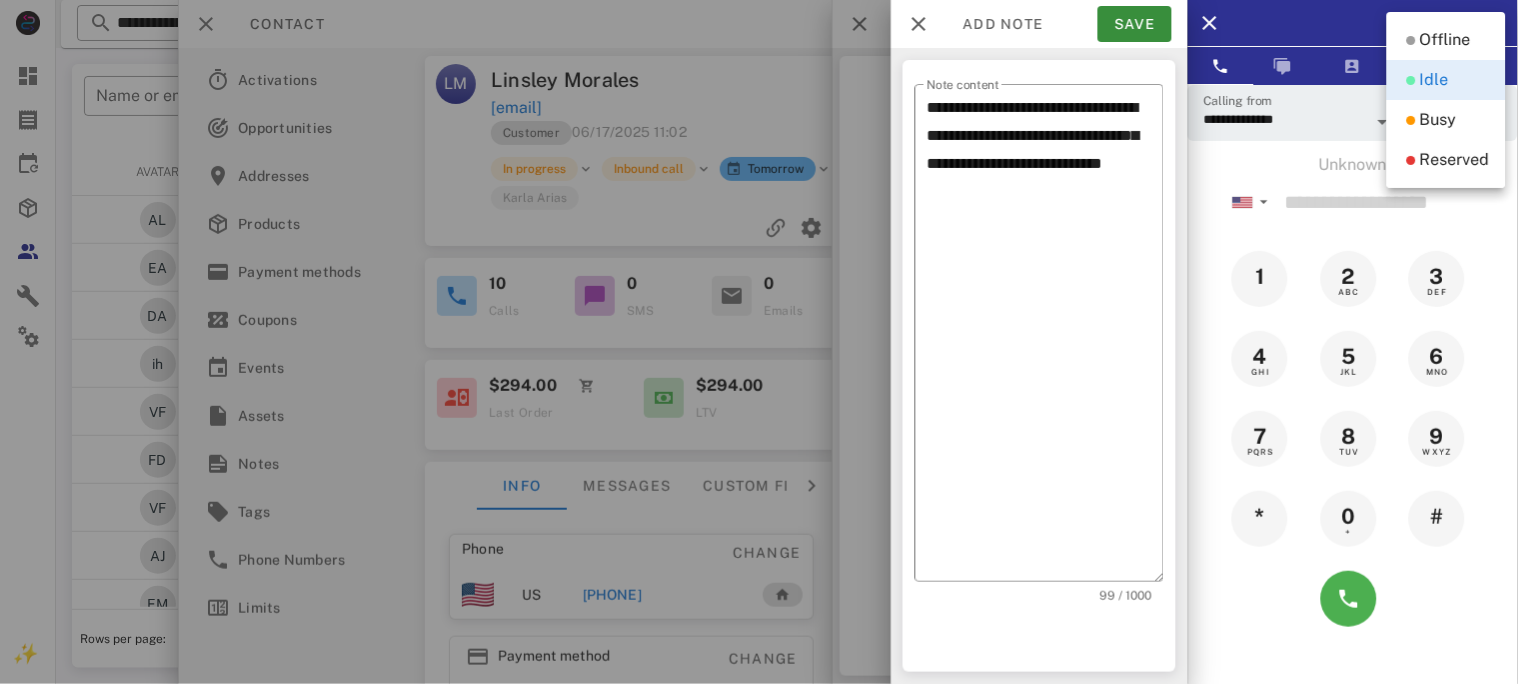 click on "Busy" at bounding box center (1438, 120) 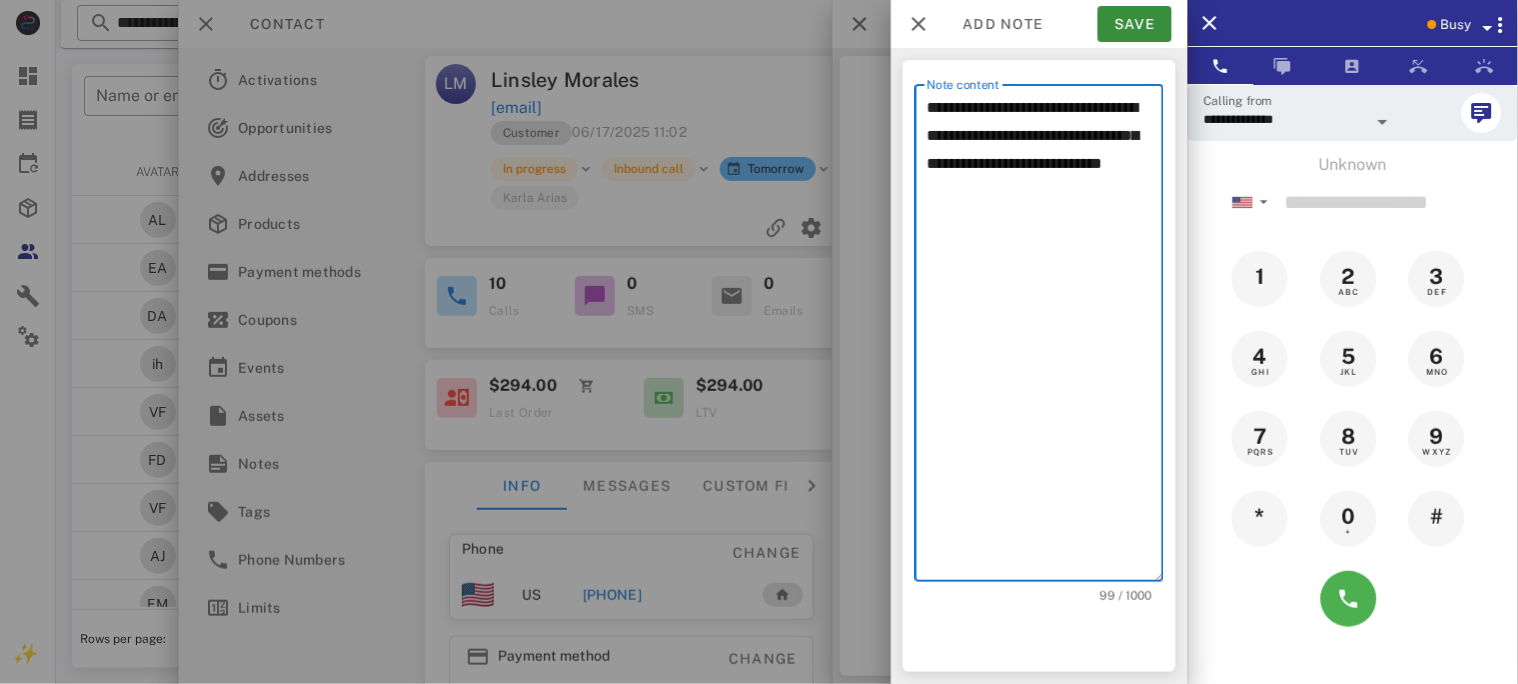 click on "**********" at bounding box center (1045, 338) 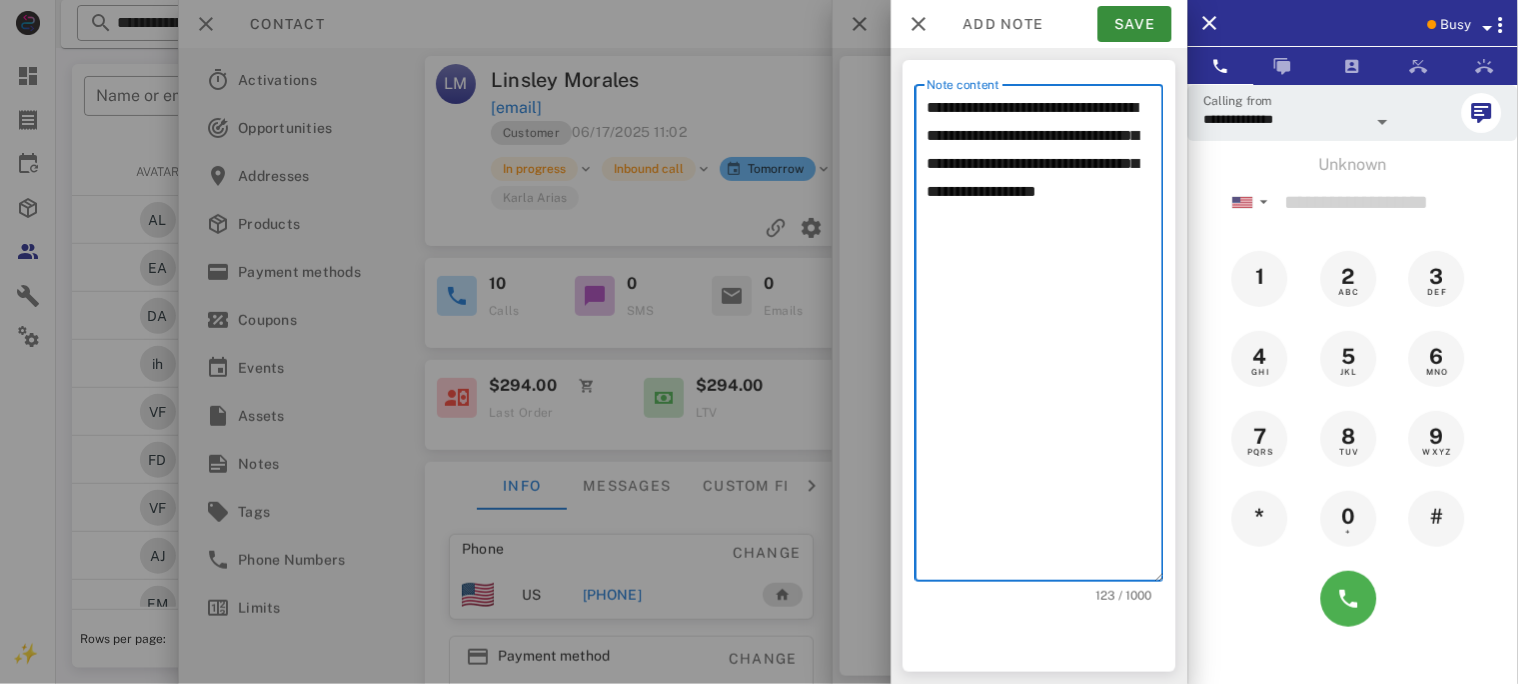 click on "**********" at bounding box center [1045, 338] 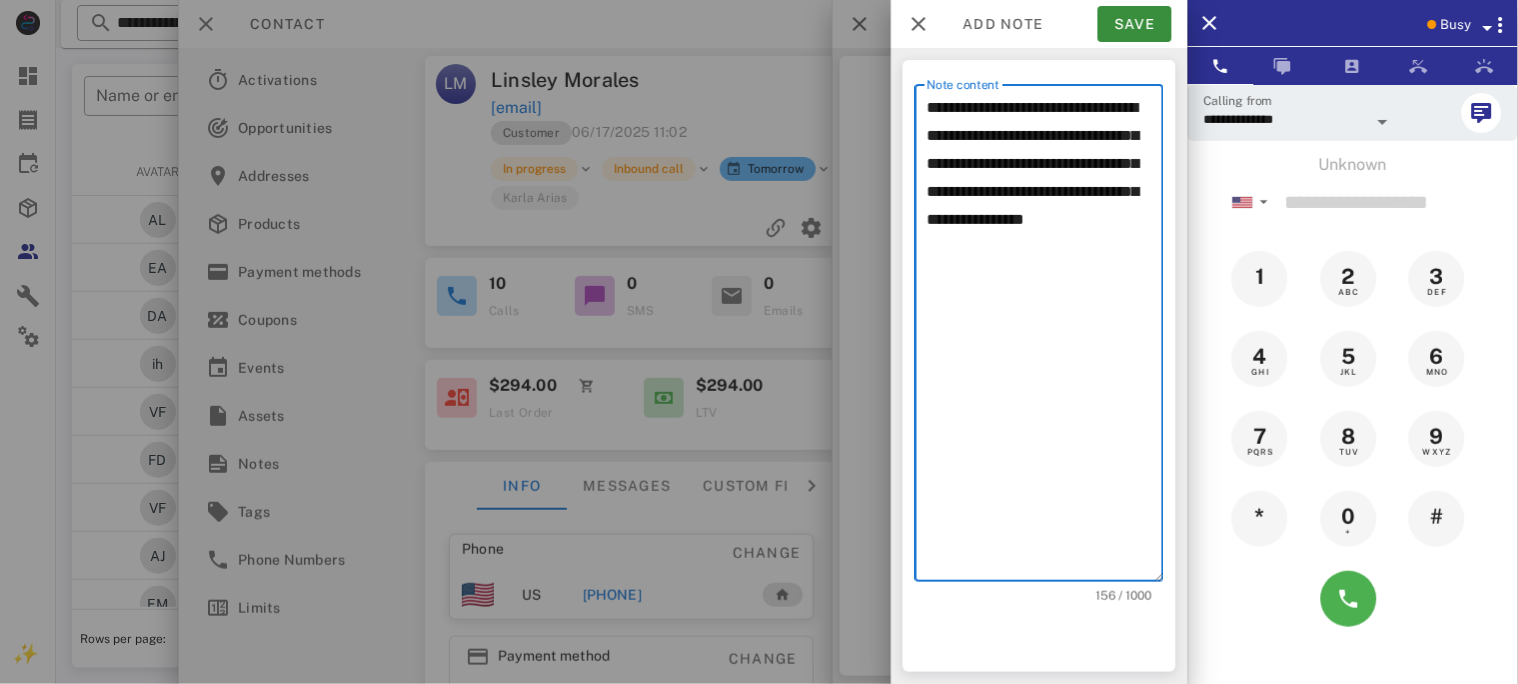 type on "**********" 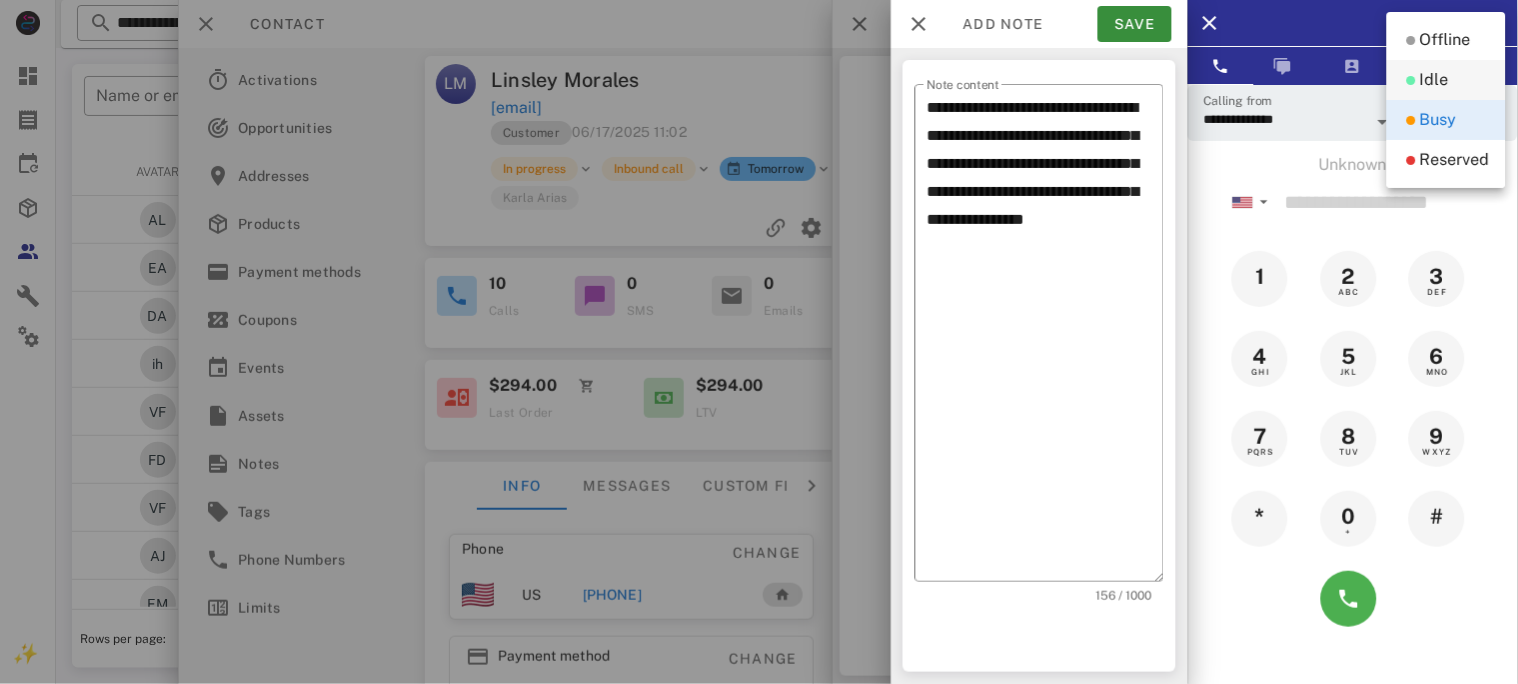 click on "Idle" at bounding box center [1434, 80] 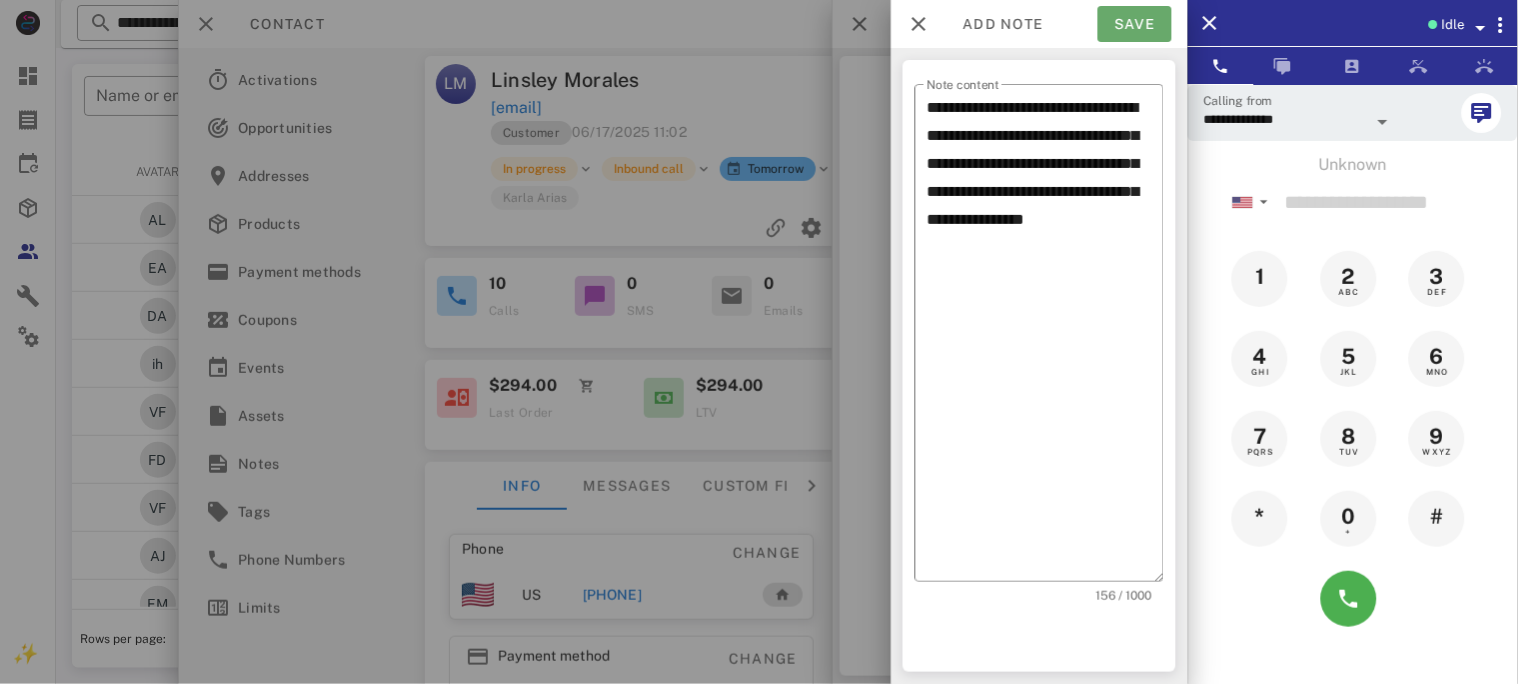 click on "Save" at bounding box center (1135, 24) 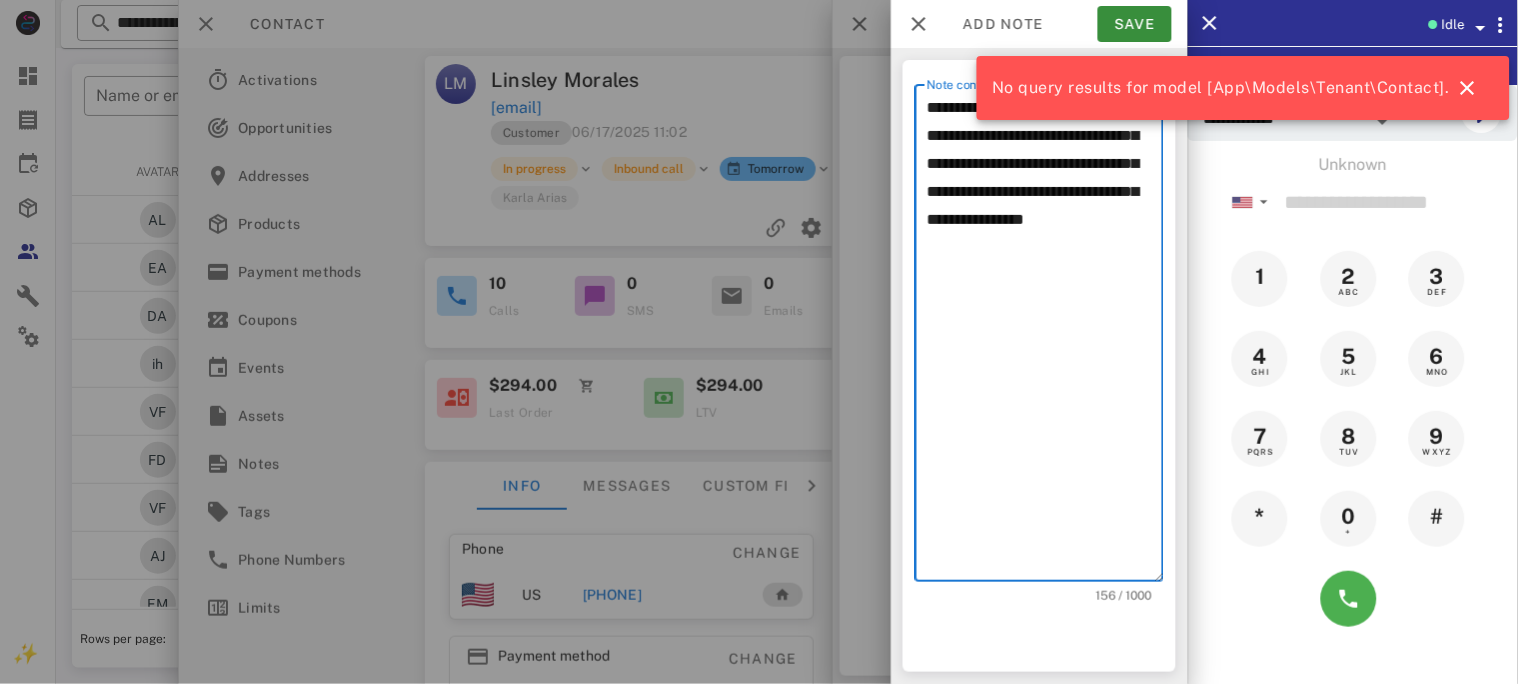 drag, startPoint x: 1097, startPoint y: 247, endPoint x: 928, endPoint y: 115, distance: 214.44113 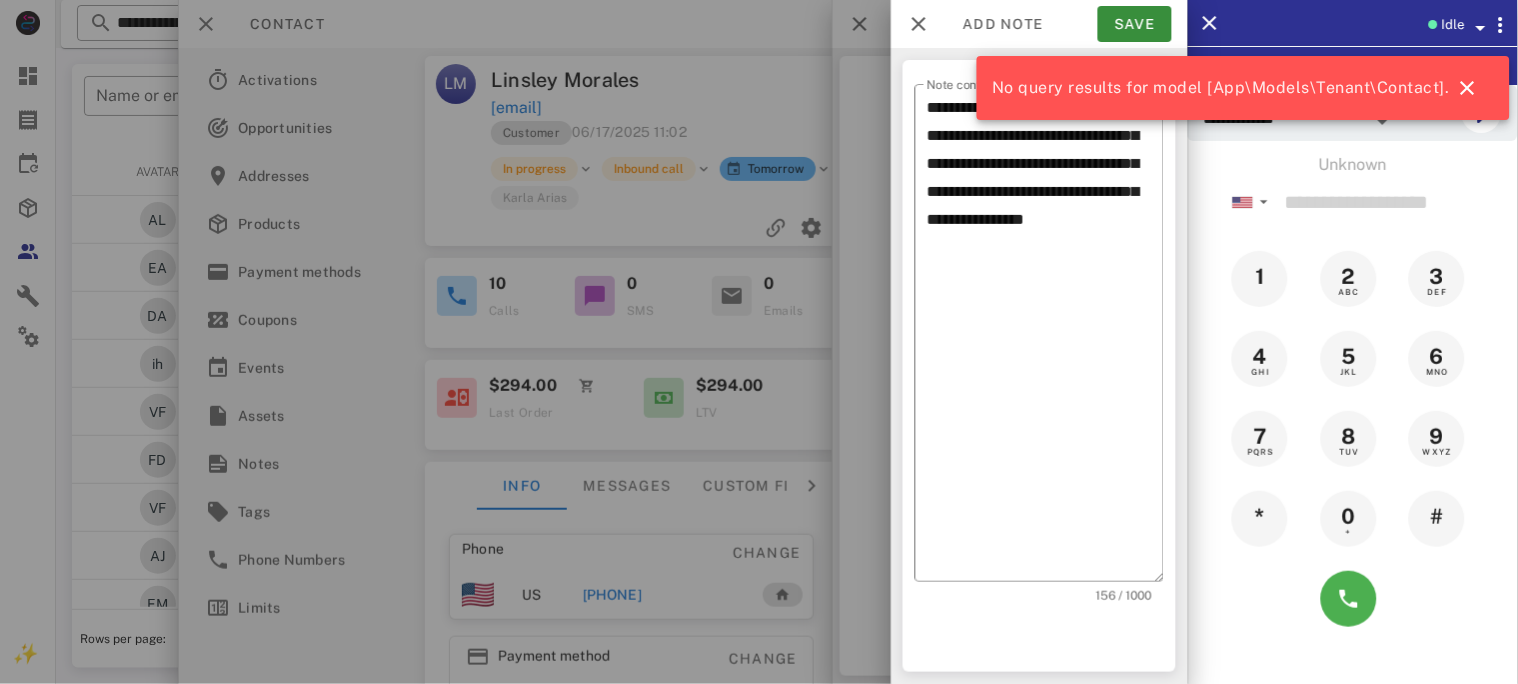 click at bounding box center [759, 342] 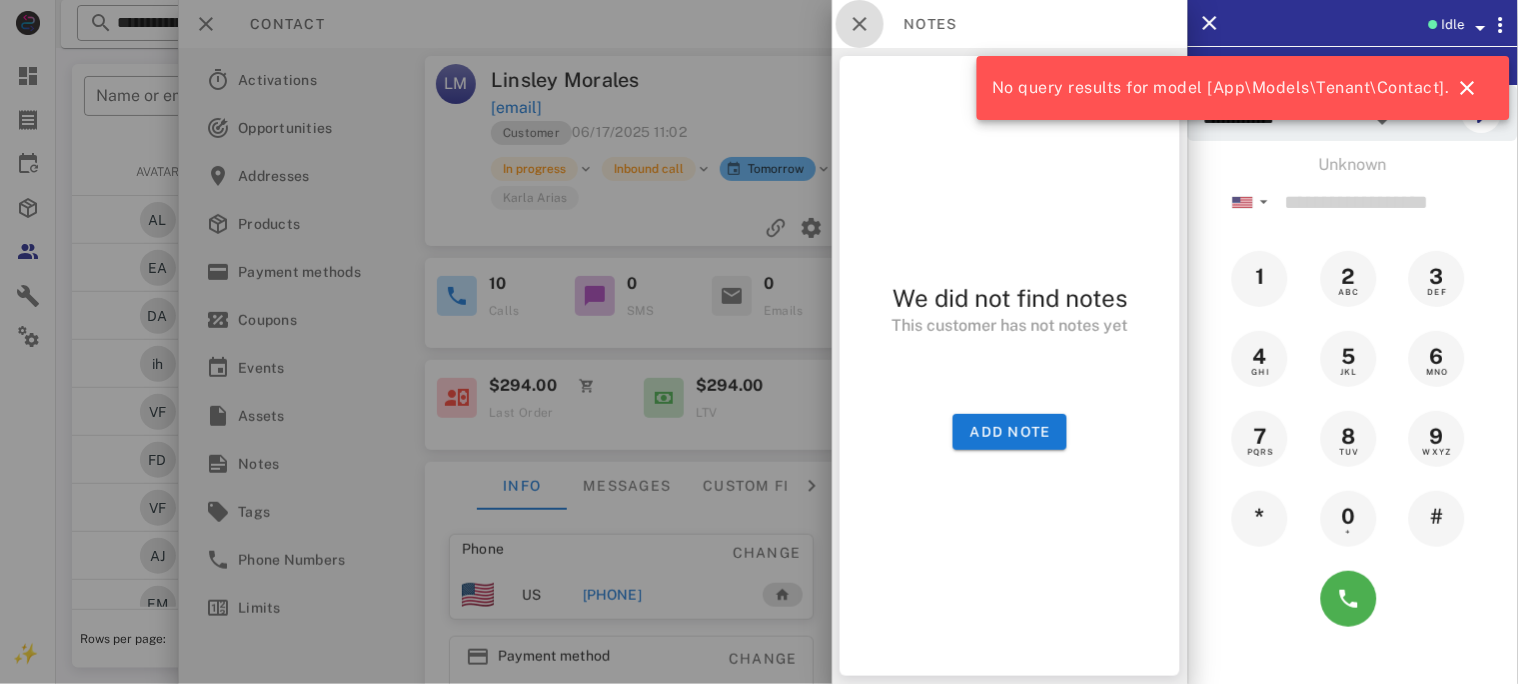 click at bounding box center [860, 24] 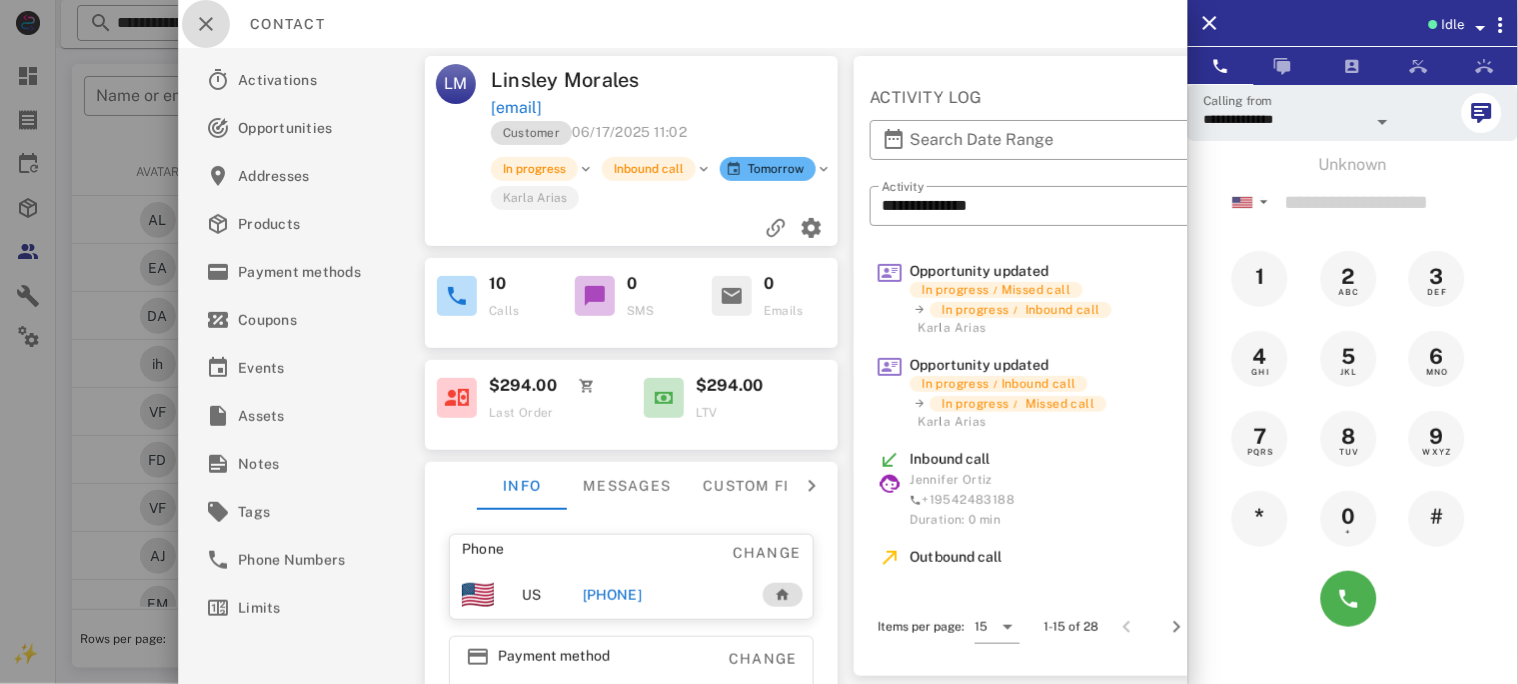 click at bounding box center [206, 24] 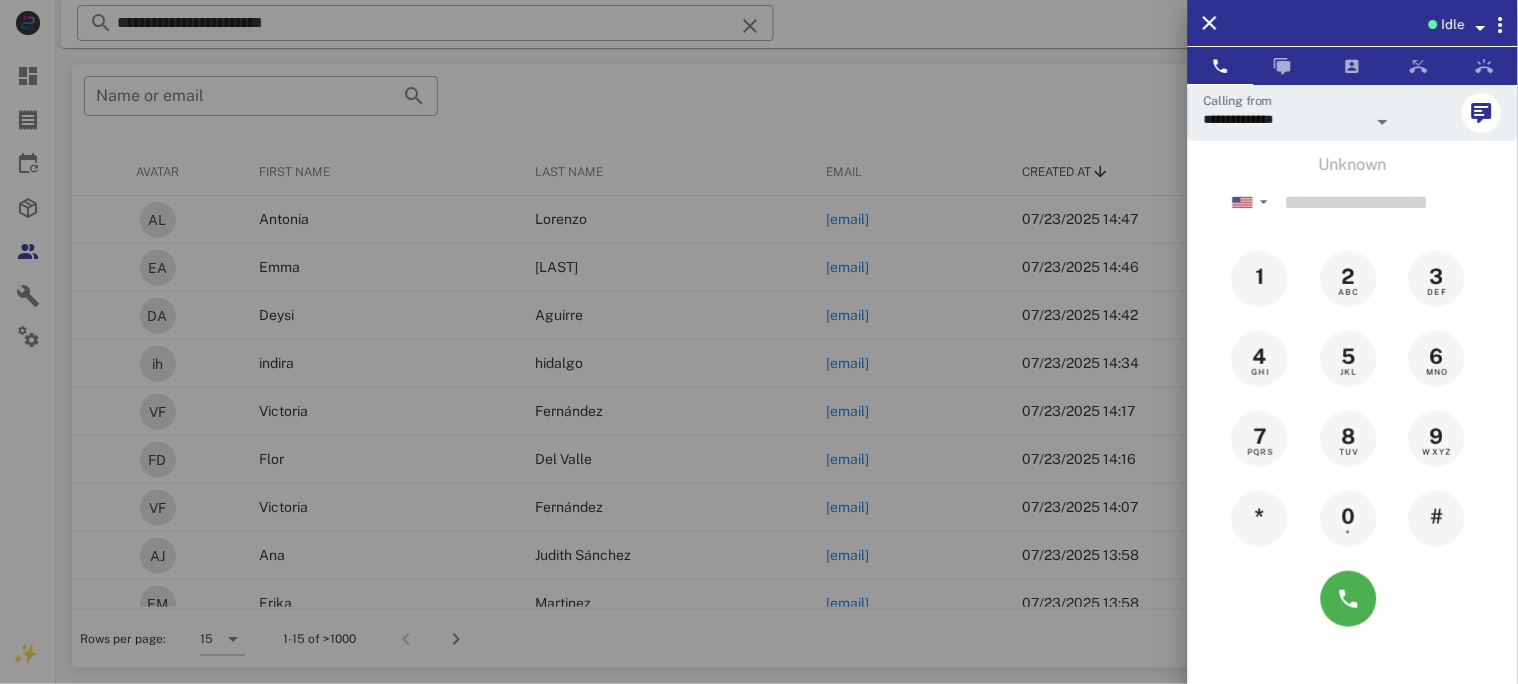 click at bounding box center (759, 342) 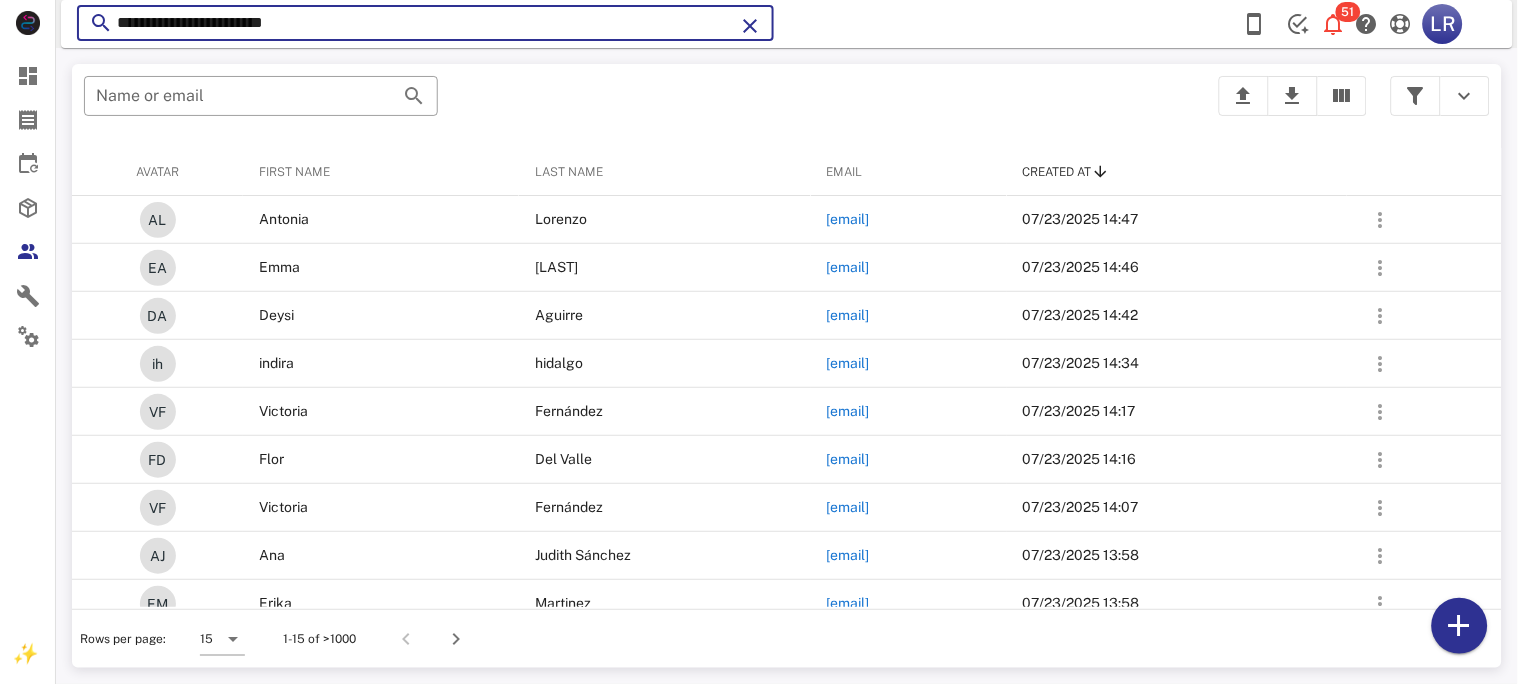 click on "**********" at bounding box center (425, 23) 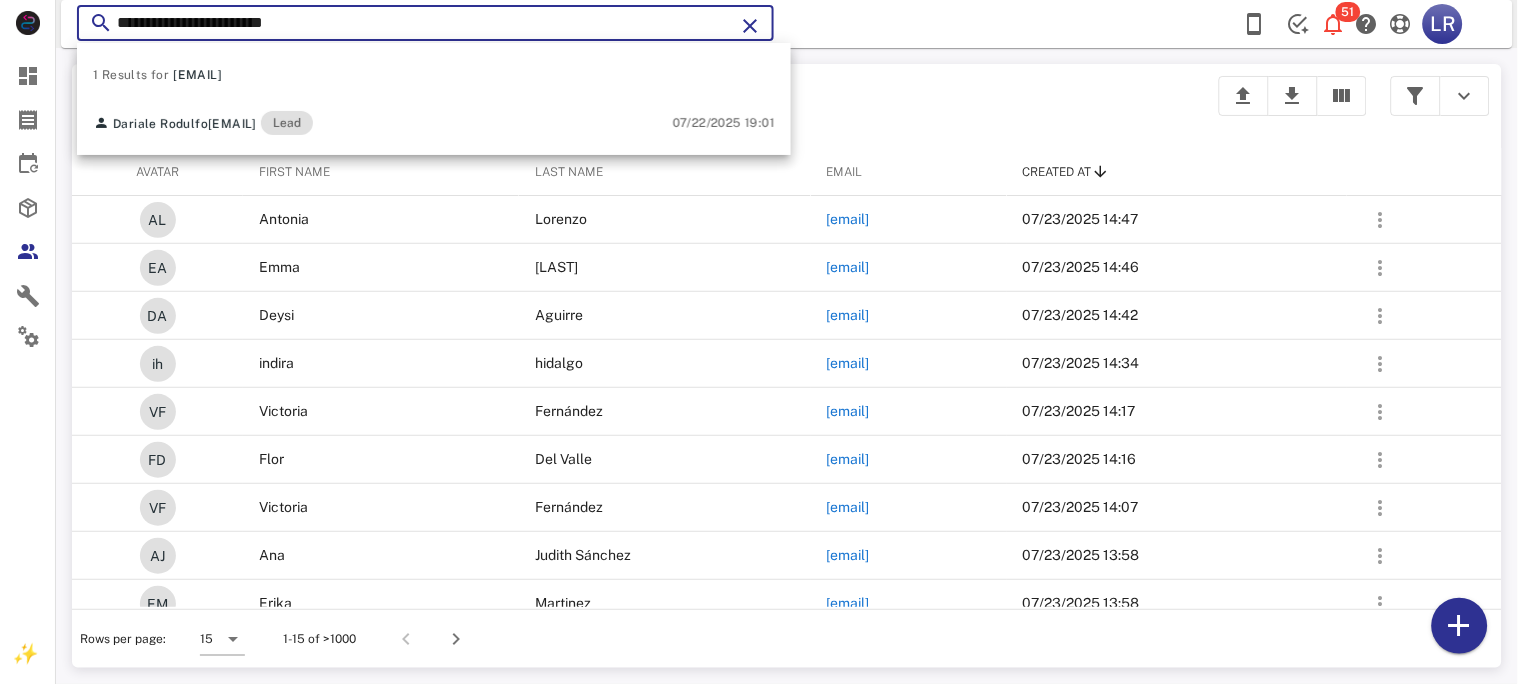 click at bounding box center [750, 26] 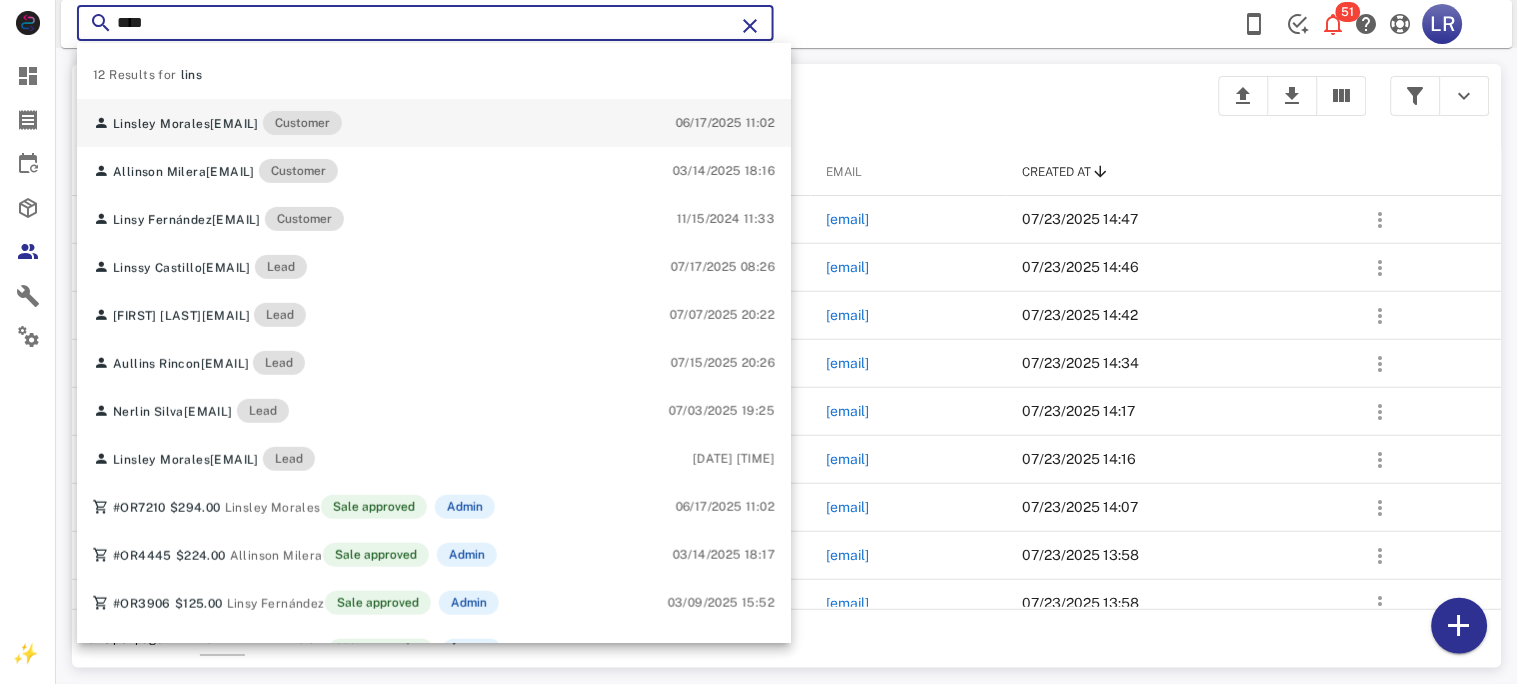 type on "****" 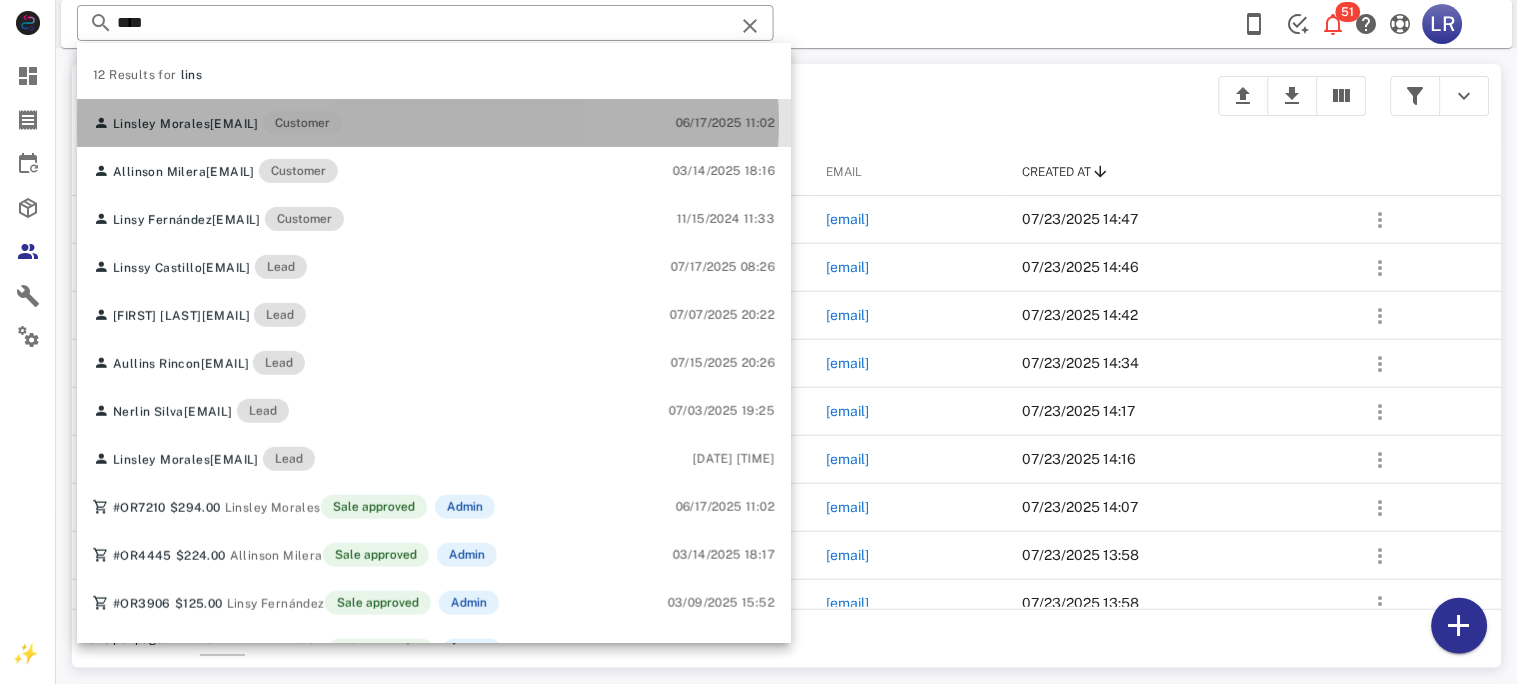 click on "[EMAIL]" at bounding box center (234, 124) 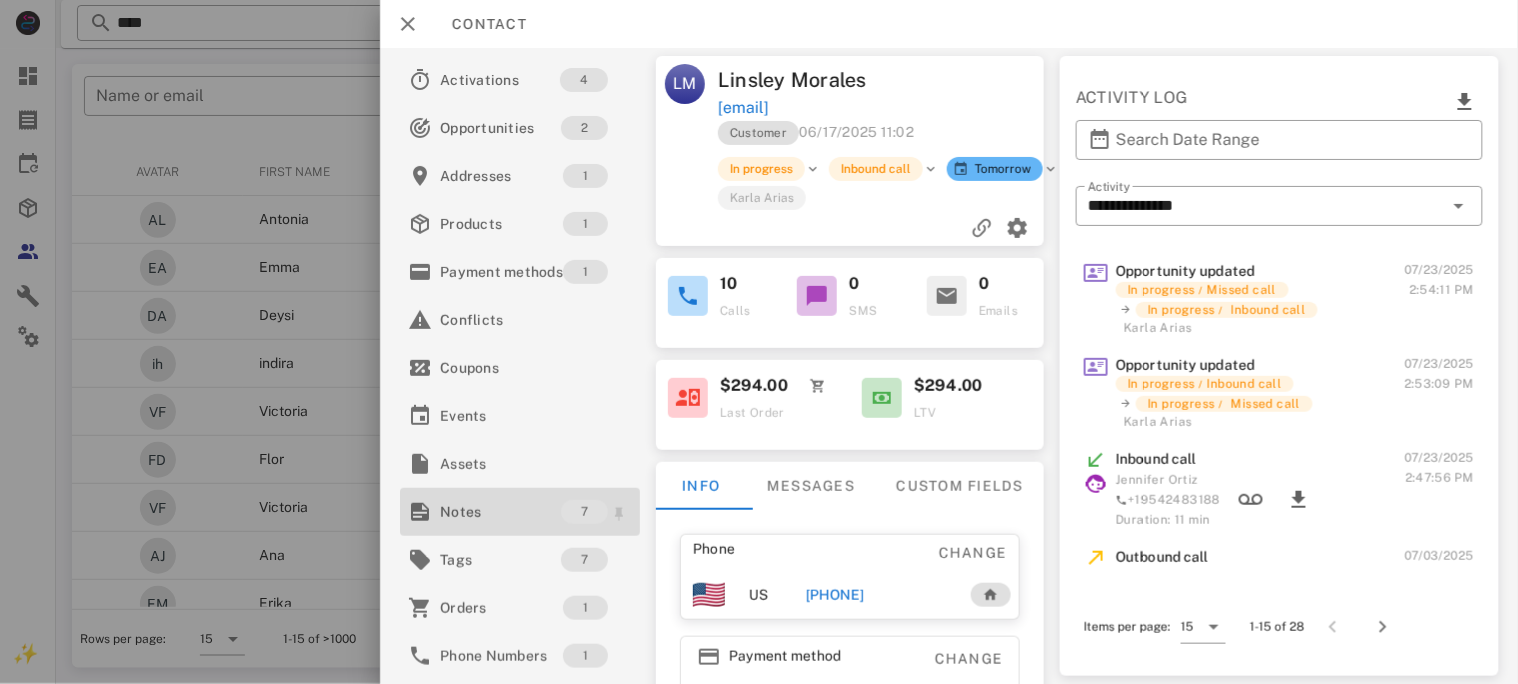 click on "Notes" at bounding box center (500, 512) 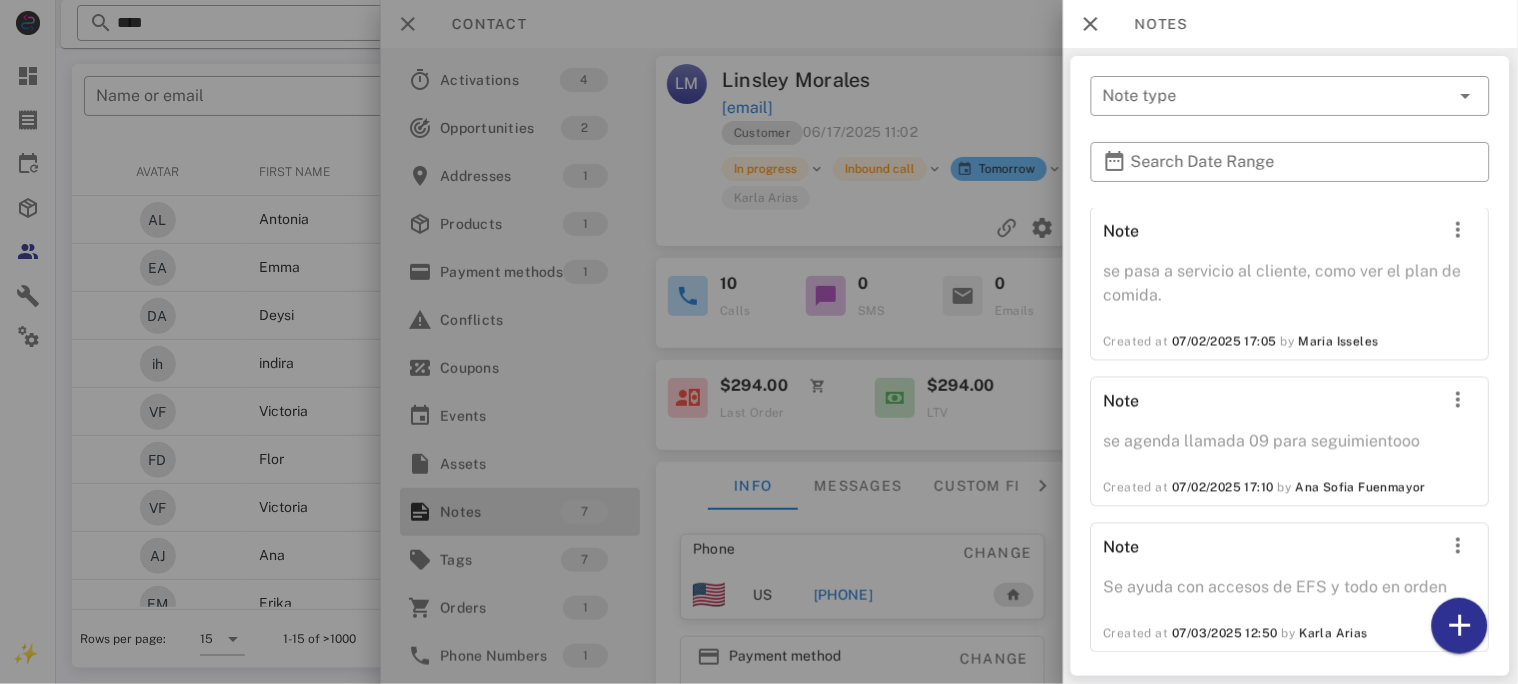 scroll, scrollTop: 824, scrollLeft: 0, axis: vertical 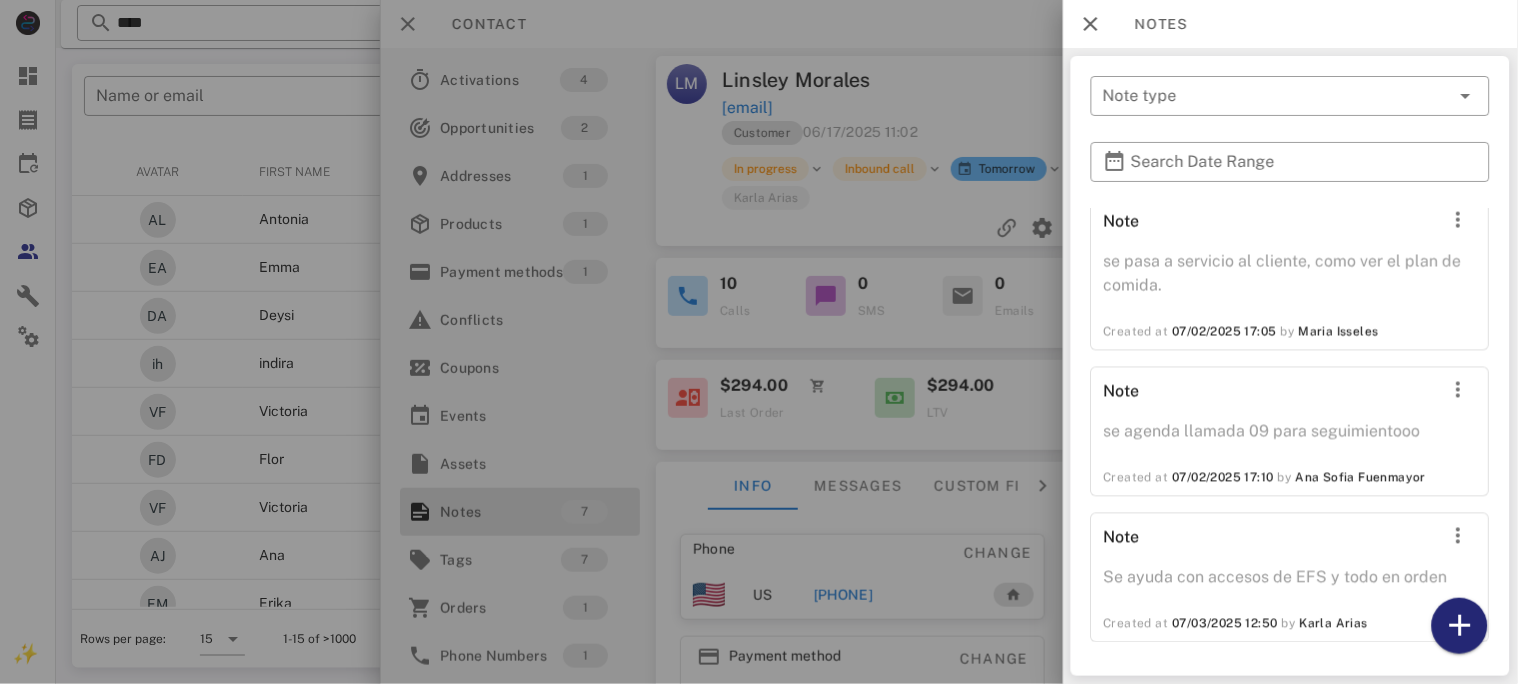 click at bounding box center (1460, 626) 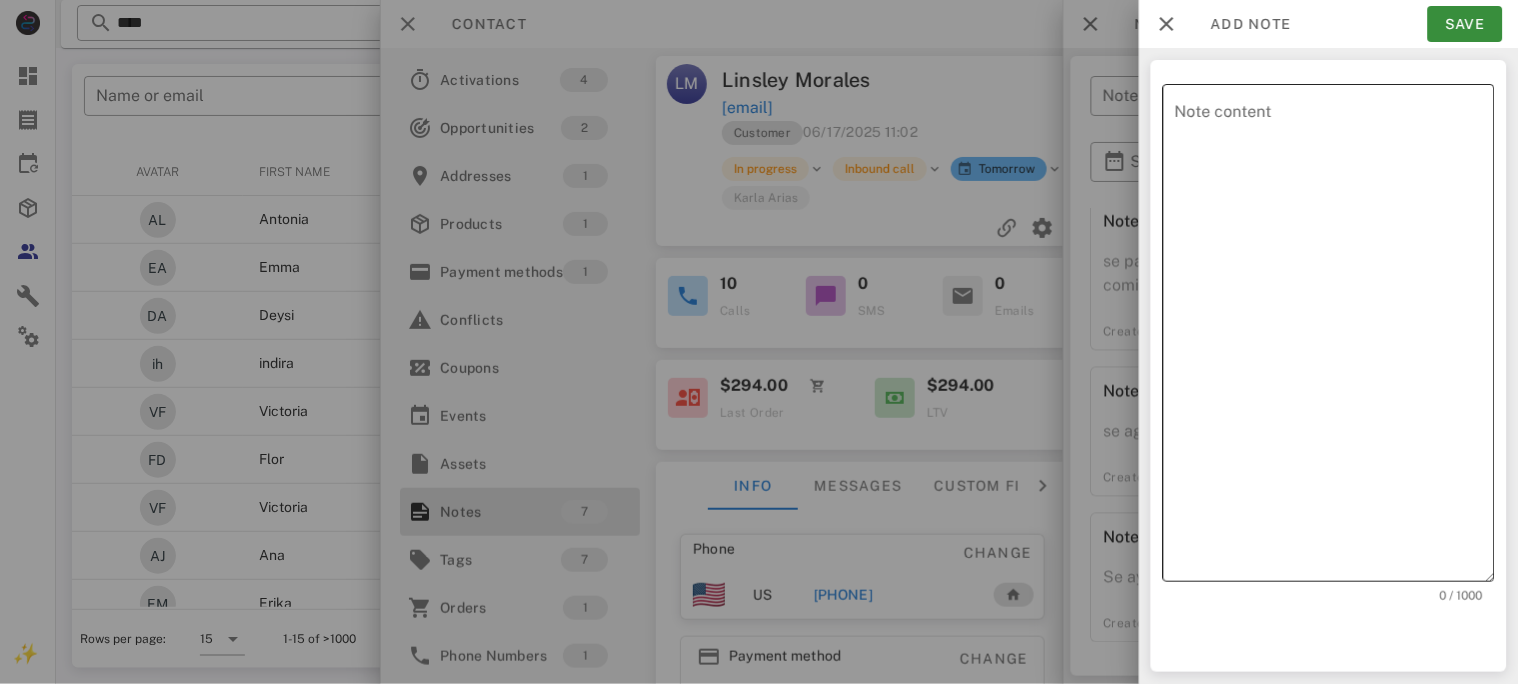 click on "Note content" at bounding box center [1335, 338] 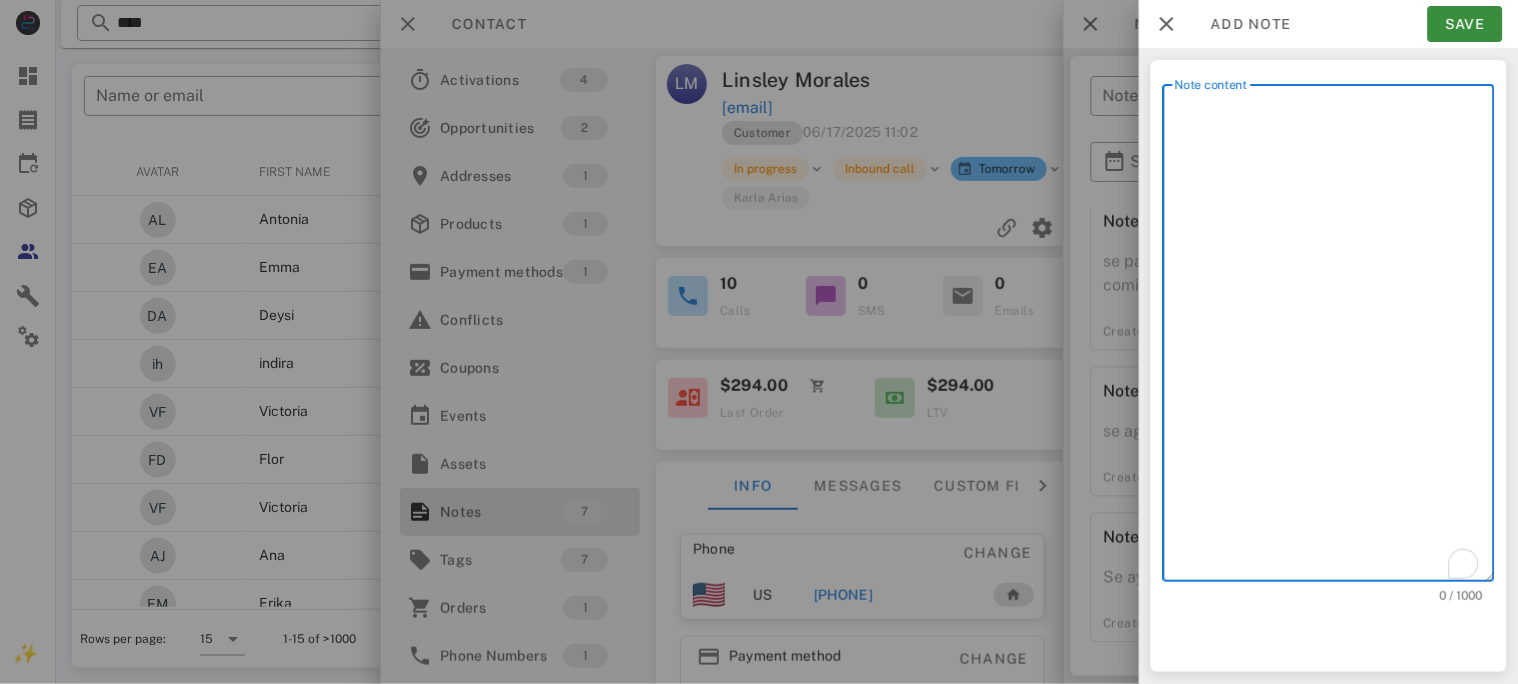 paste on "**********" 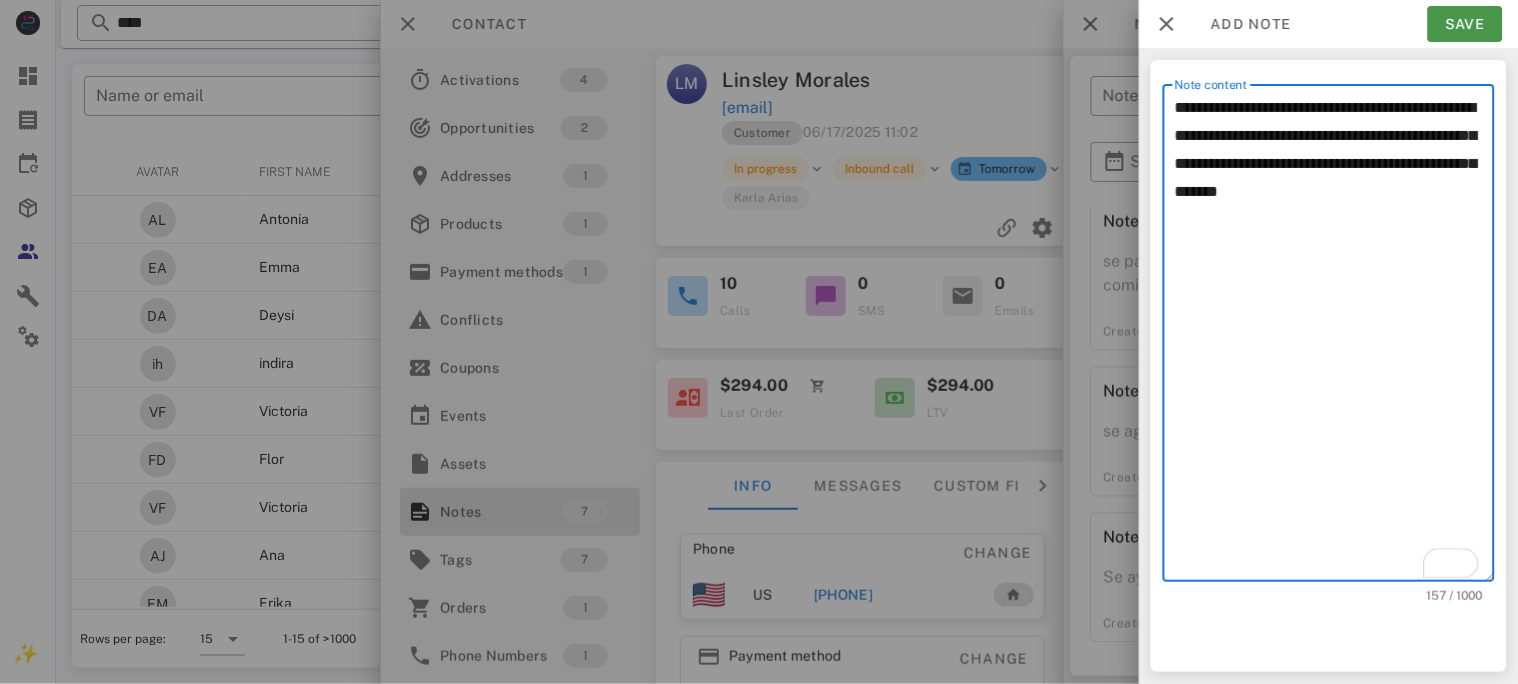 type on "**********" 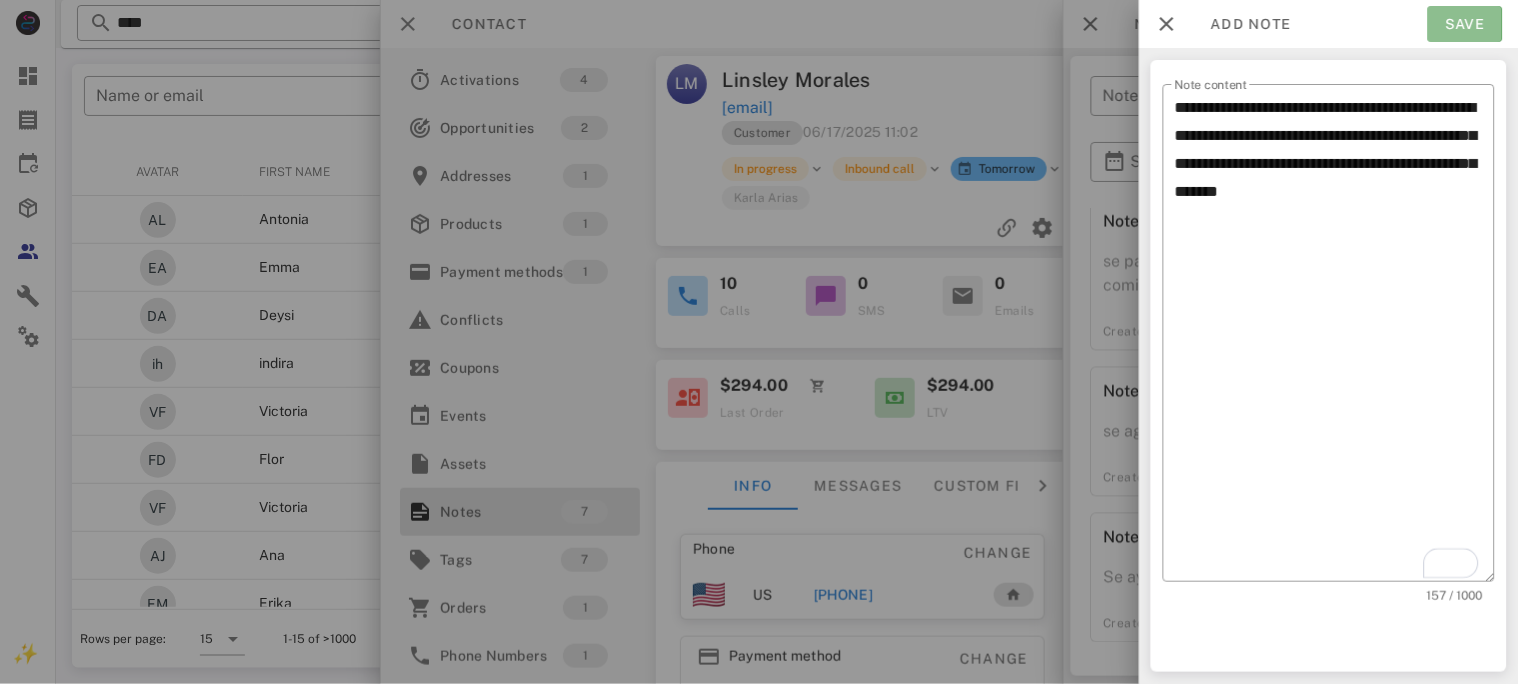 click on "Save" at bounding box center (1465, 24) 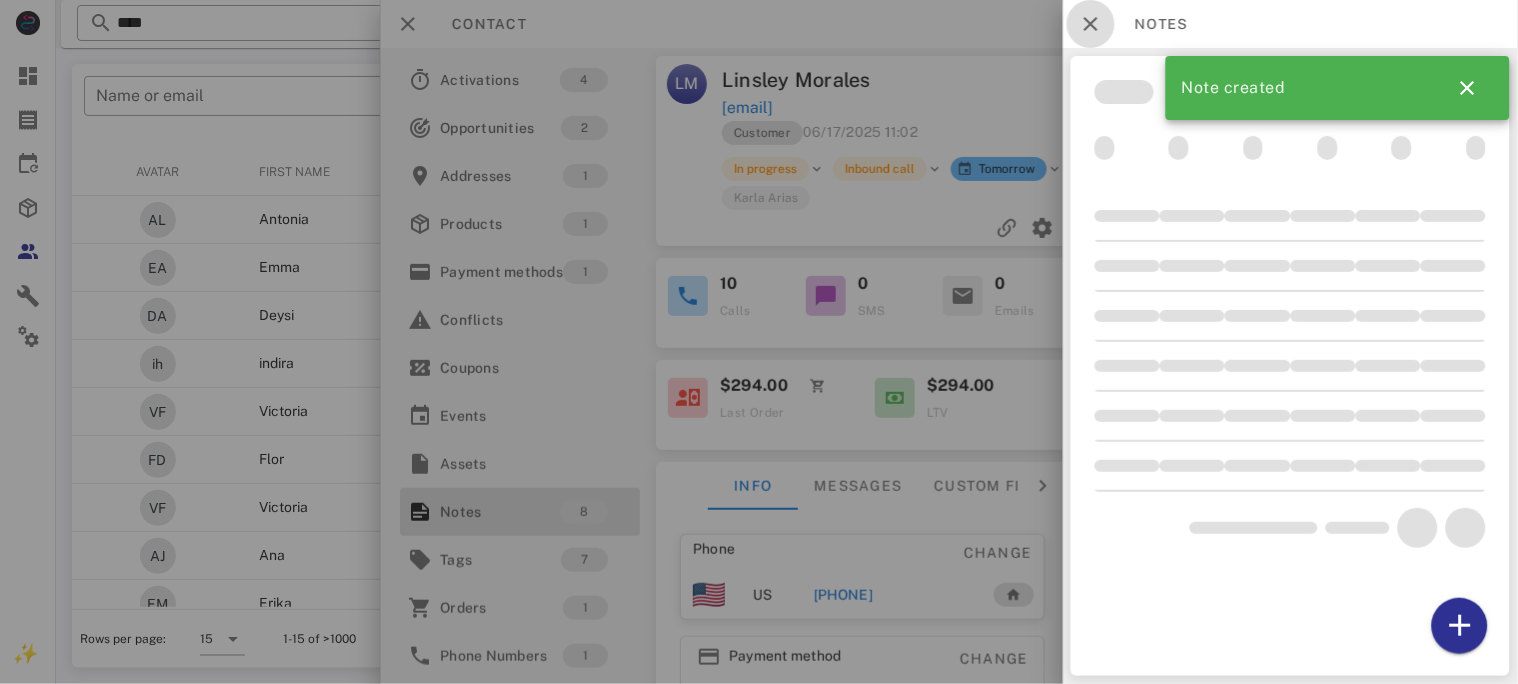click at bounding box center (1091, 24) 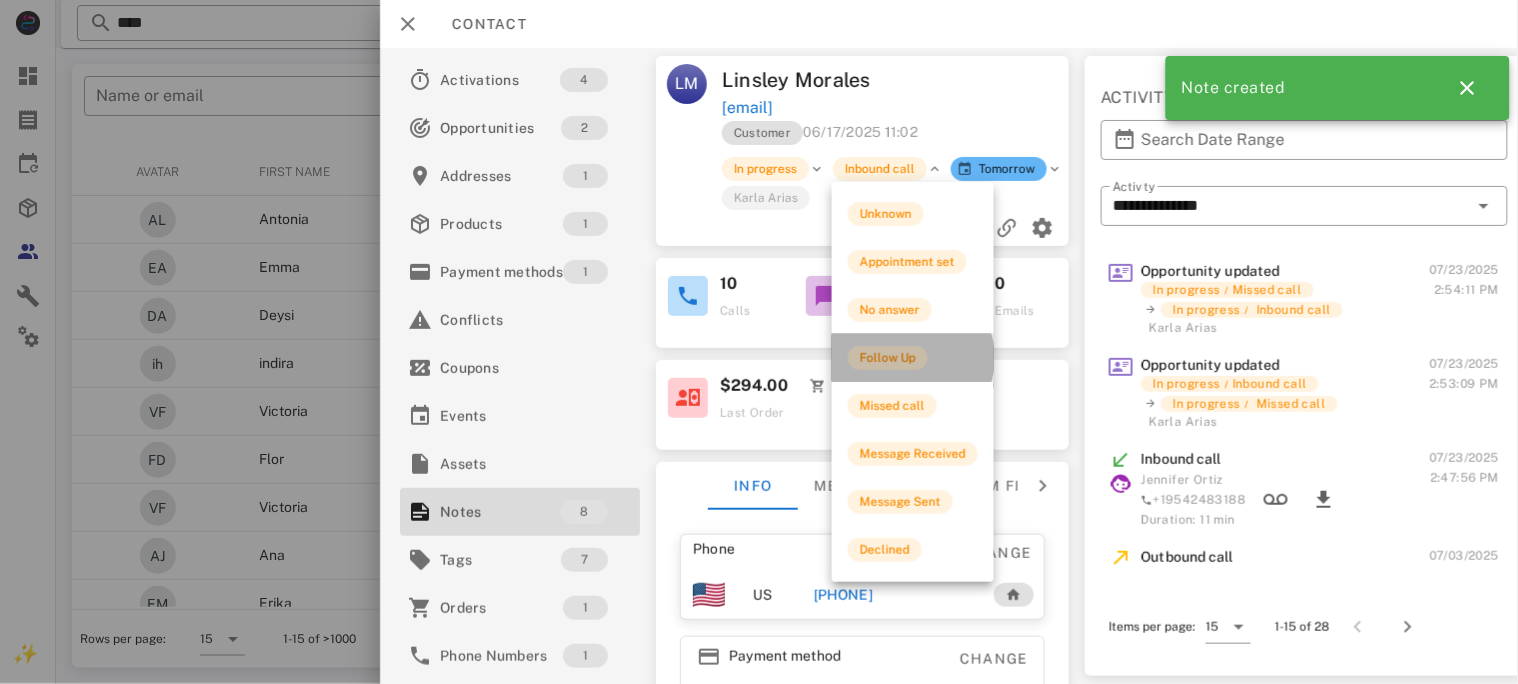 click on "Follow Up" at bounding box center [888, 358] 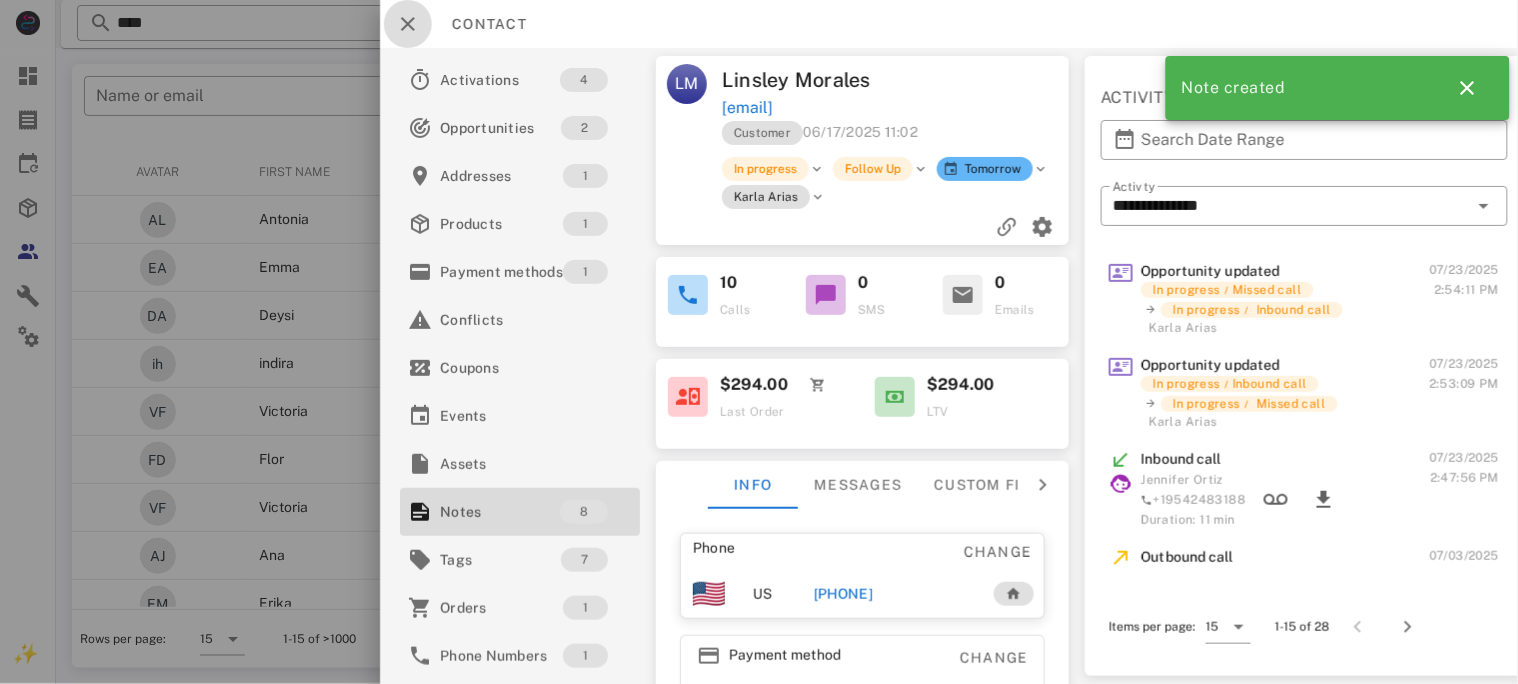 click at bounding box center (408, 24) 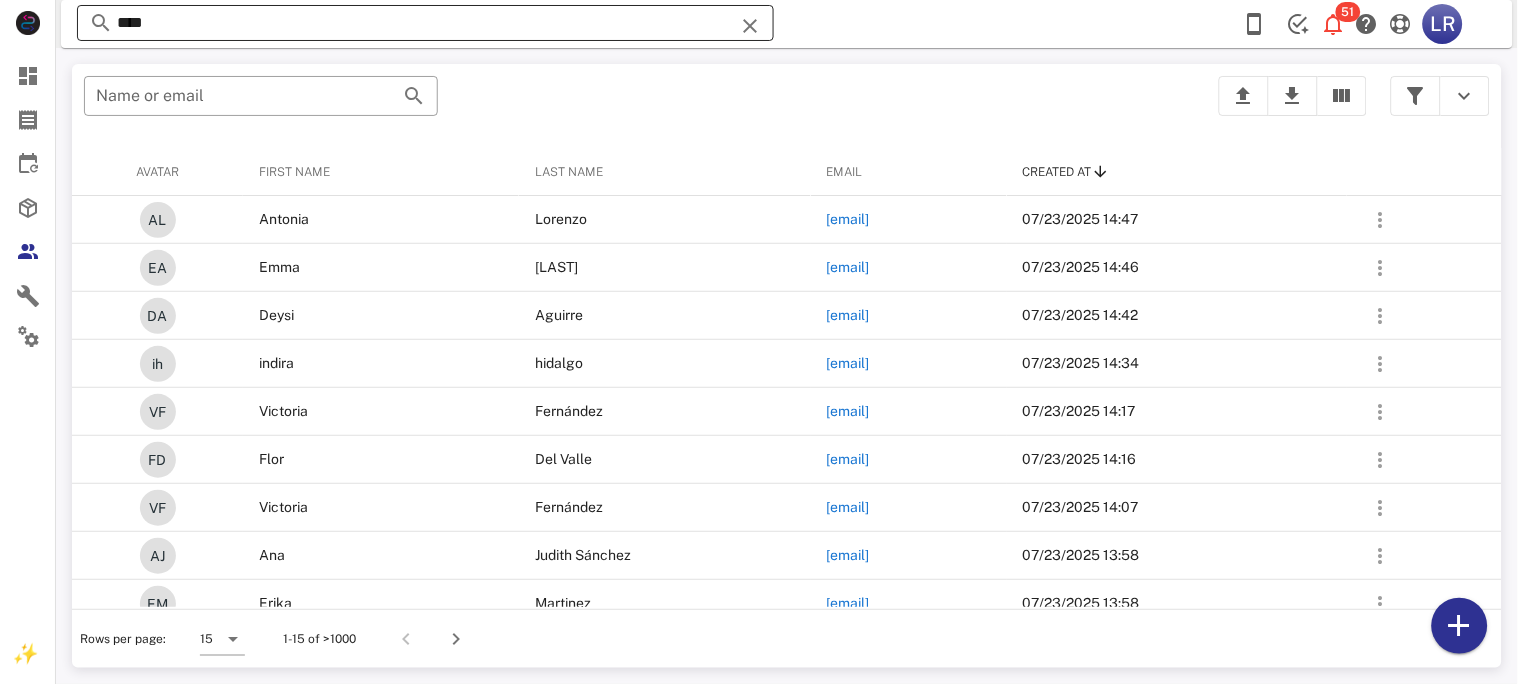 click at bounding box center [750, 26] 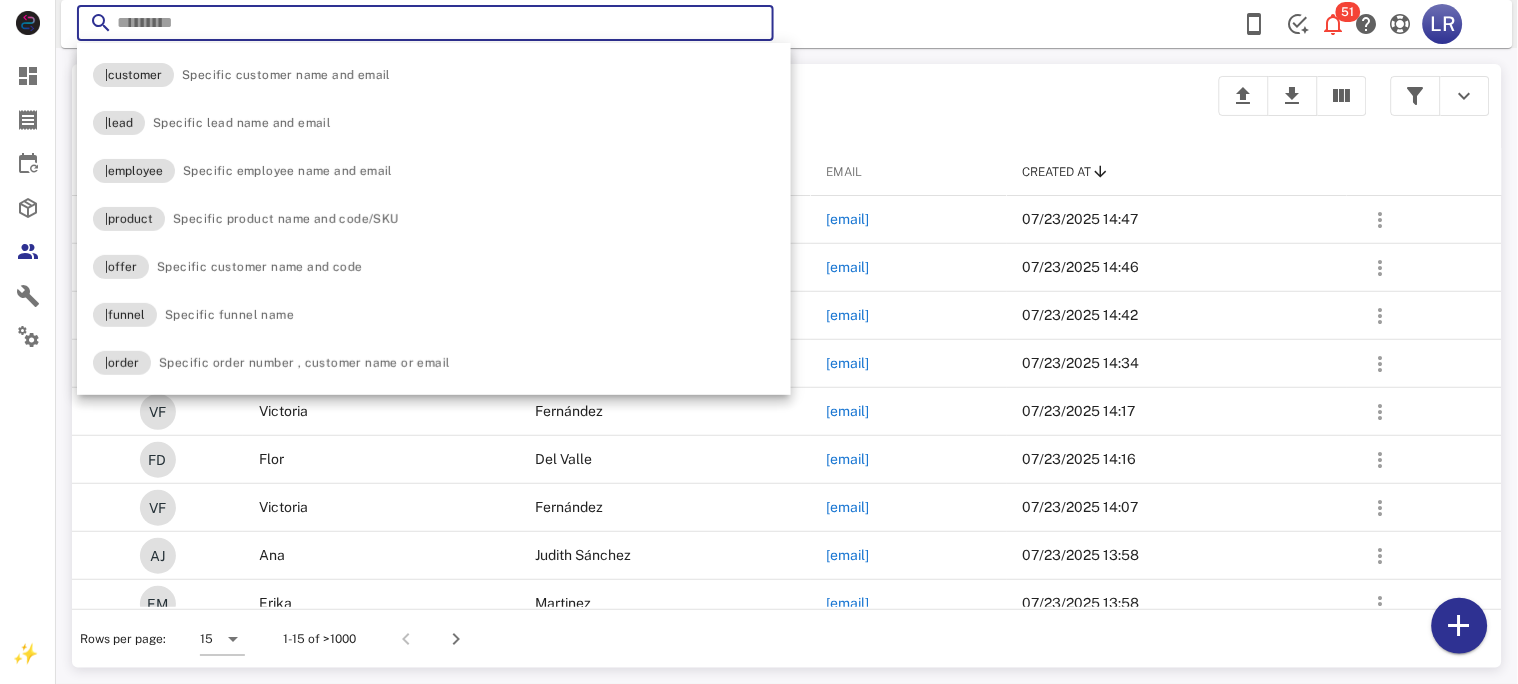 click at bounding box center [425, 23] 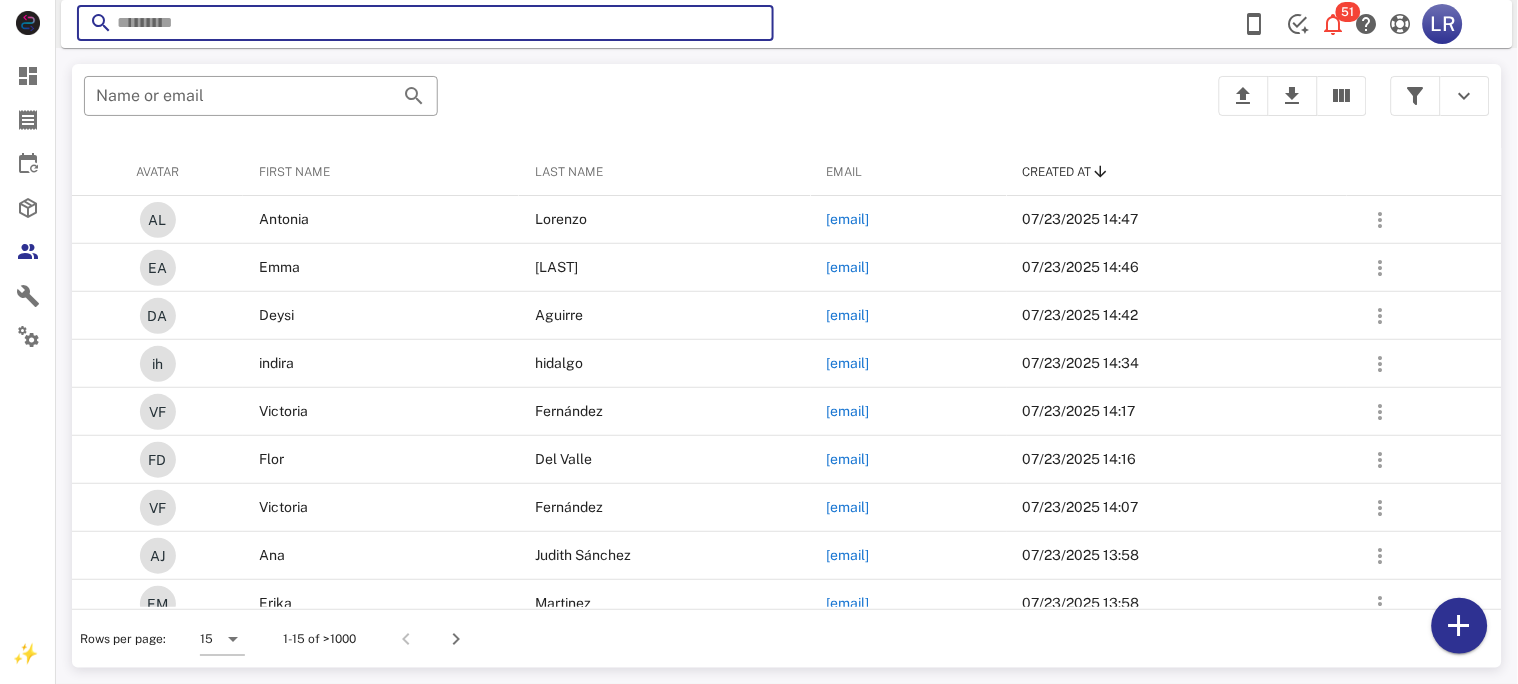 click at bounding box center [425, 23] 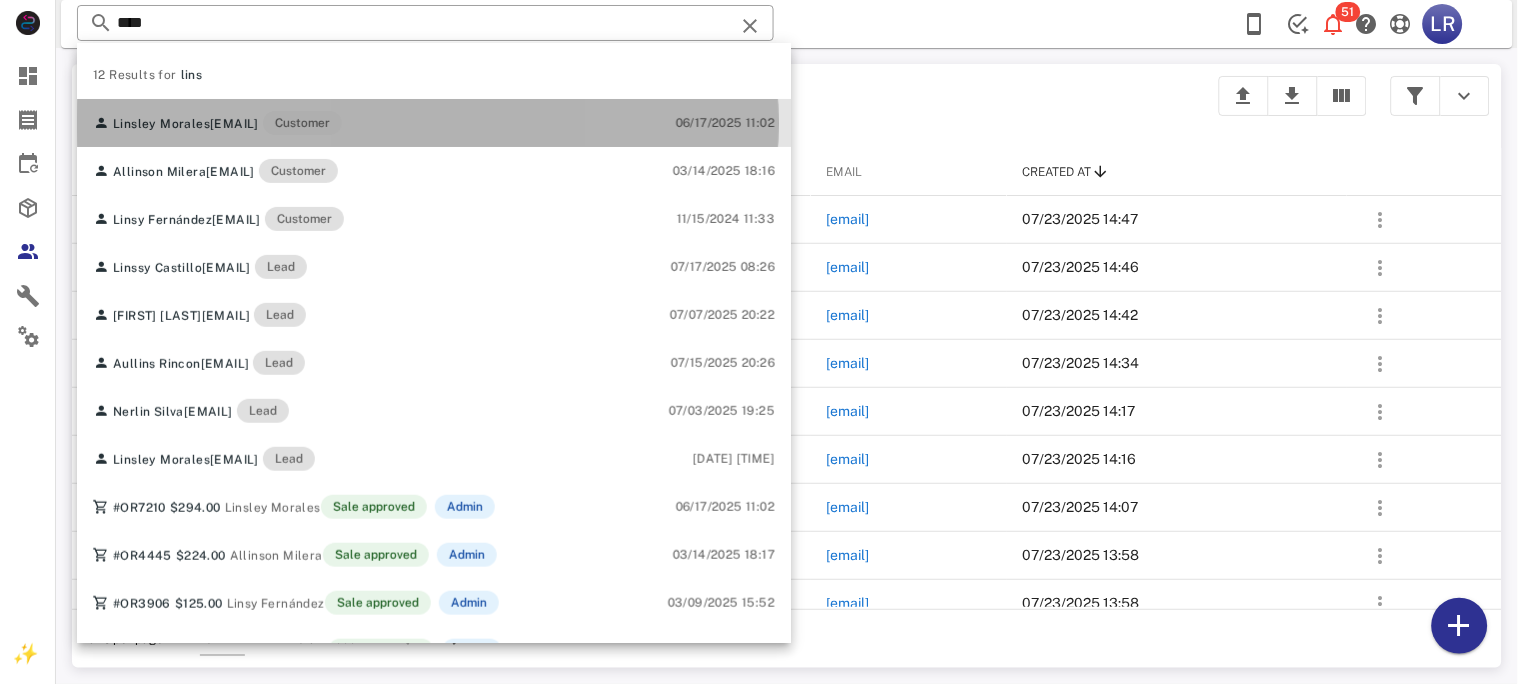 click on "[EMAIL]" at bounding box center (234, 124) 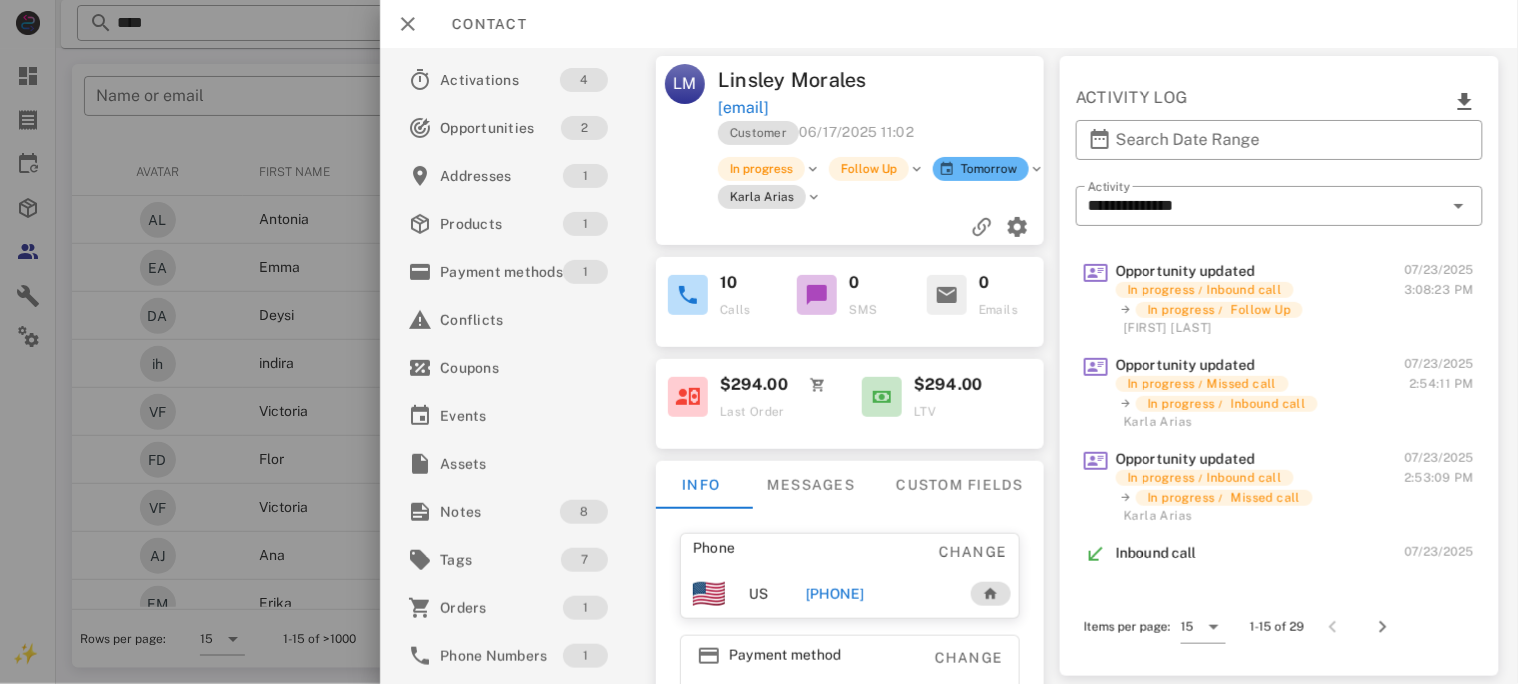 drag, startPoint x: 916, startPoint y: 587, endPoint x: 795, endPoint y: 582, distance: 121.103264 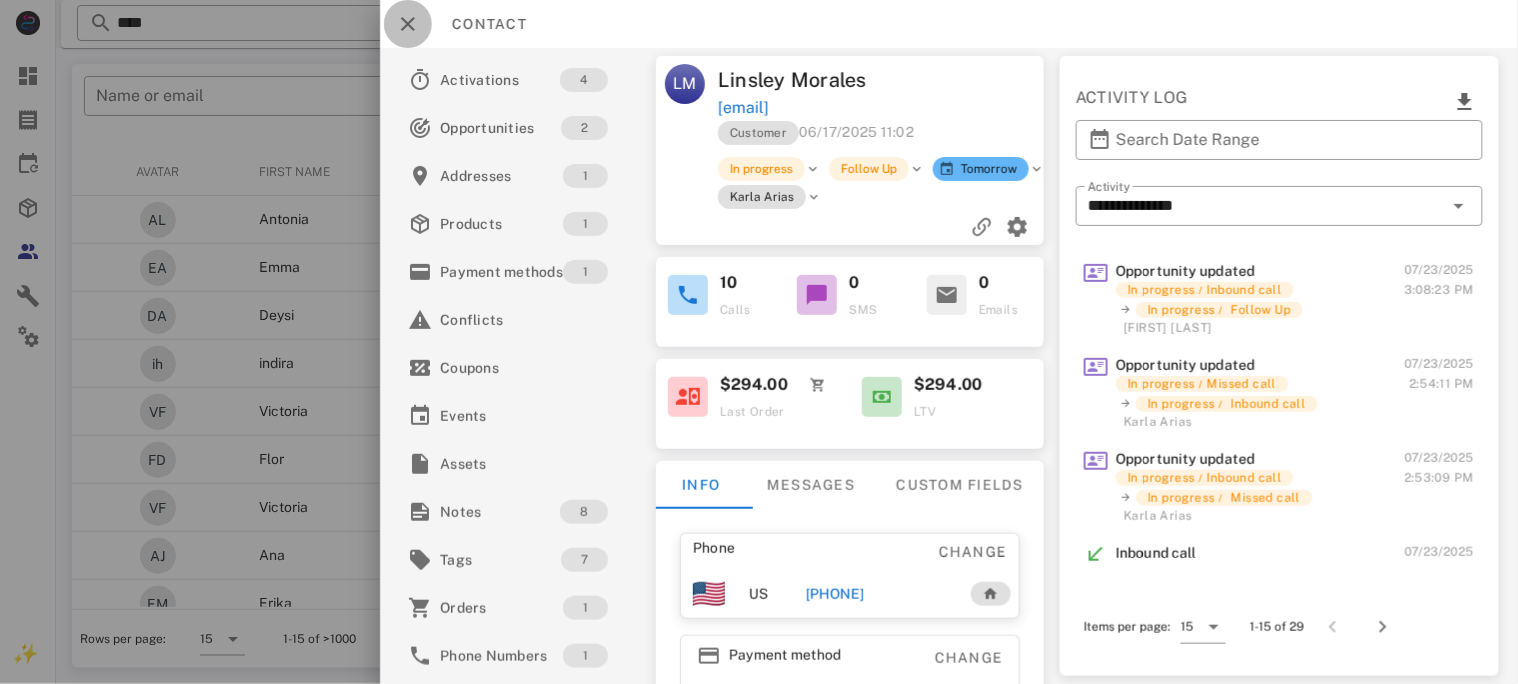click at bounding box center [408, 24] 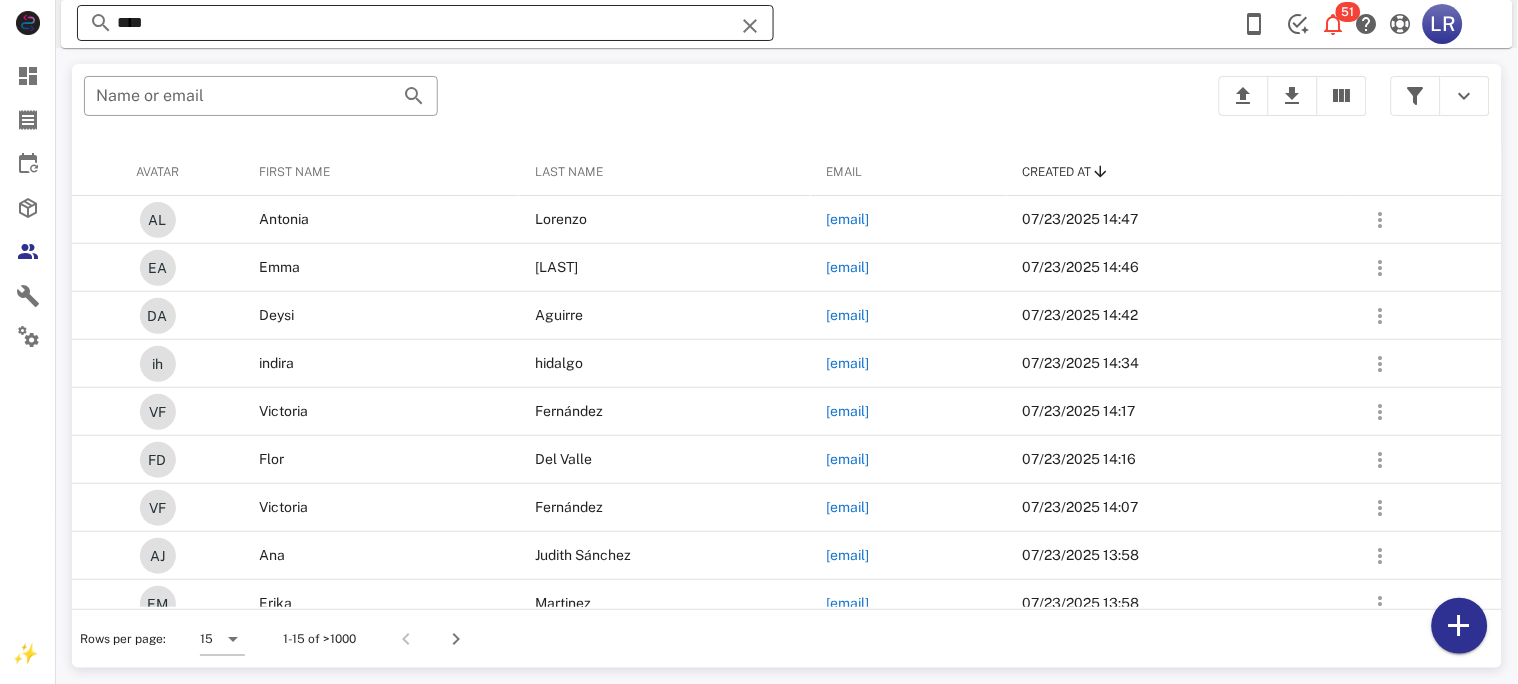 click on "****" at bounding box center (425, 23) 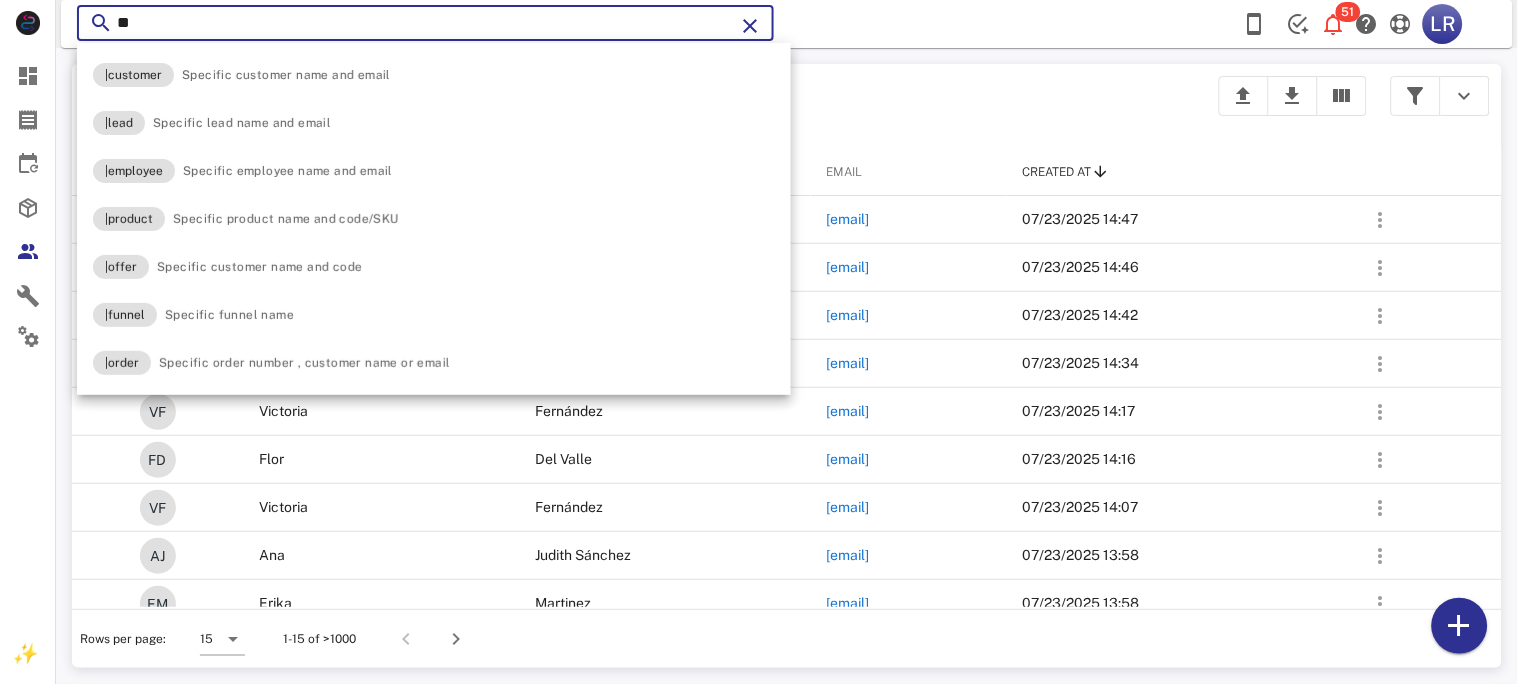 type on "*" 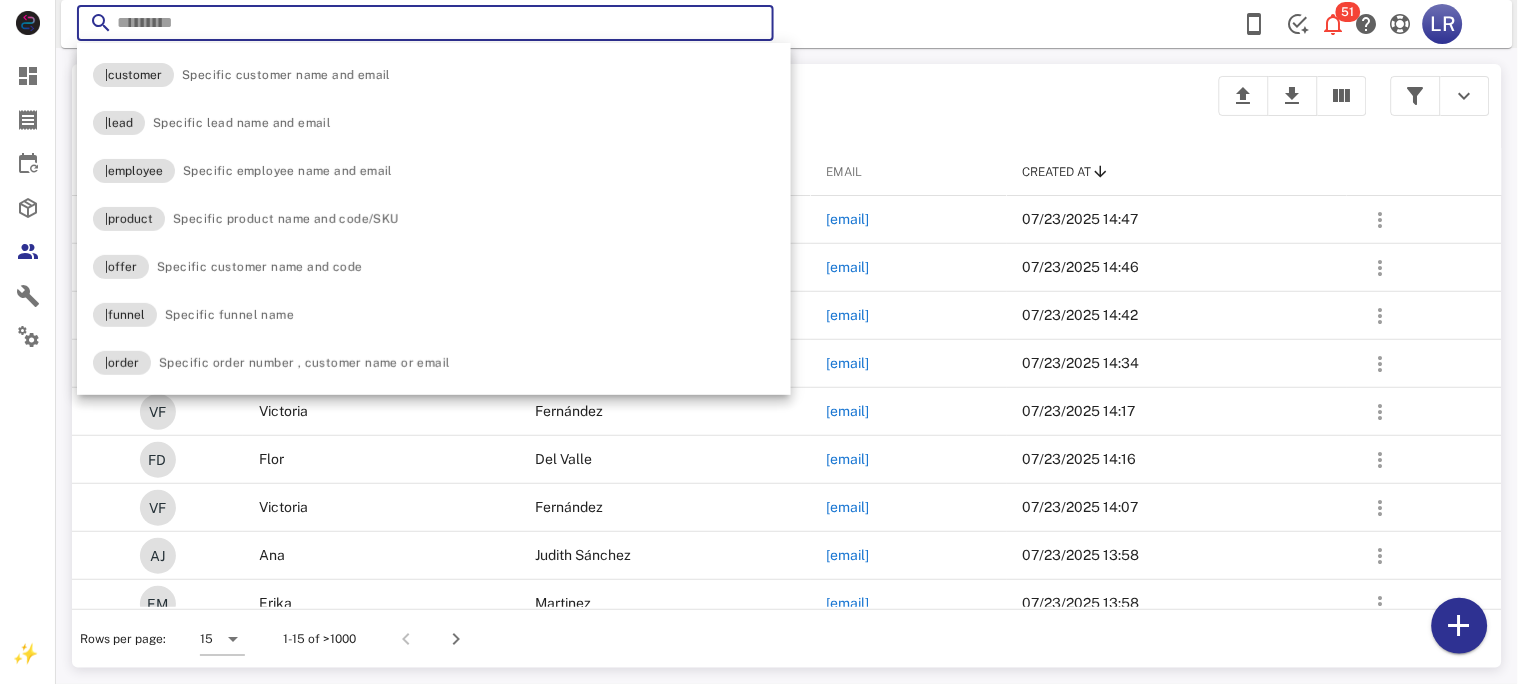paste on "**********" 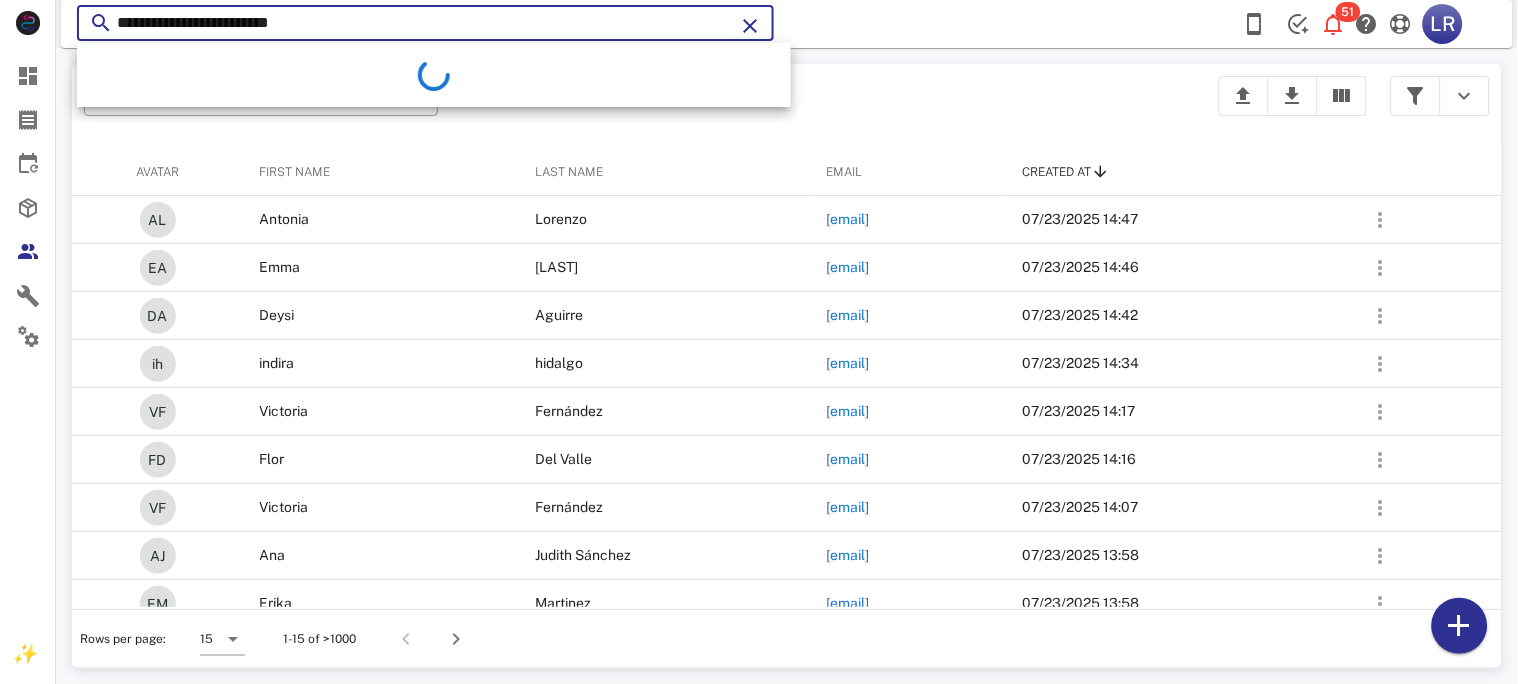 type on "**********" 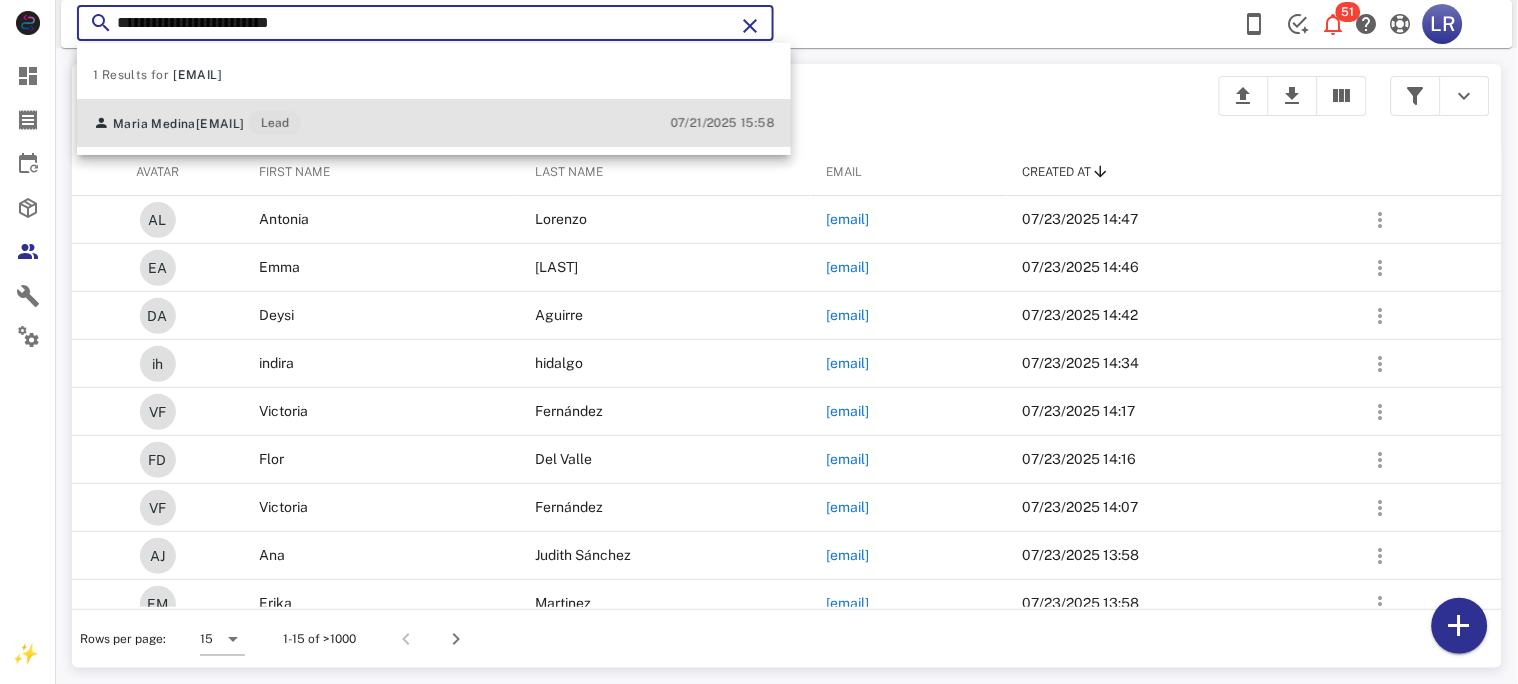 click on "[EMAIL]" at bounding box center [220, 124] 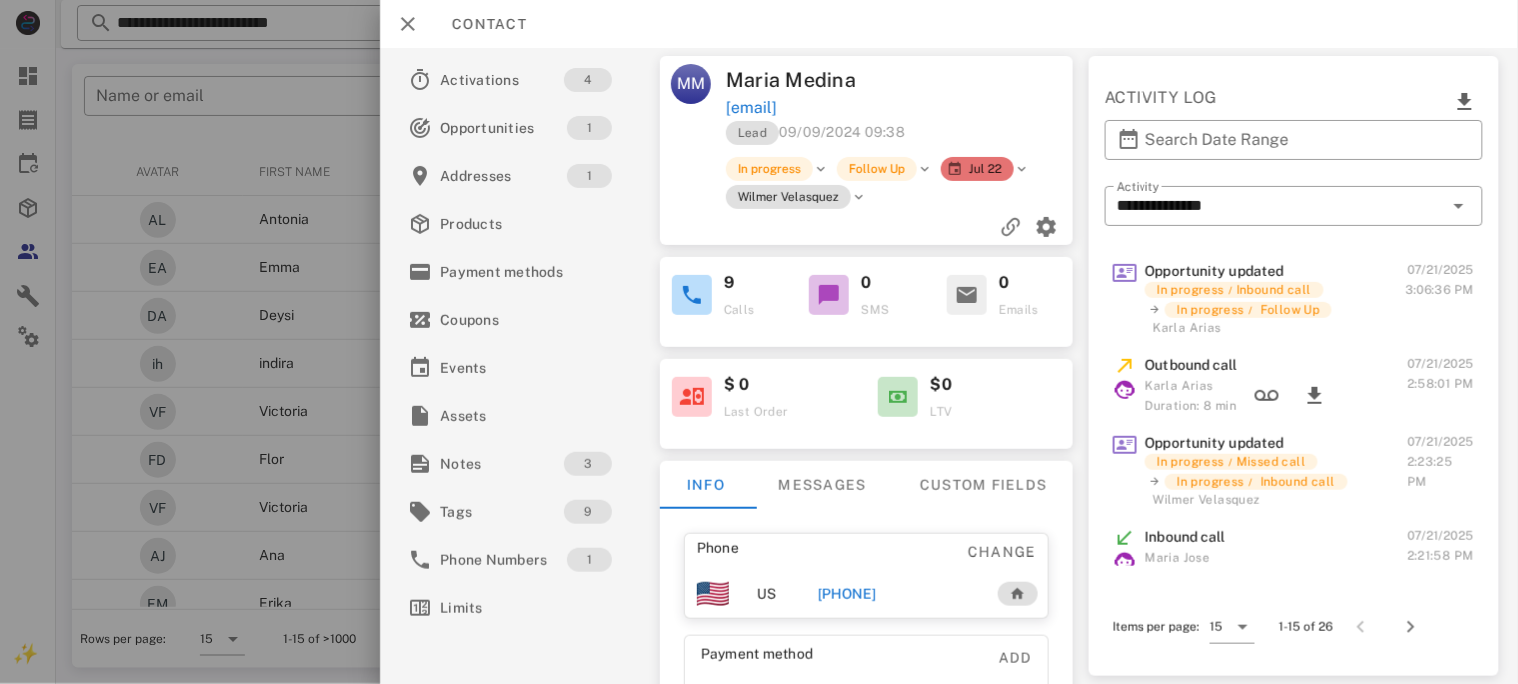 click on "[PHONE]" at bounding box center (846, 594) 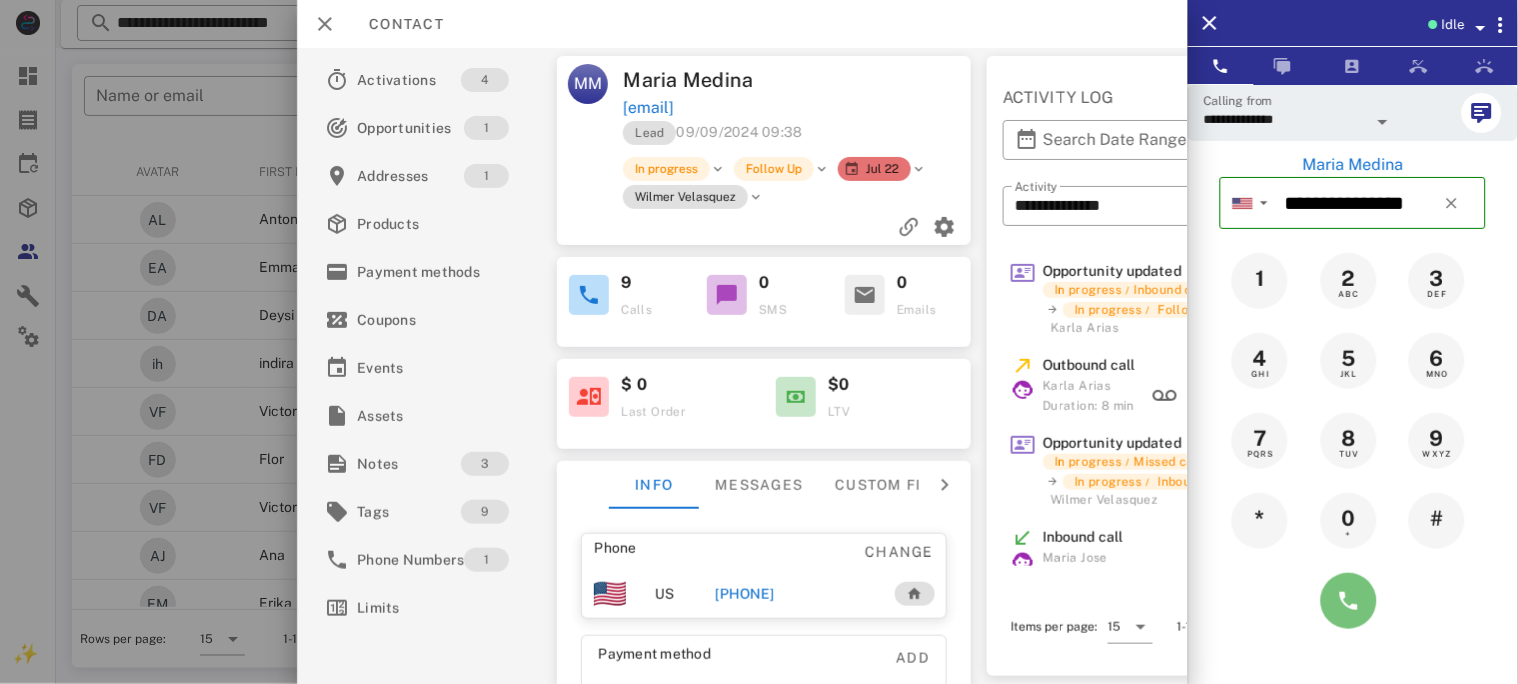 click at bounding box center (1349, 601) 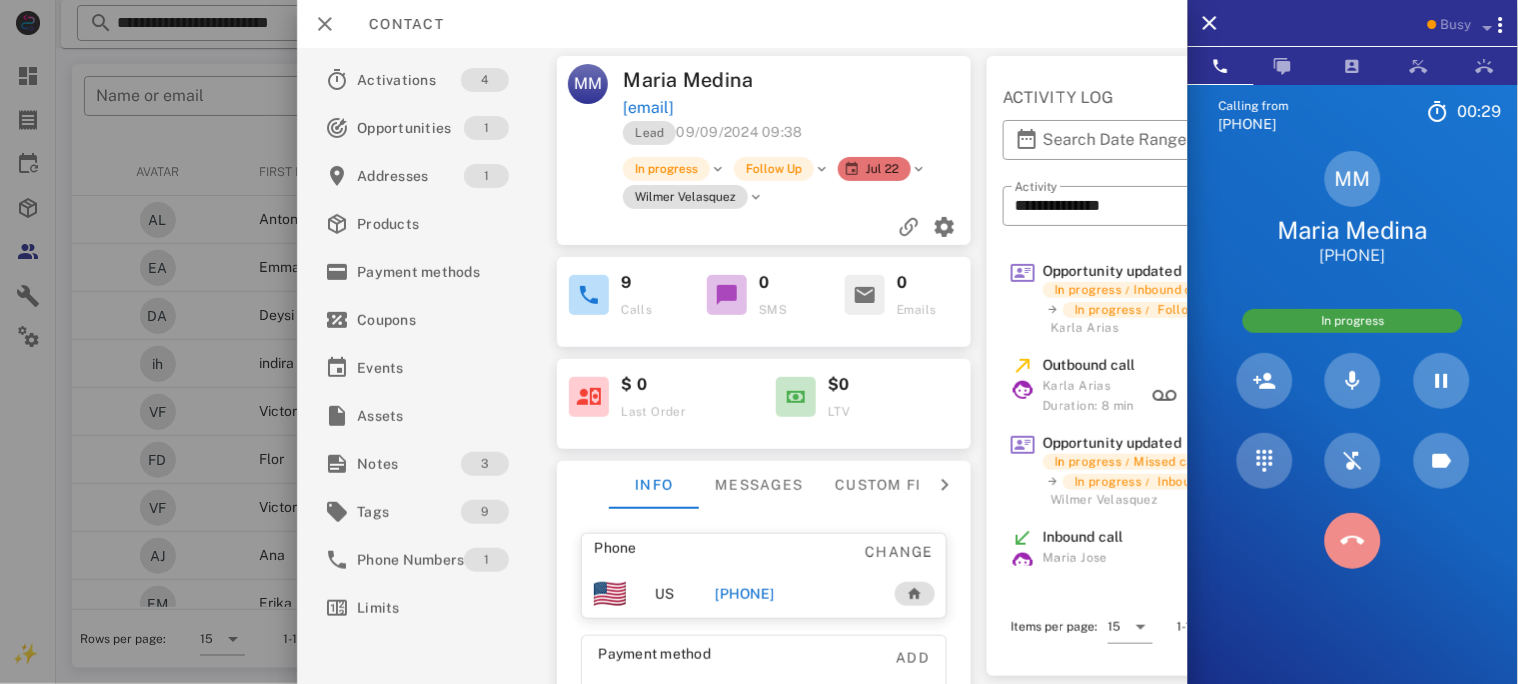click at bounding box center [1353, 541] 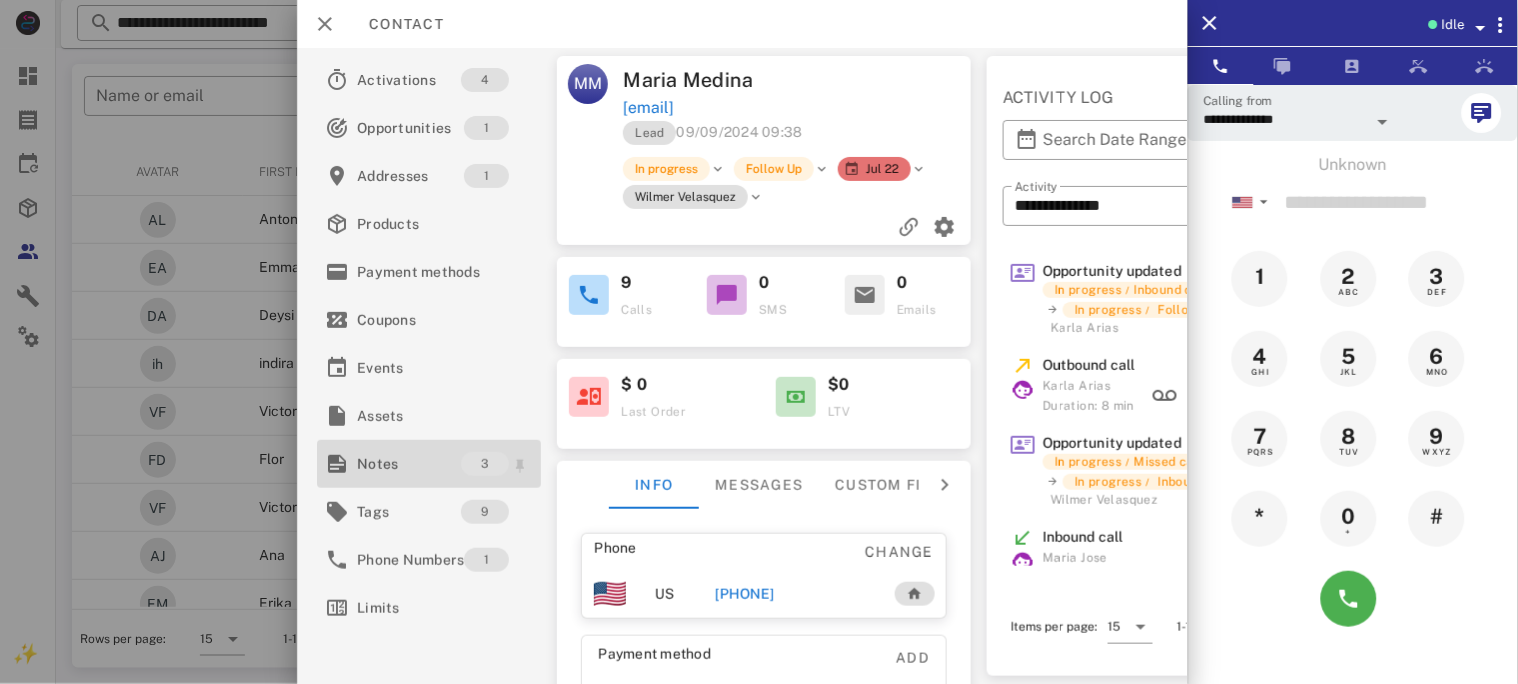 click on "Notes" at bounding box center (409, 464) 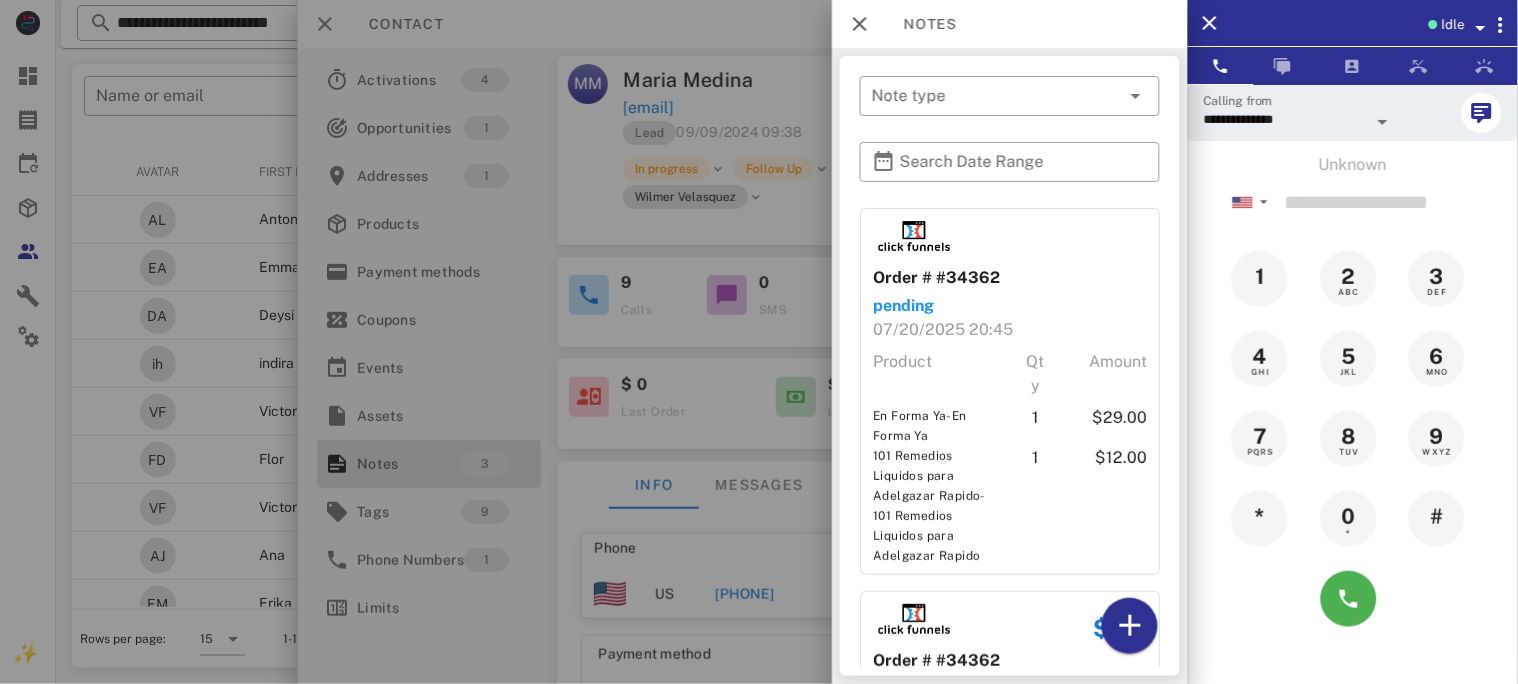 scroll, scrollTop: 133, scrollLeft: 0, axis: vertical 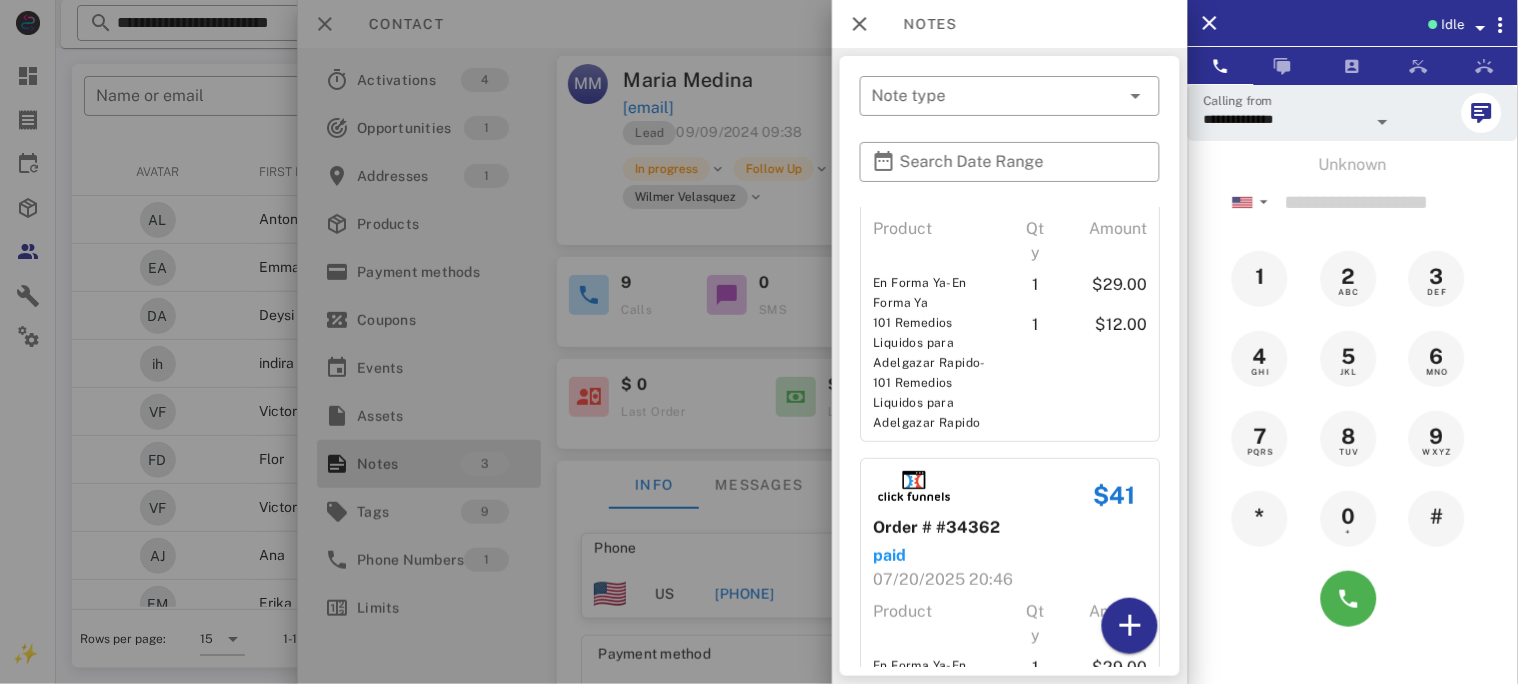 click at bounding box center (759, 342) 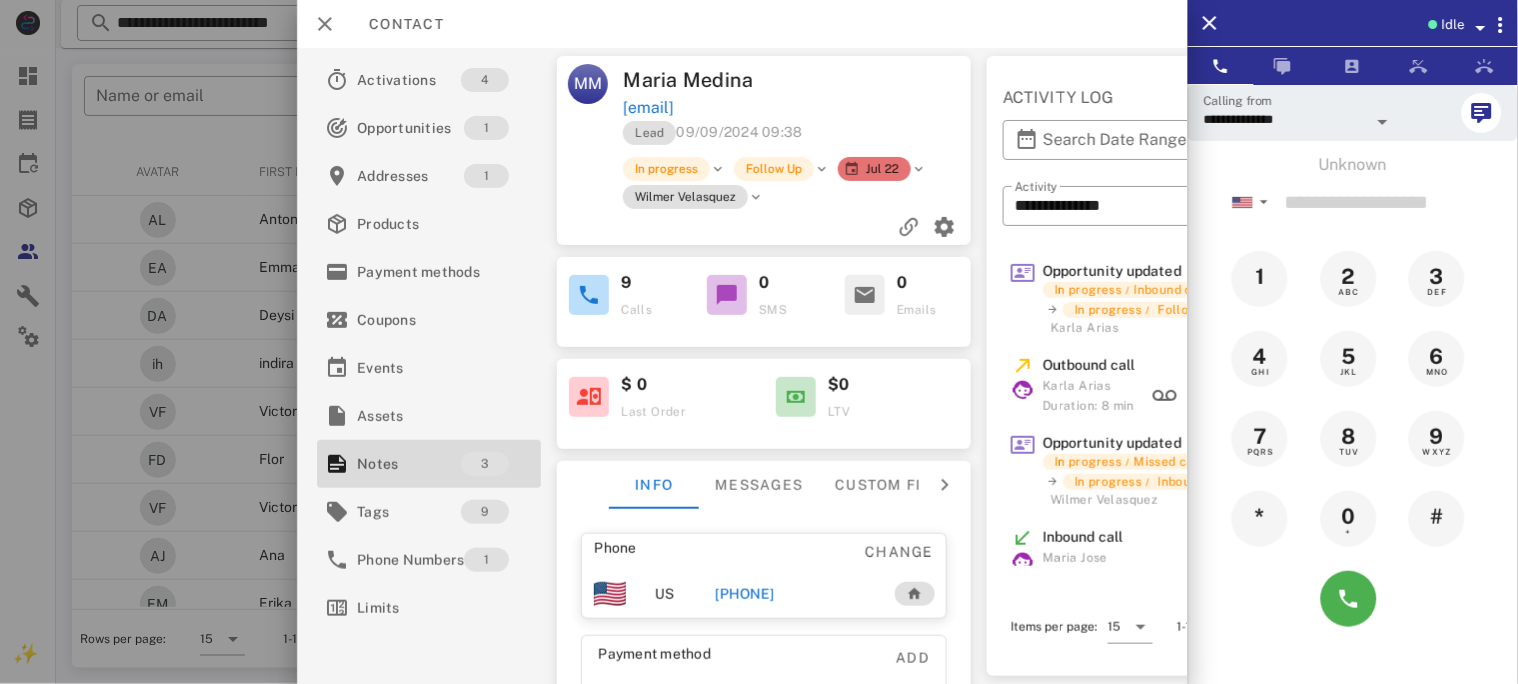 click on "[PHONE]" at bounding box center [744, 594] 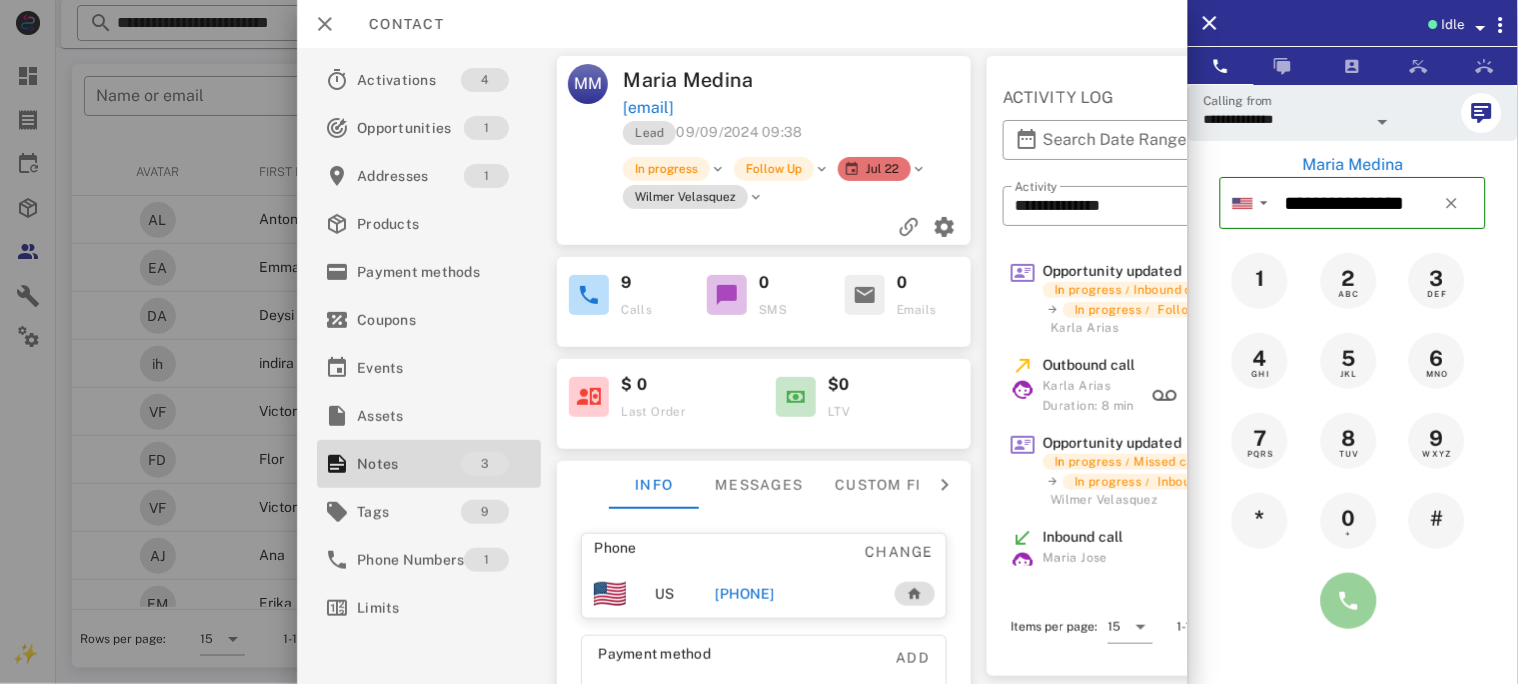click at bounding box center (1349, 601) 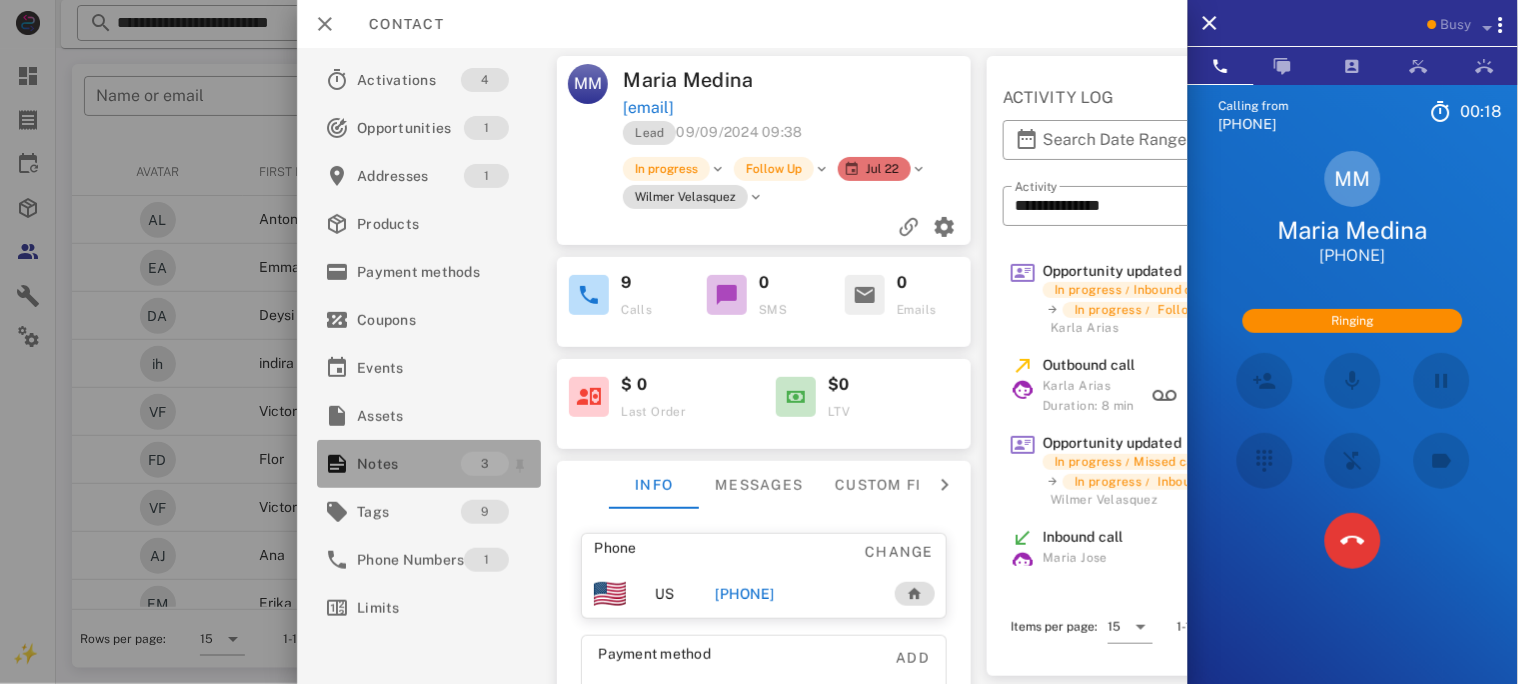 click on "Notes" at bounding box center (409, 464) 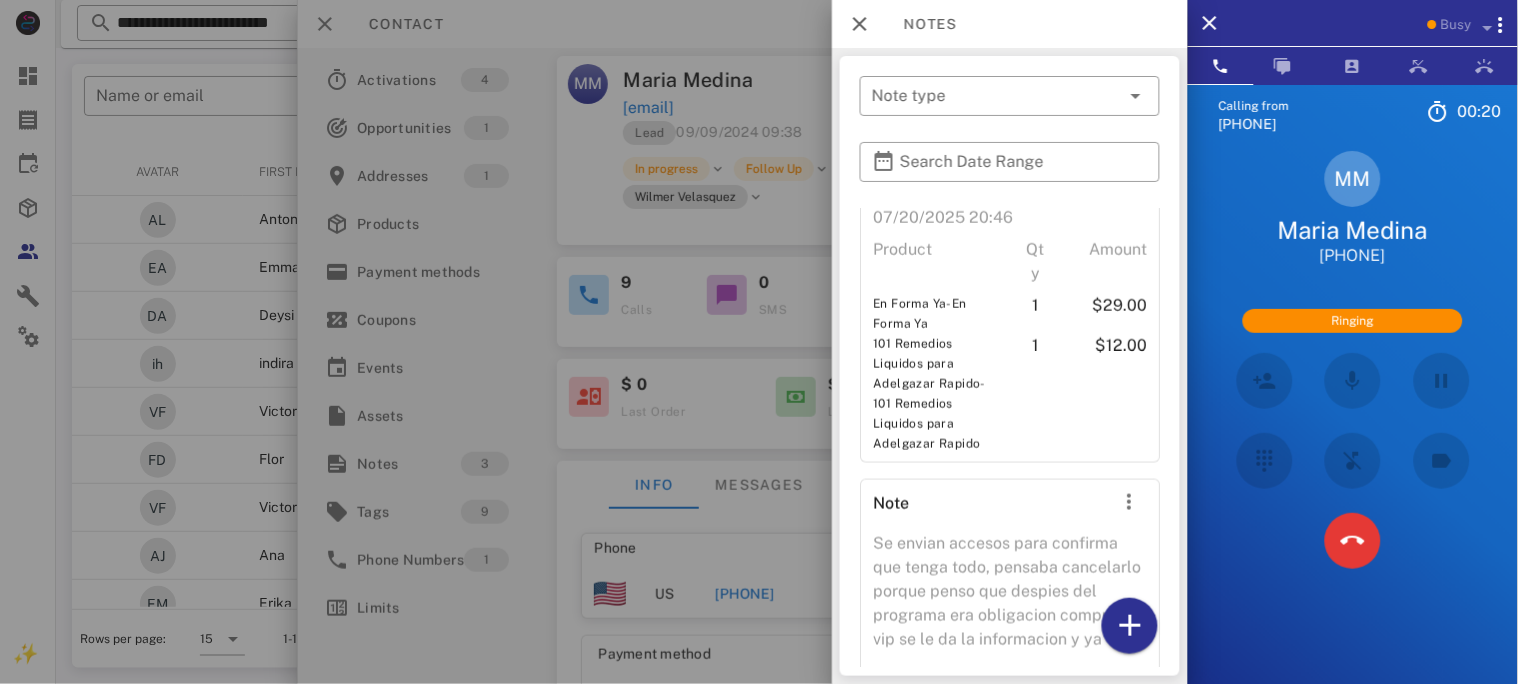scroll, scrollTop: 582, scrollLeft: 0, axis: vertical 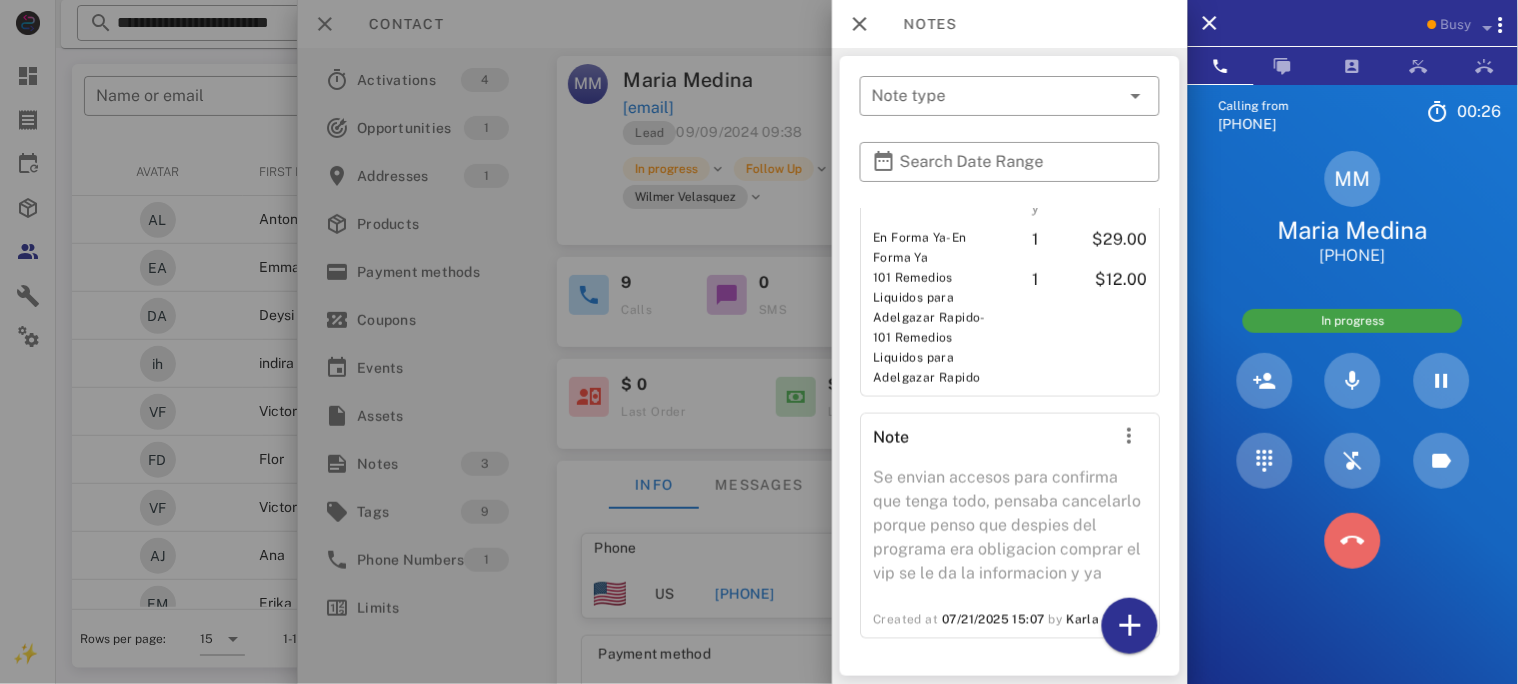 click at bounding box center [1353, 541] 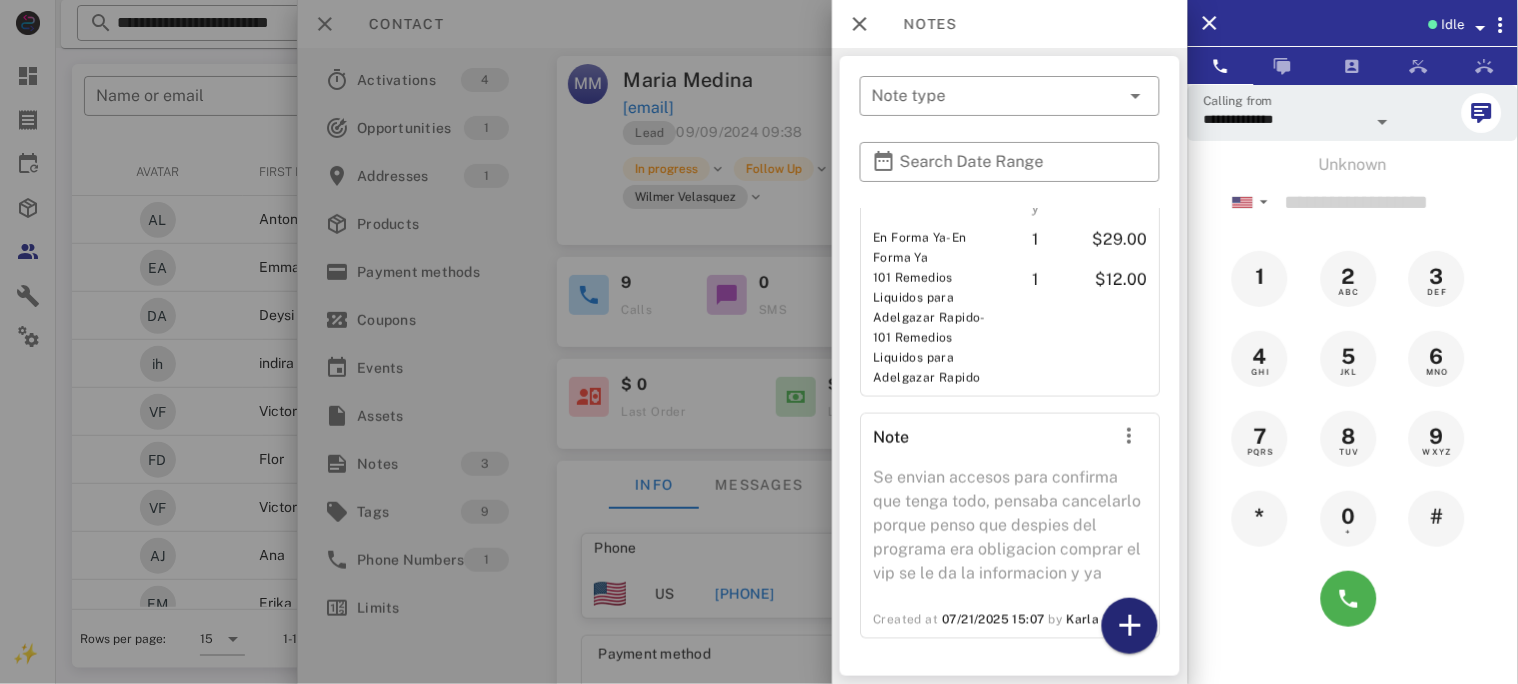 click at bounding box center [1130, 626] 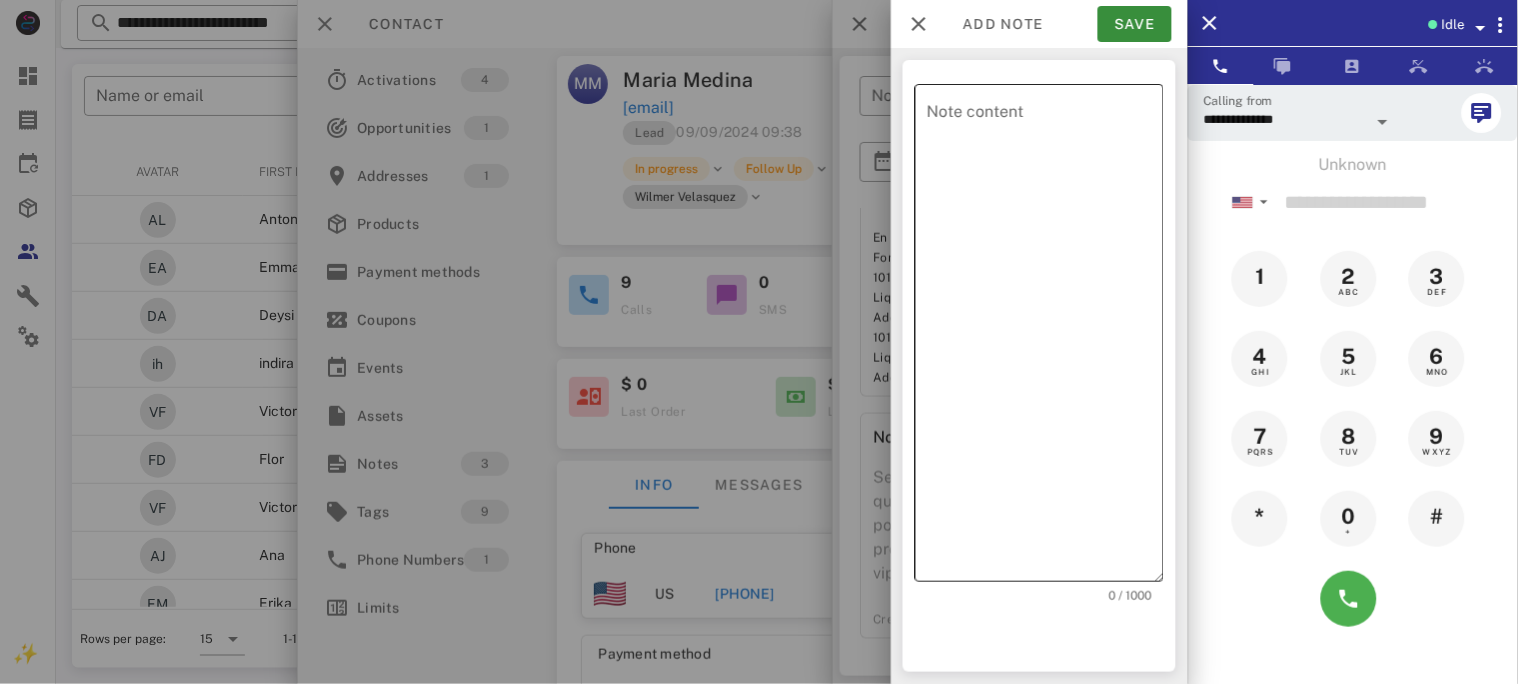click on "Note content" at bounding box center (1045, 338) 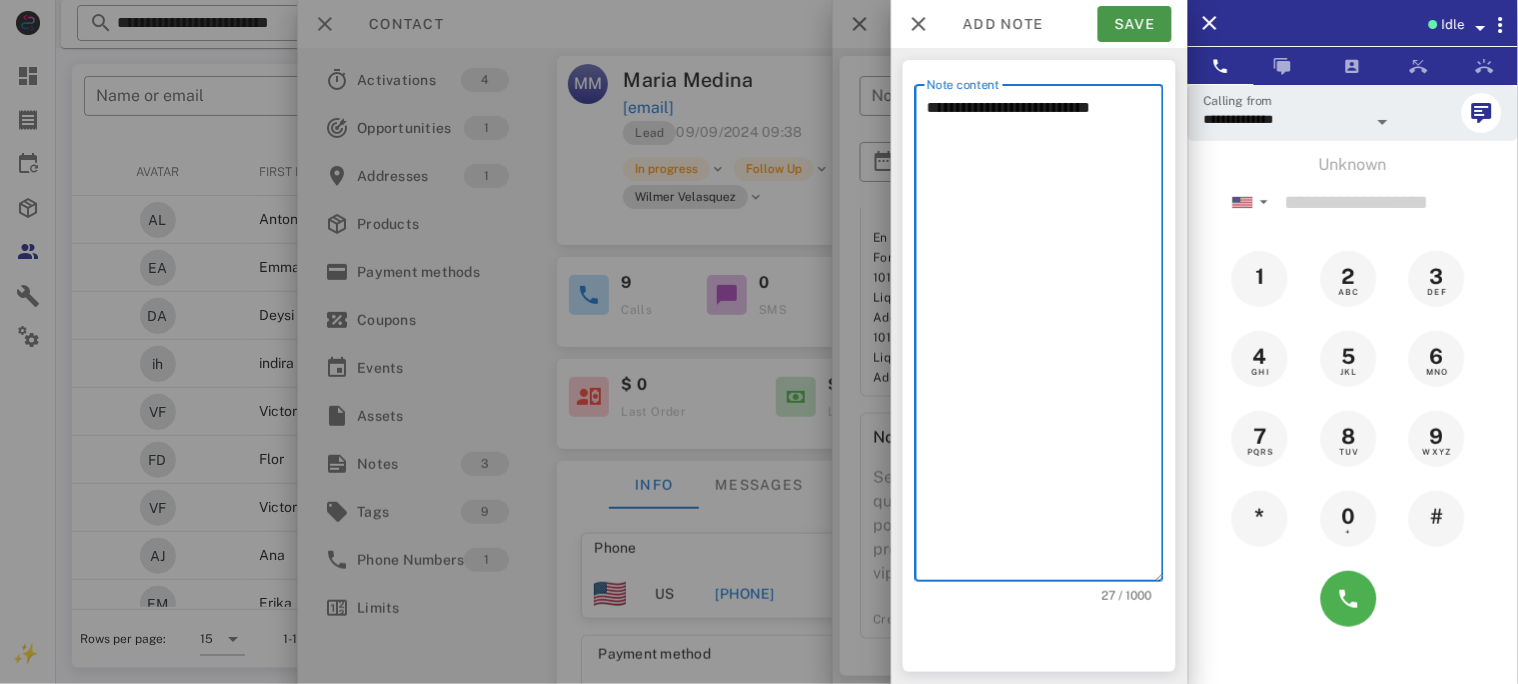 type on "**********" 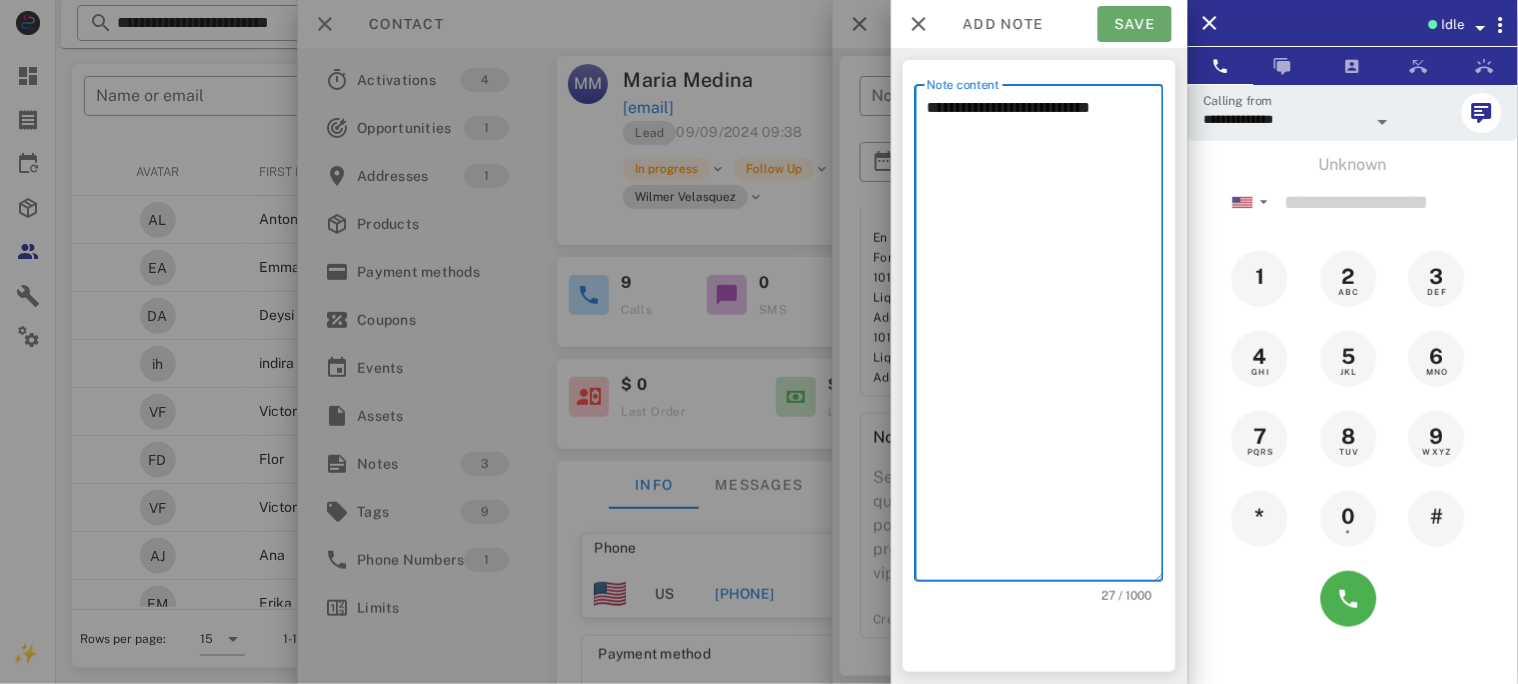 click on "Save" at bounding box center [1135, 24] 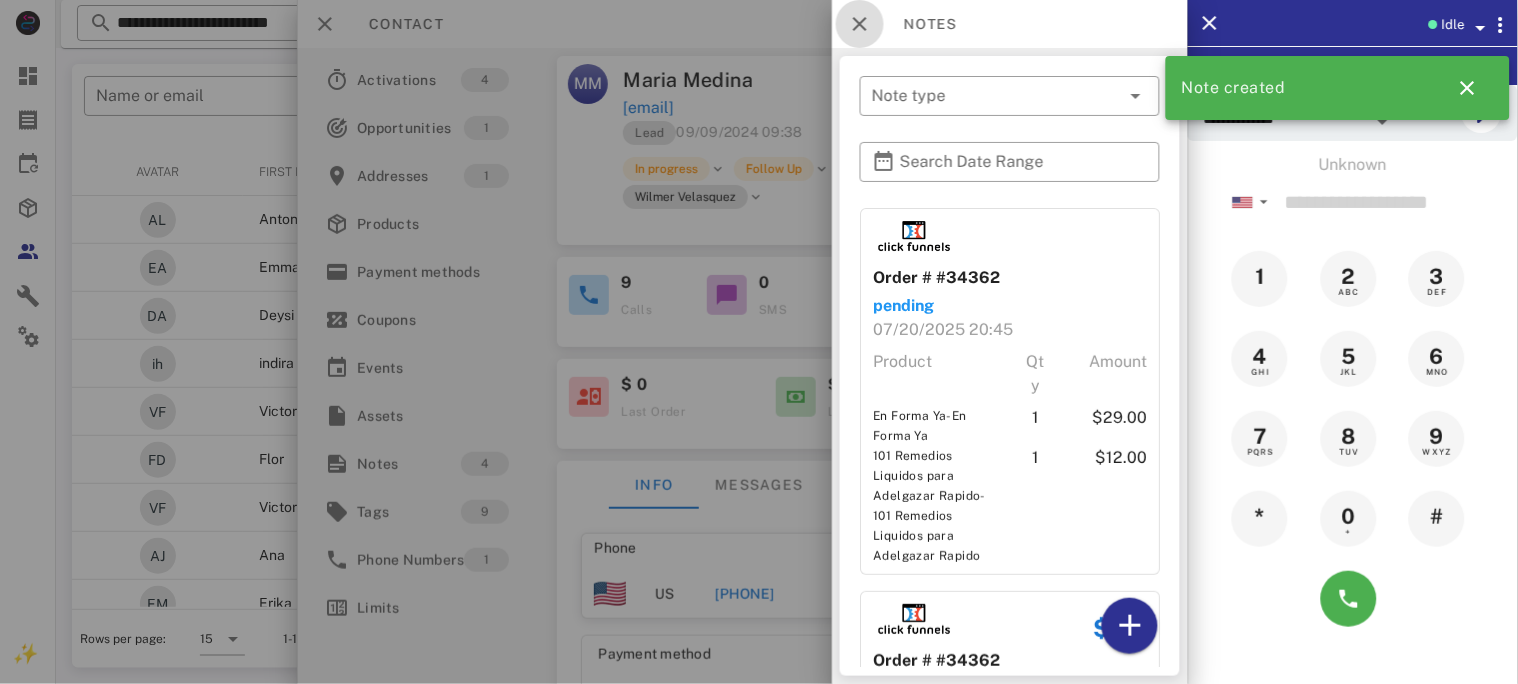 click at bounding box center (860, 24) 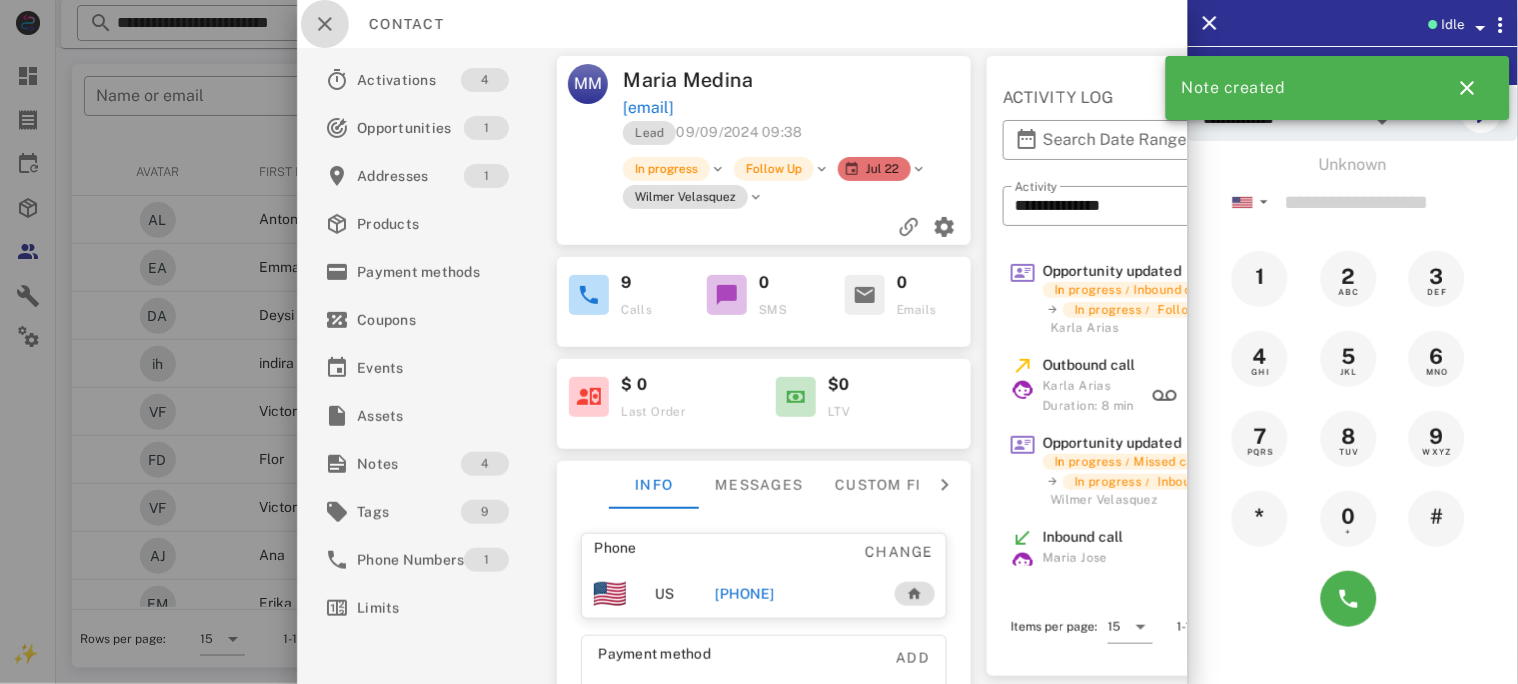 click at bounding box center (325, 24) 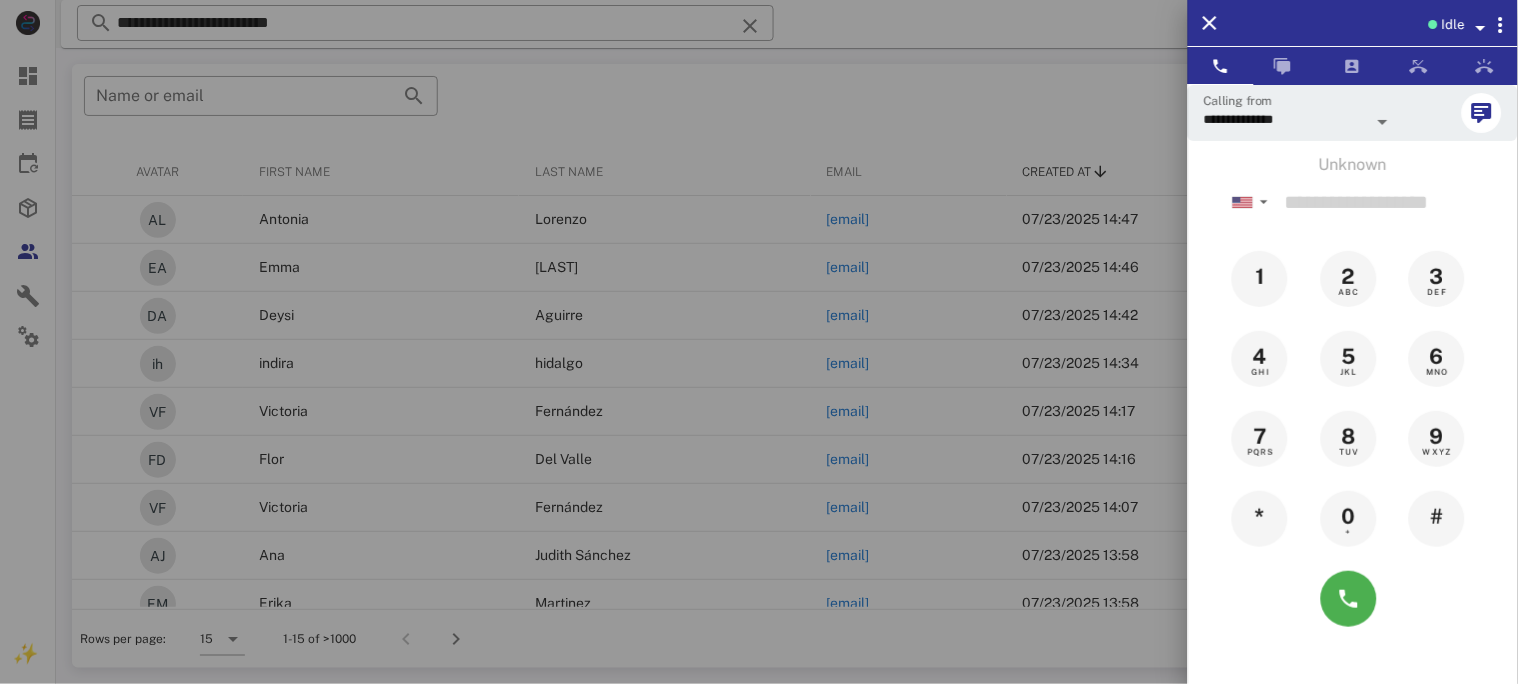 click at bounding box center [759, 342] 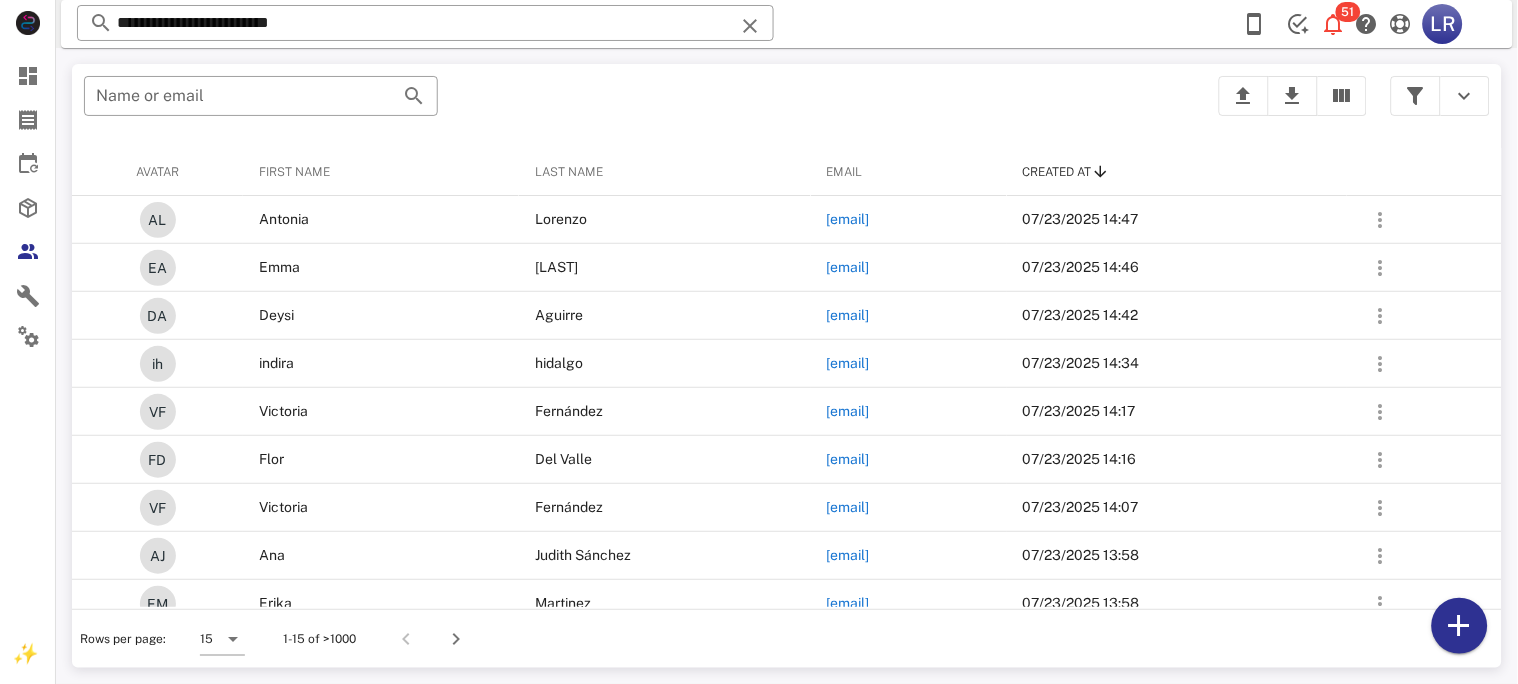 click at bounding box center (750, 26) 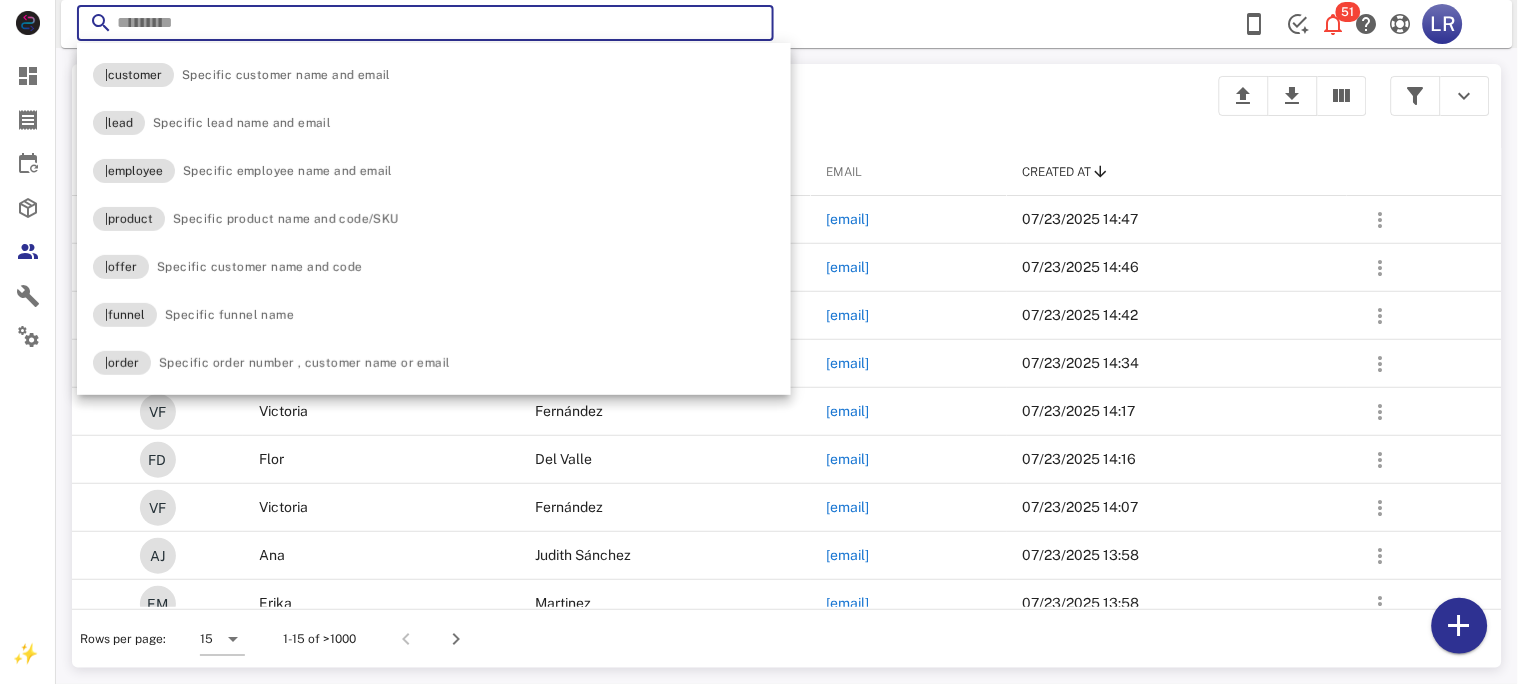 paste on "**********" 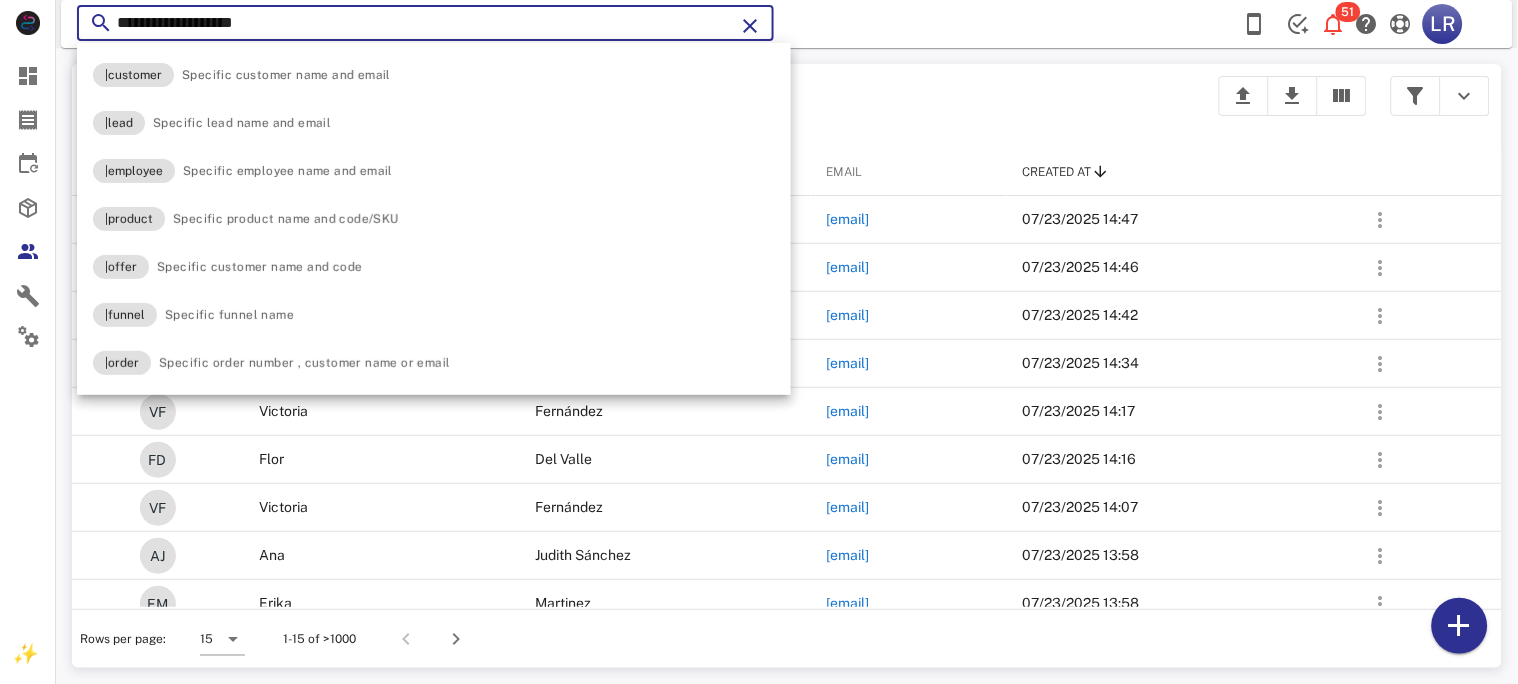 type on "**********" 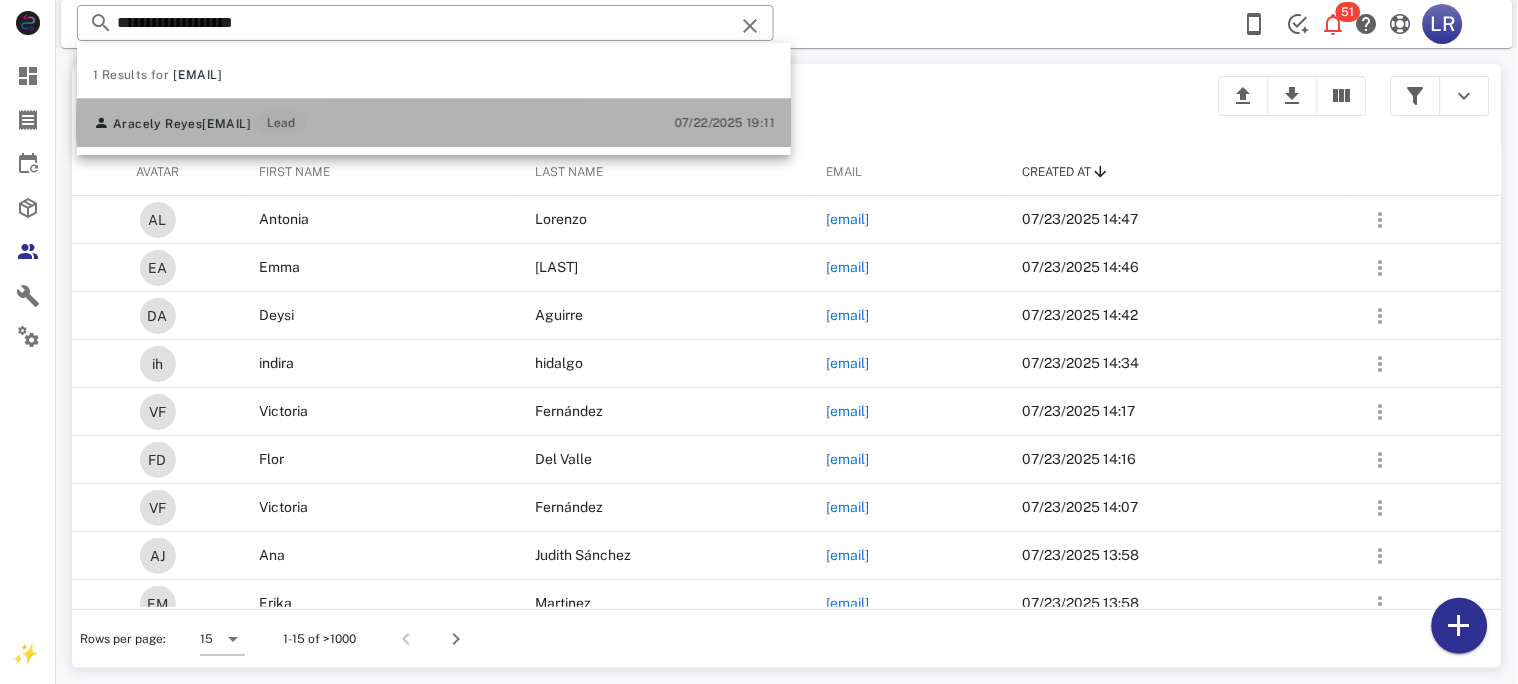 click on "Aracely Reyes" at bounding box center (157, 124) 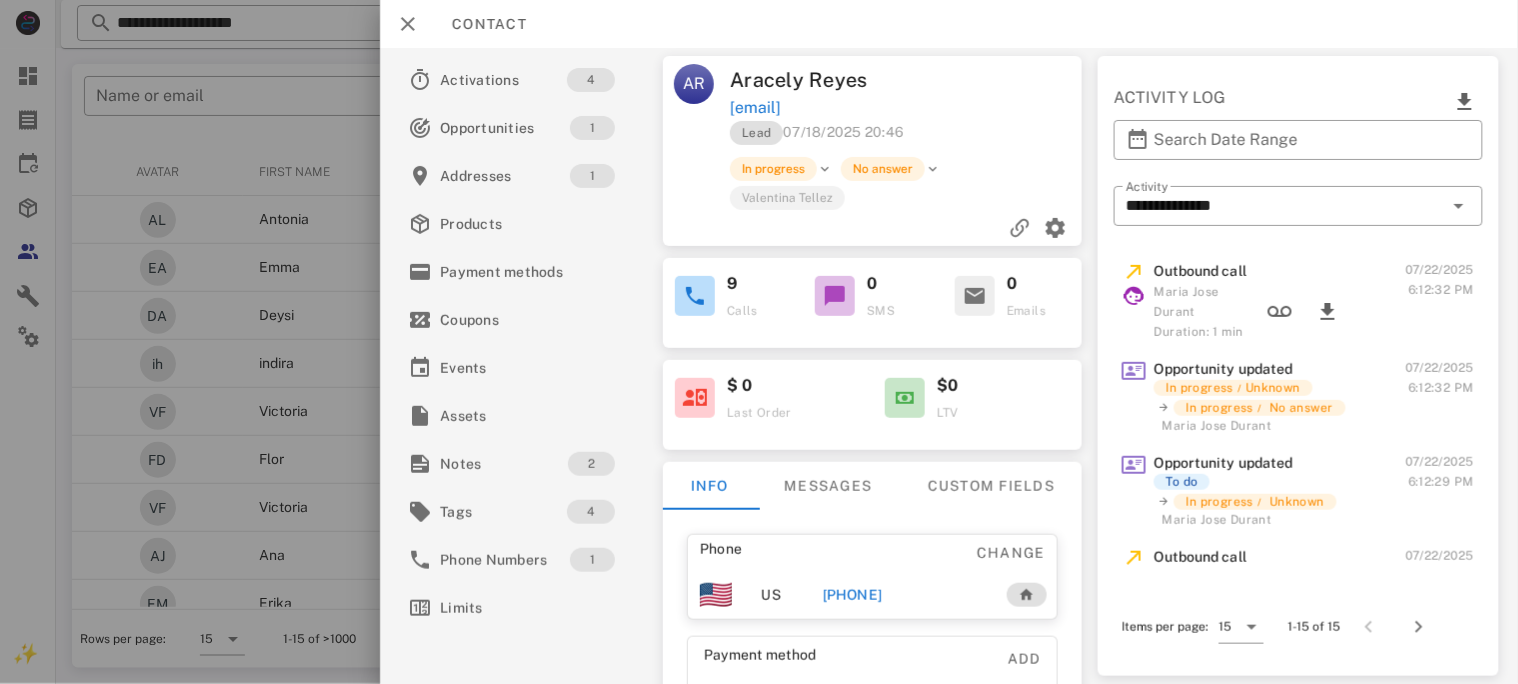 click on "[PHONE]" at bounding box center (852, 595) 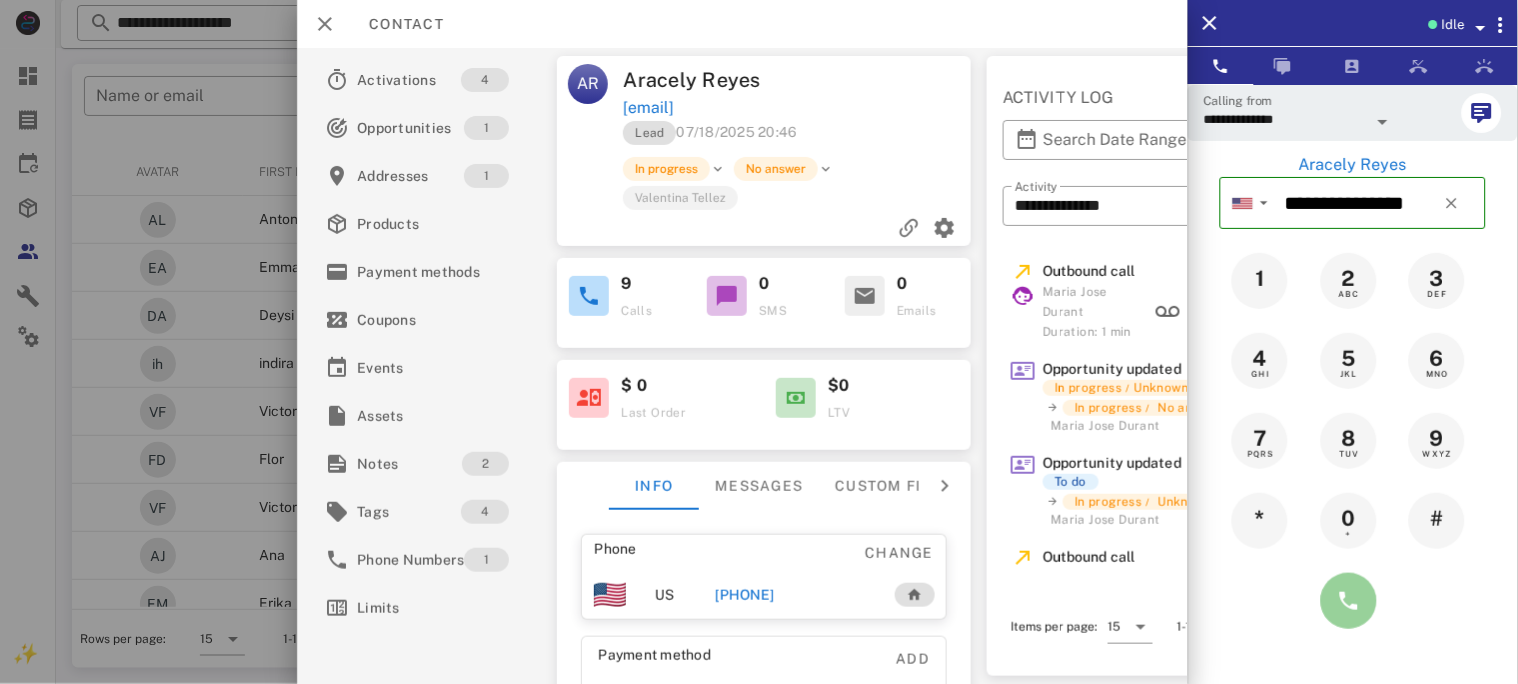 click at bounding box center [1349, 601] 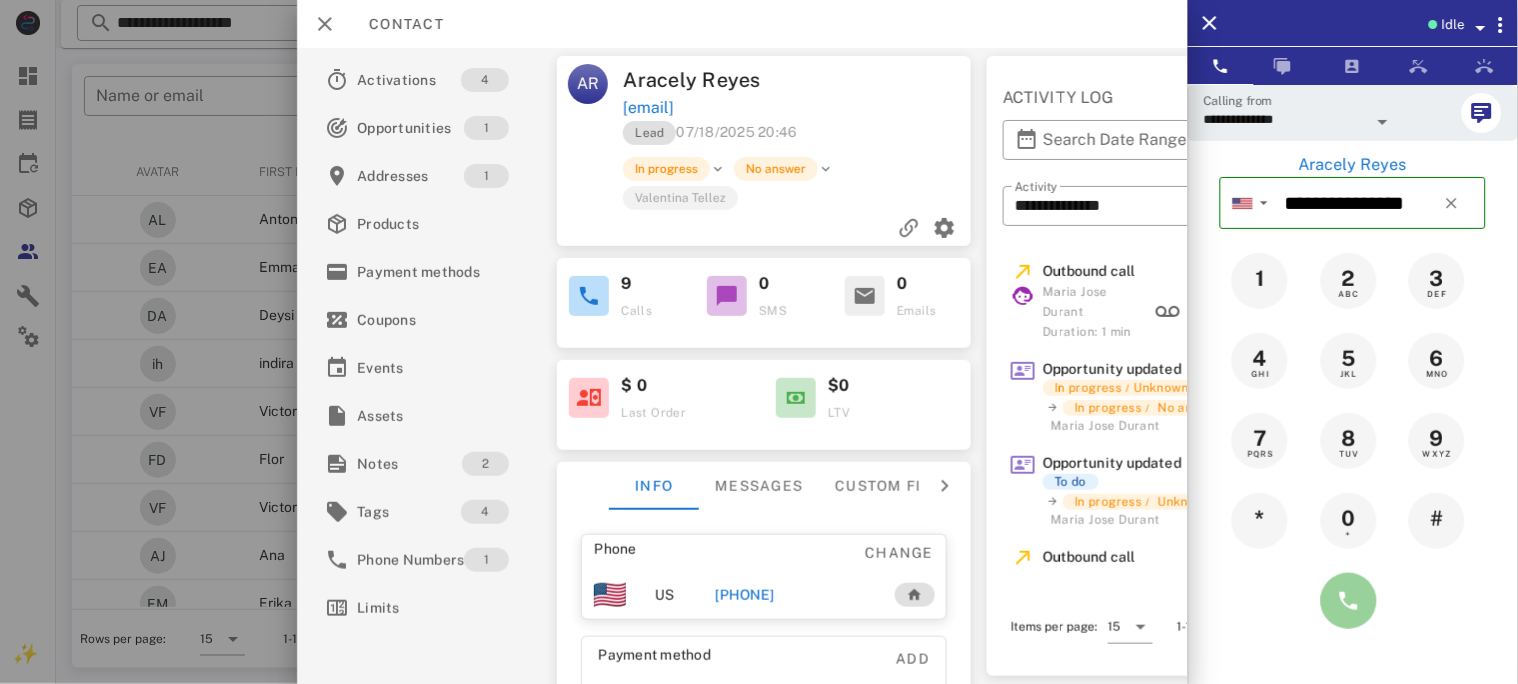 click at bounding box center (1349, 601) 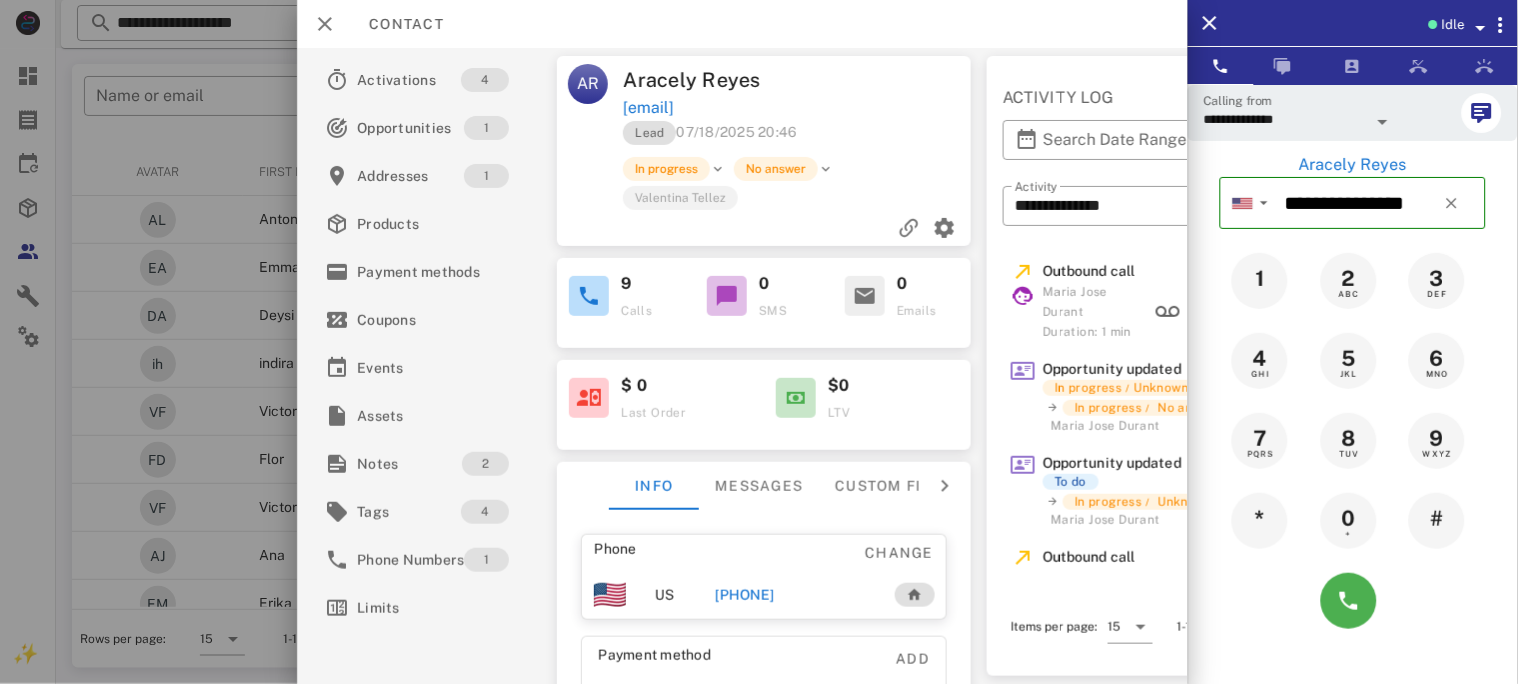 click on "[PHONE]" at bounding box center (744, 595) 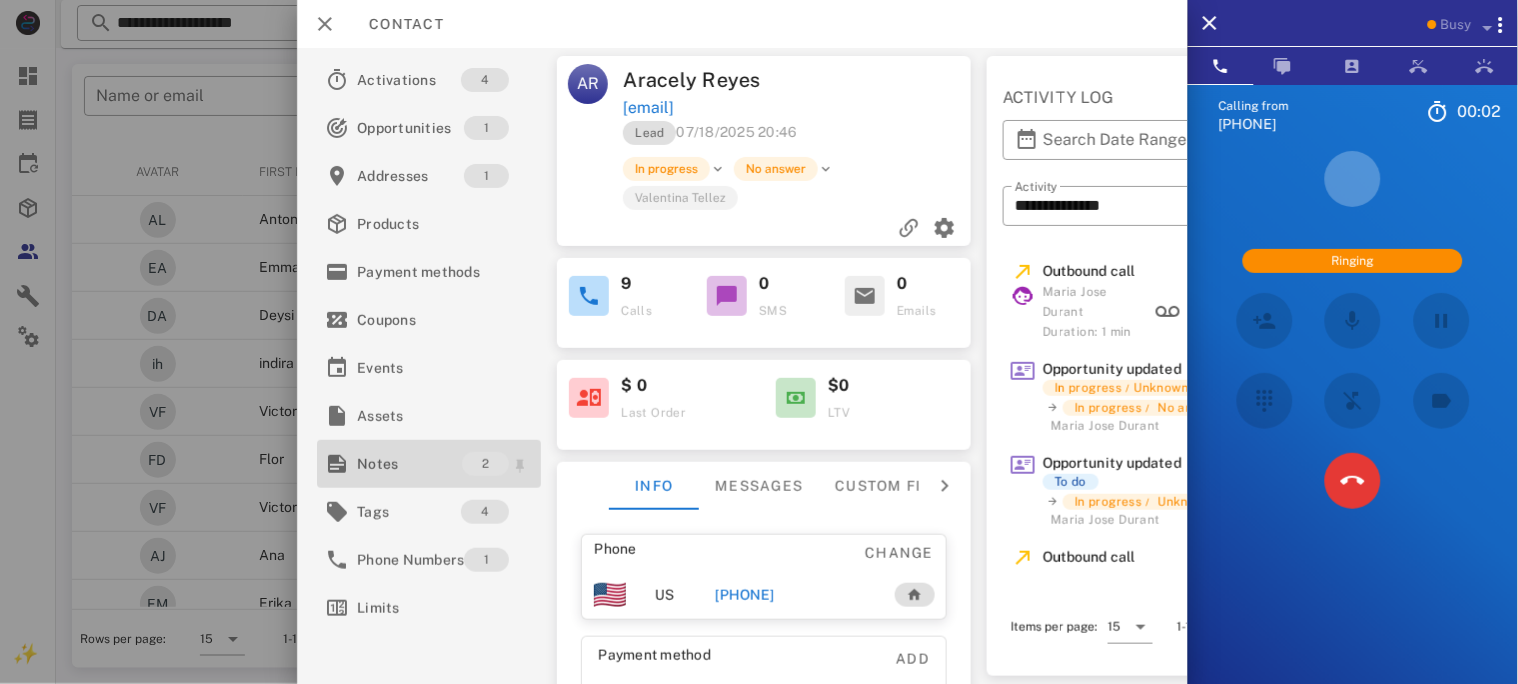 click on "Notes" at bounding box center (409, 464) 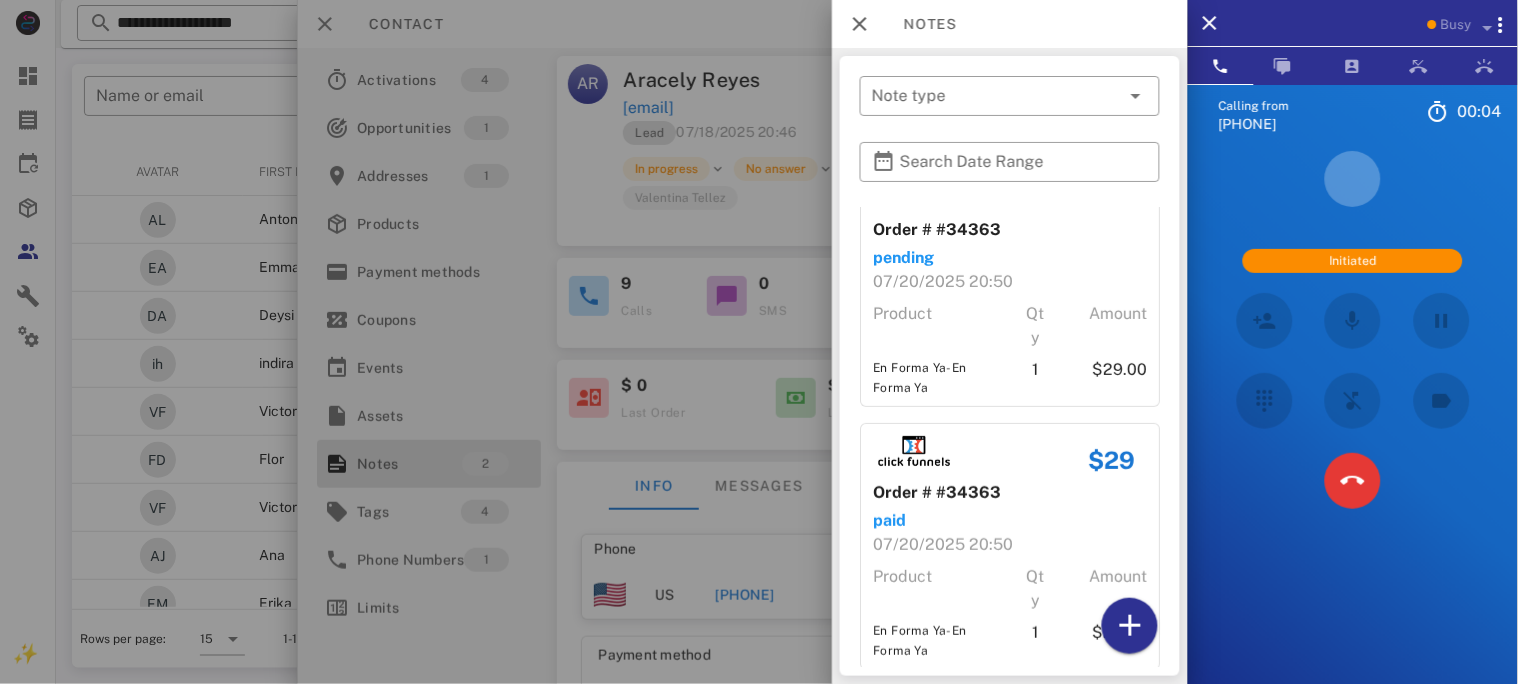scroll, scrollTop: 75, scrollLeft: 0, axis: vertical 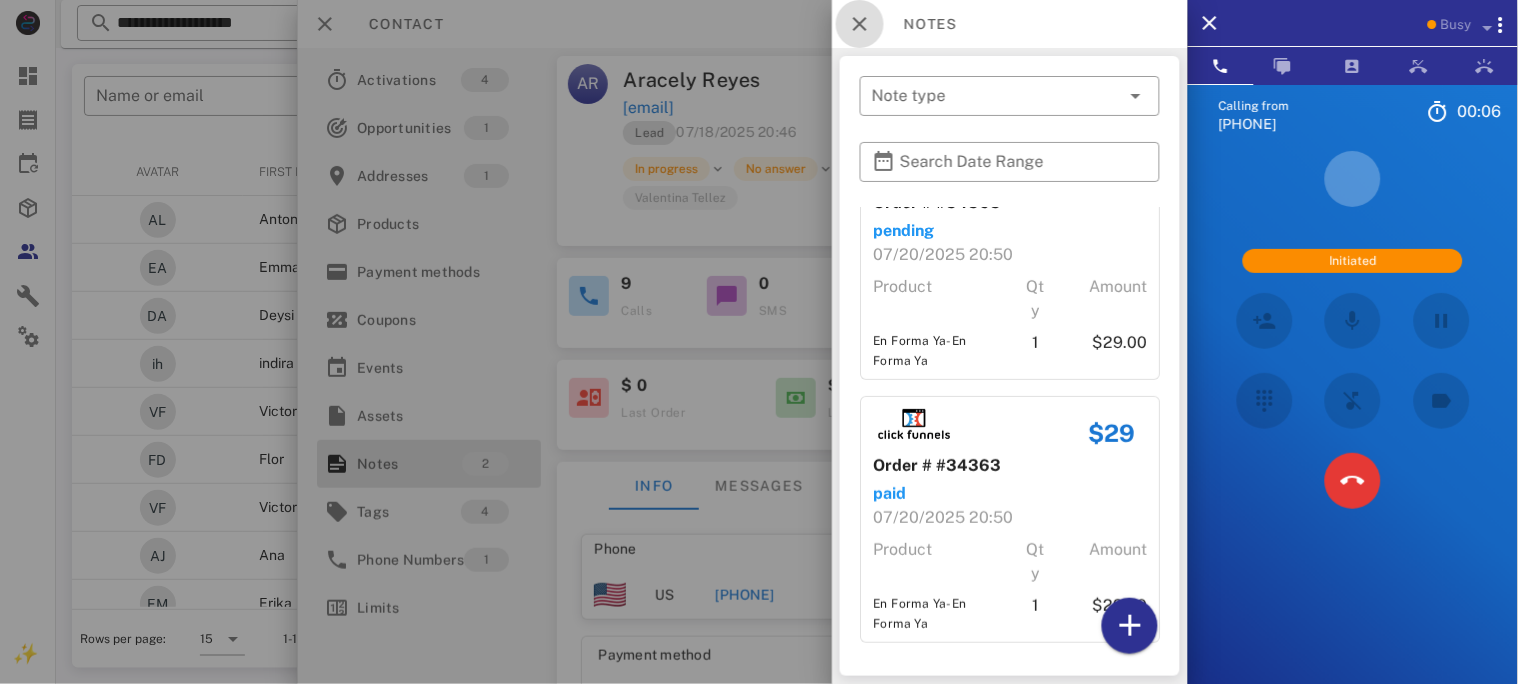 click at bounding box center [860, 24] 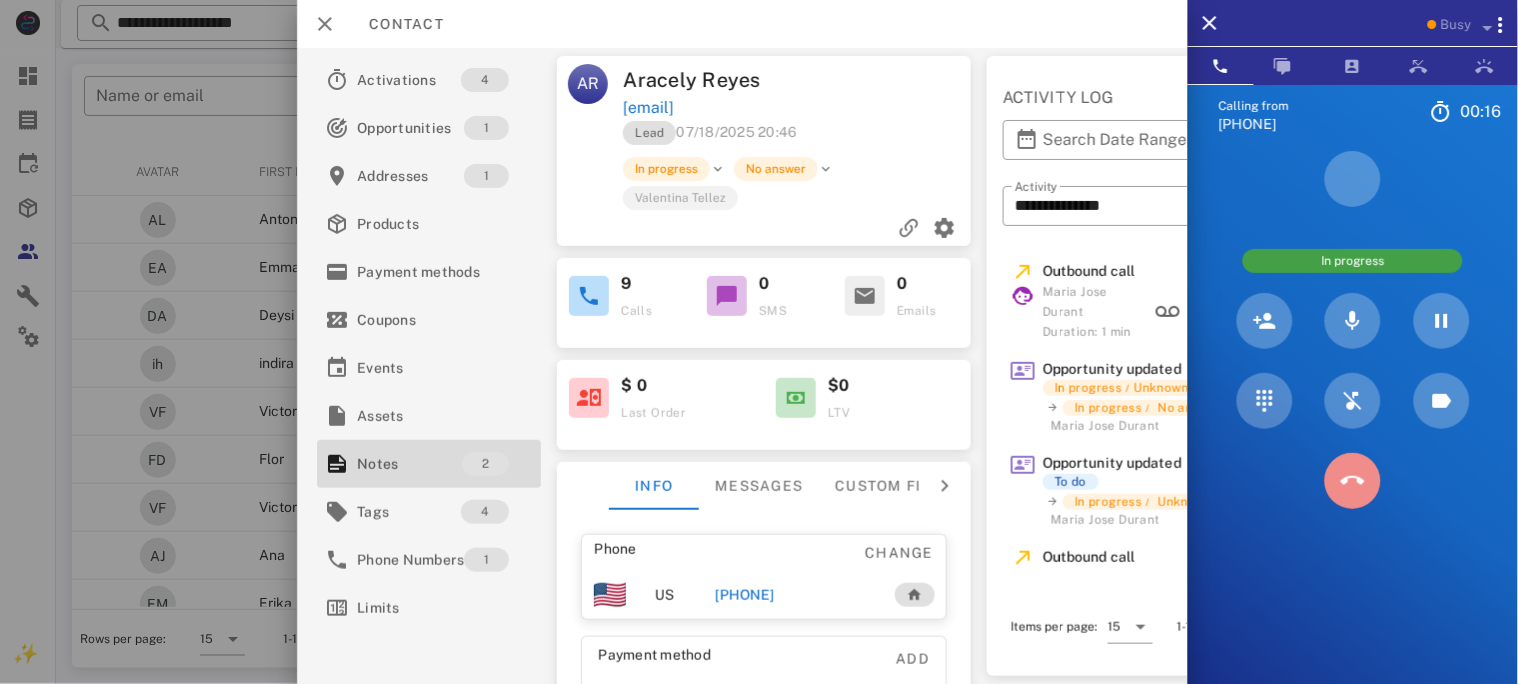 click at bounding box center (1352, 480) 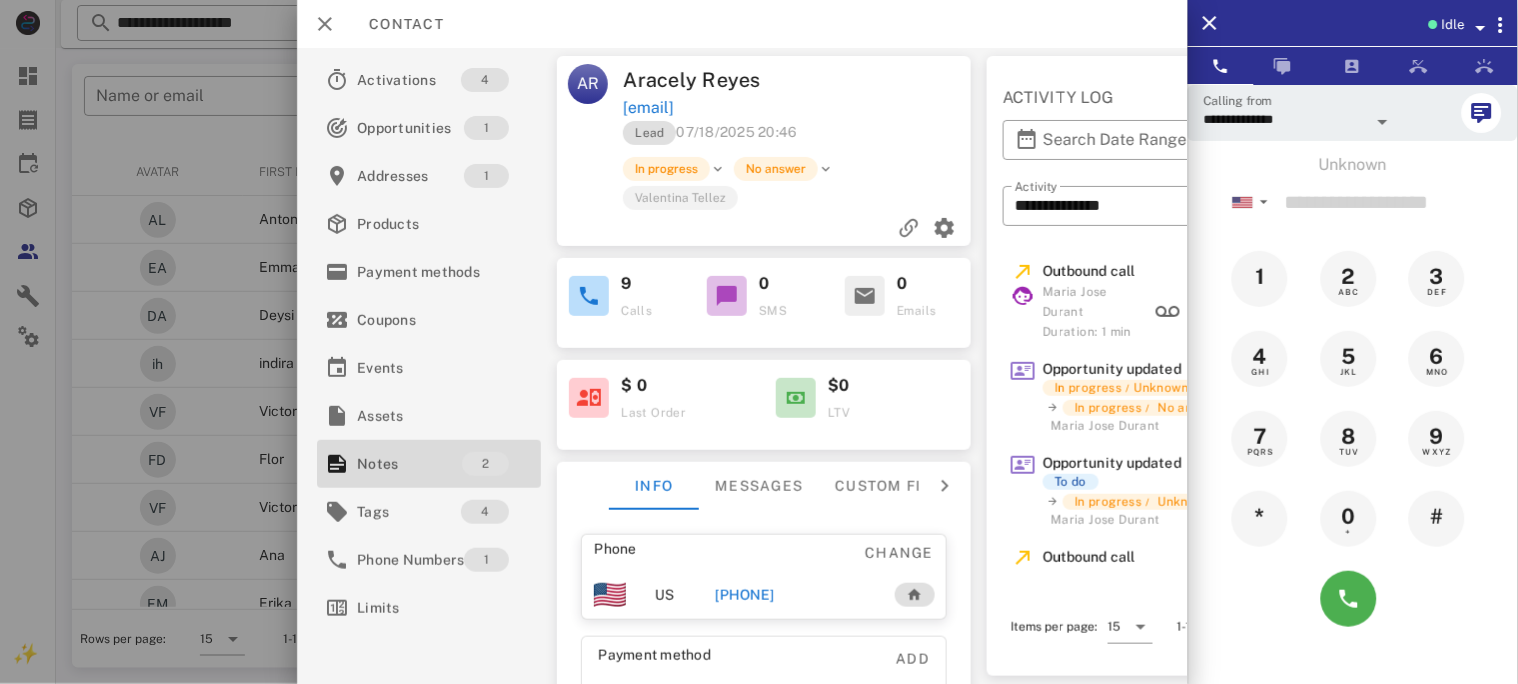 click on "[PHONE]" at bounding box center [744, 595] 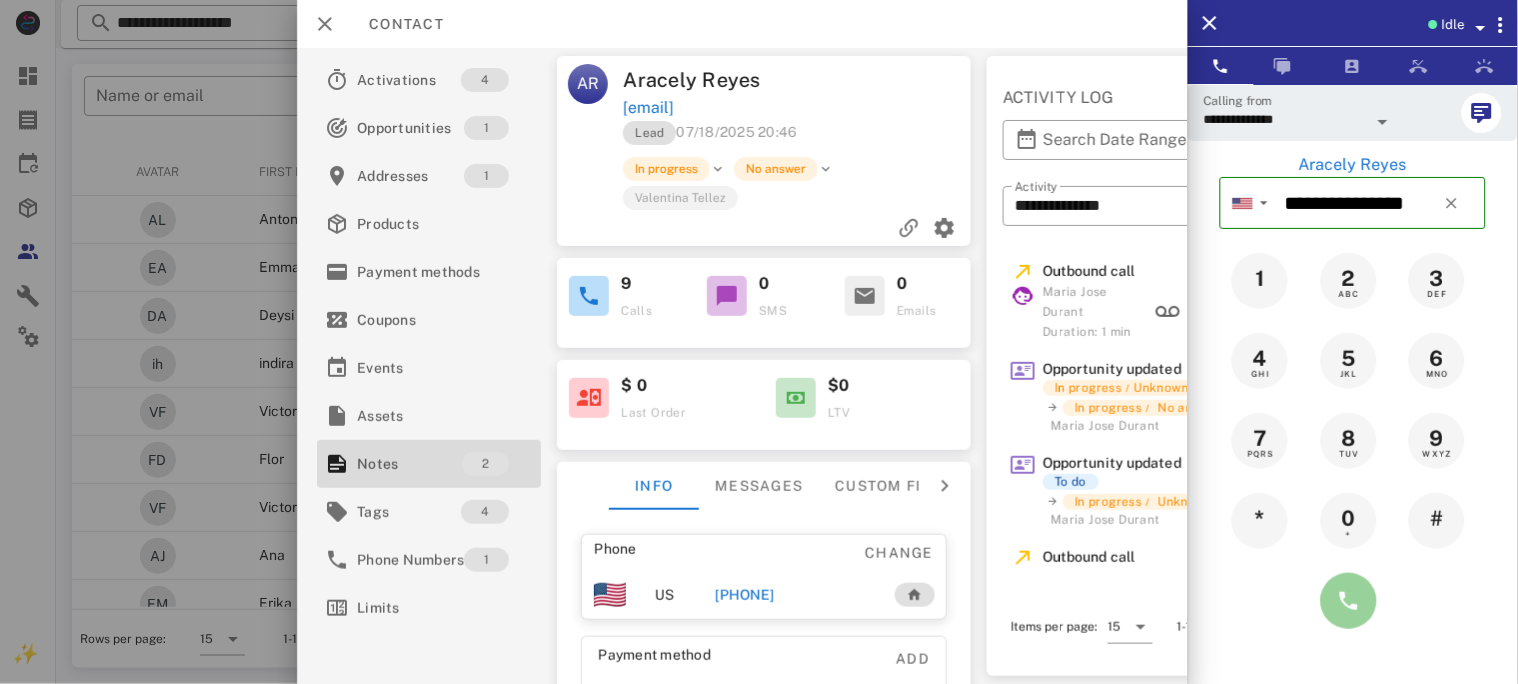 click at bounding box center (1349, 601) 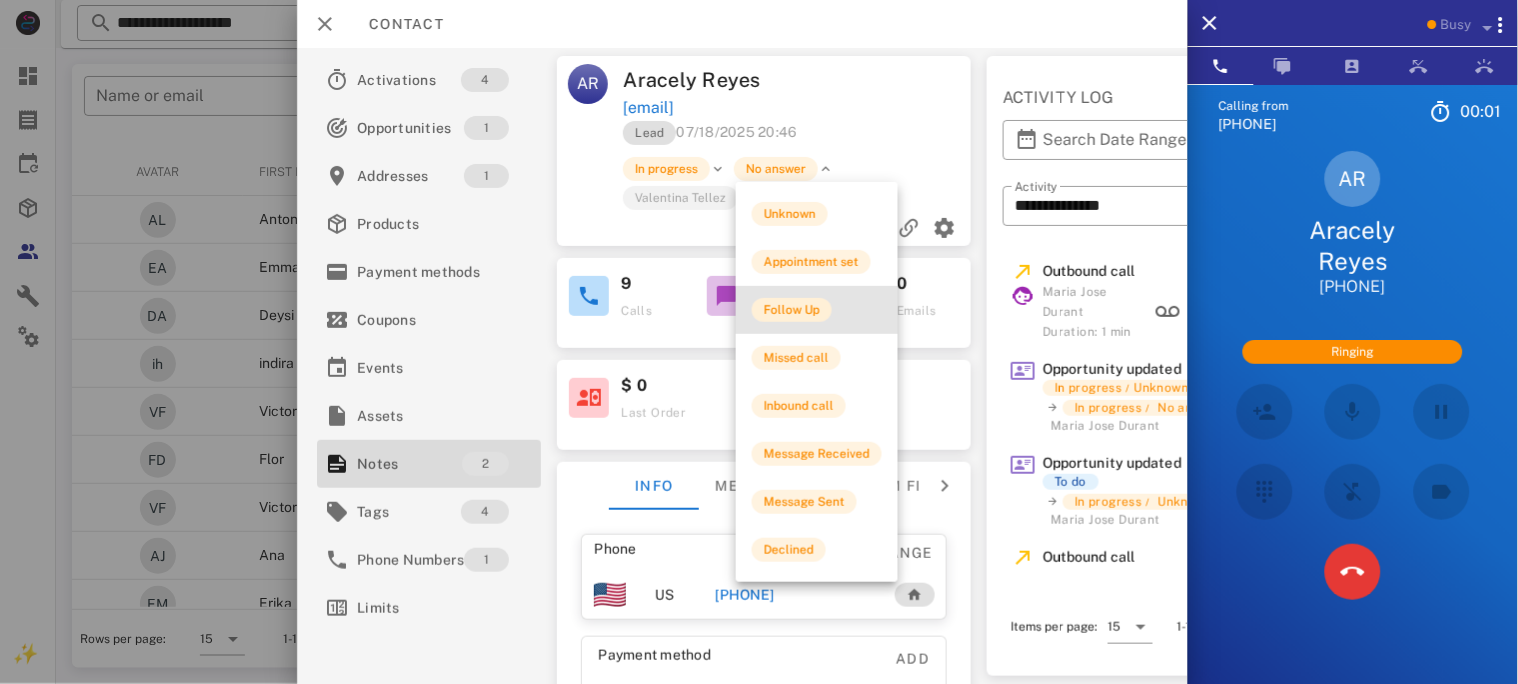 click on "Follow Up" at bounding box center (792, 310) 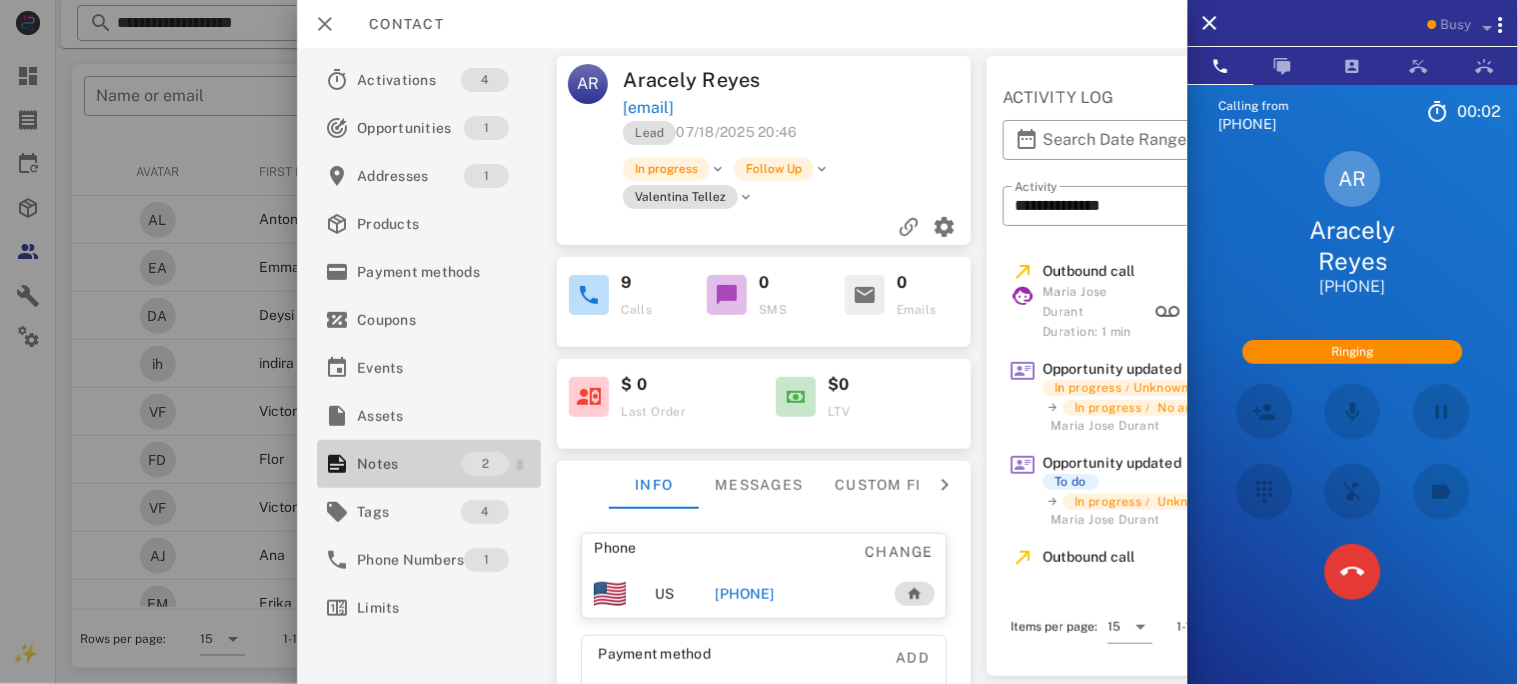 click on "Notes" at bounding box center [409, 464] 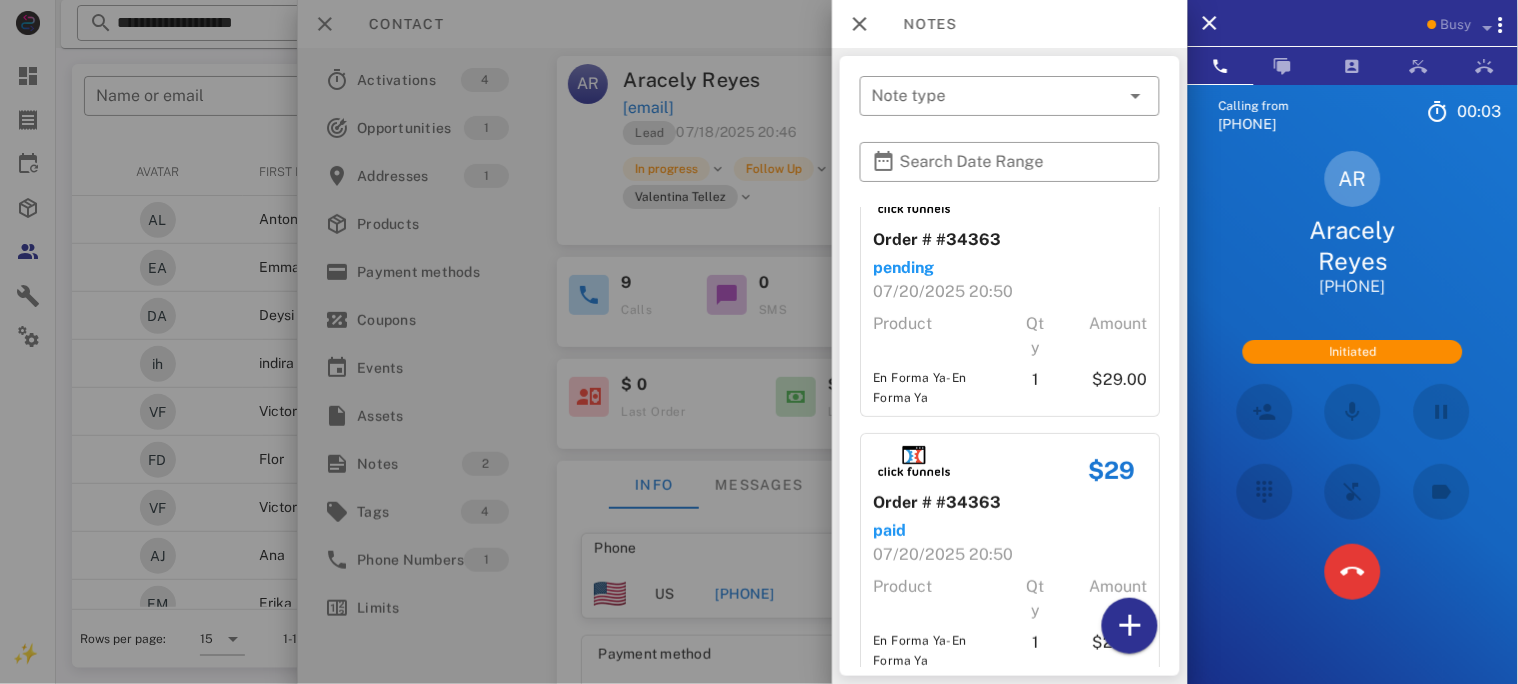 scroll, scrollTop: 75, scrollLeft: 0, axis: vertical 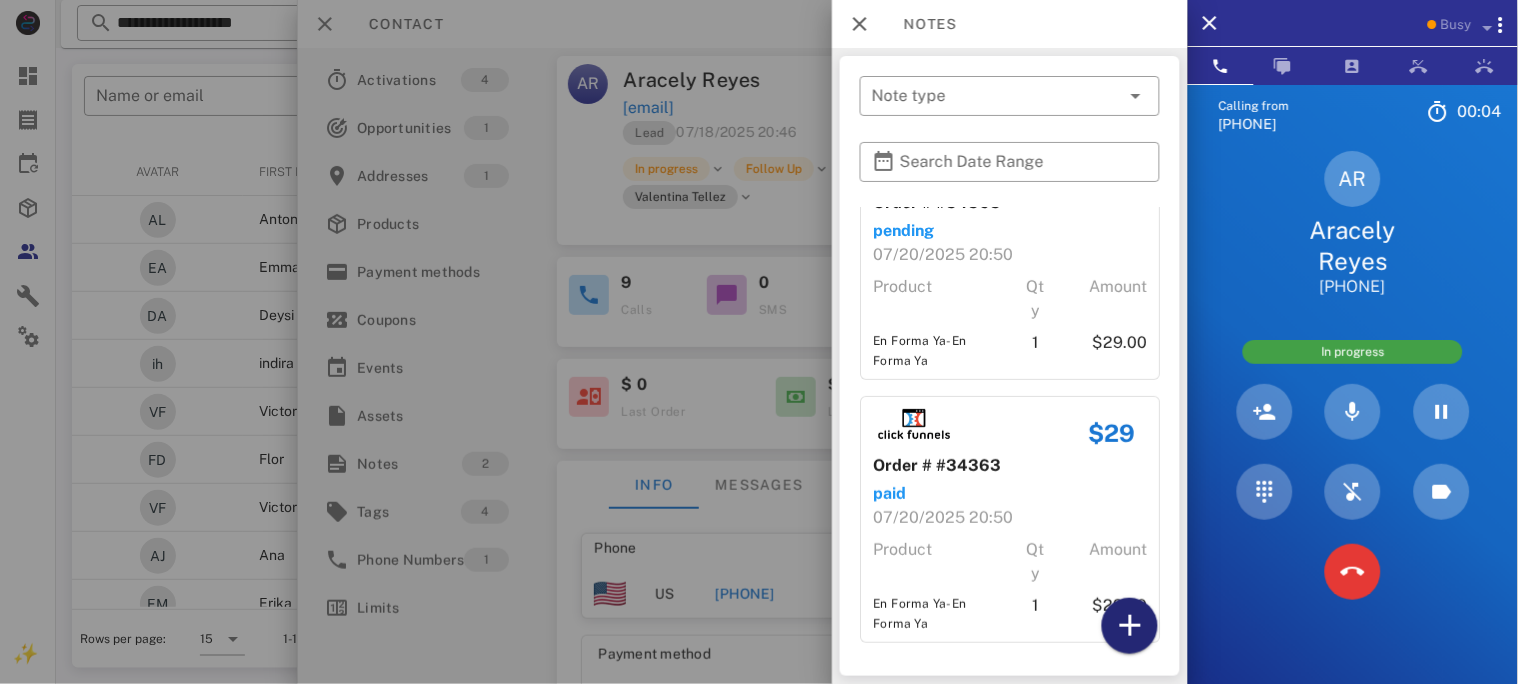 click at bounding box center [1130, 626] 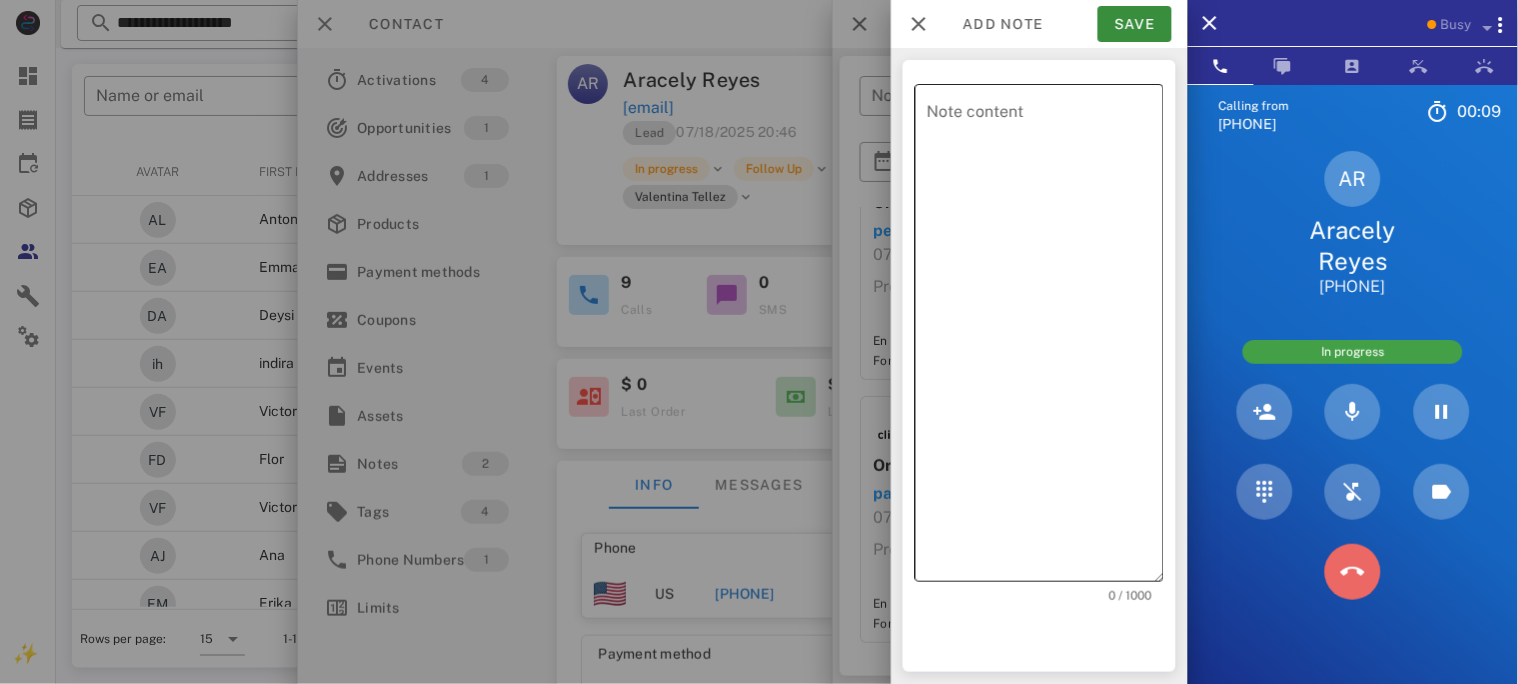 drag, startPoint x: 1354, startPoint y: 587, endPoint x: 1060, endPoint y: 232, distance: 460.9349 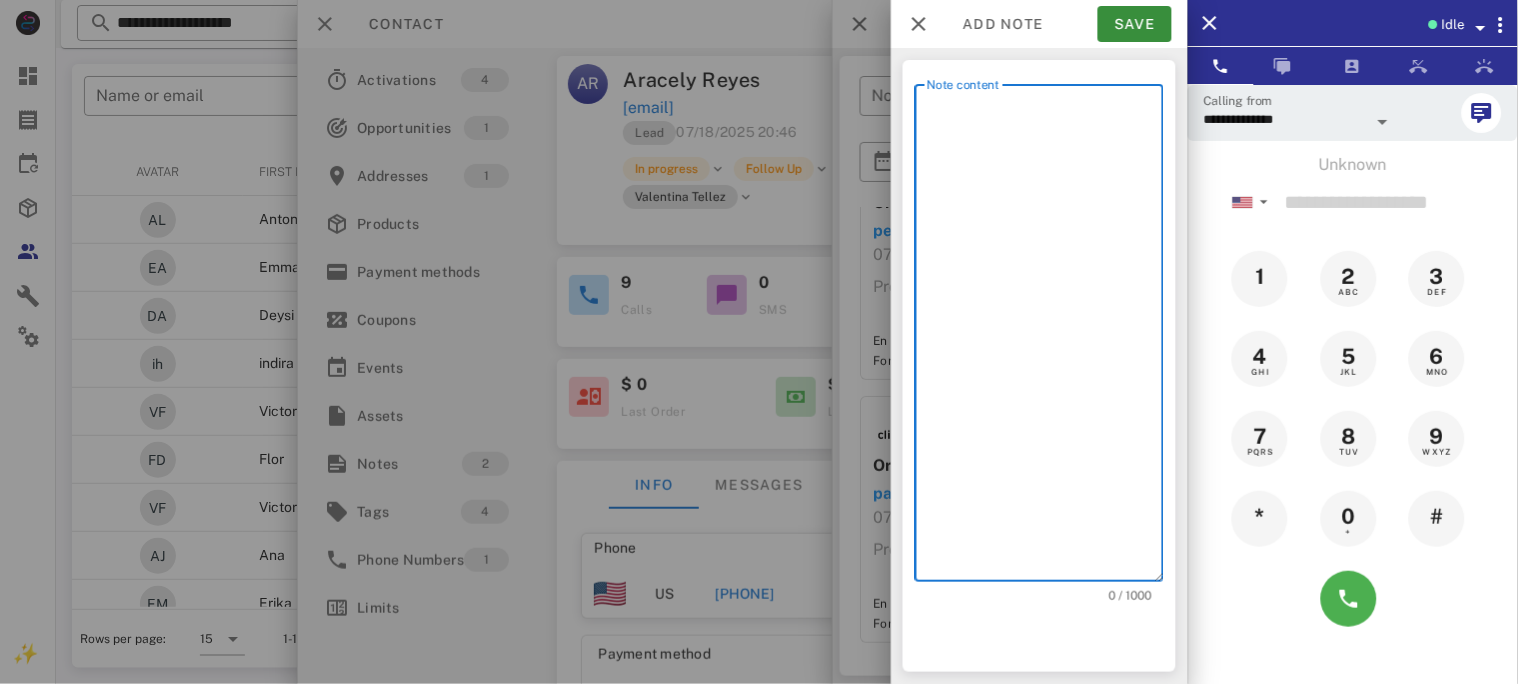 click on "Note content" at bounding box center [1045, 338] 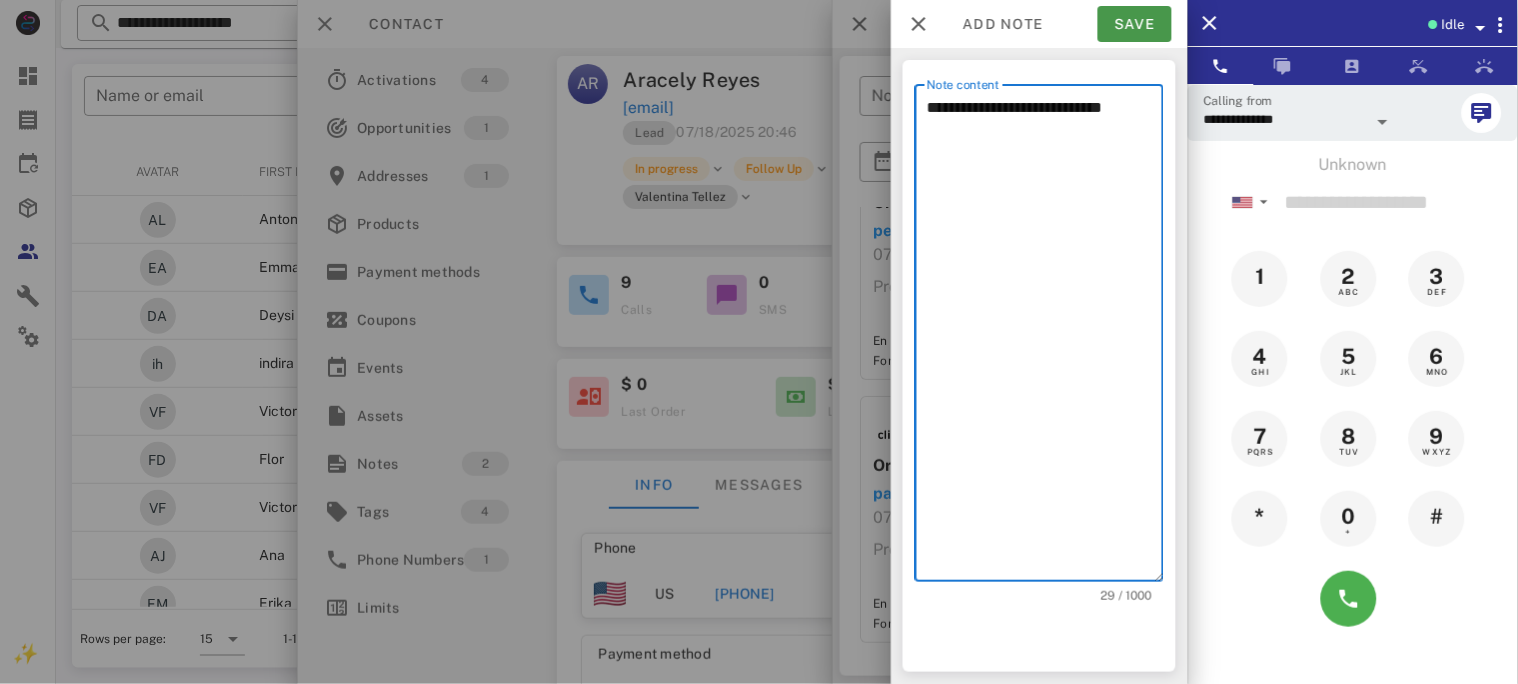 type on "**********" 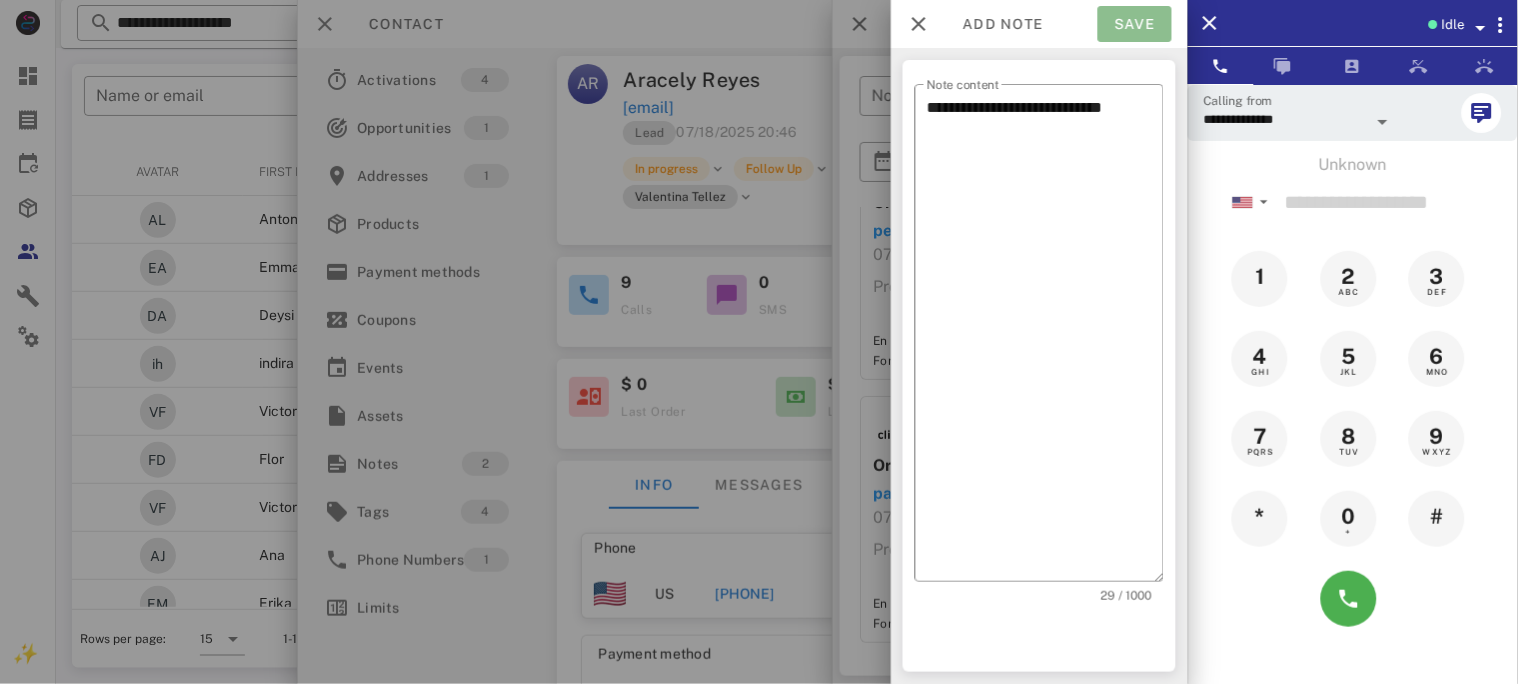 click on "Save" at bounding box center (1135, 24) 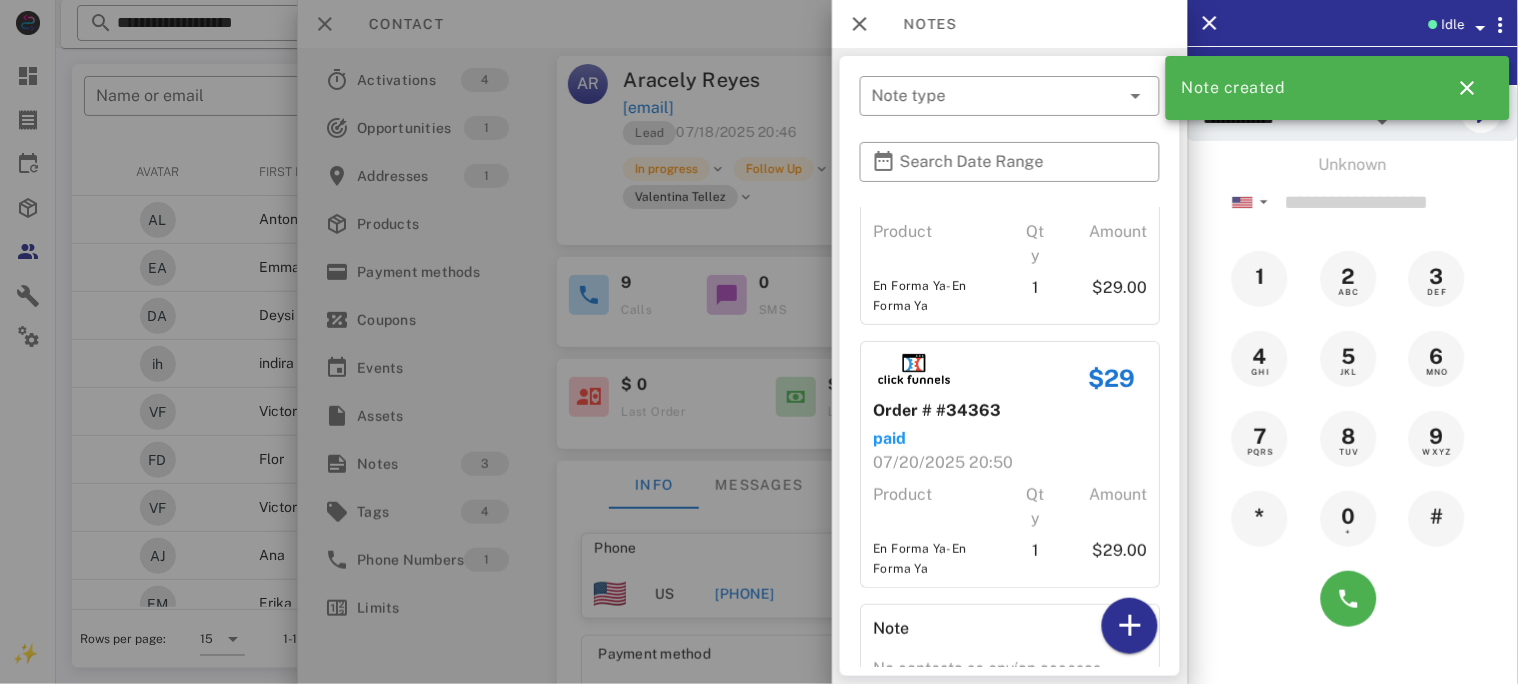 scroll, scrollTop: 242, scrollLeft: 0, axis: vertical 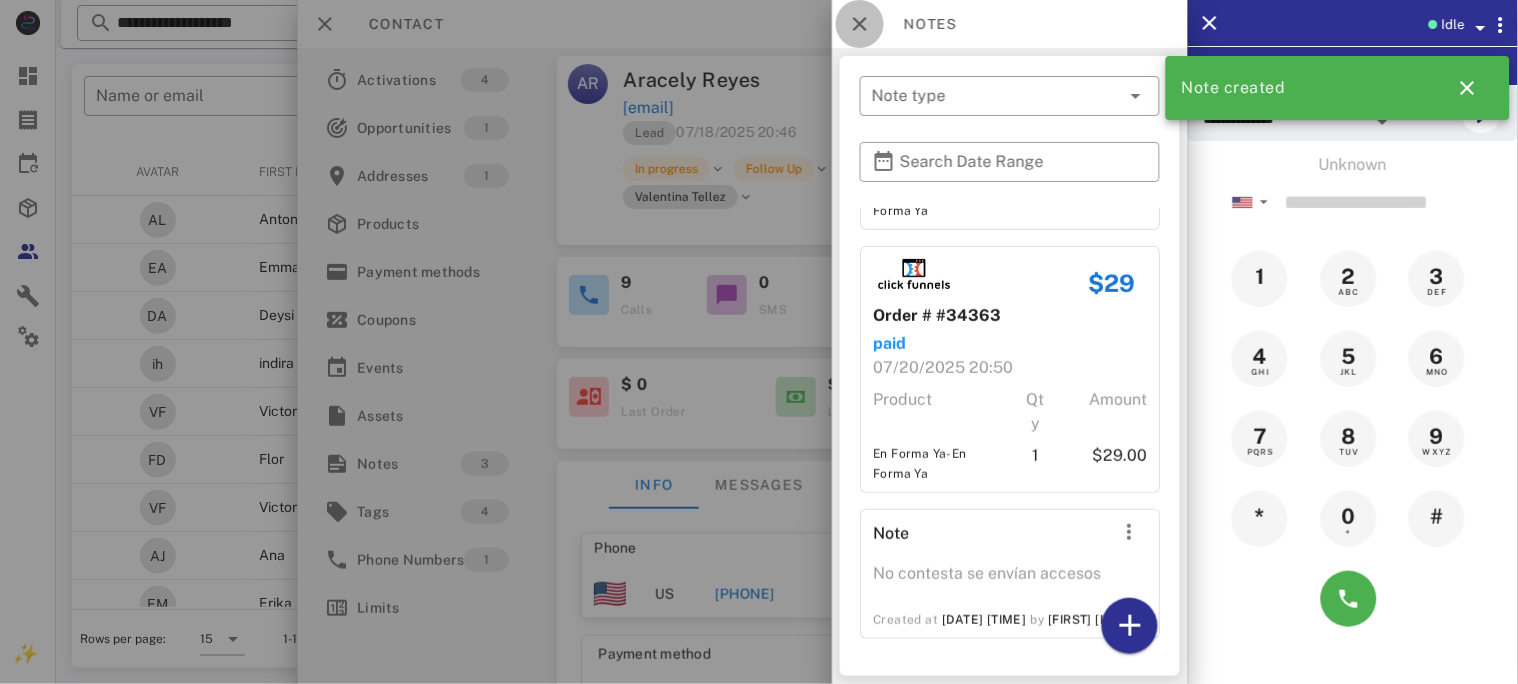click at bounding box center (860, 24) 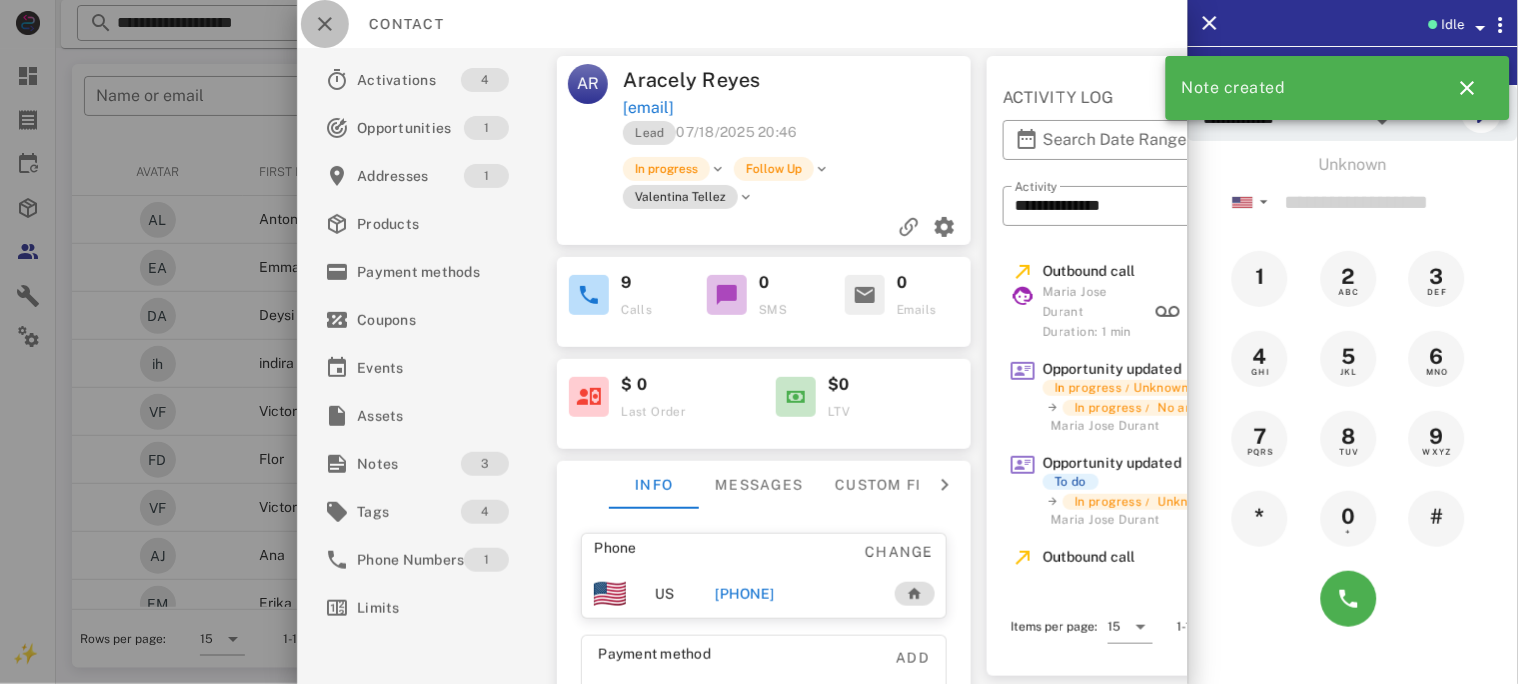 click at bounding box center (325, 24) 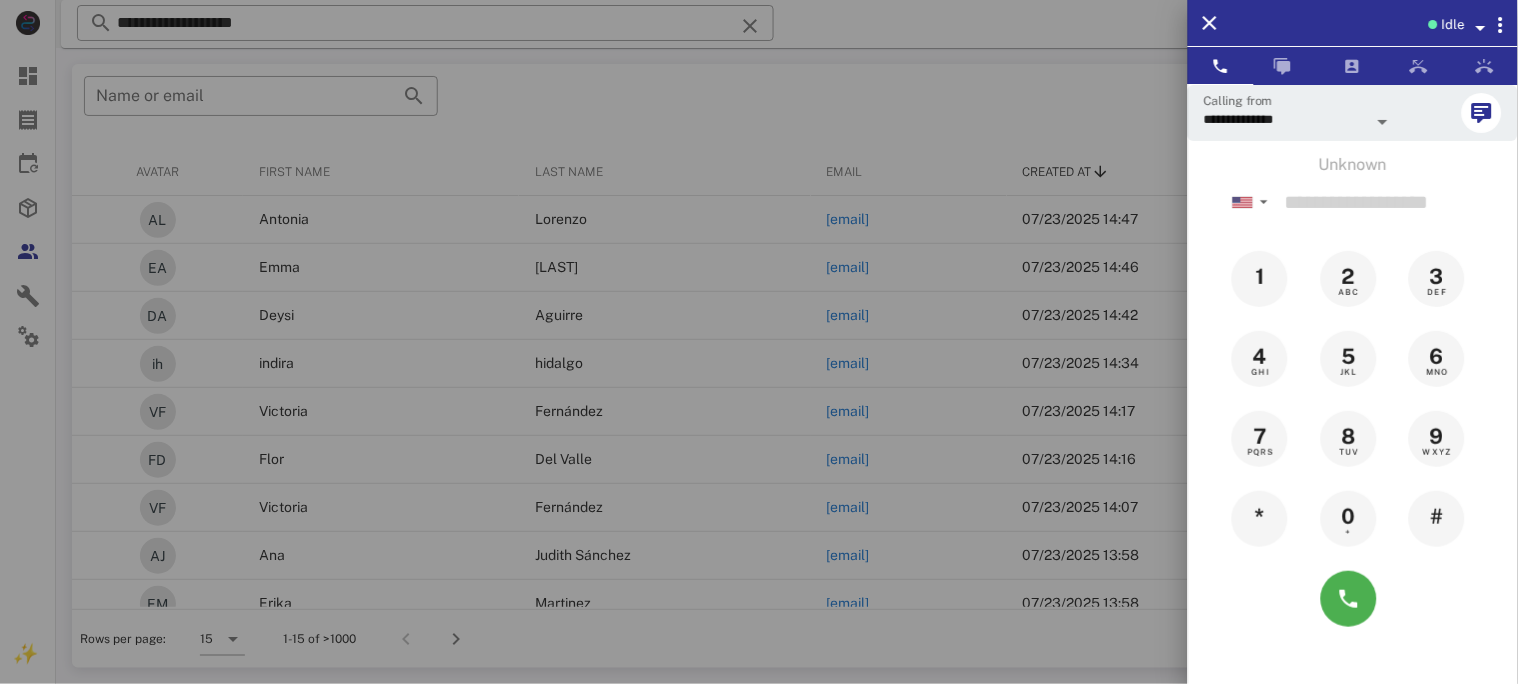 click at bounding box center (759, 342) 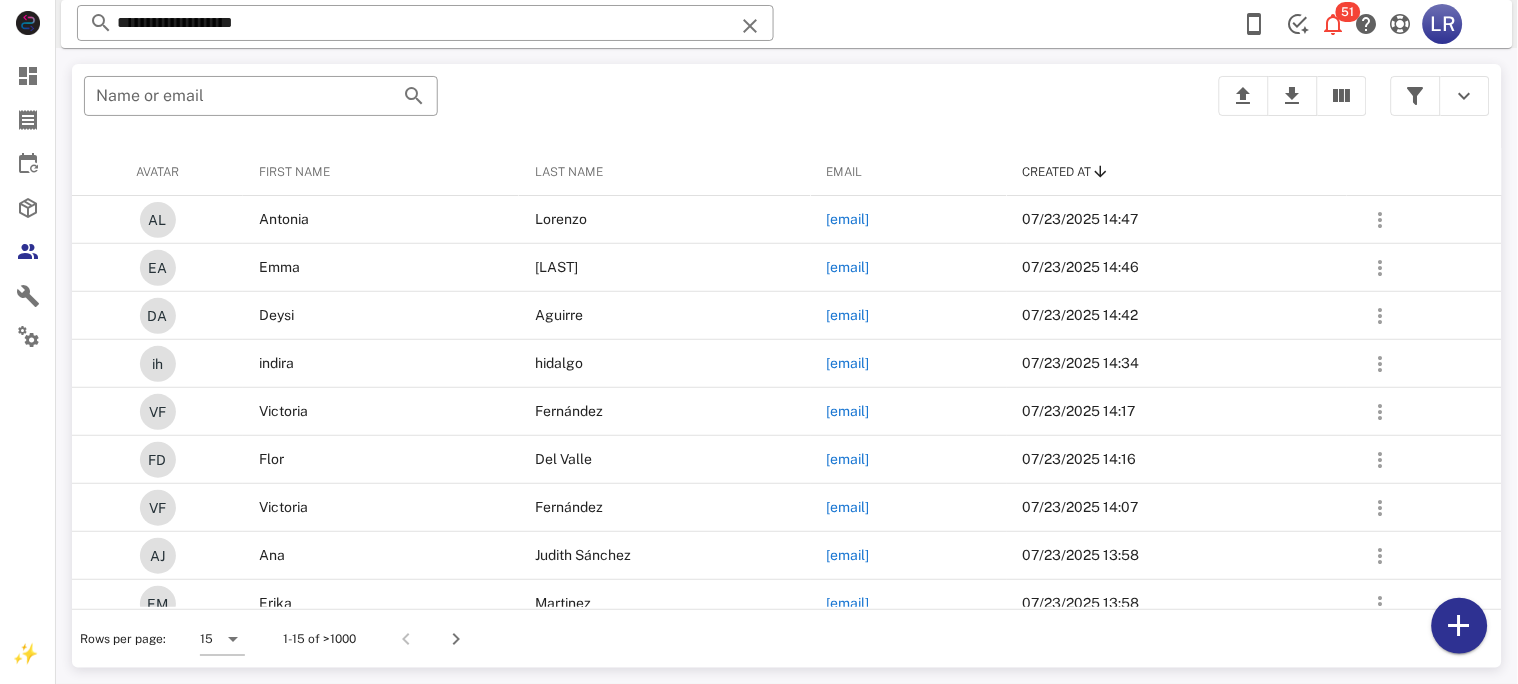 click at bounding box center [750, 26] 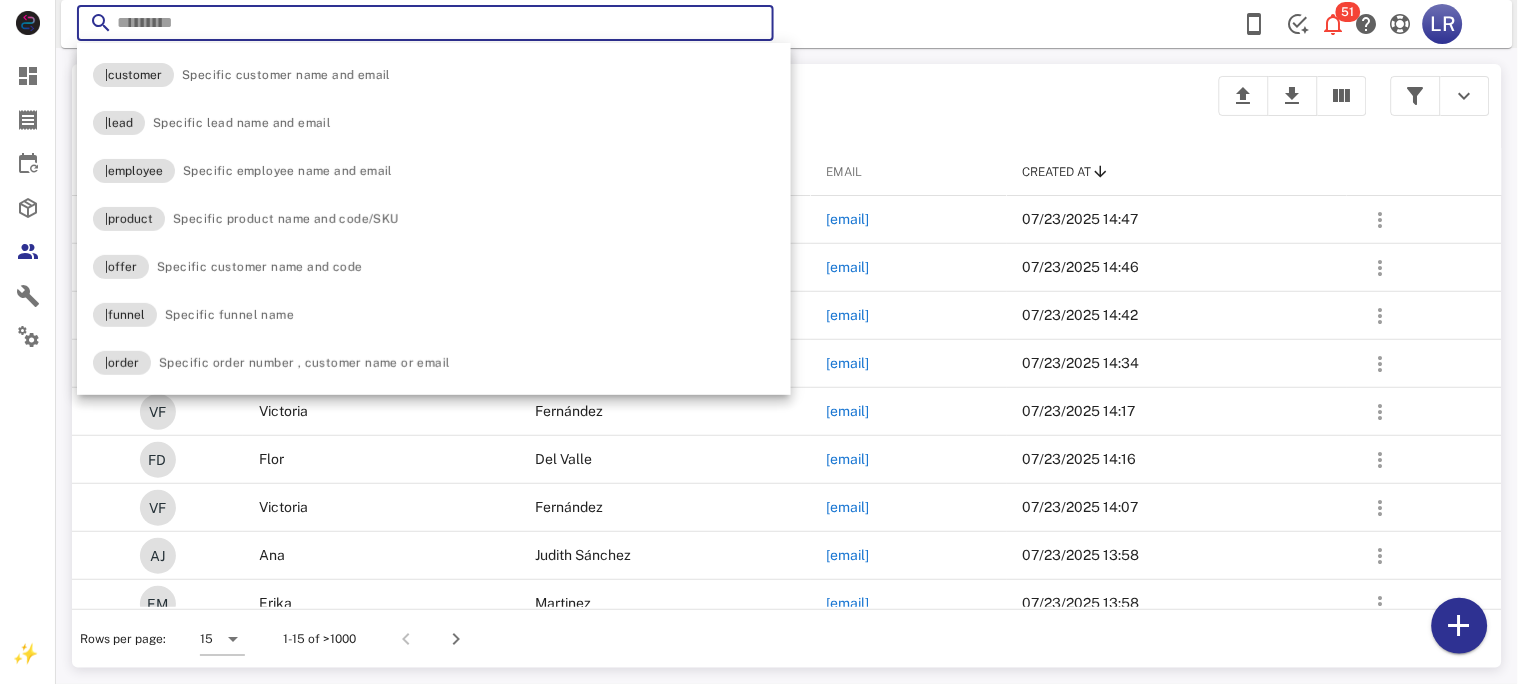 paste on "**********" 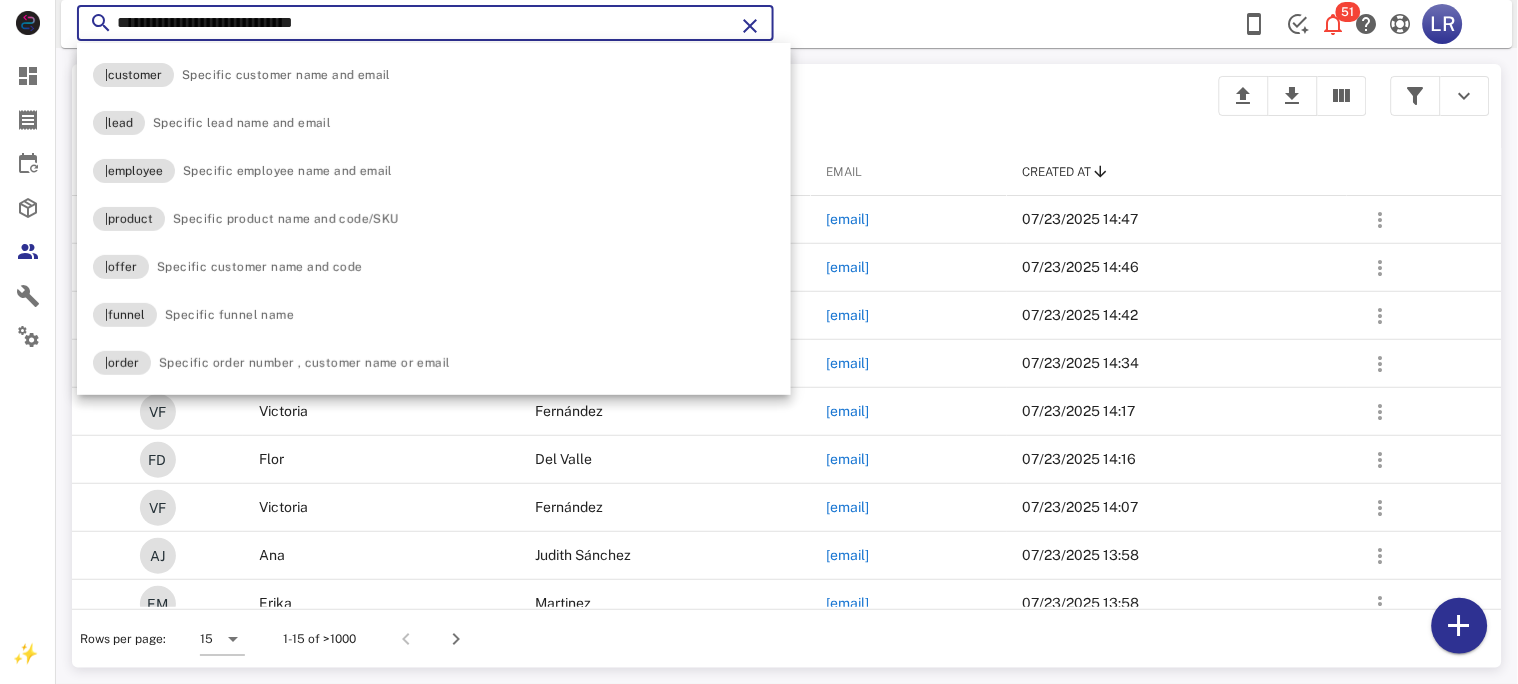 type on "**********" 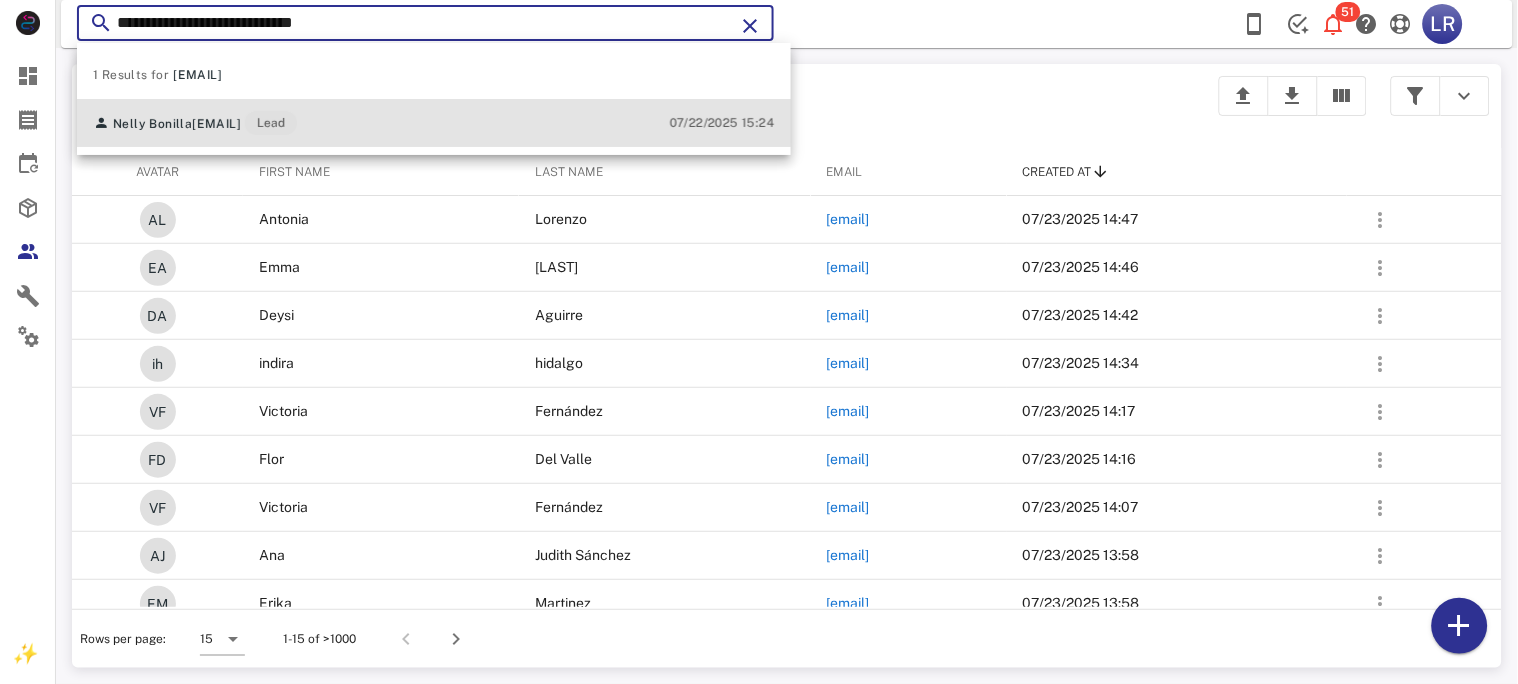 click on "[EMAIL]" at bounding box center [216, 124] 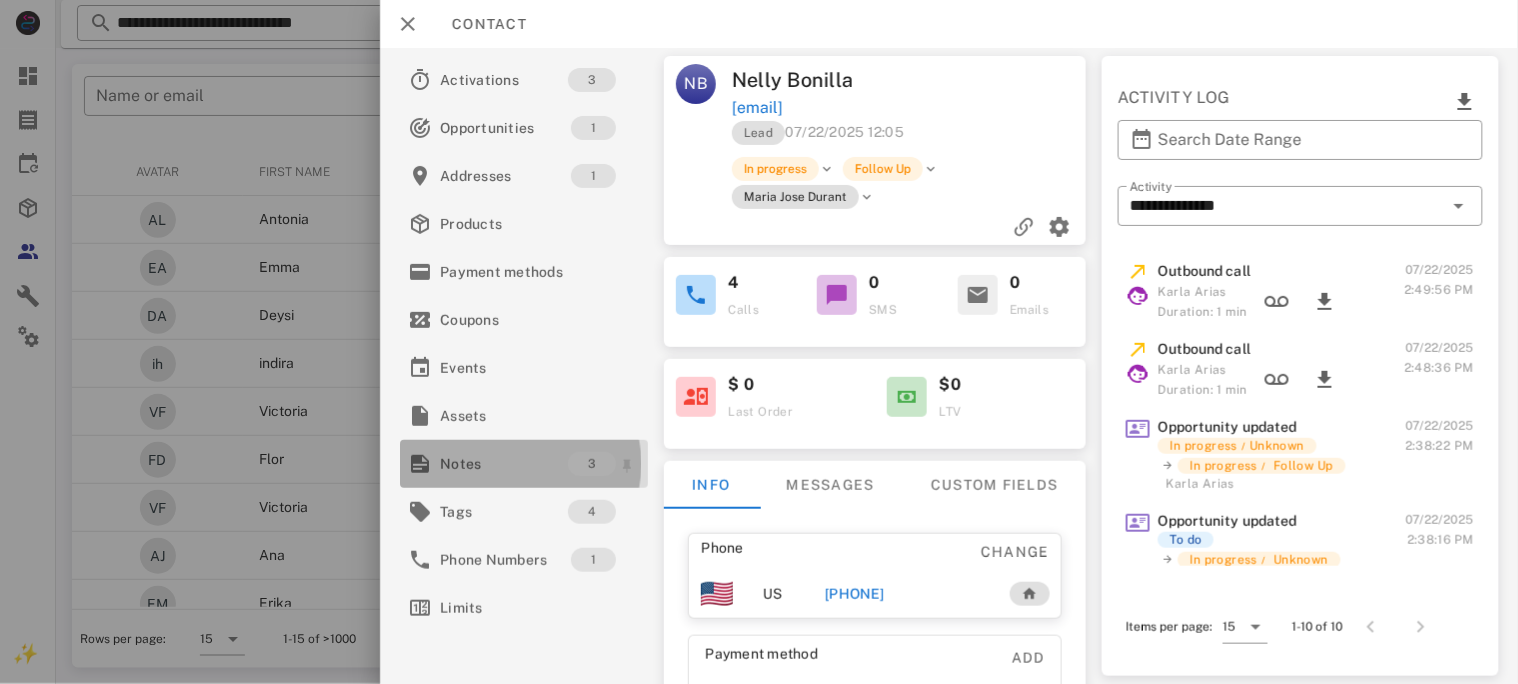 click on "Notes" at bounding box center (504, 464) 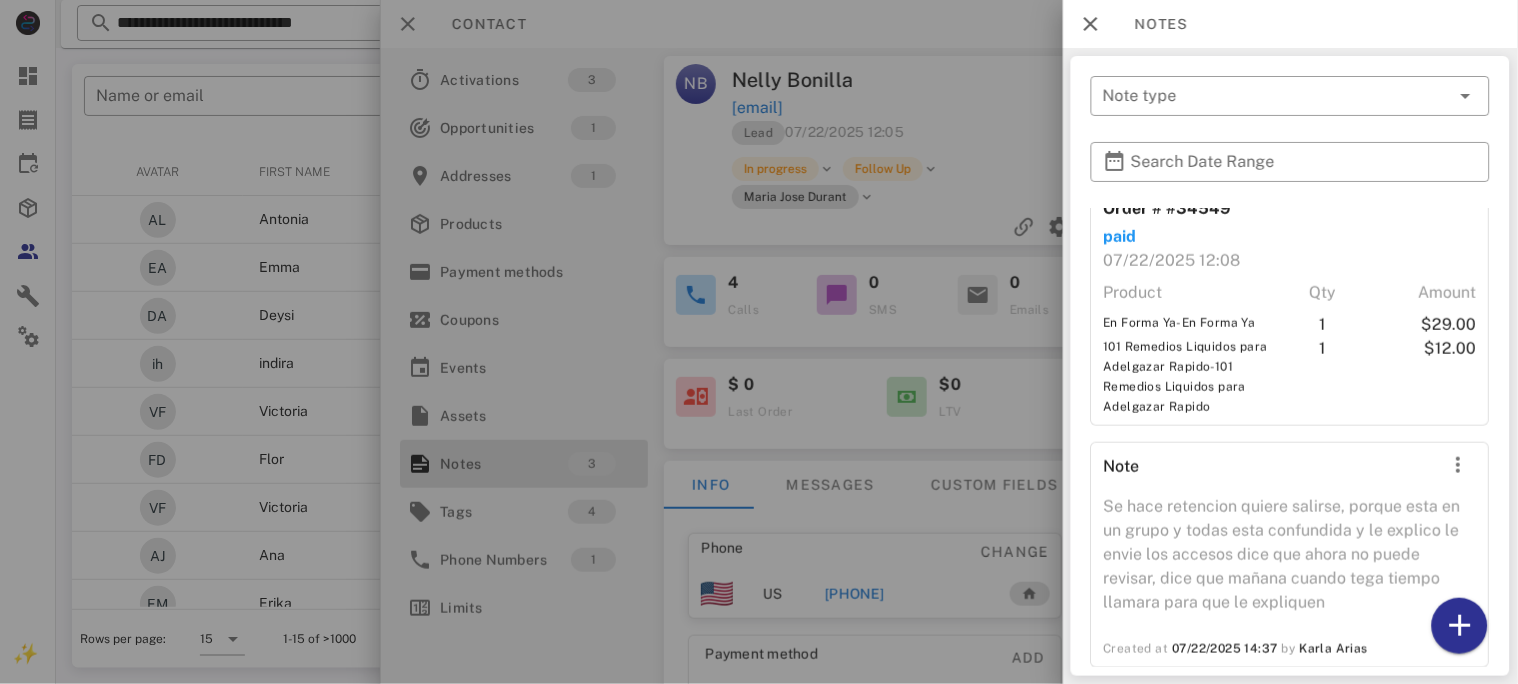 scroll, scrollTop: 423, scrollLeft: 0, axis: vertical 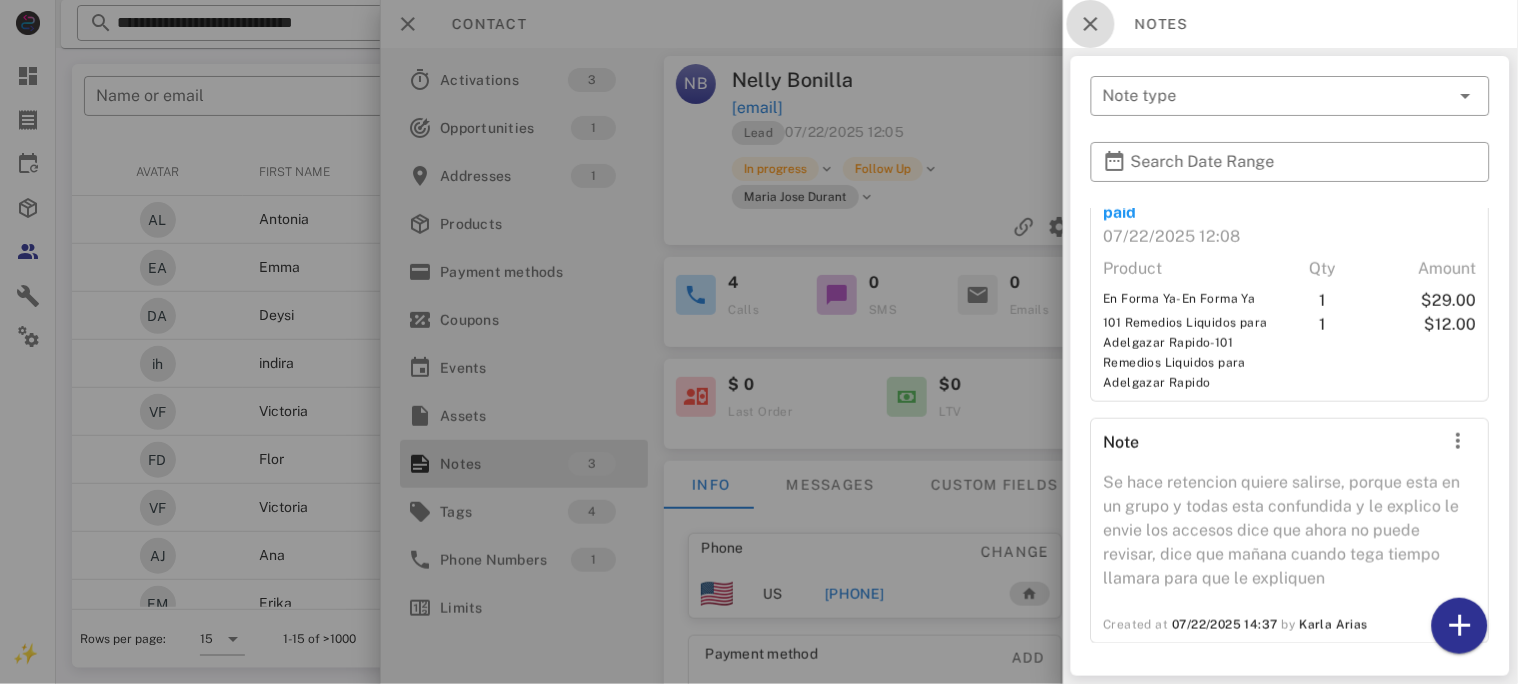 click at bounding box center [1091, 24] 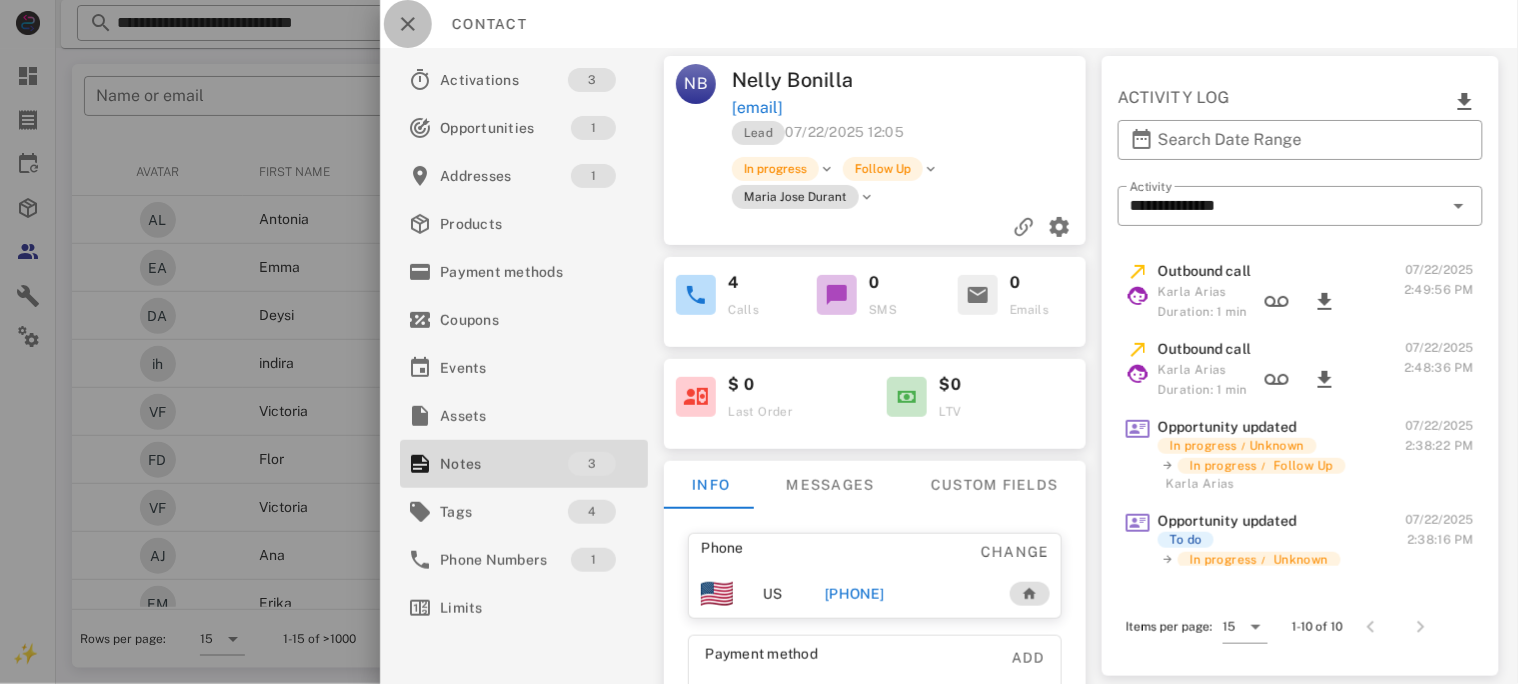 click at bounding box center (408, 24) 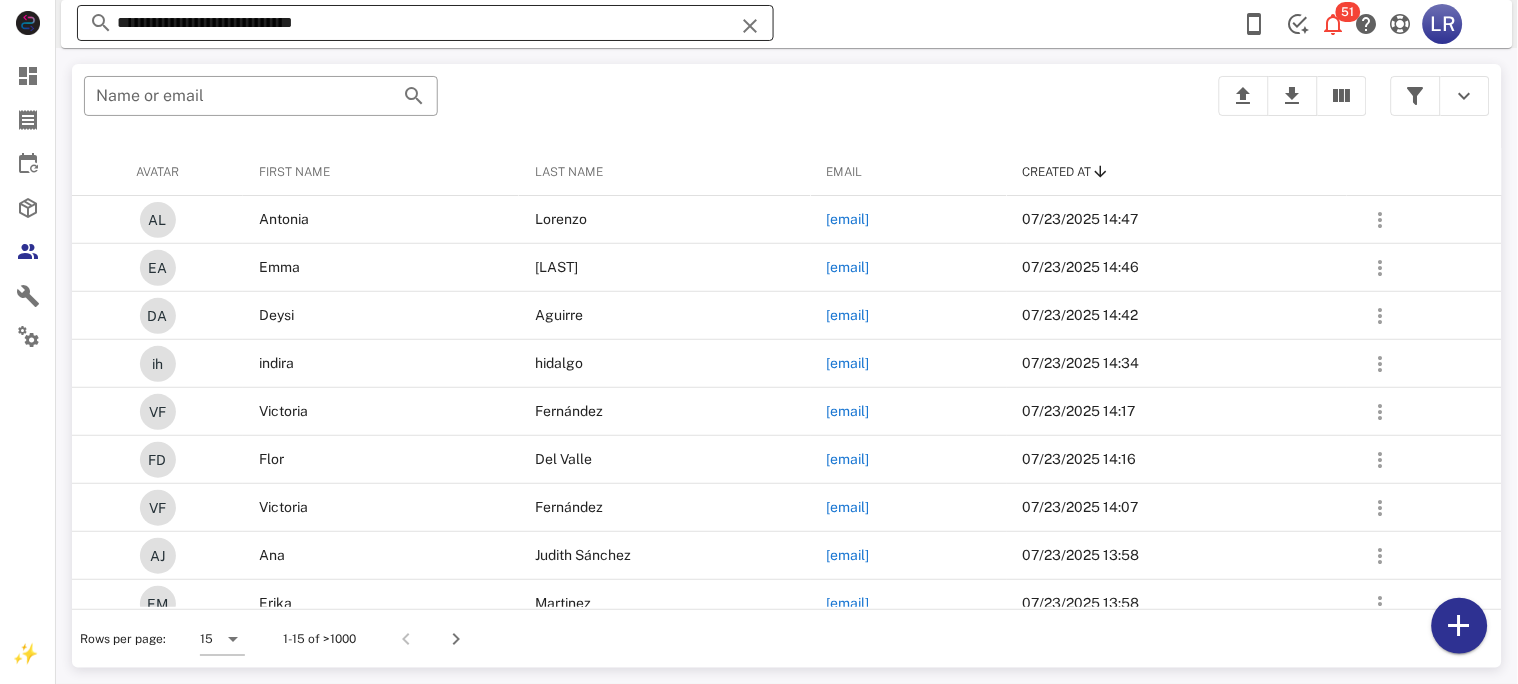 click at bounding box center (750, 26) 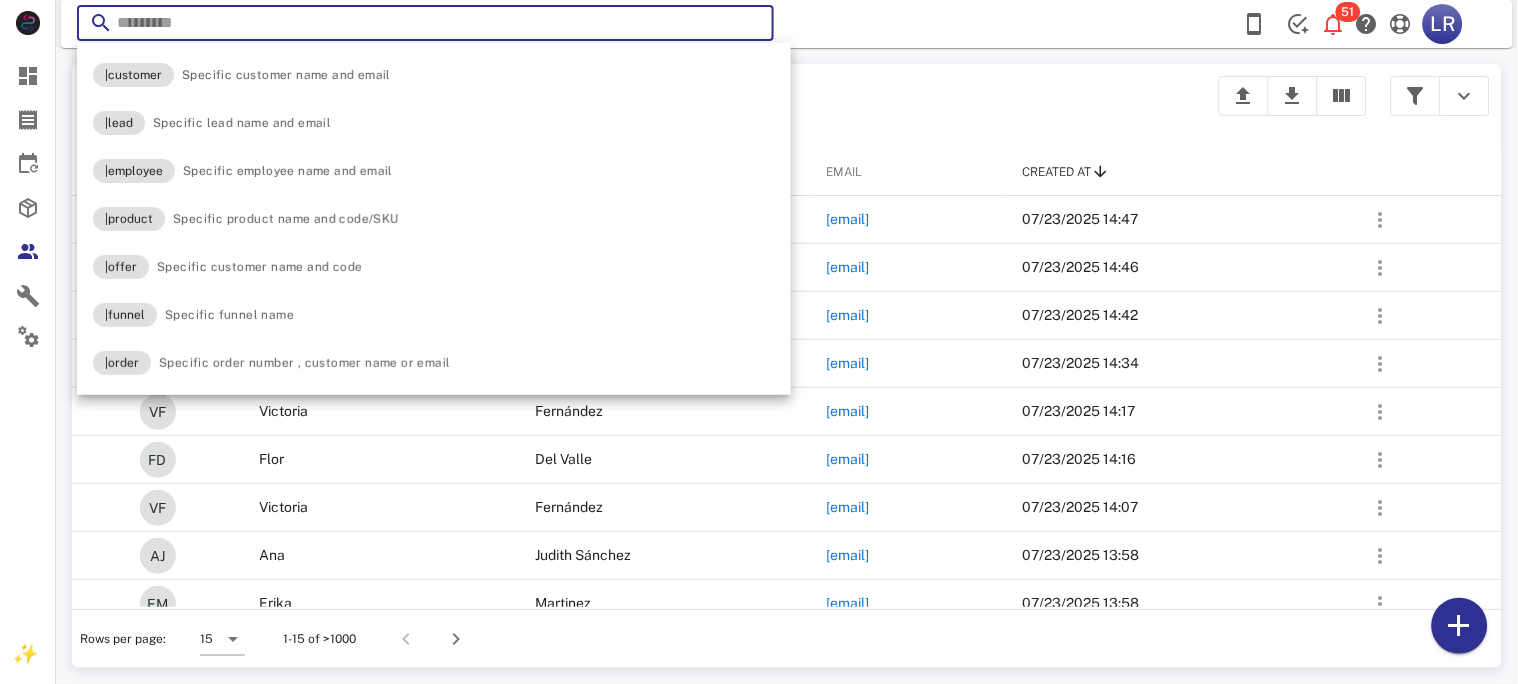 click at bounding box center [750, 26] 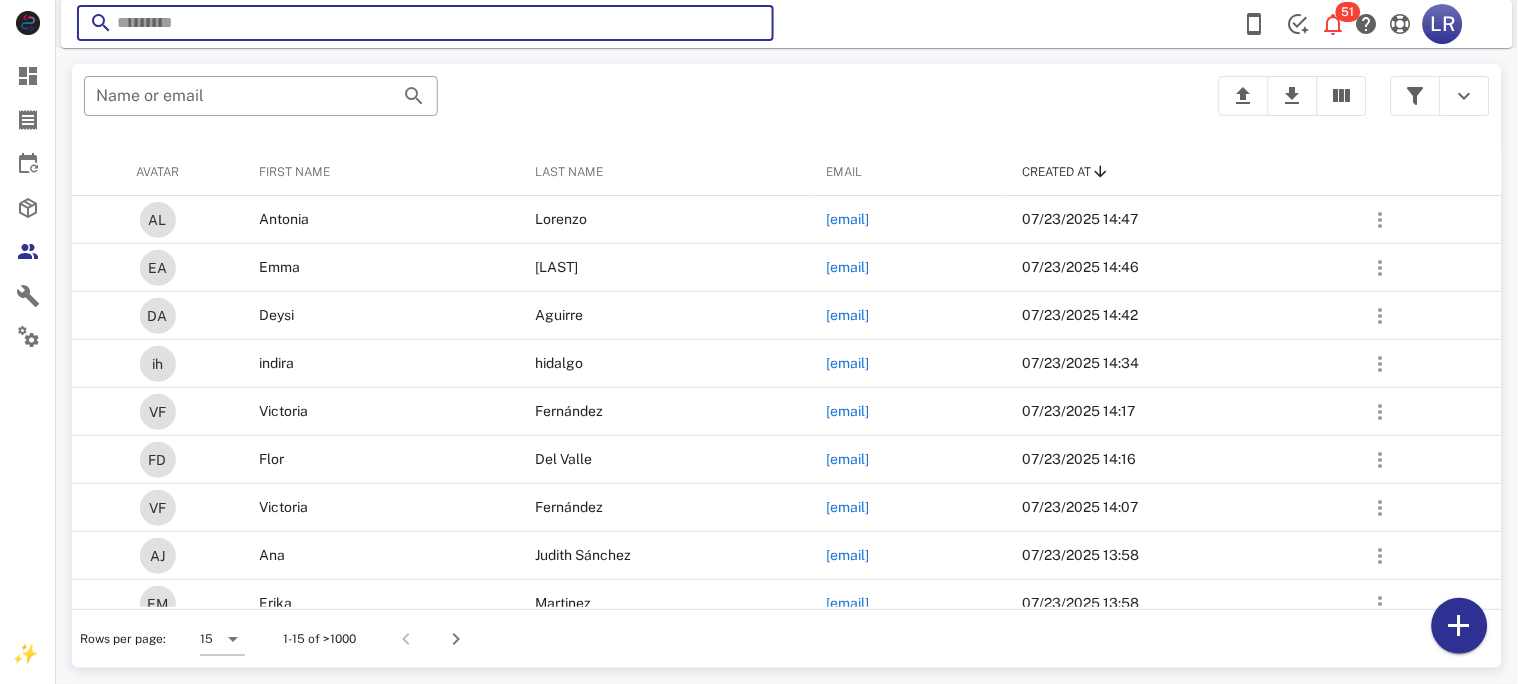 paste on "**********" 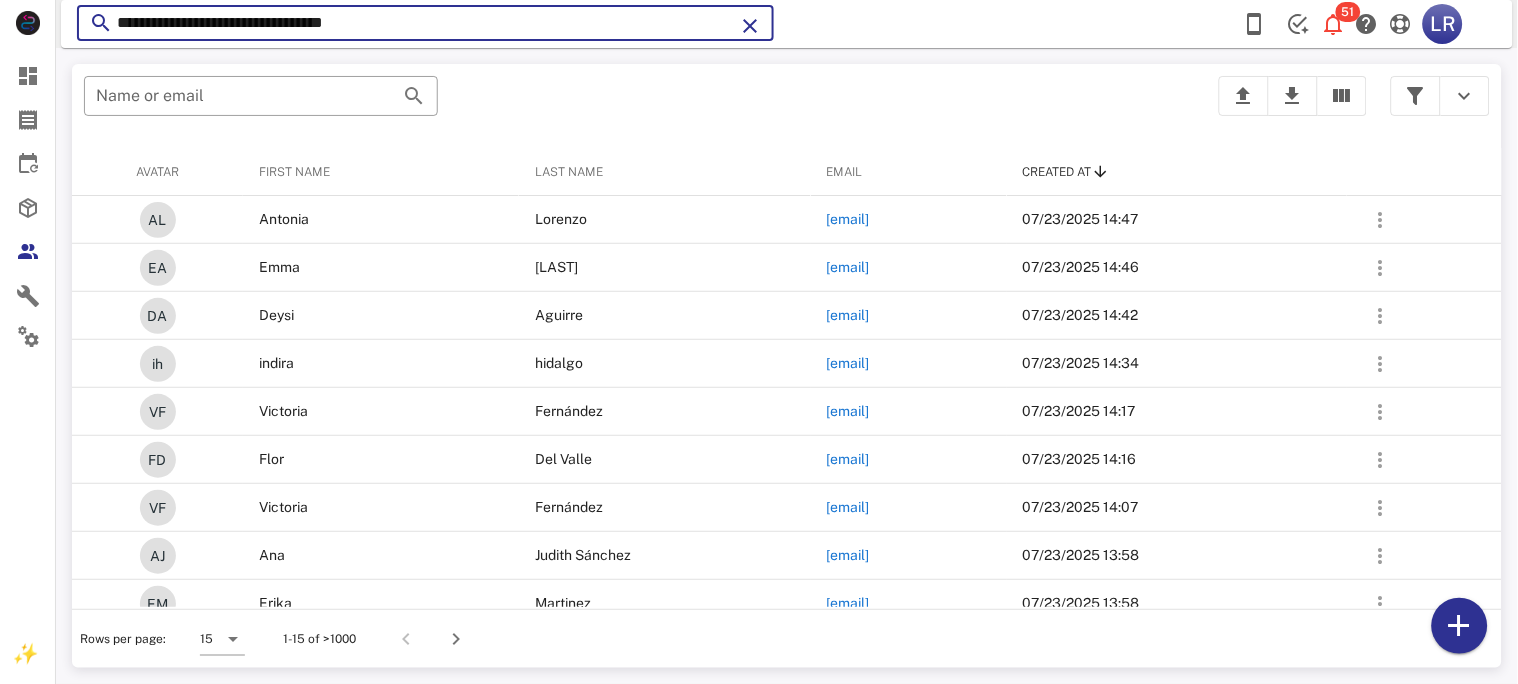 type on "**********" 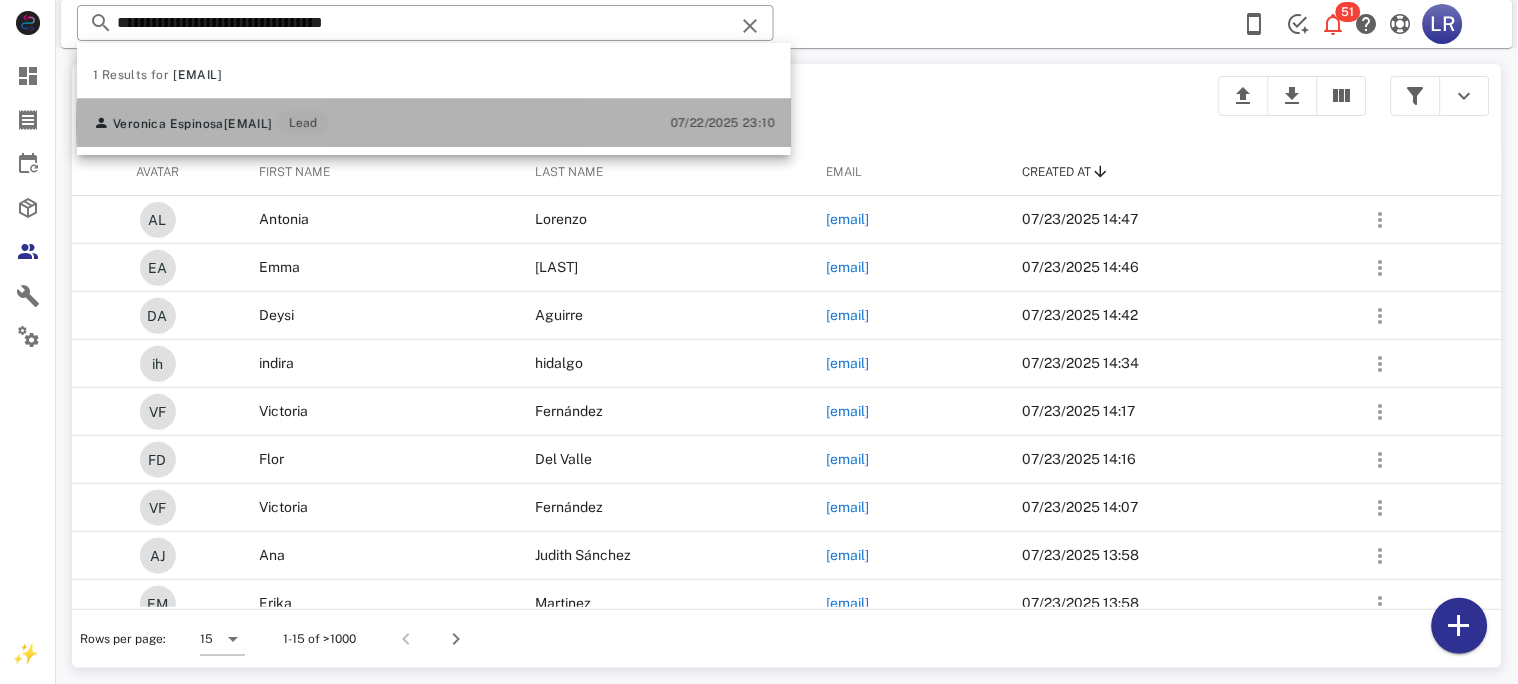 click on "Veronica Espinosa   [EMAIL]   Lead" at bounding box center [211, 123] 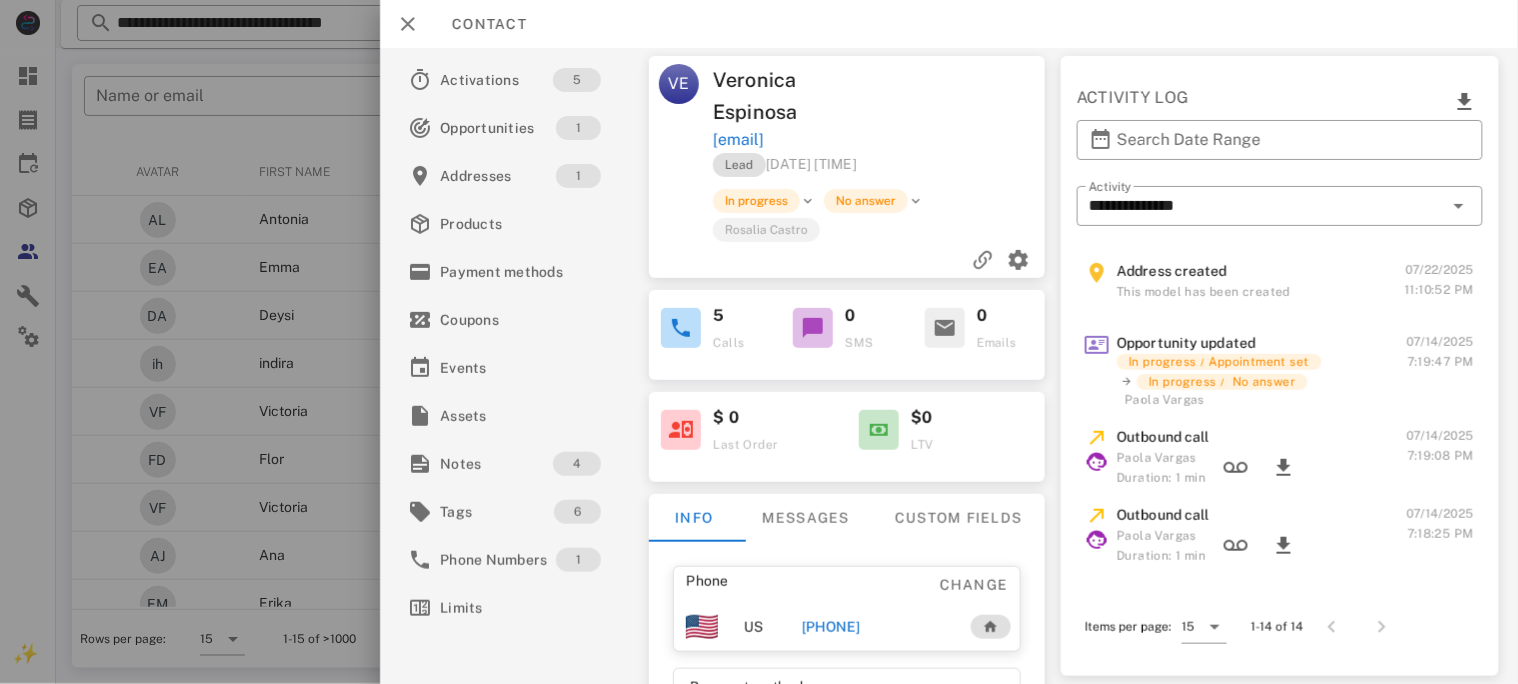 click on "[PHONE]" at bounding box center [830, 627] 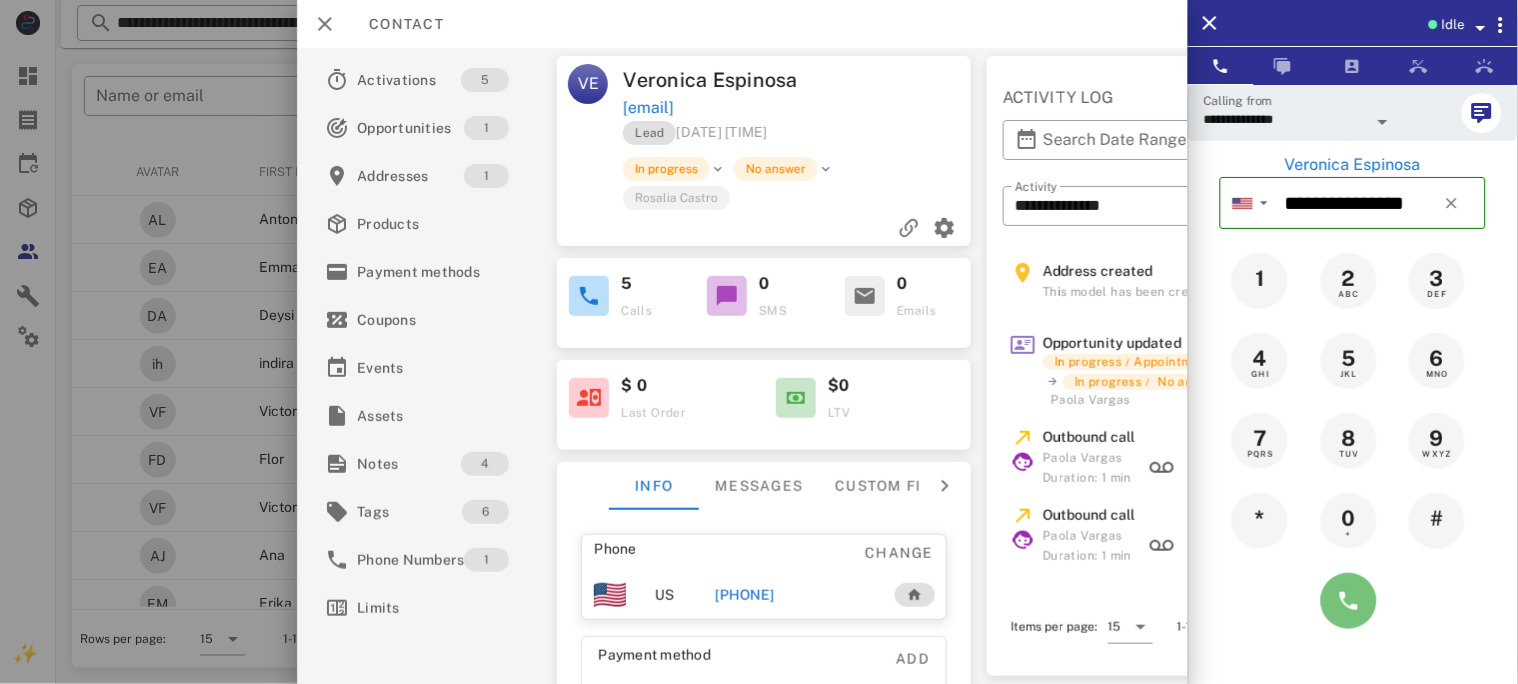 click at bounding box center [1349, 601] 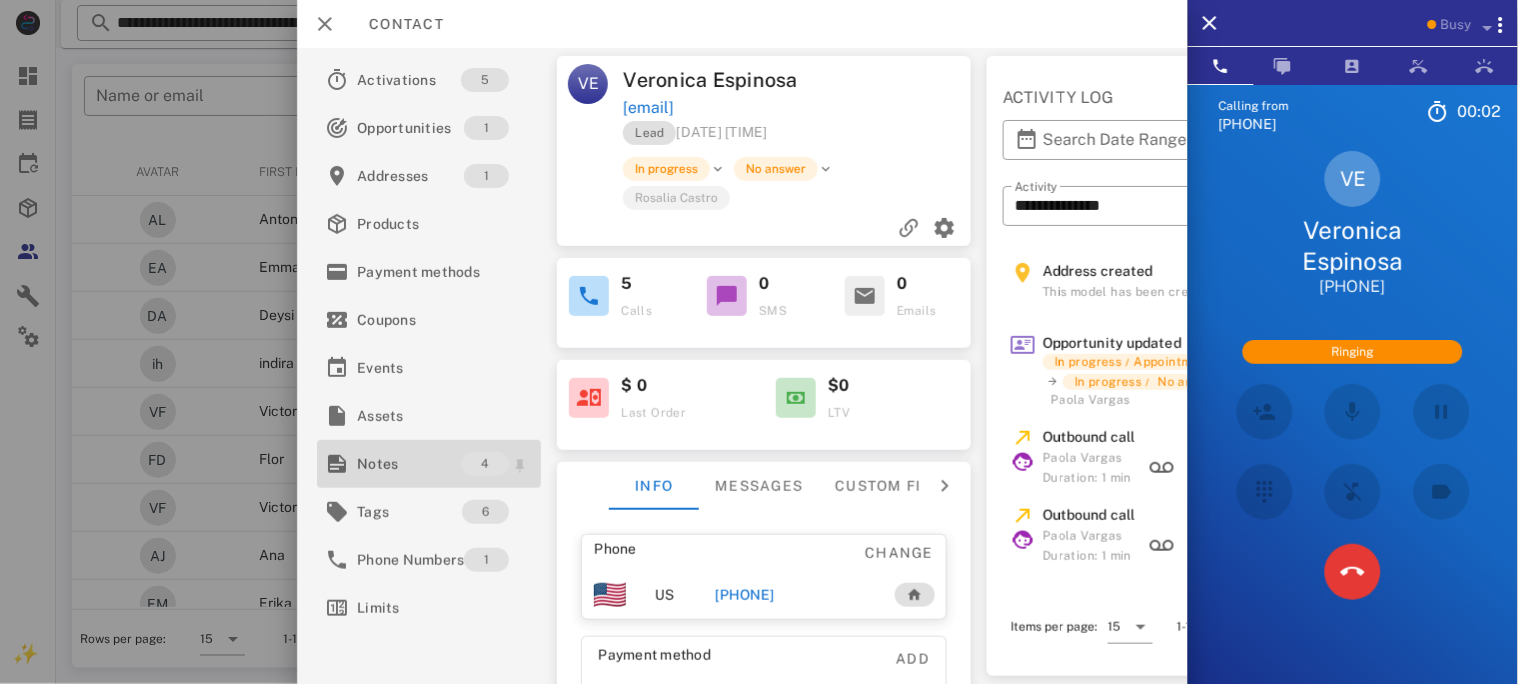 click on "Notes" at bounding box center (409, 464) 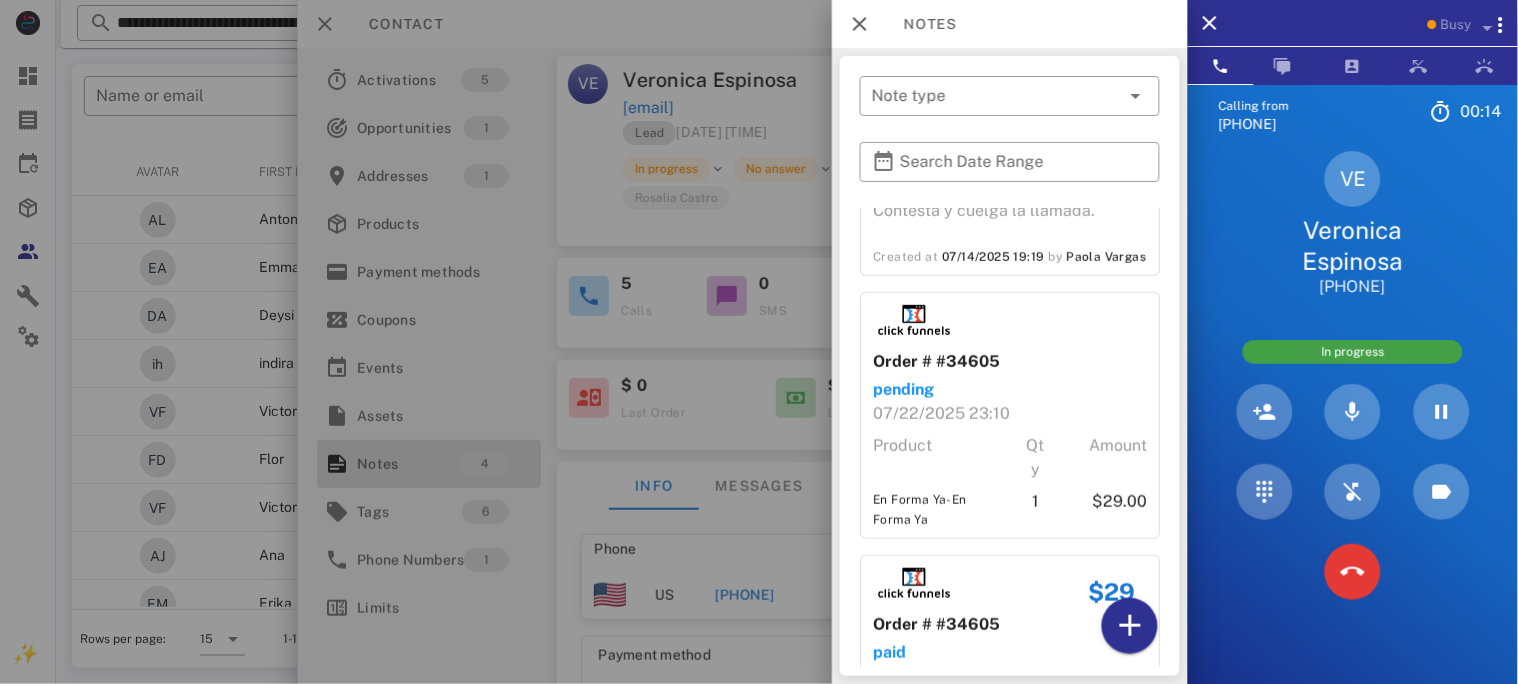 scroll, scrollTop: 455, scrollLeft: 0, axis: vertical 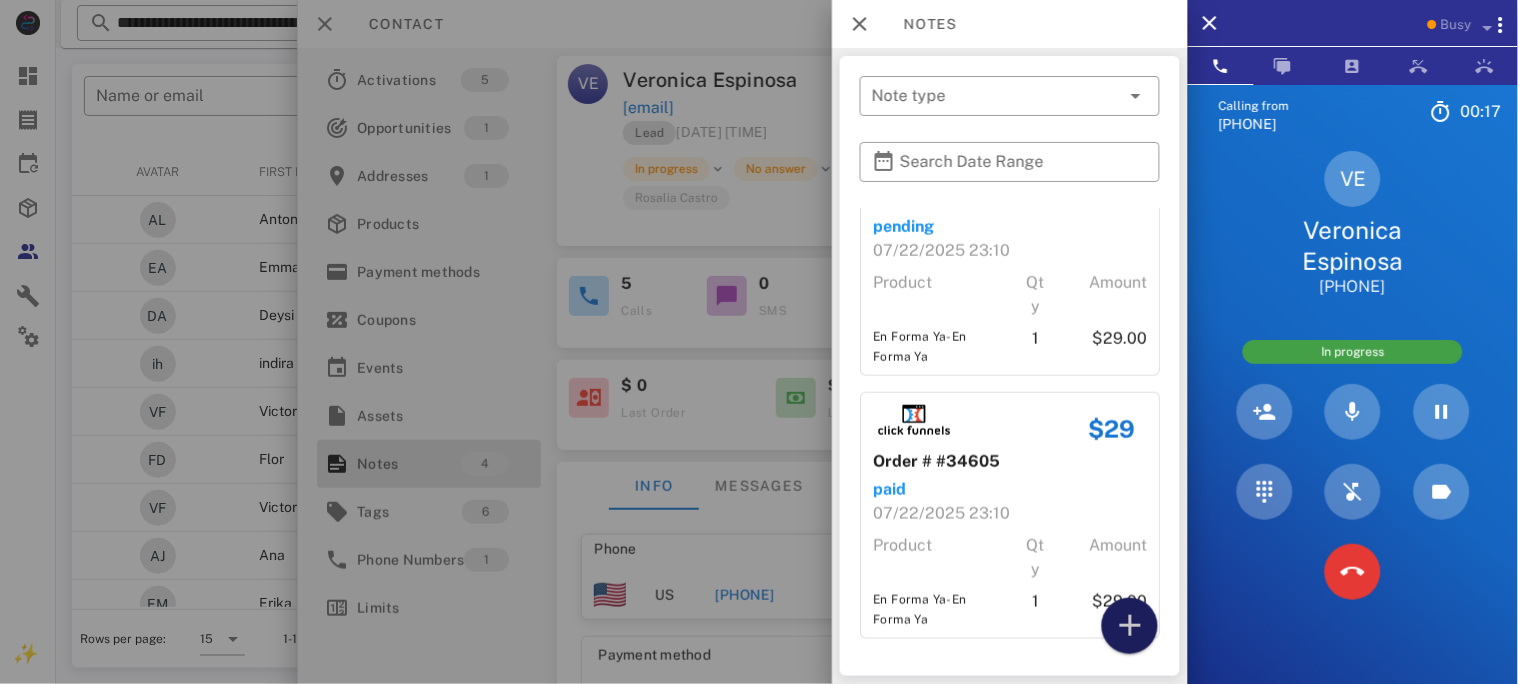 click at bounding box center [1130, 626] 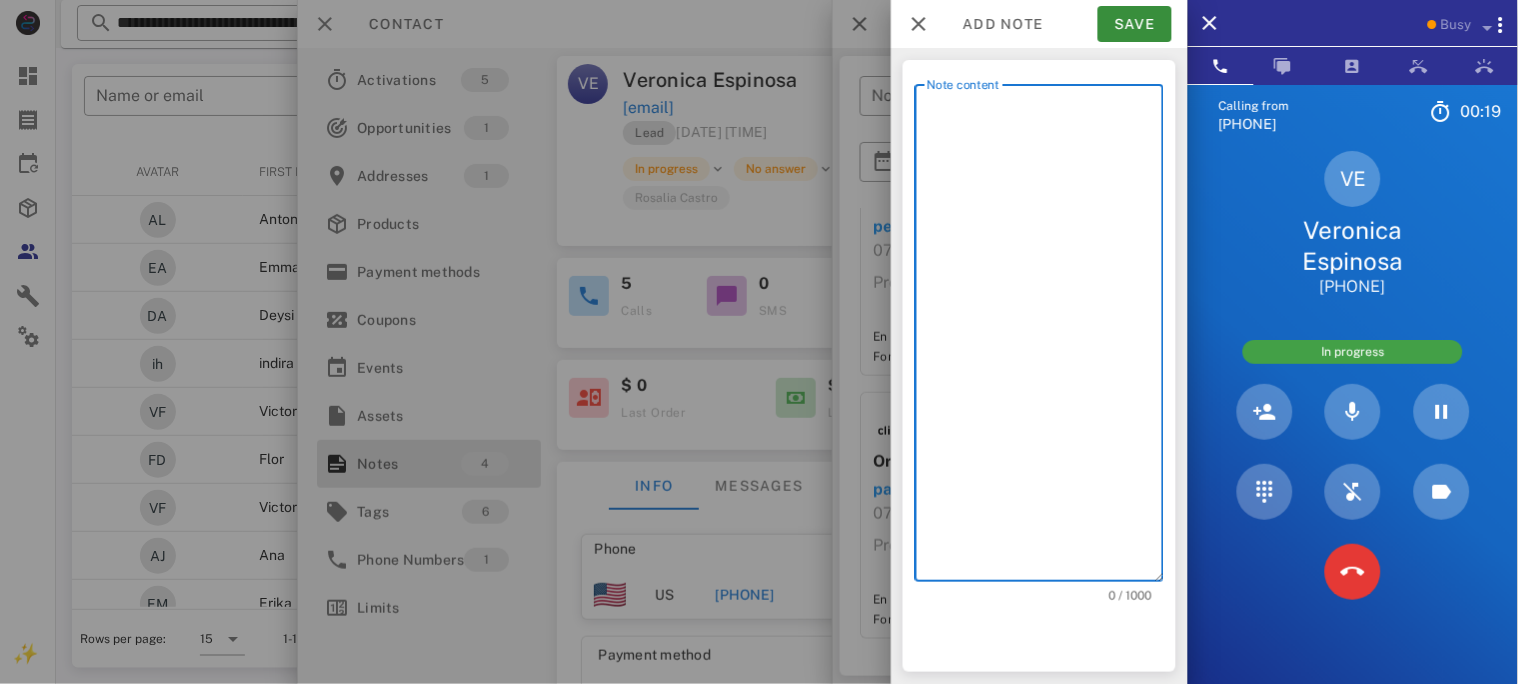 click on "Note content" at bounding box center (1045, 338) 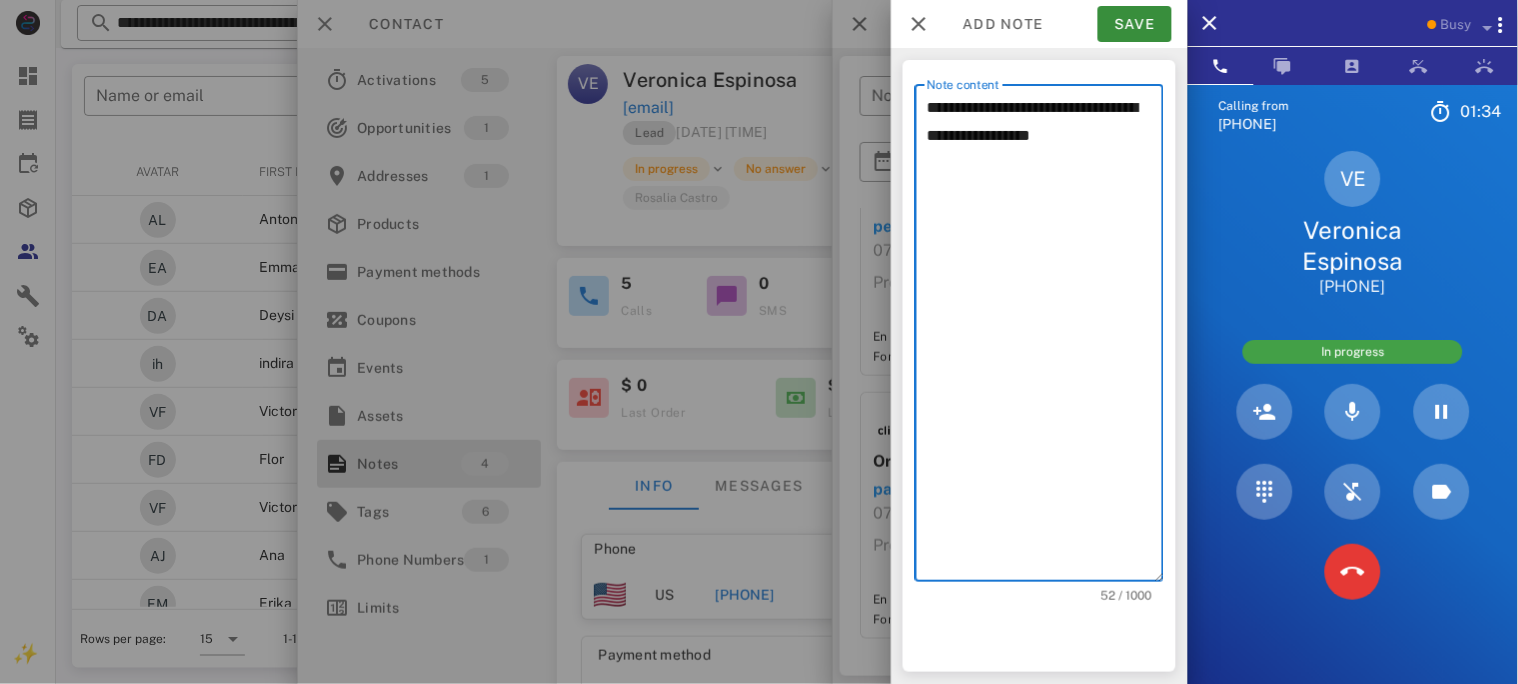 type on "**********" 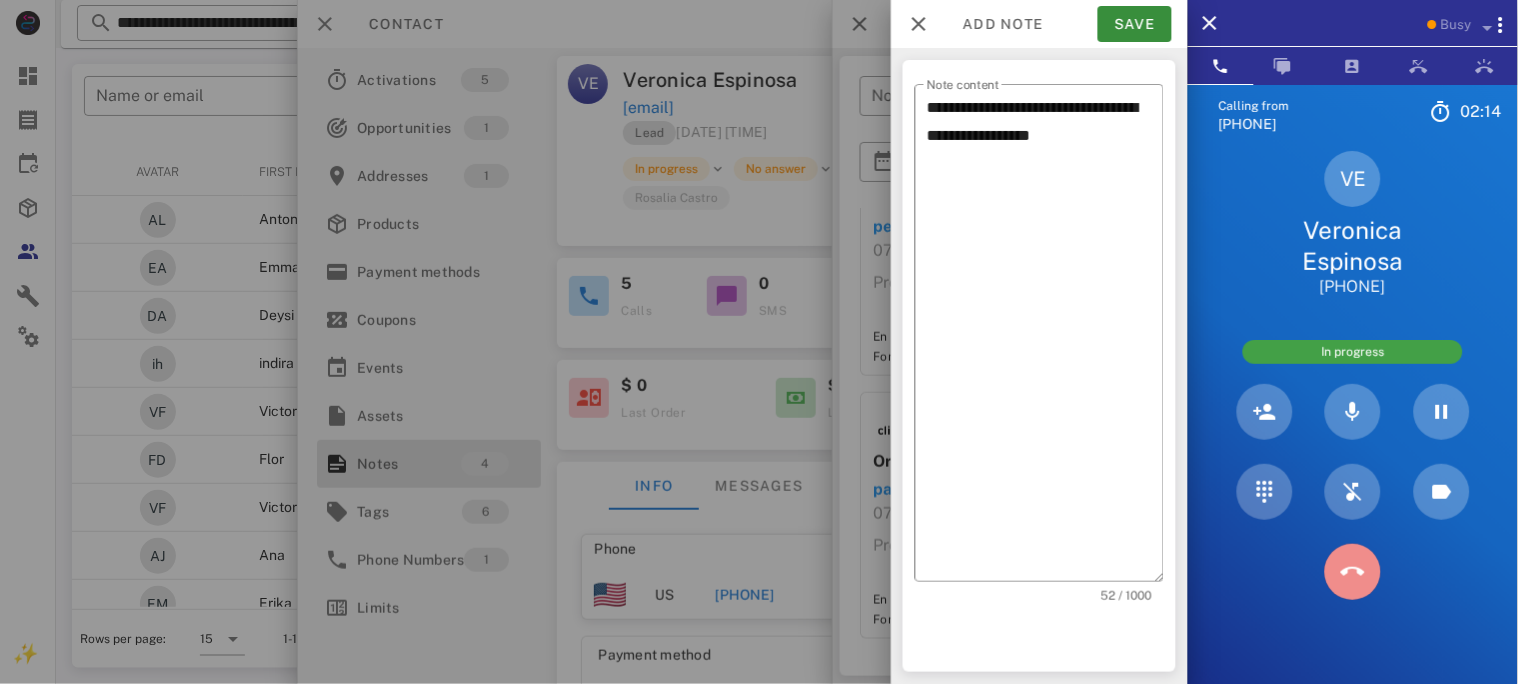 click at bounding box center [1353, 572] 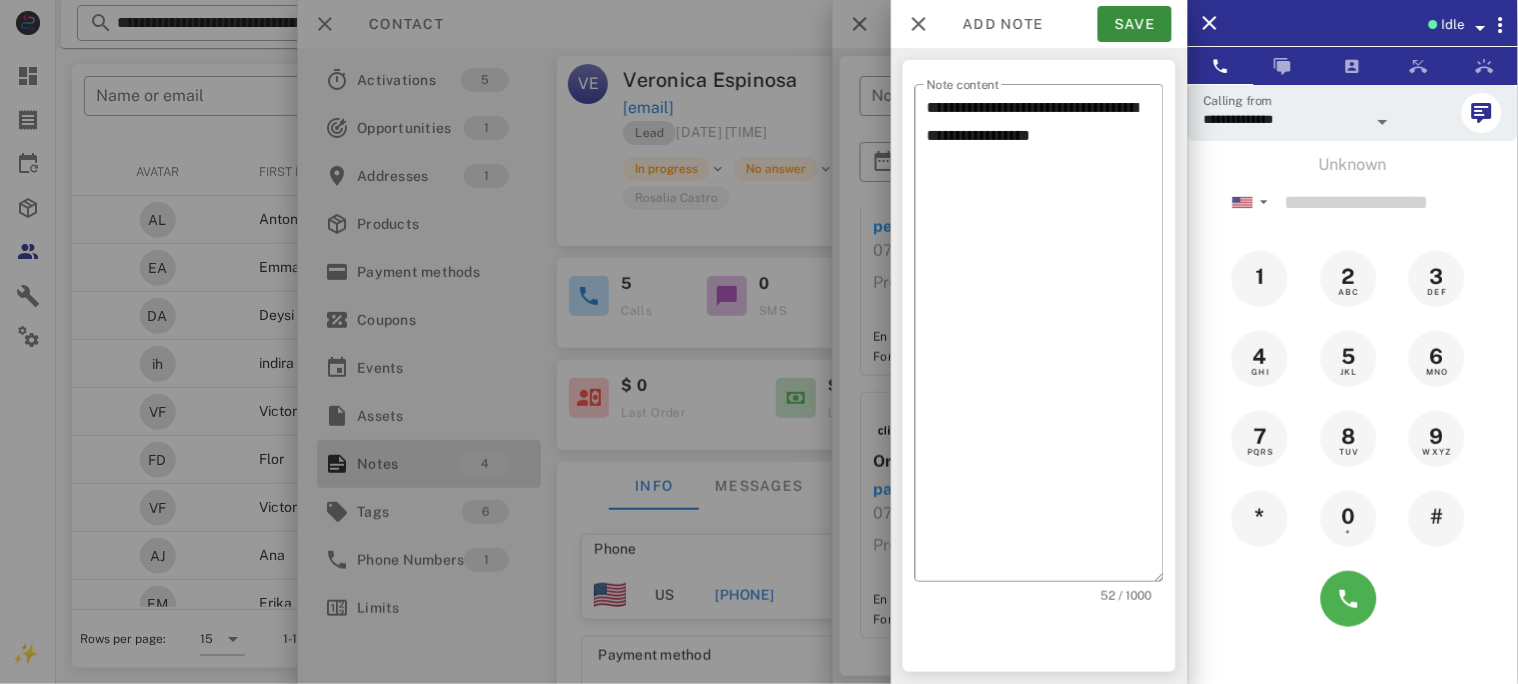 click on "Add note Save" at bounding box center (1039, 24) 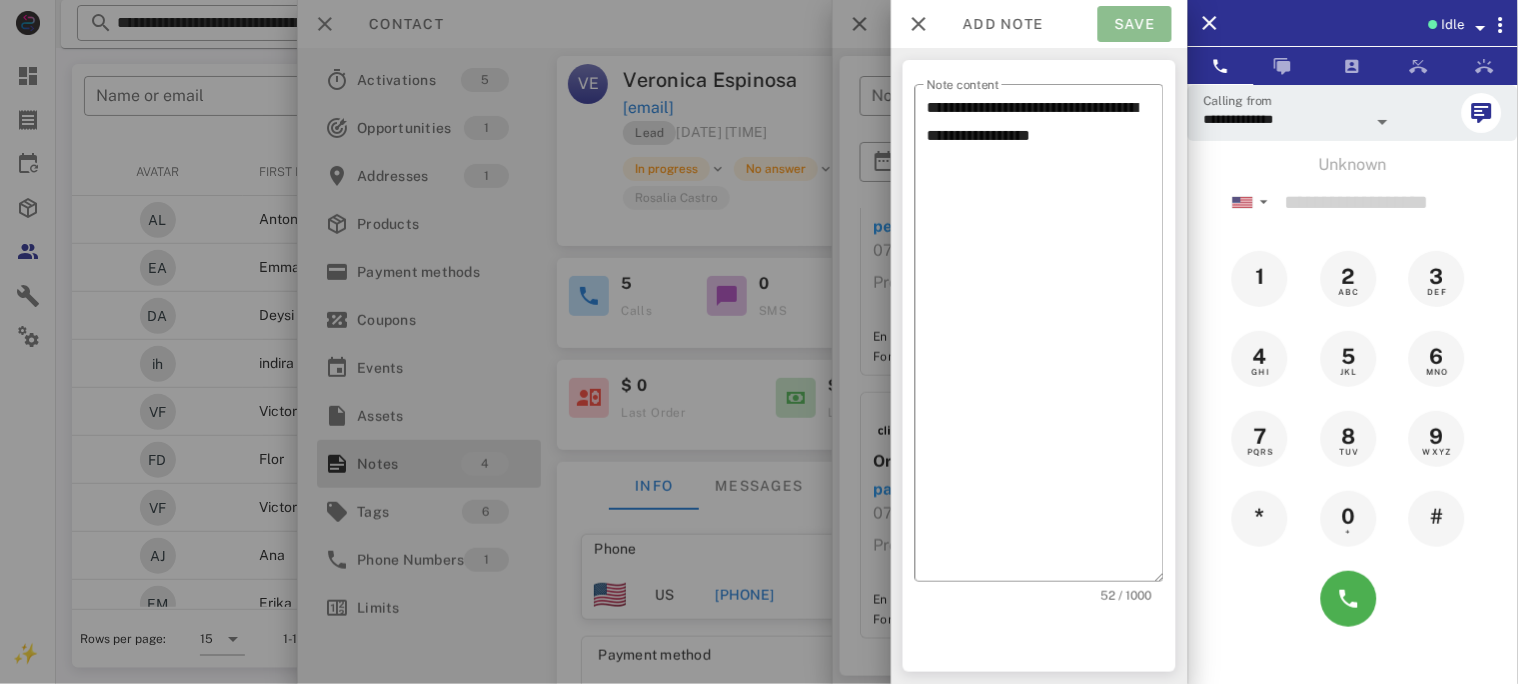 click on "Save" at bounding box center (1135, 24) 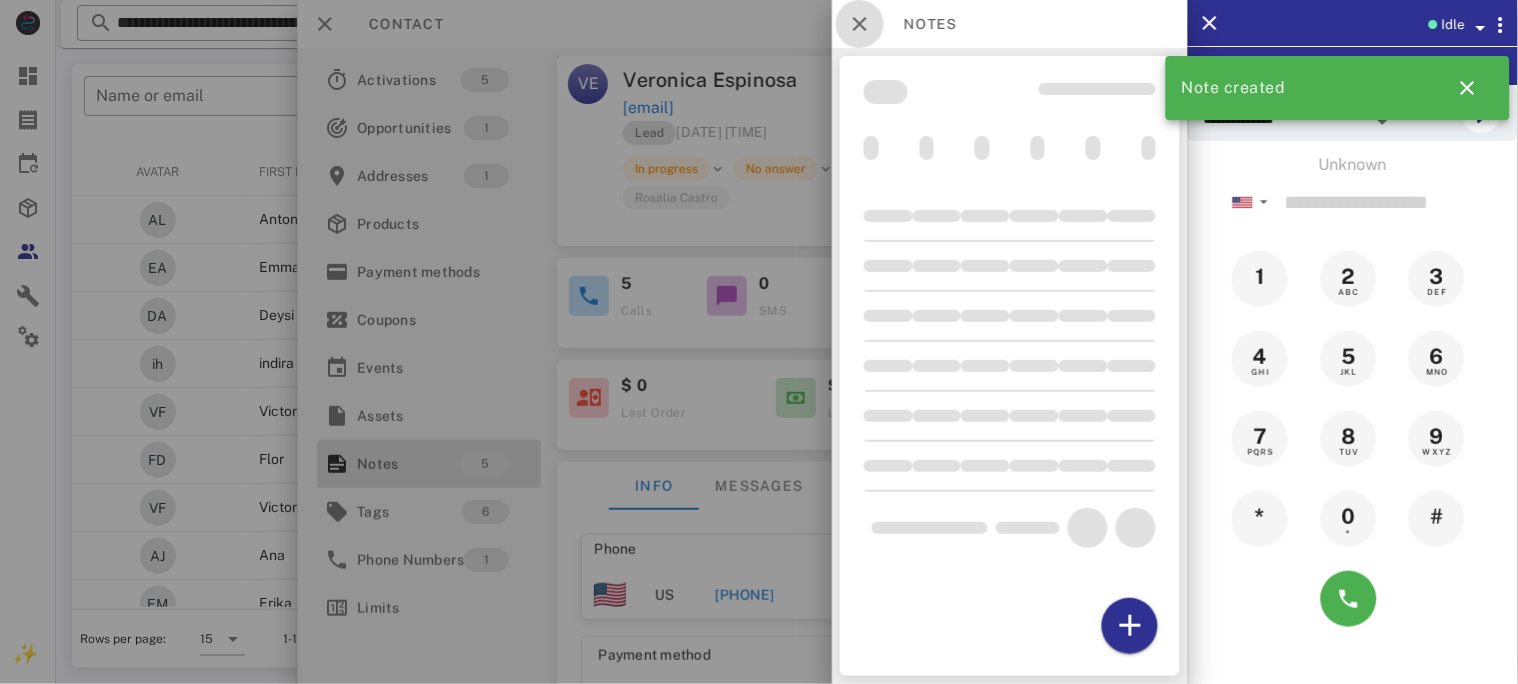 click at bounding box center (860, 24) 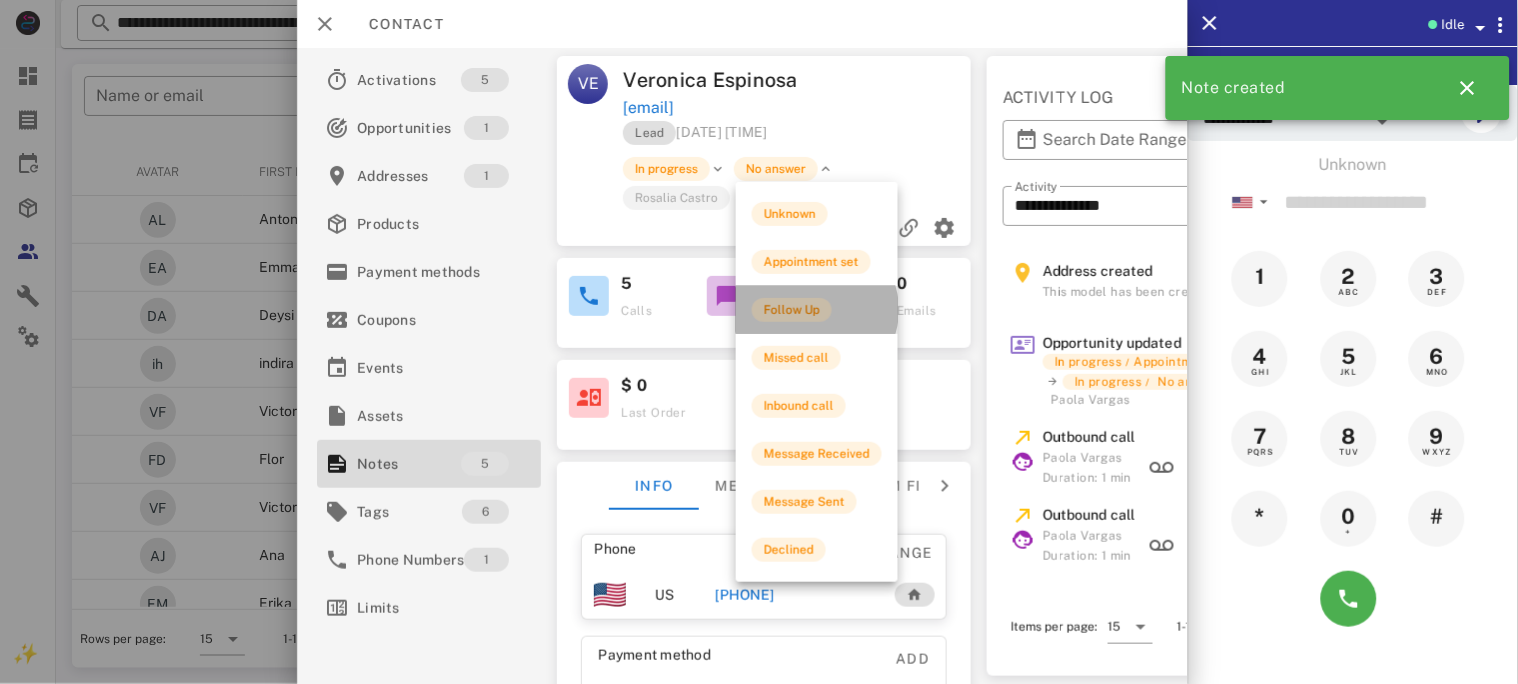 click on "Follow Up" at bounding box center [792, 310] 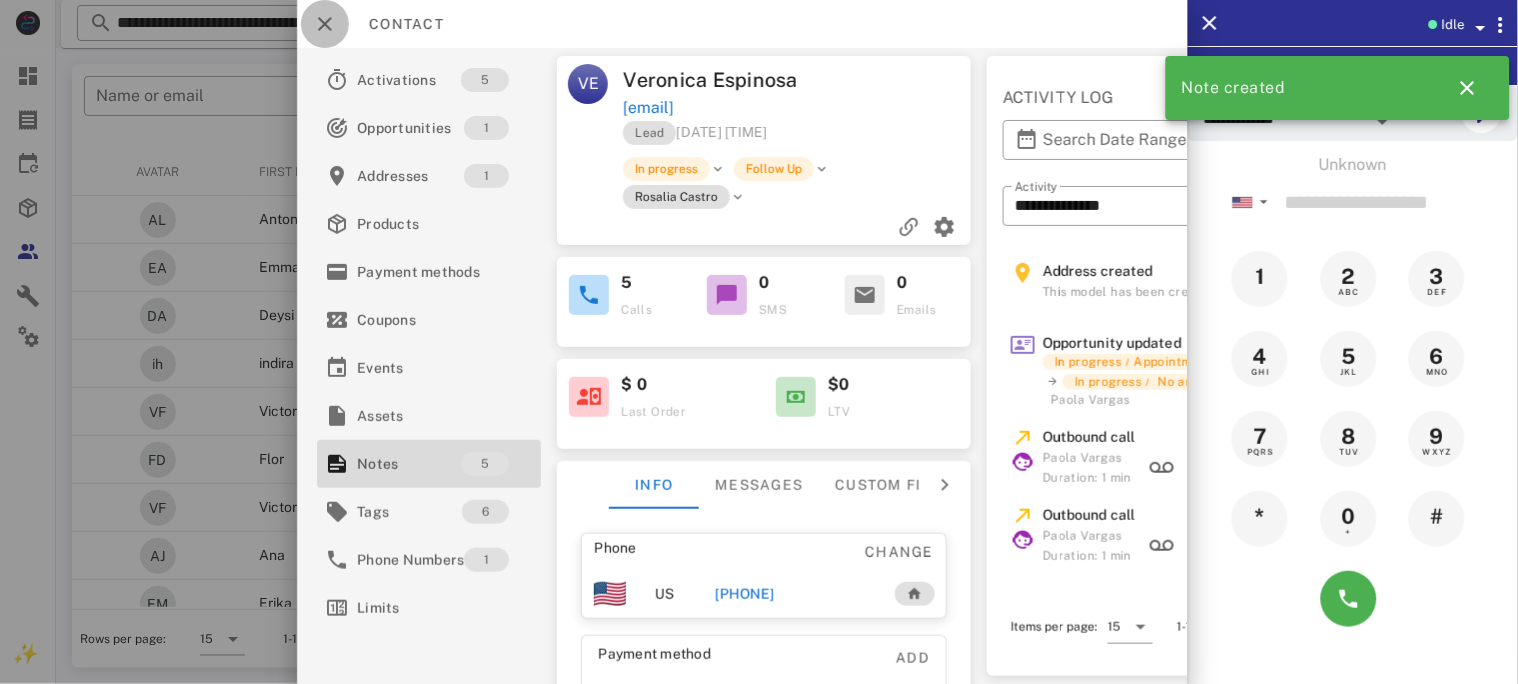 click at bounding box center (325, 24) 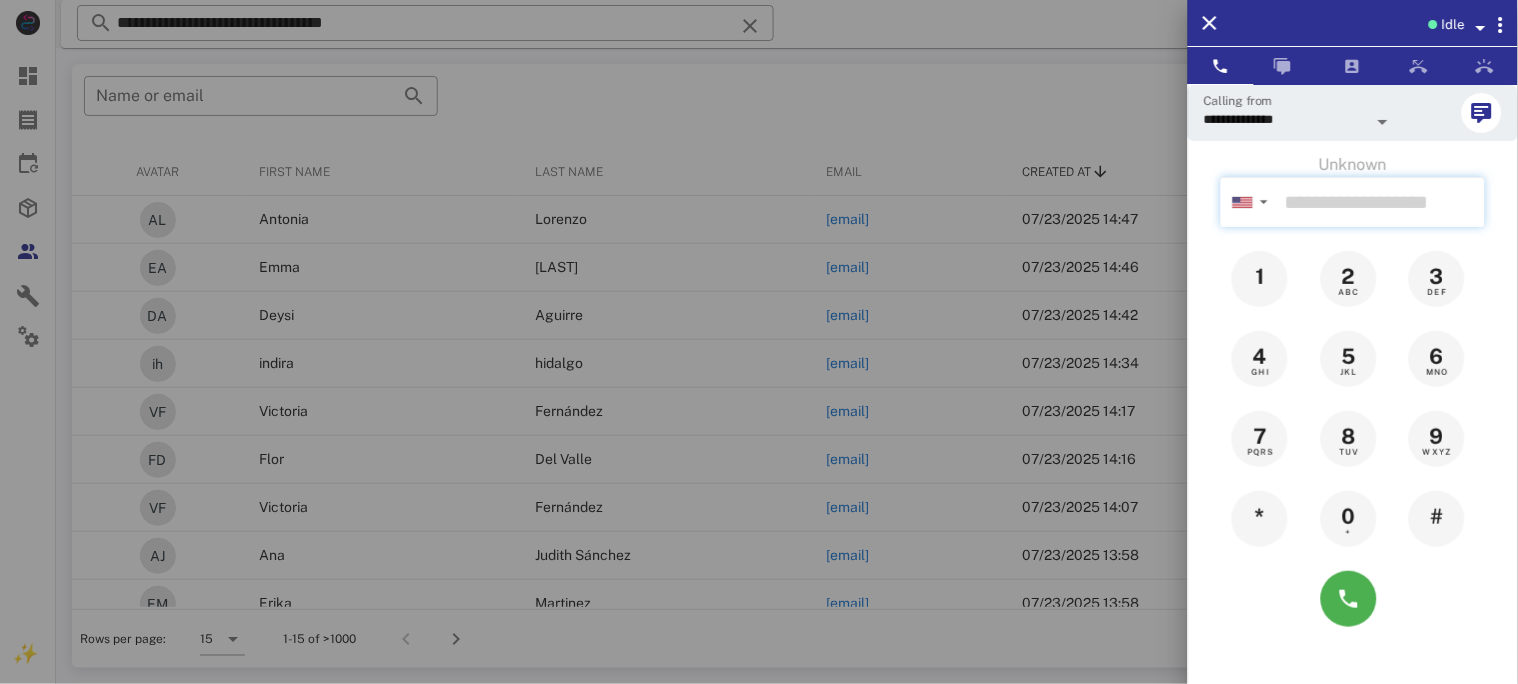 click at bounding box center (1381, 202) 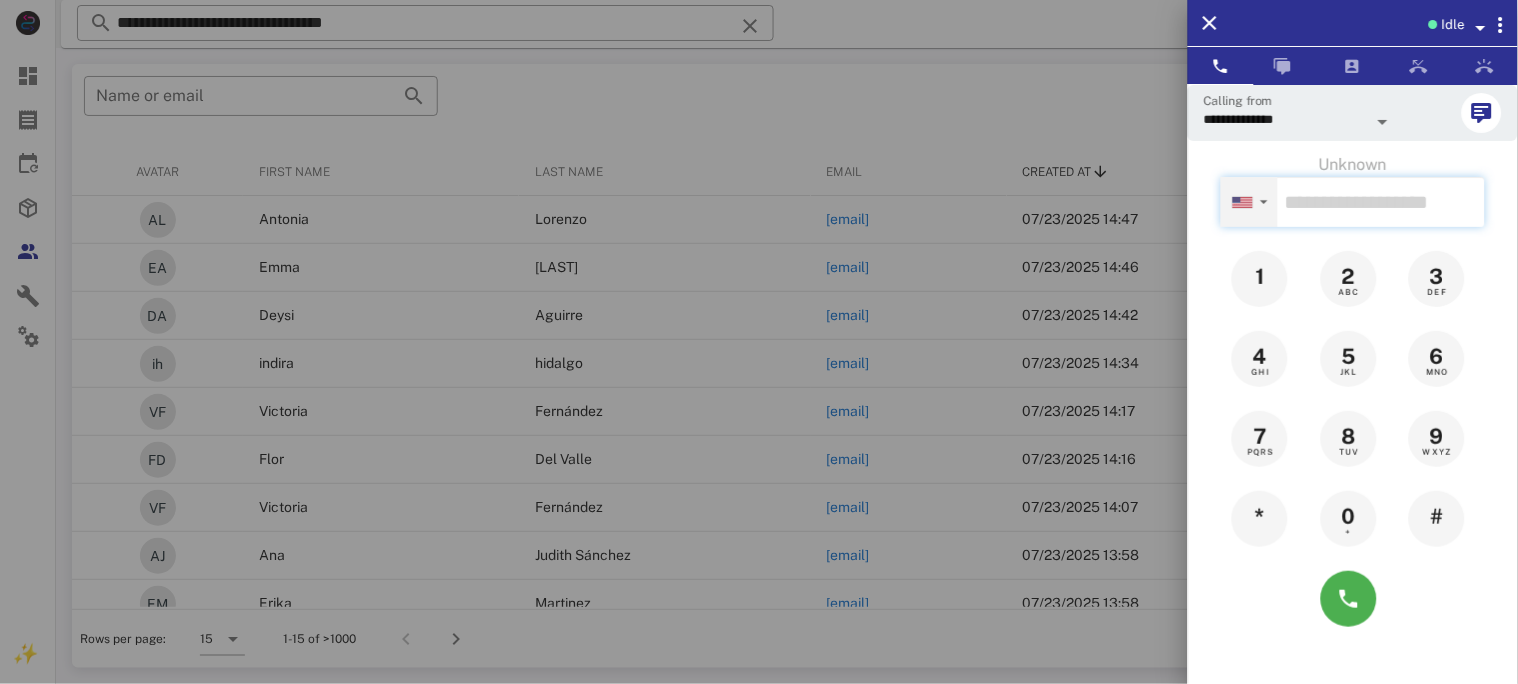 paste on "**********" 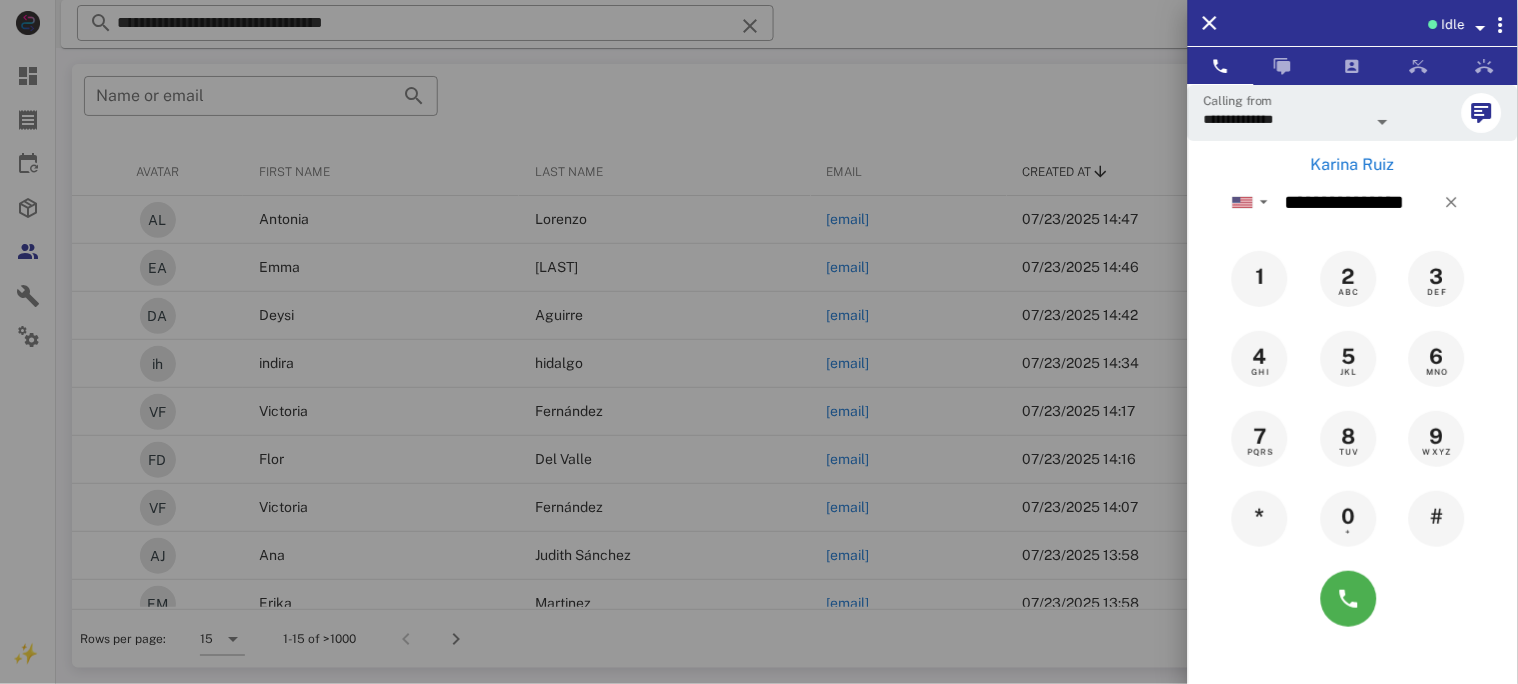 click on "Karina Ruiz" at bounding box center (1353, 165) 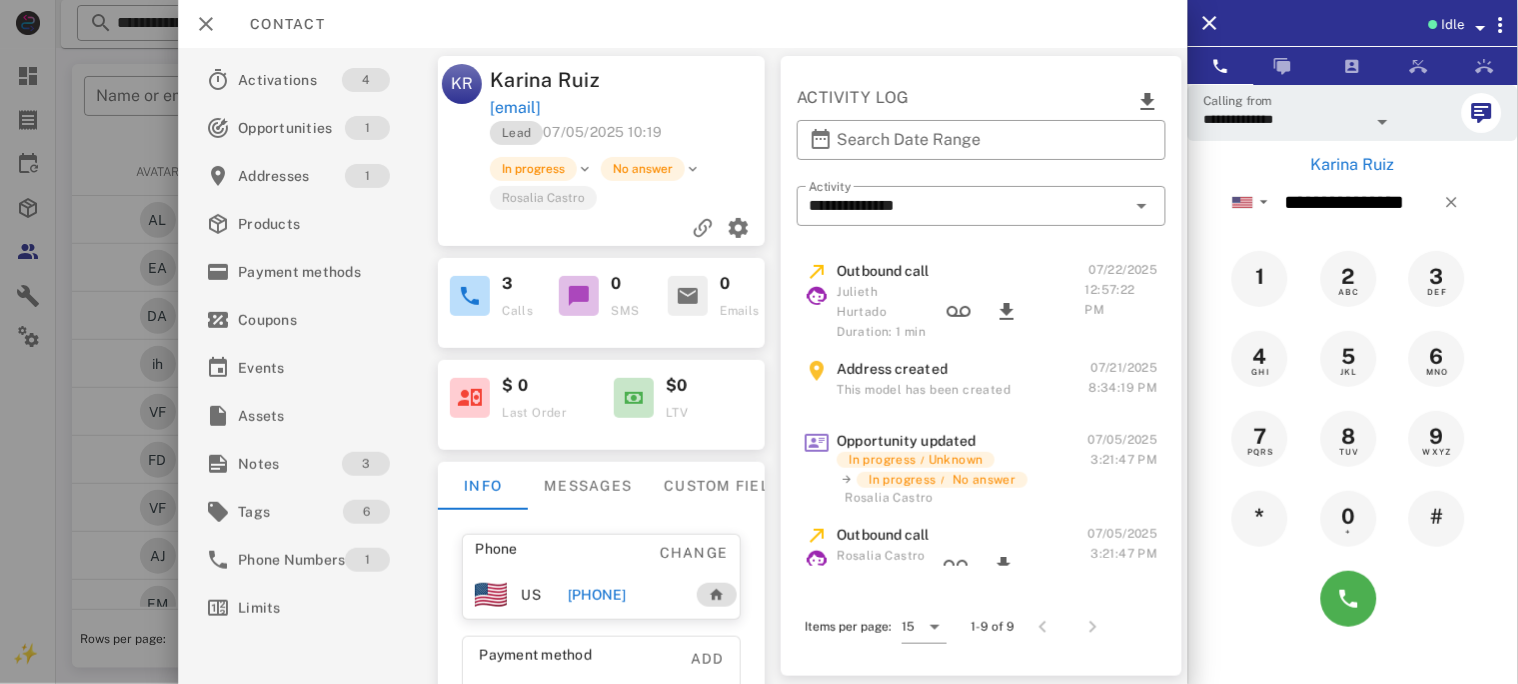 click on "[PHONE]" at bounding box center (597, 595) 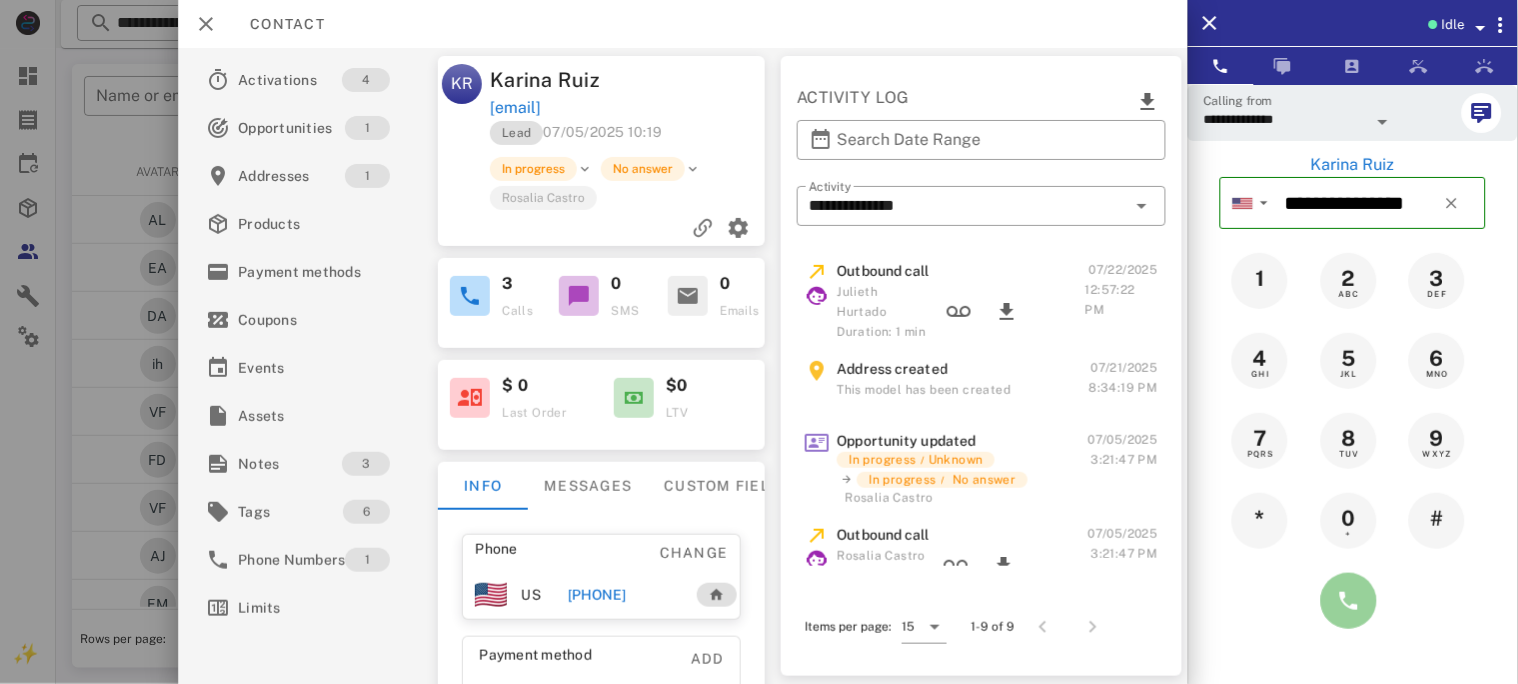 click at bounding box center (1349, 601) 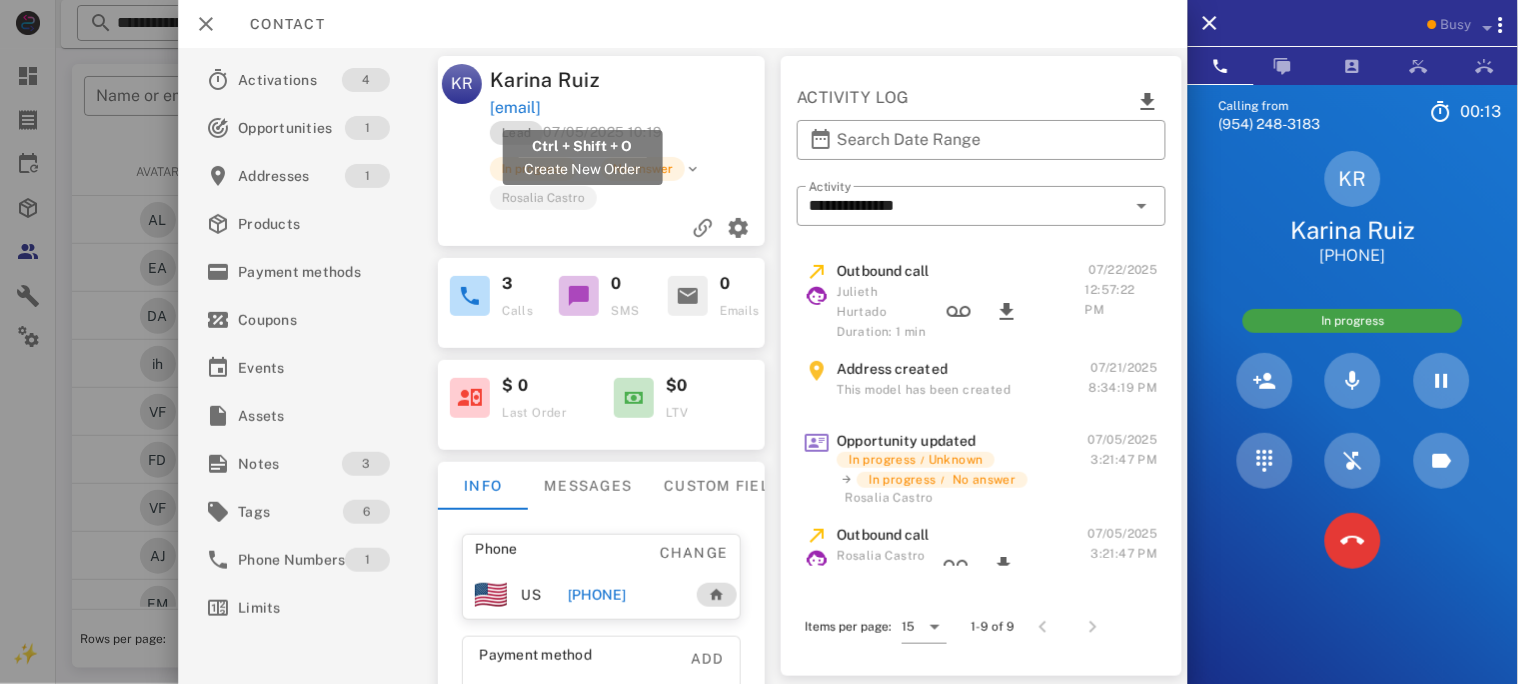 drag, startPoint x: 703, startPoint y: 106, endPoint x: 494, endPoint y: 110, distance: 209.03827 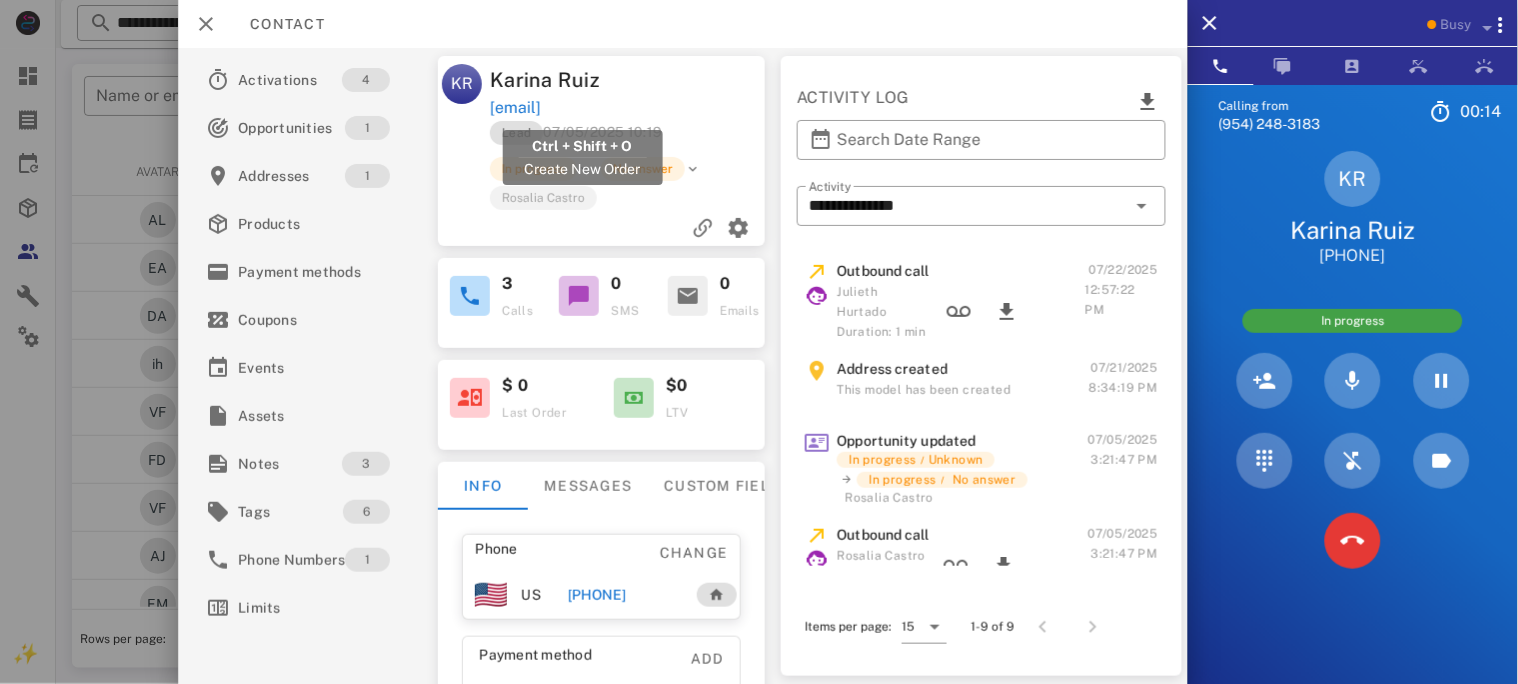 copy on "[EMAIL]" 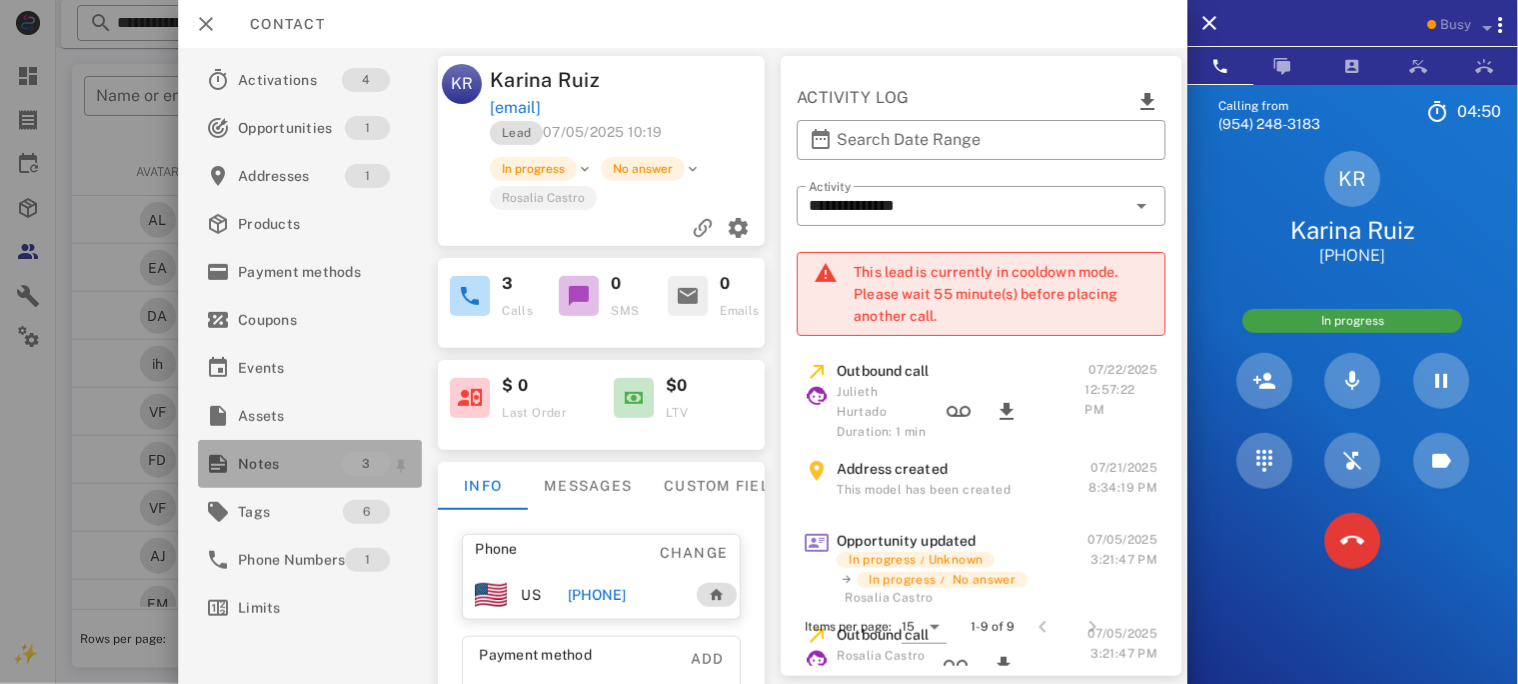 click on "Notes" at bounding box center [290, 464] 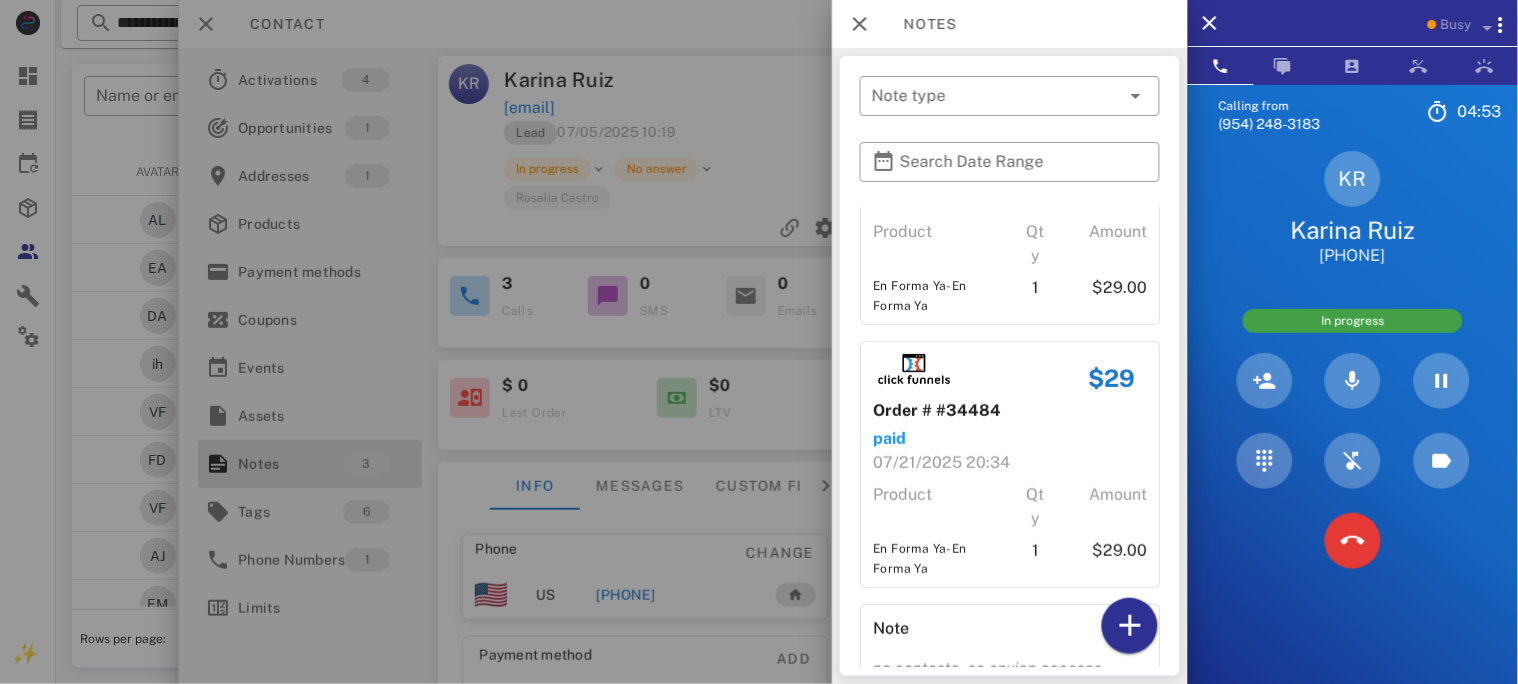 scroll, scrollTop: 242, scrollLeft: 0, axis: vertical 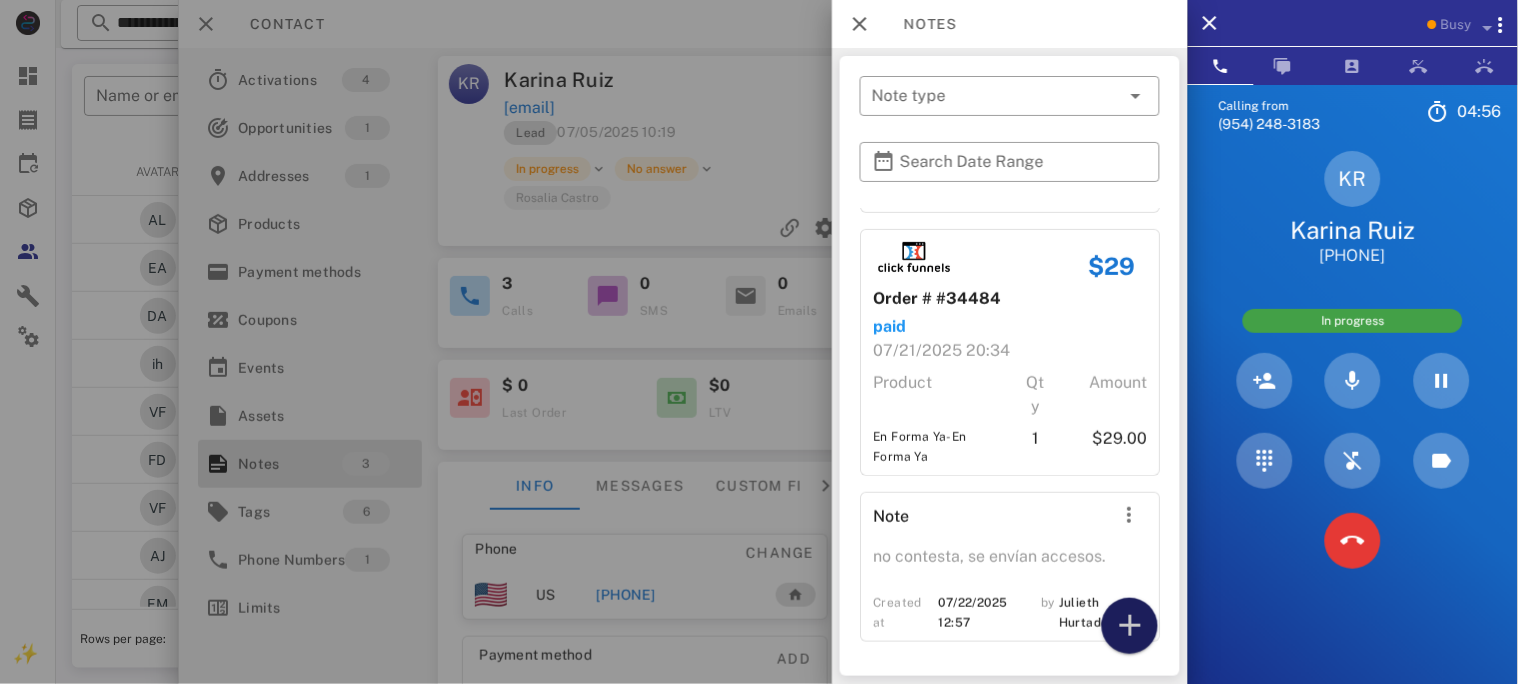click at bounding box center (1130, 626) 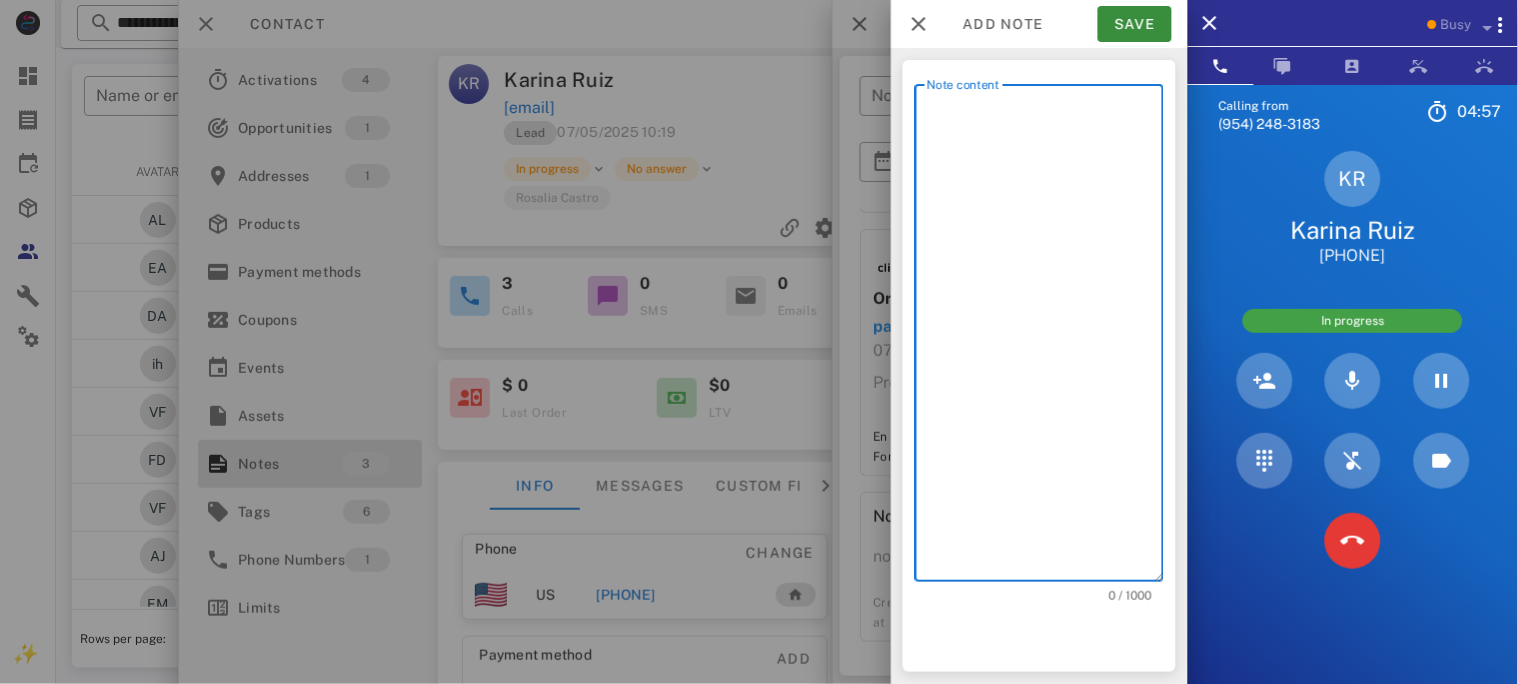 click on "Note content" at bounding box center [1045, 338] 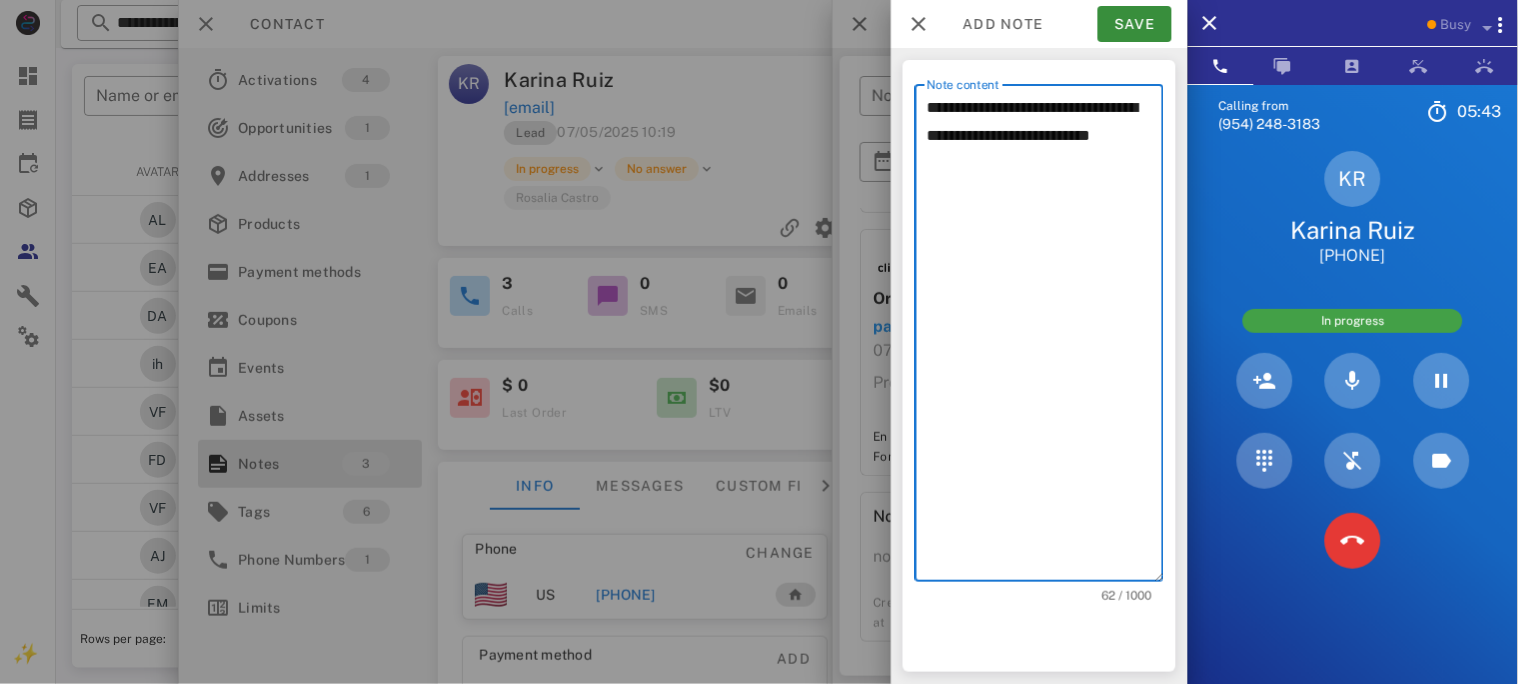 click on "KR   Karina Ruiz  [PHONE]" at bounding box center (1353, 209) 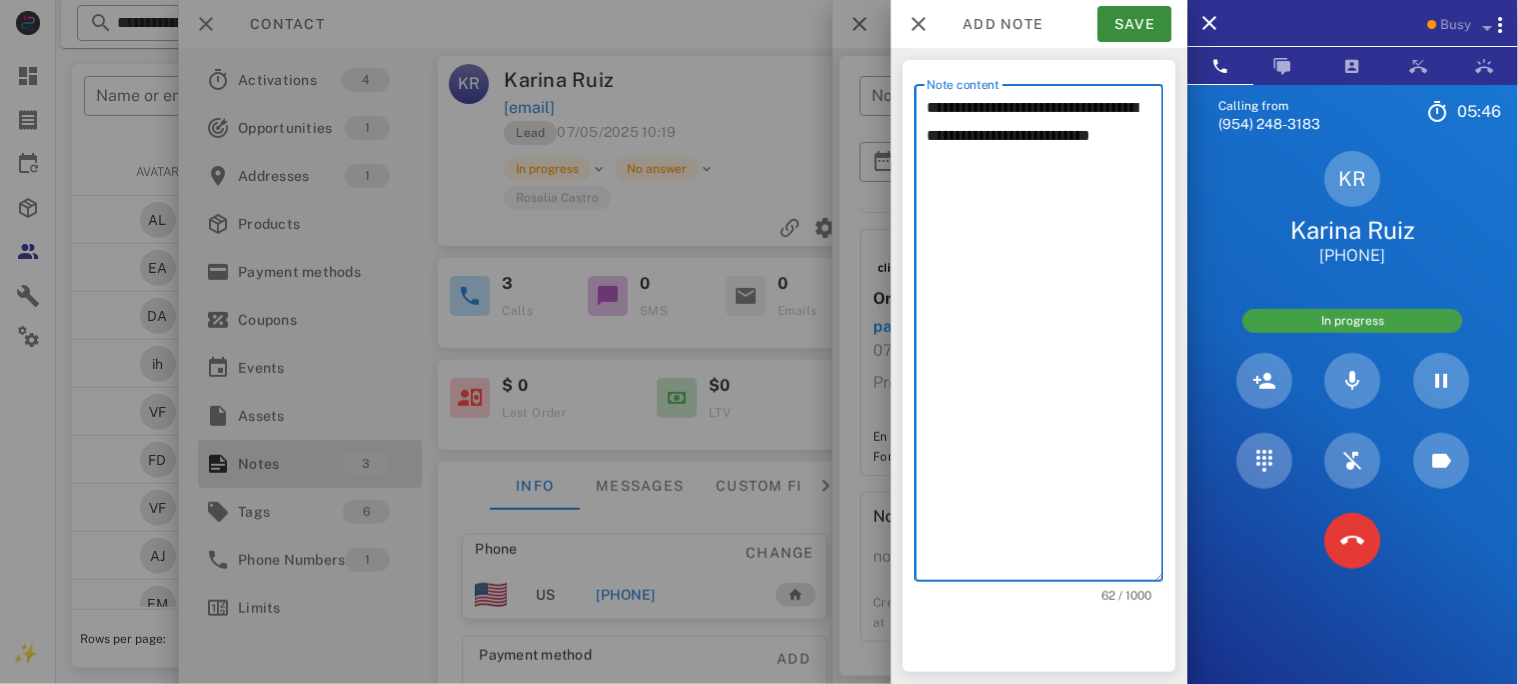 click on "**********" at bounding box center (1045, 338) 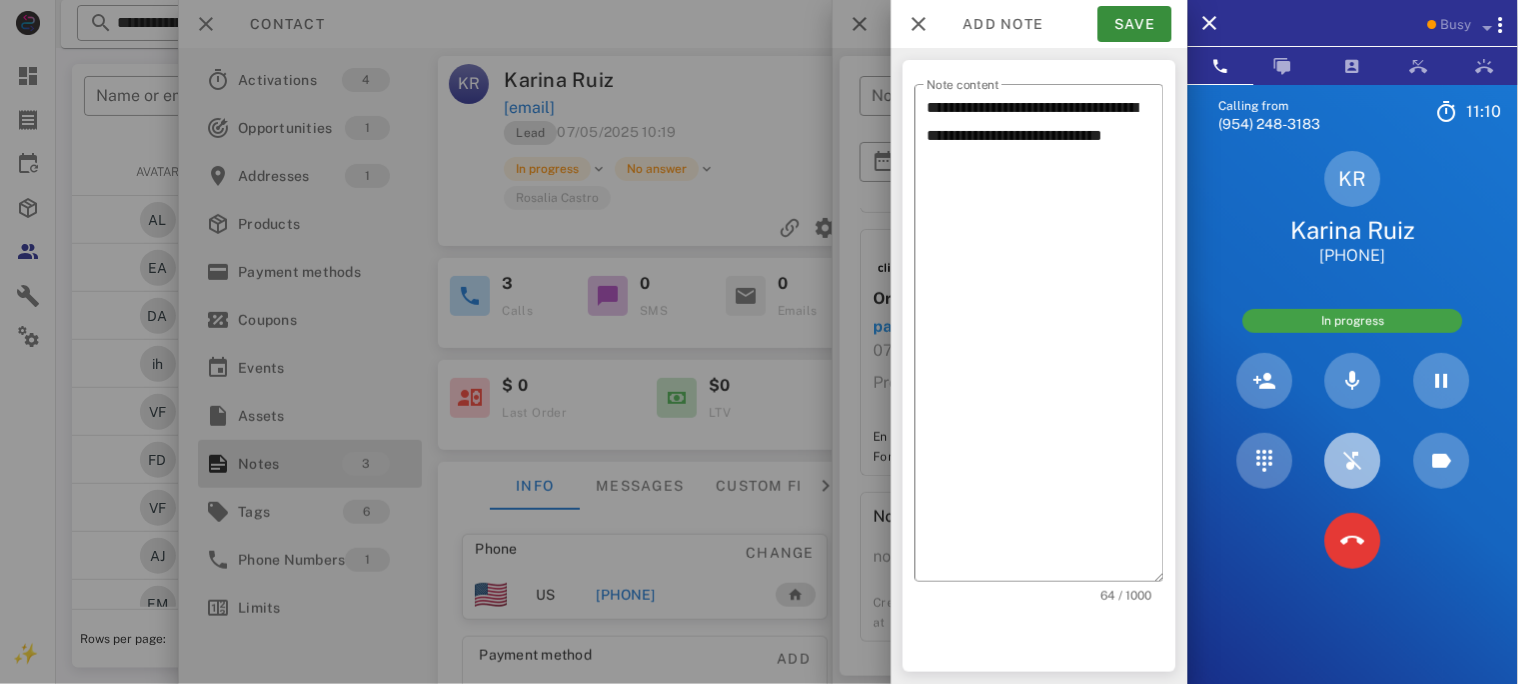 click at bounding box center (1353, 461) 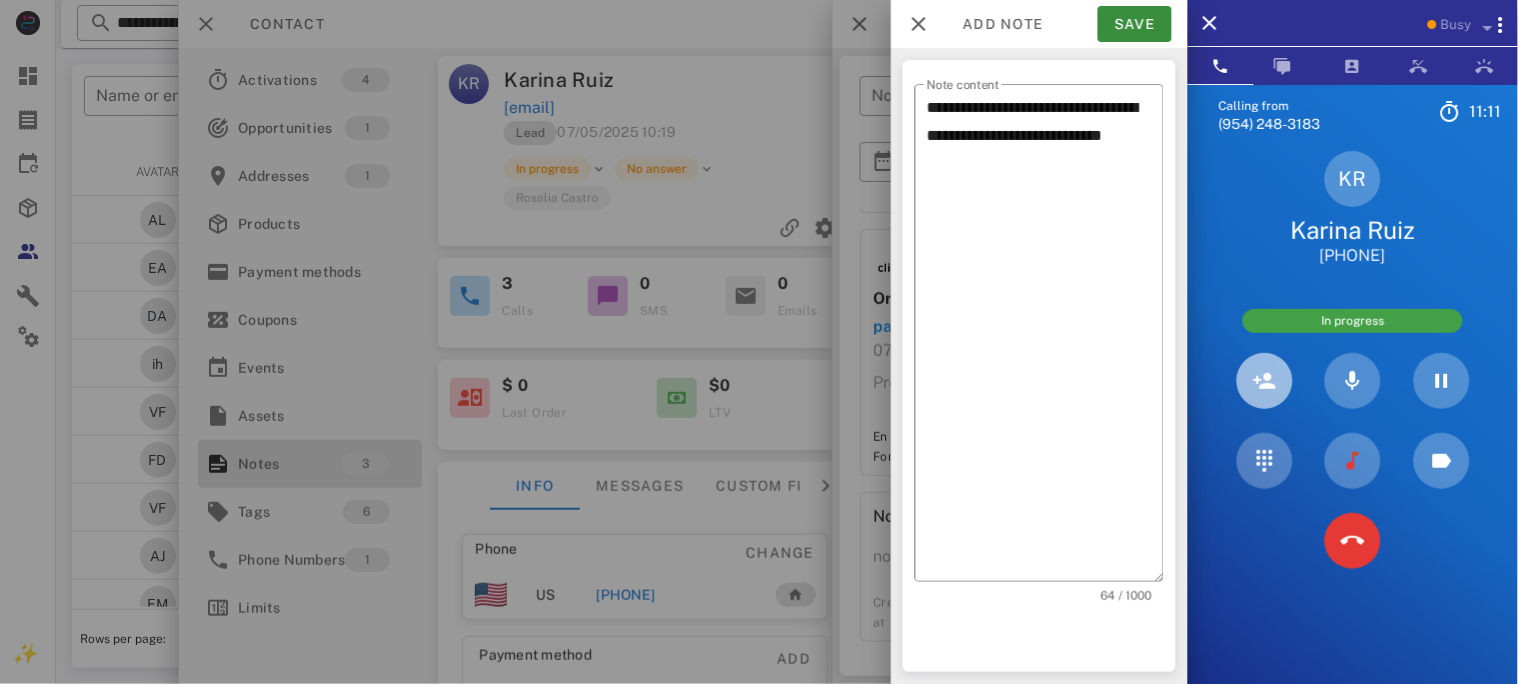 click at bounding box center (1265, 381) 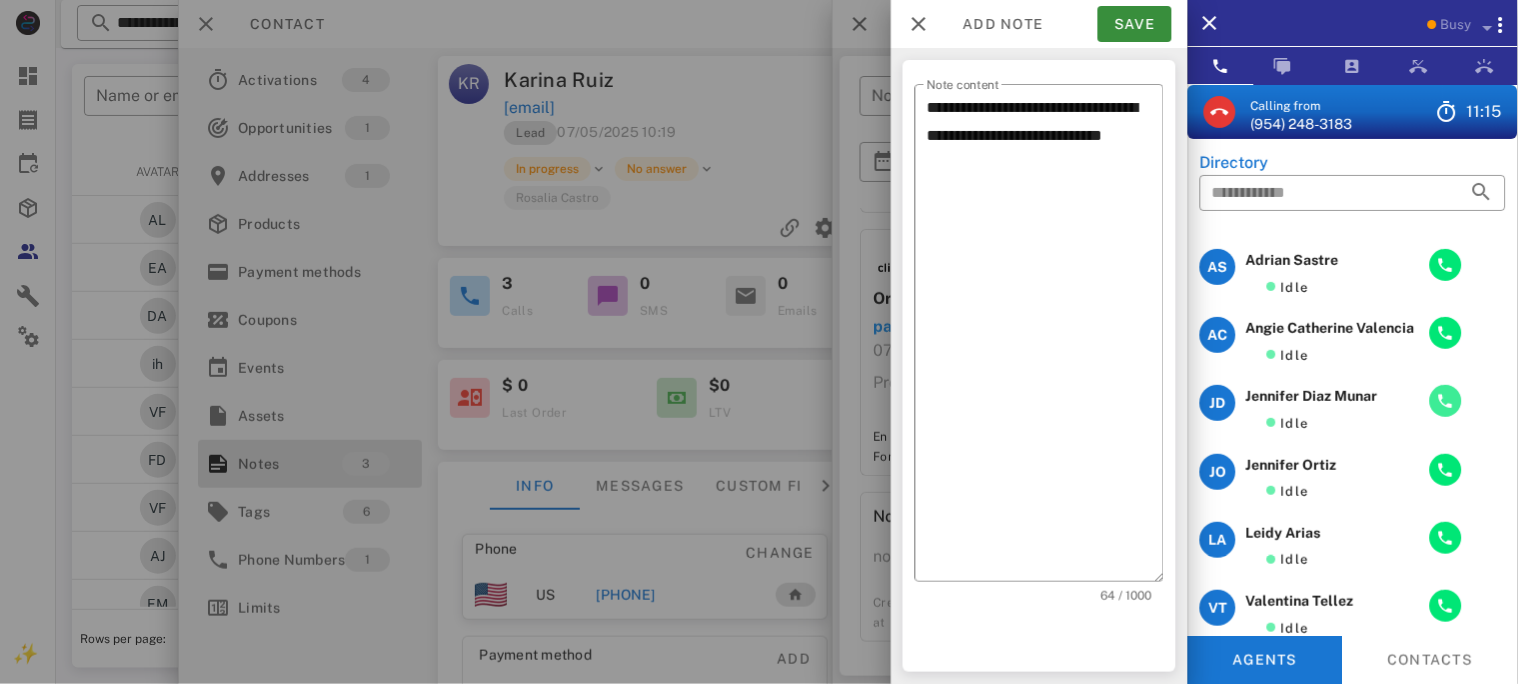 click at bounding box center [1446, 401] 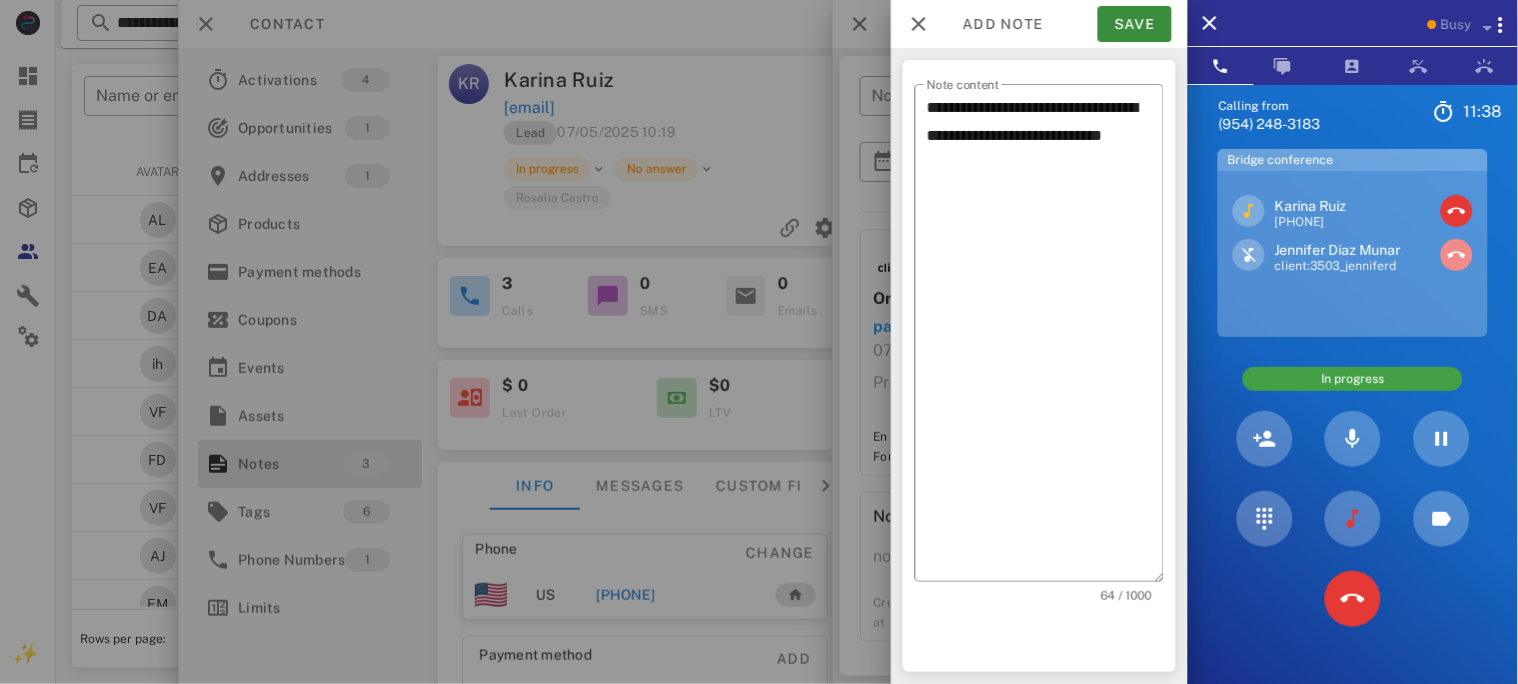 click at bounding box center [1457, 255] 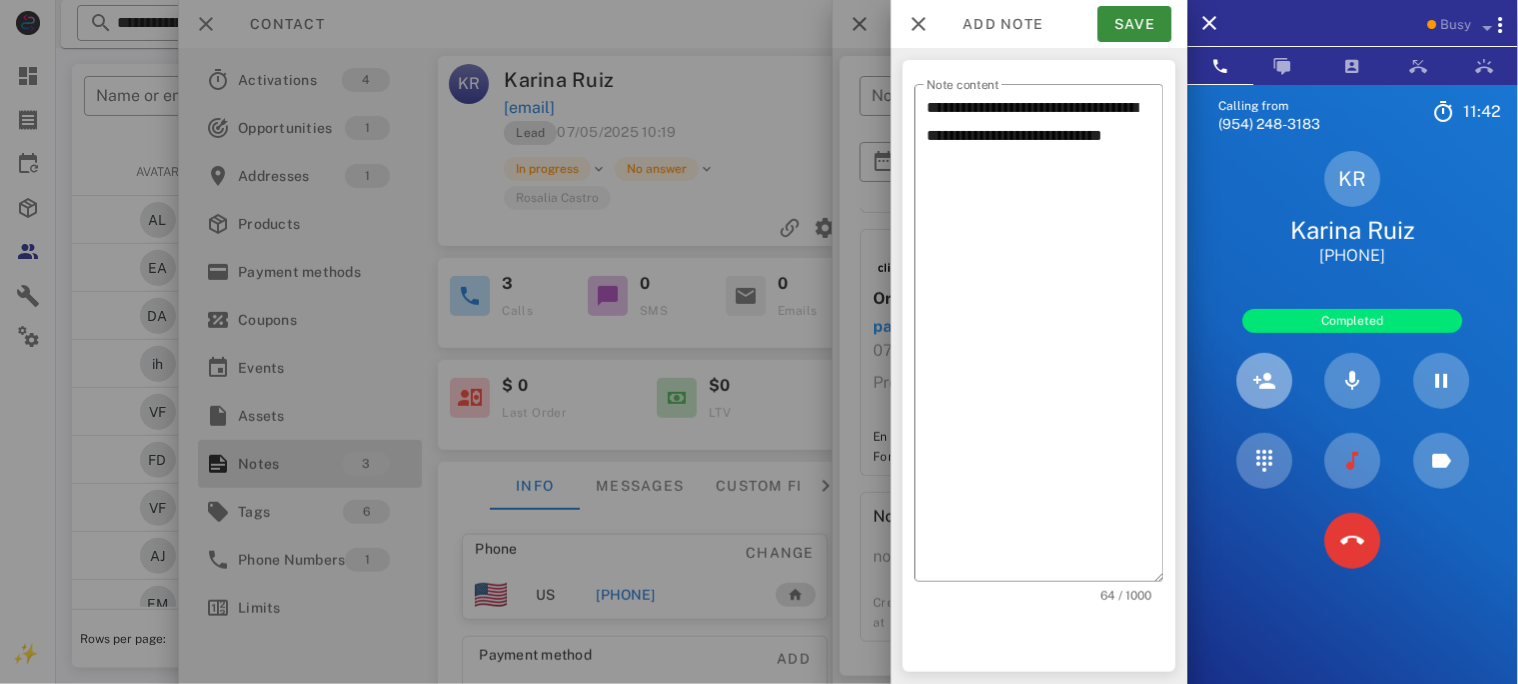 click at bounding box center [1265, 381] 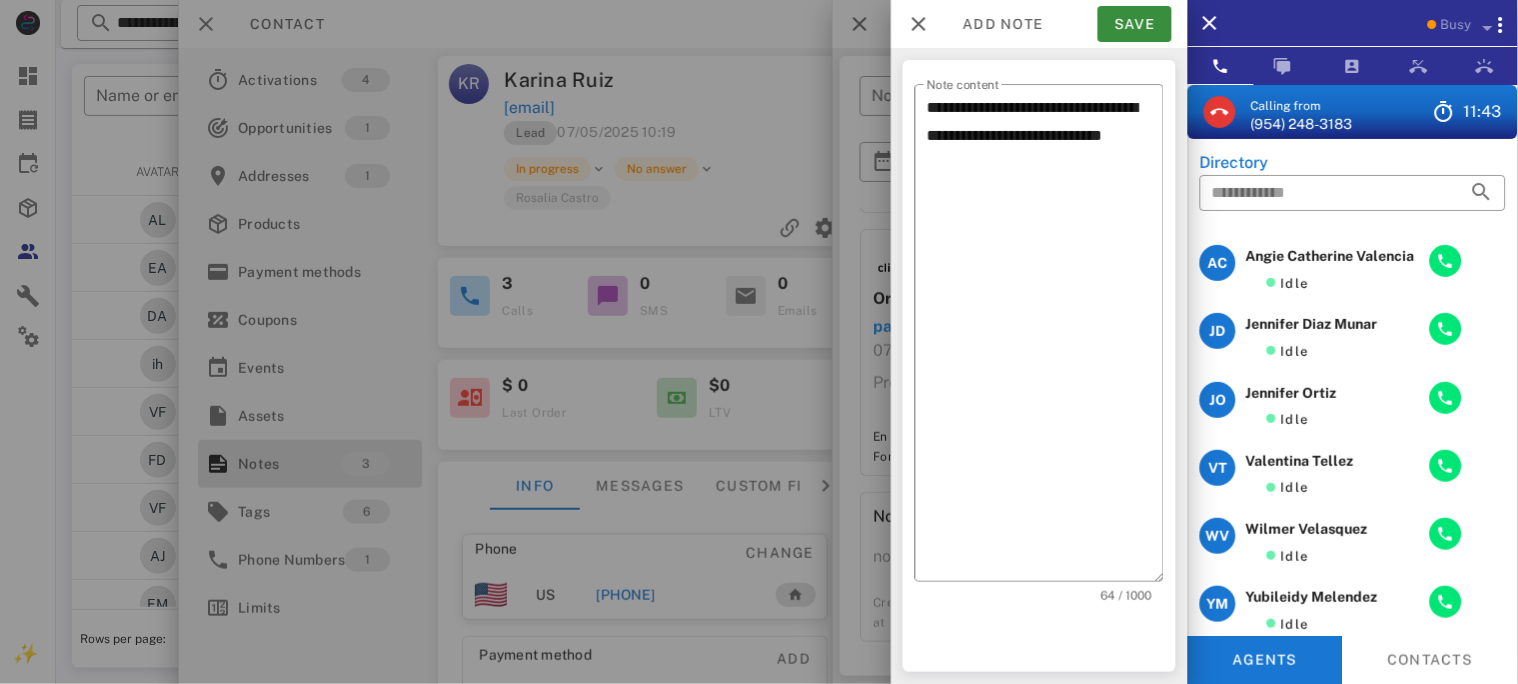 scroll, scrollTop: 133, scrollLeft: 0, axis: vertical 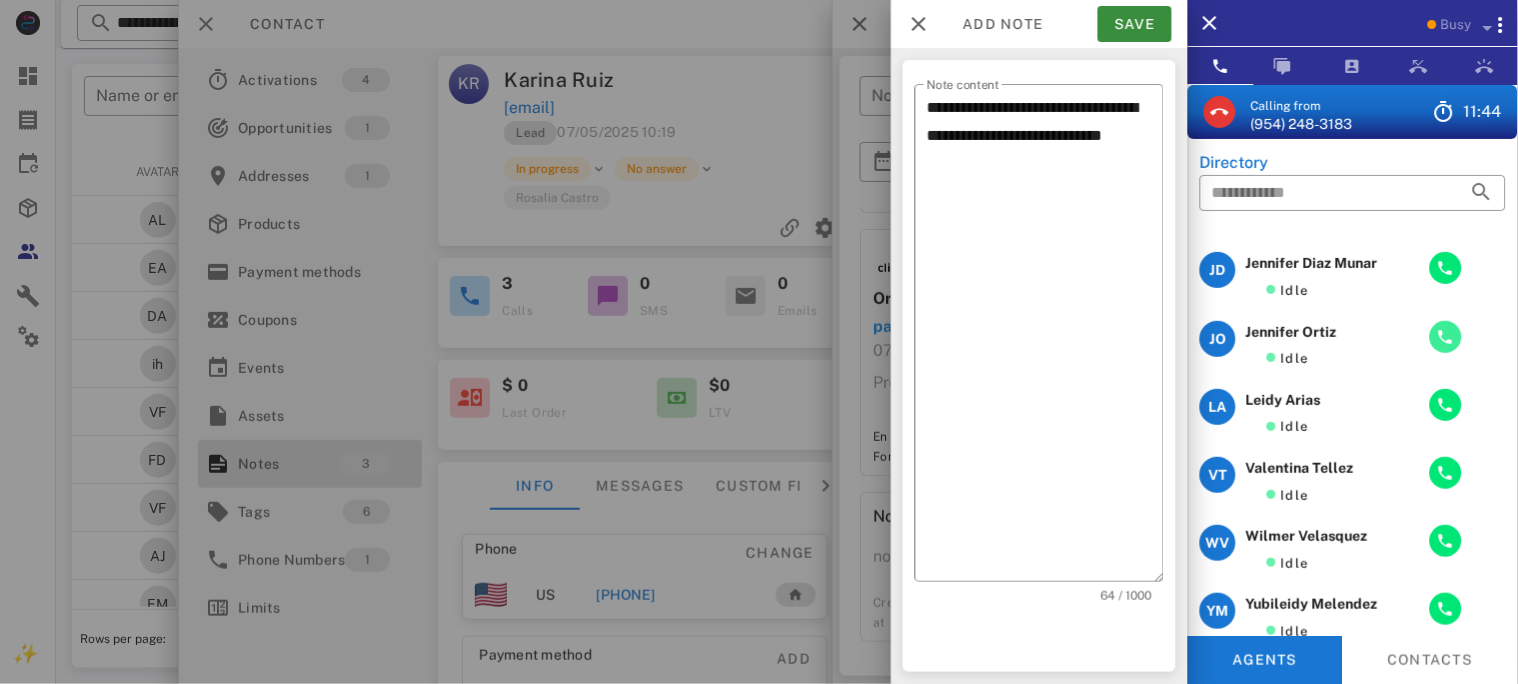 click at bounding box center (1446, 337) 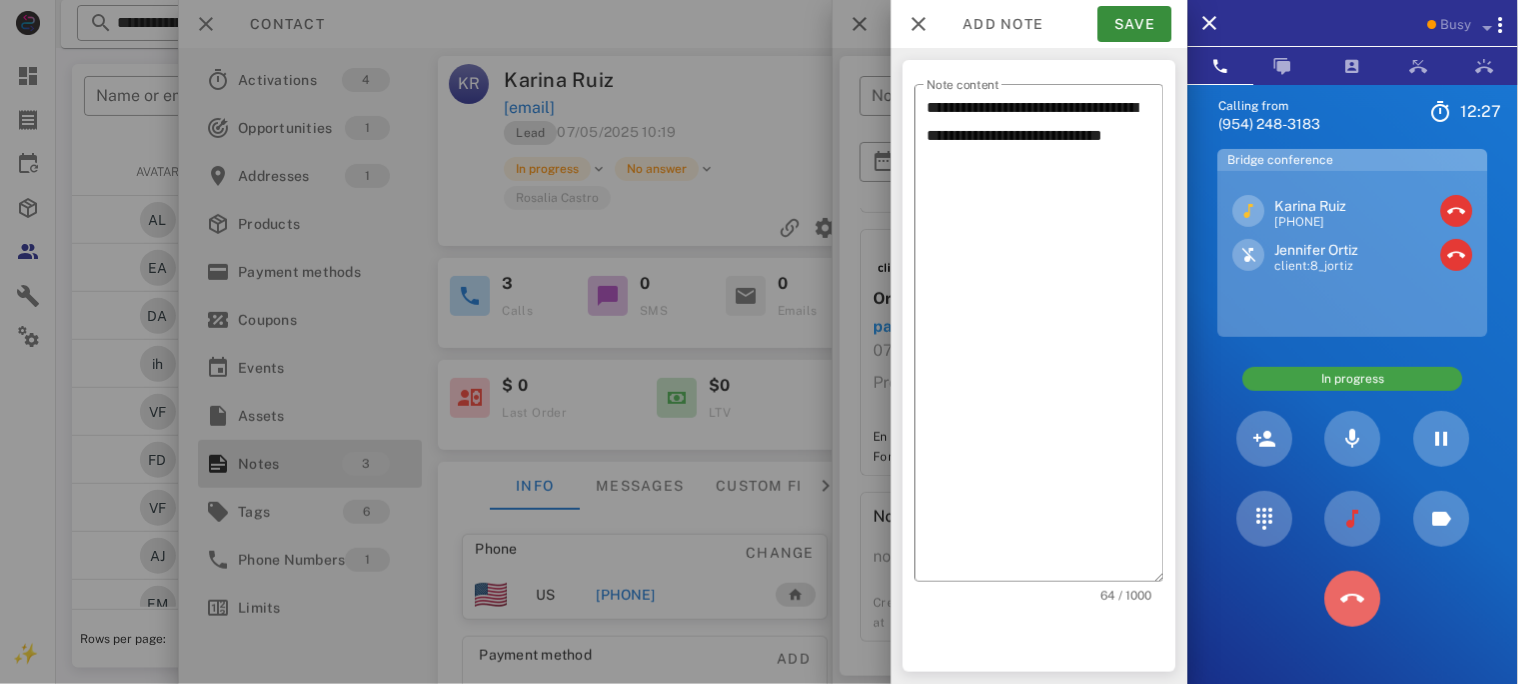 click at bounding box center [1353, 599] 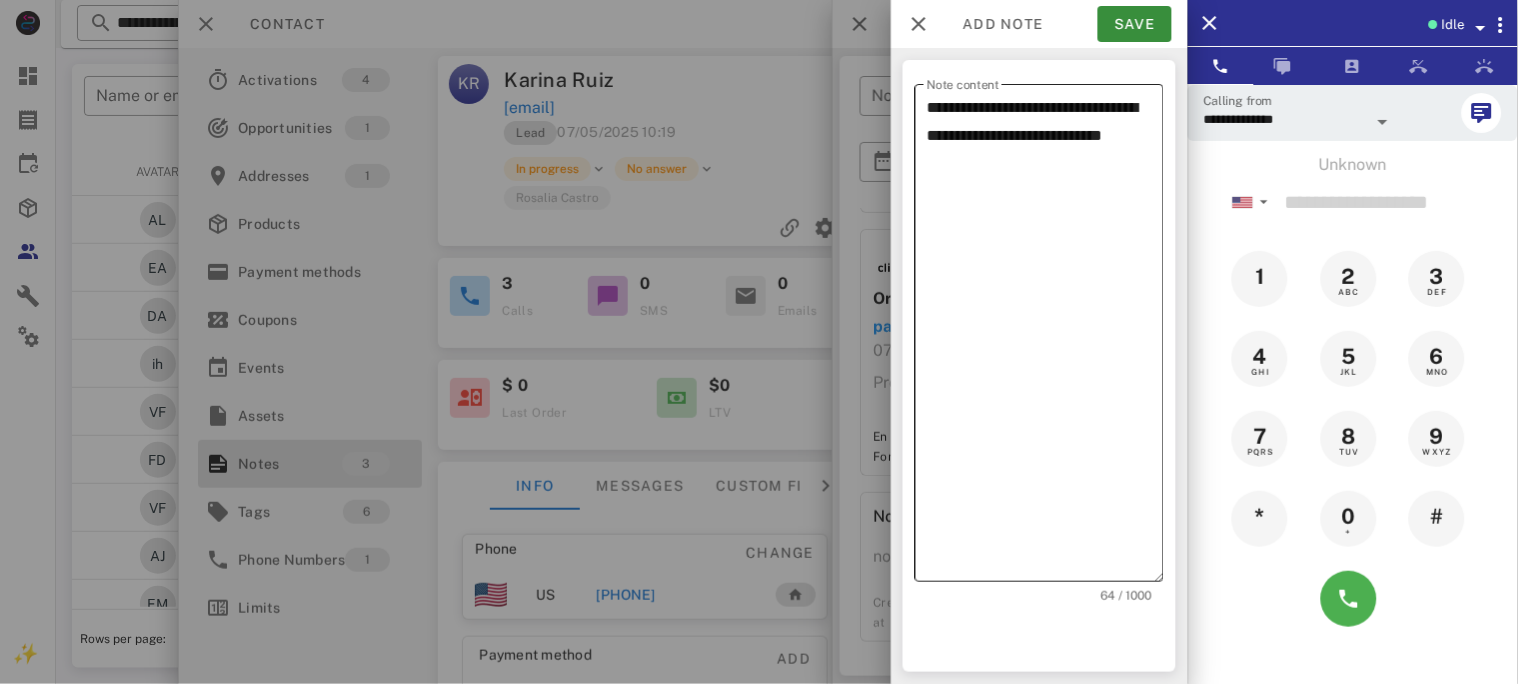 click on "**********" at bounding box center (1045, 338) 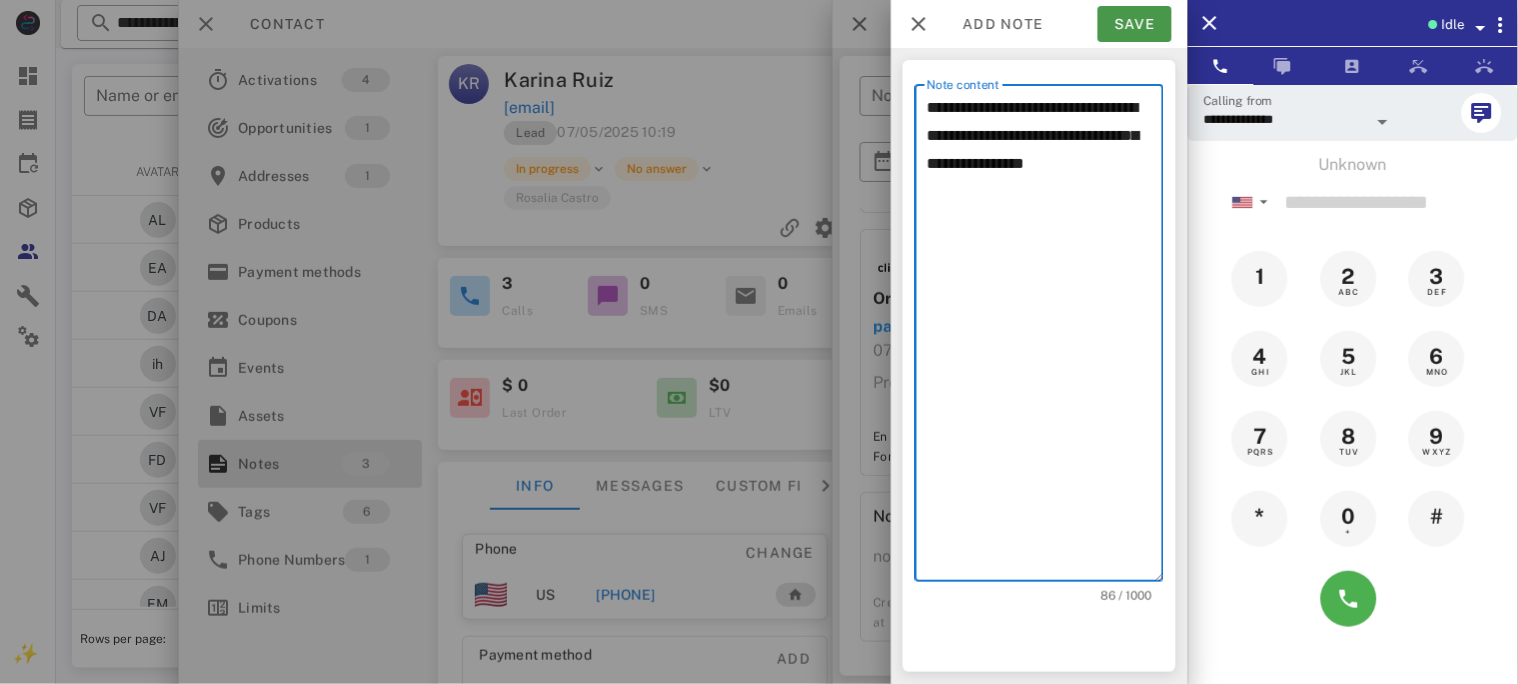 type on "**********" 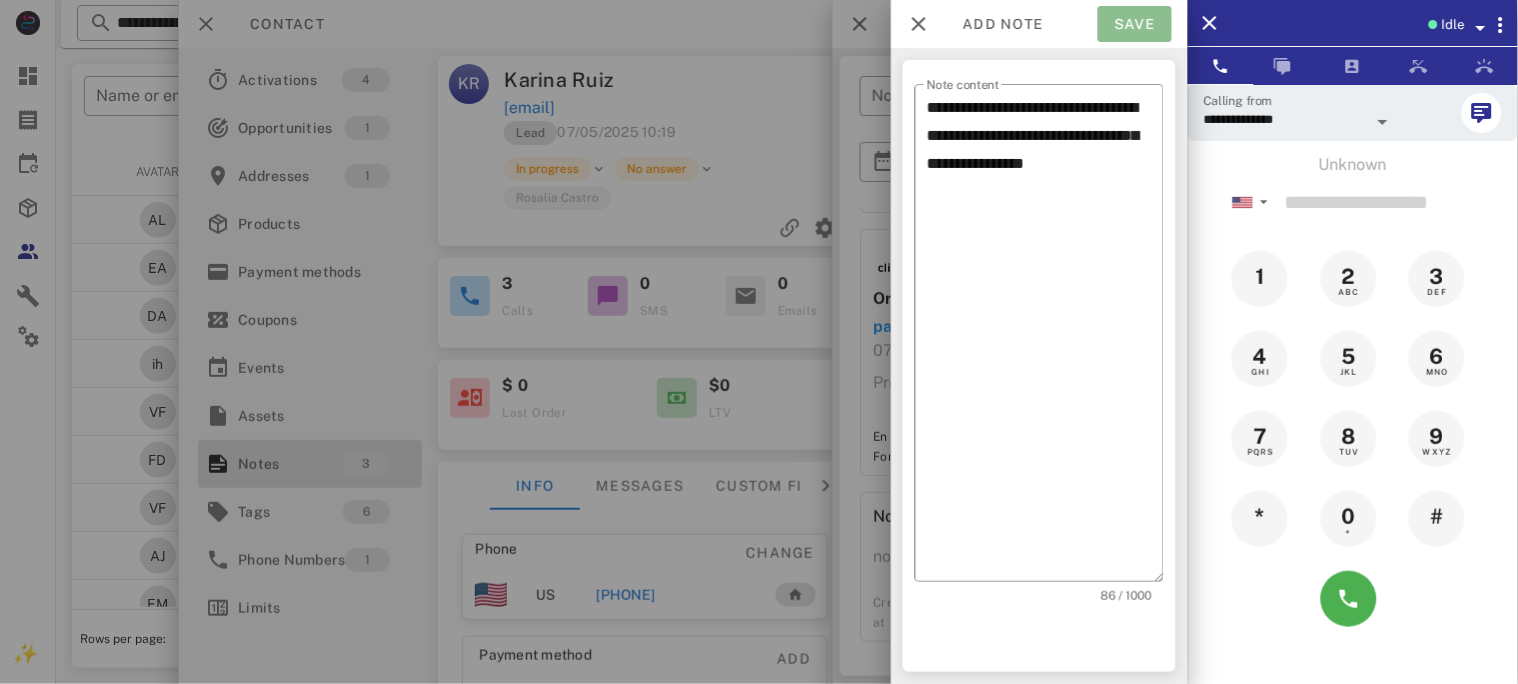 click on "Save" at bounding box center (1135, 24) 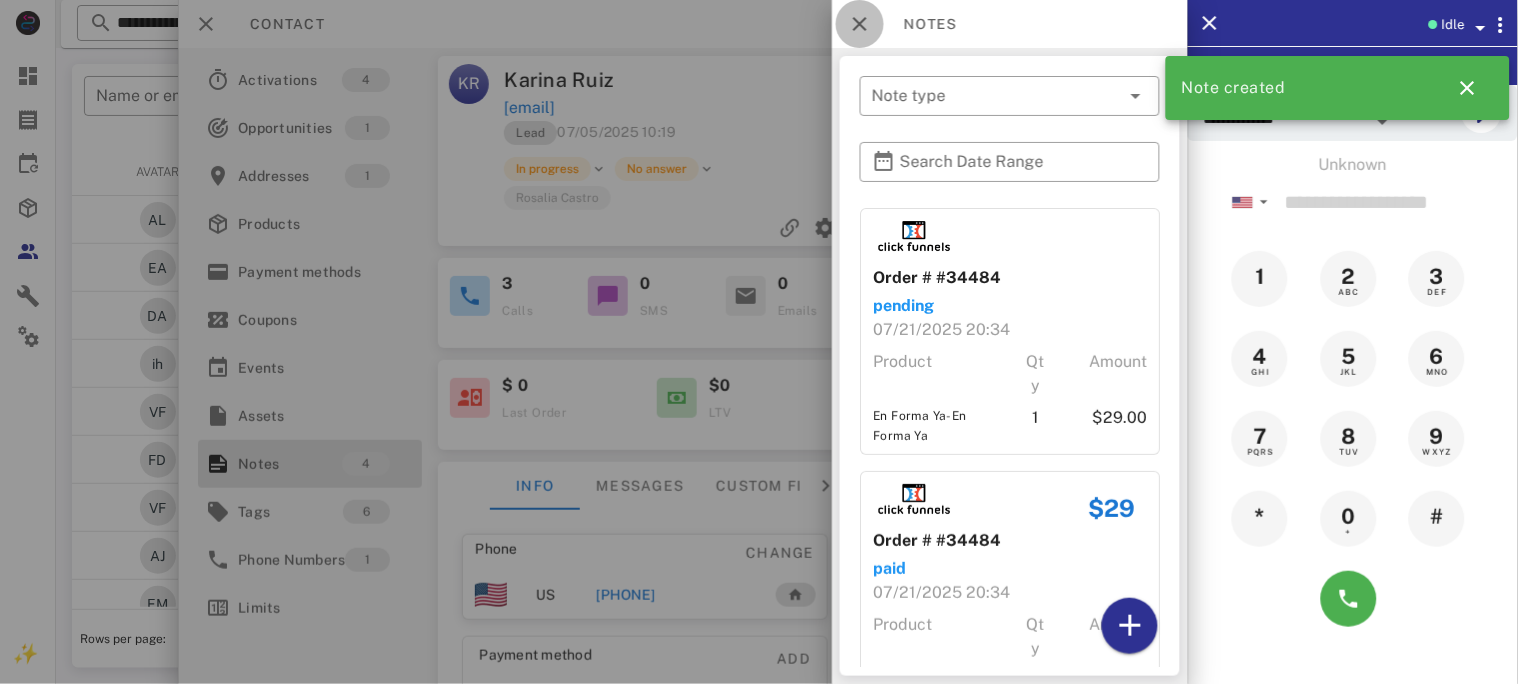 click at bounding box center [860, 24] 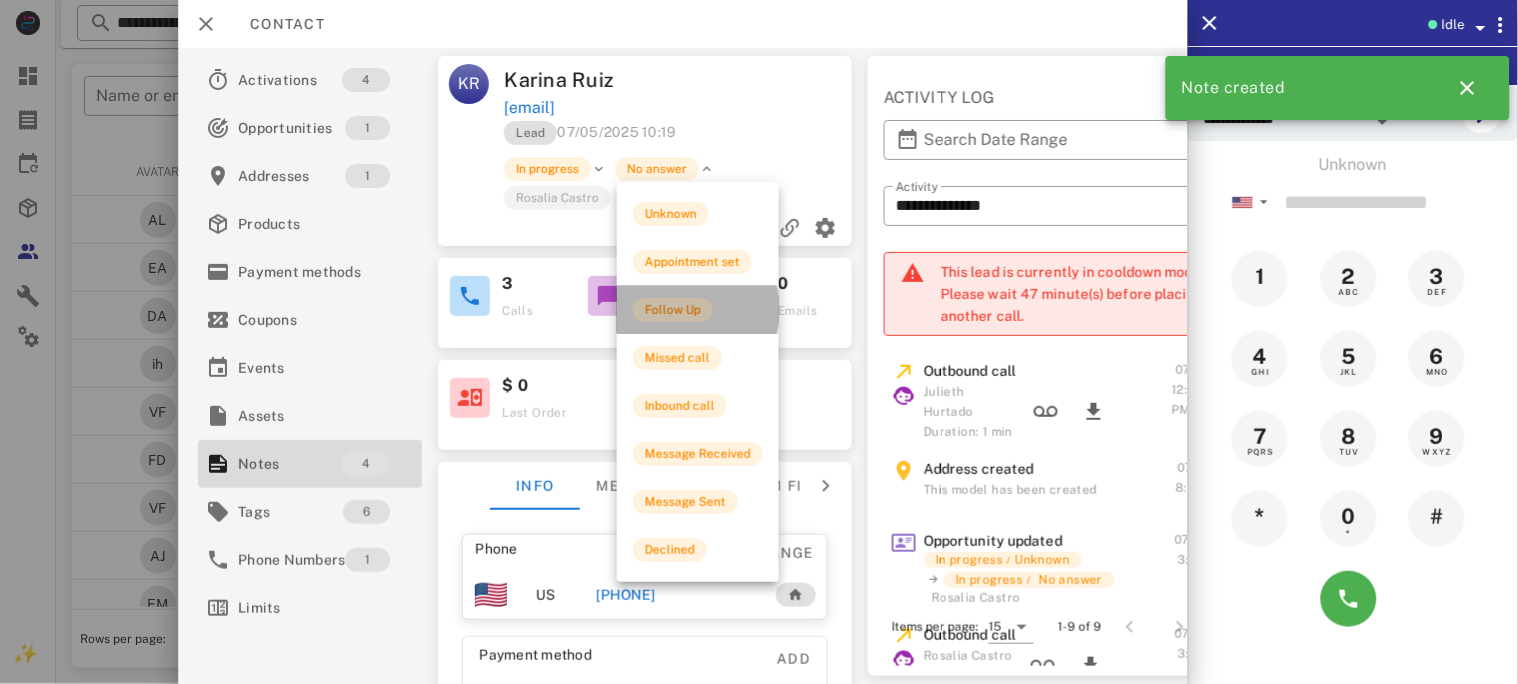 click on "Follow Up" at bounding box center [673, 310] 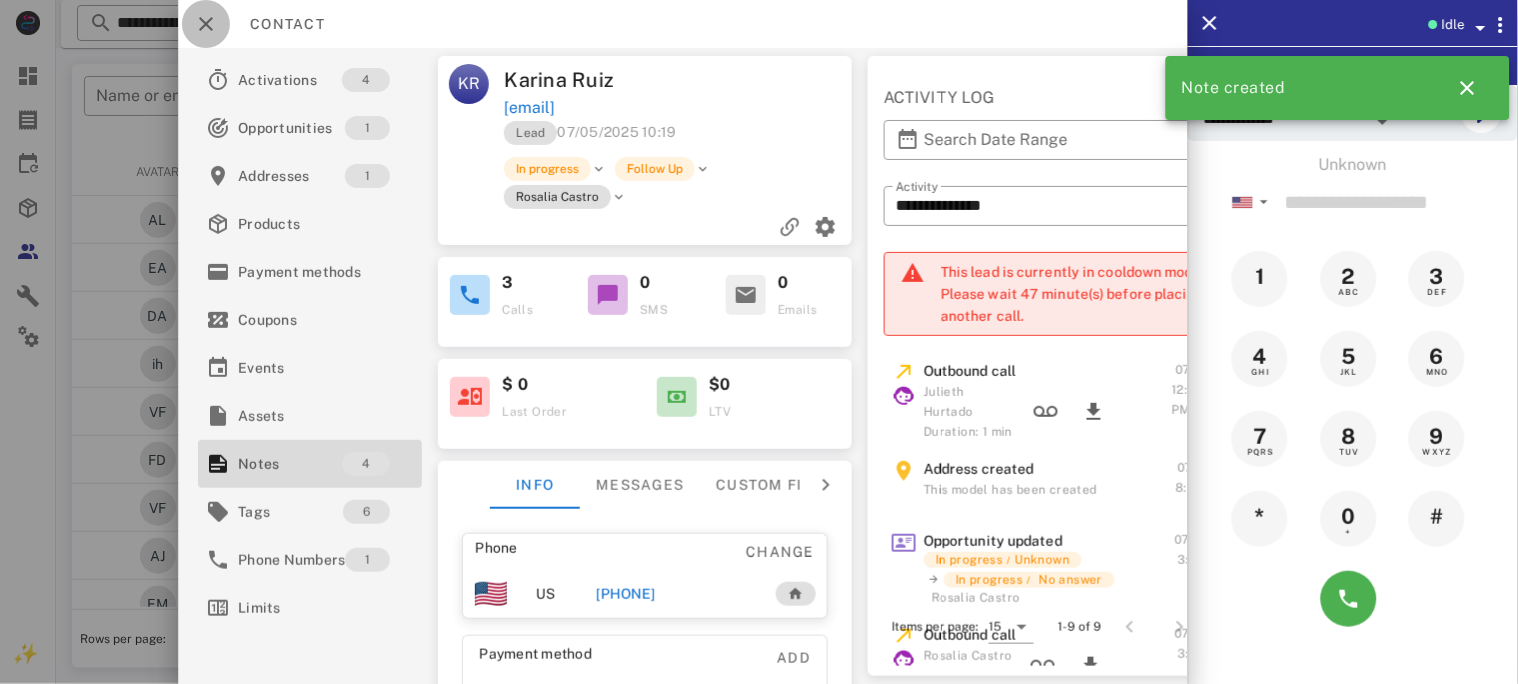 click at bounding box center (206, 24) 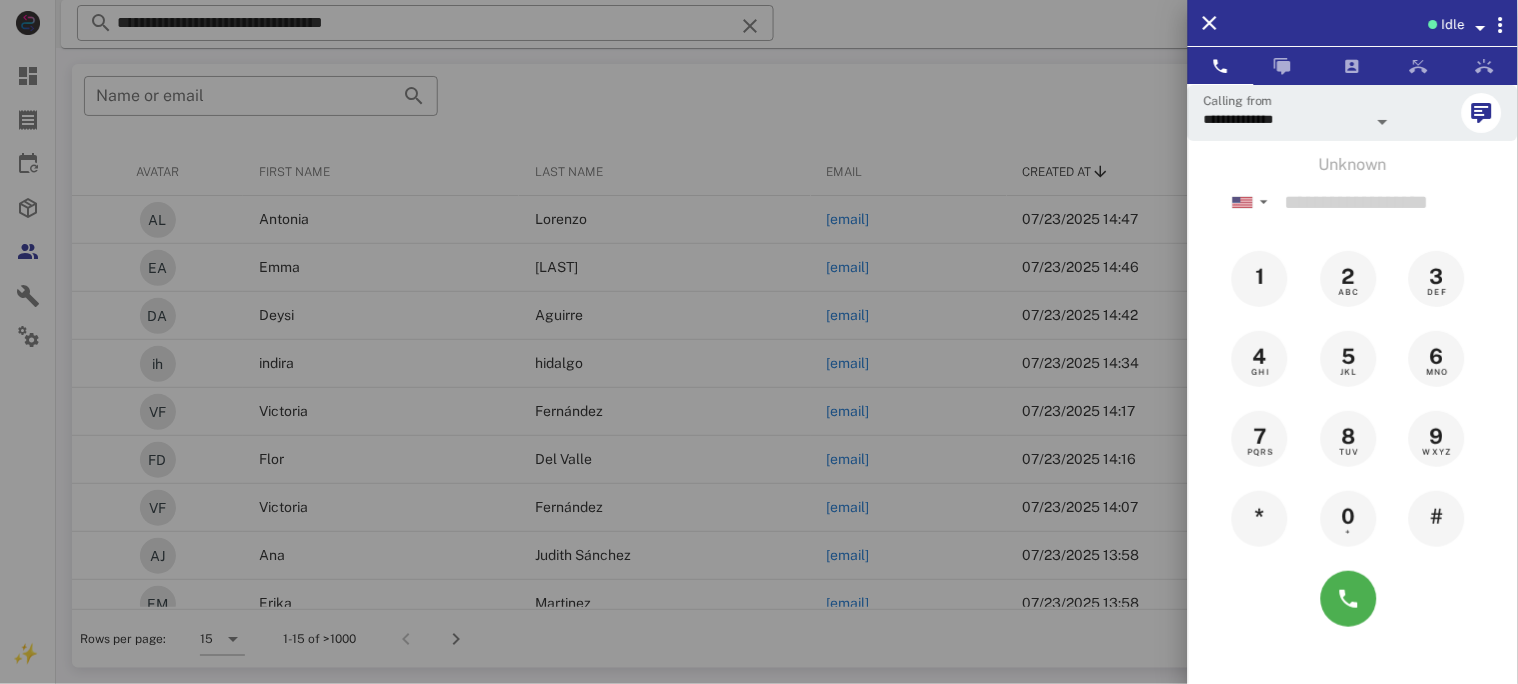 click at bounding box center [759, 342] 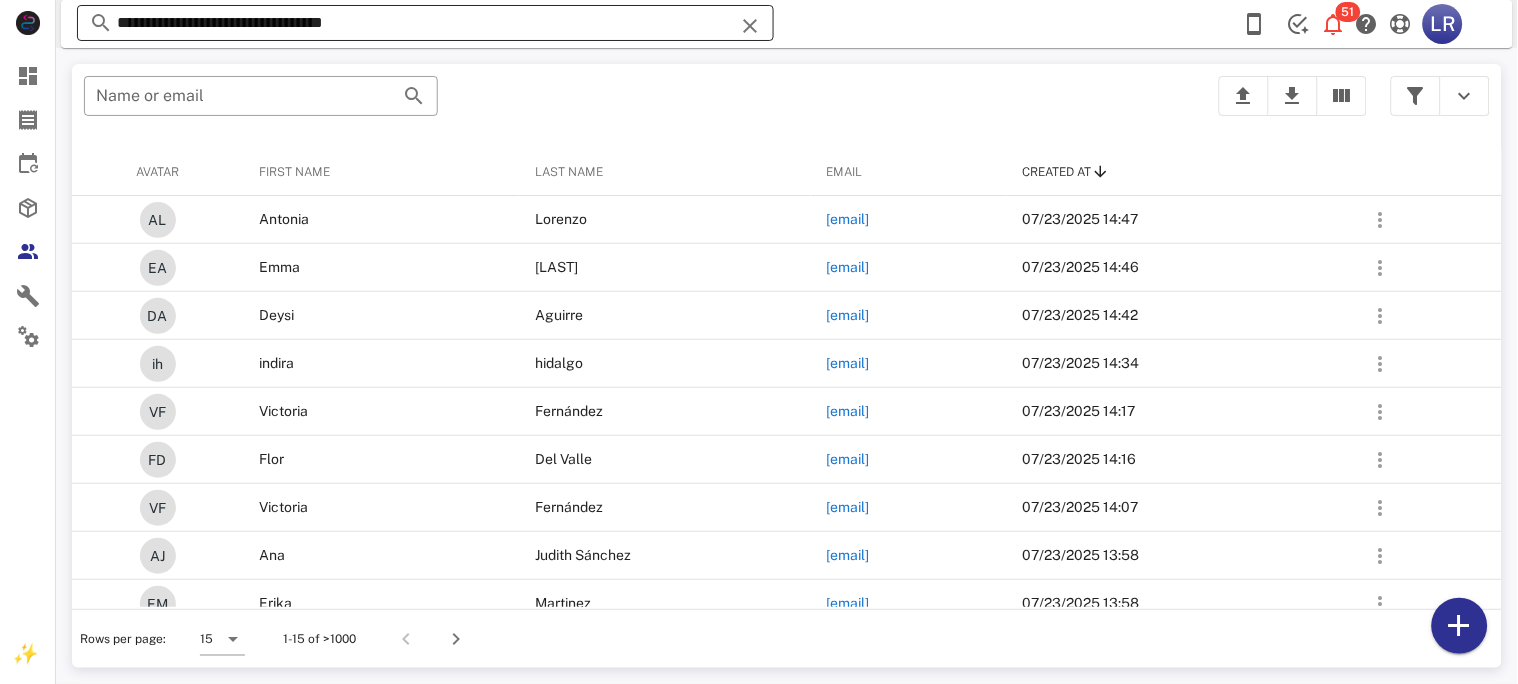 click at bounding box center (750, 26) 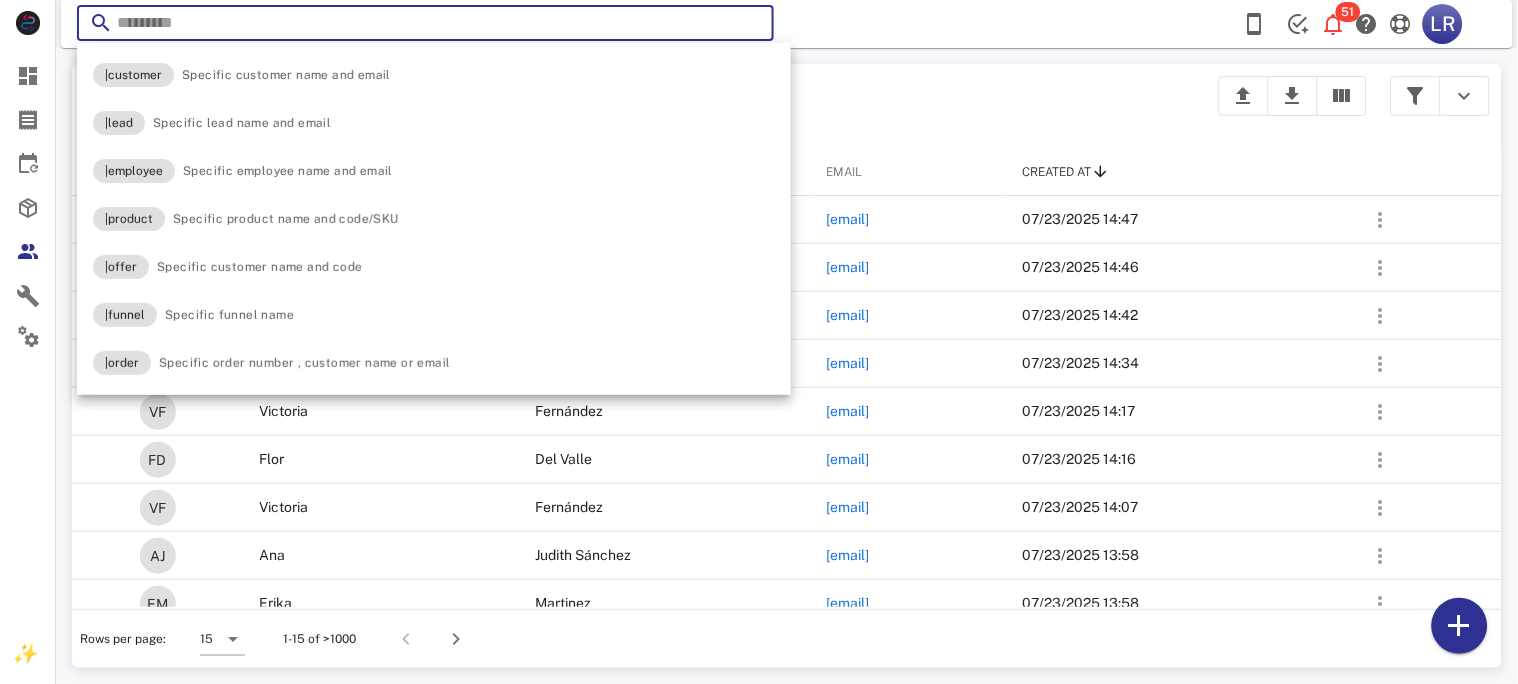 paste on "**********" 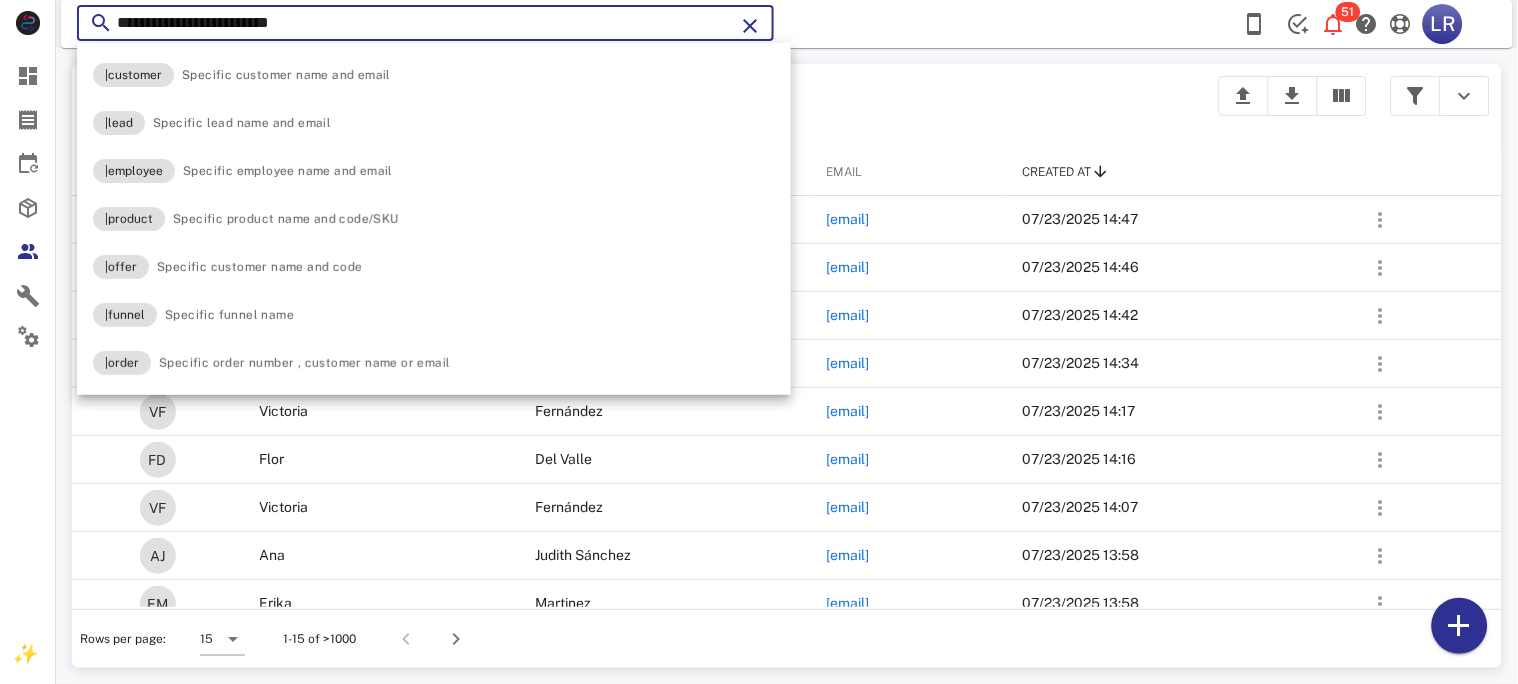 type on "**********" 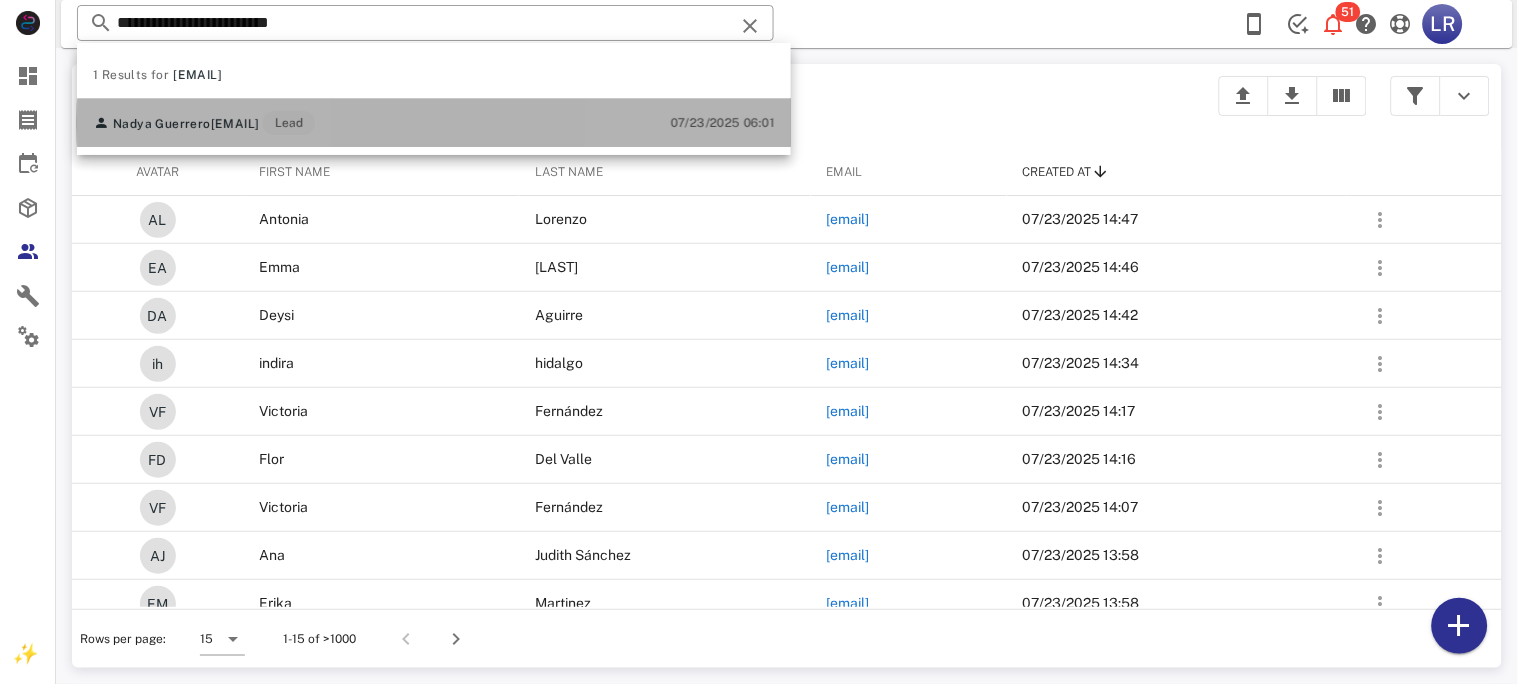 click on "Nadya Guerrero   [EMAIL]   Lead" at bounding box center (204, 123) 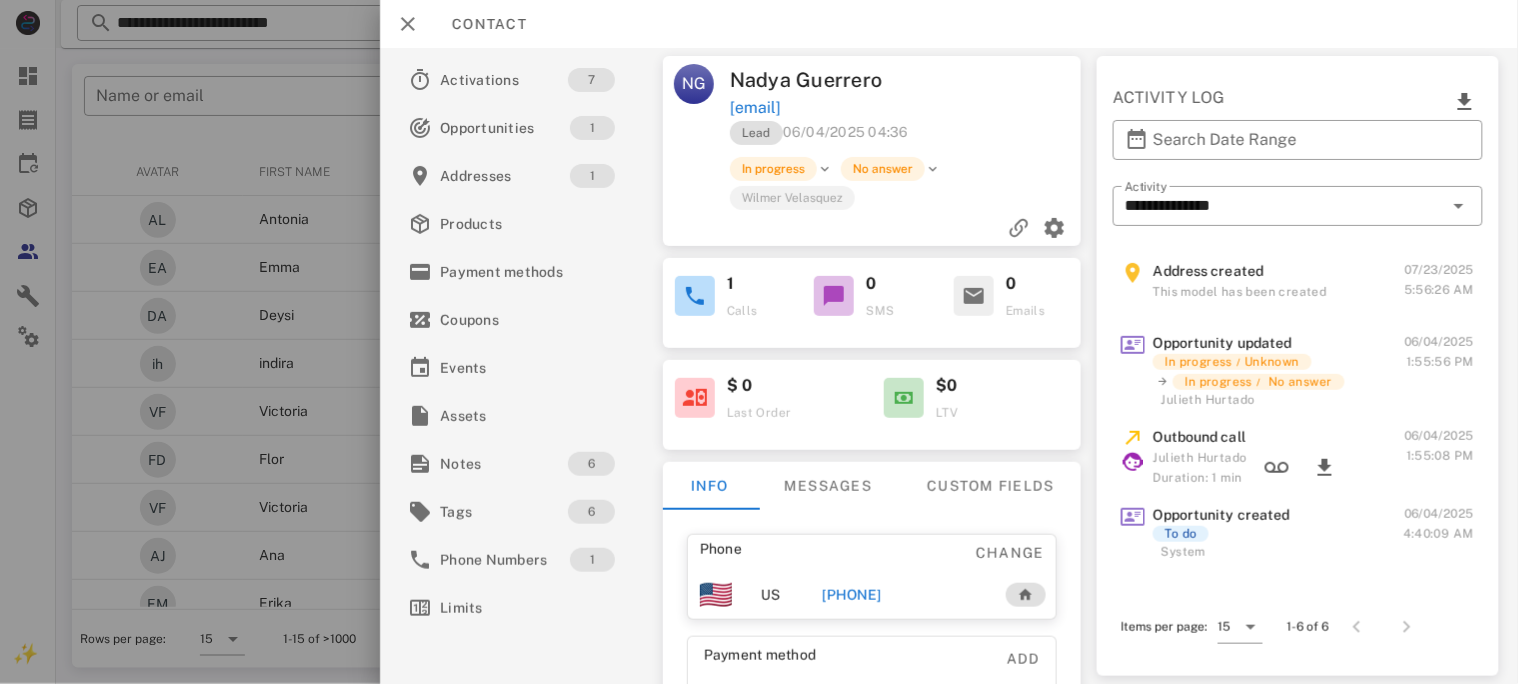 click on "[PHONE]" at bounding box center [851, 595] 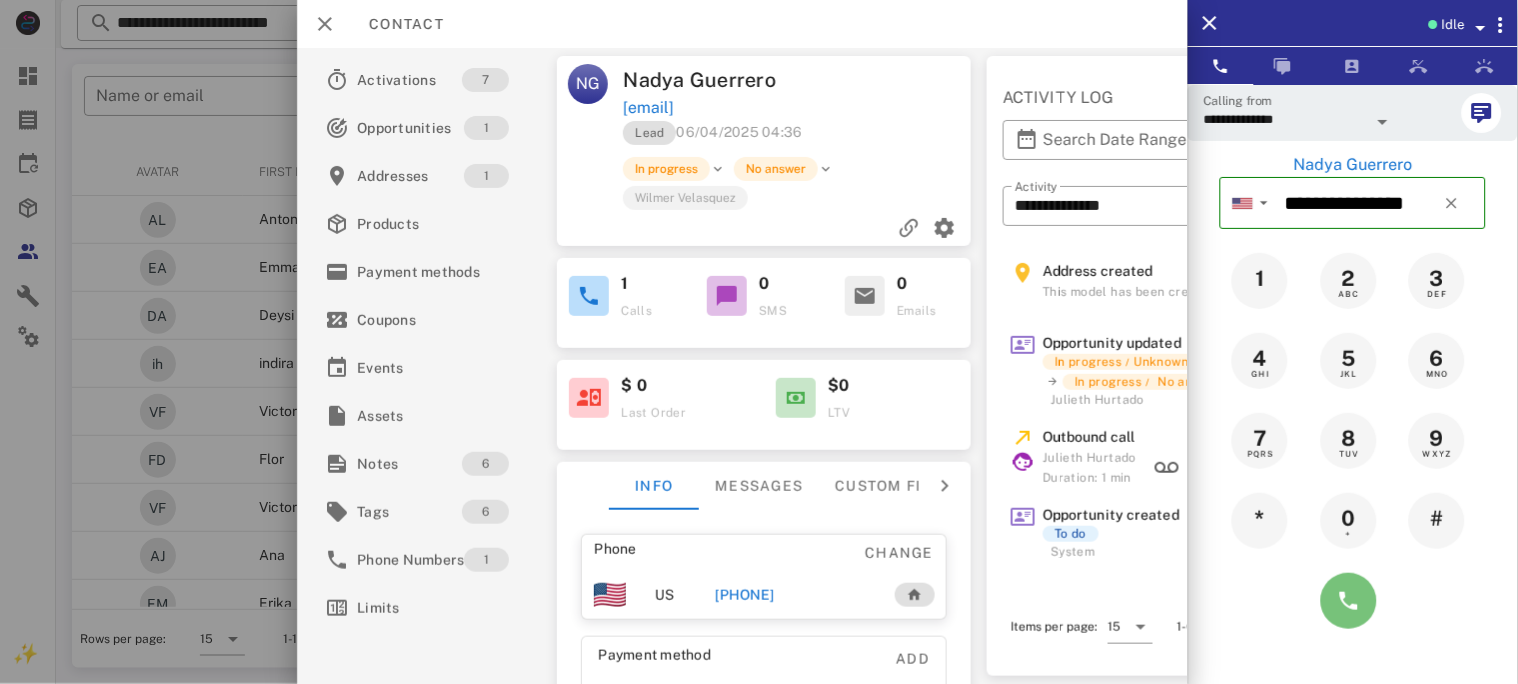 click at bounding box center [1349, 601] 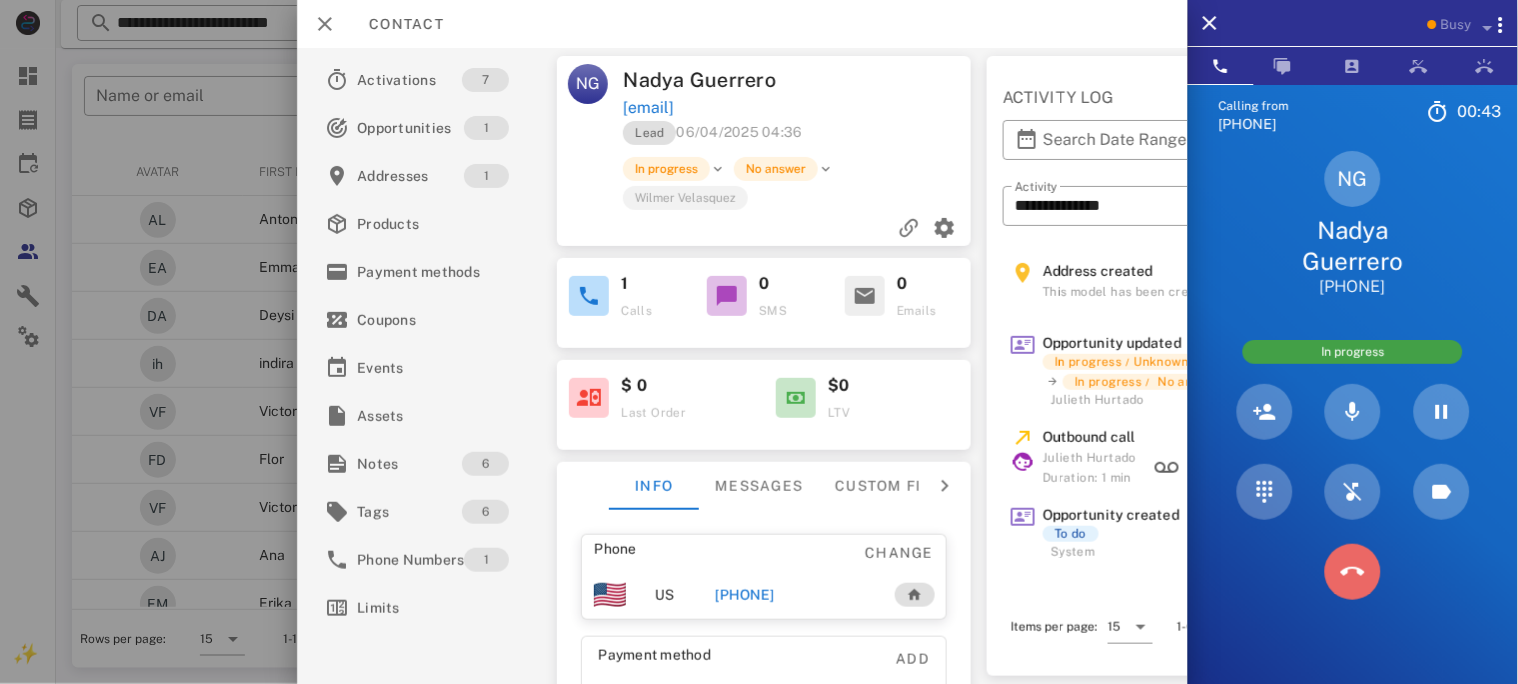 drag, startPoint x: 1349, startPoint y: 581, endPoint x: 933, endPoint y: 579, distance: 416.00482 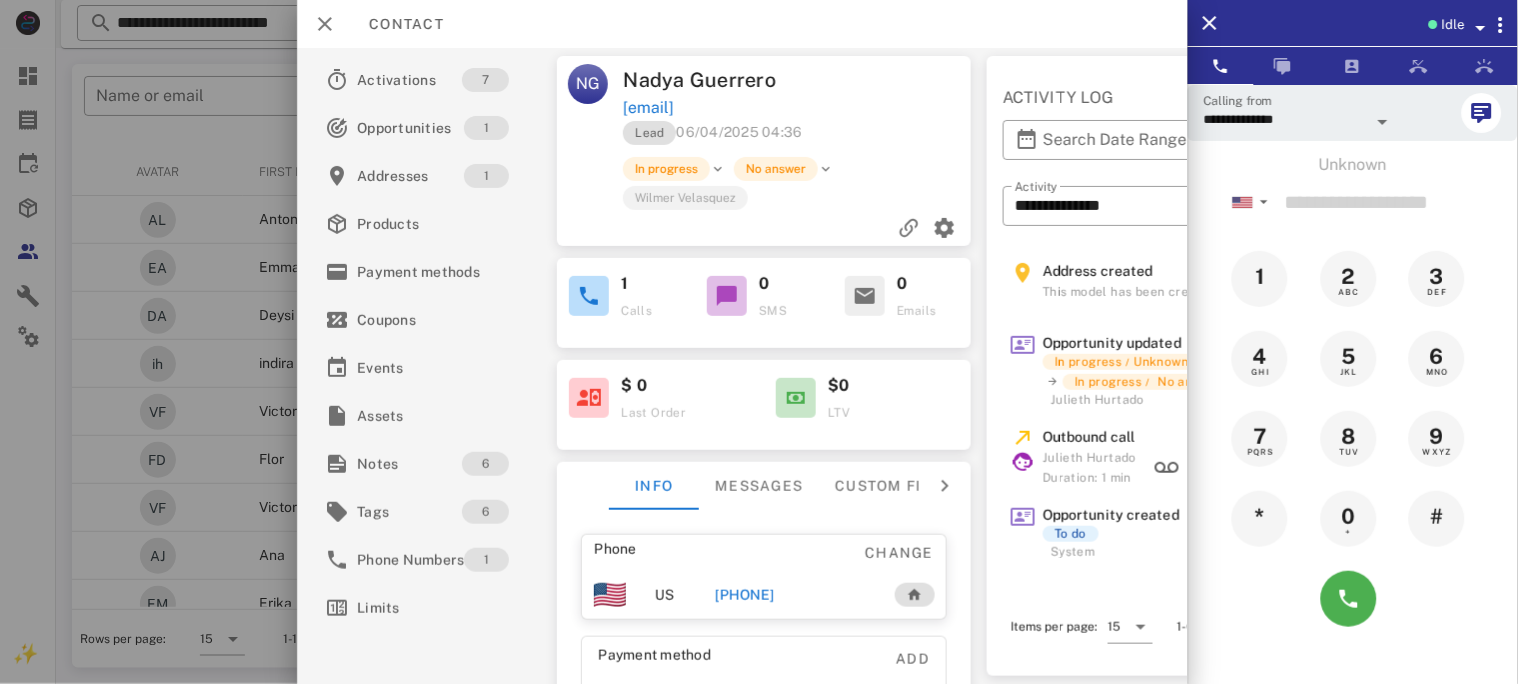click on "[PHONE]" at bounding box center (744, 595) 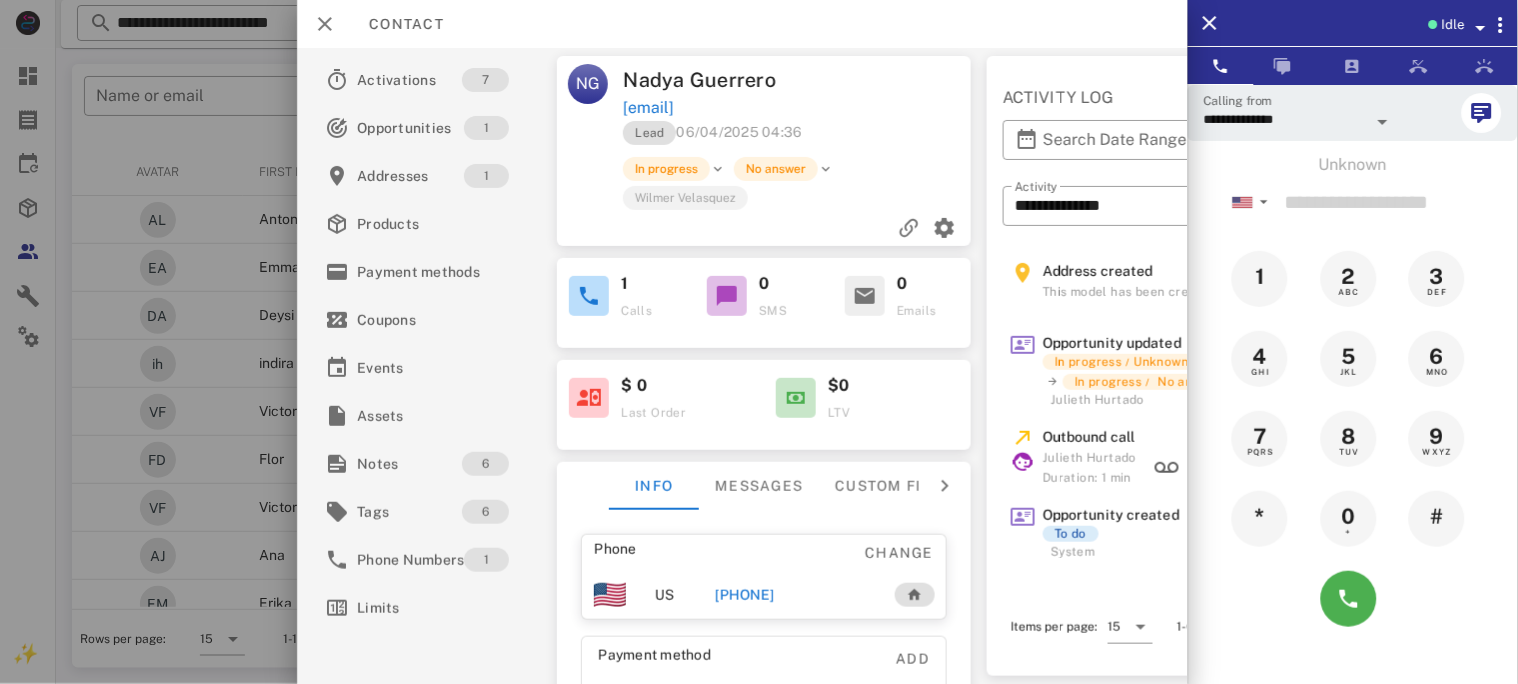 type on "**********" 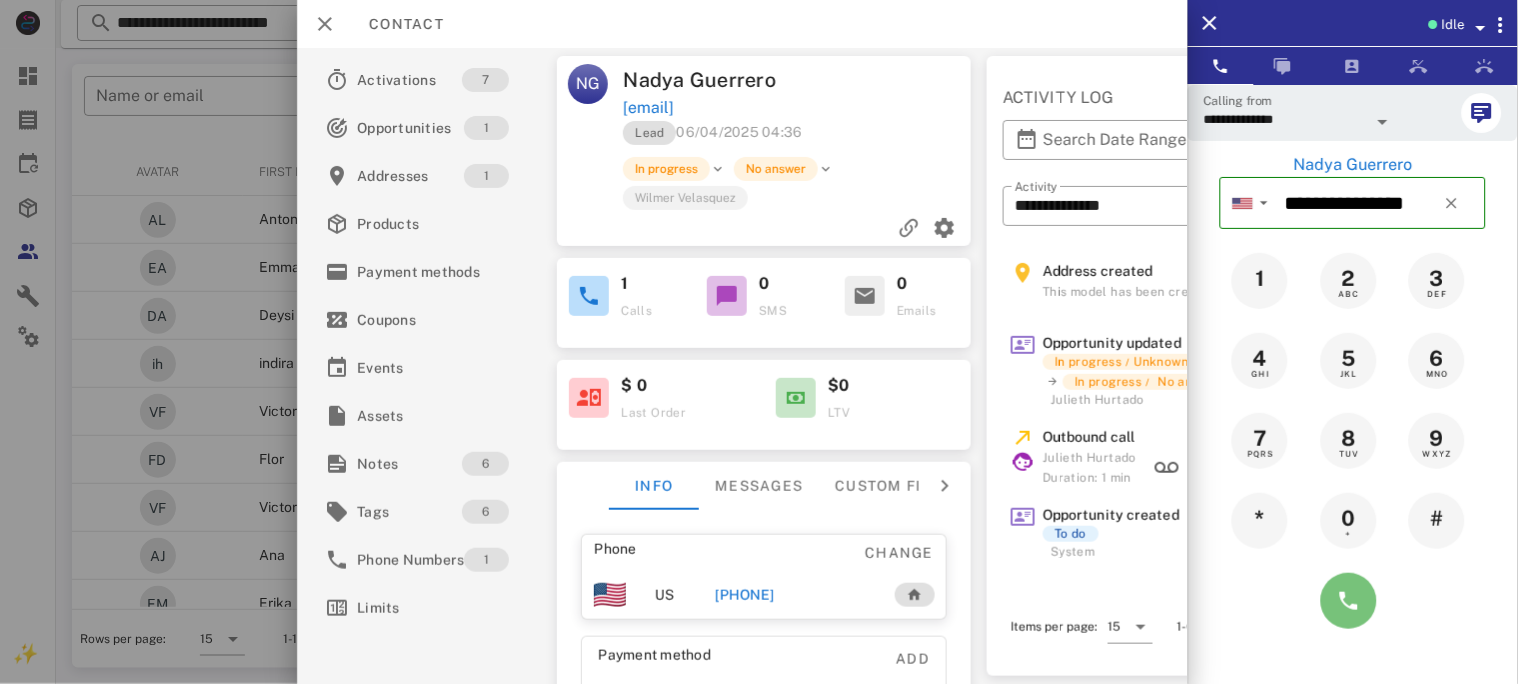 click at bounding box center (1349, 601) 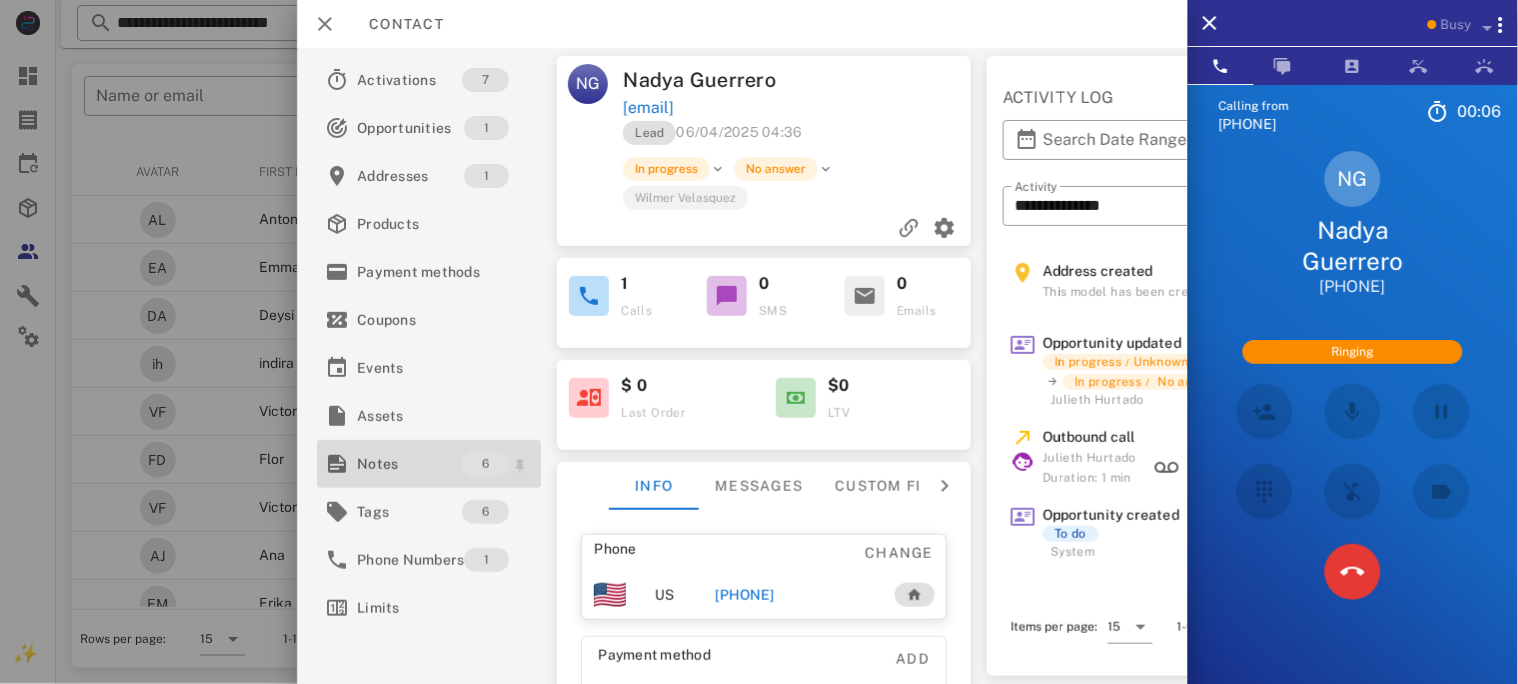 click on "Notes" at bounding box center [409, 464] 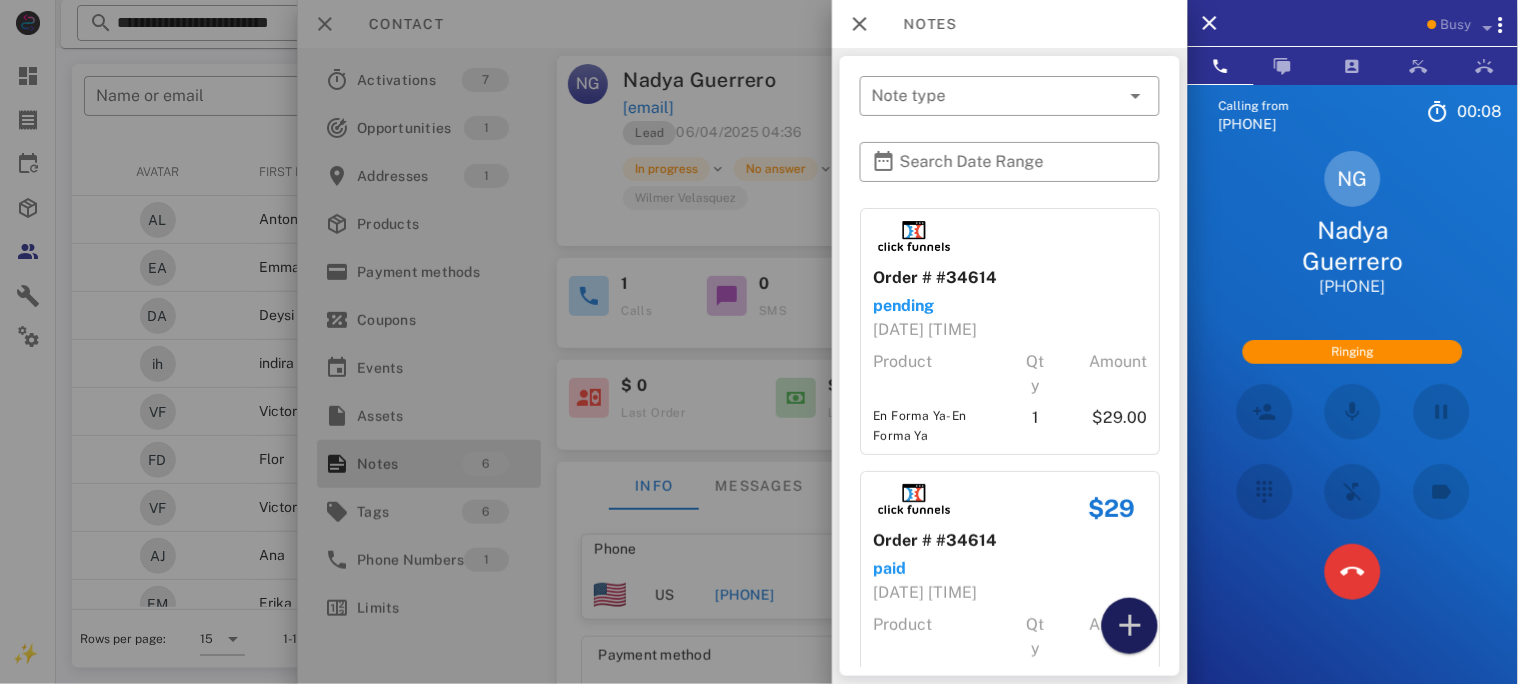 click at bounding box center (1130, 626) 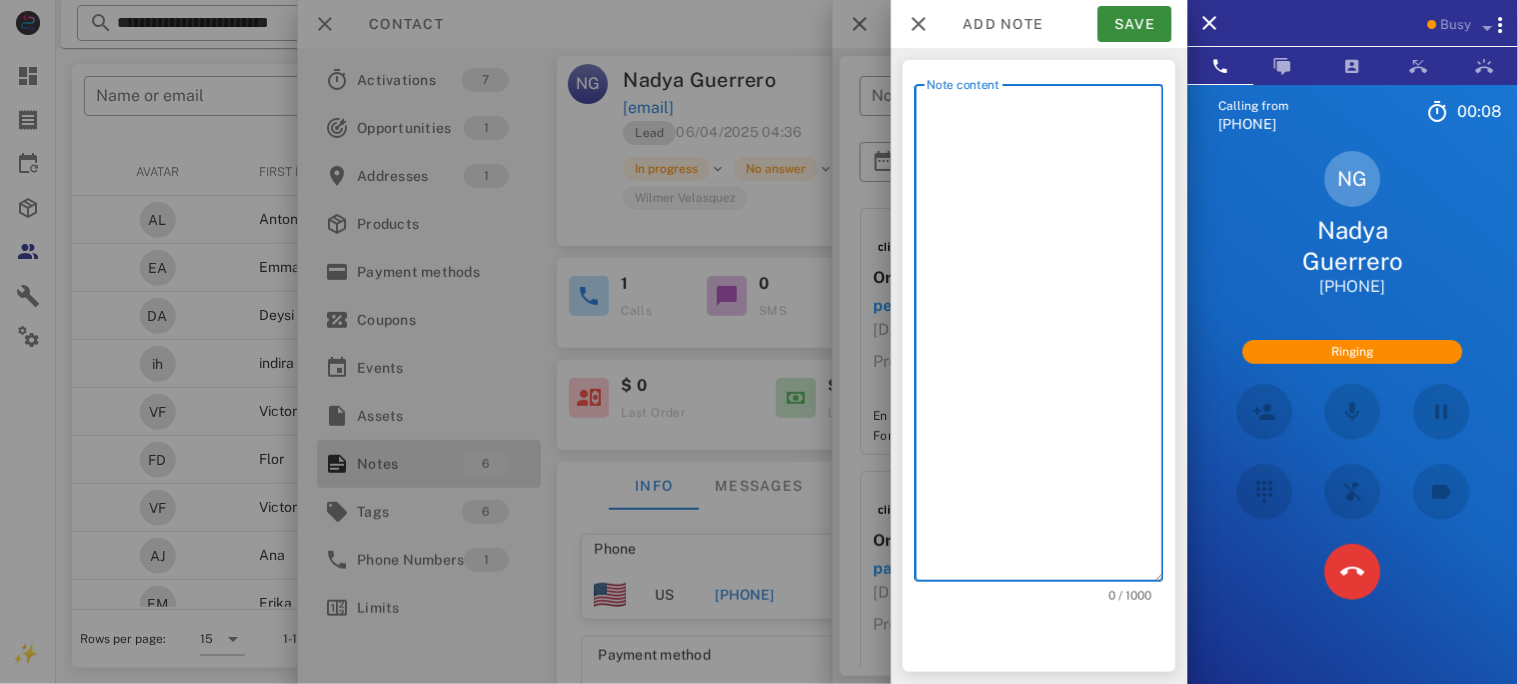 click on "Note content" at bounding box center [1045, 338] 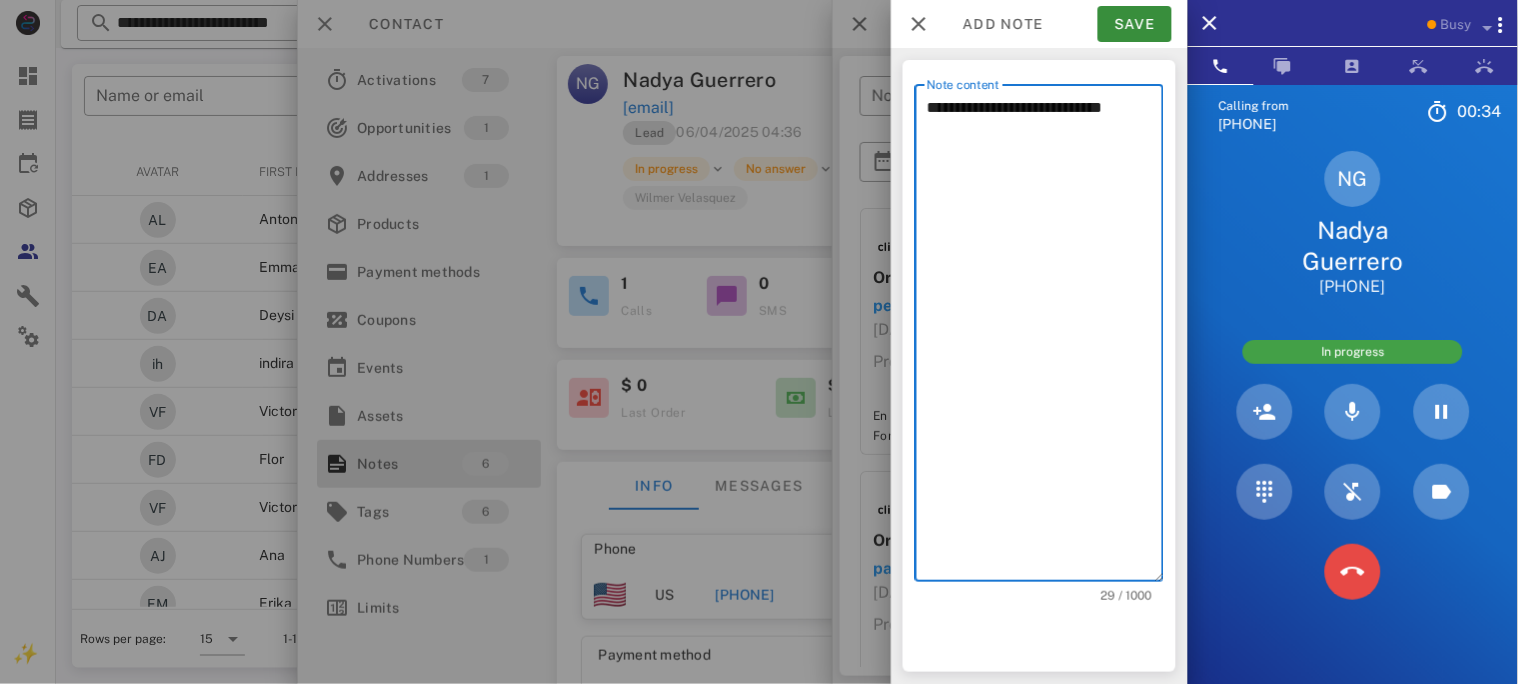 type on "**********" 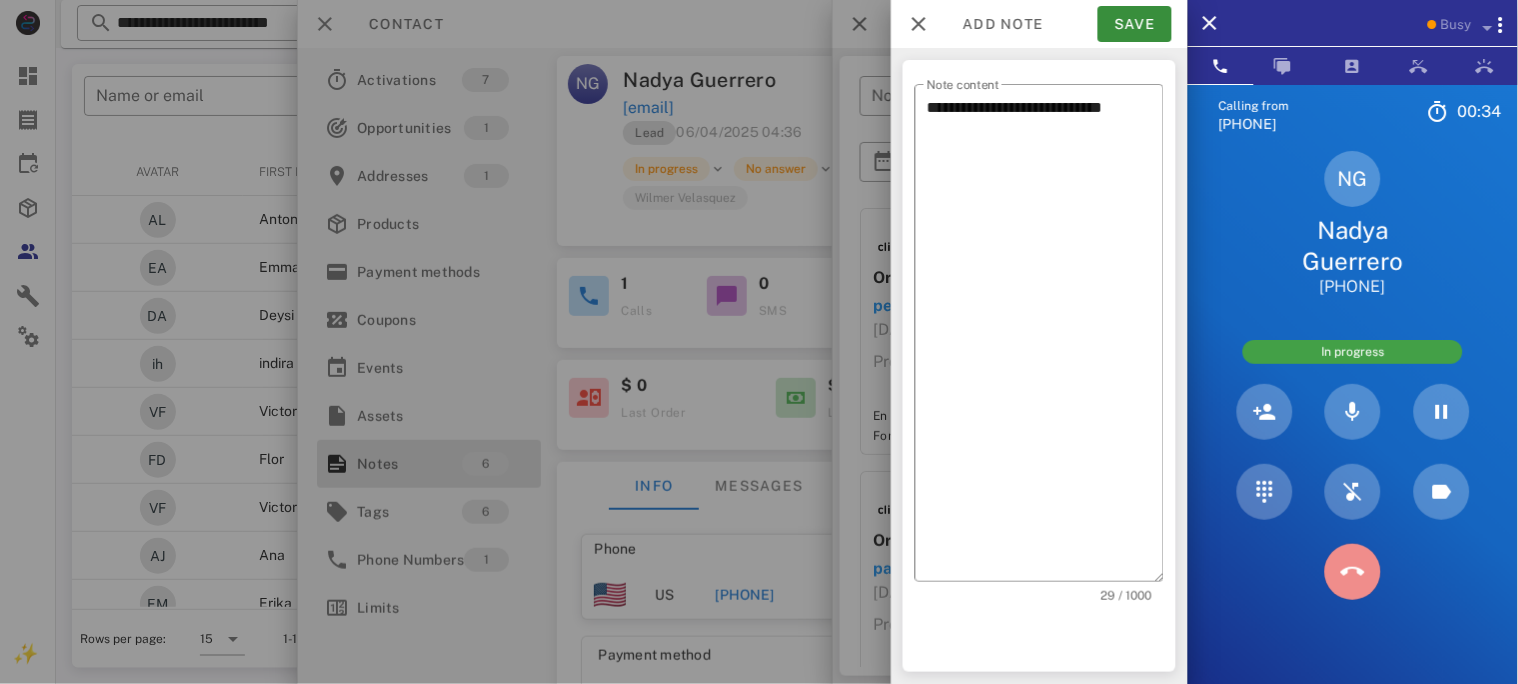 click at bounding box center [1353, 572] 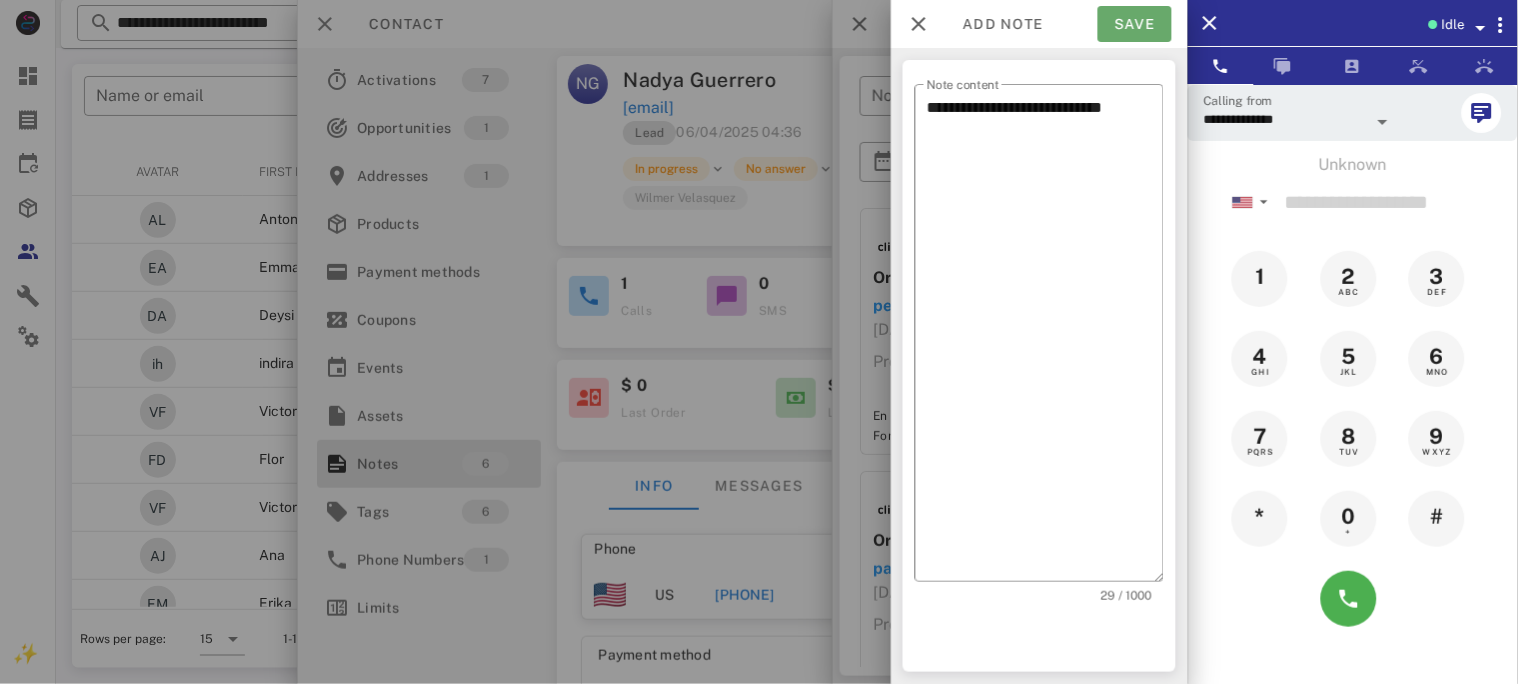 click on "Save" at bounding box center [1135, 24] 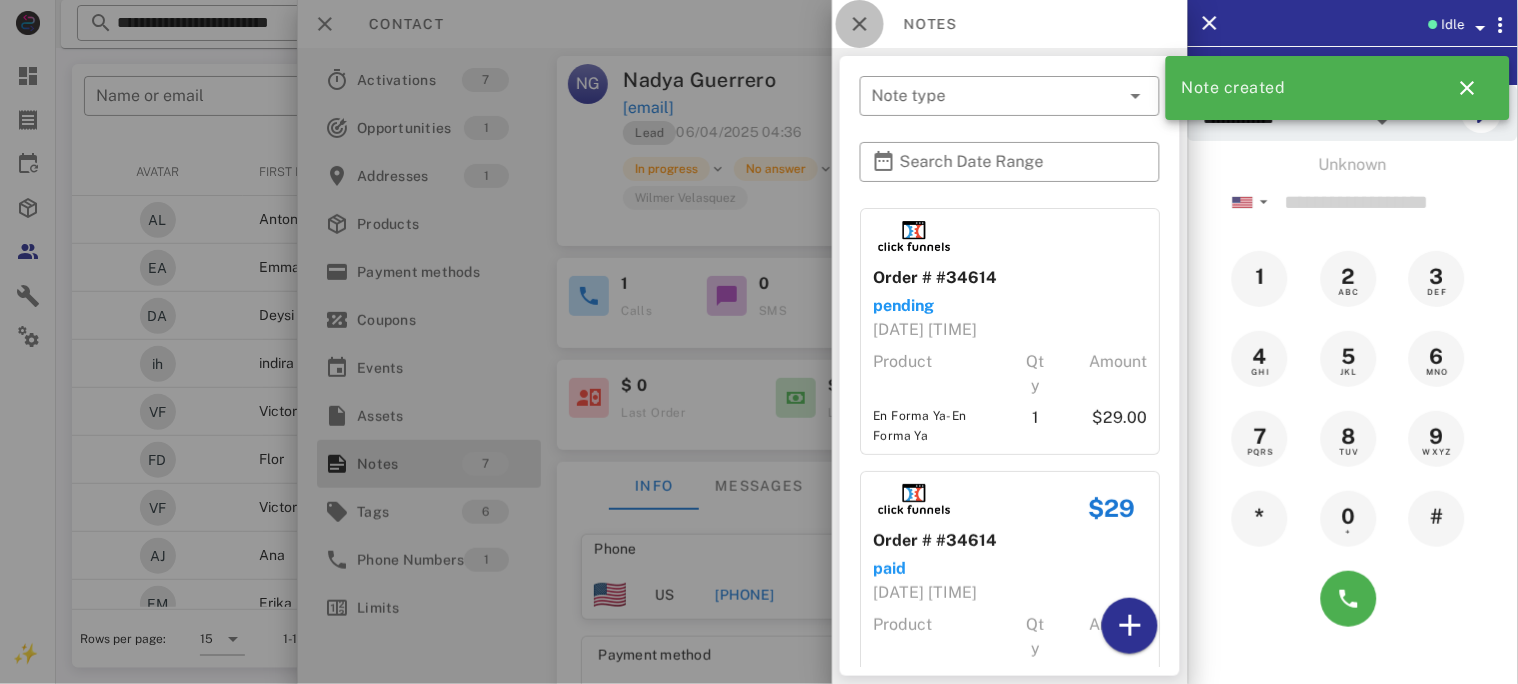 click at bounding box center (860, 24) 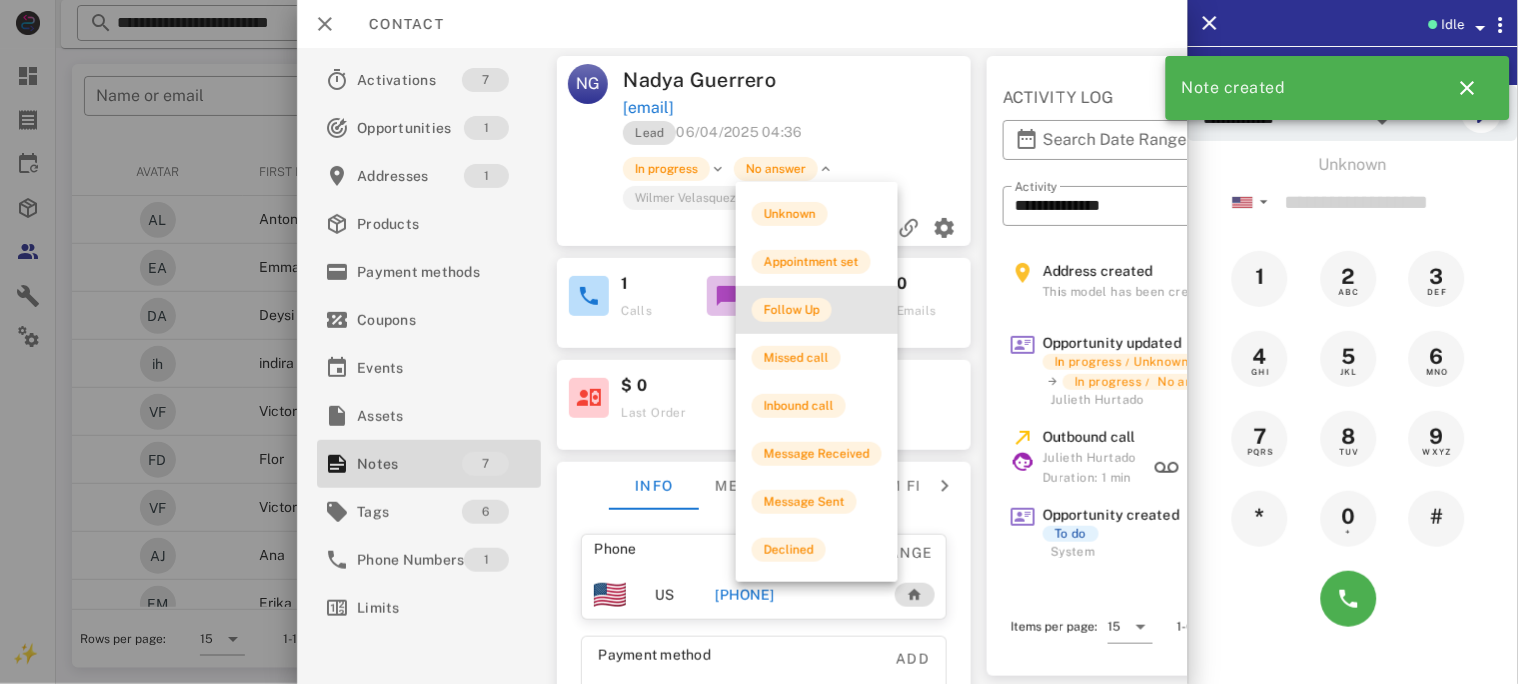 click on "Follow Up" at bounding box center (792, 310) 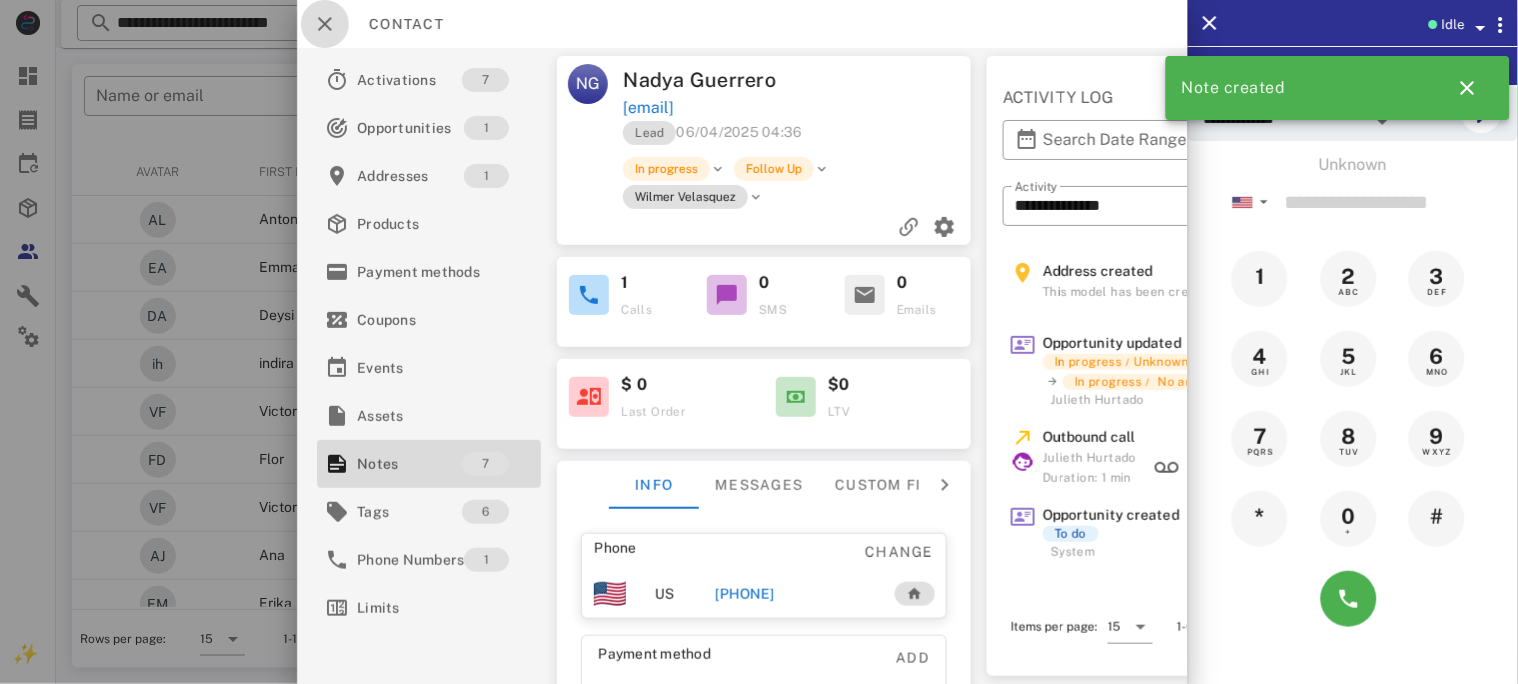 click at bounding box center (325, 24) 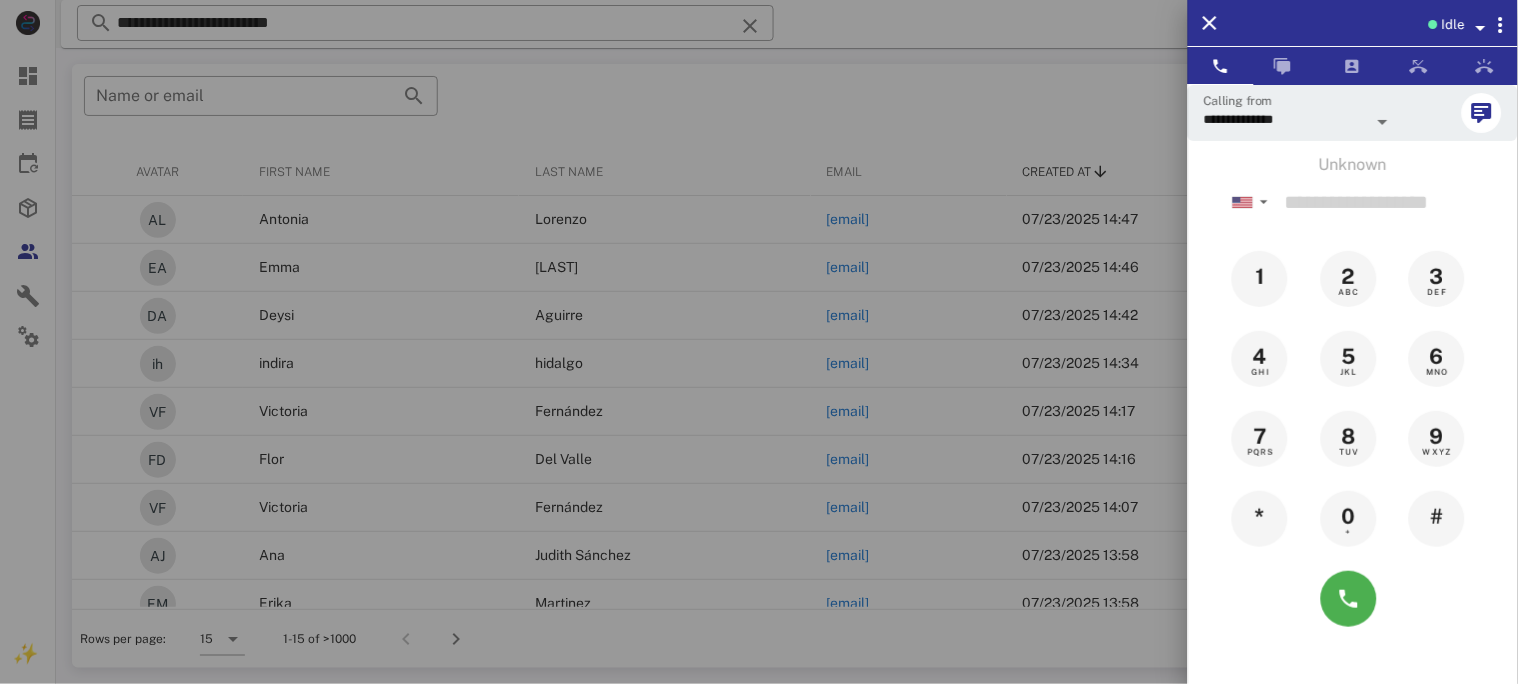 click at bounding box center [759, 342] 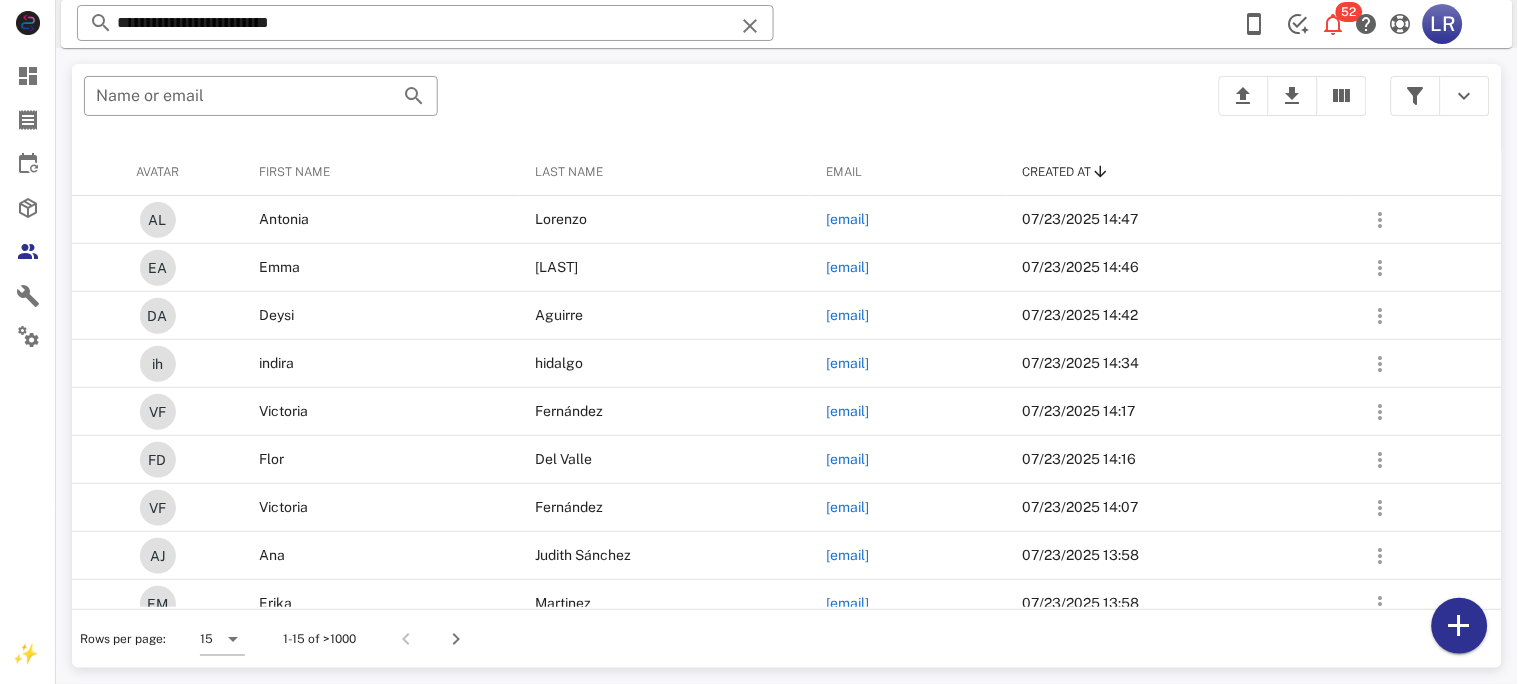 click at bounding box center [750, 26] 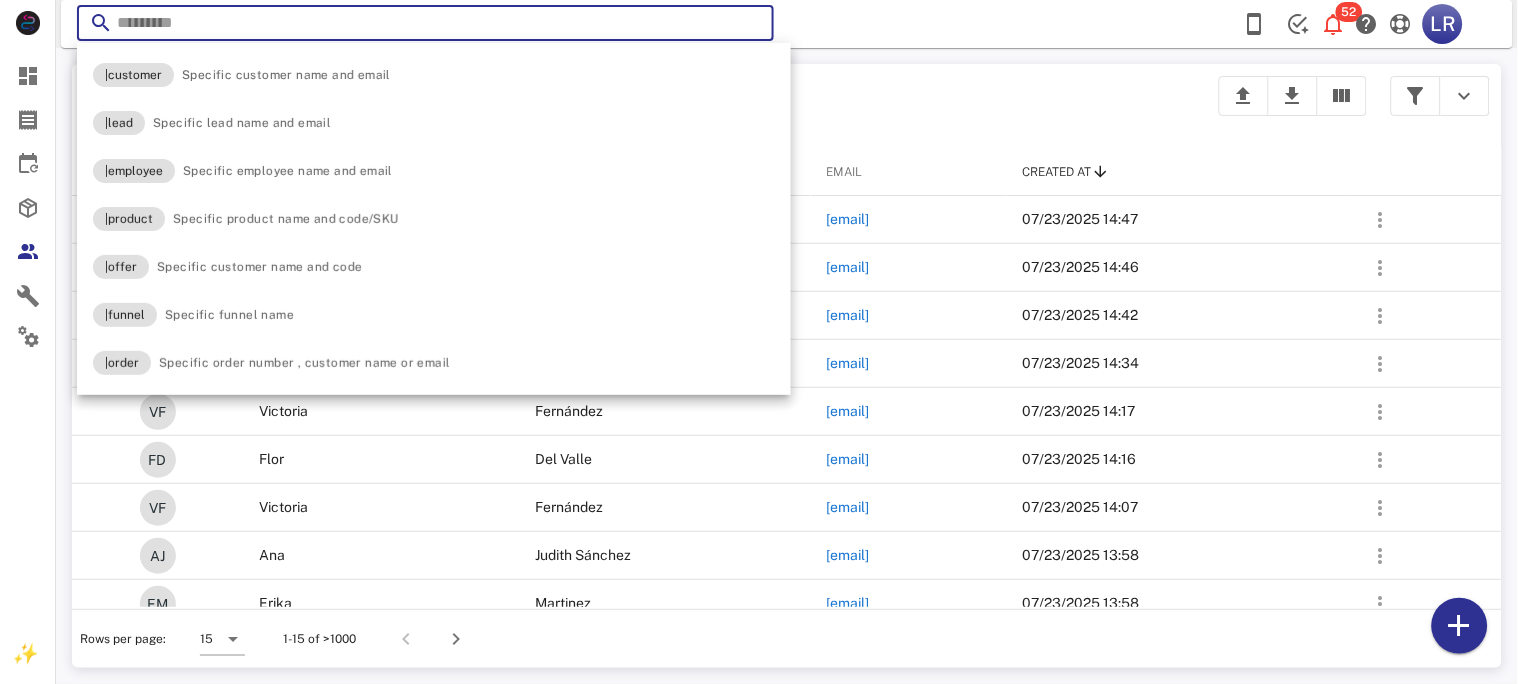 paste on "**********" 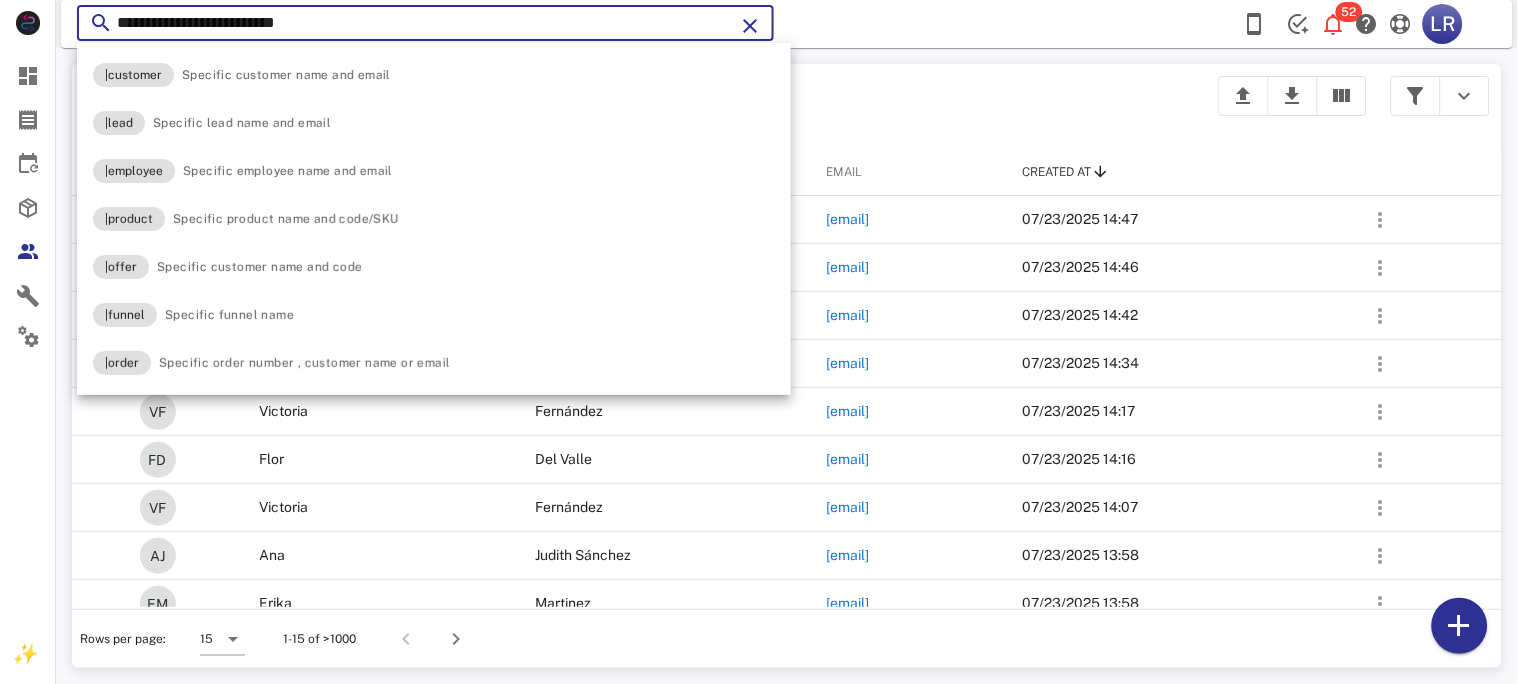 type on "**********" 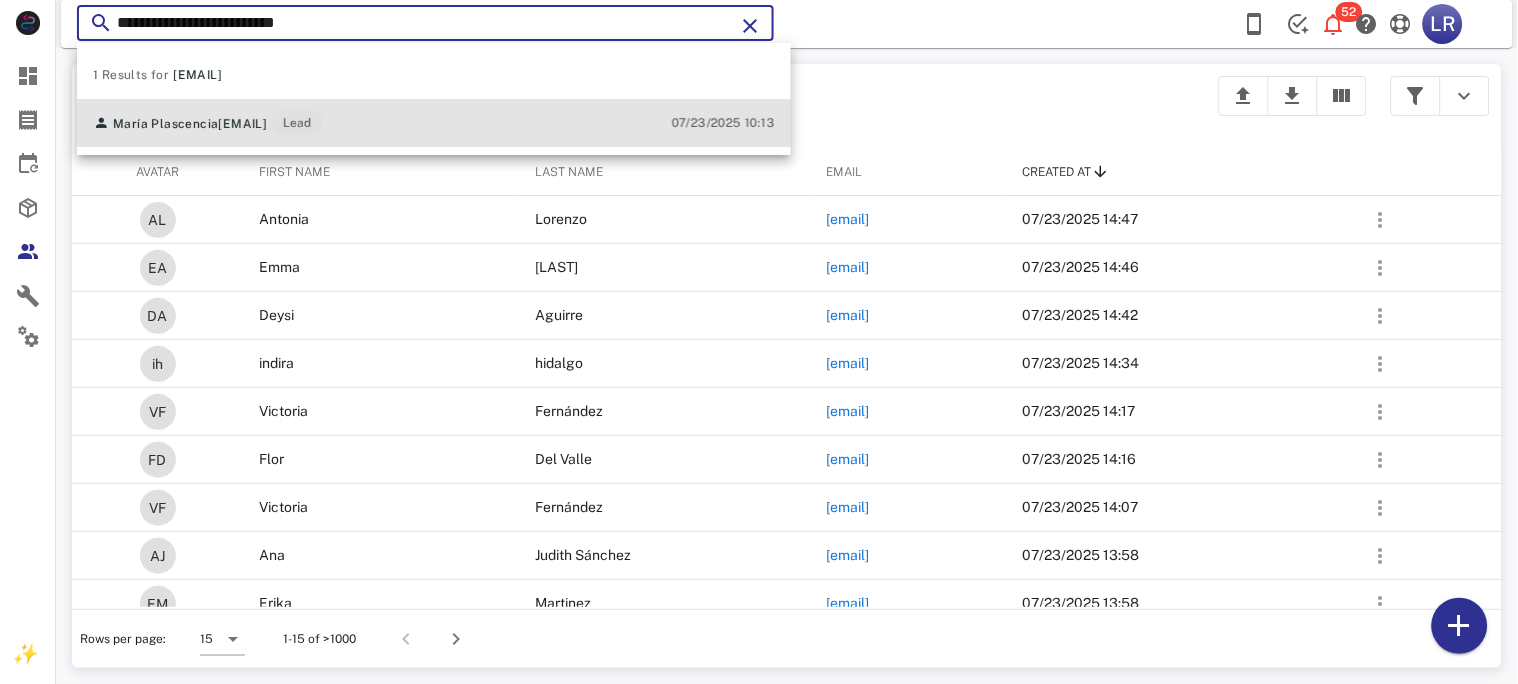 click on "[EMAIL]" at bounding box center (242, 124) 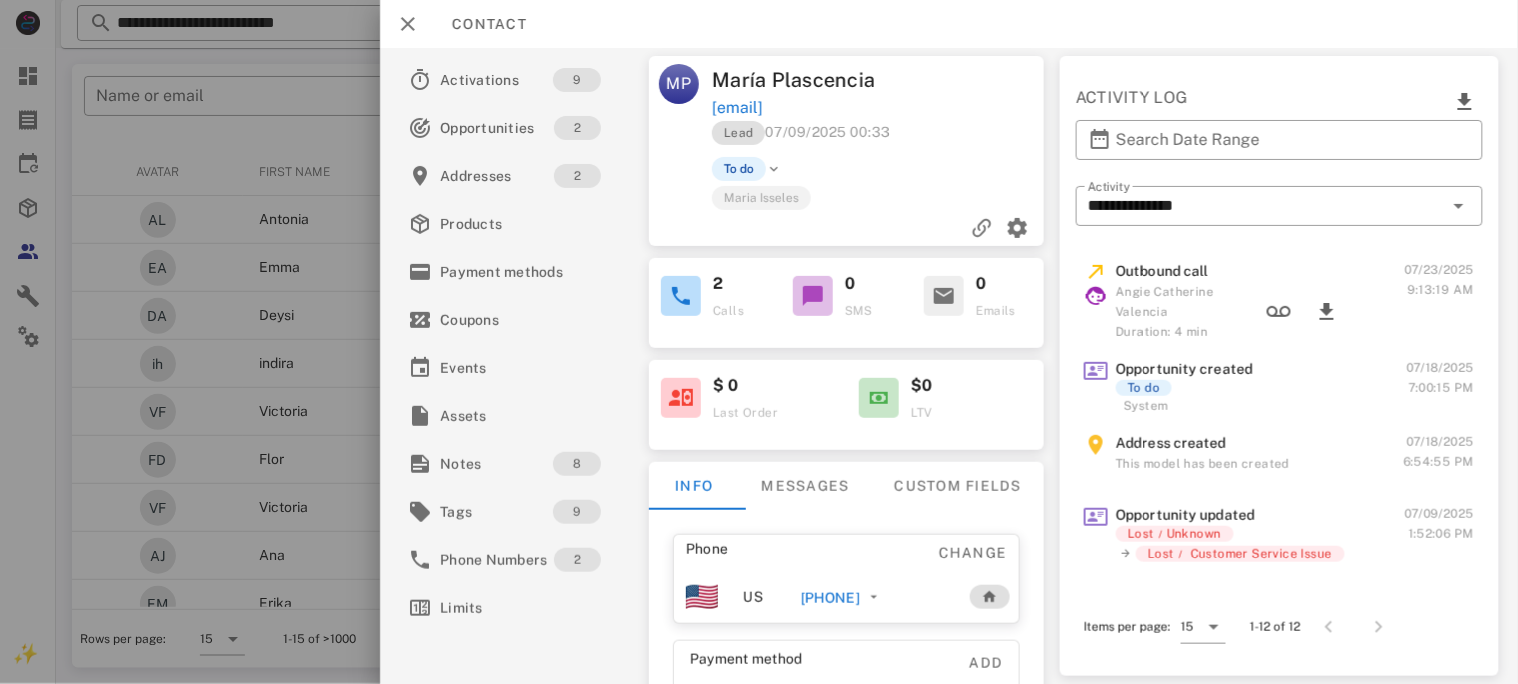 click on "[PHONE]" at bounding box center [830, 598] 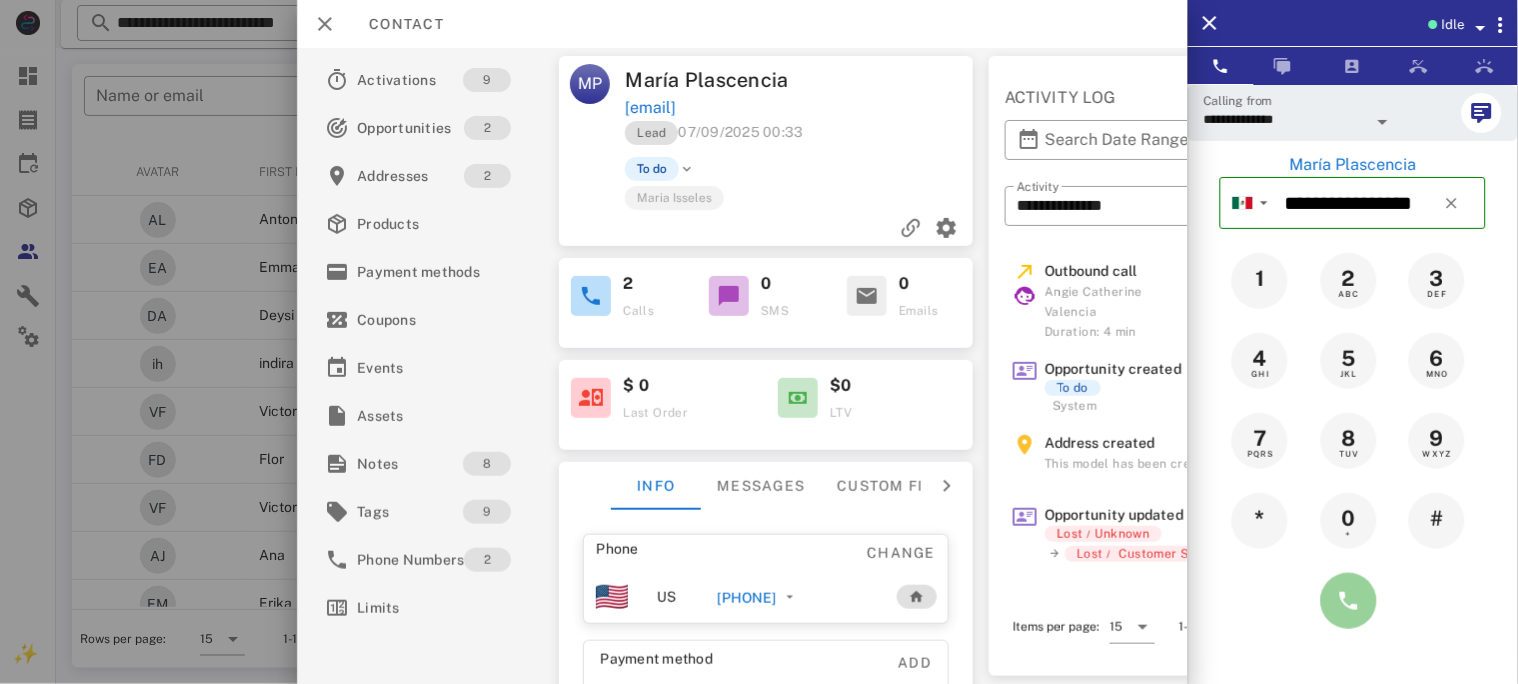 click at bounding box center [1349, 601] 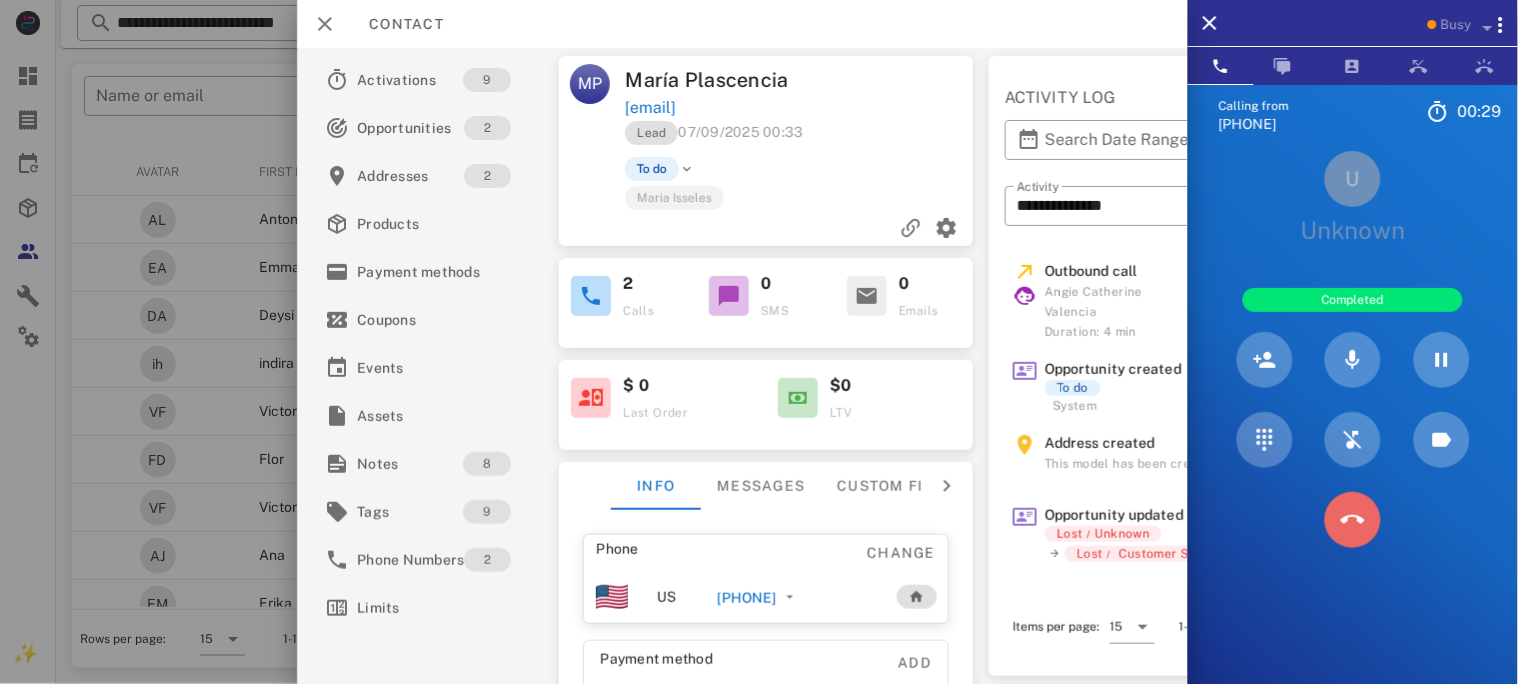 click at bounding box center [1353, 520] 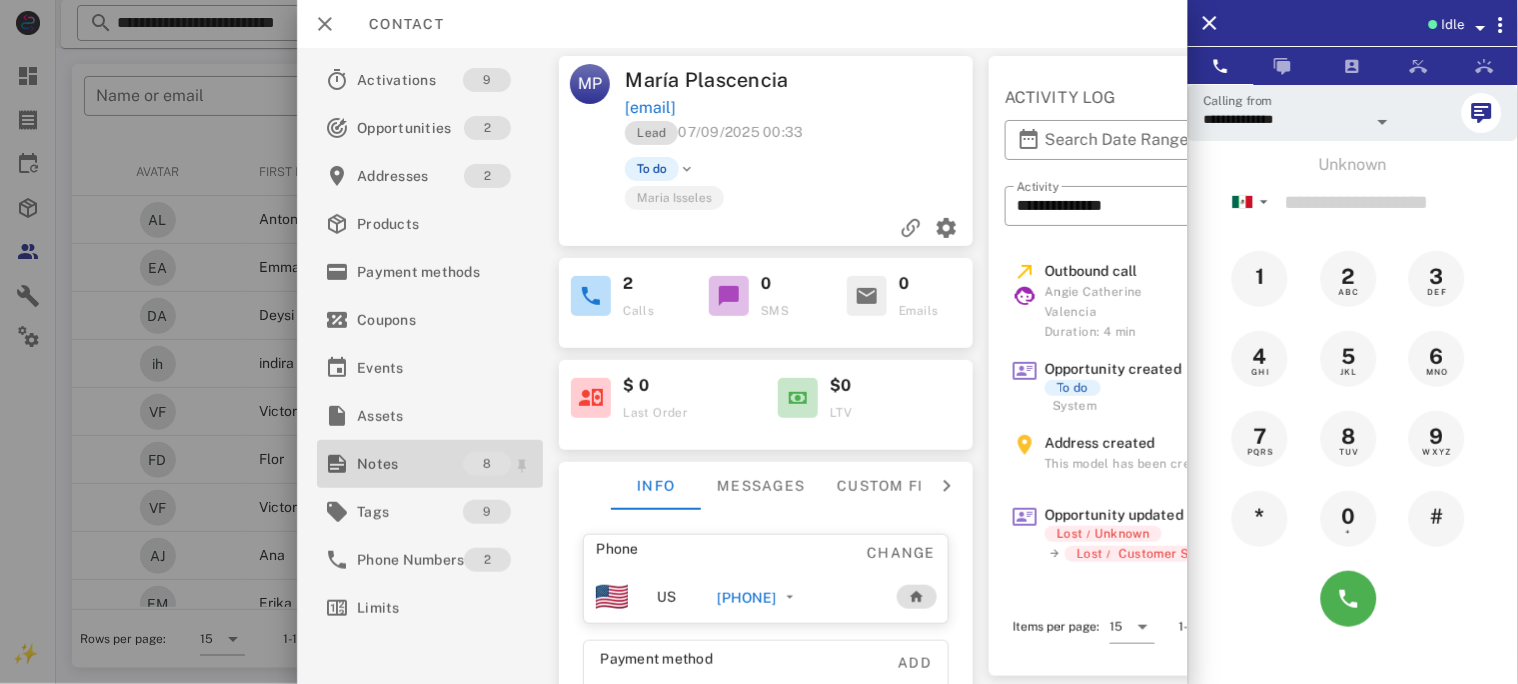 click on "Notes" at bounding box center (410, 464) 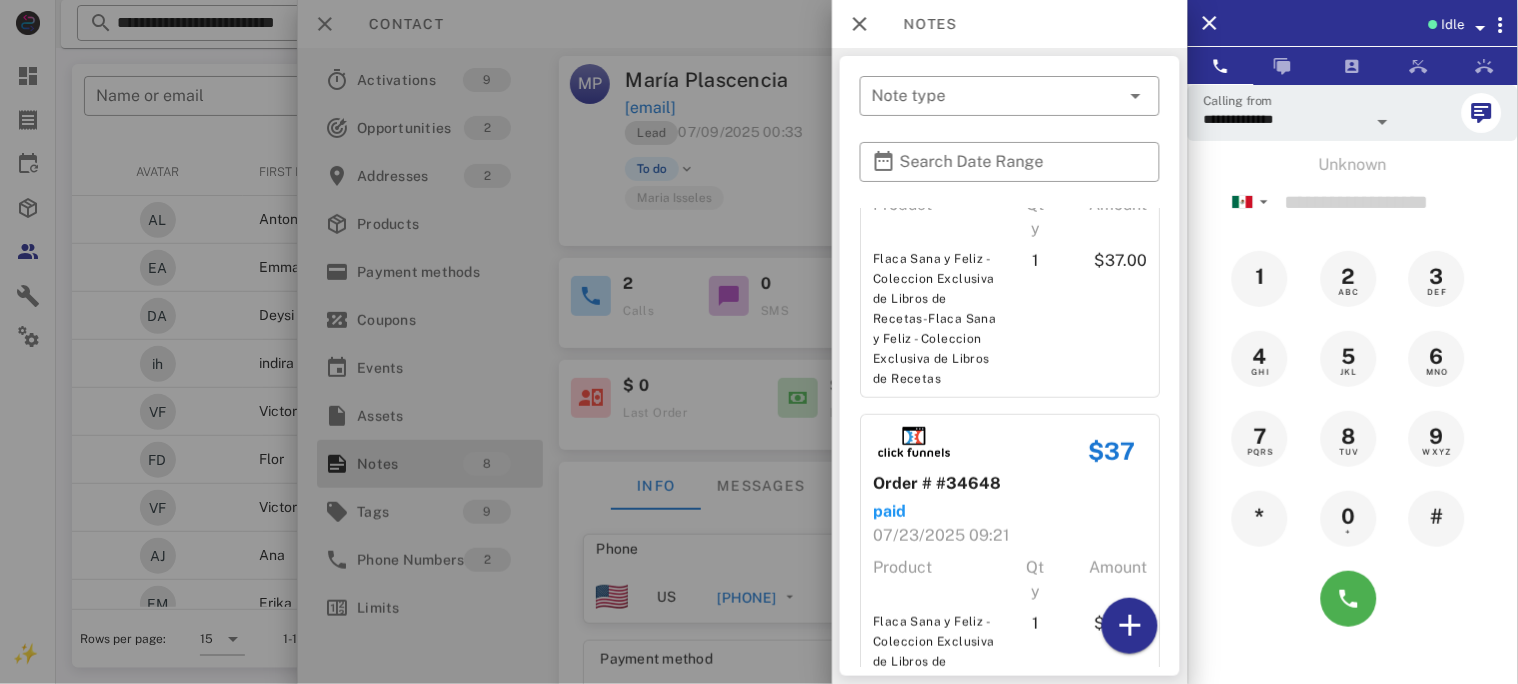scroll, scrollTop: 2127, scrollLeft: 0, axis: vertical 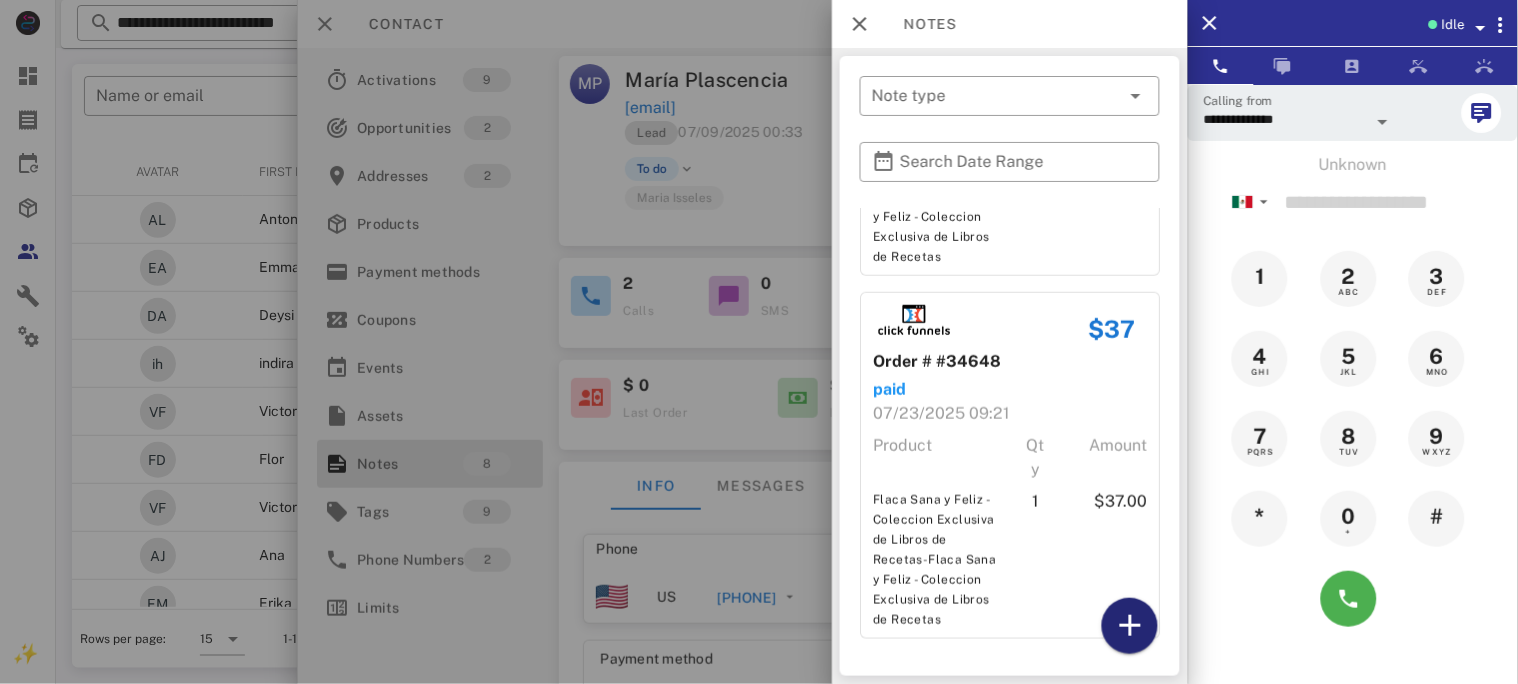 click at bounding box center (1130, 626) 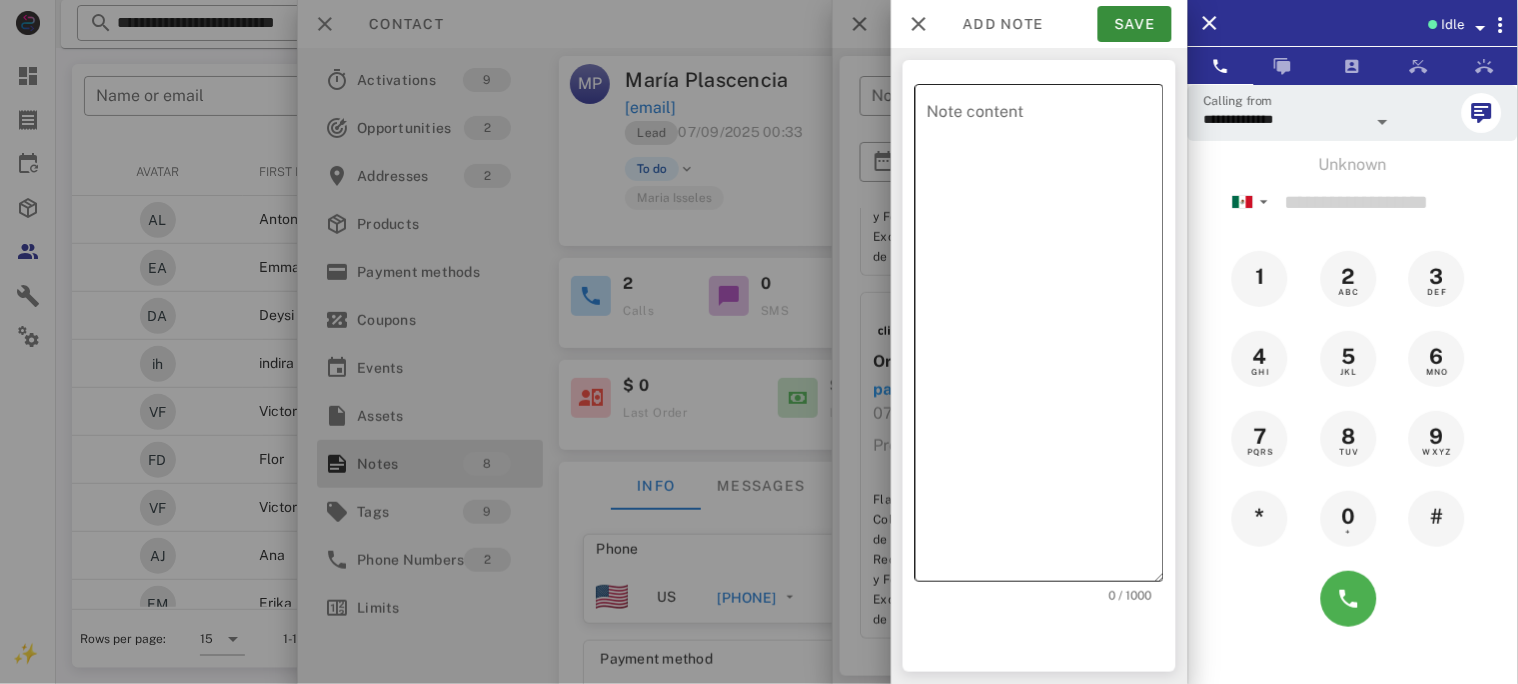click on "Note content" at bounding box center [1045, 338] 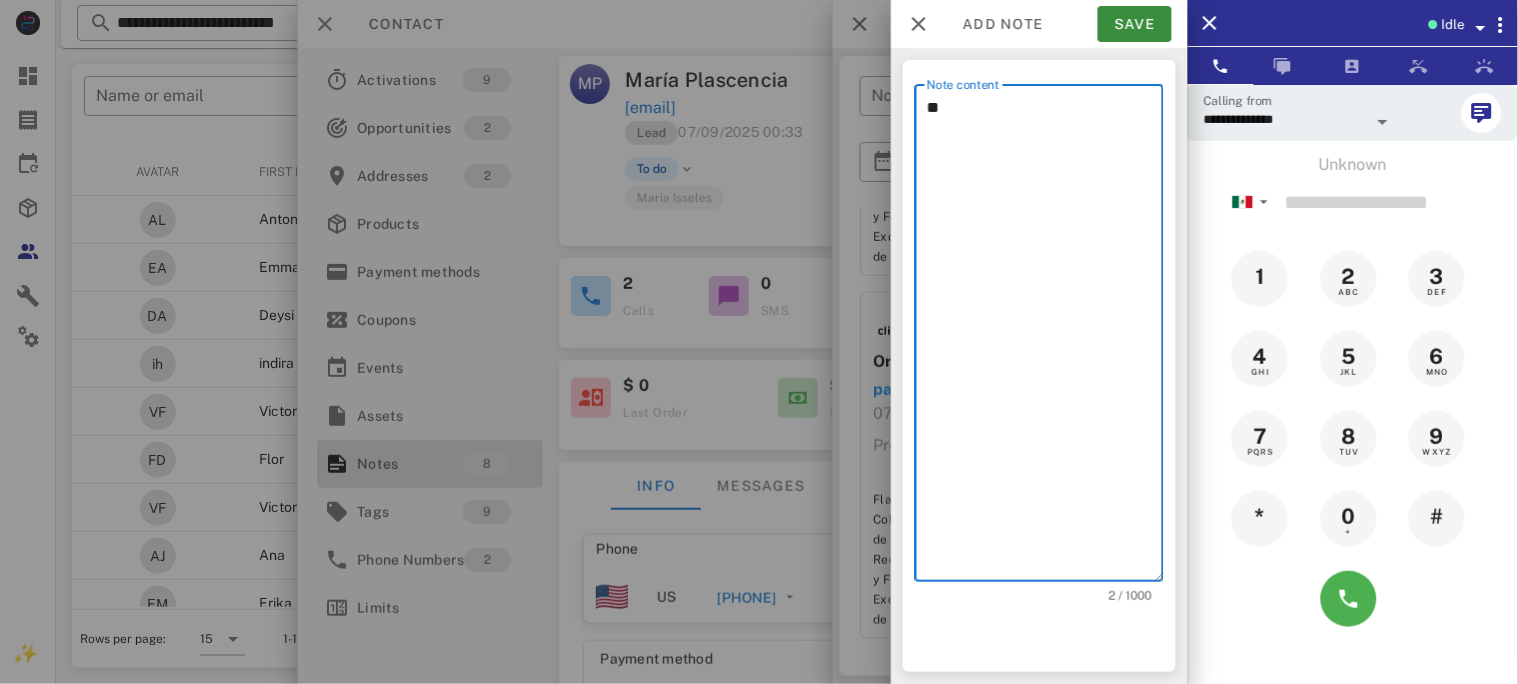 type on "*" 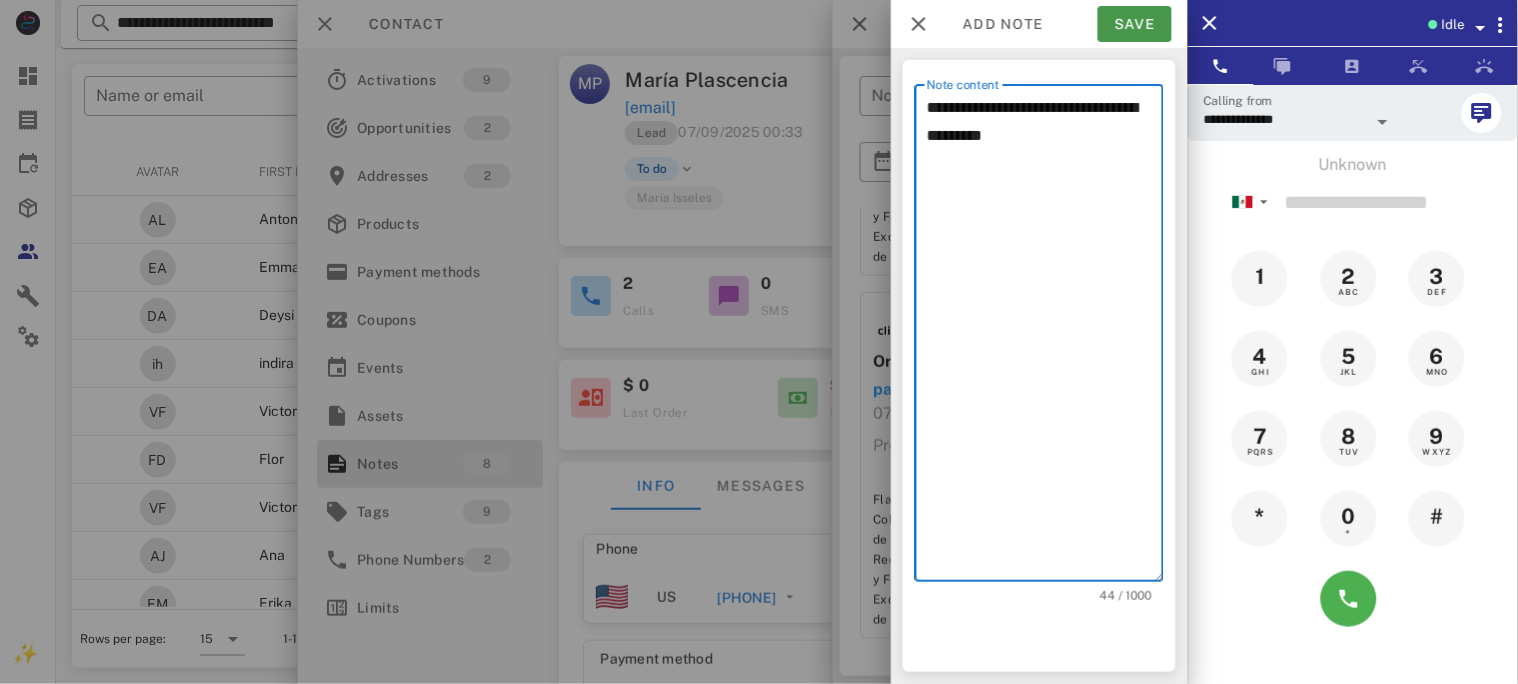 type on "**********" 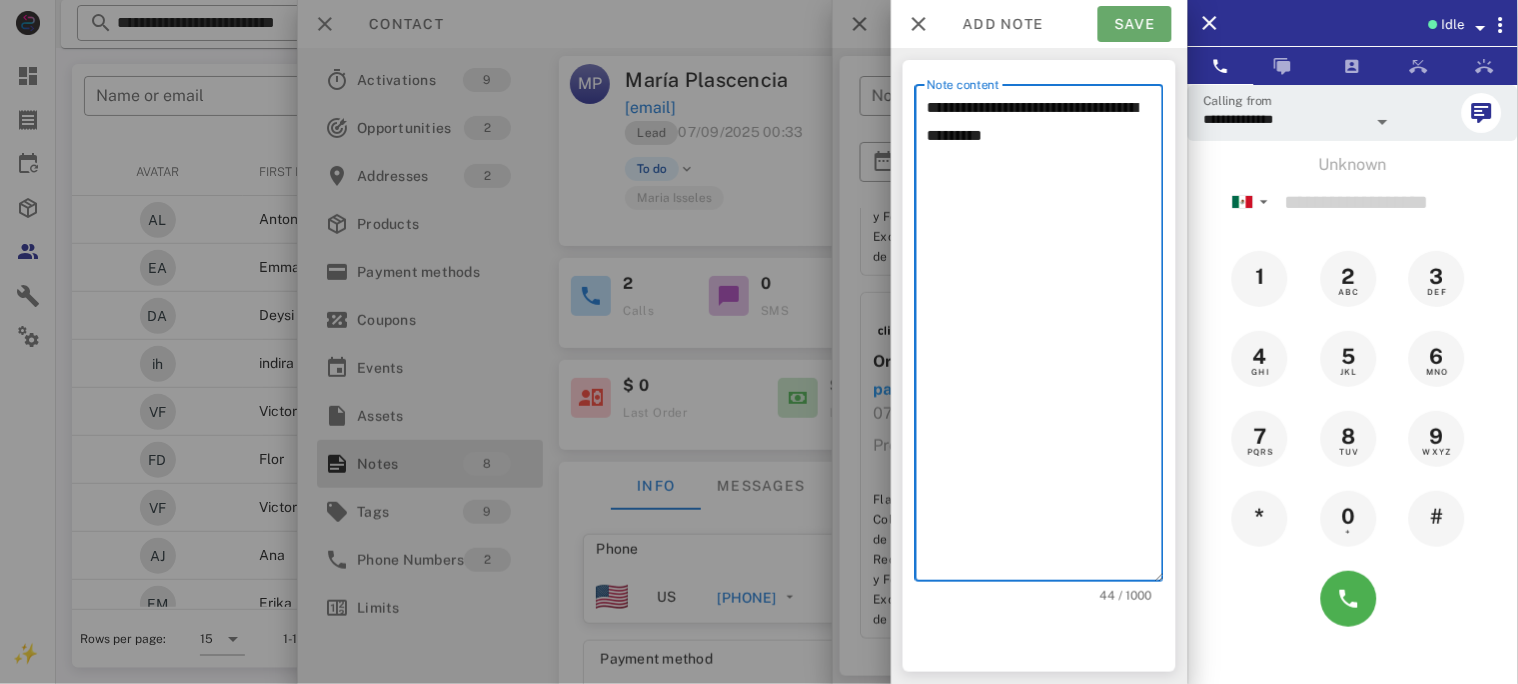 click on "Save" at bounding box center [1135, 24] 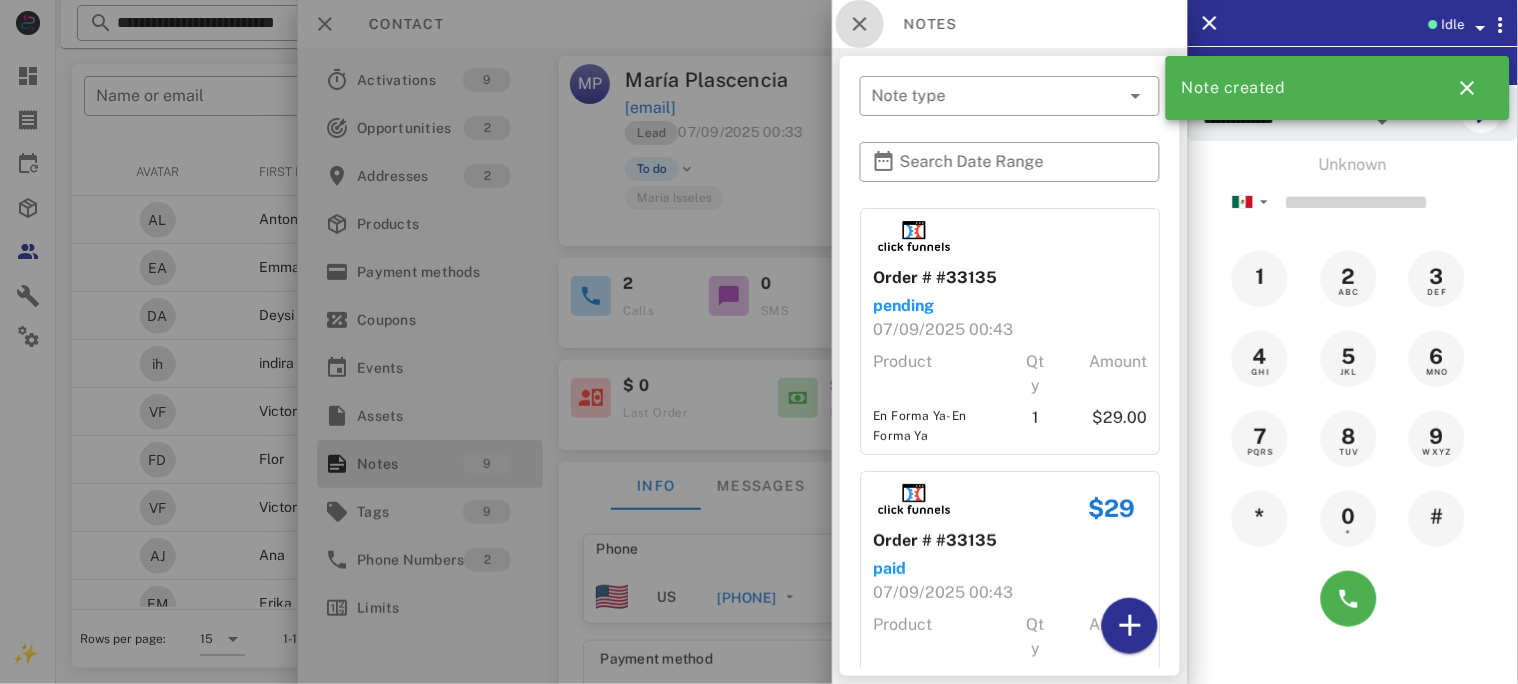 click at bounding box center (860, 24) 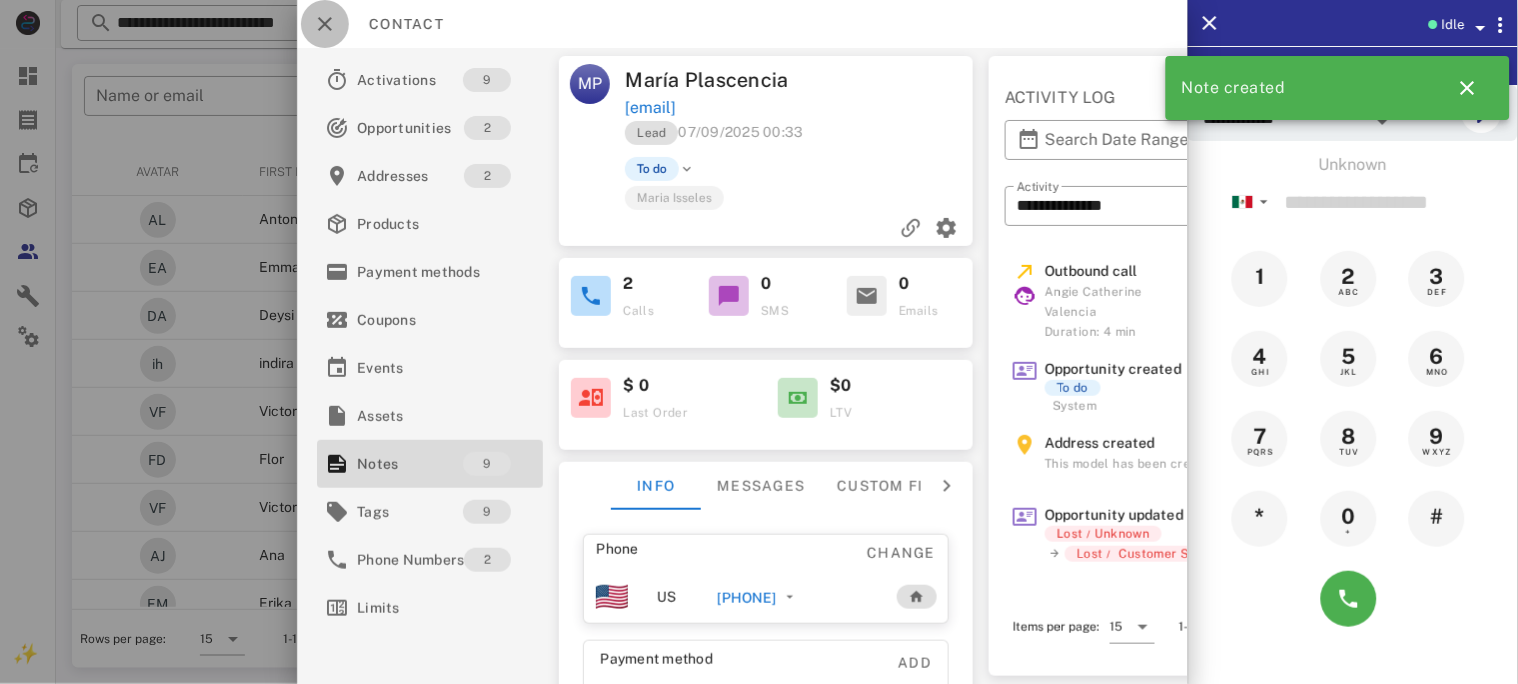 click at bounding box center (325, 24) 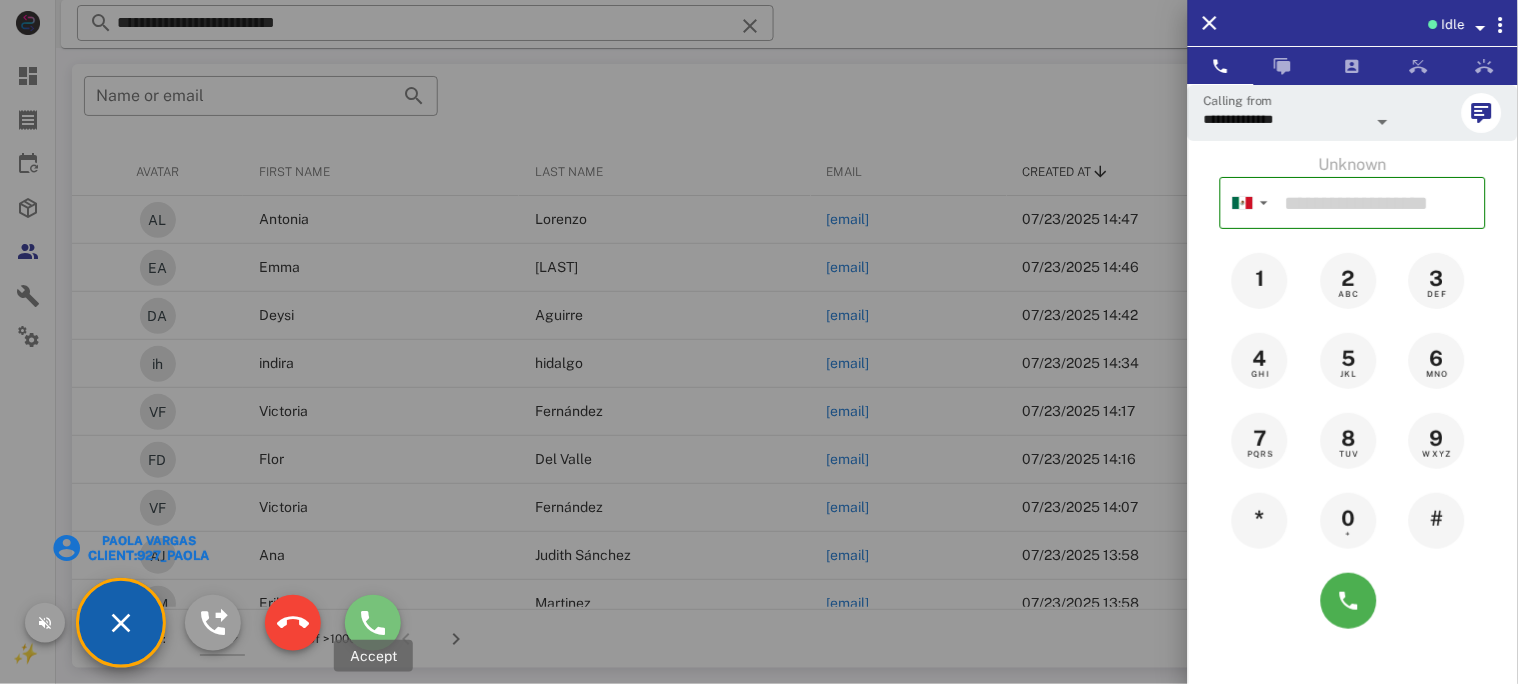 click at bounding box center [373, 623] 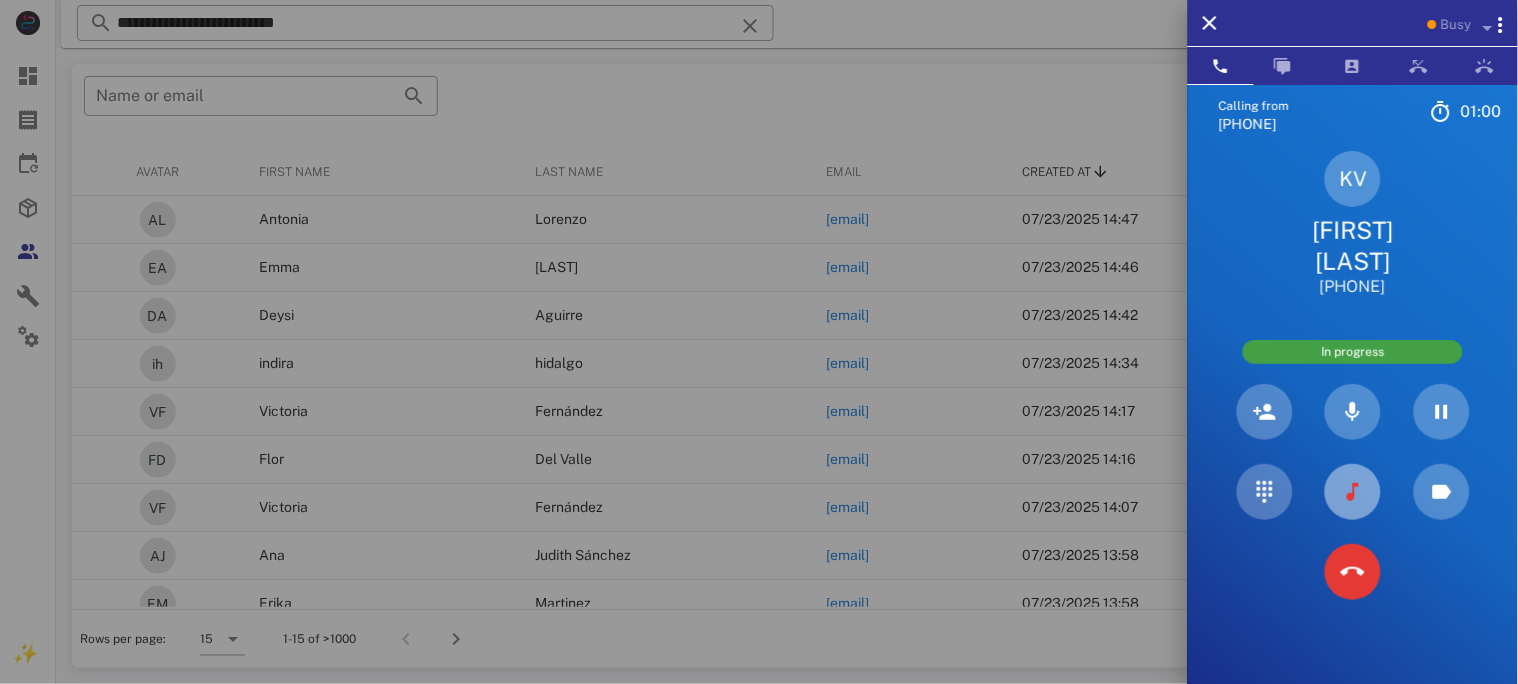 click at bounding box center [1353, 492] 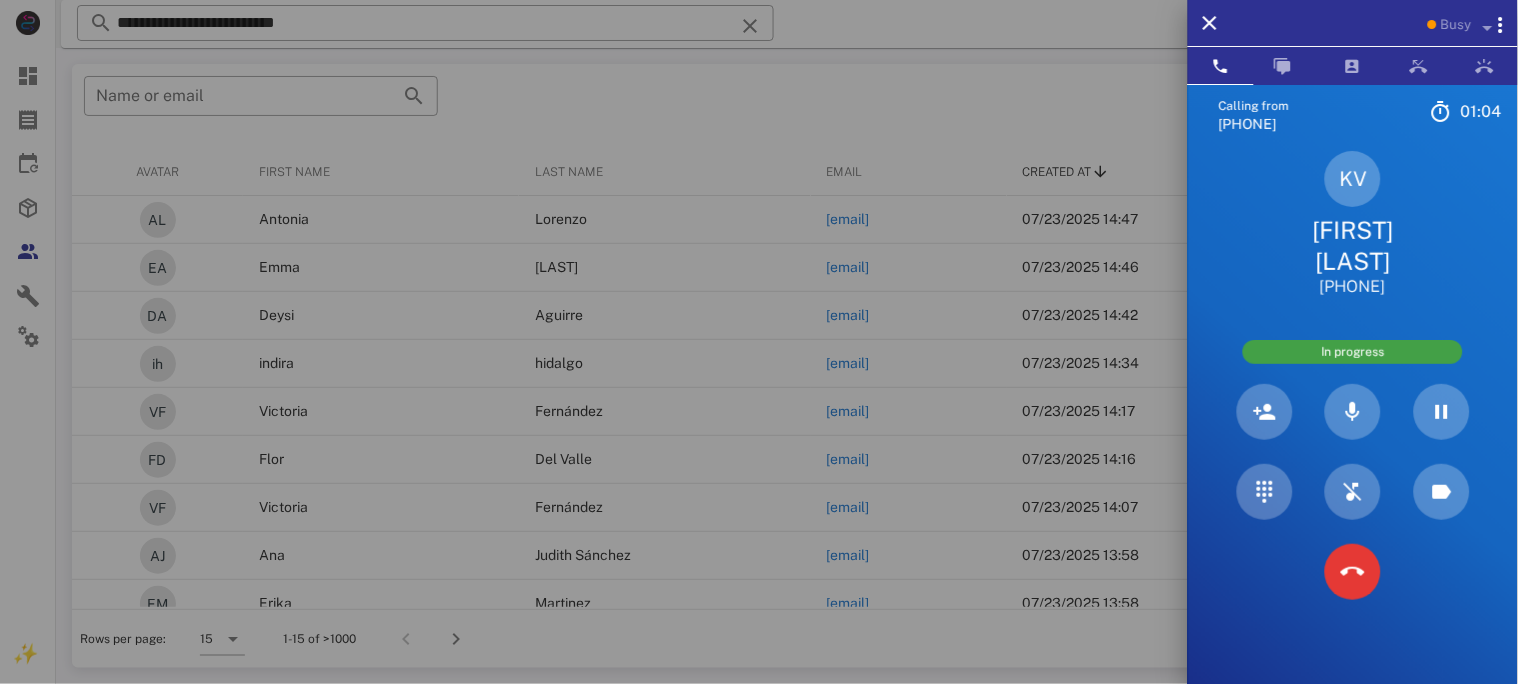 click on "[FIRST] [LAST]" at bounding box center (1353, 246) 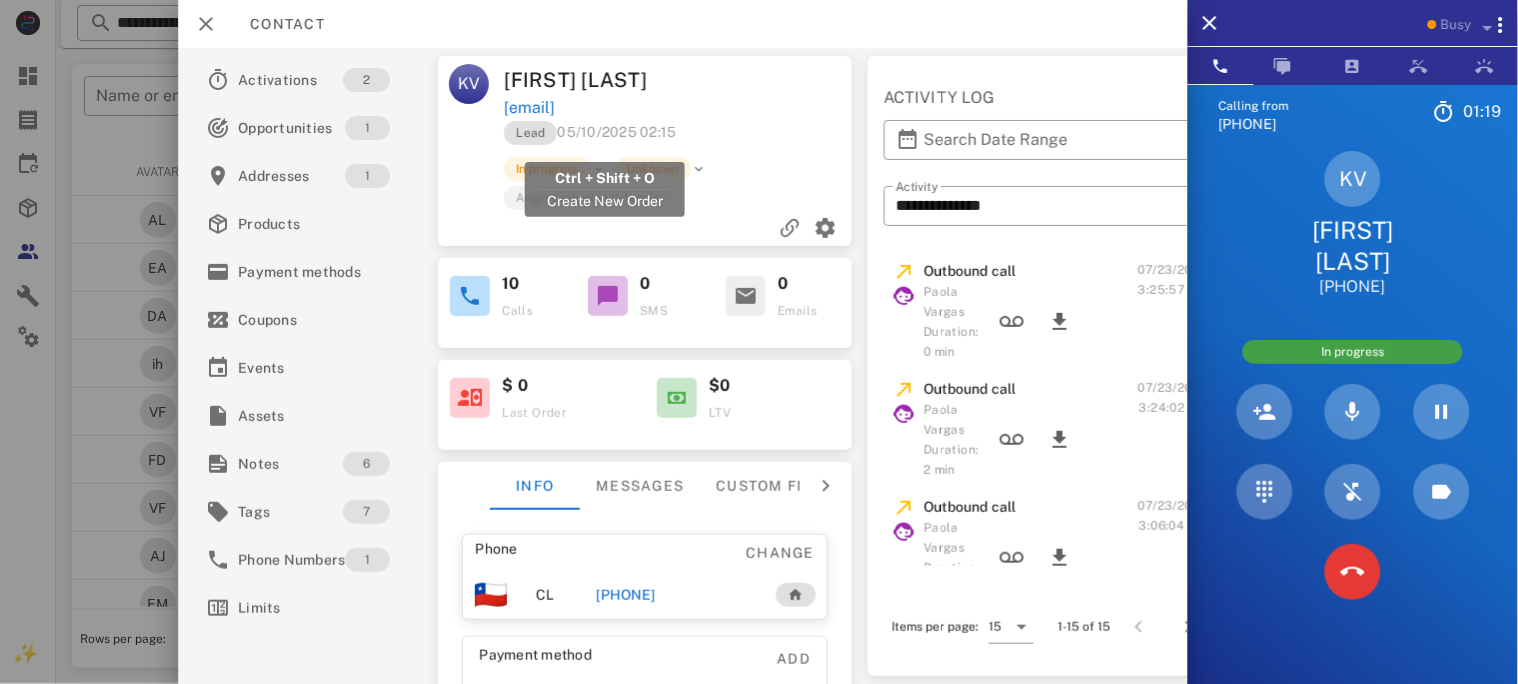 drag, startPoint x: 726, startPoint y: 138, endPoint x: 508, endPoint y: 136, distance: 218.00917 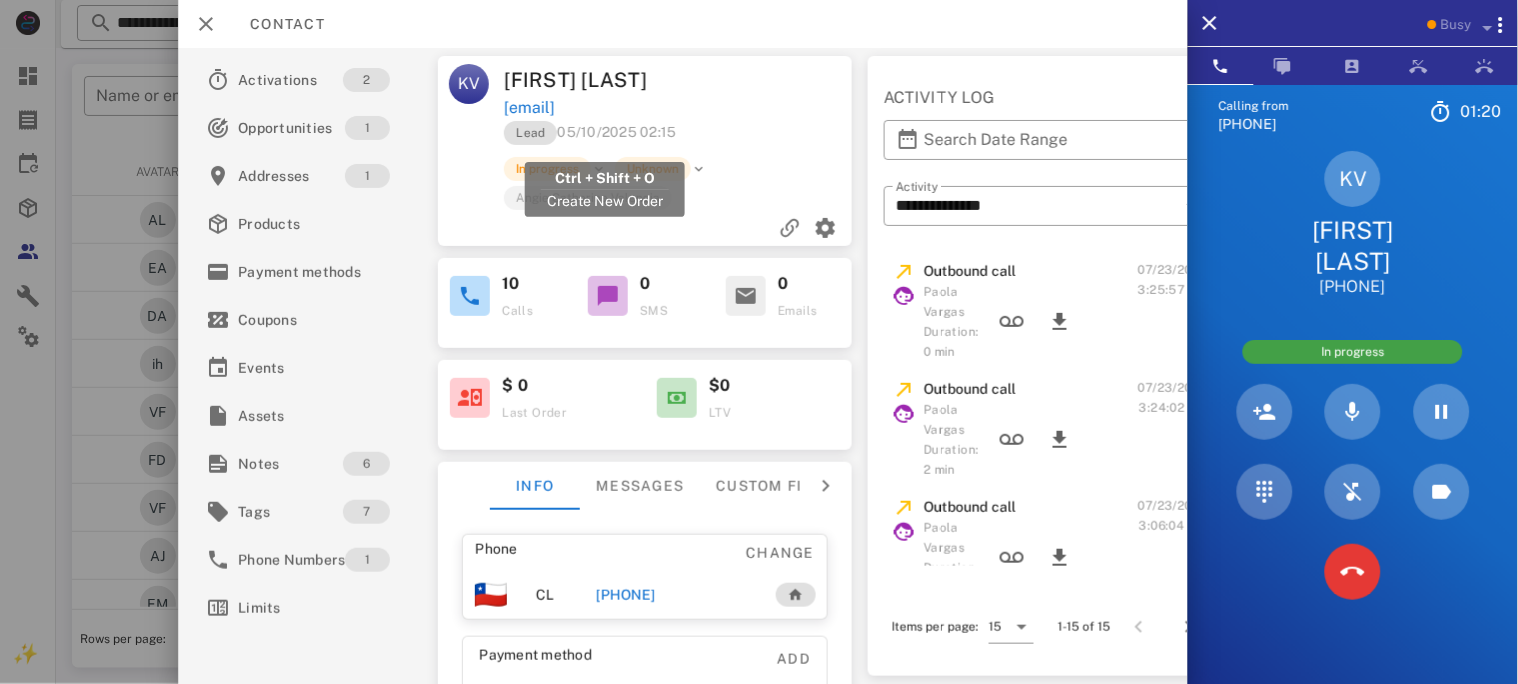 copy on "[EMAIL]" 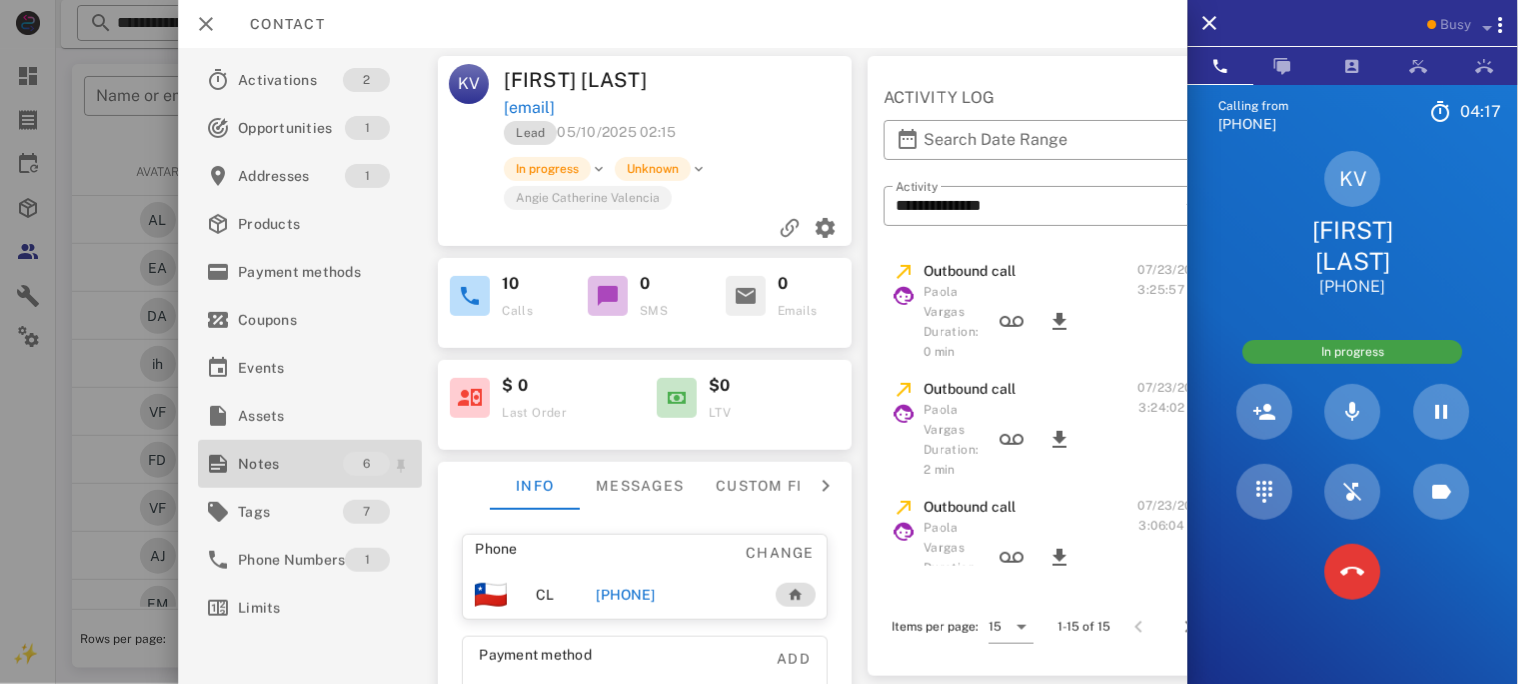 click on "Notes" at bounding box center [290, 464] 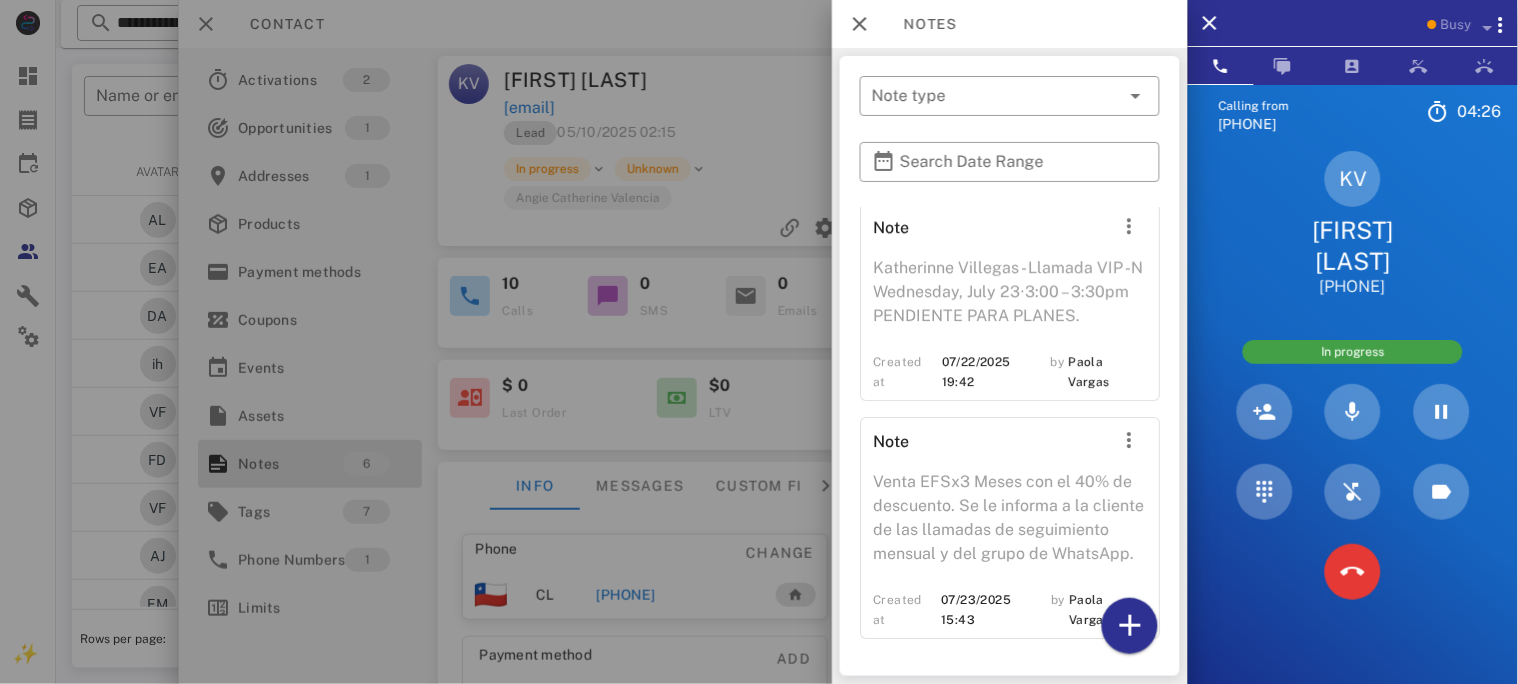 scroll, scrollTop: 1486, scrollLeft: 0, axis: vertical 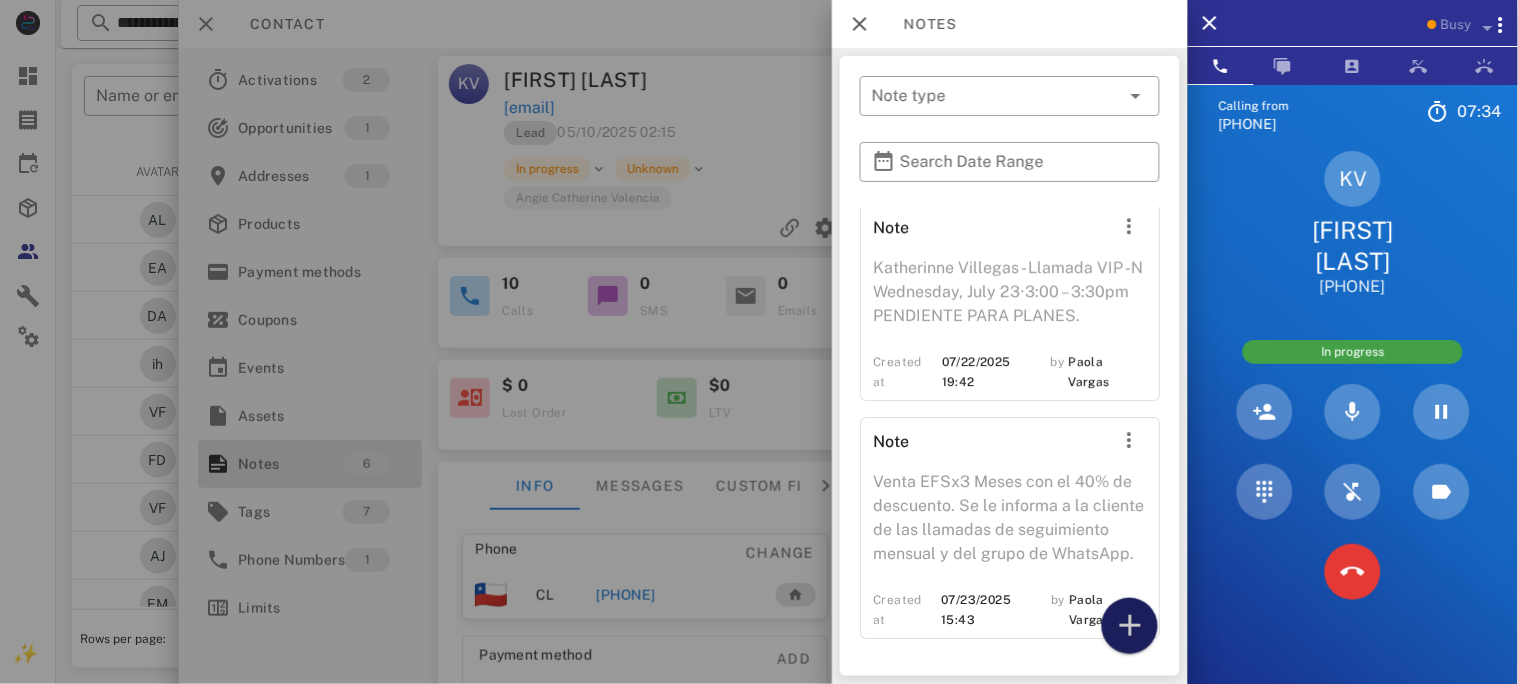 click at bounding box center (1130, 626) 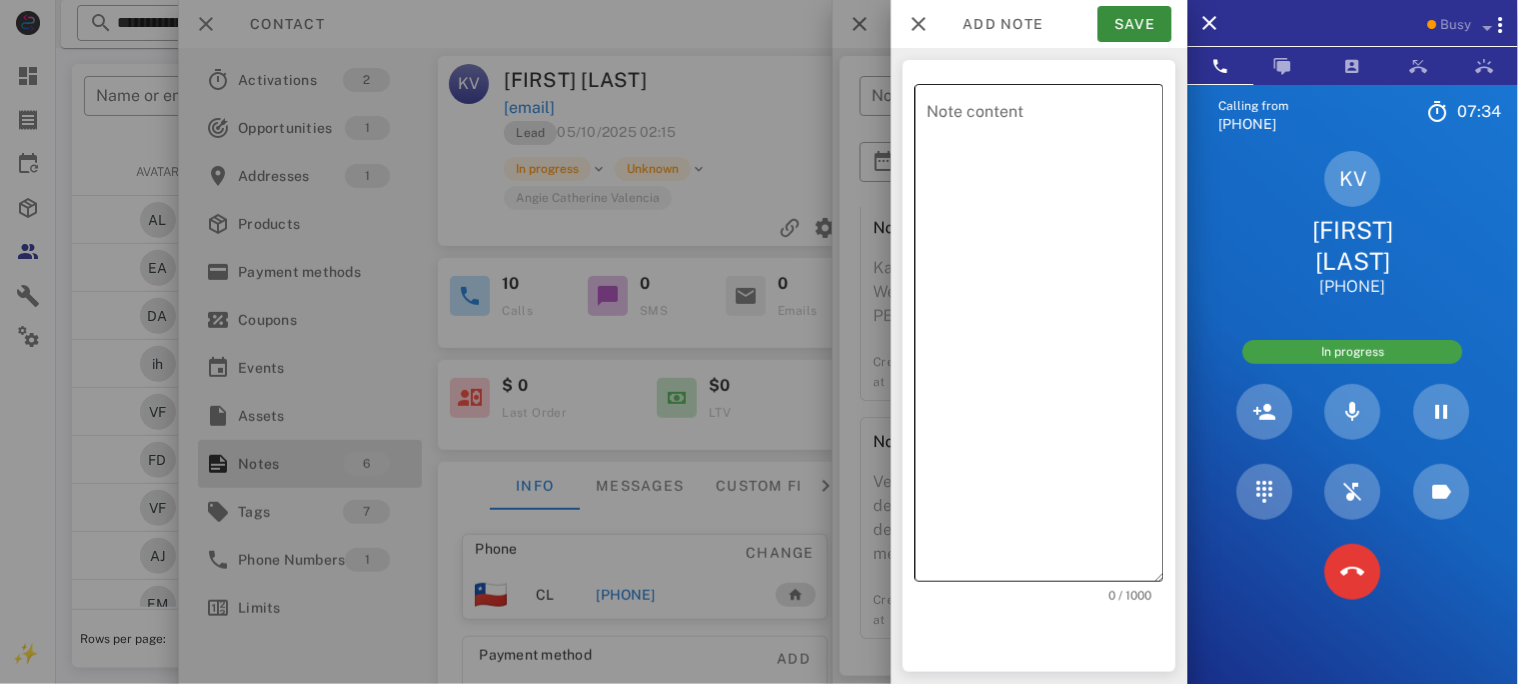 click on "Note content" at bounding box center (1045, 338) 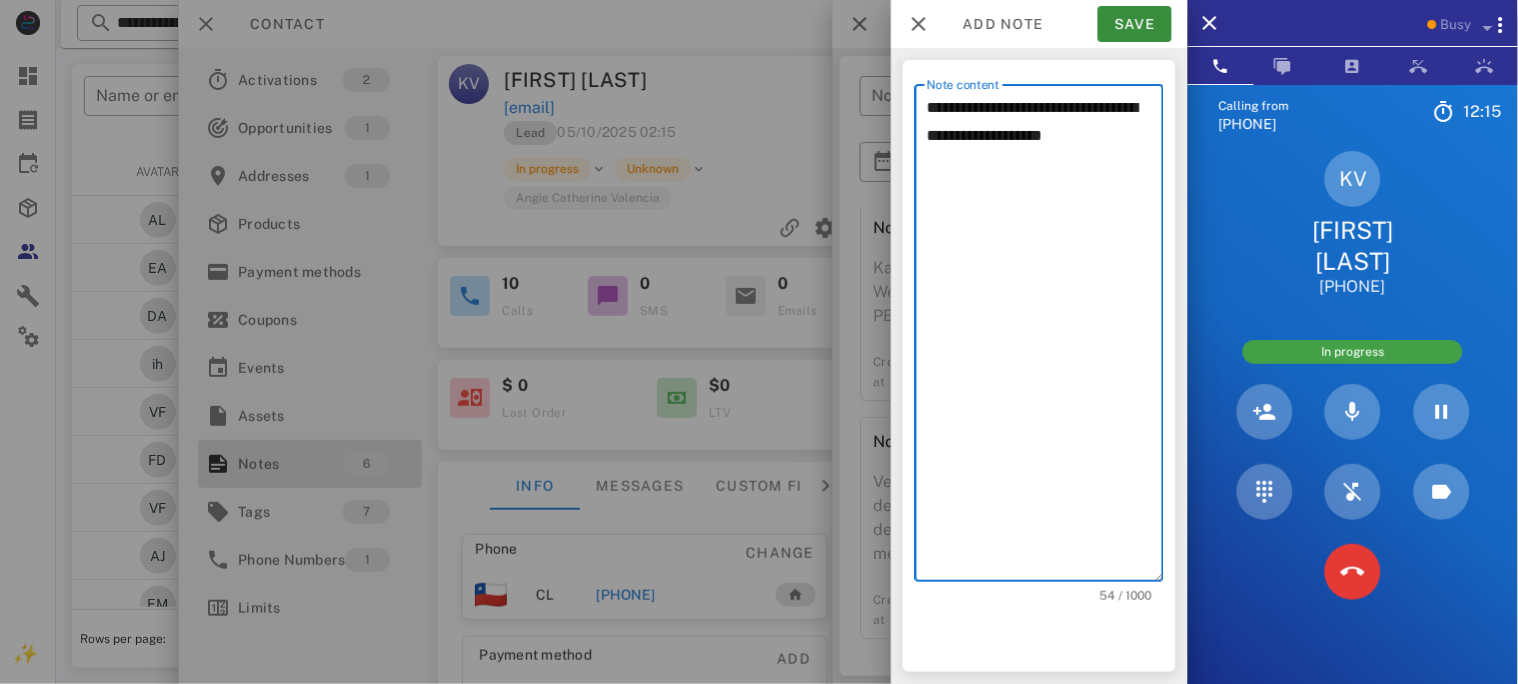 click on "**********" at bounding box center [1045, 338] 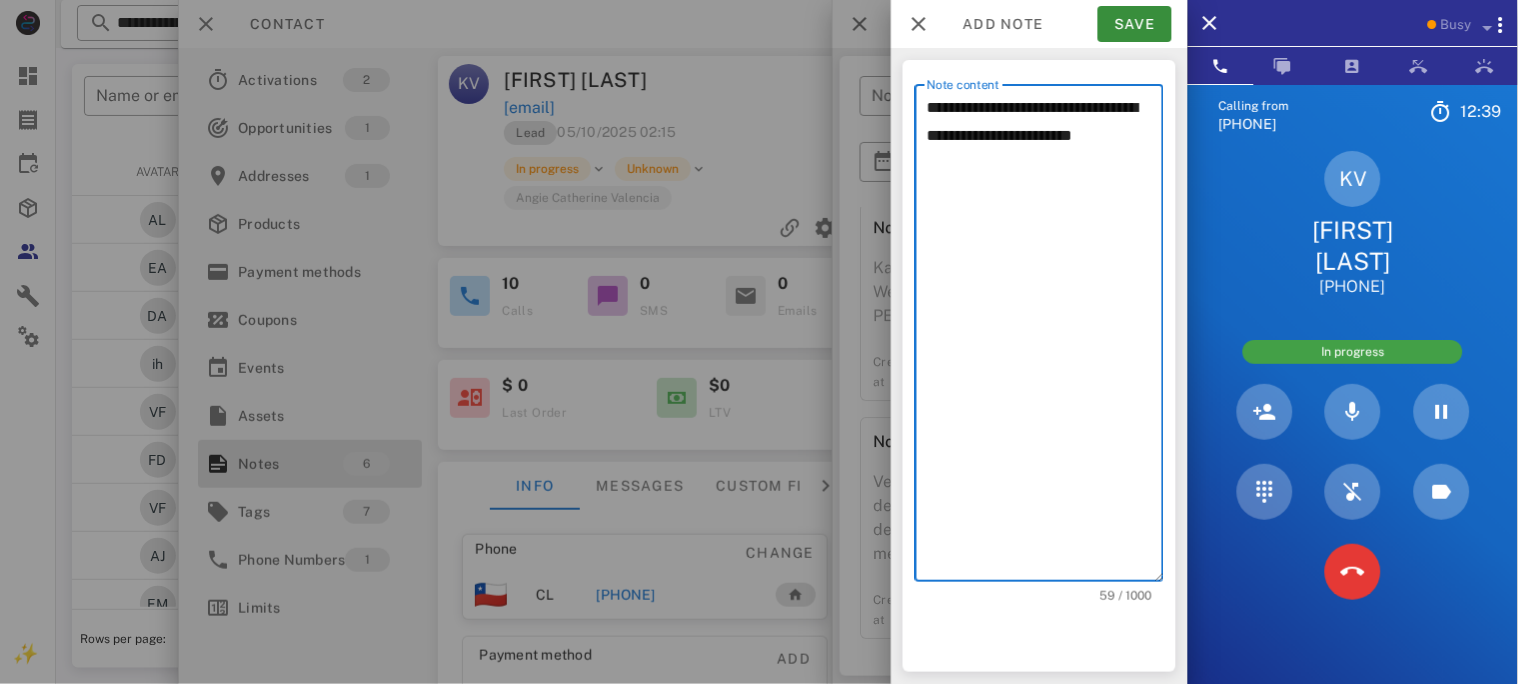 click on "**********" at bounding box center (1045, 338) 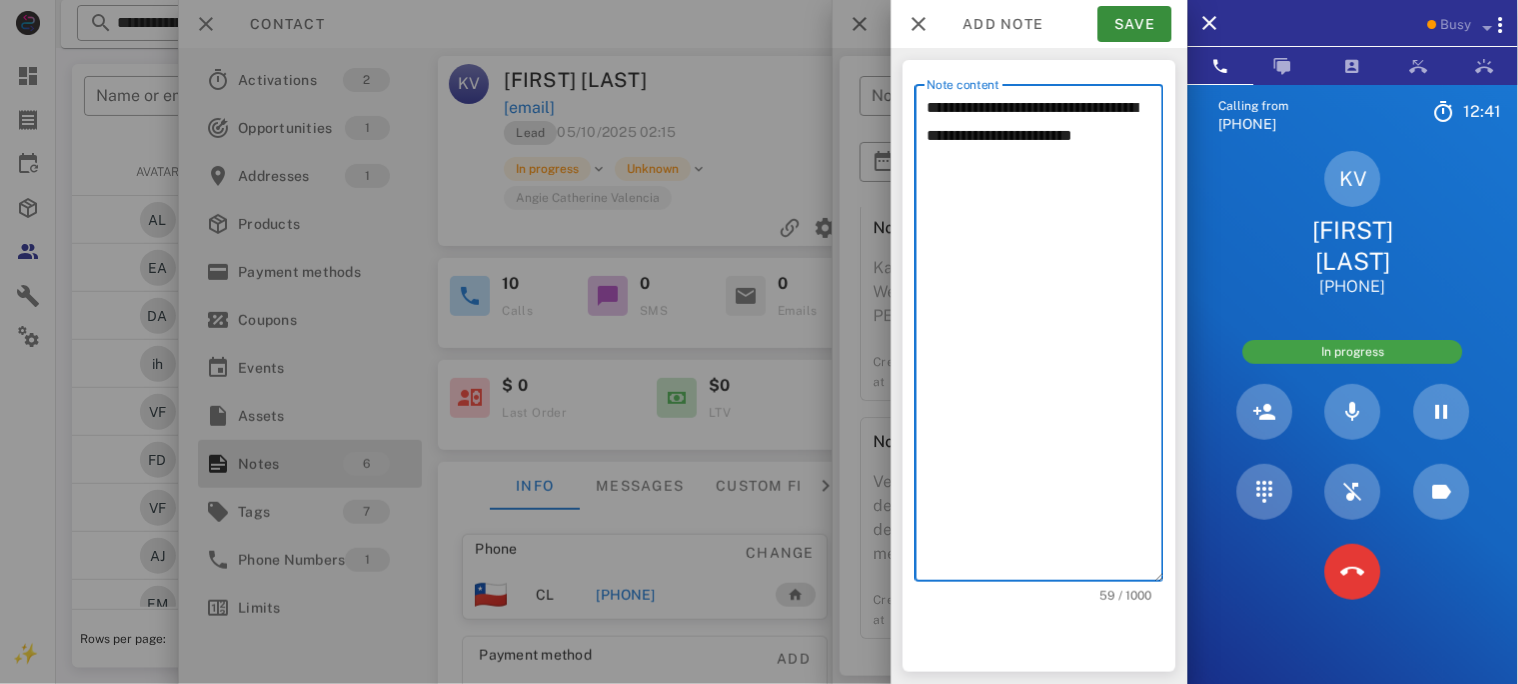 click on "**********" at bounding box center [1045, 338] 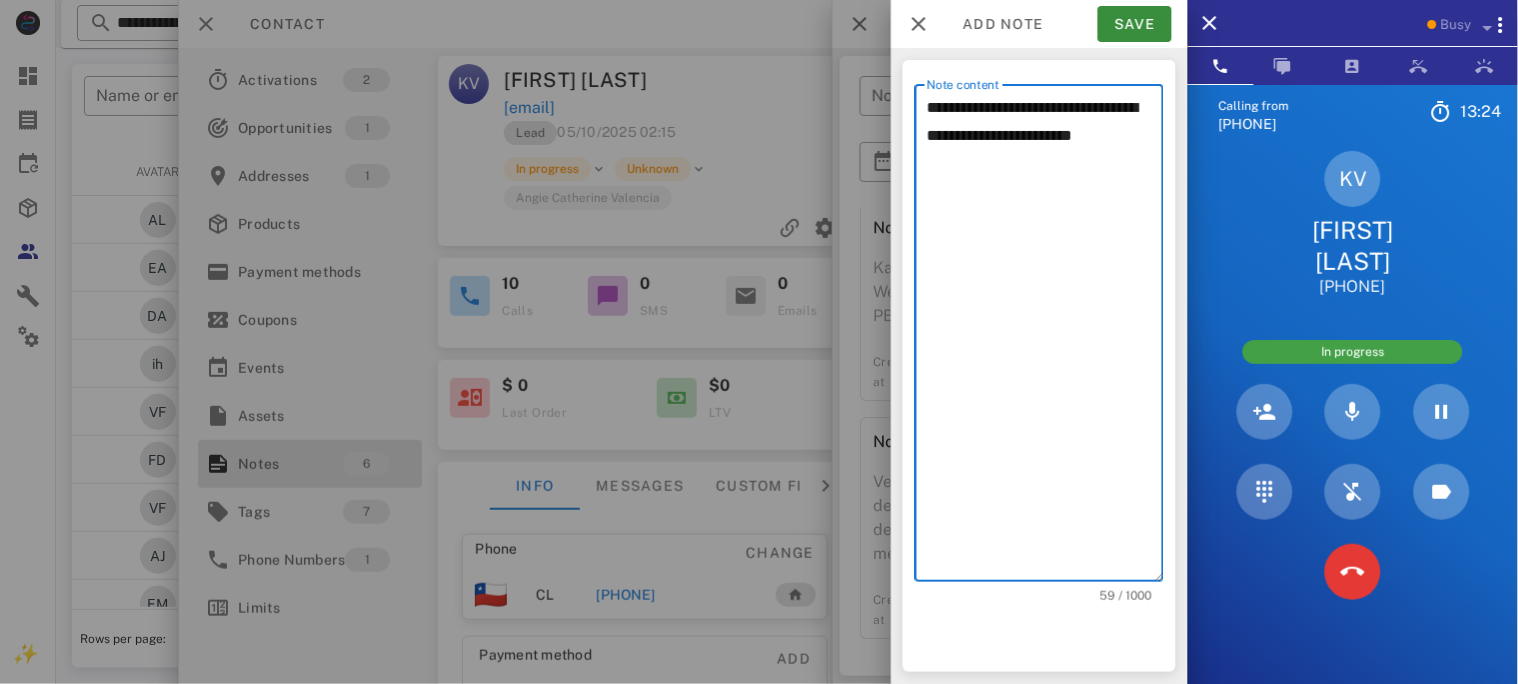 type on "**********" 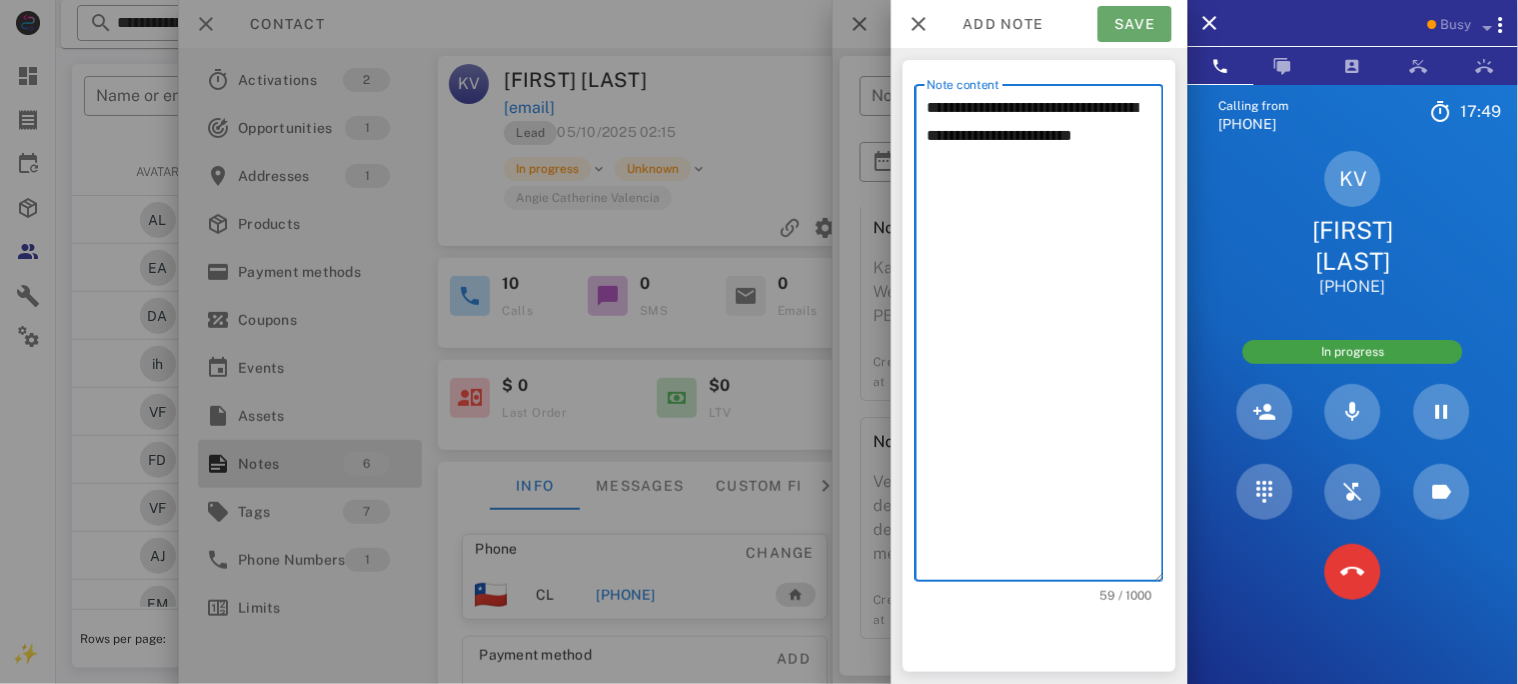 click on "Save" at bounding box center (1135, 24) 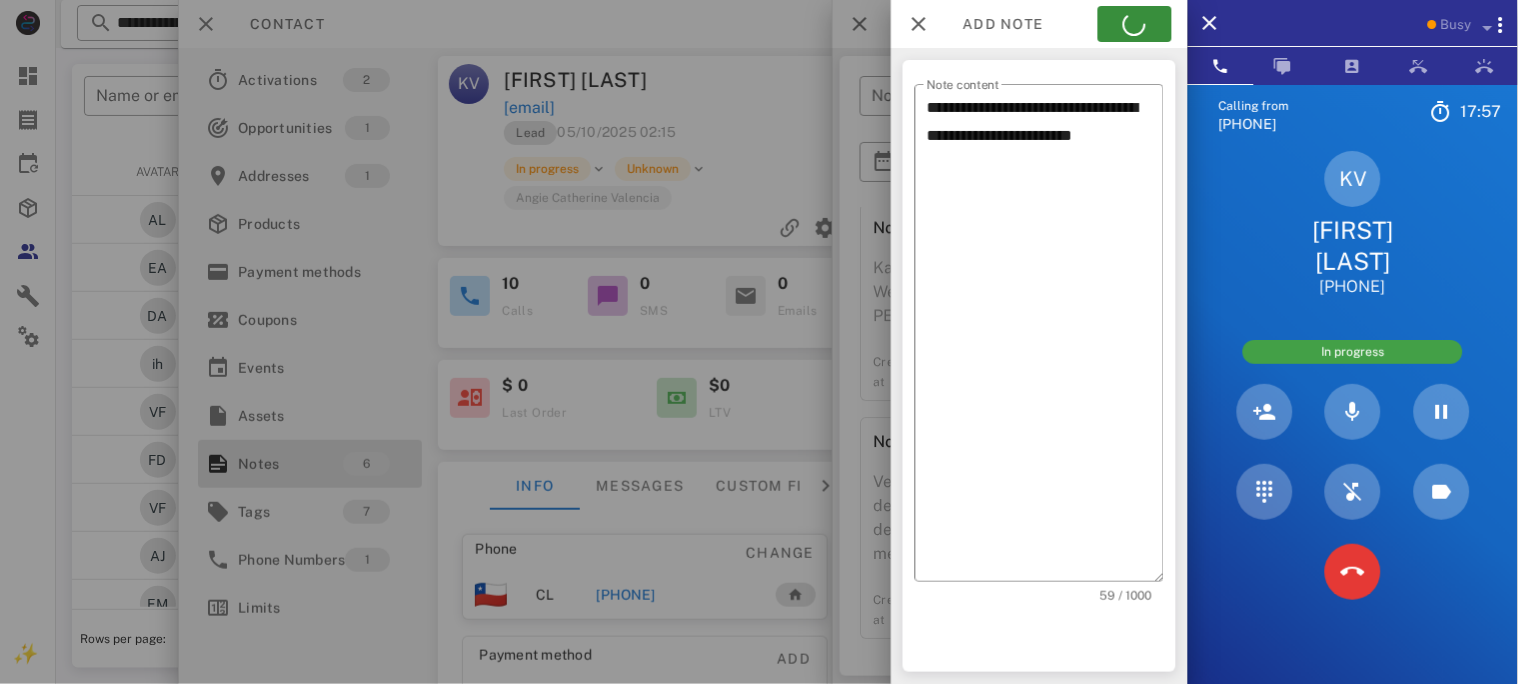 click at bounding box center (759, 342) 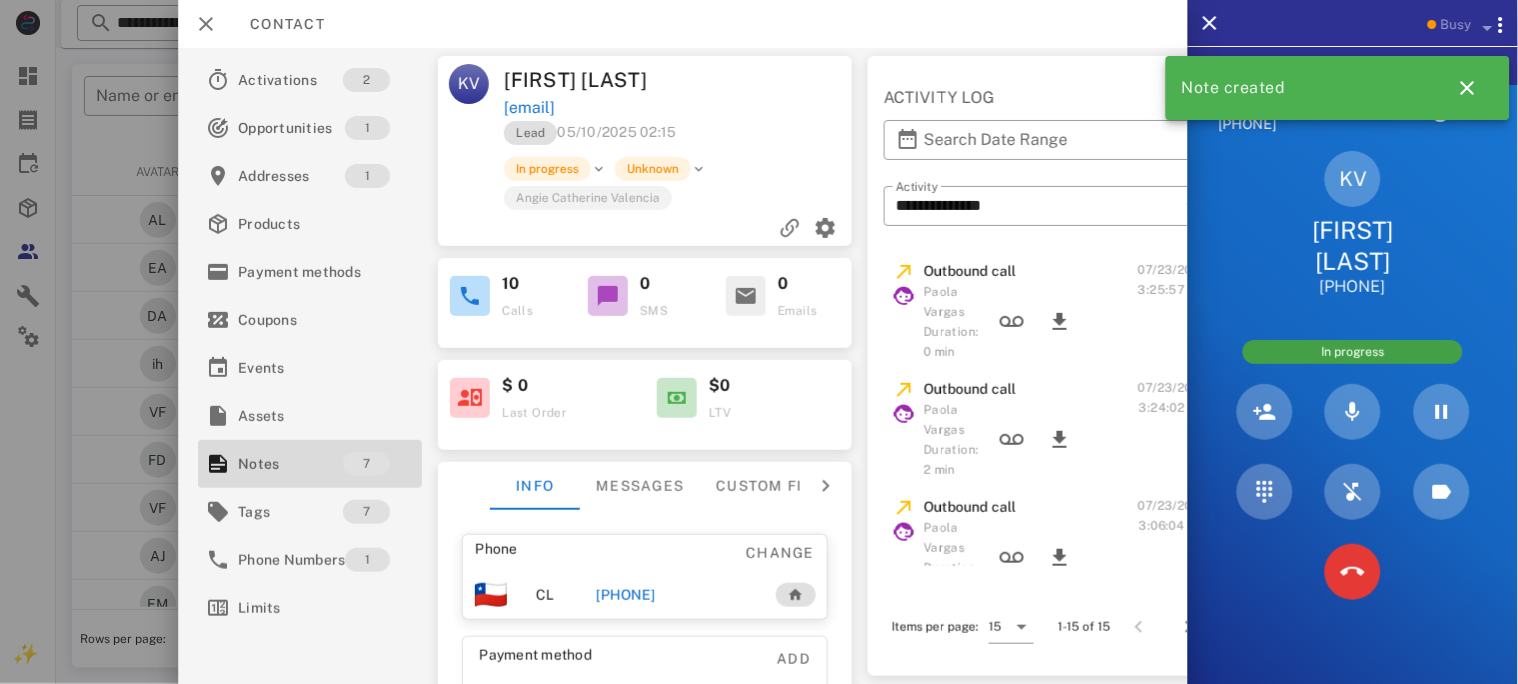 click on "Busy  Calling from [PHONE] 17: 57  Unknown      ▼     Andorra
+376
Argentina
+54
Aruba
+297
Australia
+61
Belgium (België)
+32
Bolivia
+591
Brazil (Brasil)
+55
Canada
+1
Chile
+56
Colombia
+57
Costa Rica
+506
Dominican Republic (República Dominicana)
+1
Ecuador
+593
El Salvador
+503
France
+33
Germany (Deutschland)
+49
Guadeloupe
+590
Guatemala
+502
Honduras
+504
Iceland (Ísland)
+354
India (भारत)
+91
Israel (‫ישראל‬‎)
+972
Italy (Italia)     Japan (日本)" at bounding box center (787, 48) 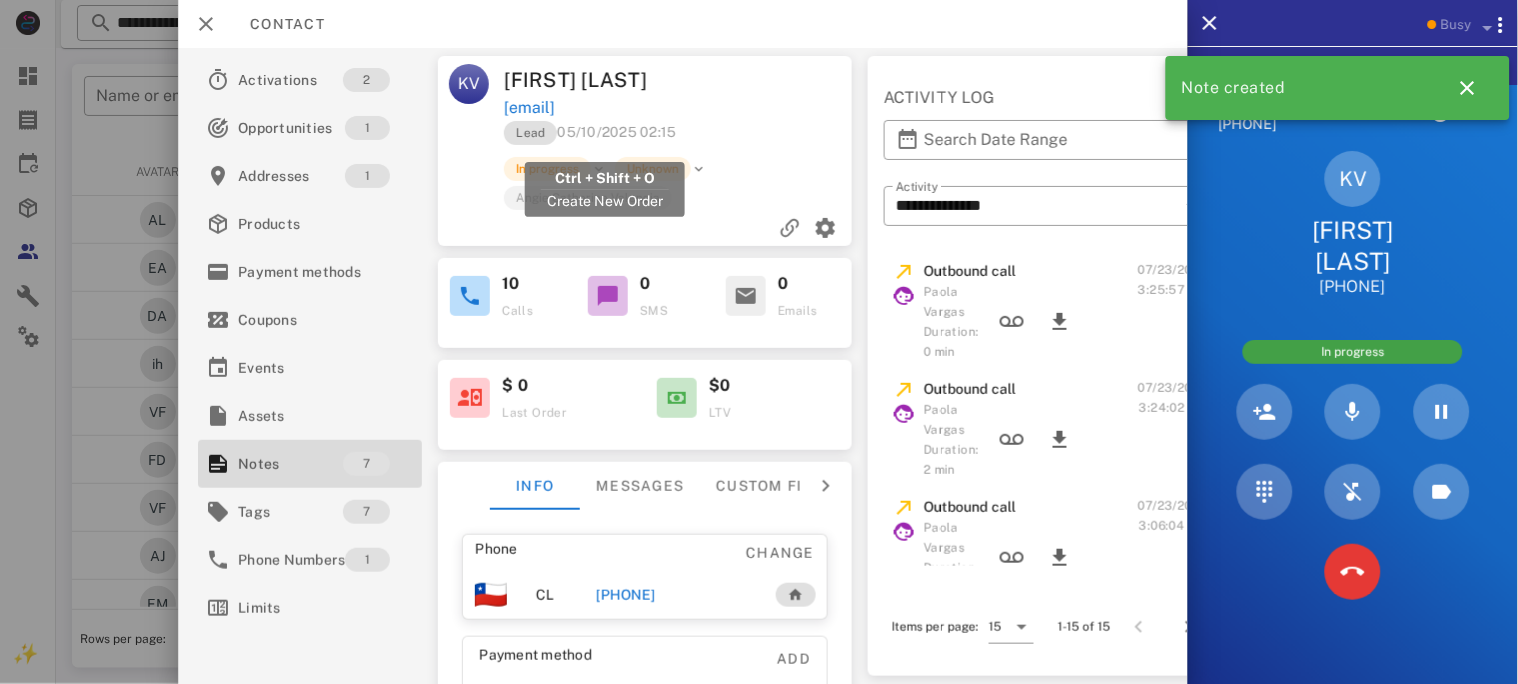 drag, startPoint x: 726, startPoint y: 136, endPoint x: 506, endPoint y: 135, distance: 220.00227 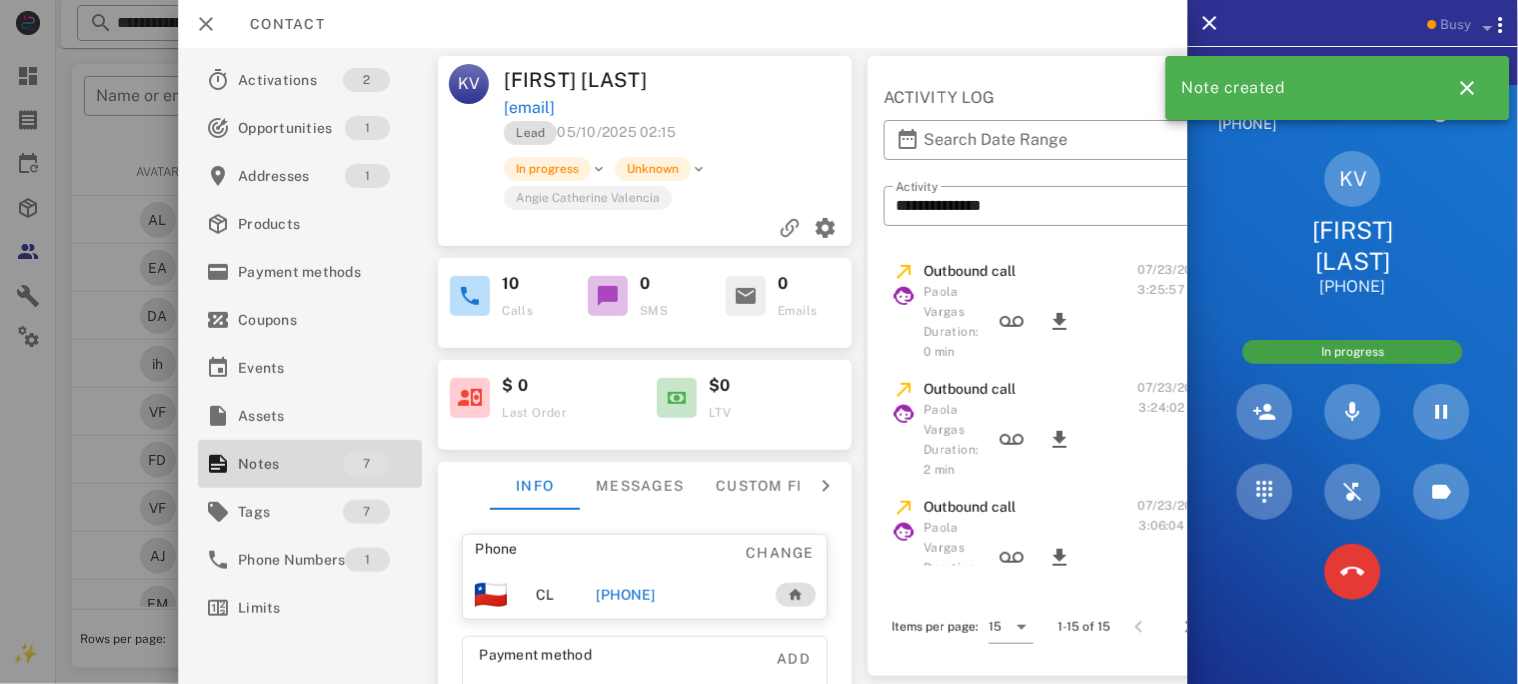 copy on "[EMAIL]" 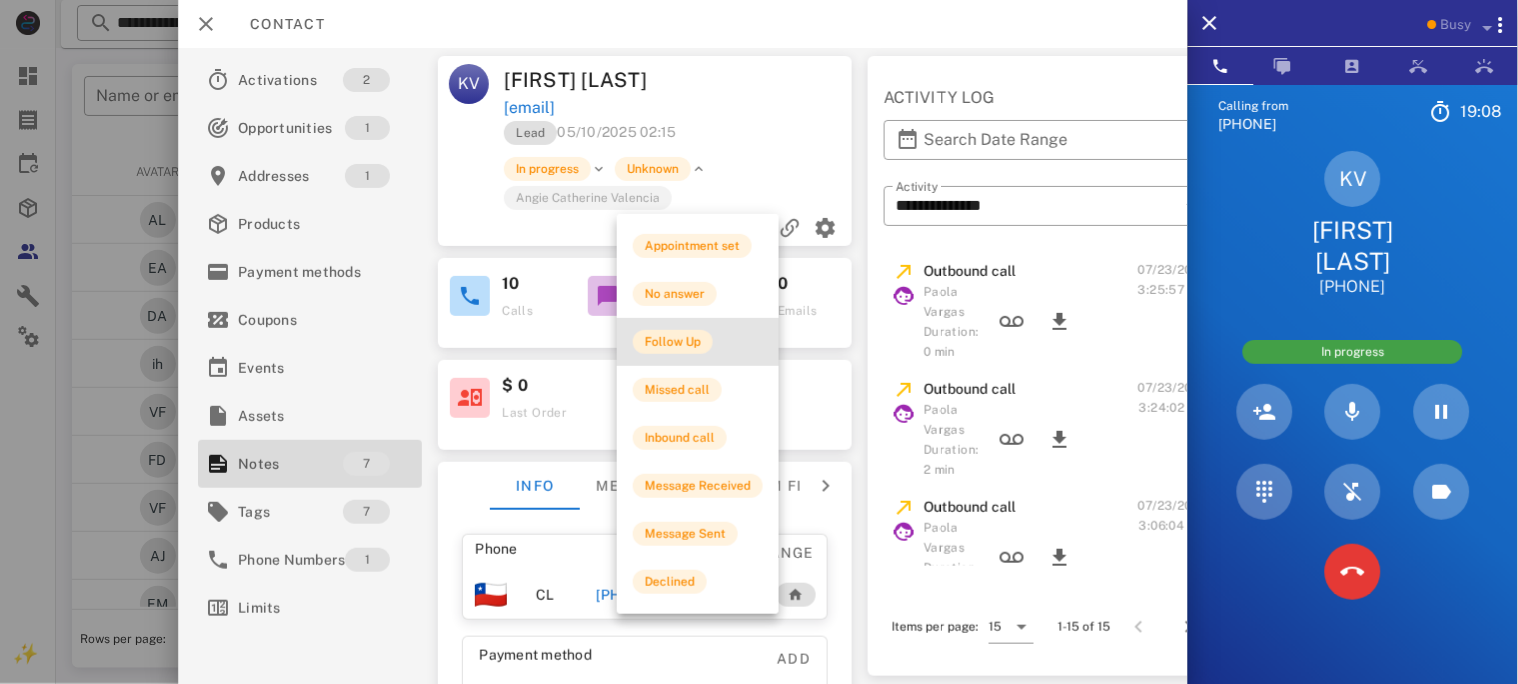 click on "Follow Up" at bounding box center [673, 342] 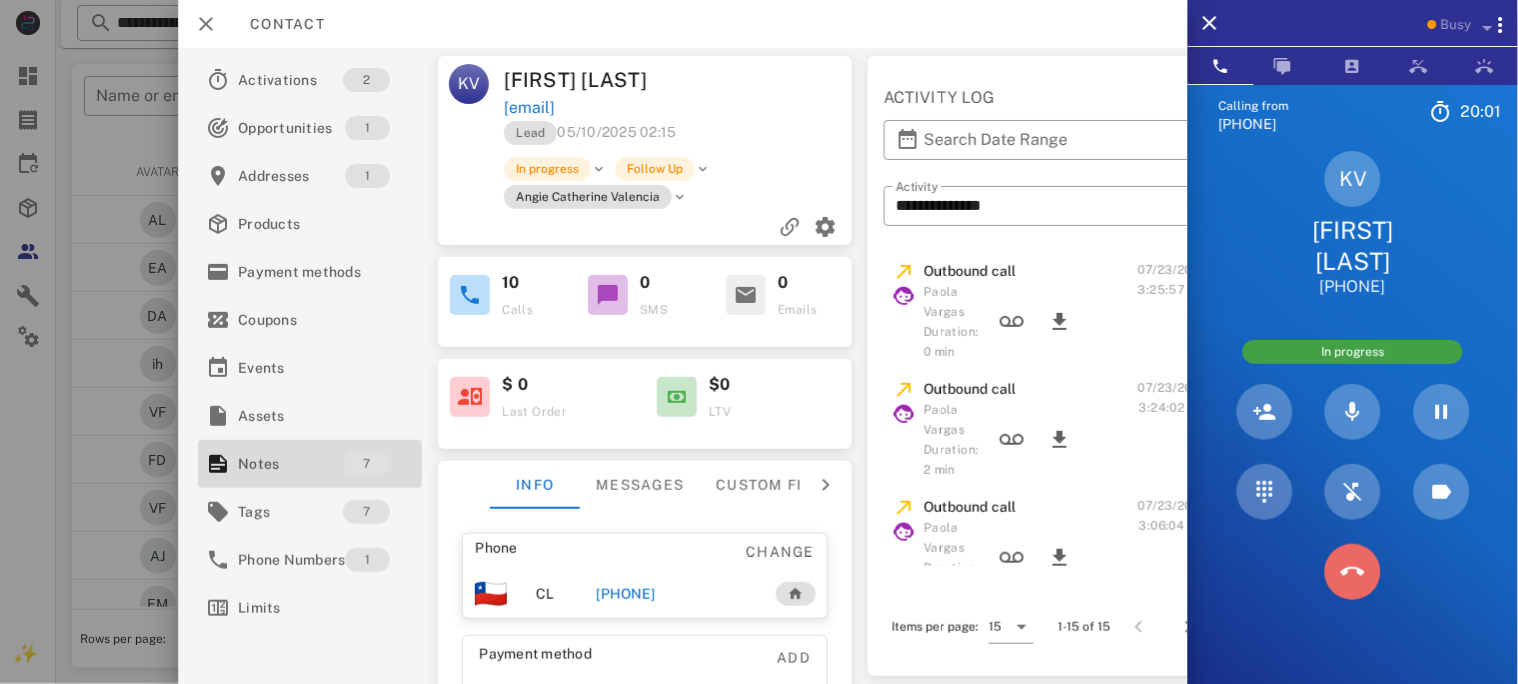 click at bounding box center [1353, 572] 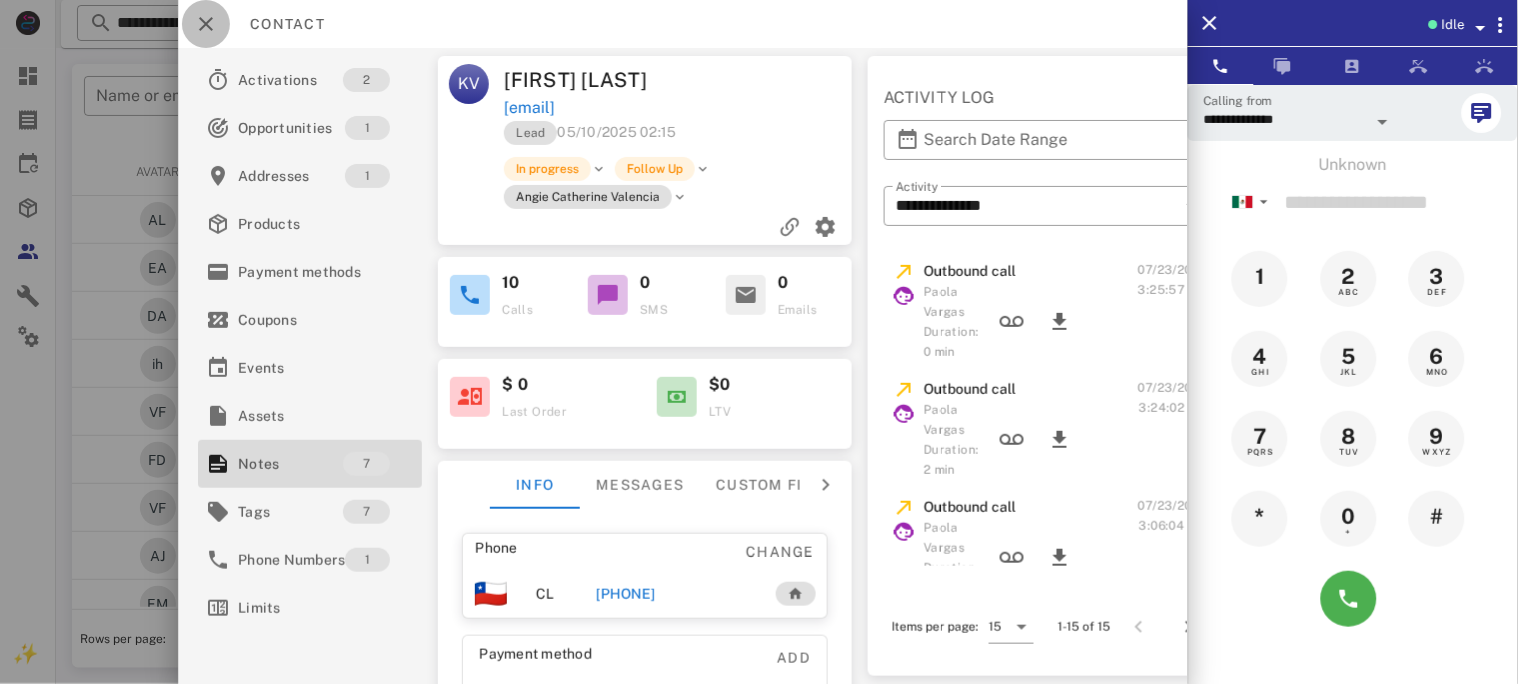 click at bounding box center [206, 24] 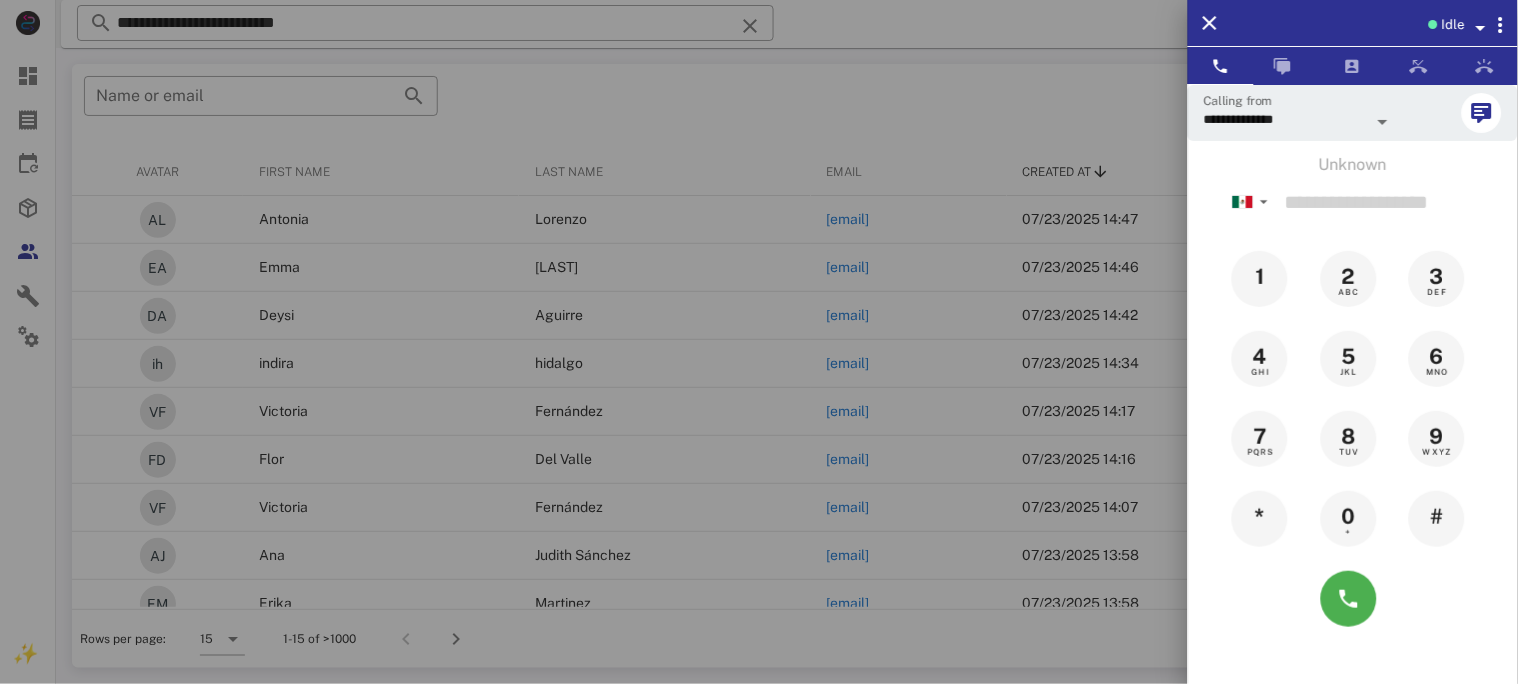 click at bounding box center [759, 342] 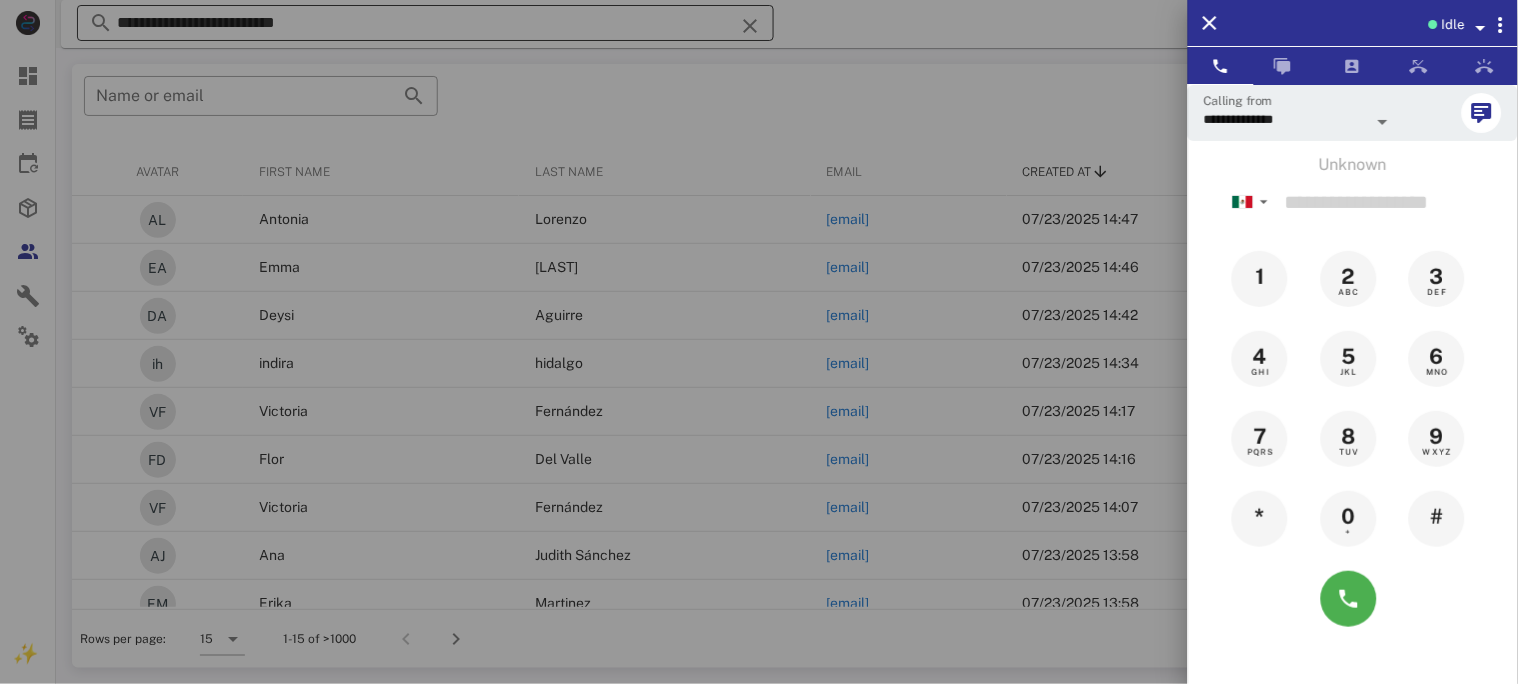 click at bounding box center (750, 26) 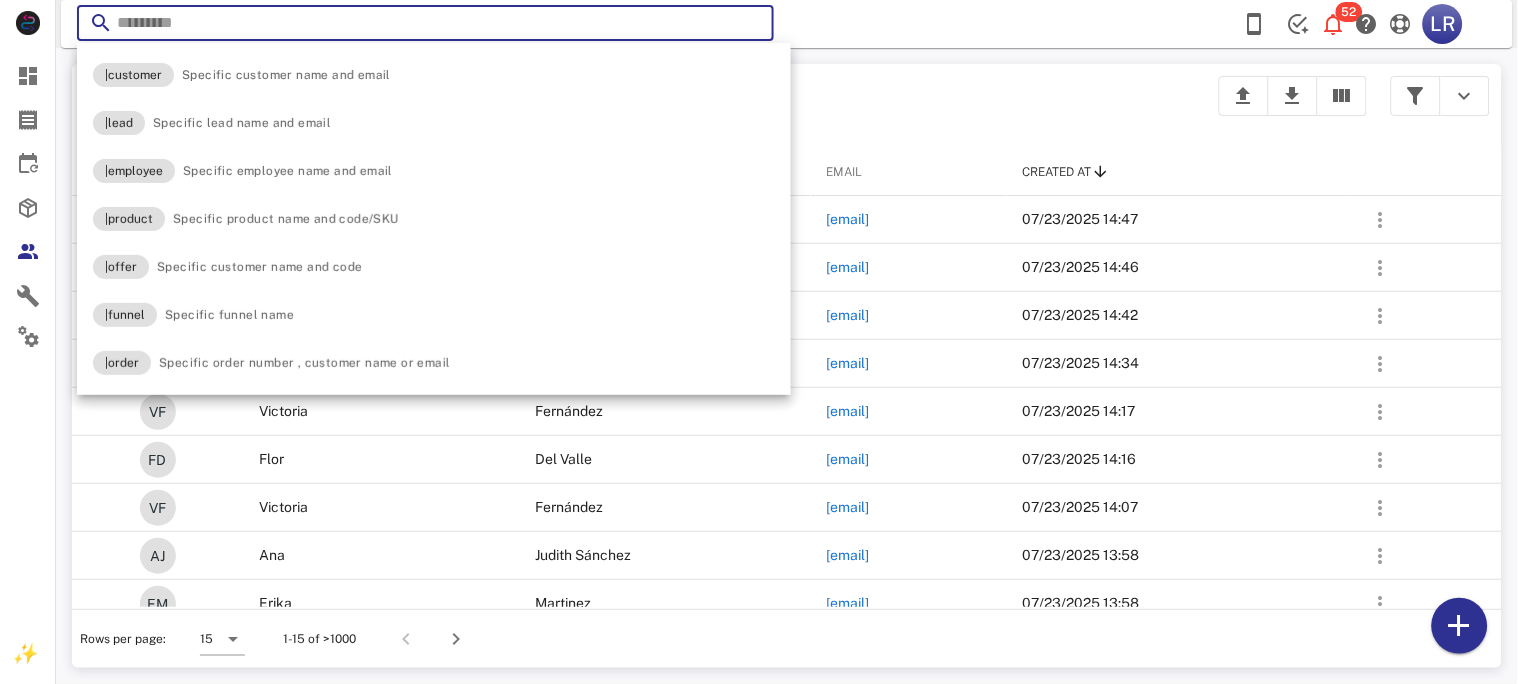 paste on "**********" 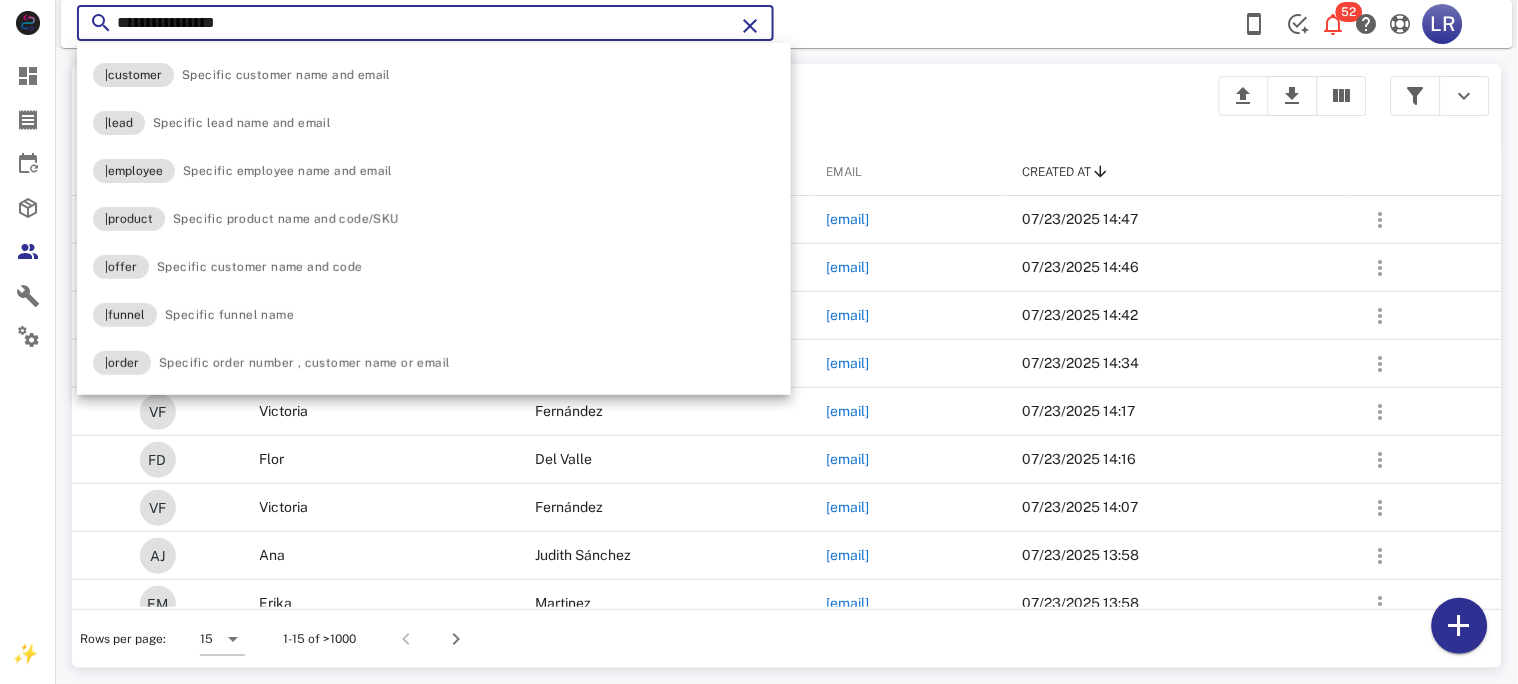 type on "**********" 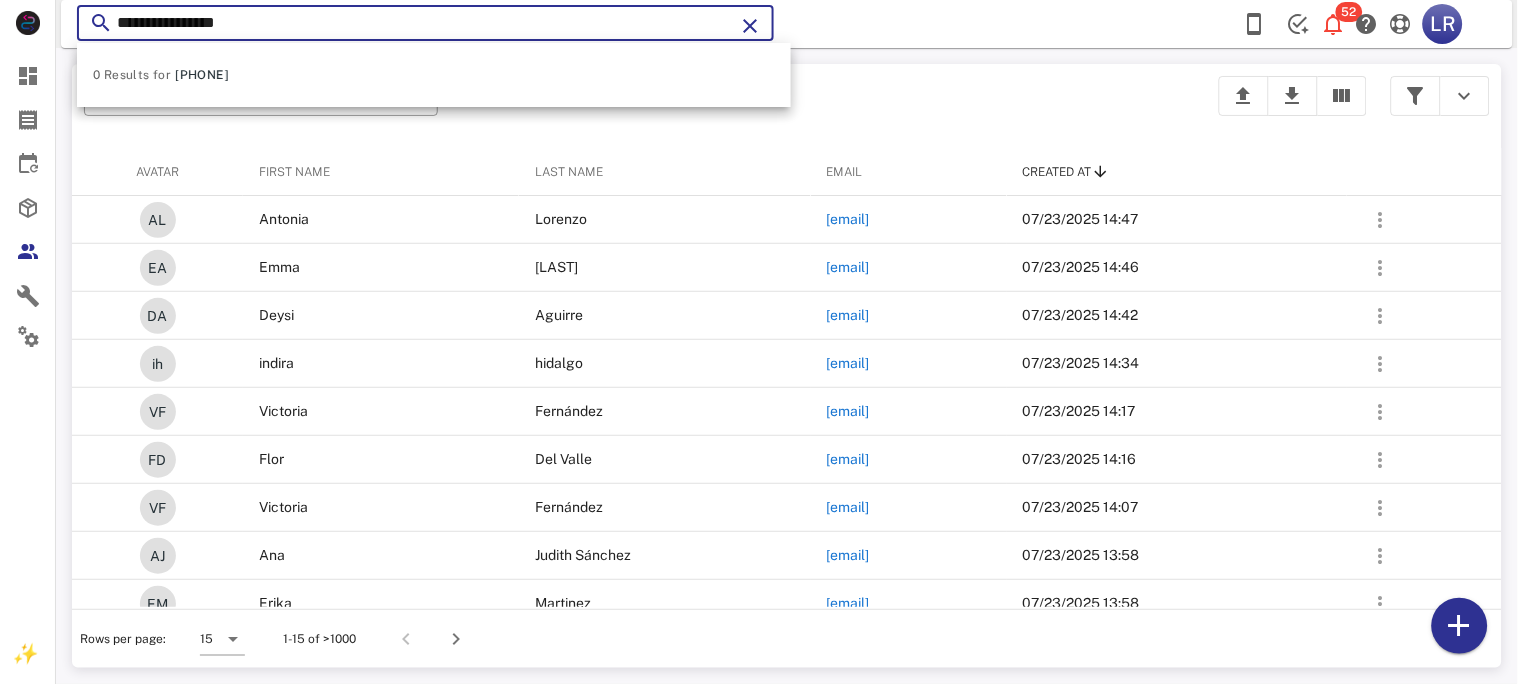 click at bounding box center (750, 26) 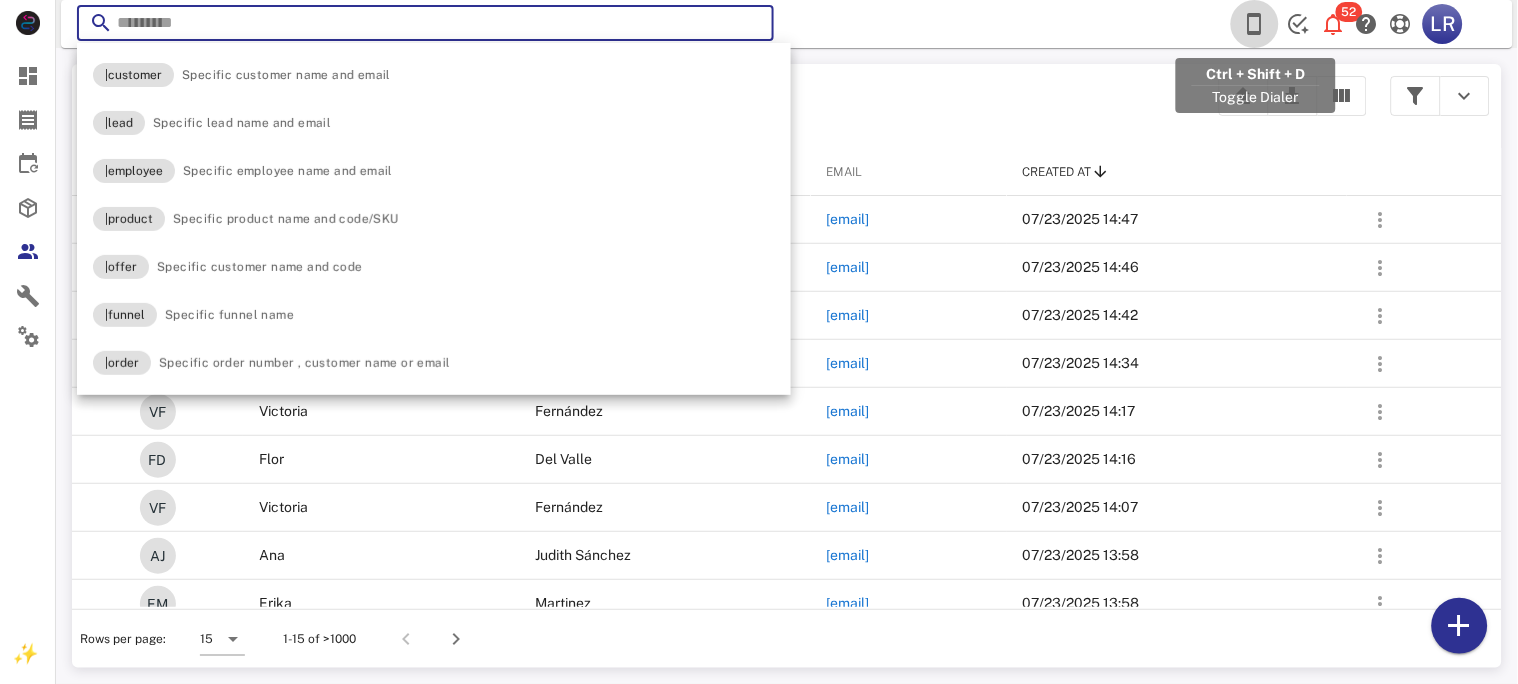 click at bounding box center (1255, 24) 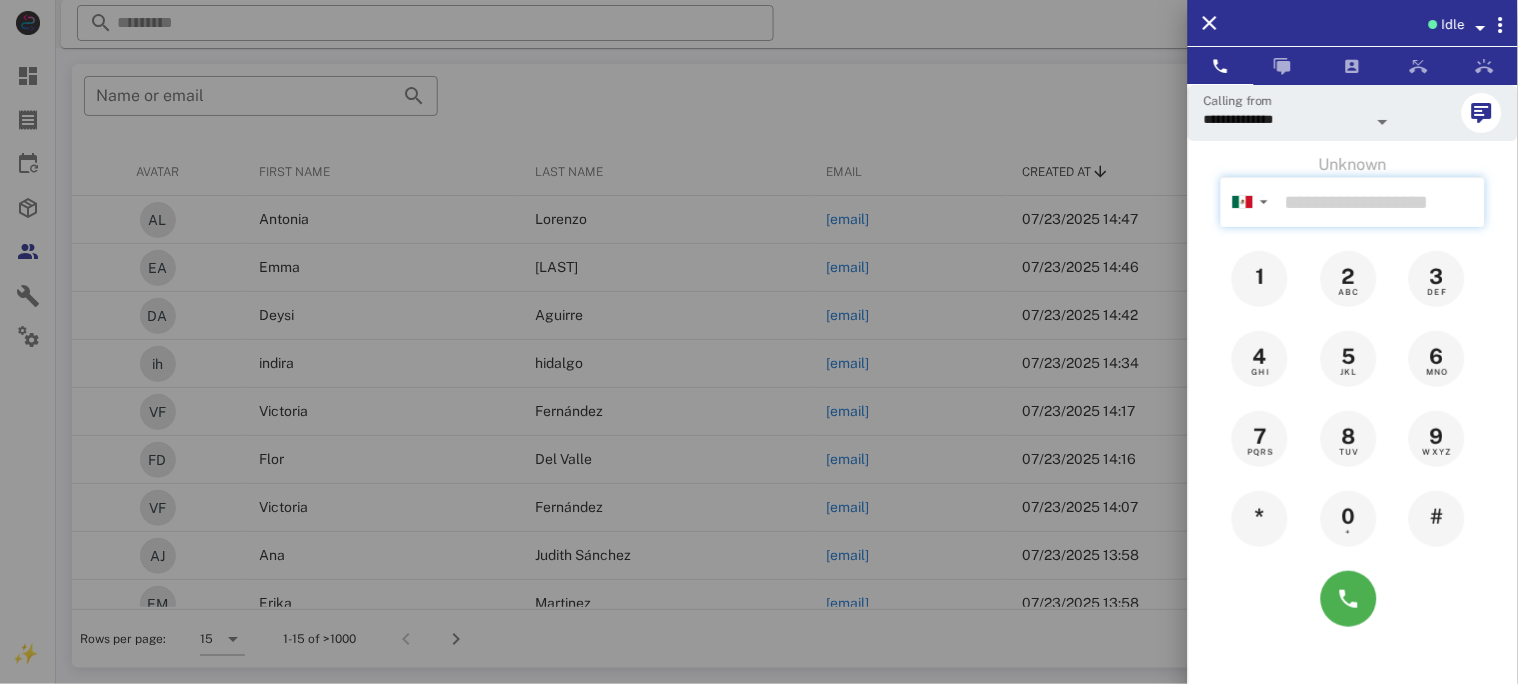 click at bounding box center (1381, 202) 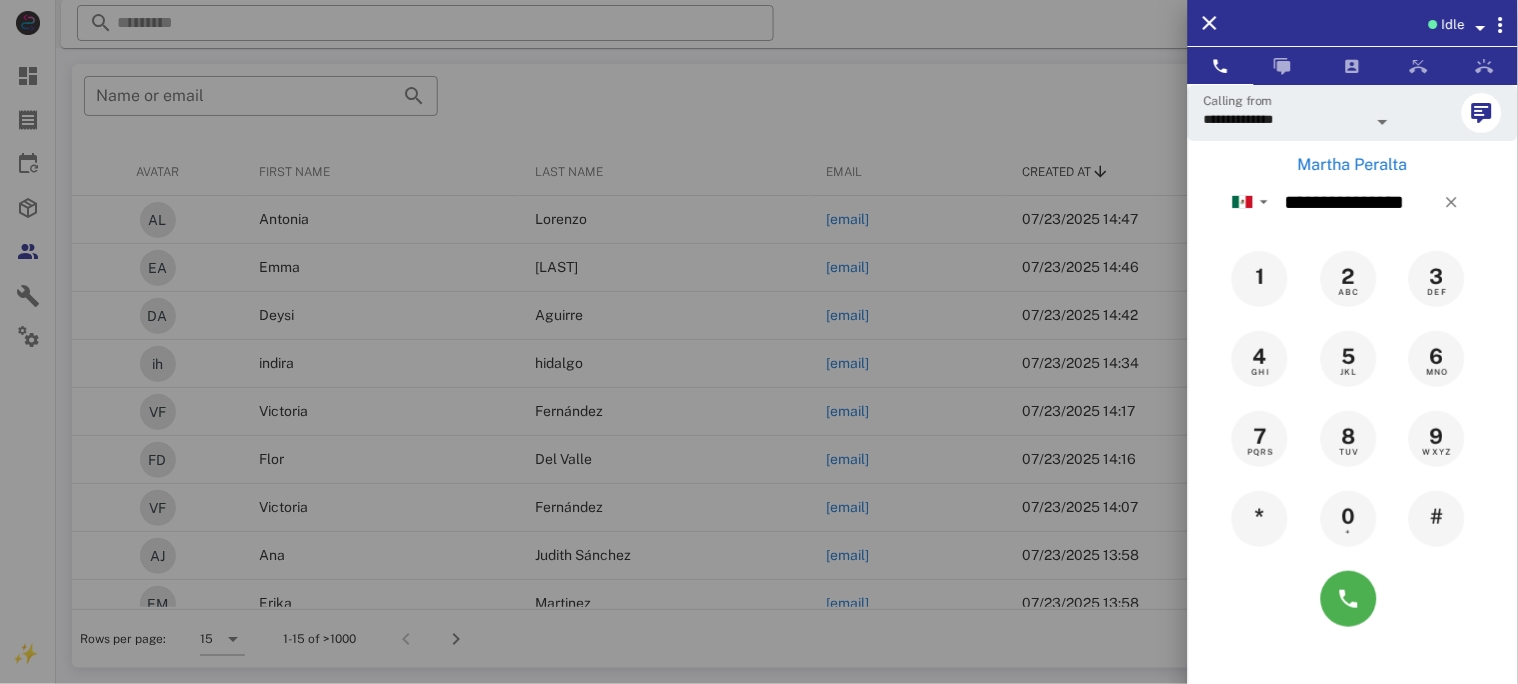 click on "Martha Peralta" at bounding box center (1353, 165) 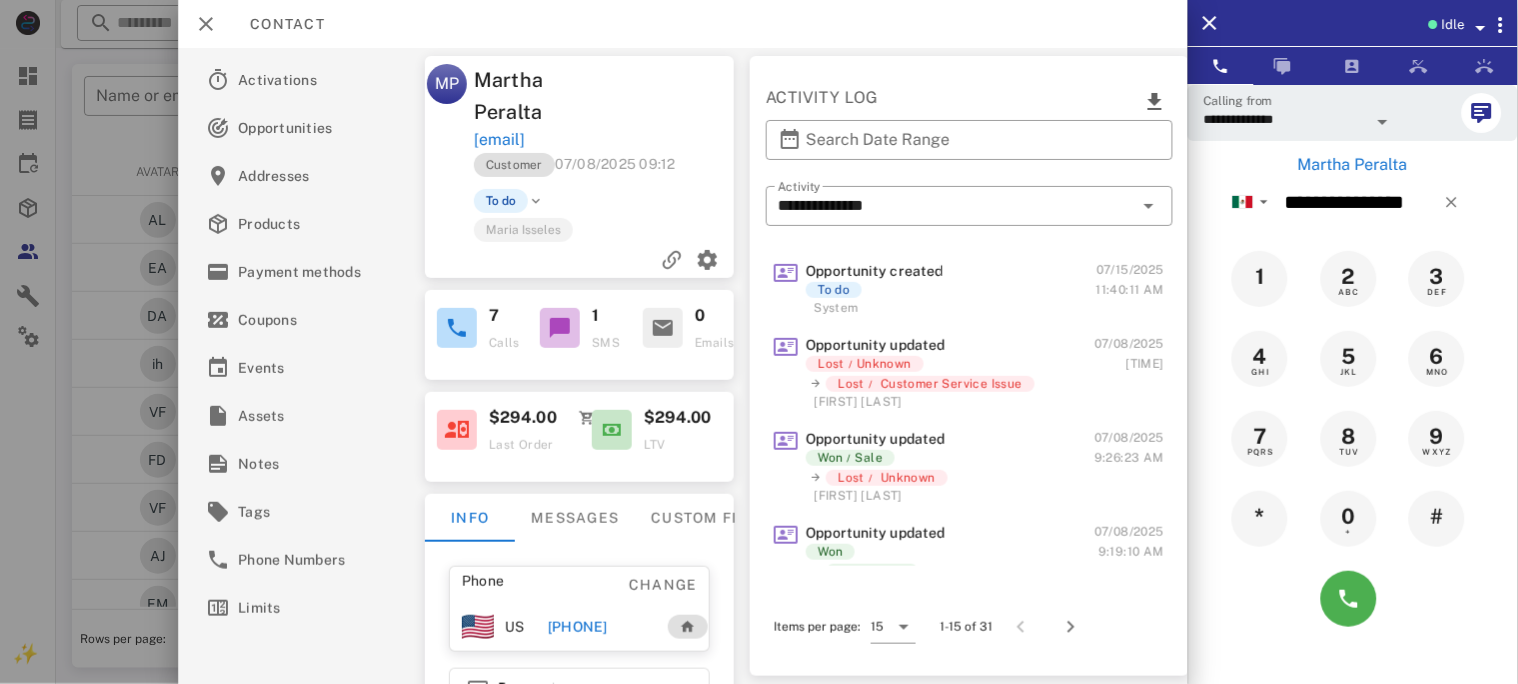 click on "[PHONE]" at bounding box center (577, 627) 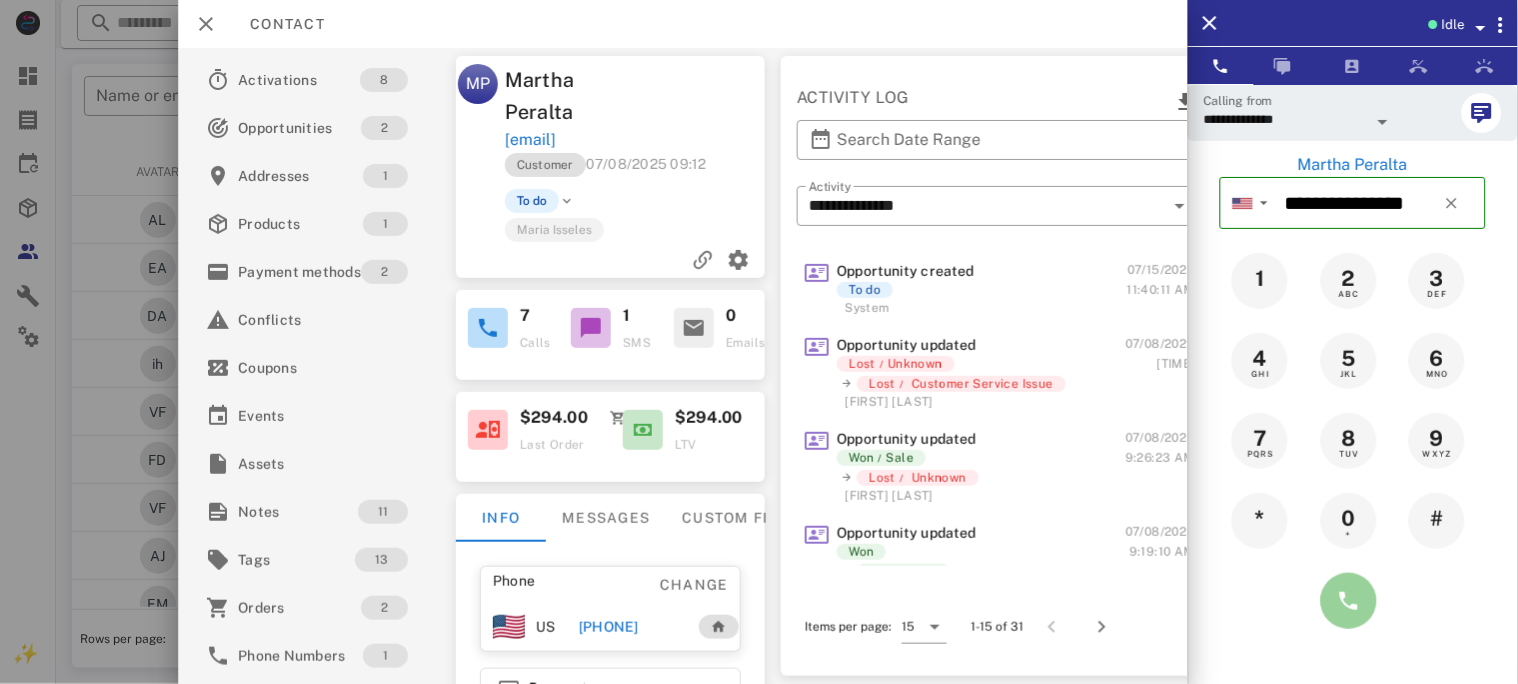click at bounding box center (1349, 601) 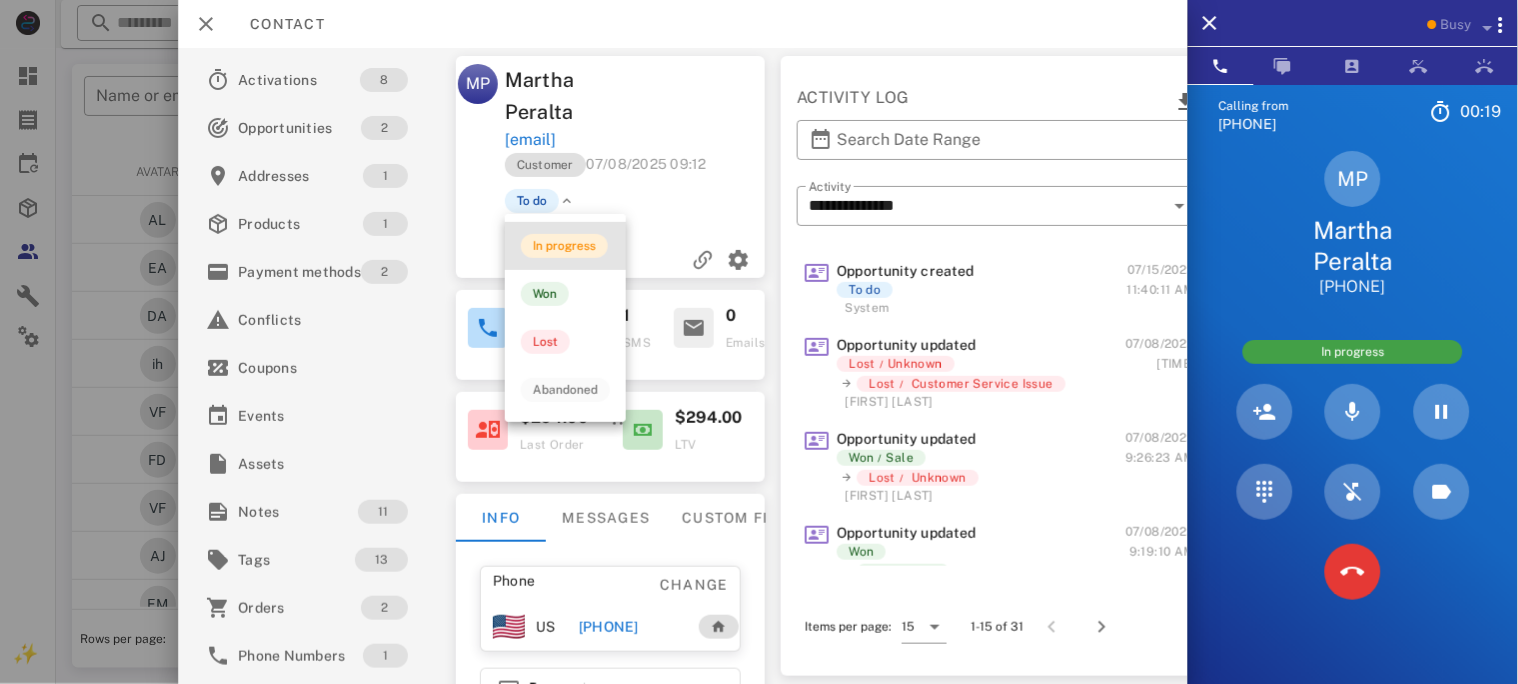 click on "In progress" at bounding box center [564, 246] 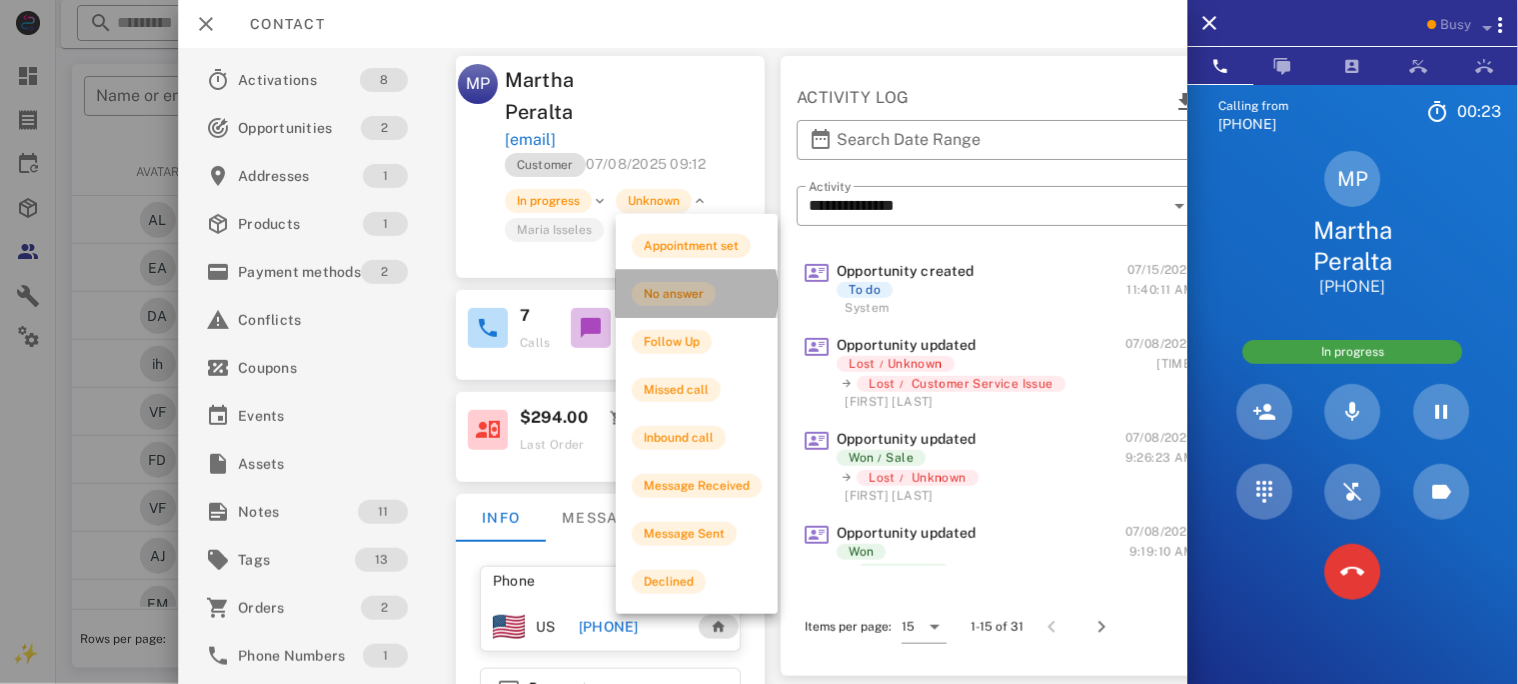 click on "No answer" at bounding box center [674, 294] 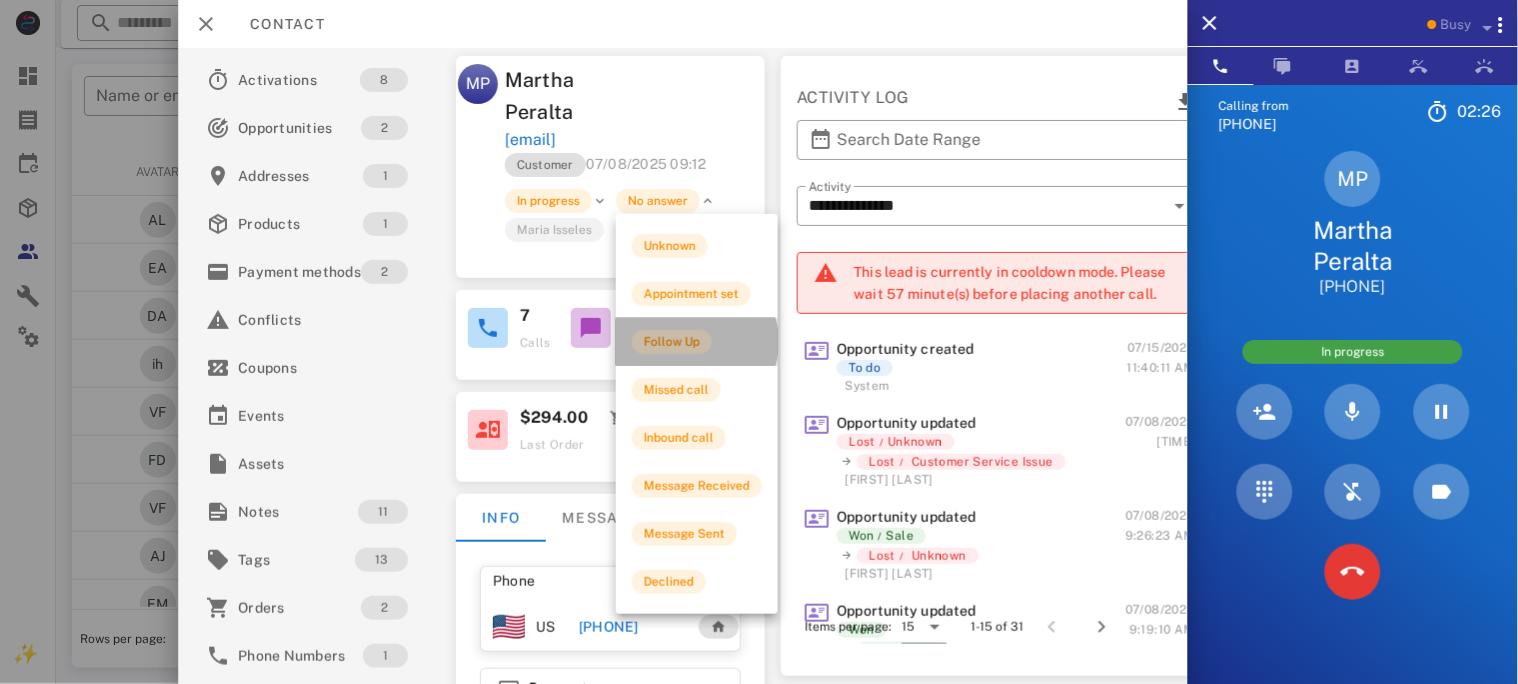 click on "Follow Up" at bounding box center [672, 342] 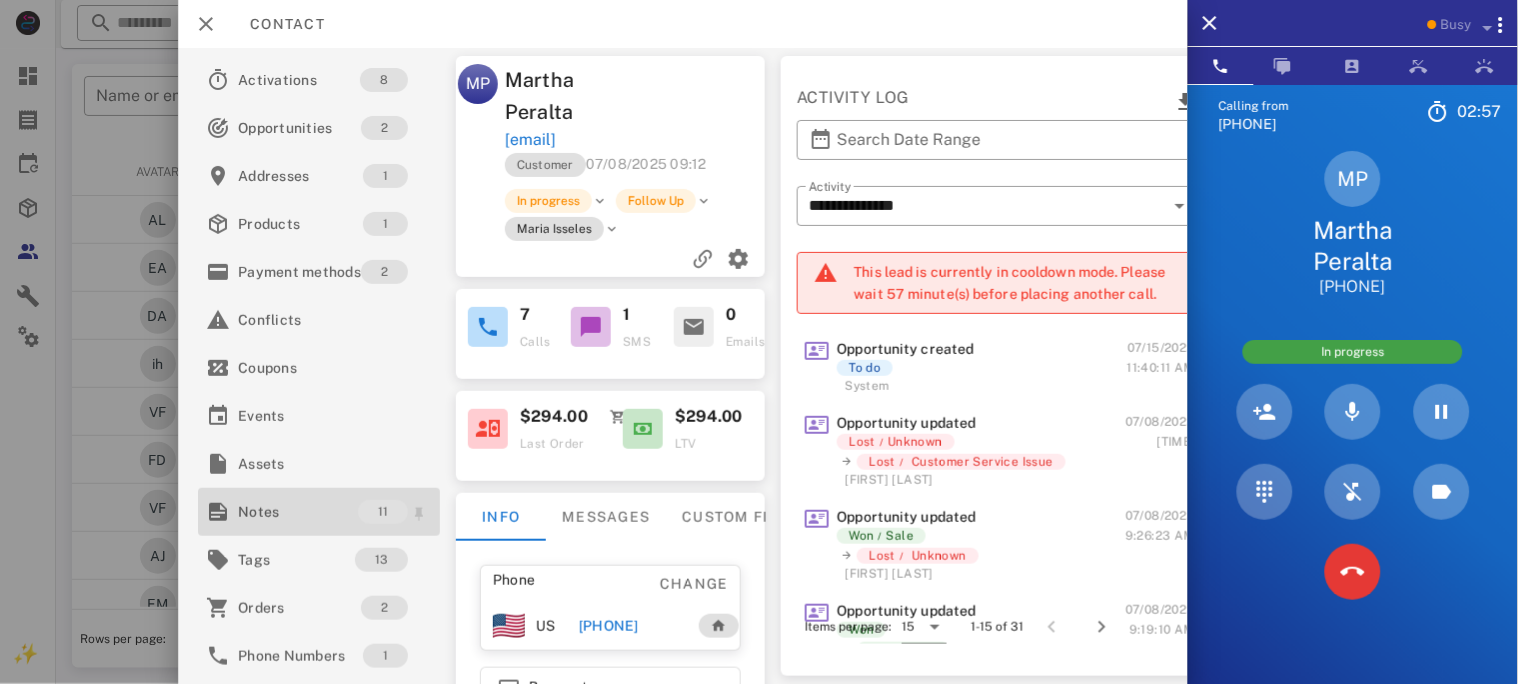 click on "Notes" at bounding box center [298, 512] 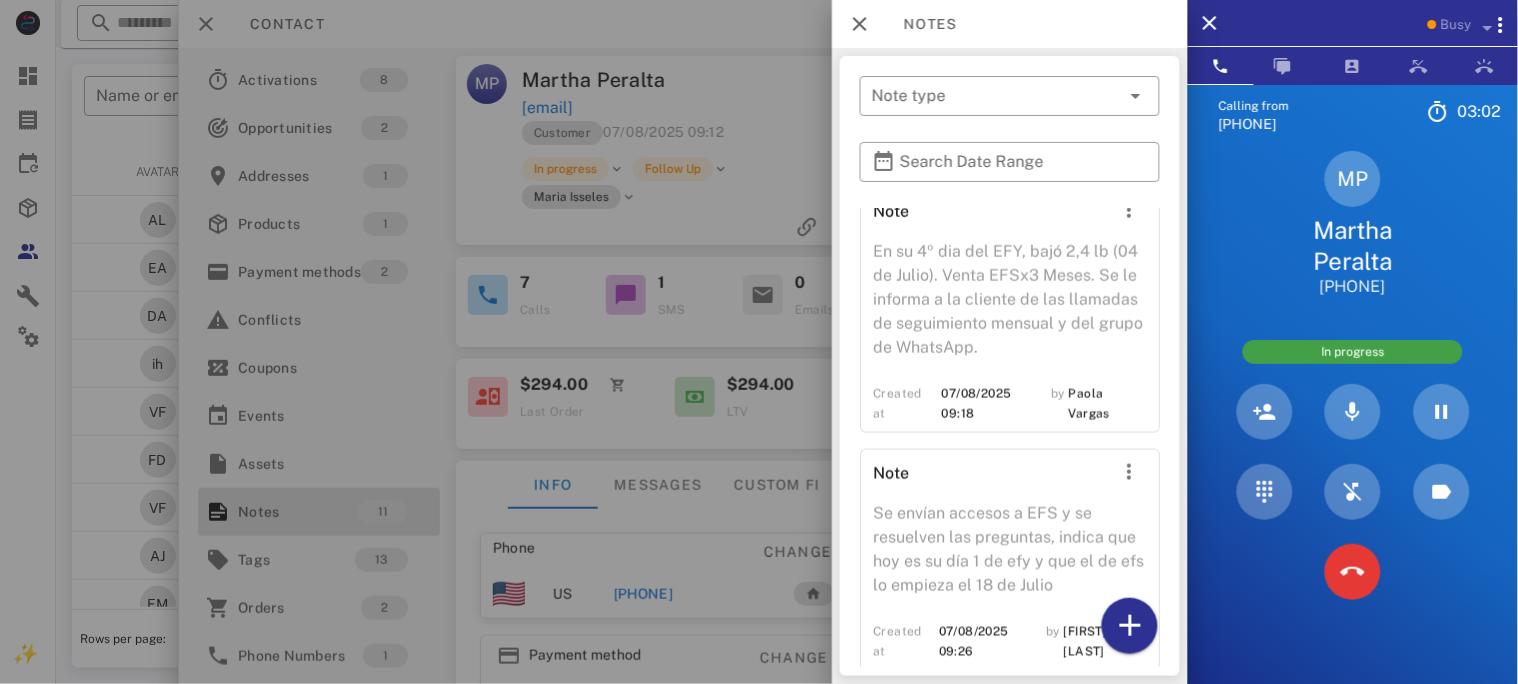 scroll, scrollTop: 2322, scrollLeft: 0, axis: vertical 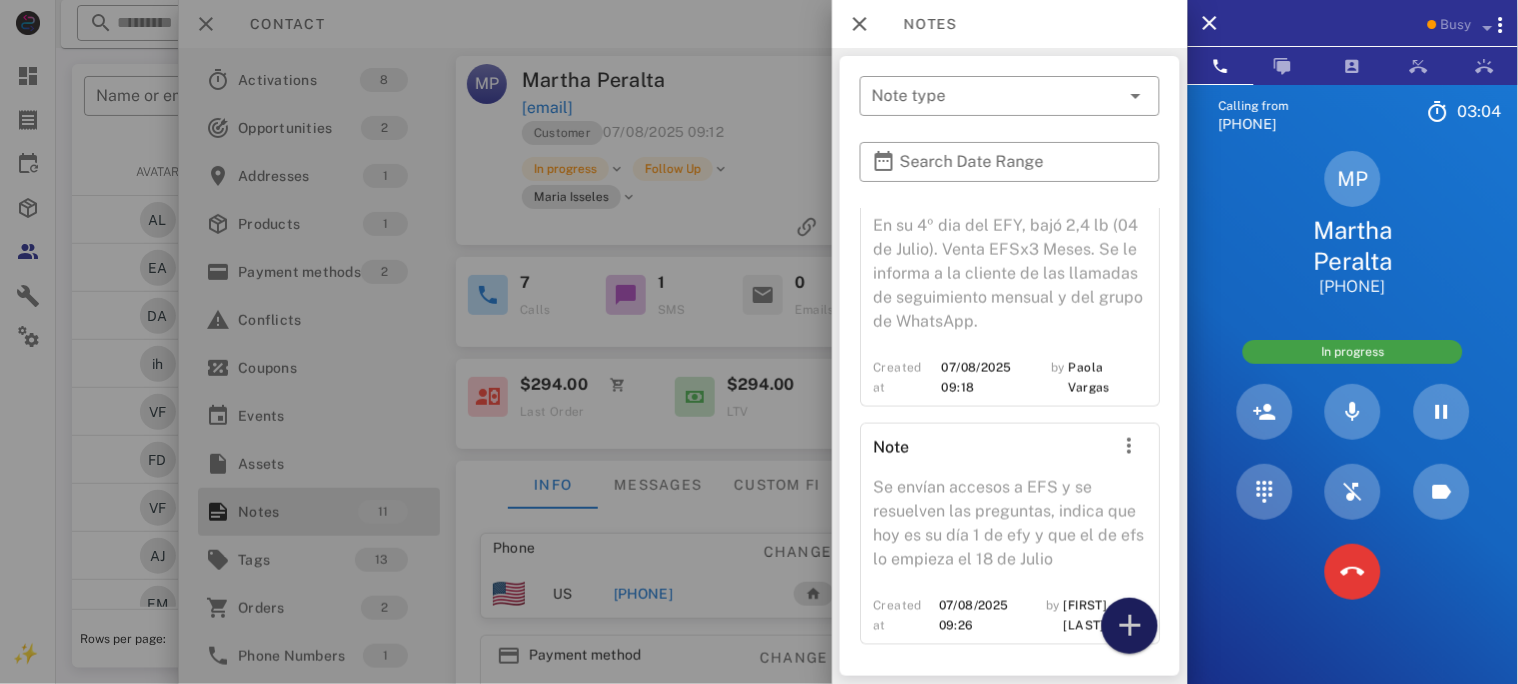 click at bounding box center [1130, 626] 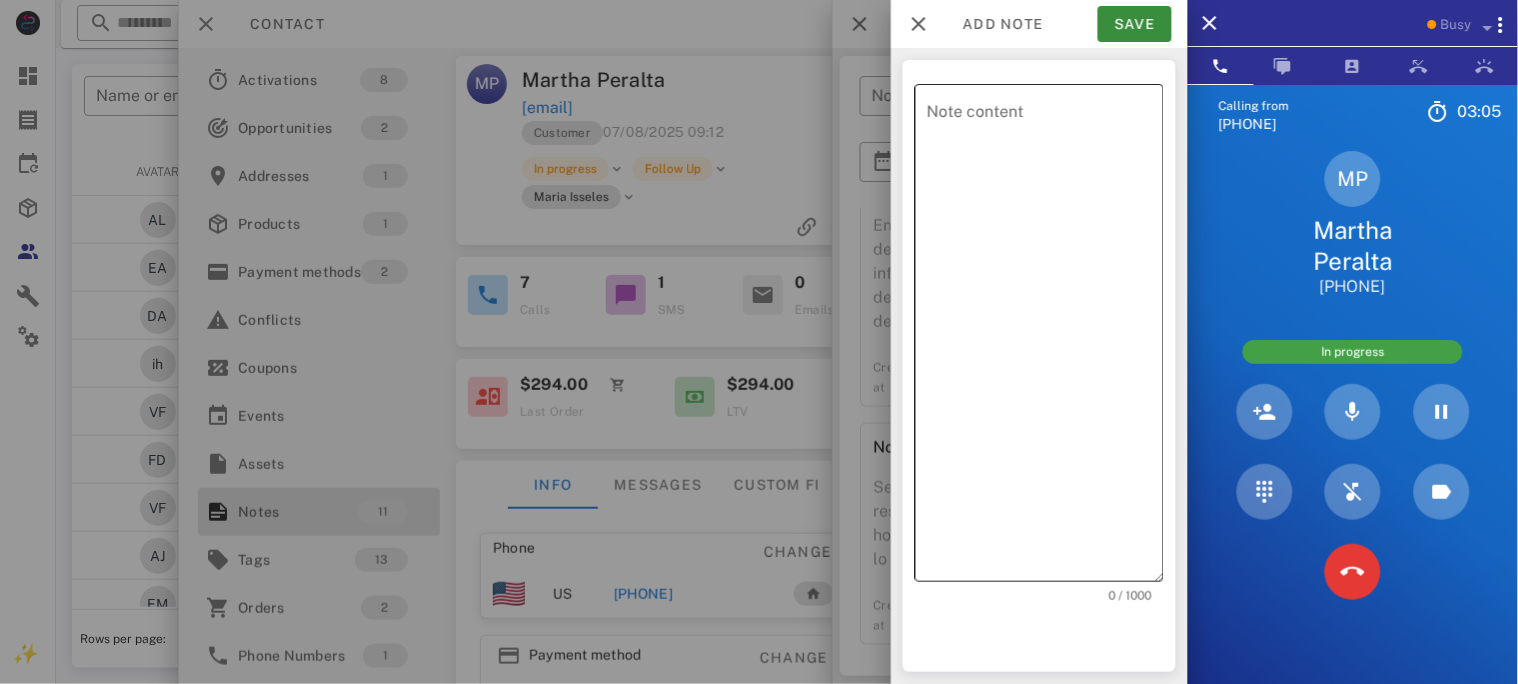 click on "Note content" at bounding box center [1045, 338] 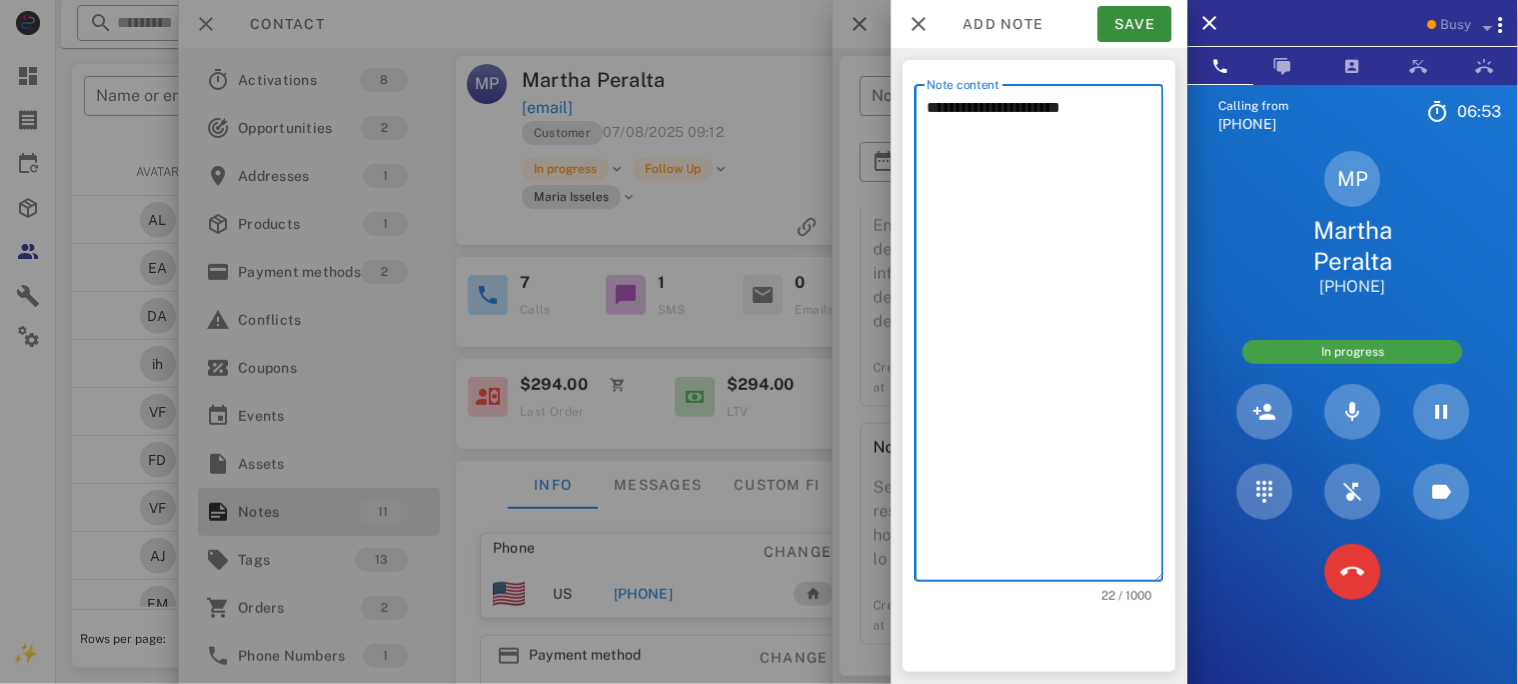 click on "**********" at bounding box center (1045, 338) 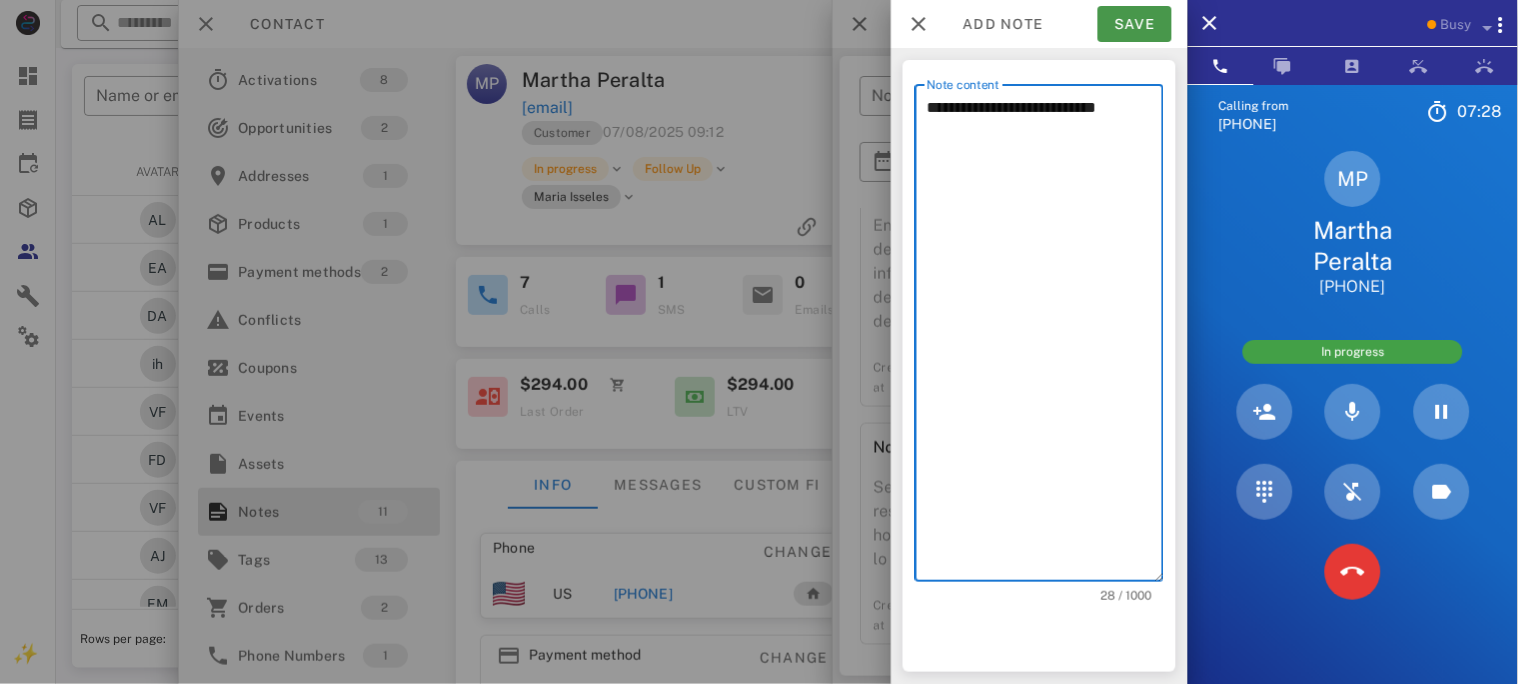 type on "**********" 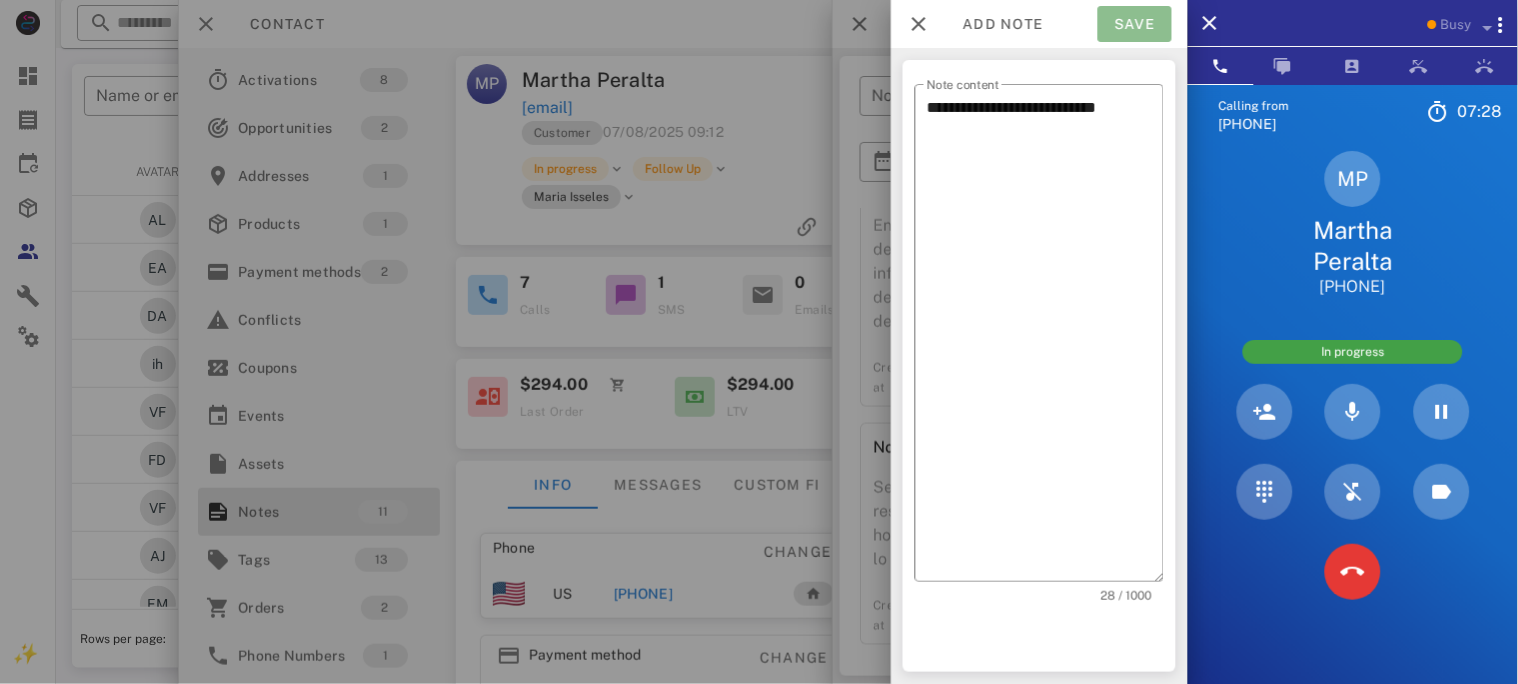 click on "Save" at bounding box center (1135, 24) 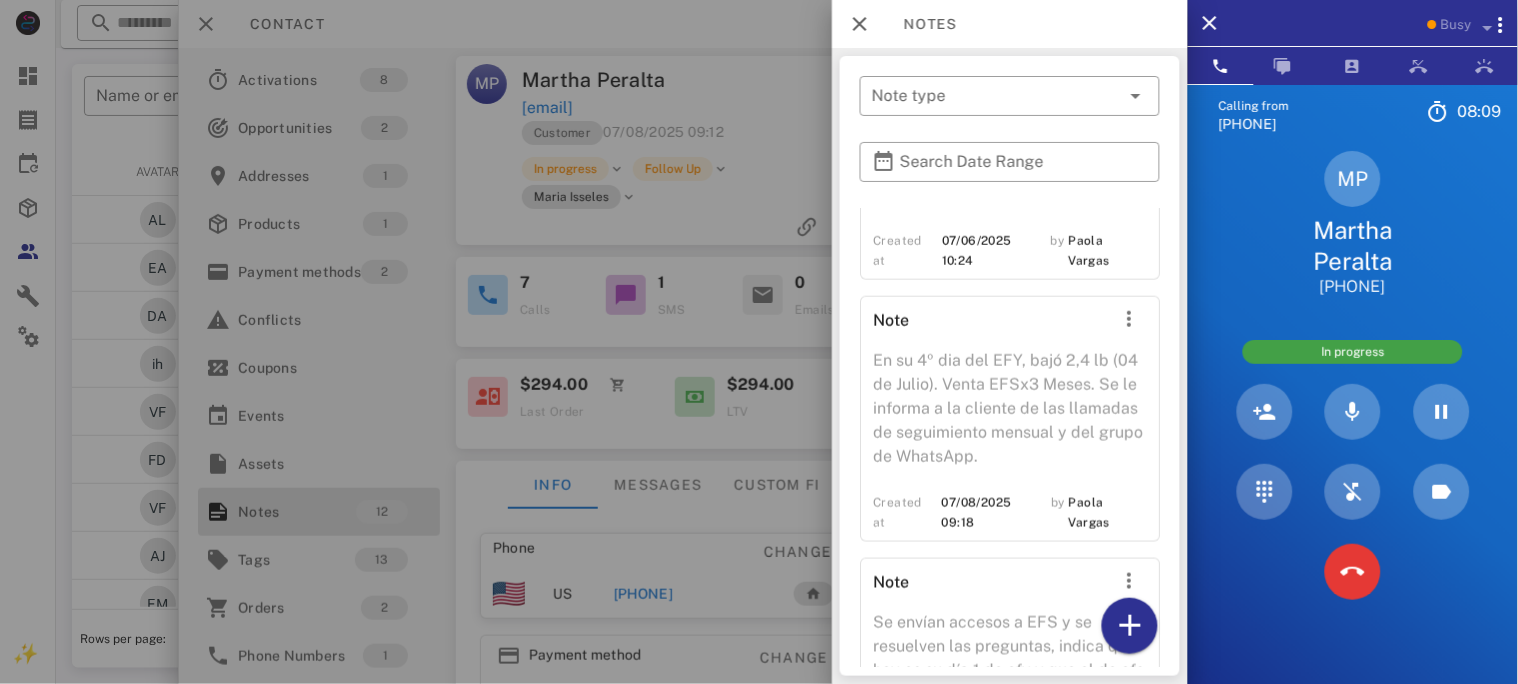 scroll, scrollTop: 2487, scrollLeft: 0, axis: vertical 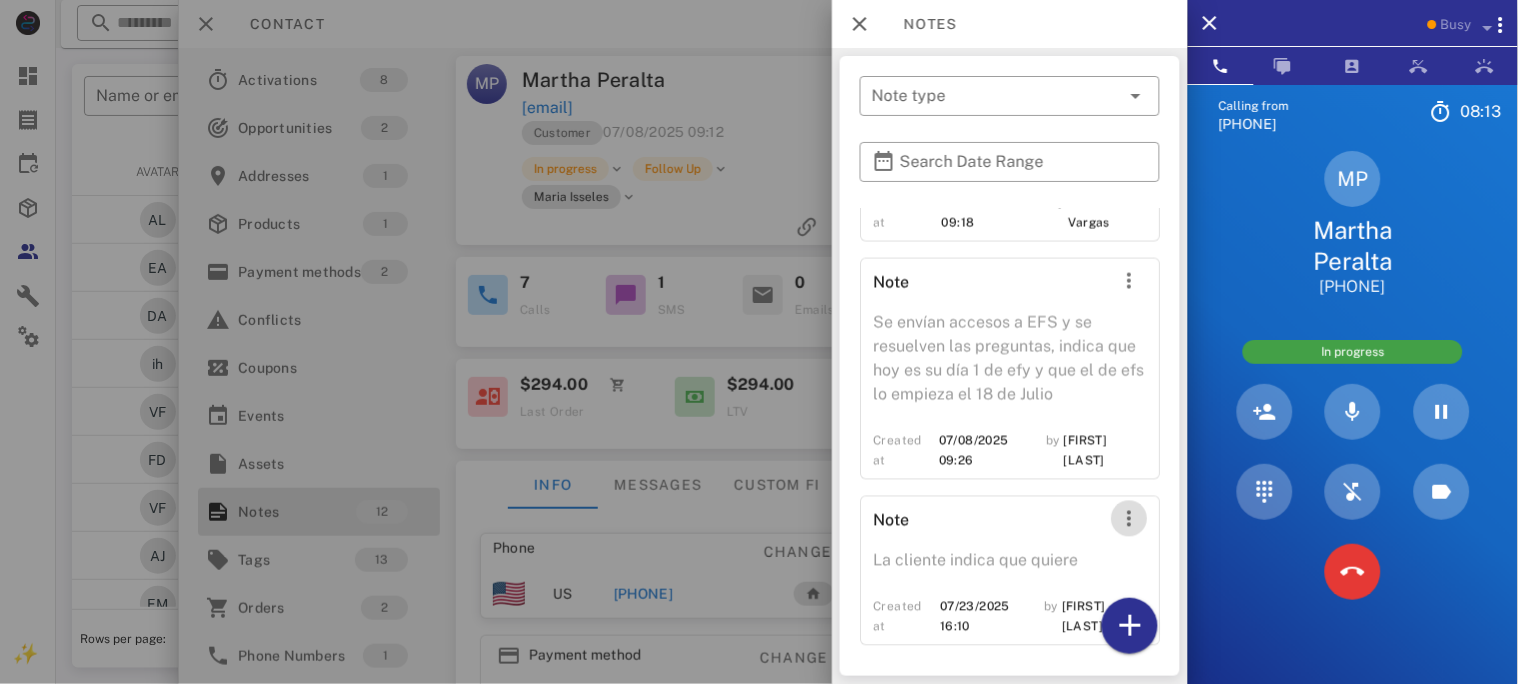 click at bounding box center (1129, 519) 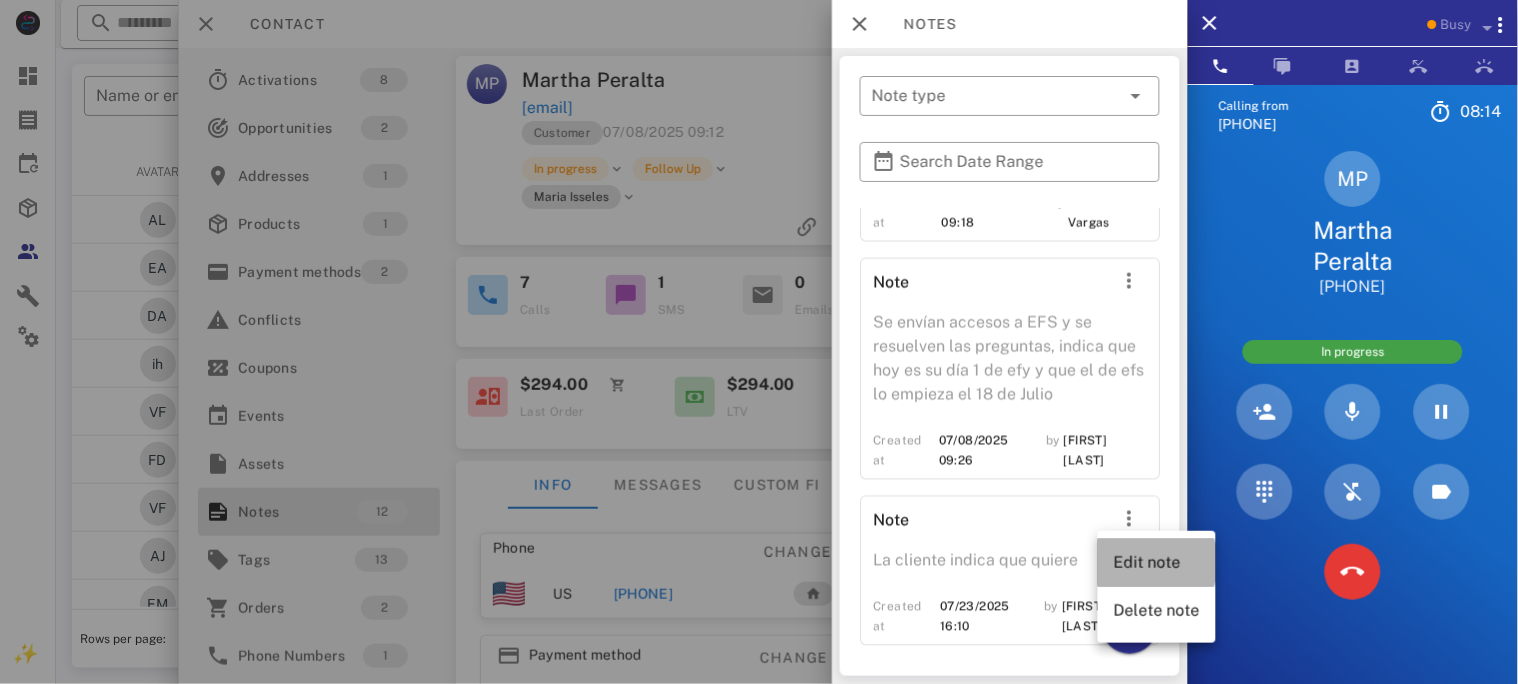 click on "Edit note" at bounding box center (1157, 562) 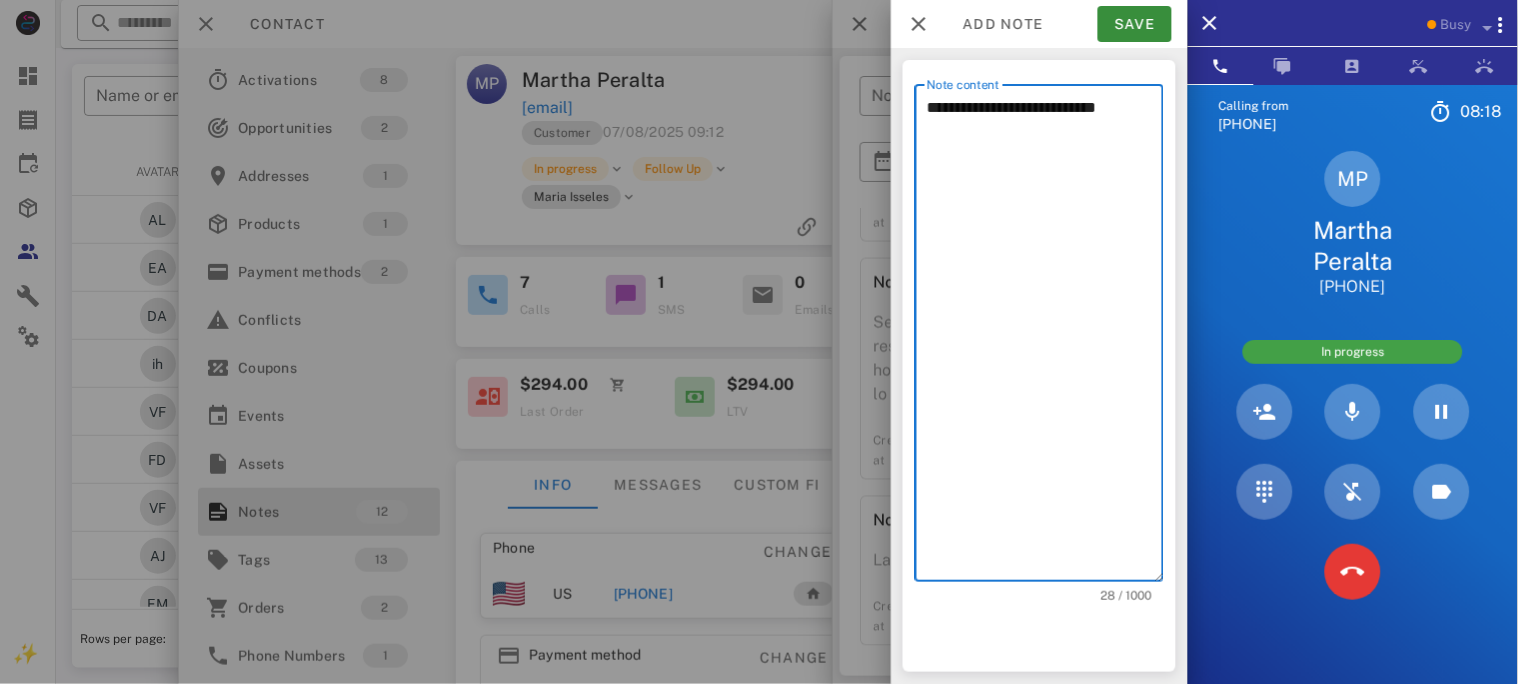 click on "**********" at bounding box center [1045, 338] 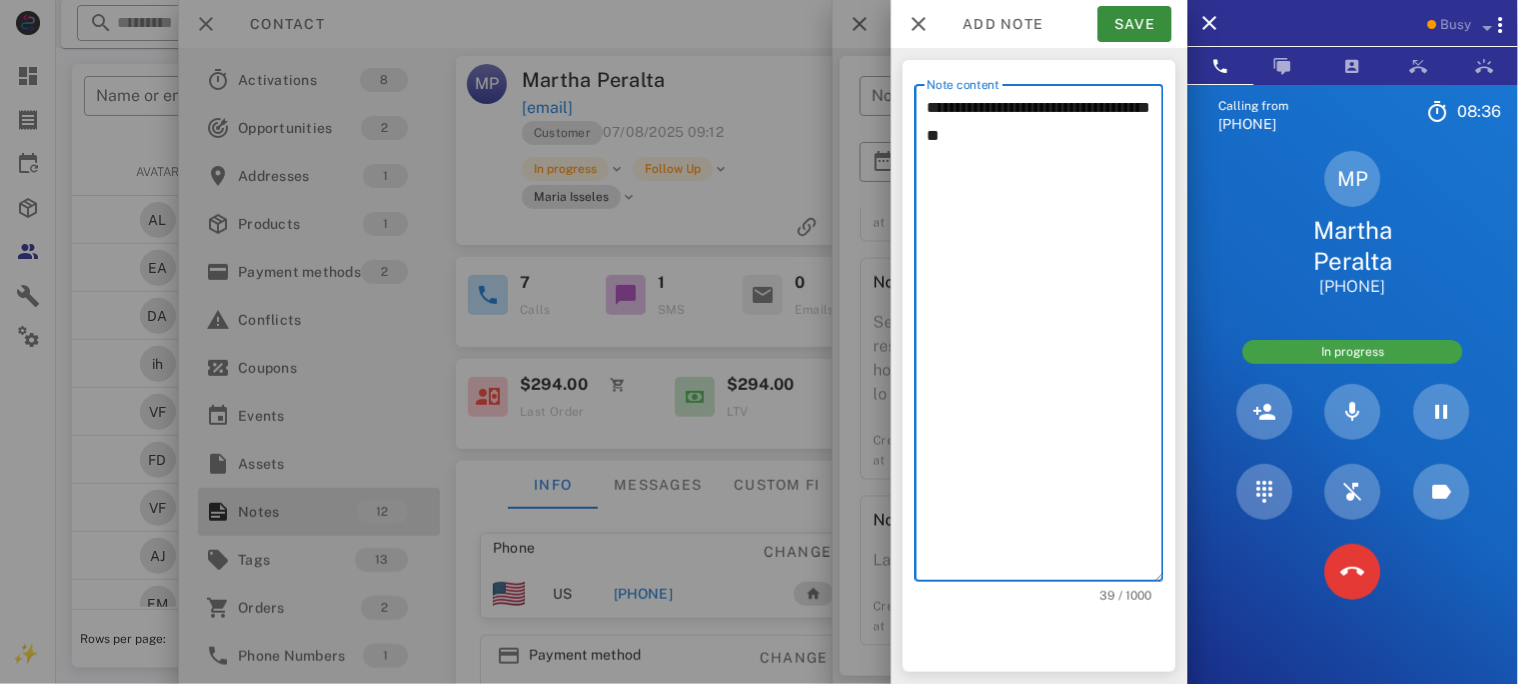 click on "MP   Martha Peralta  [PHONE]" at bounding box center [1353, 224] 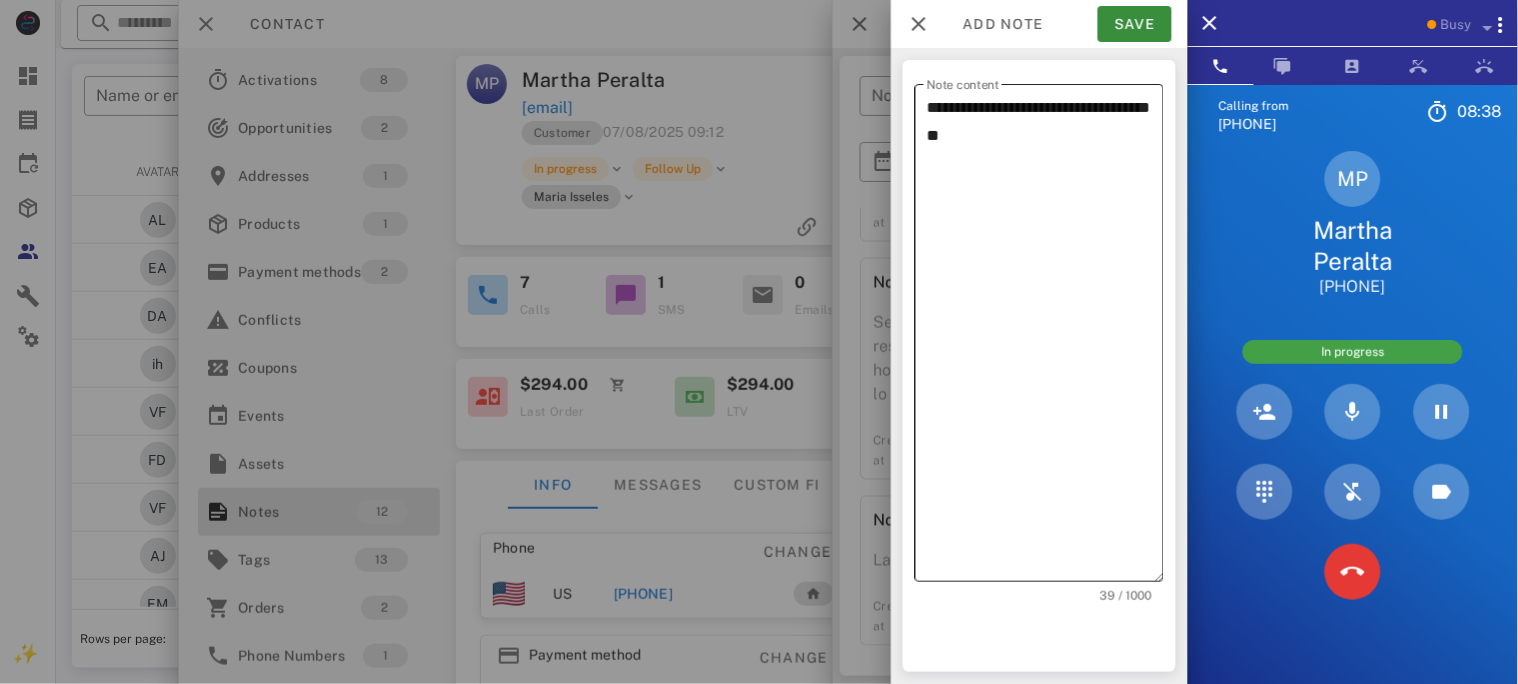click on "**********" at bounding box center [1045, 338] 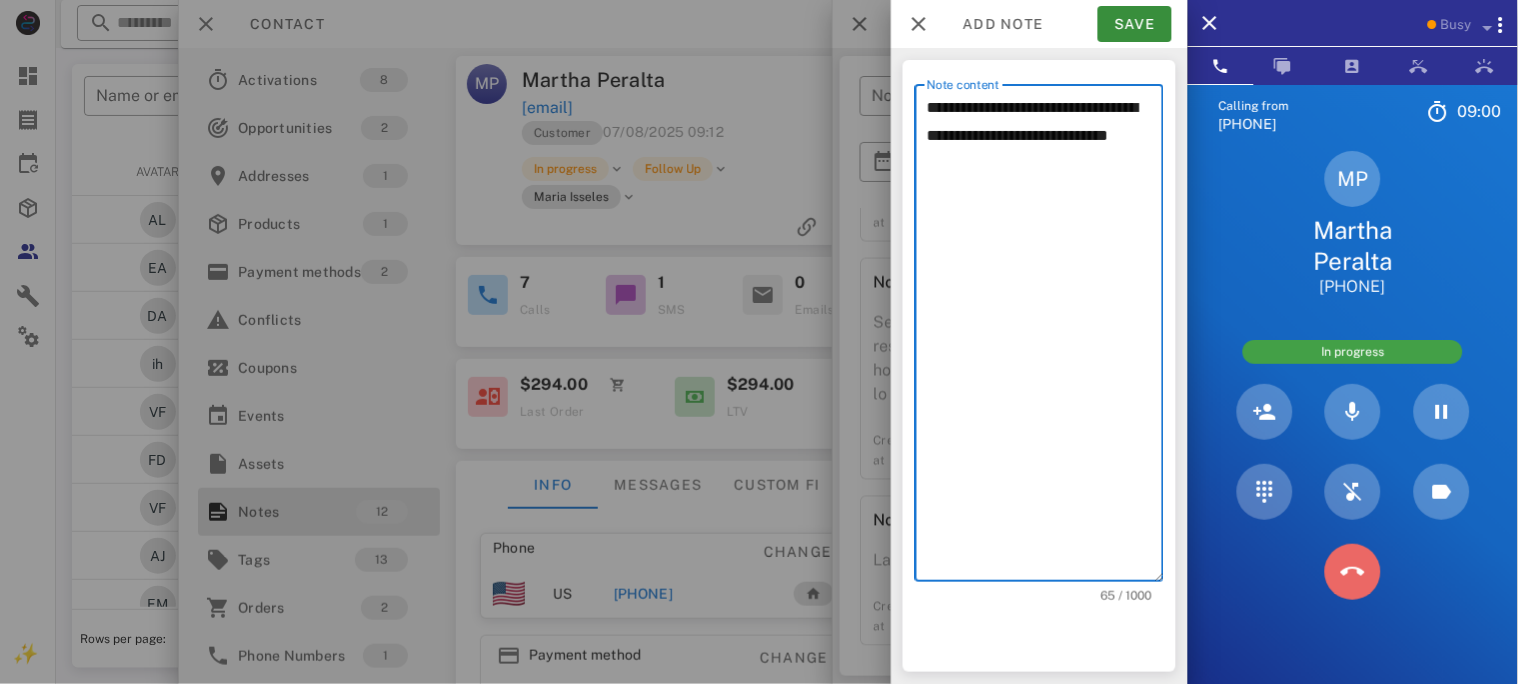 click at bounding box center (1353, 572) 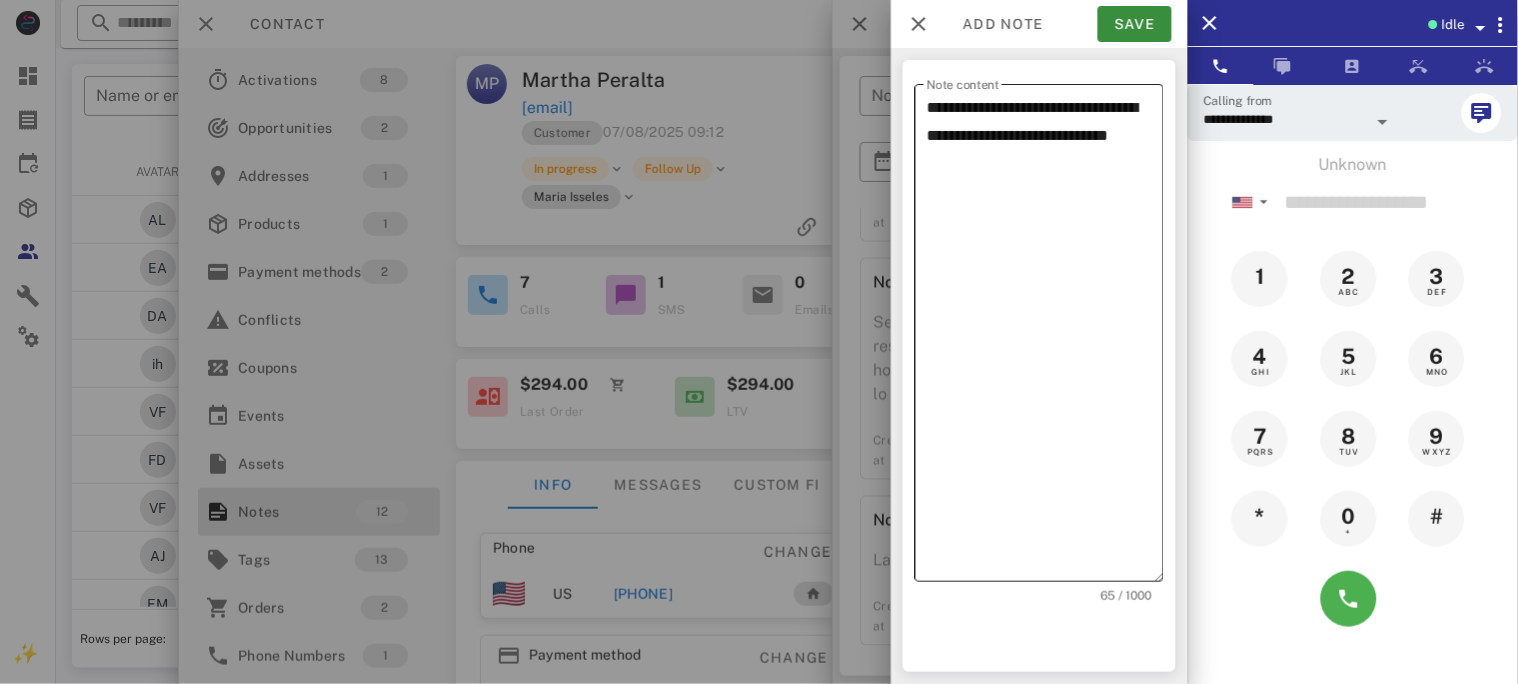 click on "**********" at bounding box center [1045, 338] 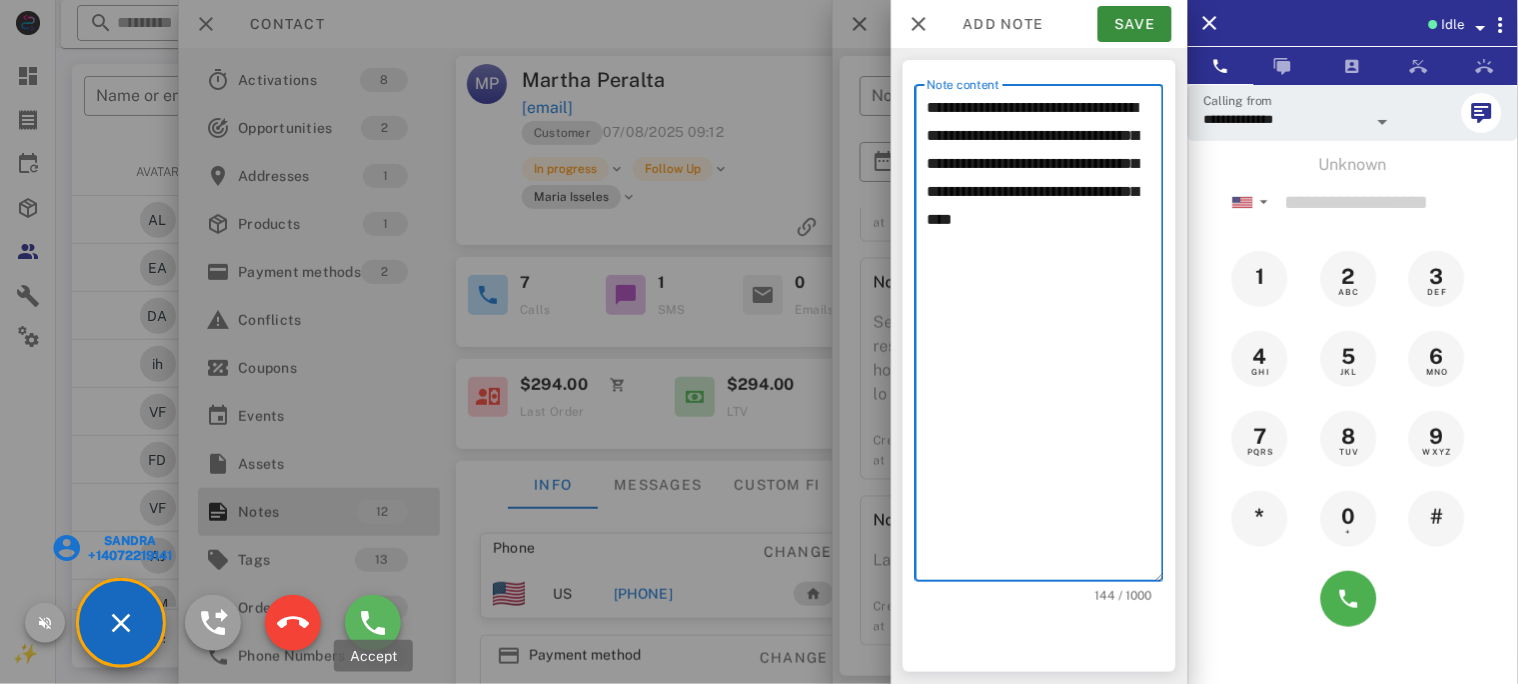 type on "**********" 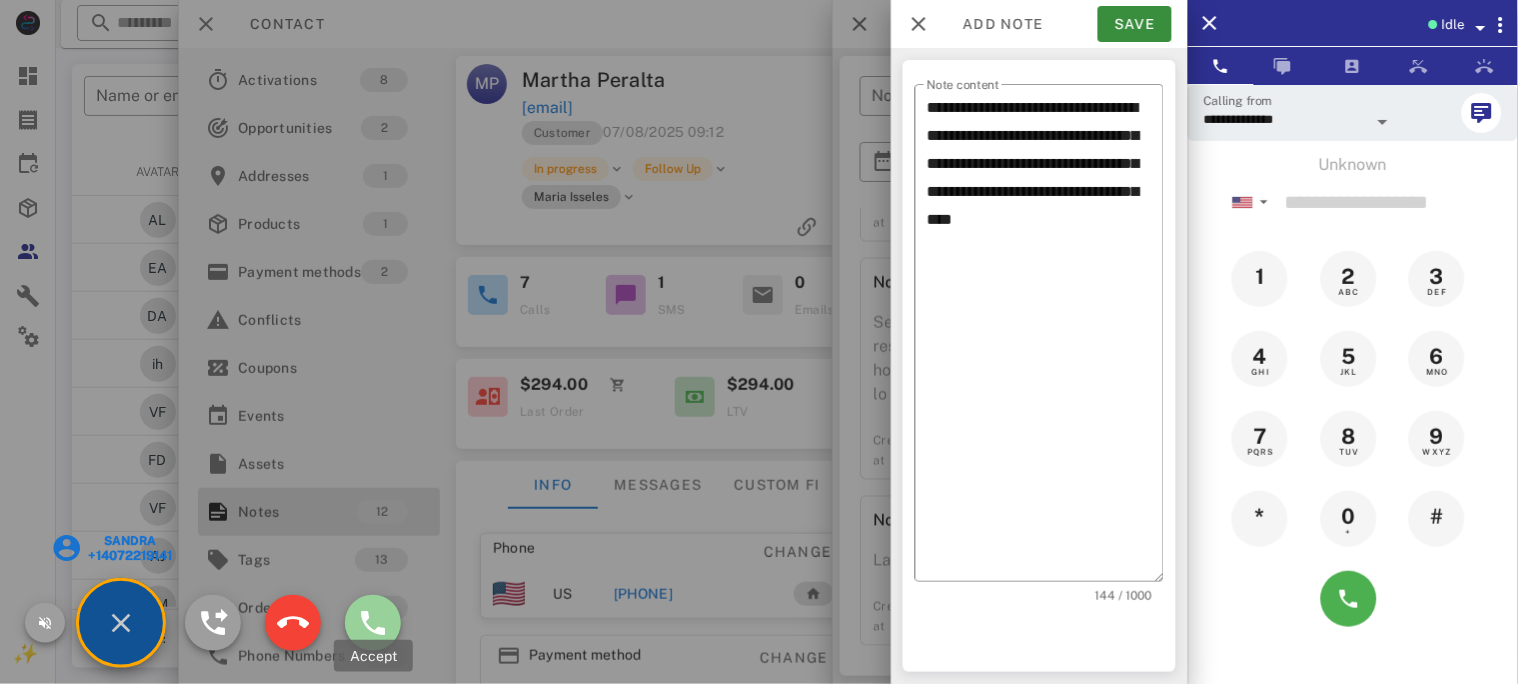 click at bounding box center (373, 623) 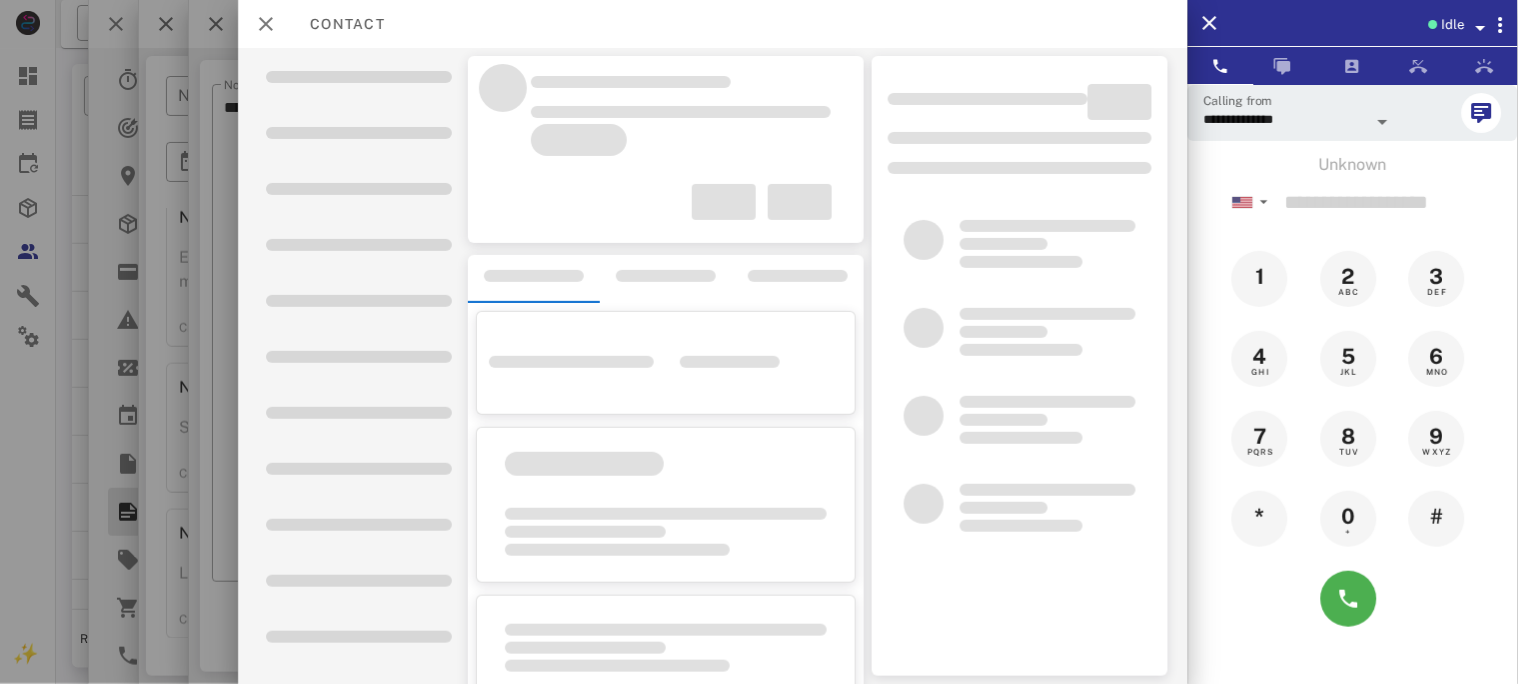 scroll, scrollTop: 2200, scrollLeft: 0, axis: vertical 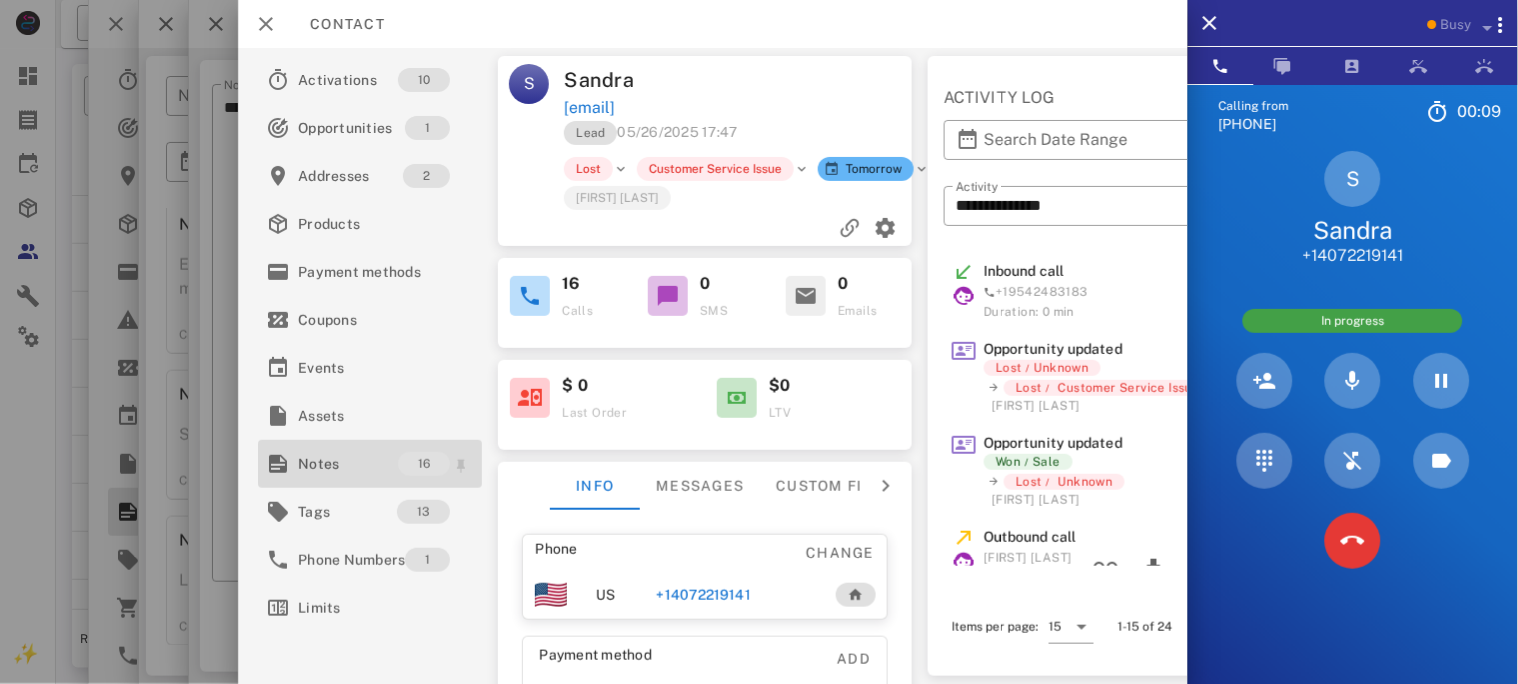 click on "Notes" at bounding box center (348, 464) 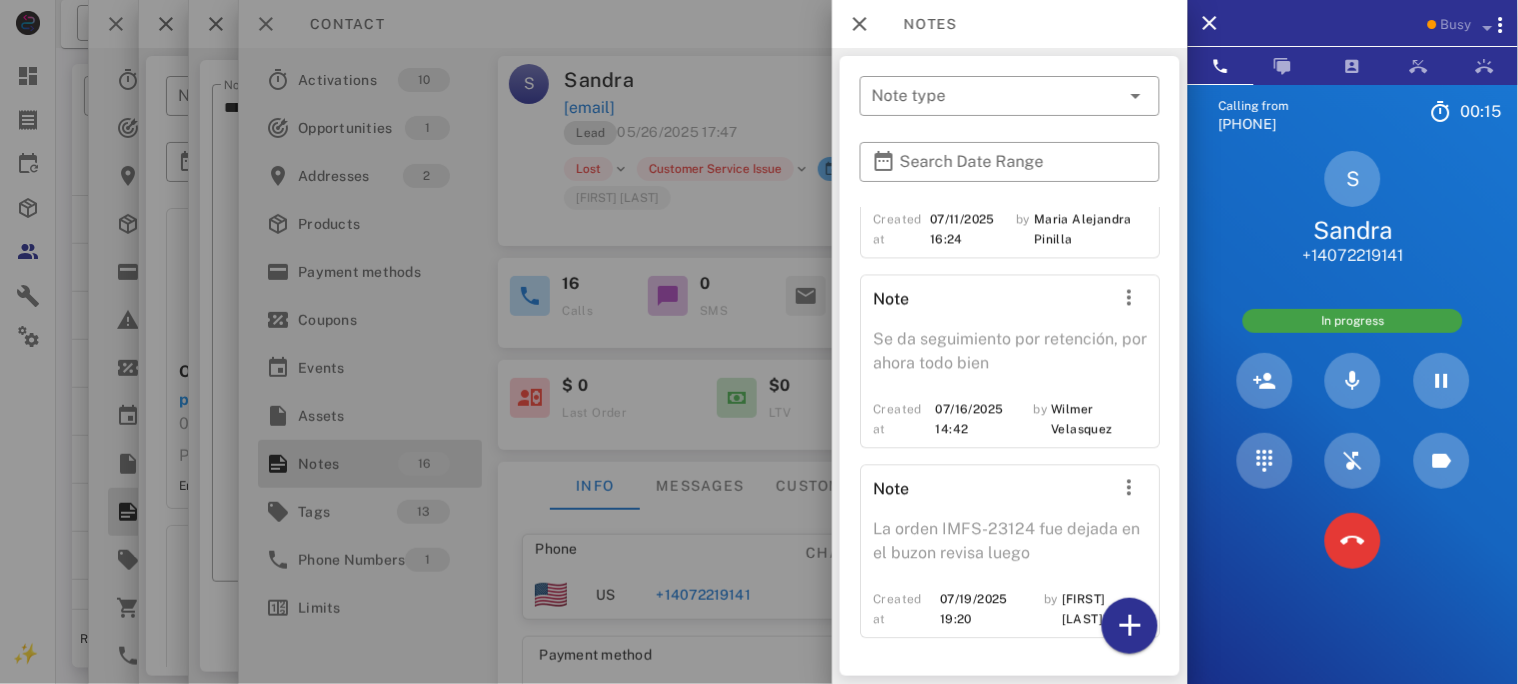 scroll, scrollTop: 4552, scrollLeft: 0, axis: vertical 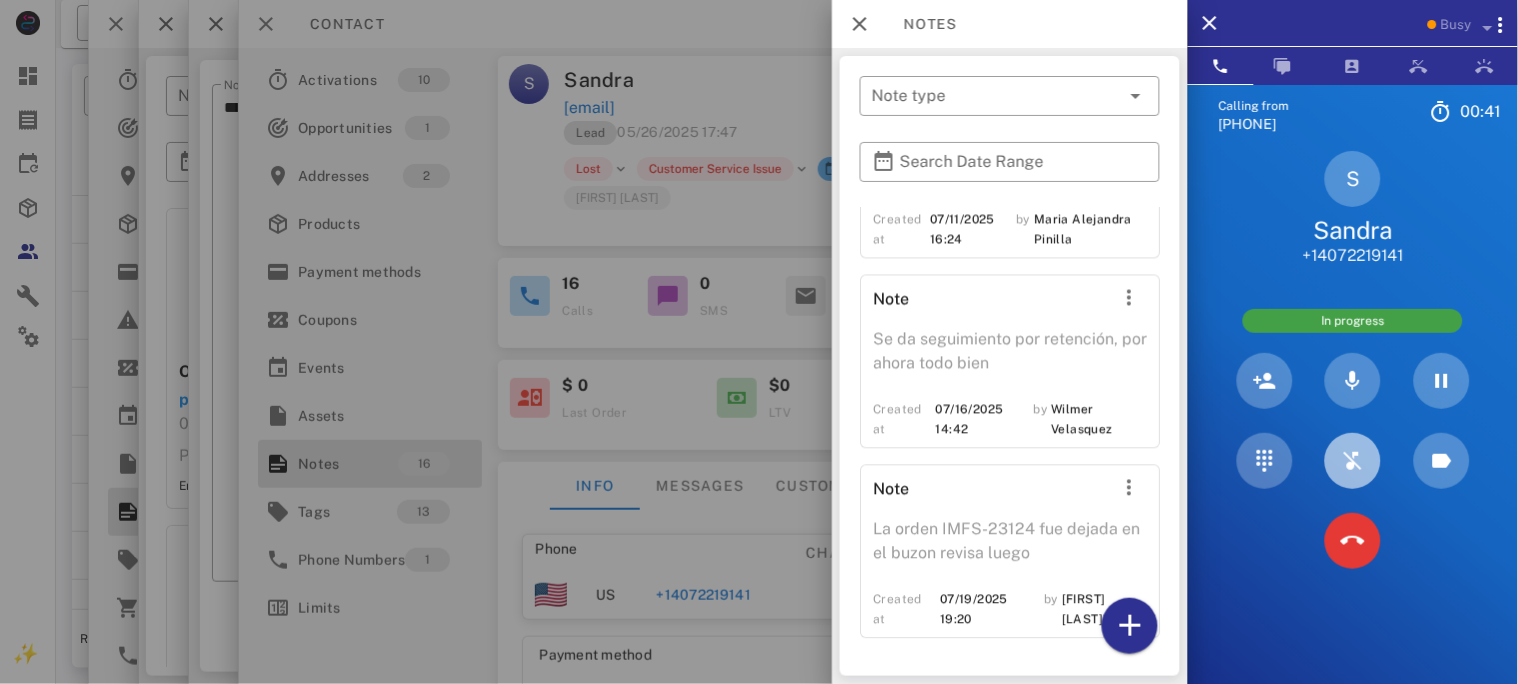 click at bounding box center [1353, 461] 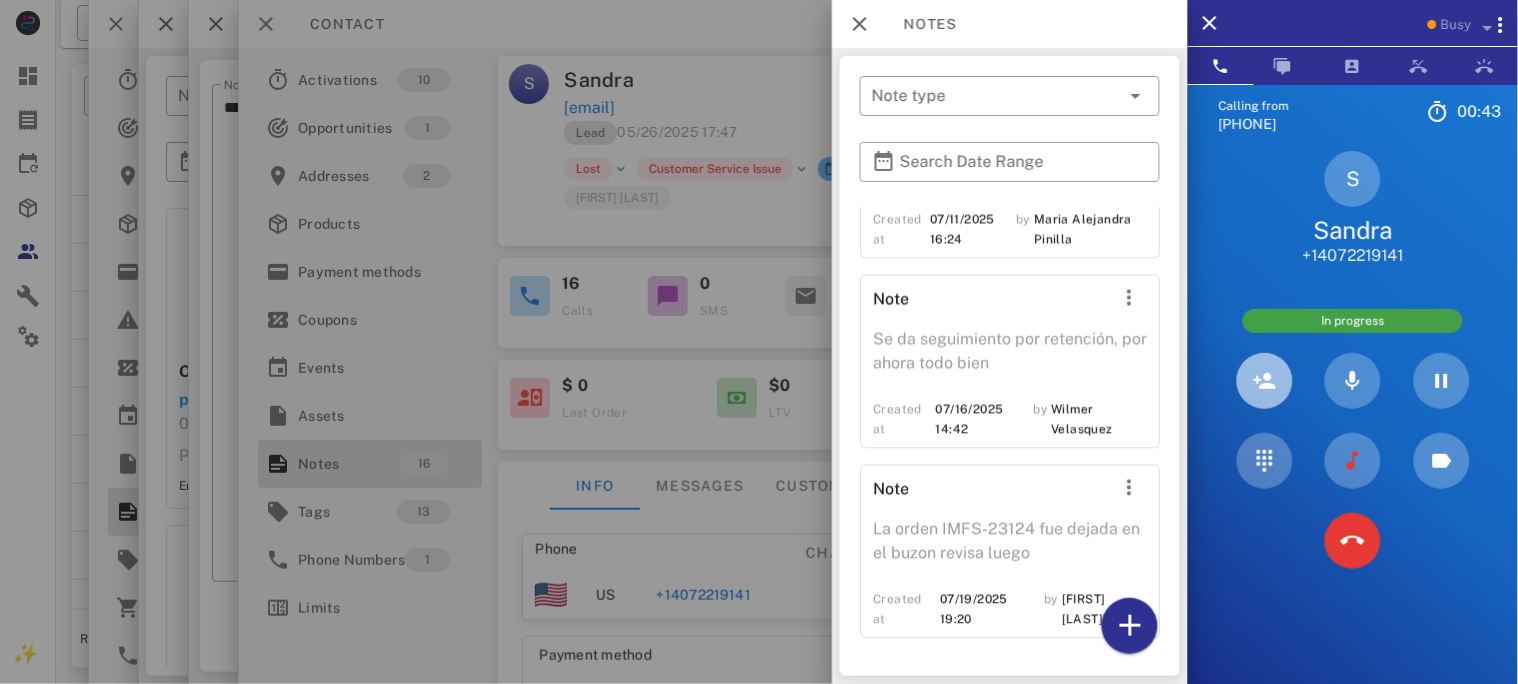 click at bounding box center [1265, 381] 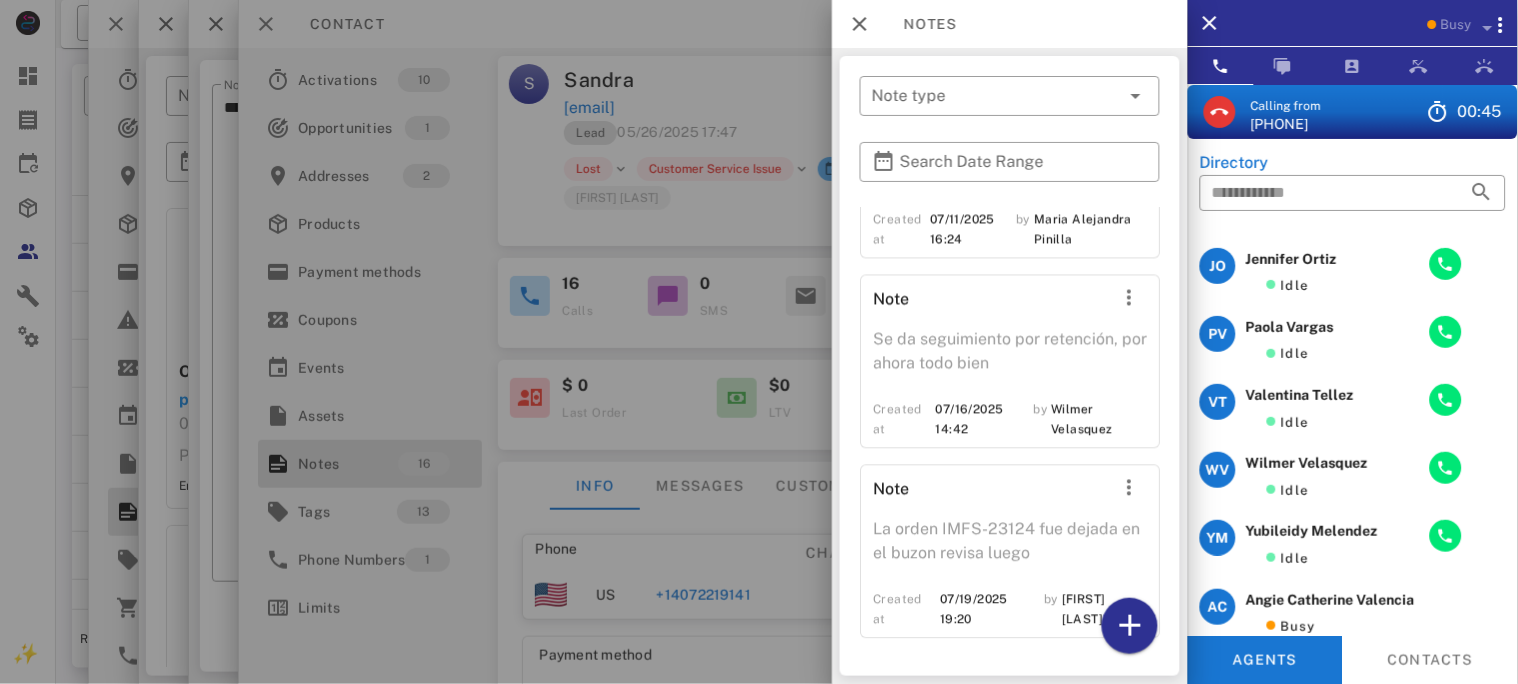 scroll, scrollTop: 399, scrollLeft: 0, axis: vertical 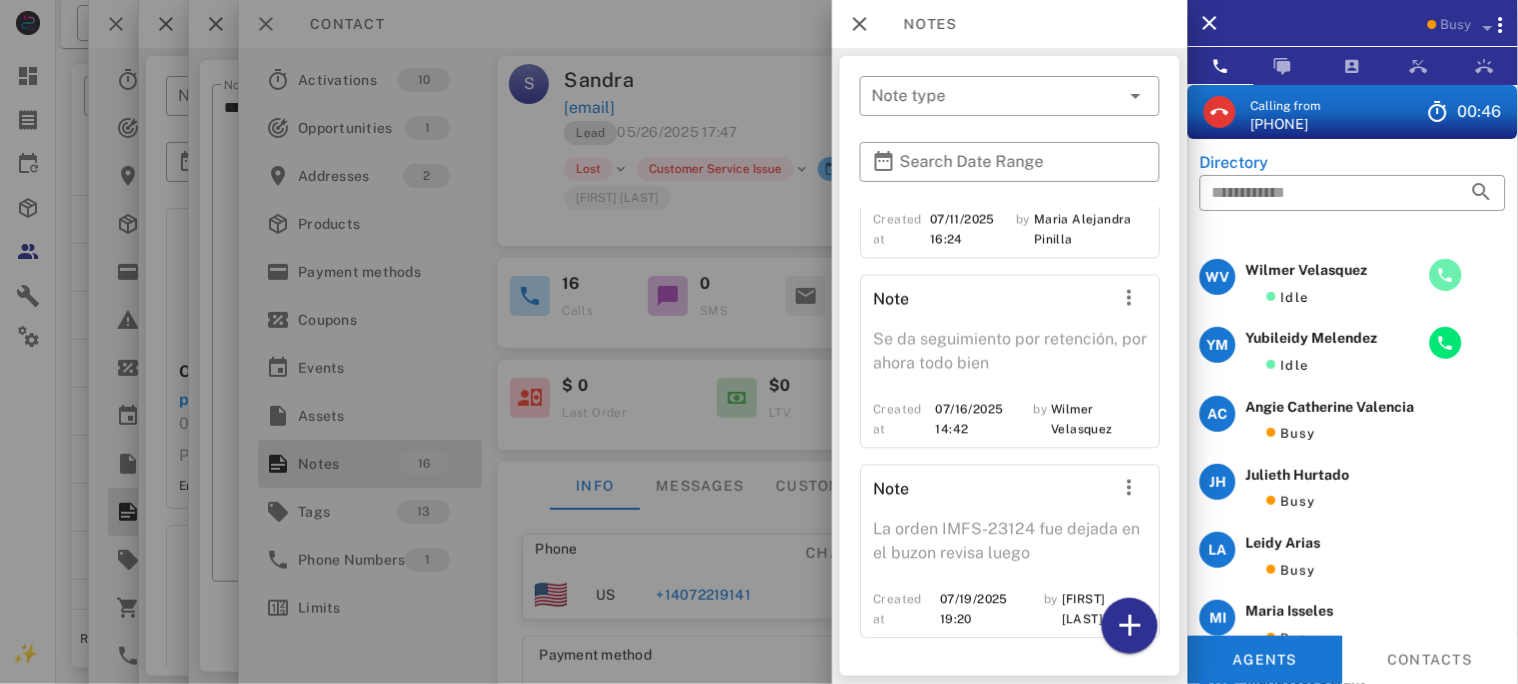 click at bounding box center [1446, 275] 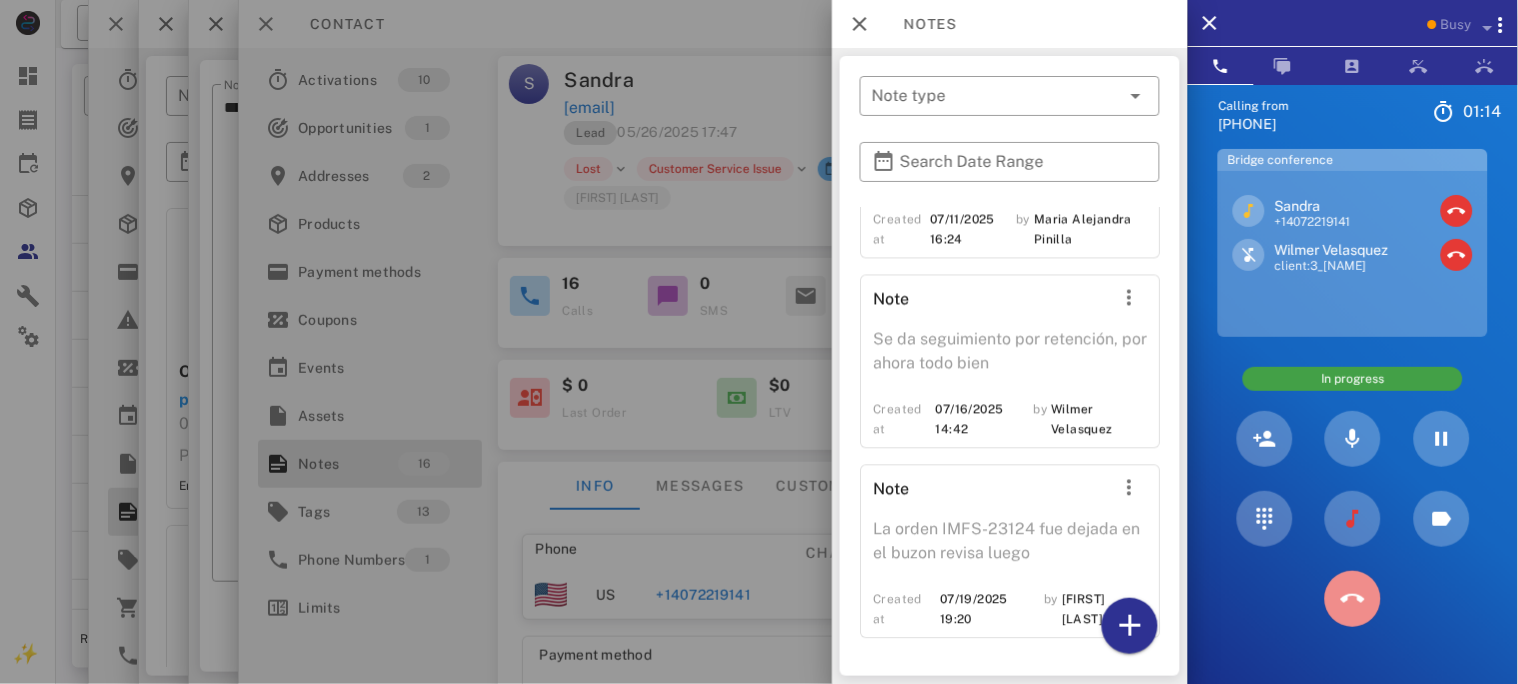 click at bounding box center [1353, 599] 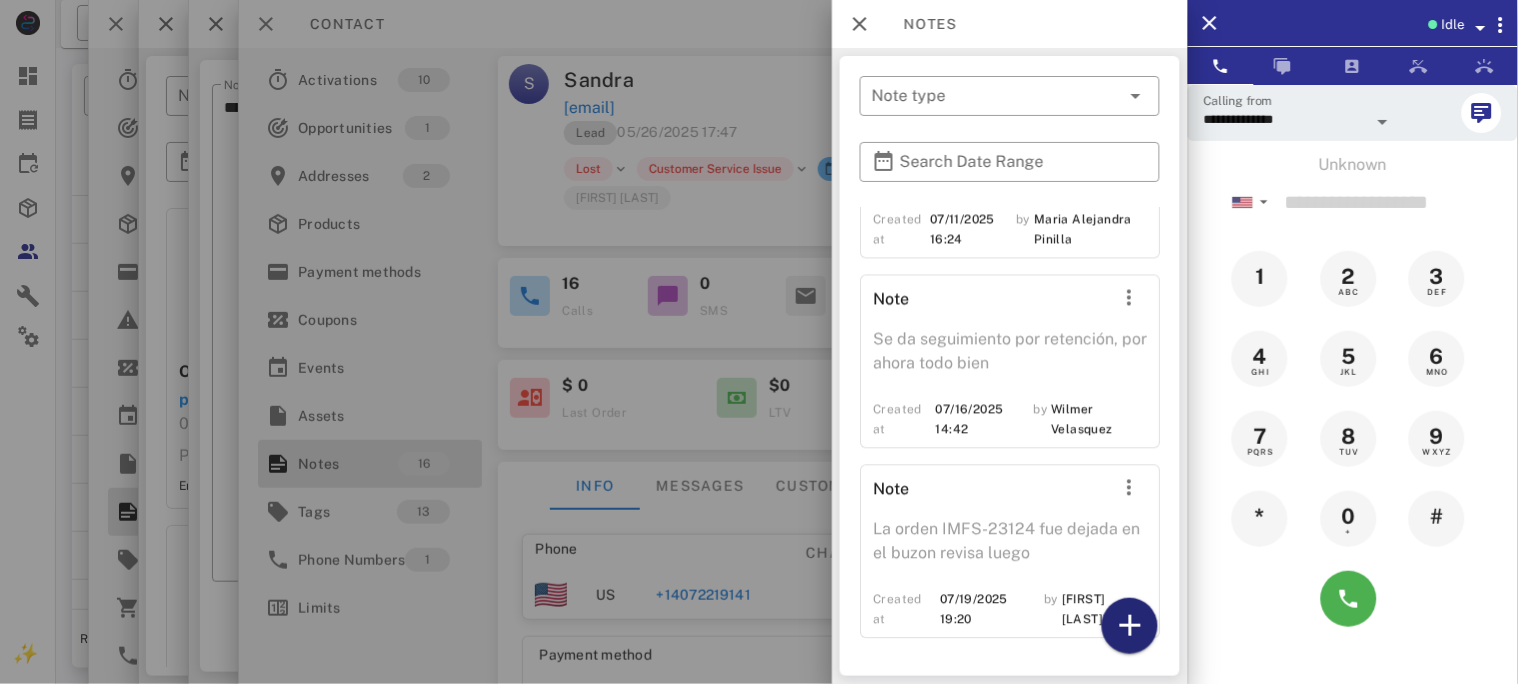 drag, startPoint x: 1125, startPoint y: 636, endPoint x: 1136, endPoint y: 640, distance: 11.7046995 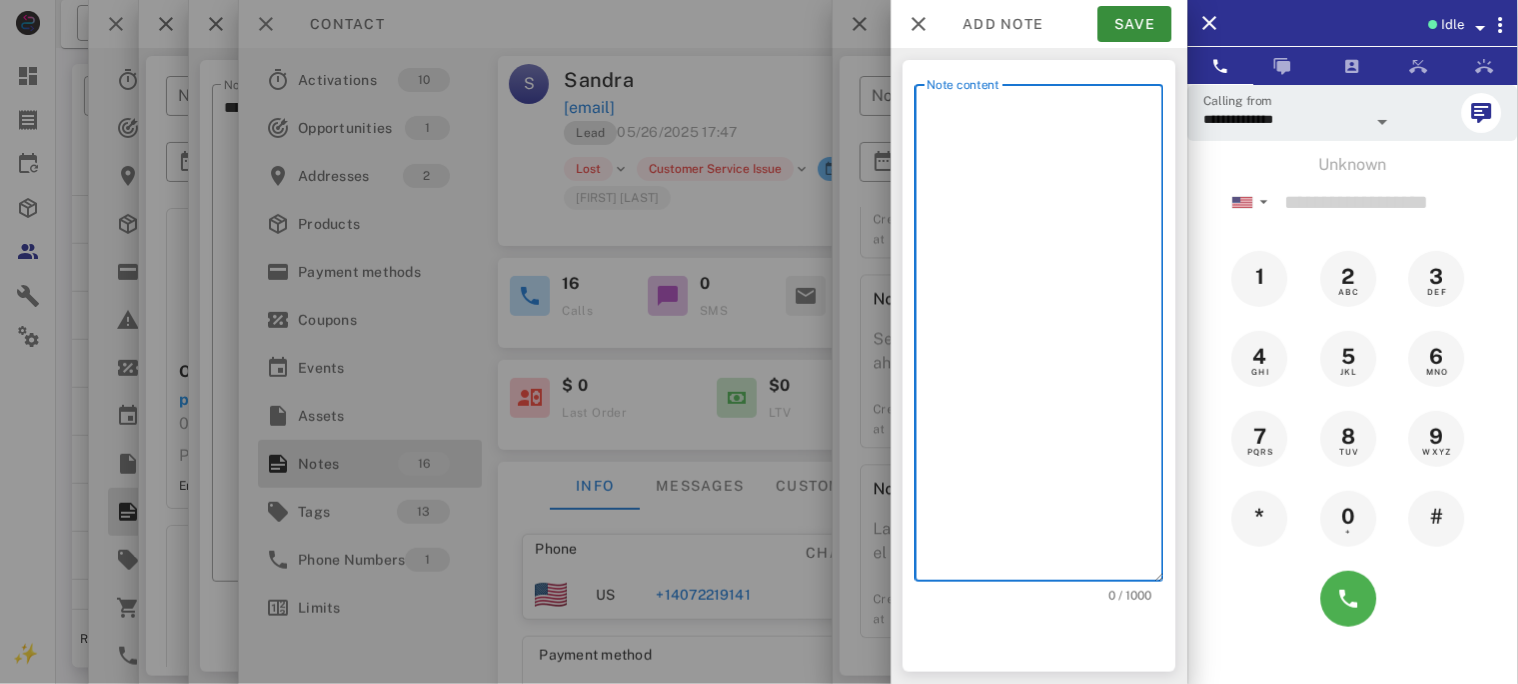 click on "Note content" at bounding box center [1045, 338] 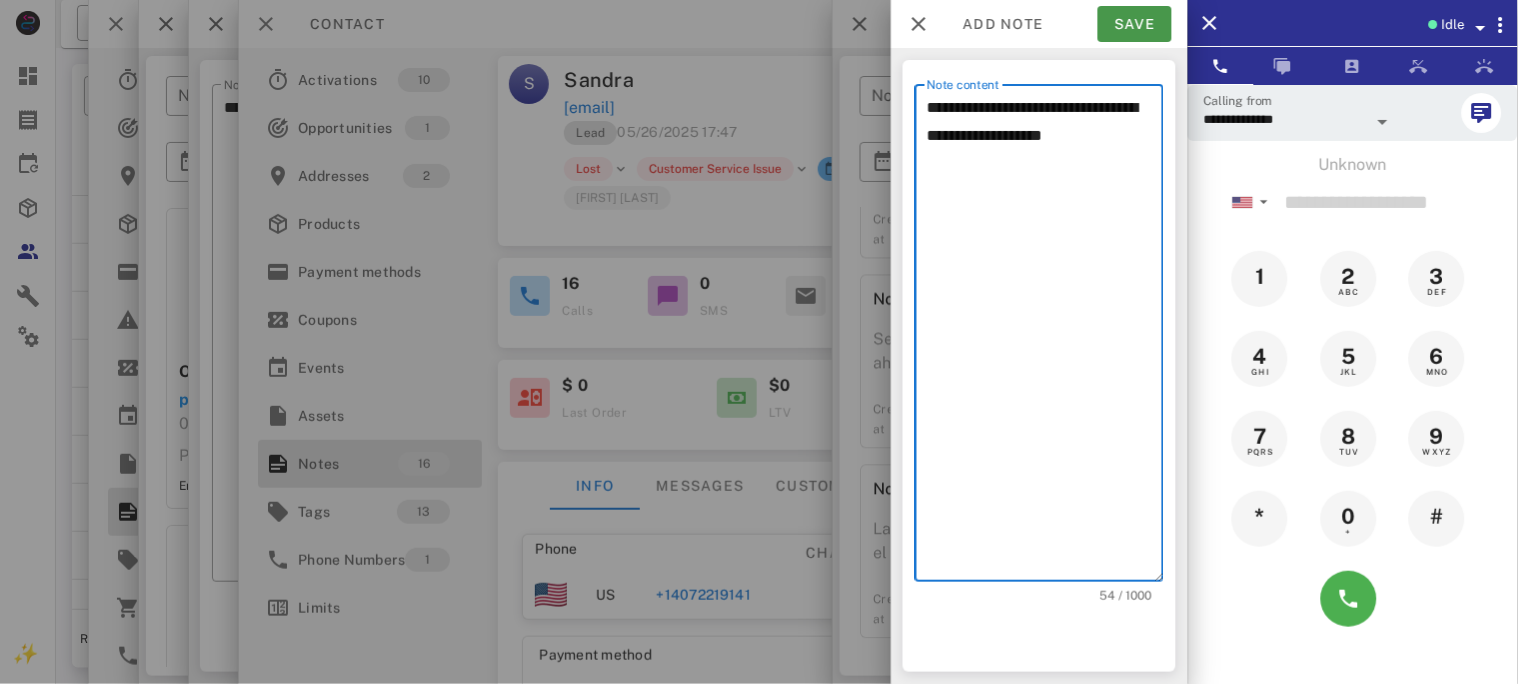 type on "**********" 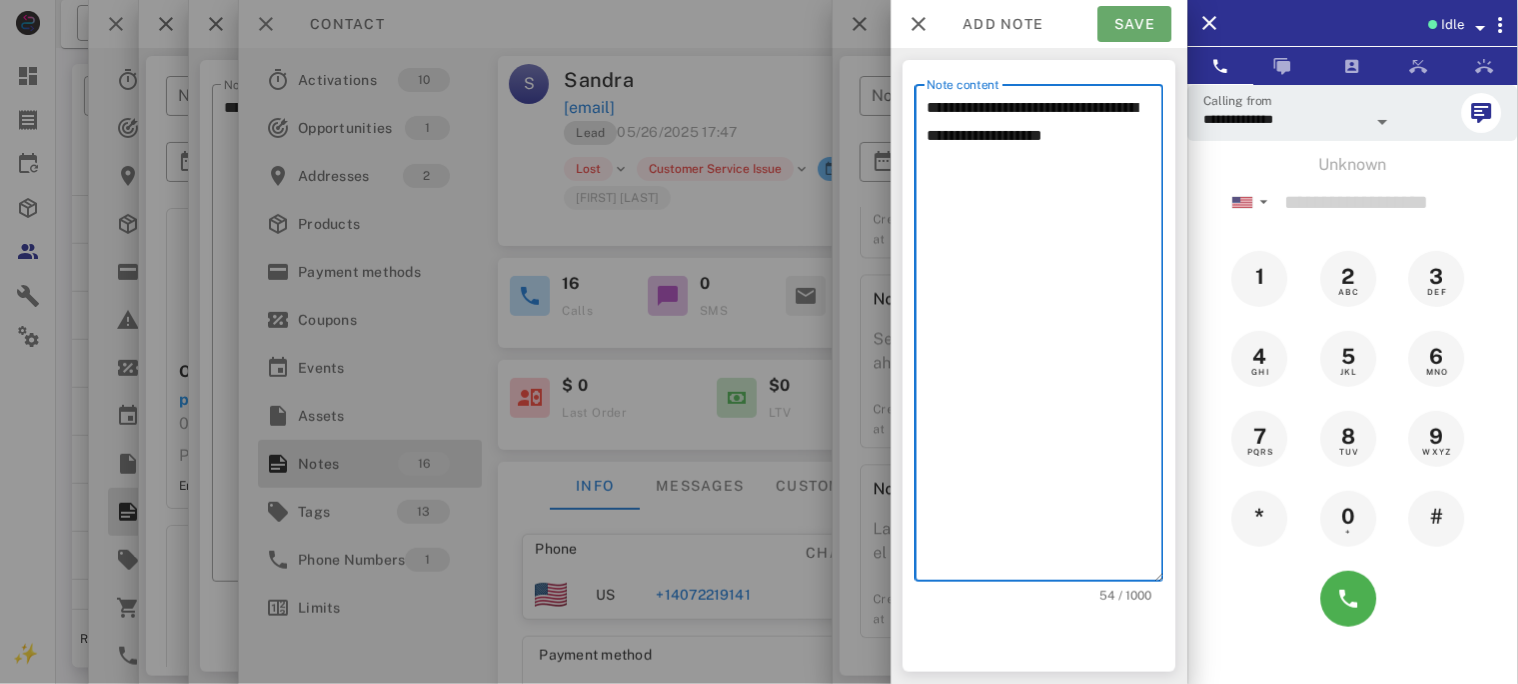 click on "Save" at bounding box center [1135, 24] 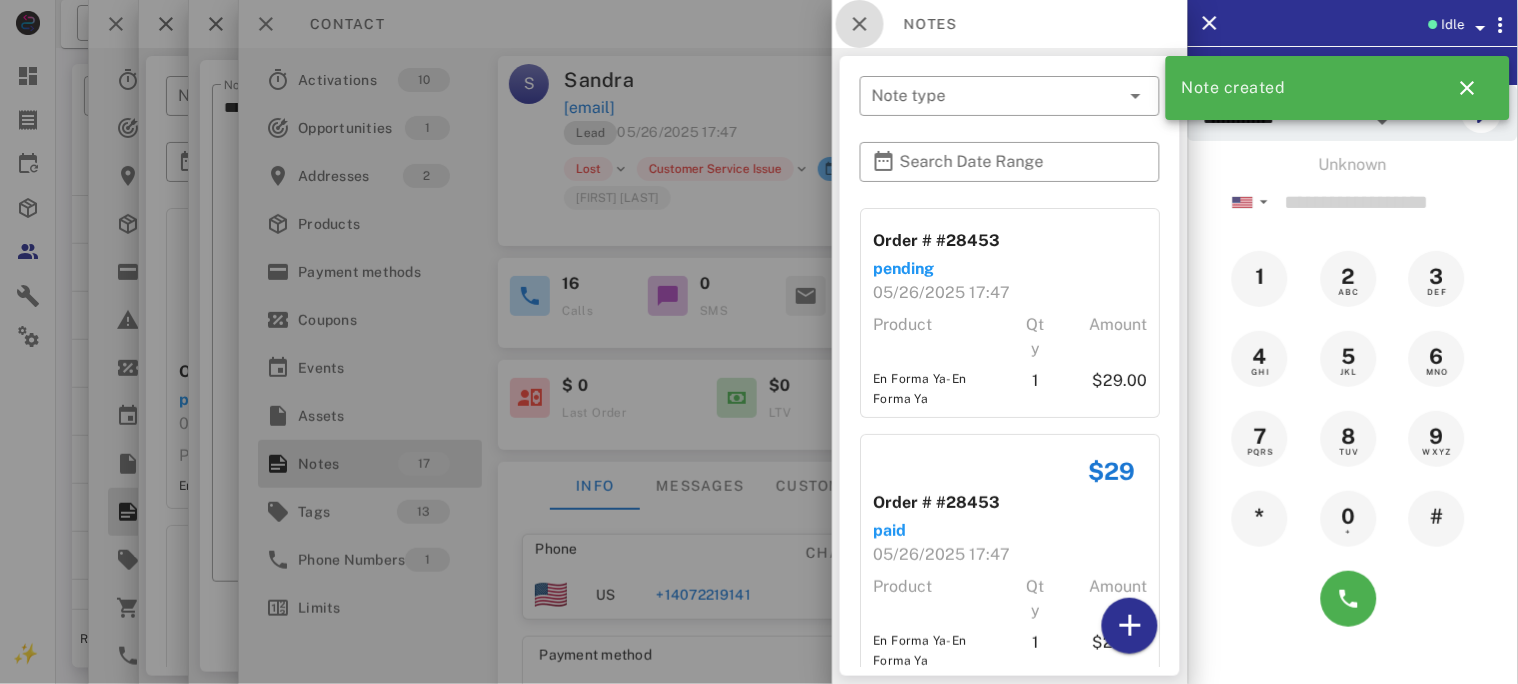 click at bounding box center [860, 24] 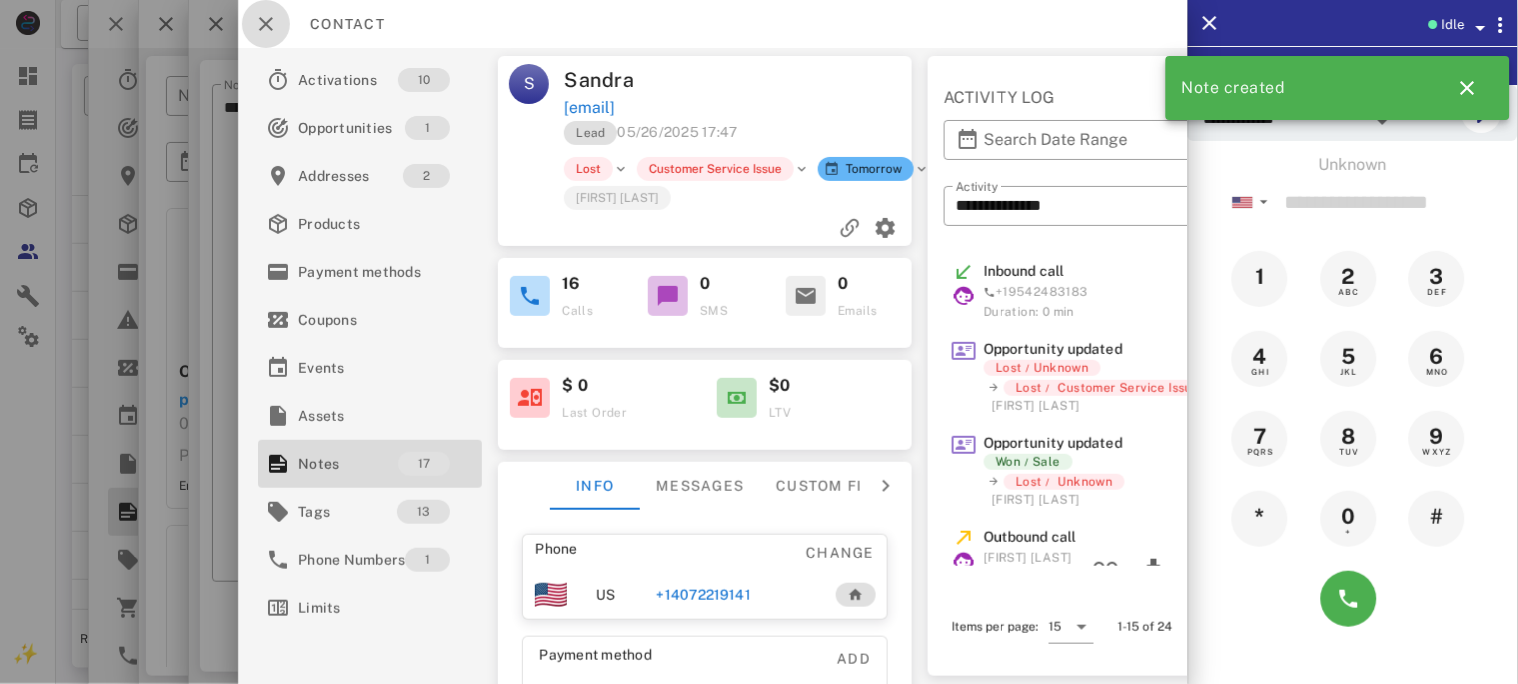 click at bounding box center (266, 24) 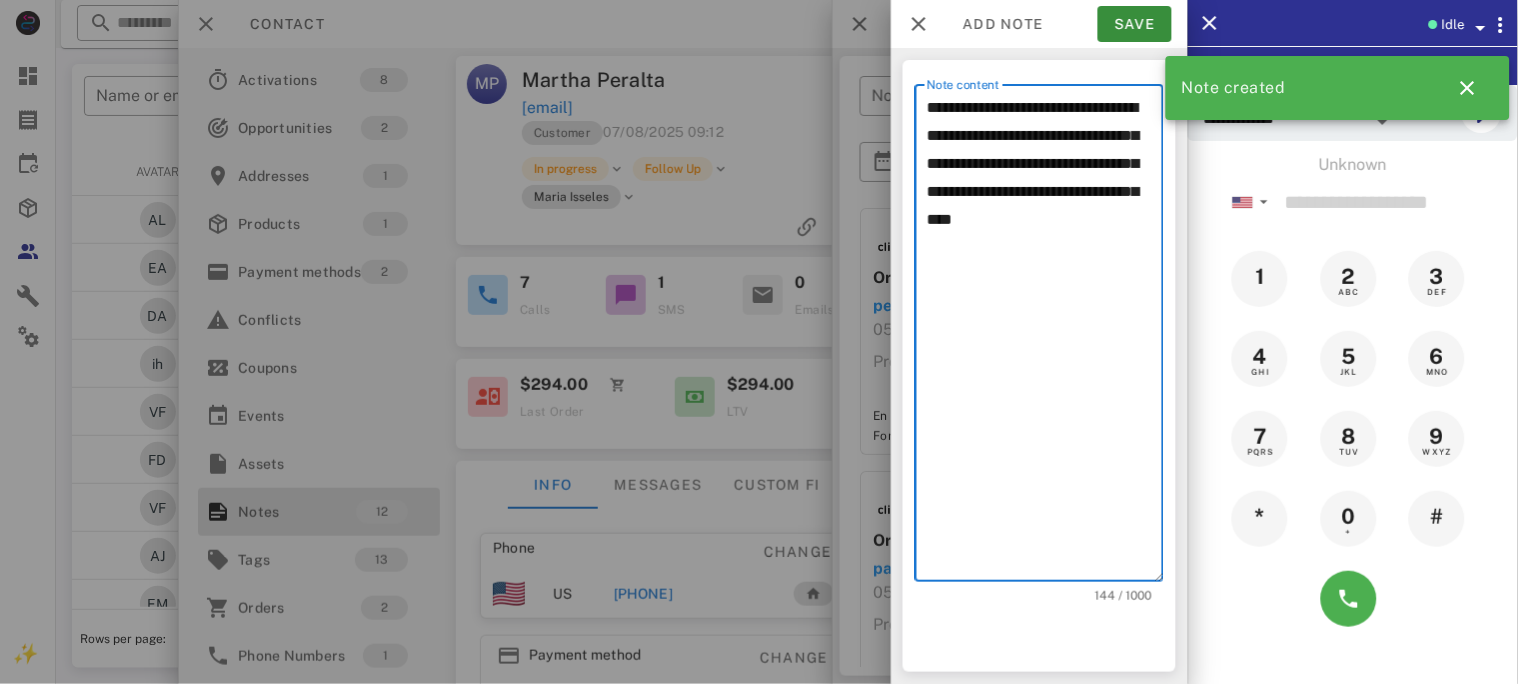 click on "**********" at bounding box center [1045, 338] 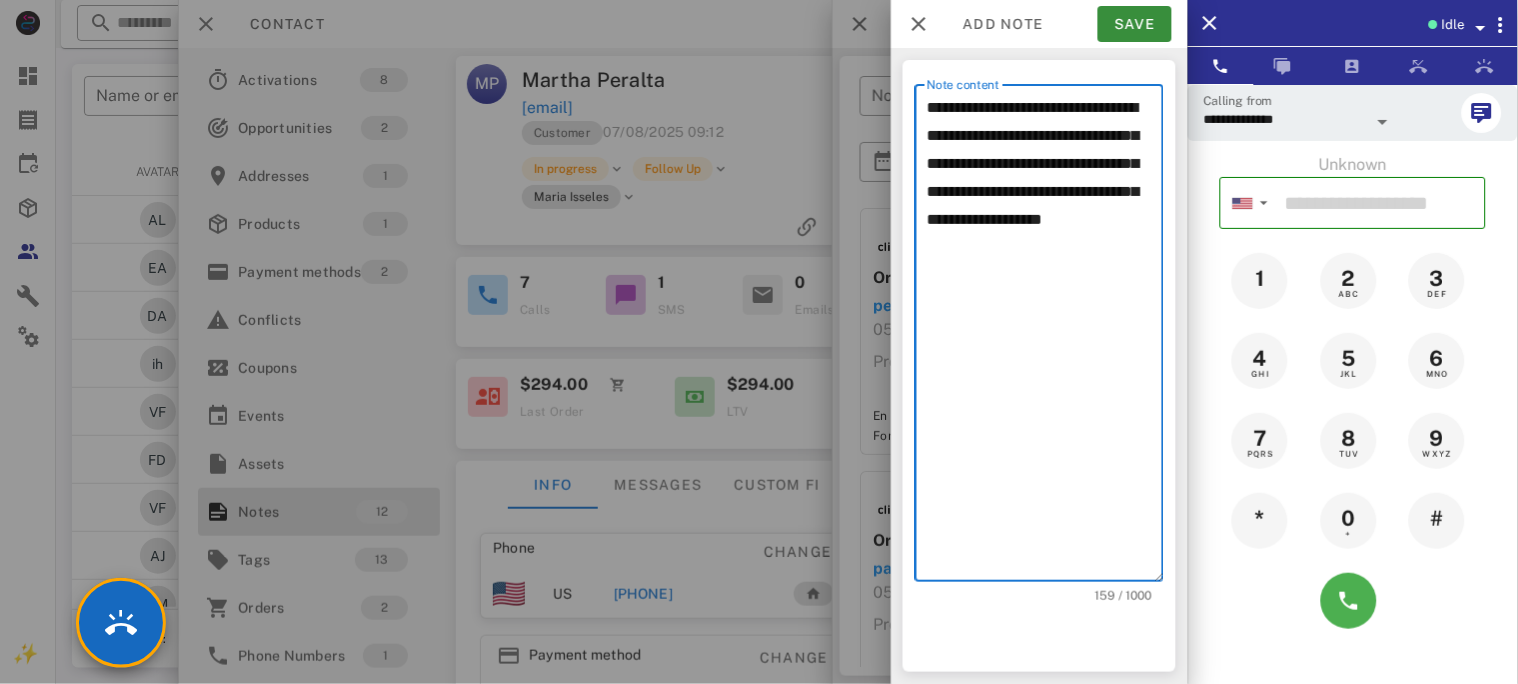 type on "**********" 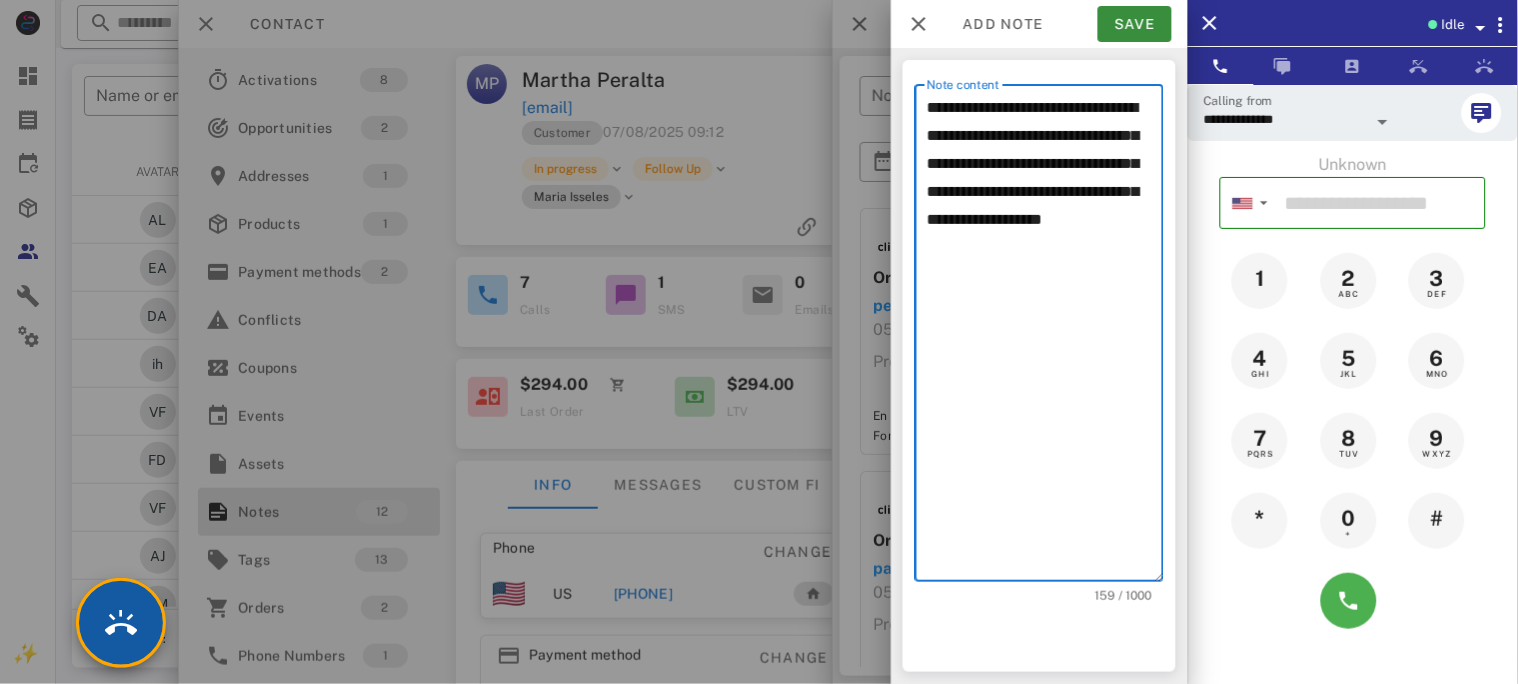 click at bounding box center [121, 623] 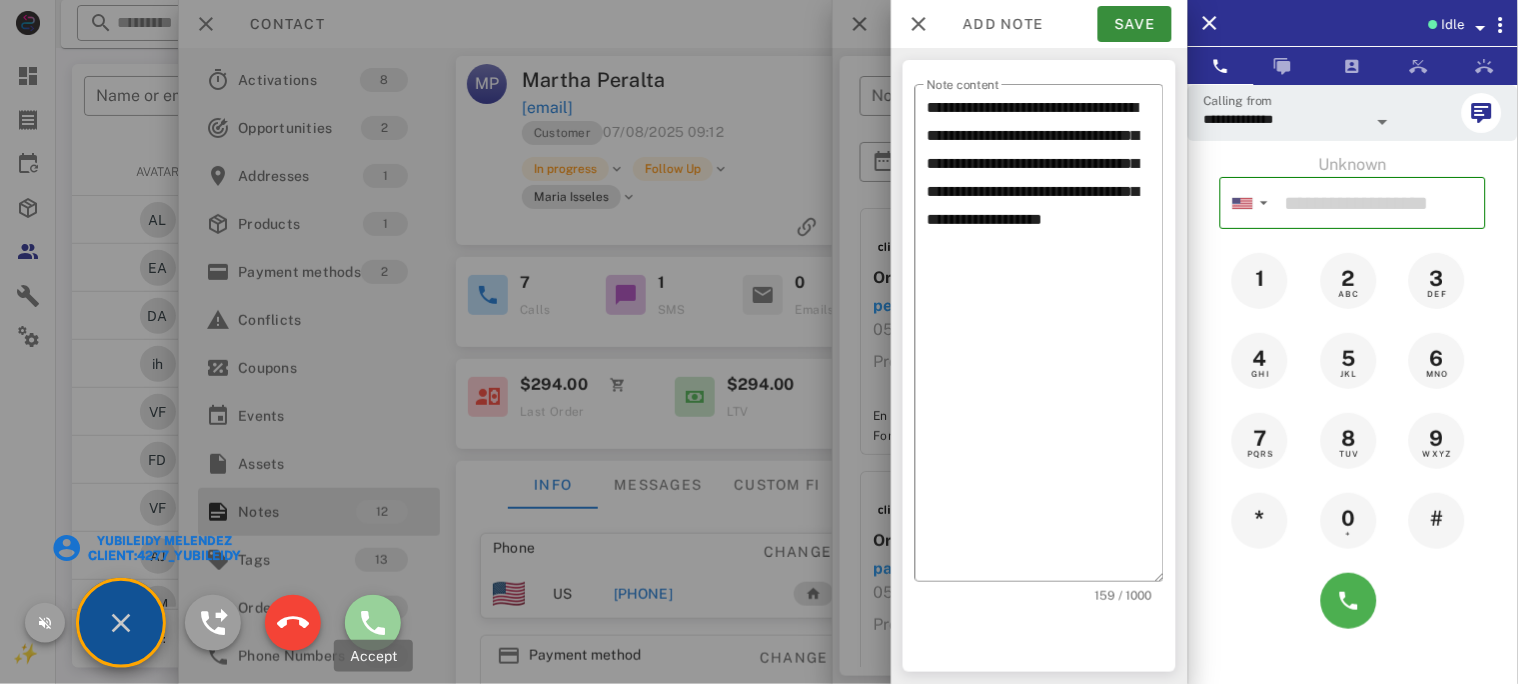 click at bounding box center [373, 623] 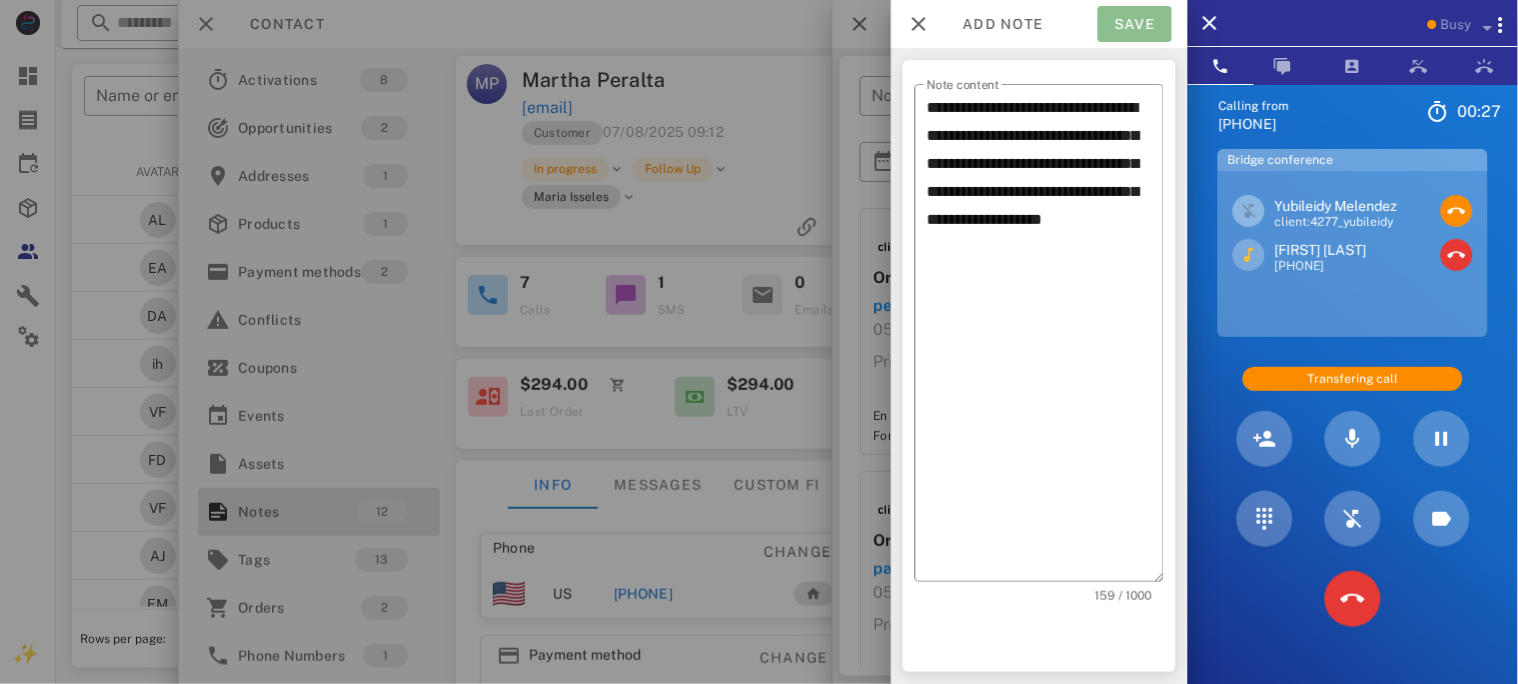 click on "Save" at bounding box center (1135, 24) 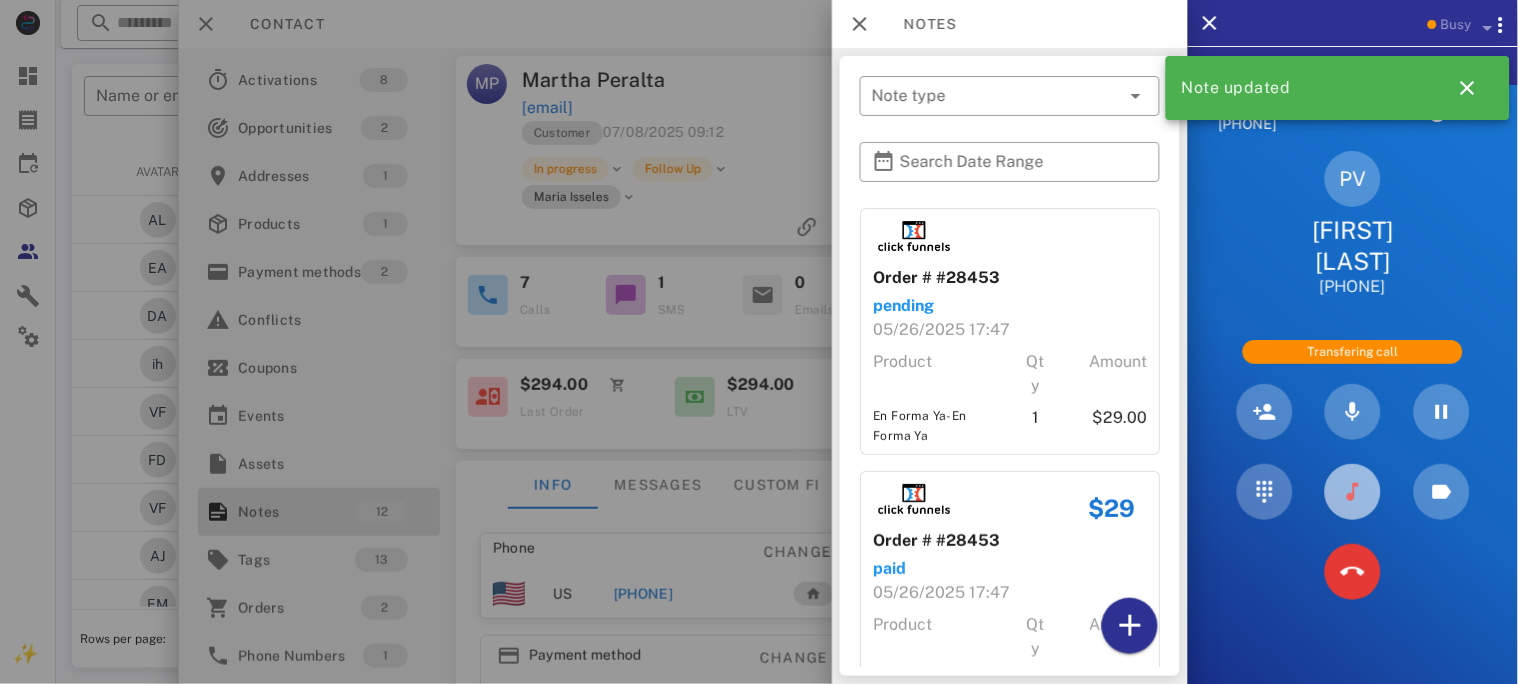 click at bounding box center (1353, 492) 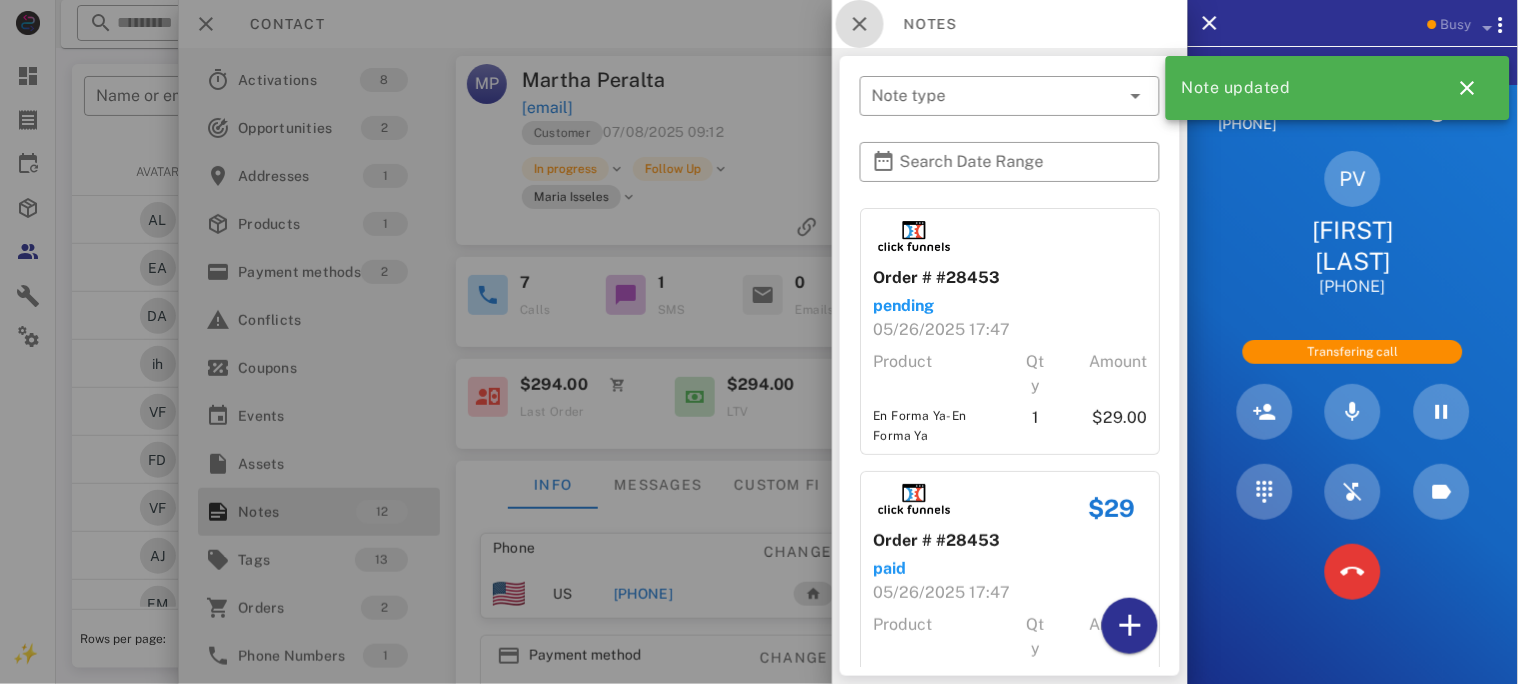 click at bounding box center [860, 24] 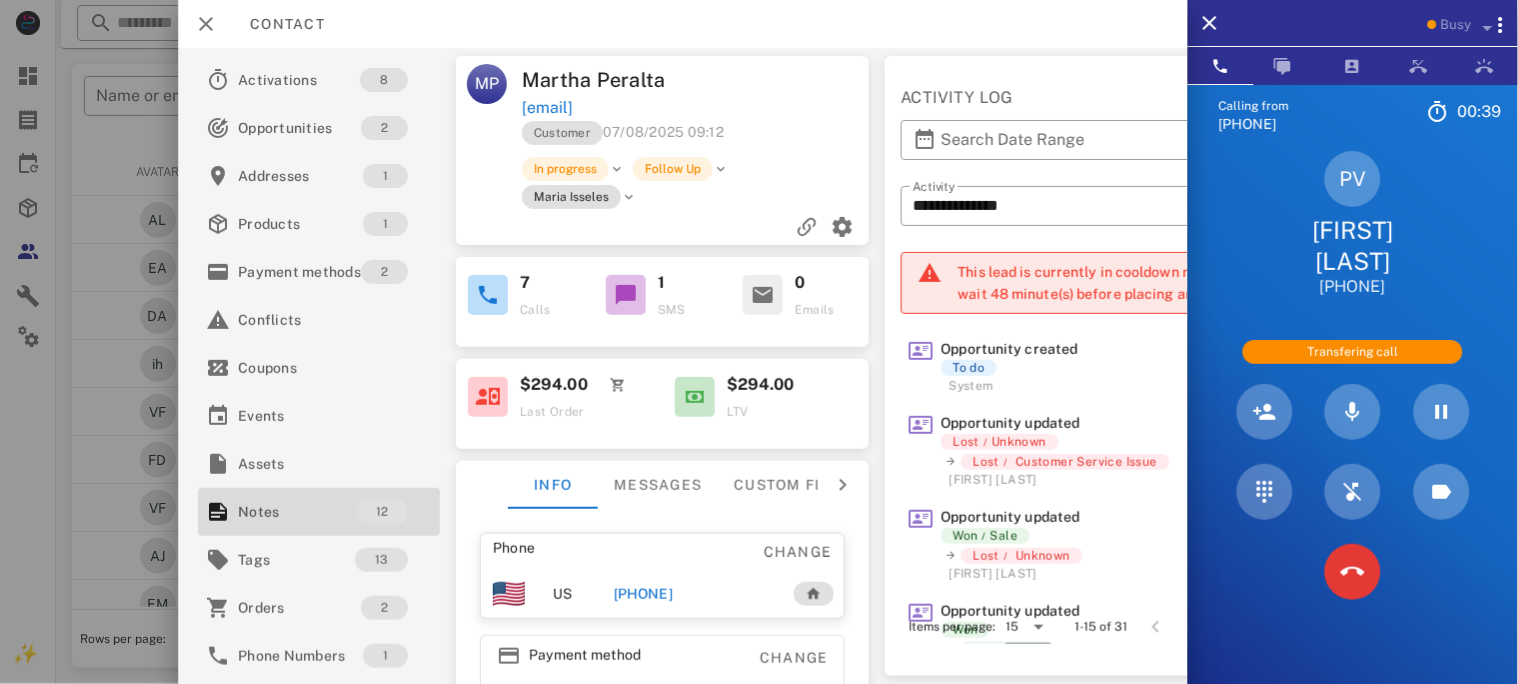 drag, startPoint x: 755, startPoint y: 106, endPoint x: 523, endPoint y: 85, distance: 232.94849 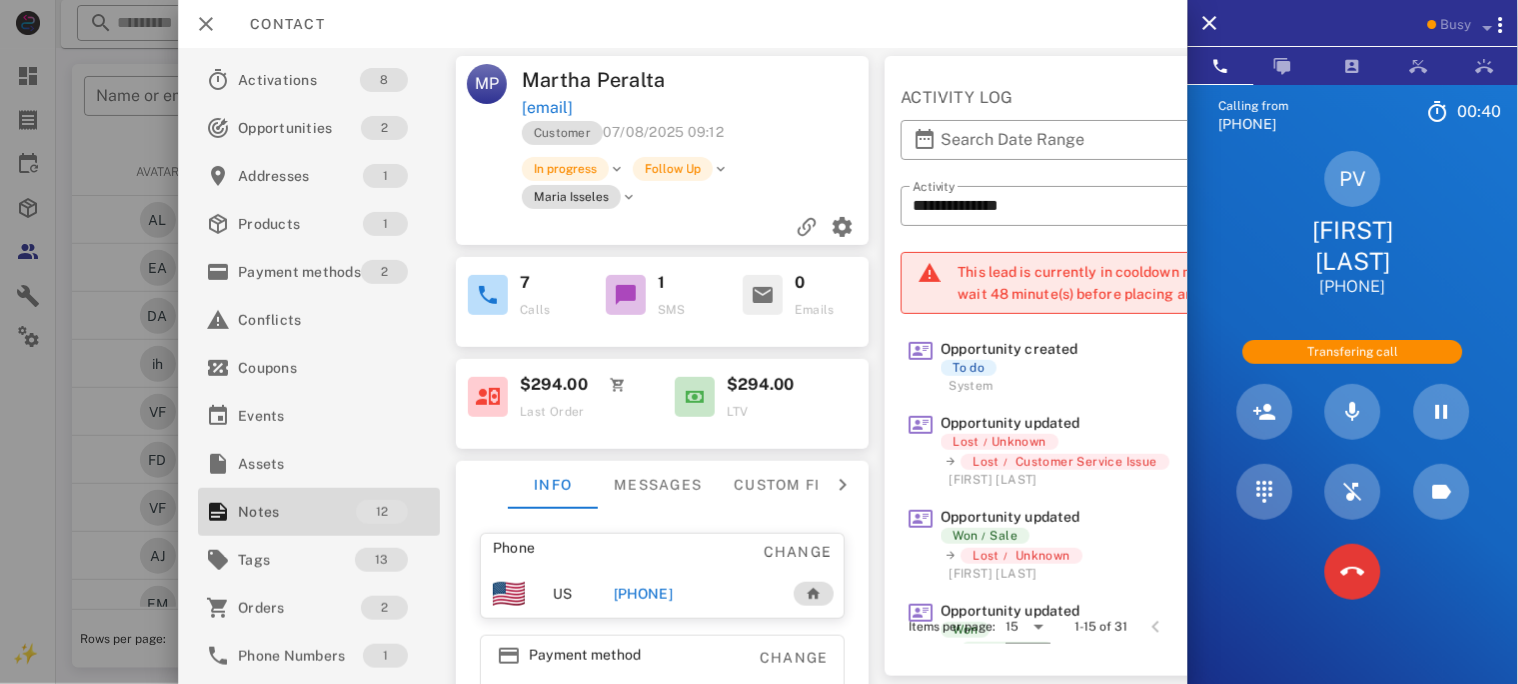 copy on "Martha Peralta  [EMAIL]" 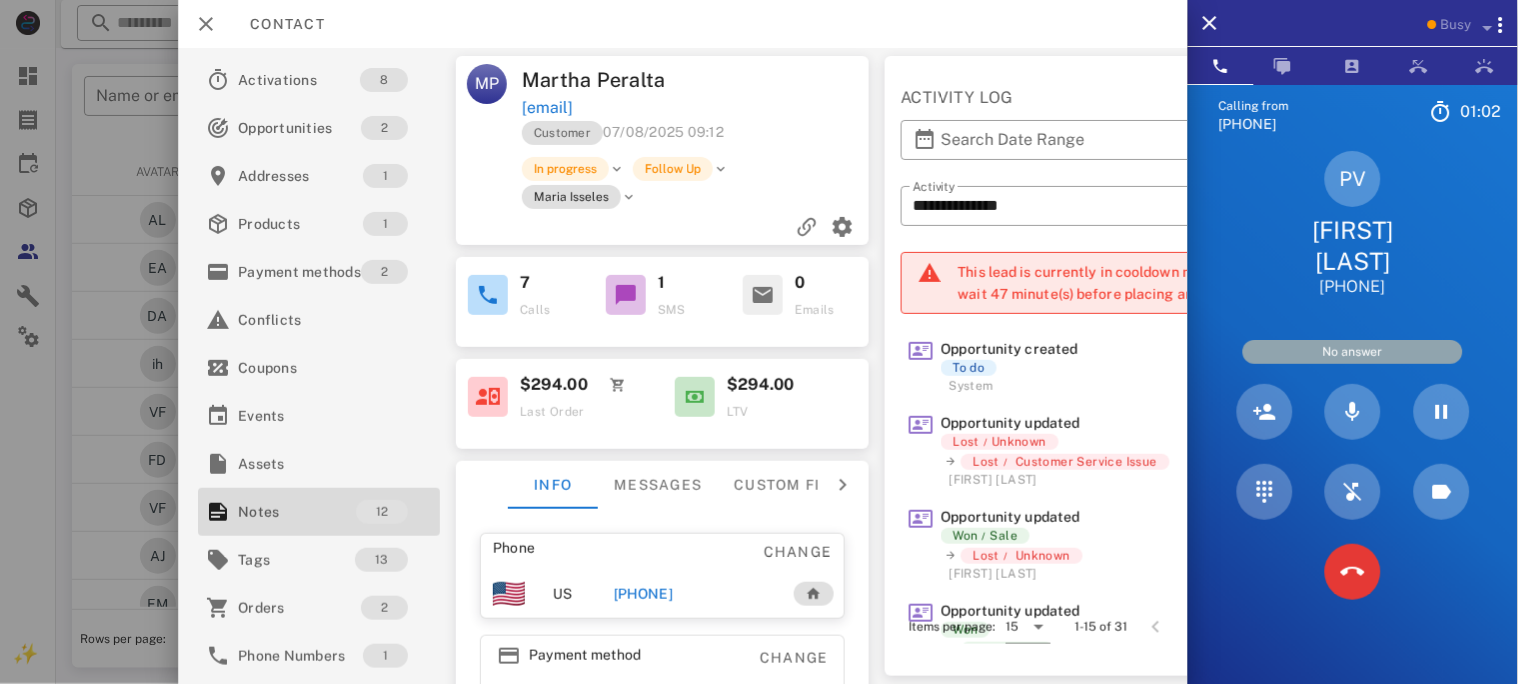 click on "In progress   Follow Up" at bounding box center [733, 169] 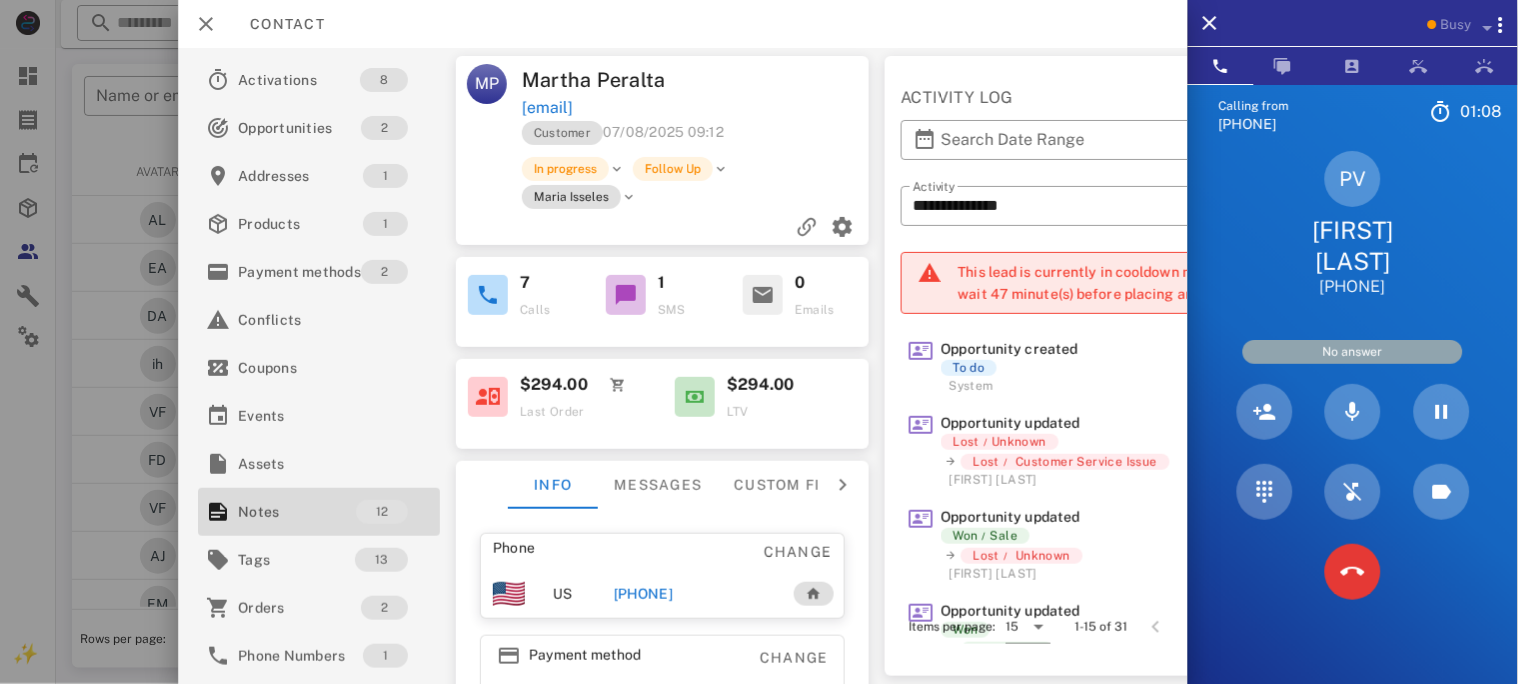 drag, startPoint x: 747, startPoint y: 101, endPoint x: 522, endPoint y: 98, distance: 225.02 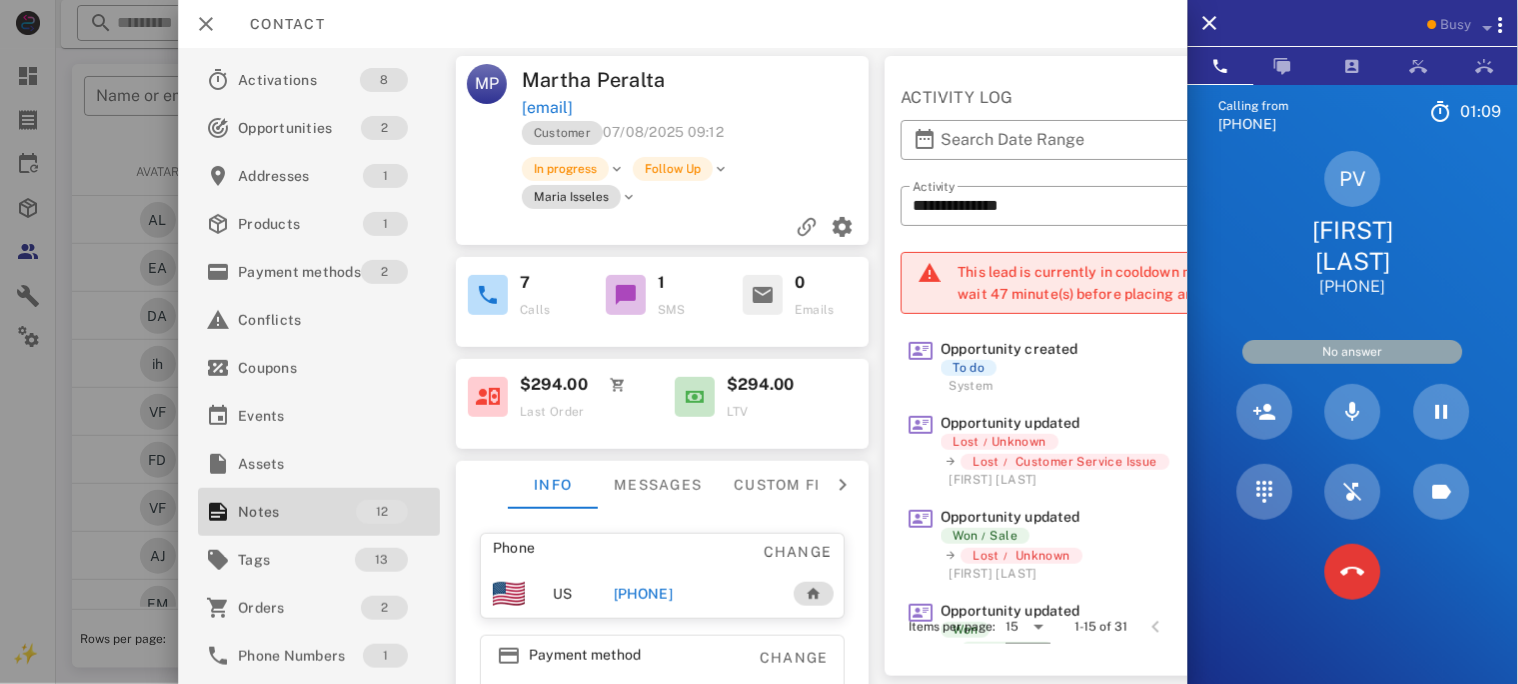 copy on "[EMAIL]" 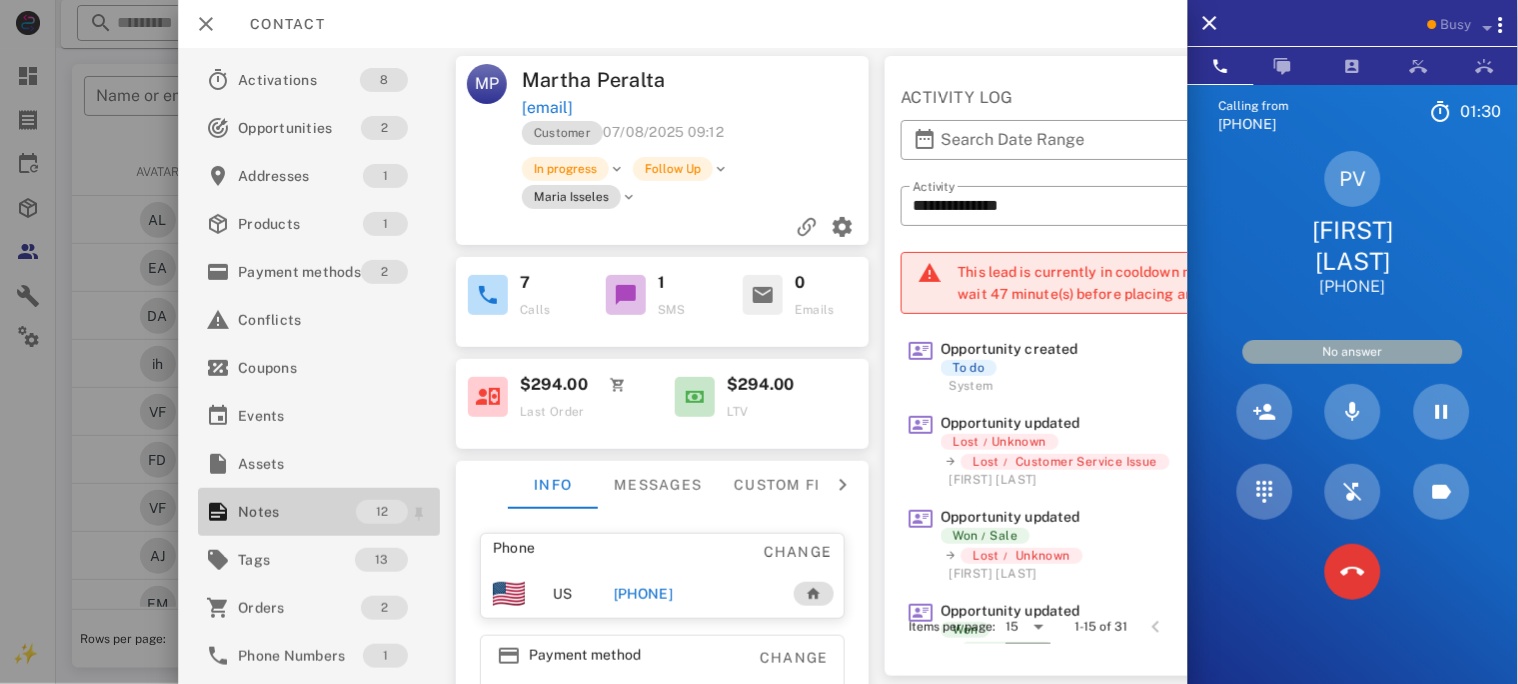 click on "Notes" at bounding box center (297, 512) 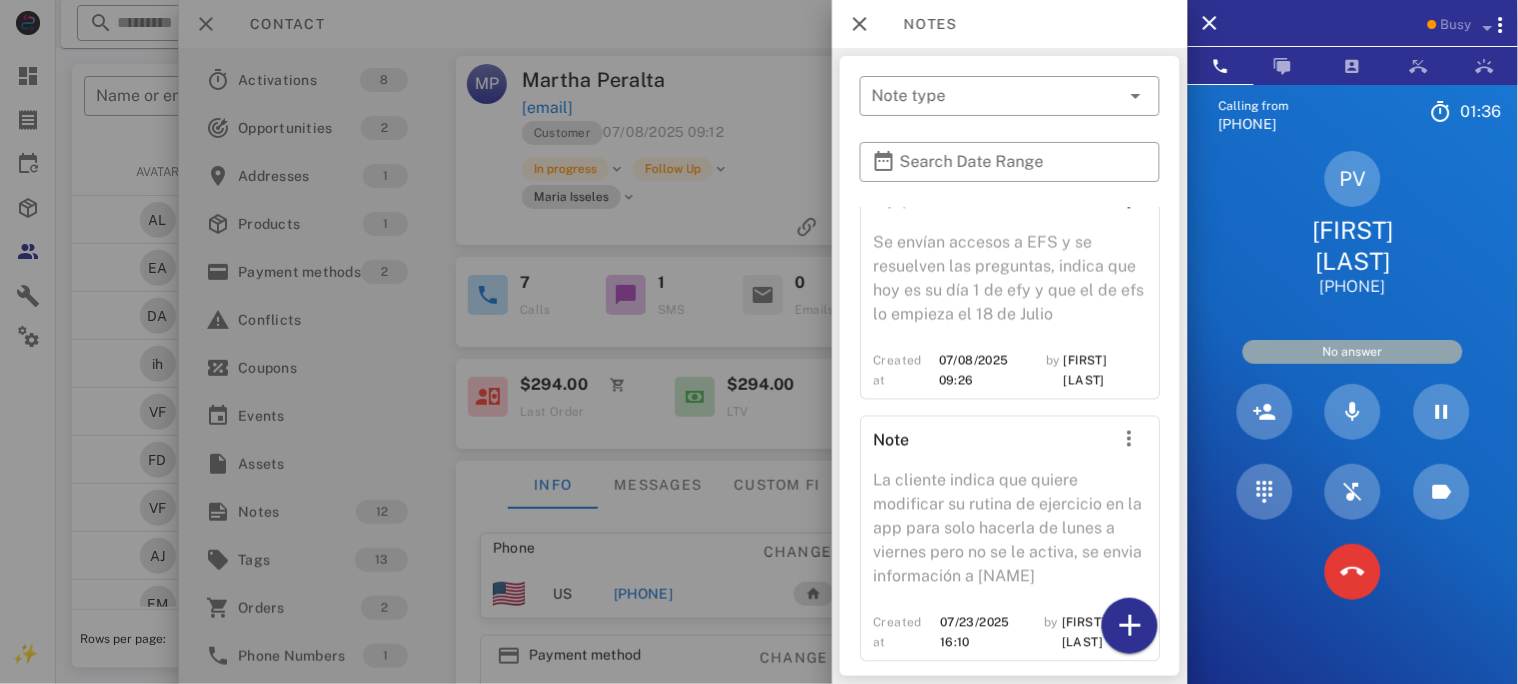 scroll, scrollTop: 2584, scrollLeft: 0, axis: vertical 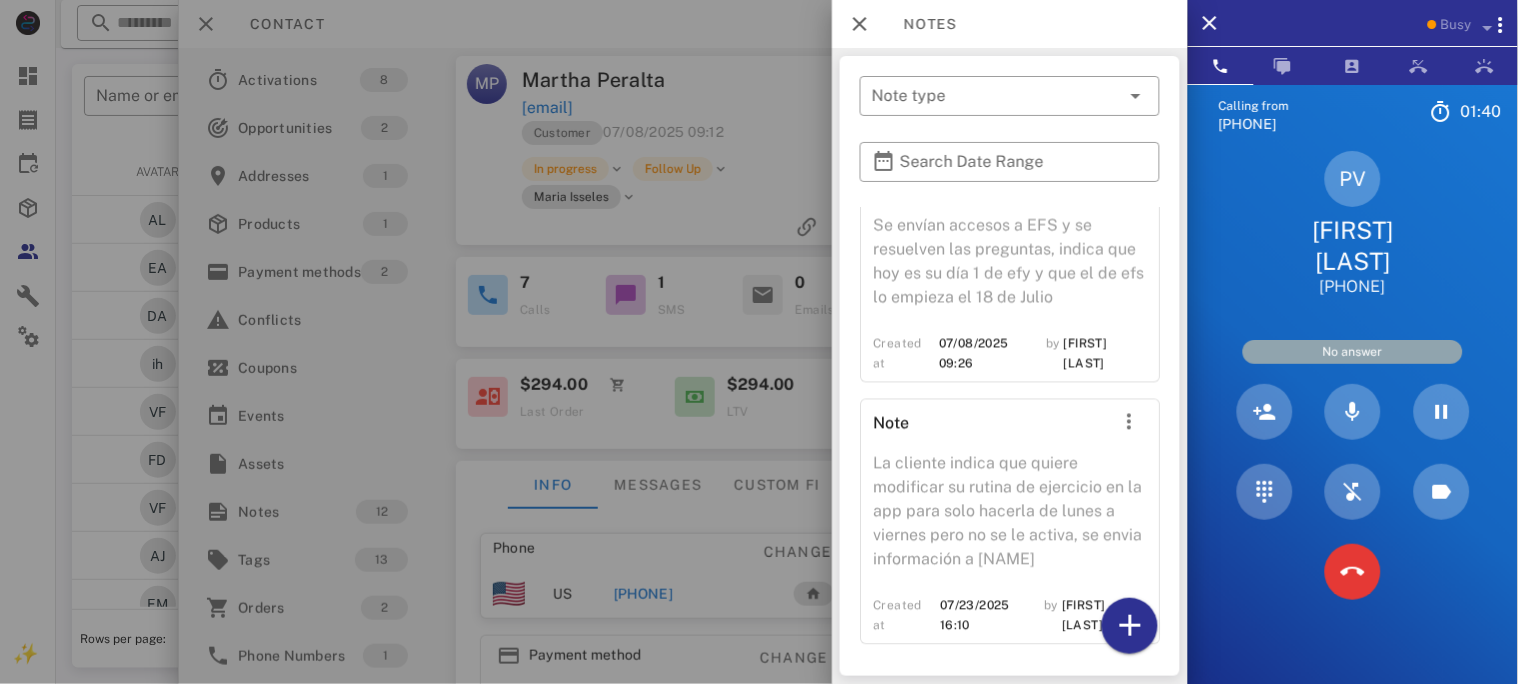 click at bounding box center [759, 342] 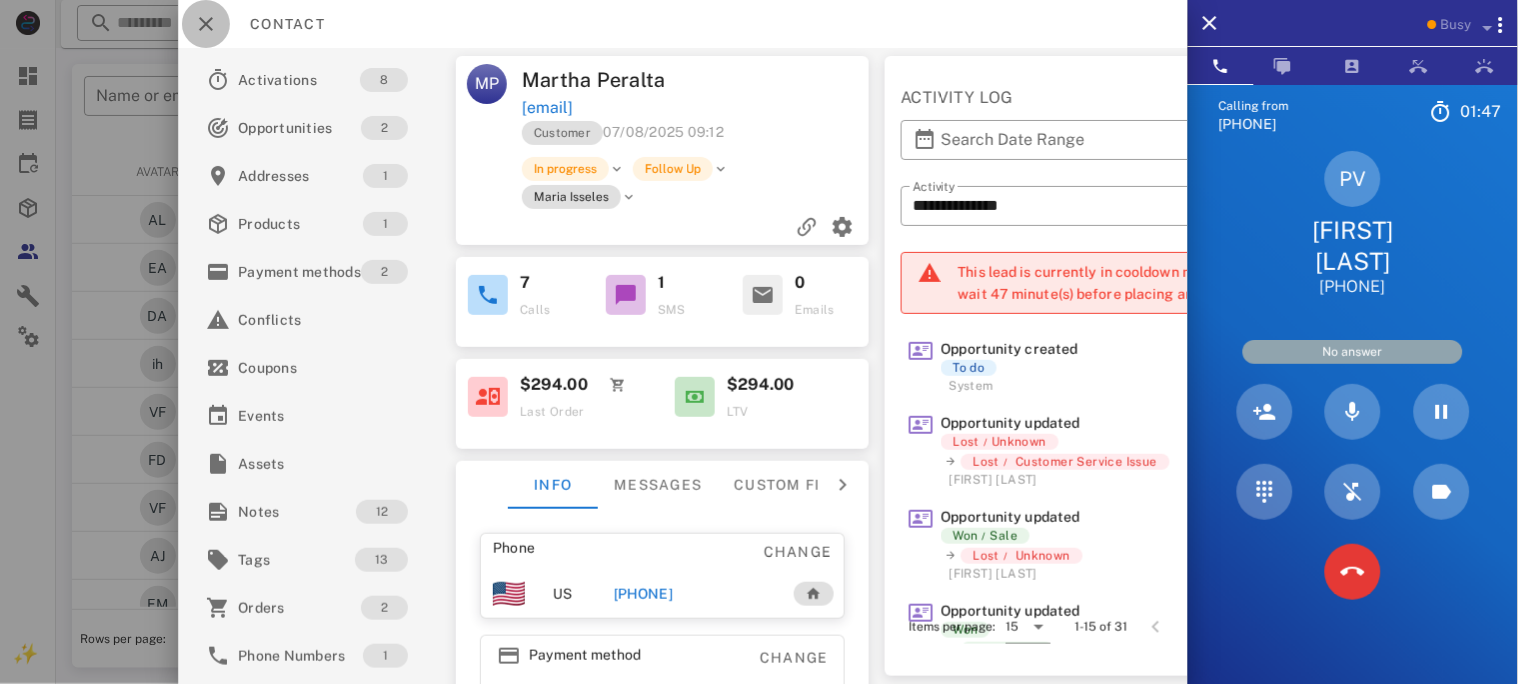 click at bounding box center (206, 24) 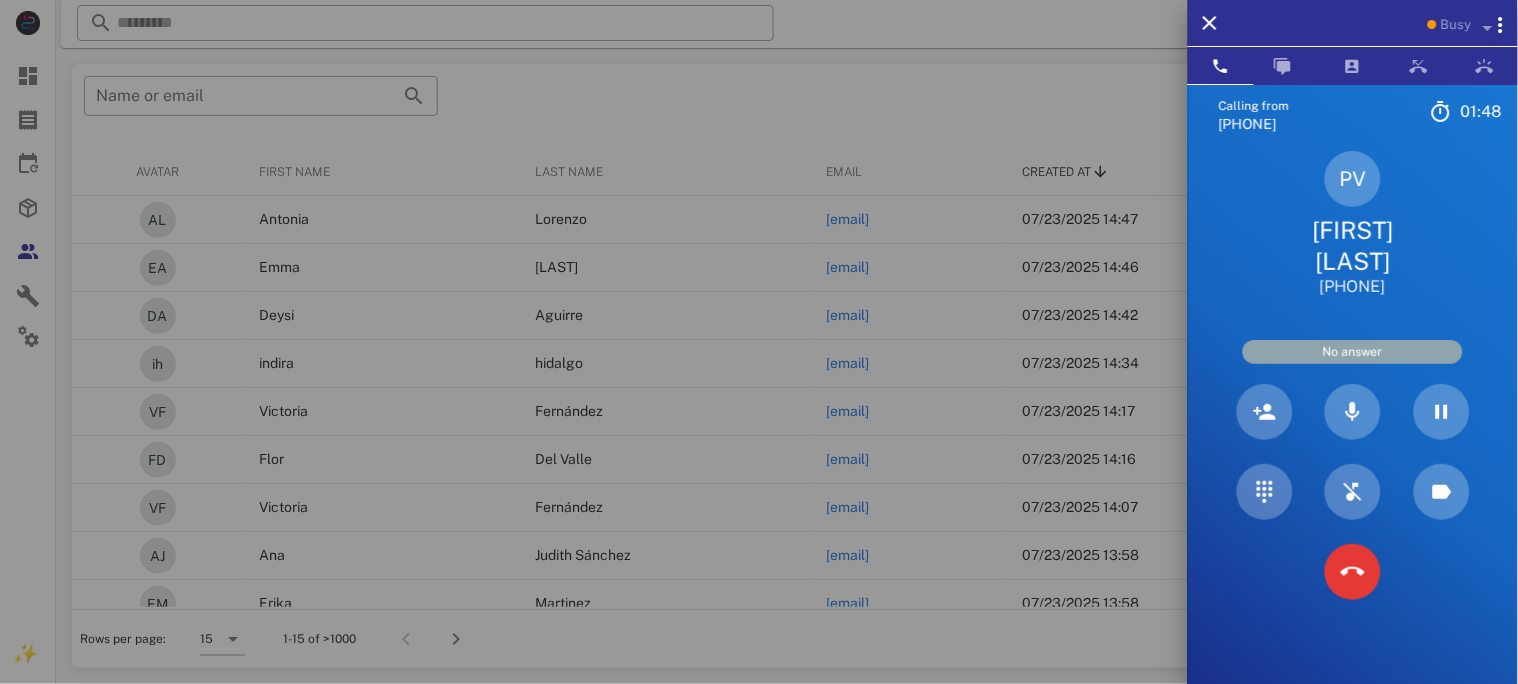 click on "[FIRST] [LAST]" at bounding box center [1353, 246] 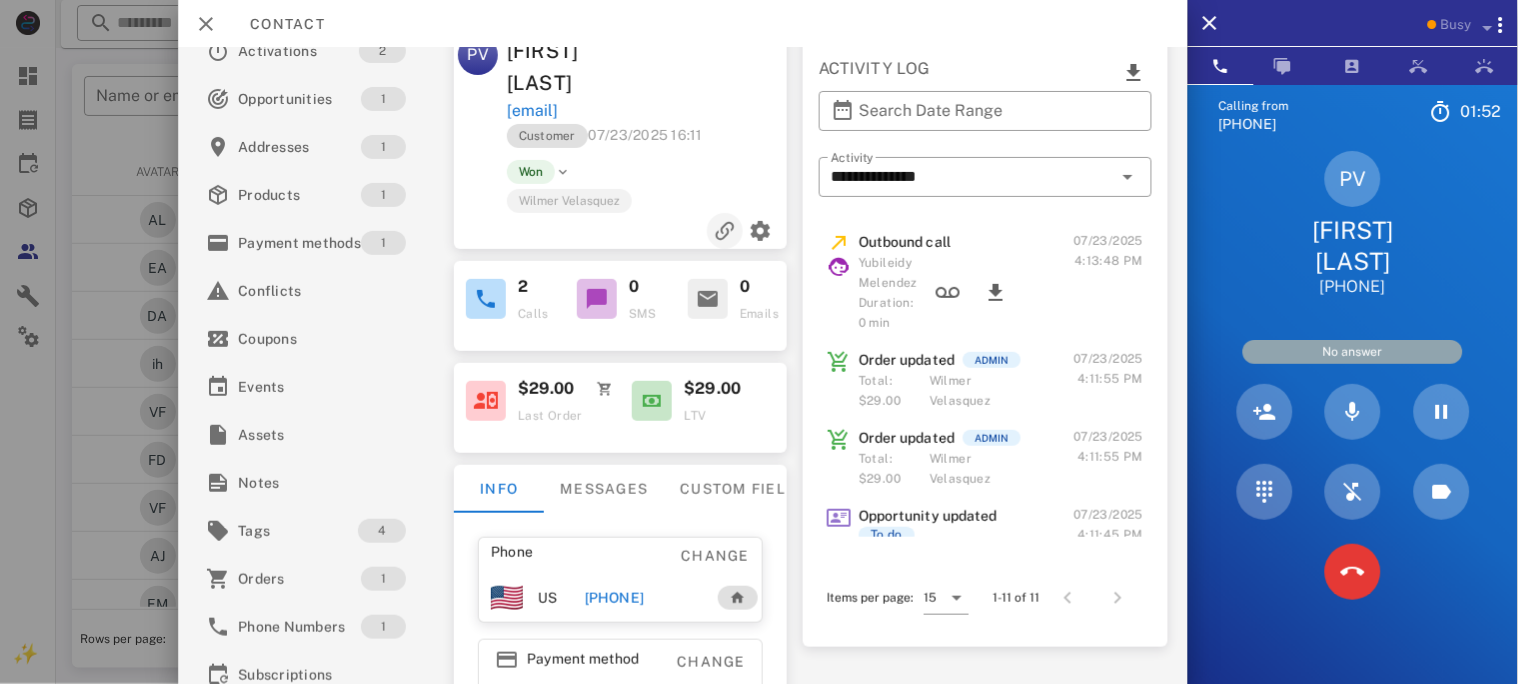 scroll, scrollTop: 0, scrollLeft: 0, axis: both 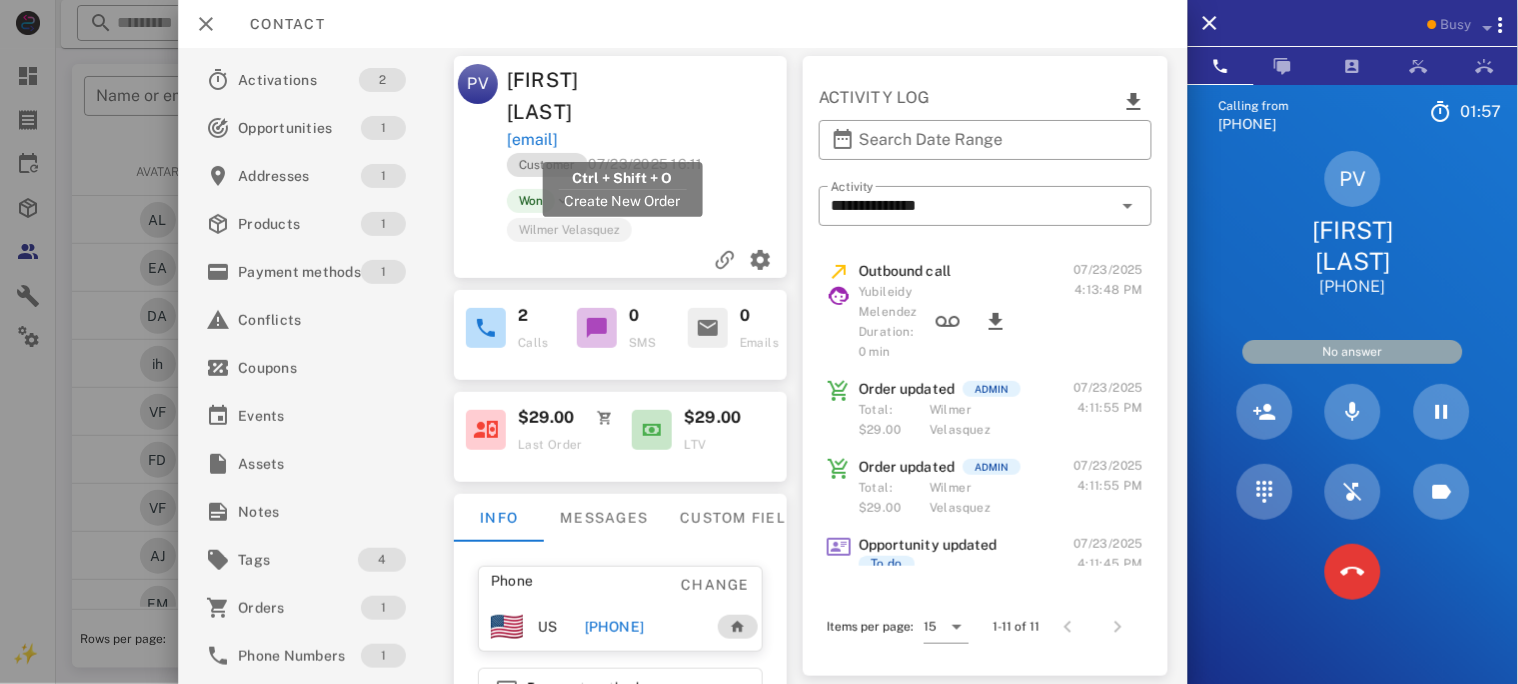 drag, startPoint x: 752, startPoint y: 138, endPoint x: 505, endPoint y: 142, distance: 247.03238 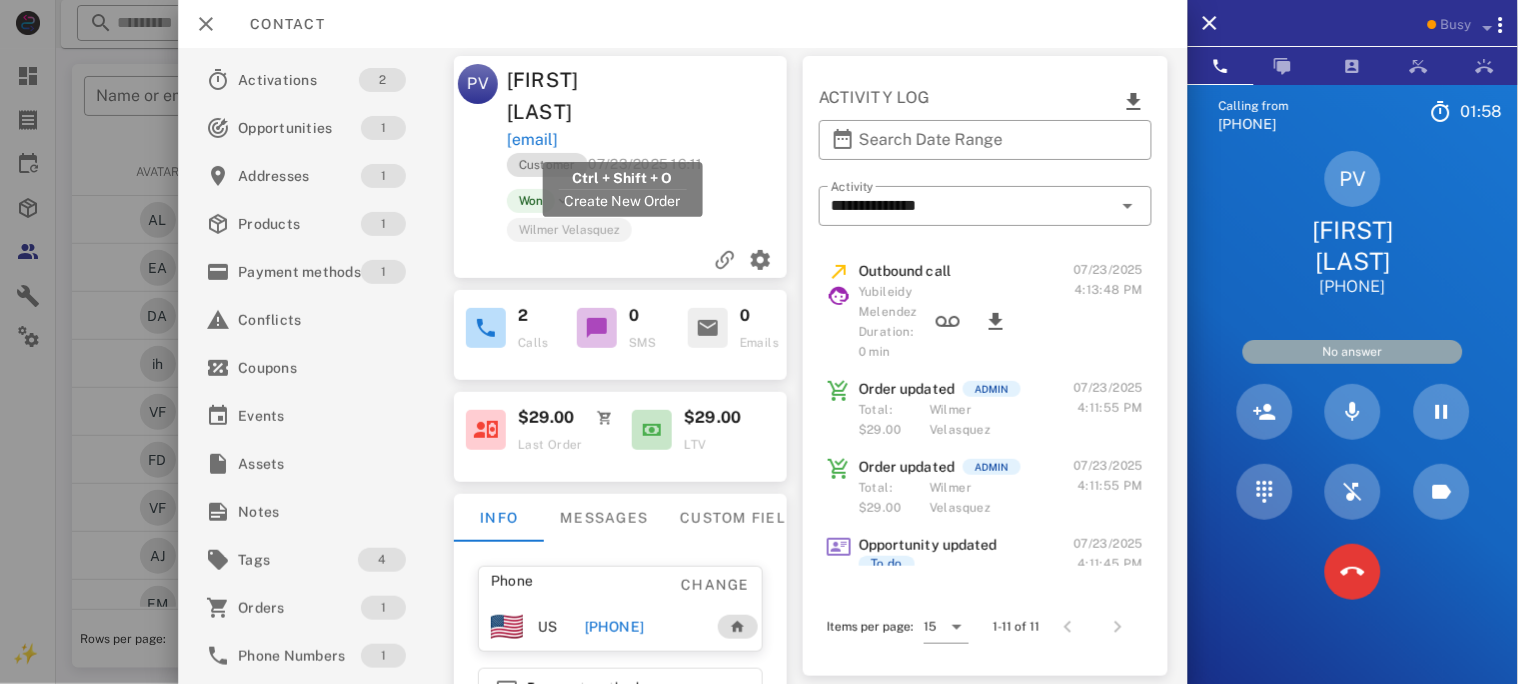 copy on "[EMAIL]" 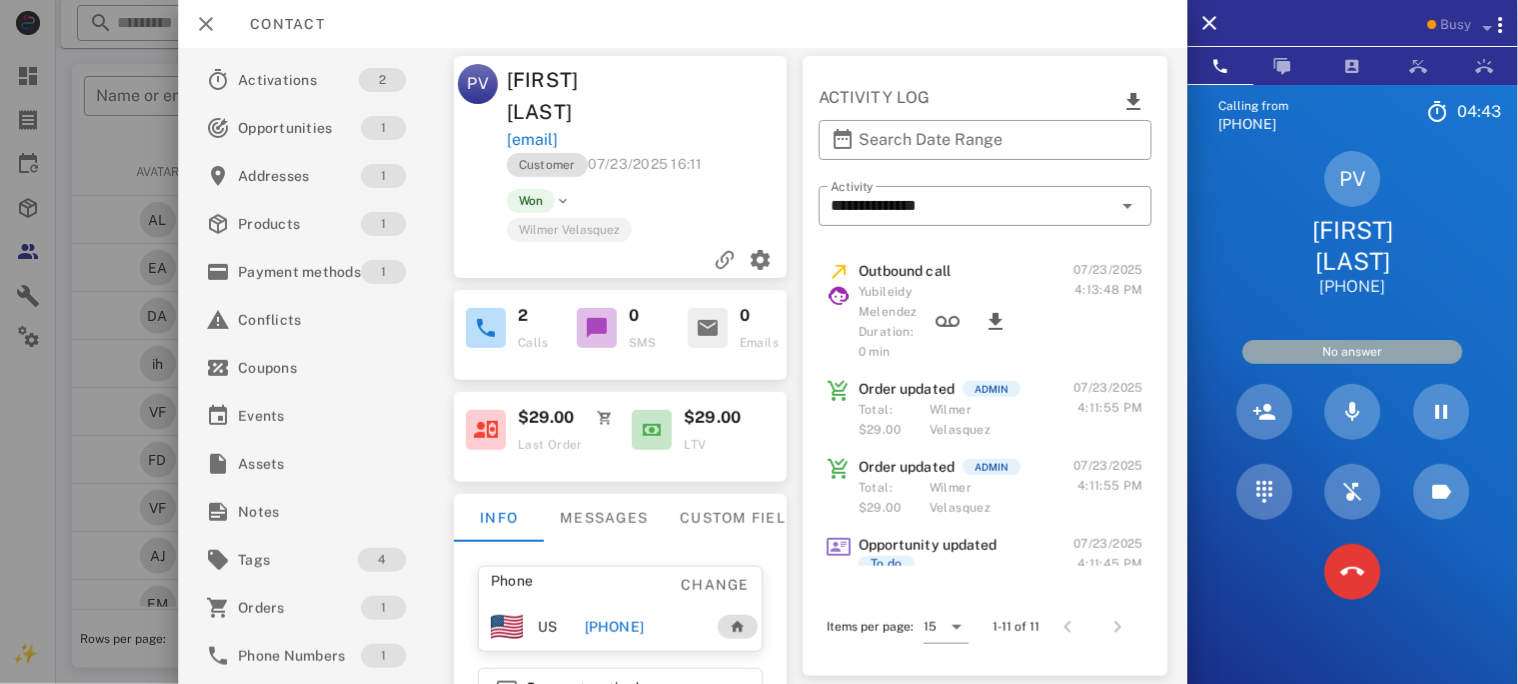 click on "PV" at bounding box center (478, 108) 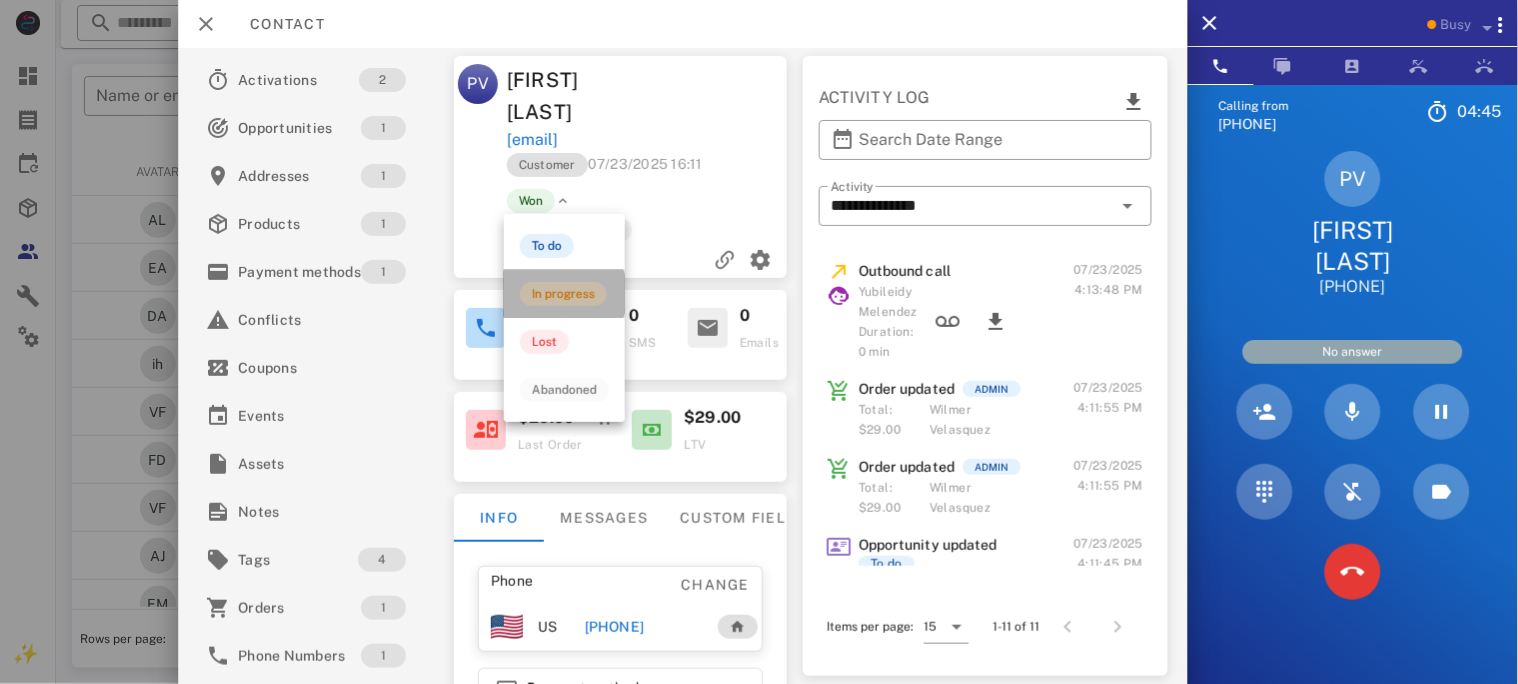 click on "In progress" at bounding box center [563, 294] 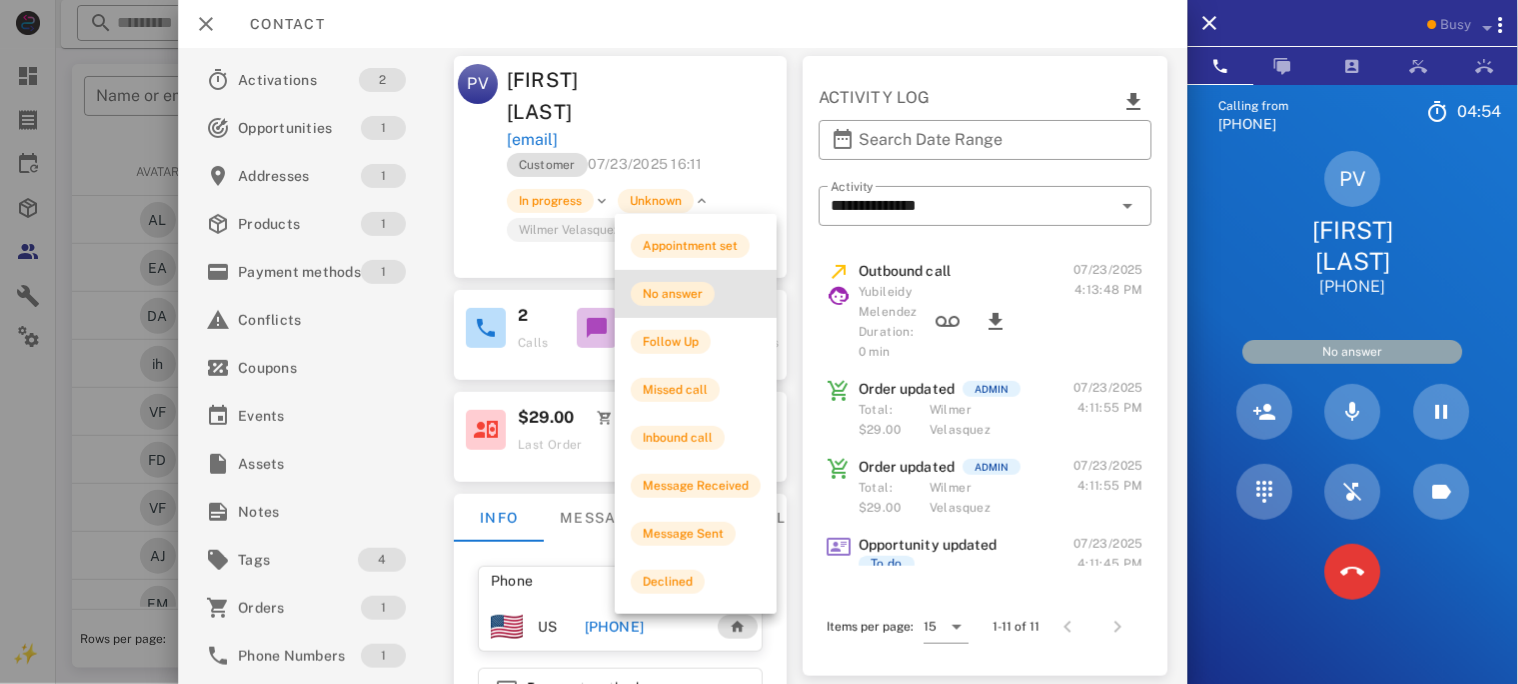 click on "No answer" at bounding box center (673, 294) 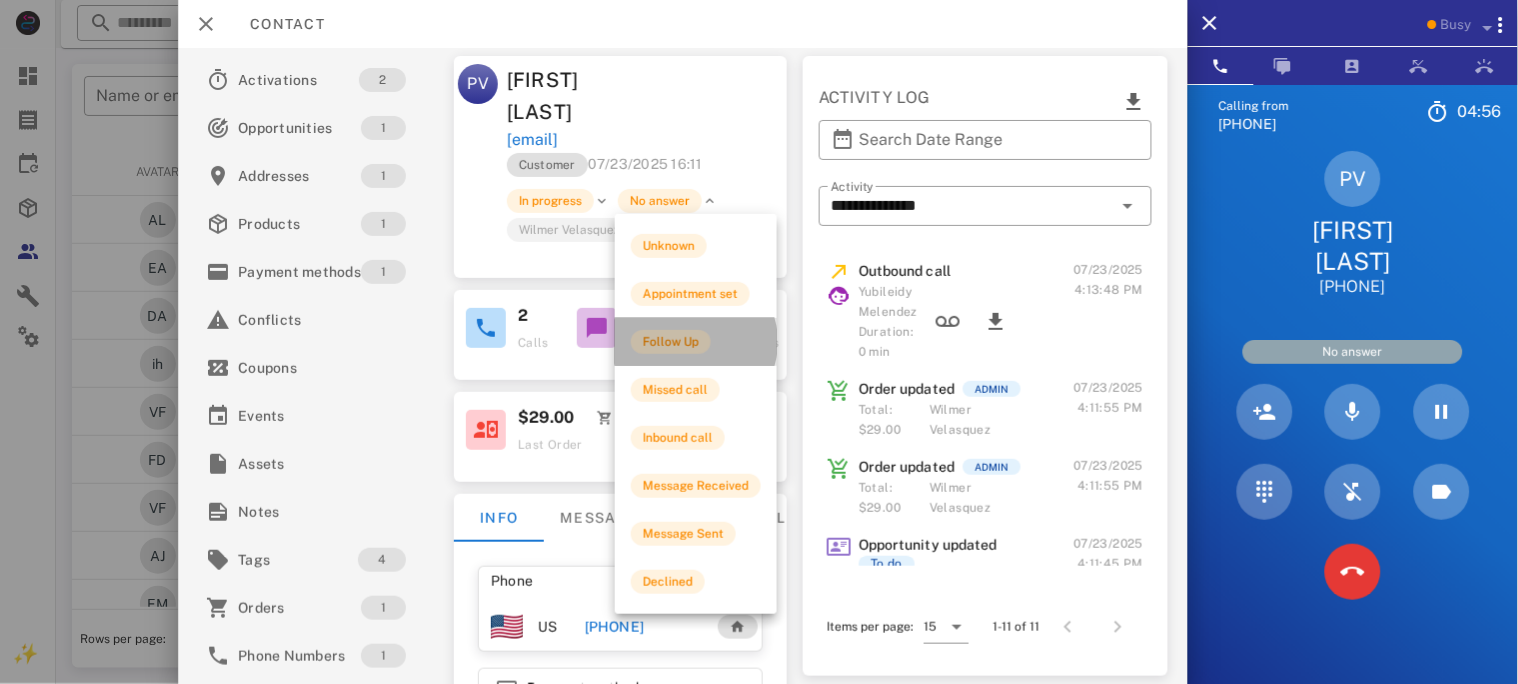 click on "Follow Up" at bounding box center [671, 342] 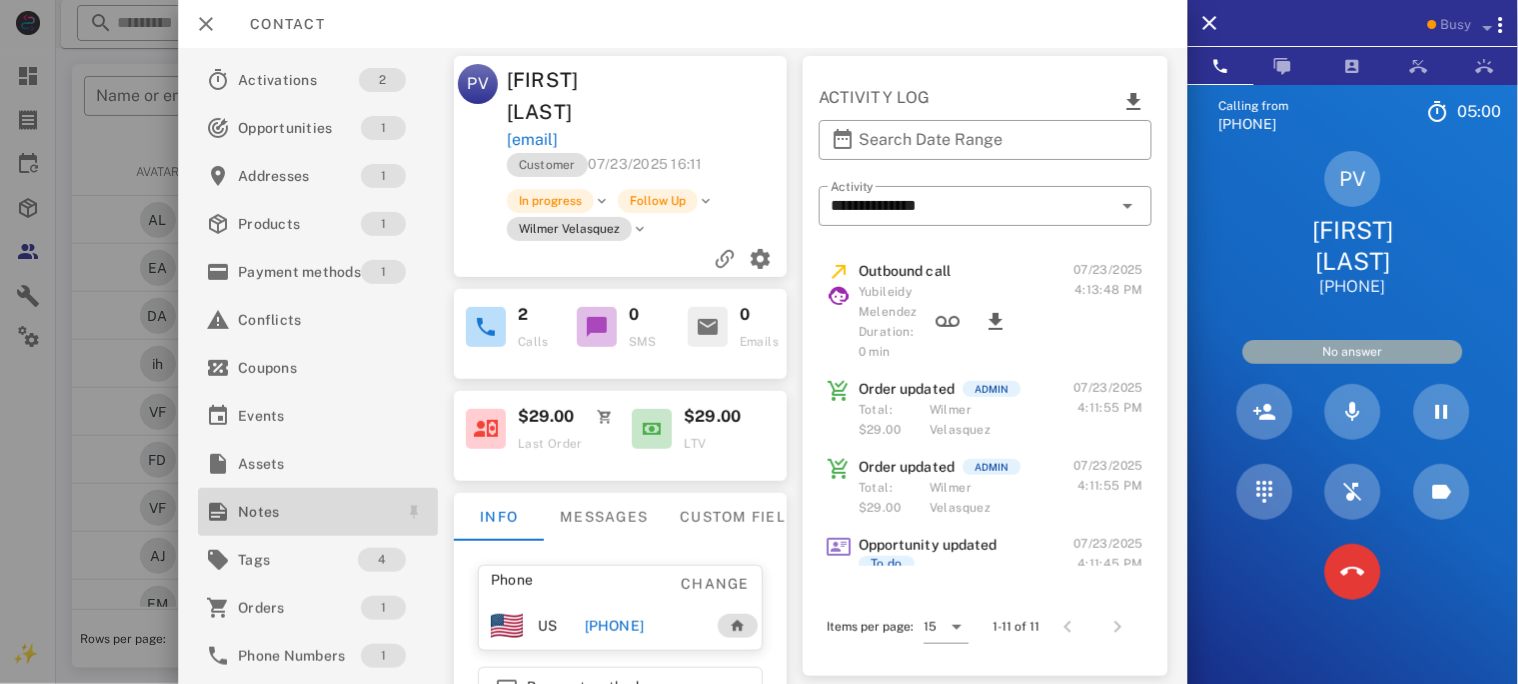 click on "Notes" at bounding box center (314, 512) 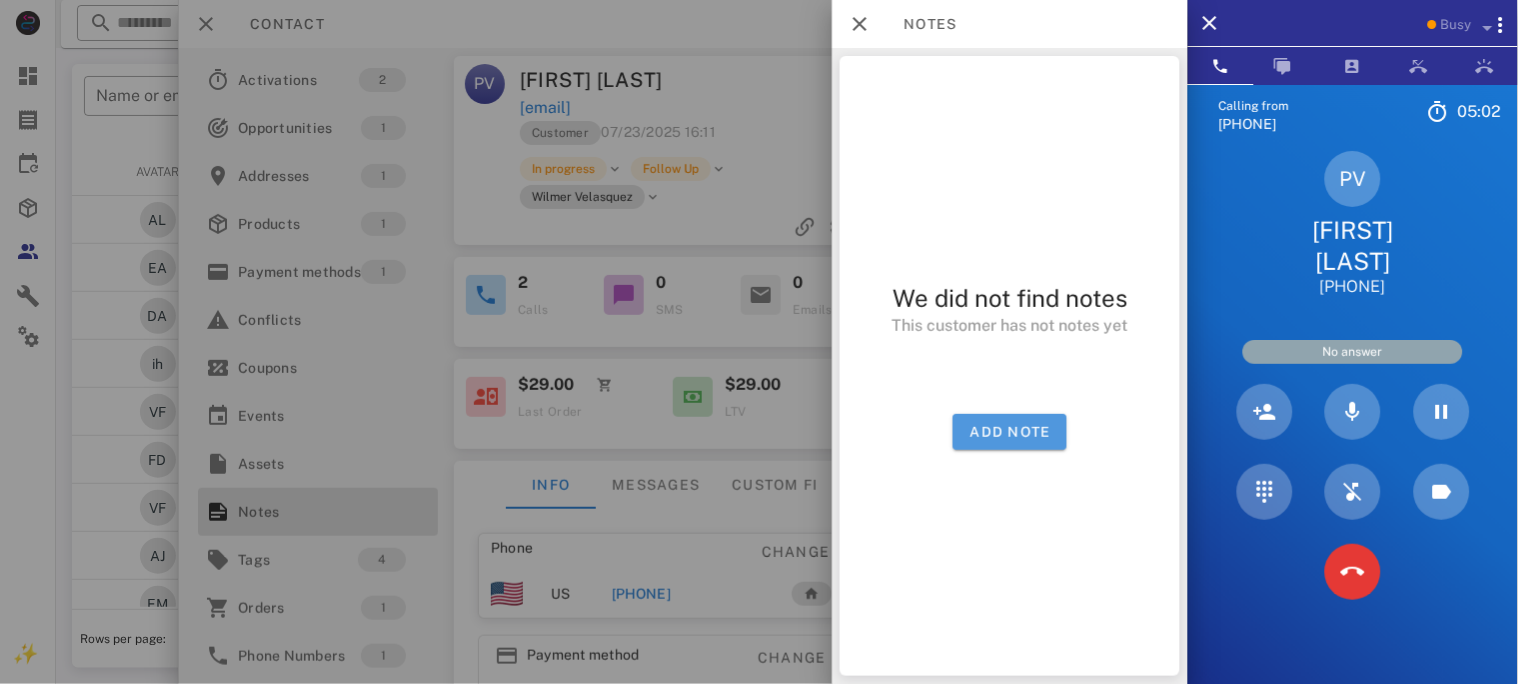 click on "Add note" at bounding box center (1010, 432) 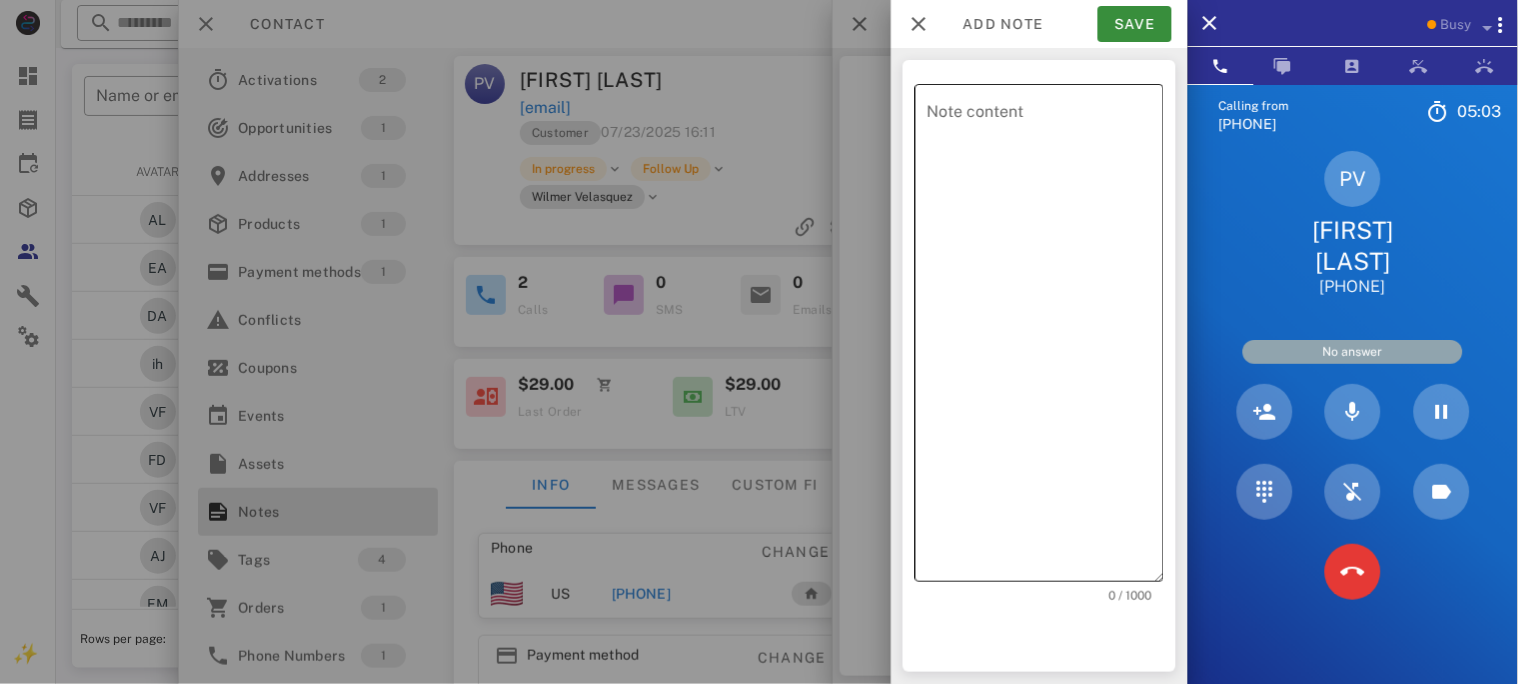 click on "Note content" at bounding box center (1045, 338) 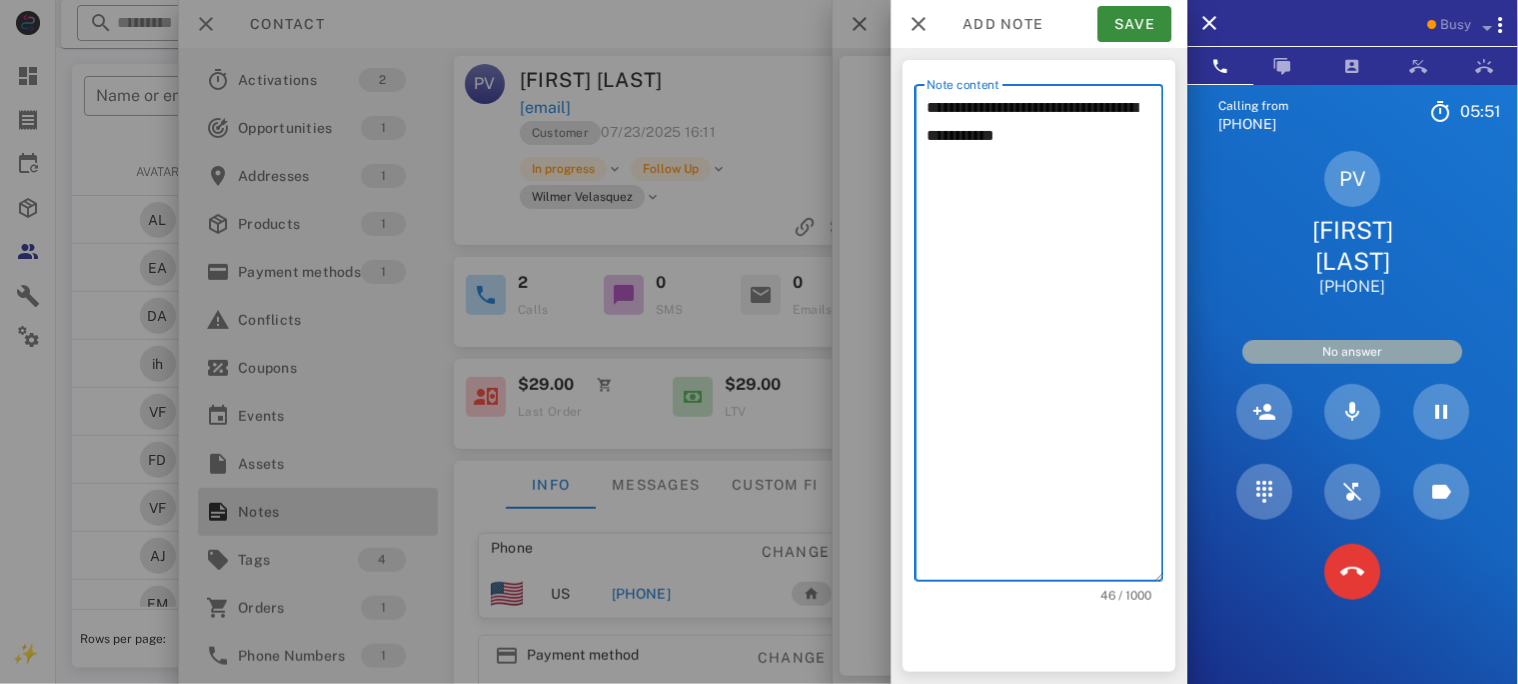 type on "**********" 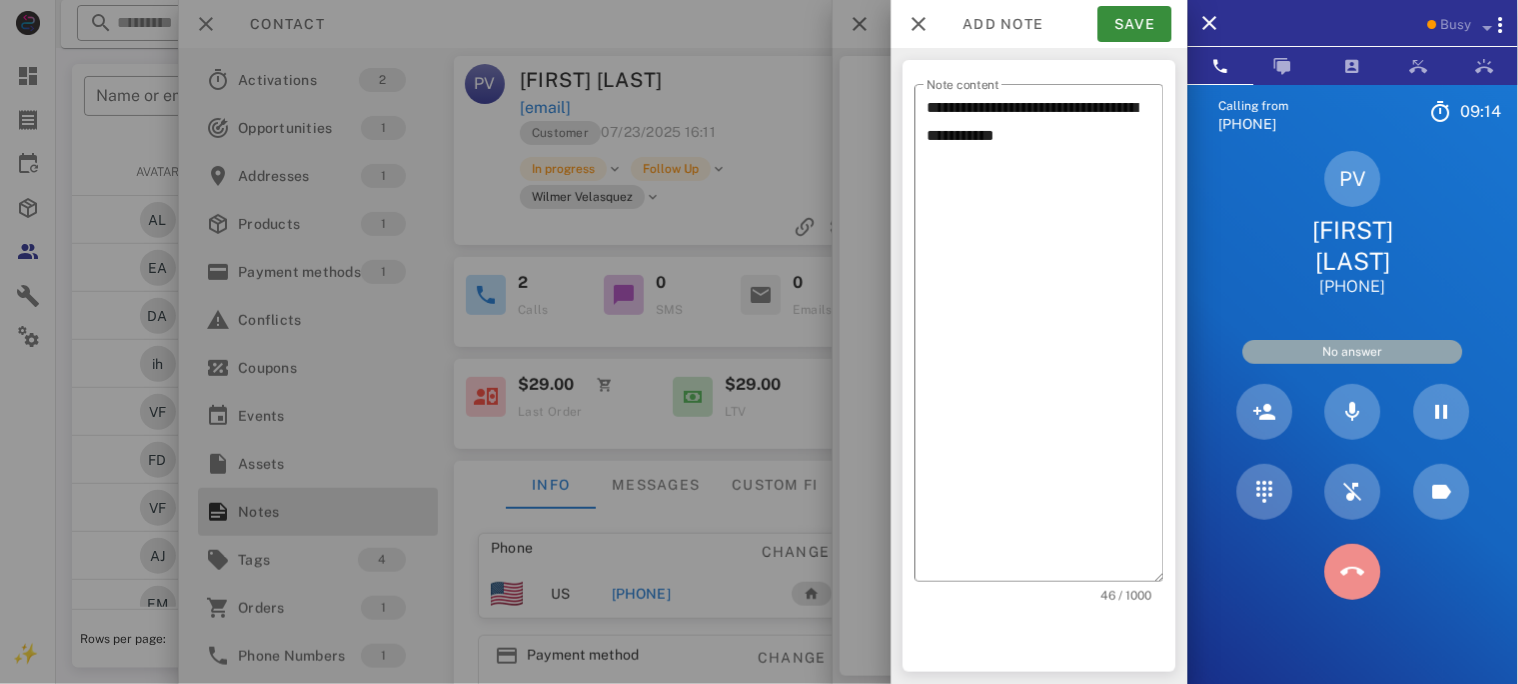 click at bounding box center [1353, 572] 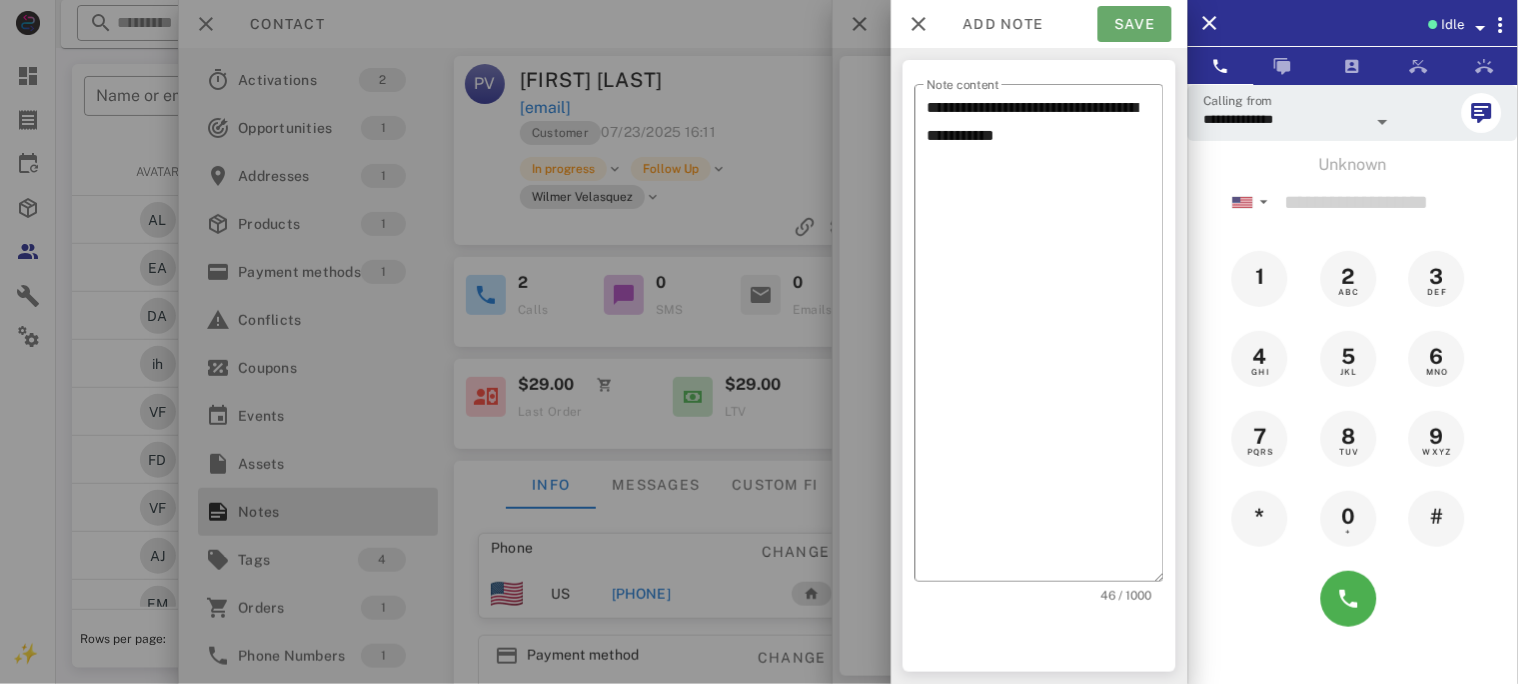 click on "Save" at bounding box center (1135, 24) 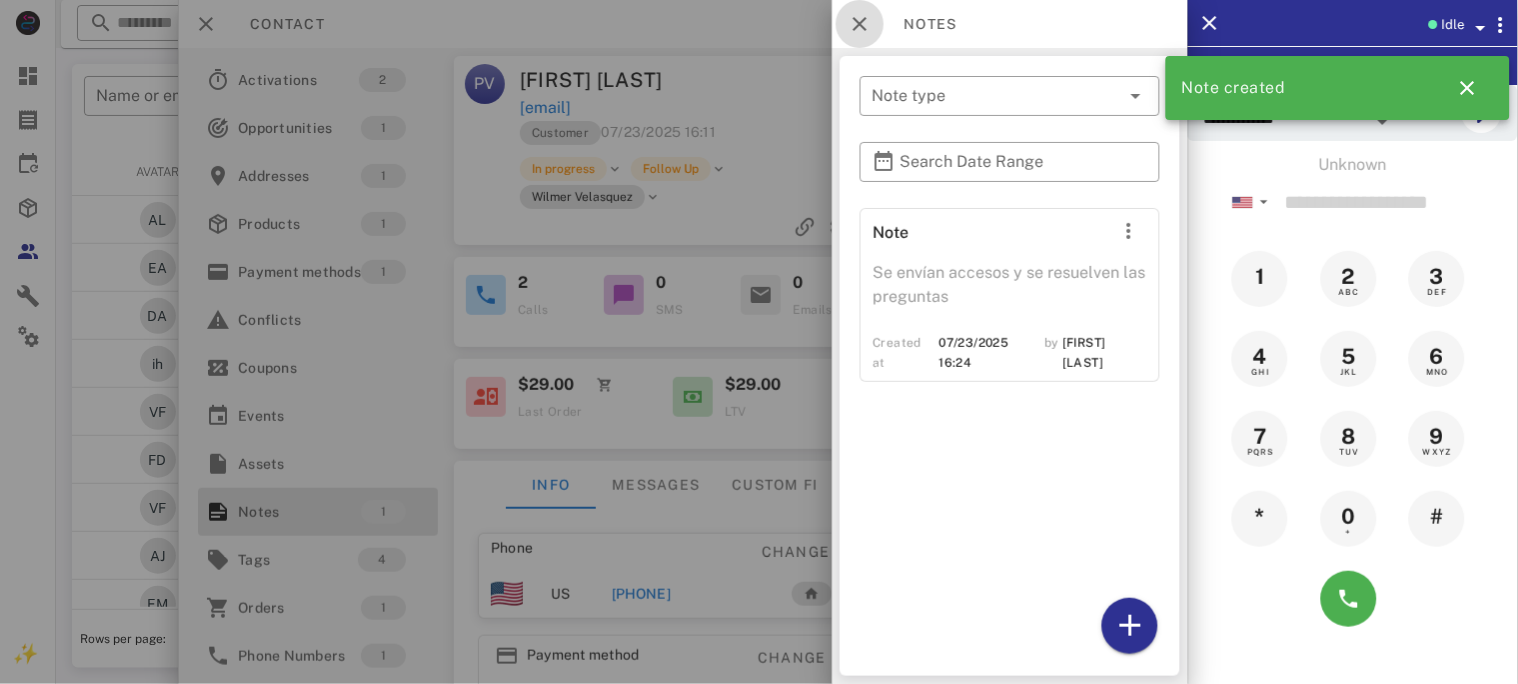 click at bounding box center (860, 24) 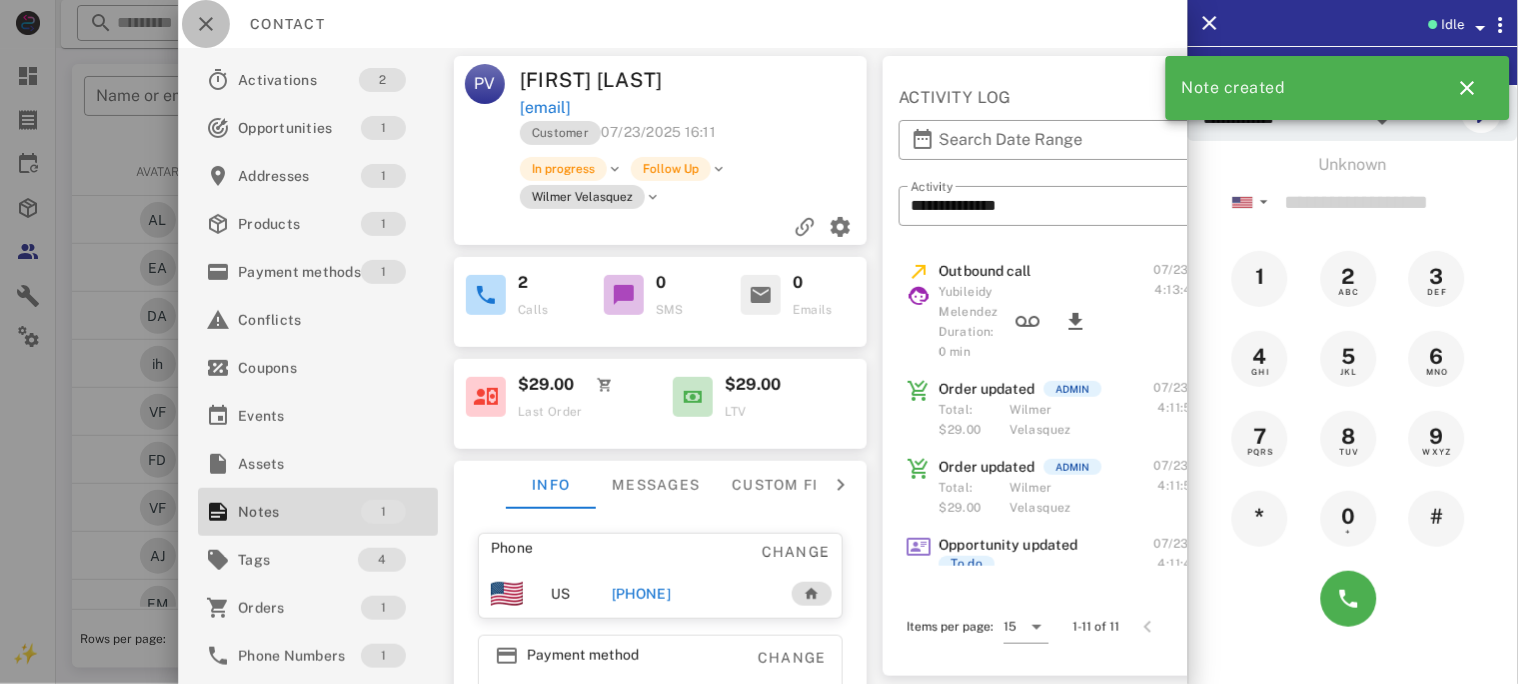 click at bounding box center [206, 24] 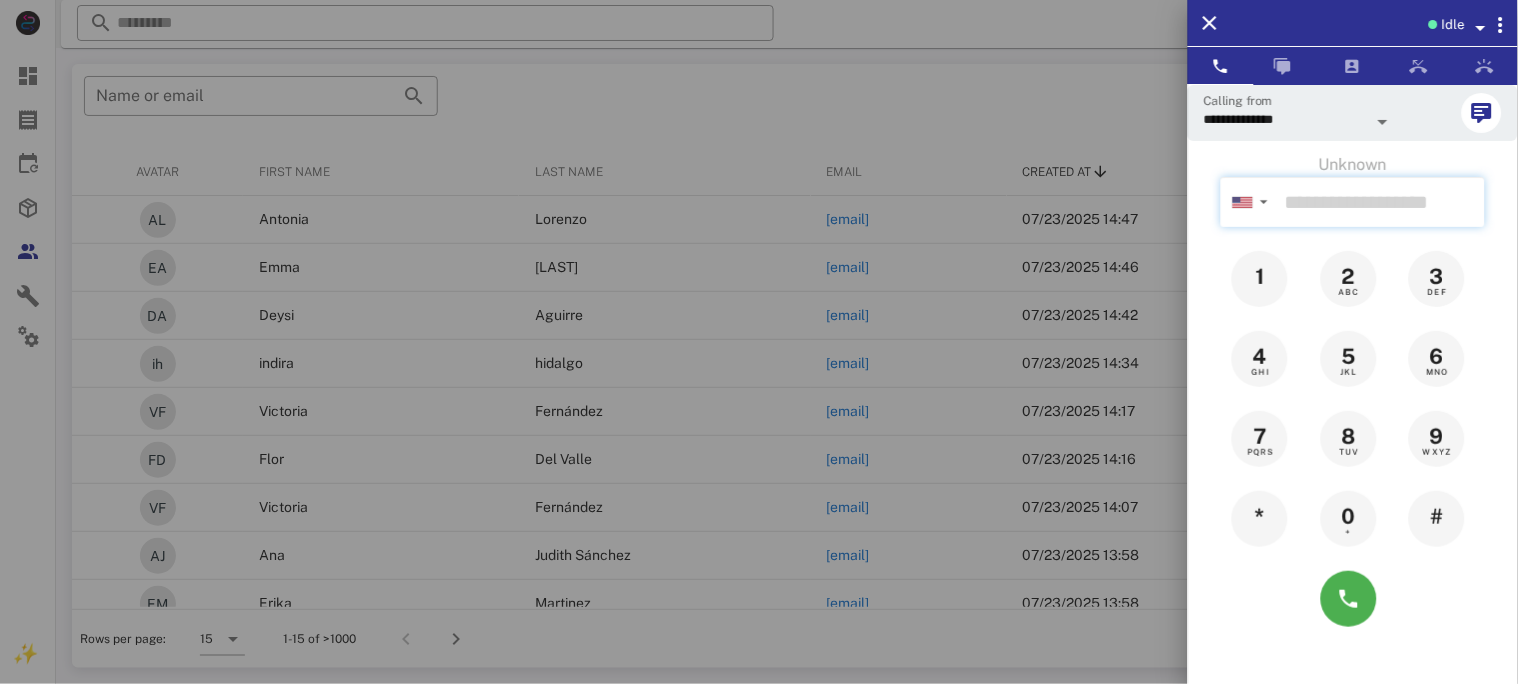 click at bounding box center (1381, 202) 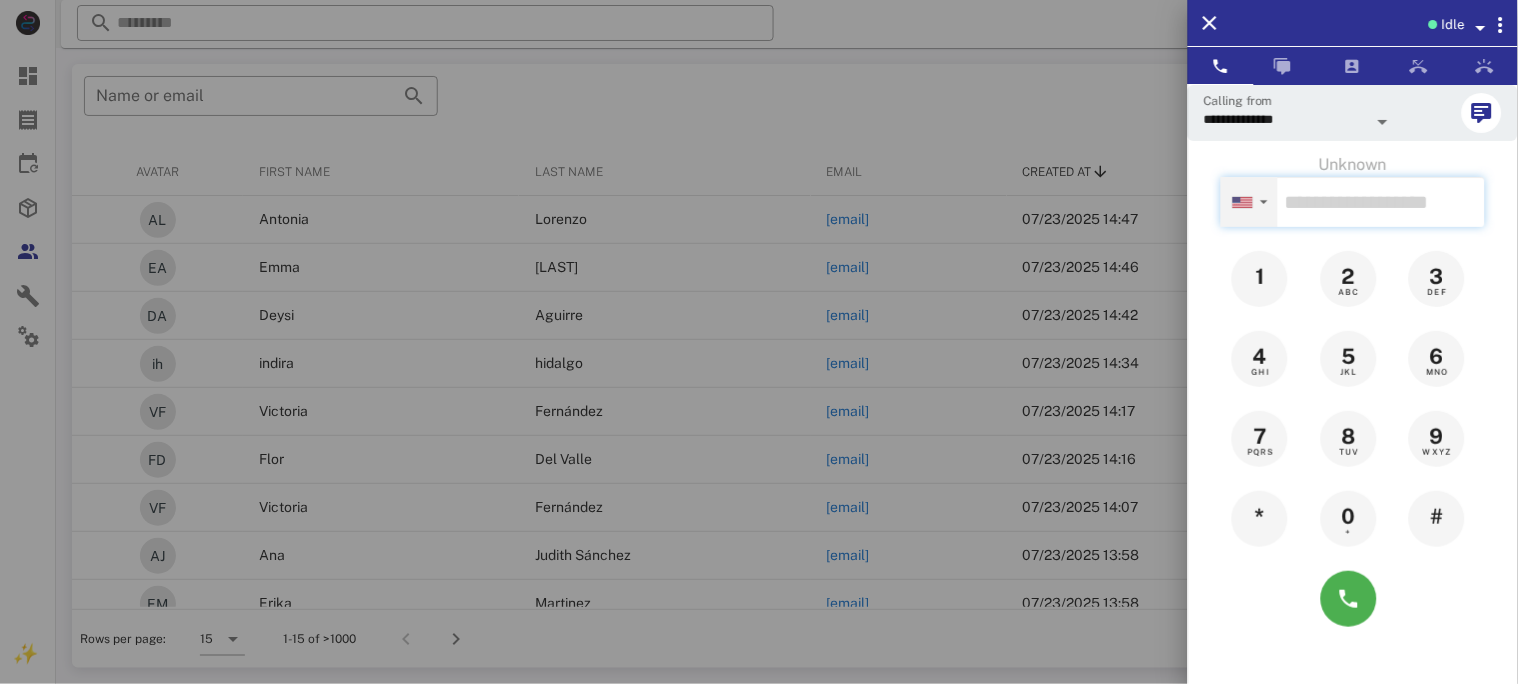 paste on "**********" 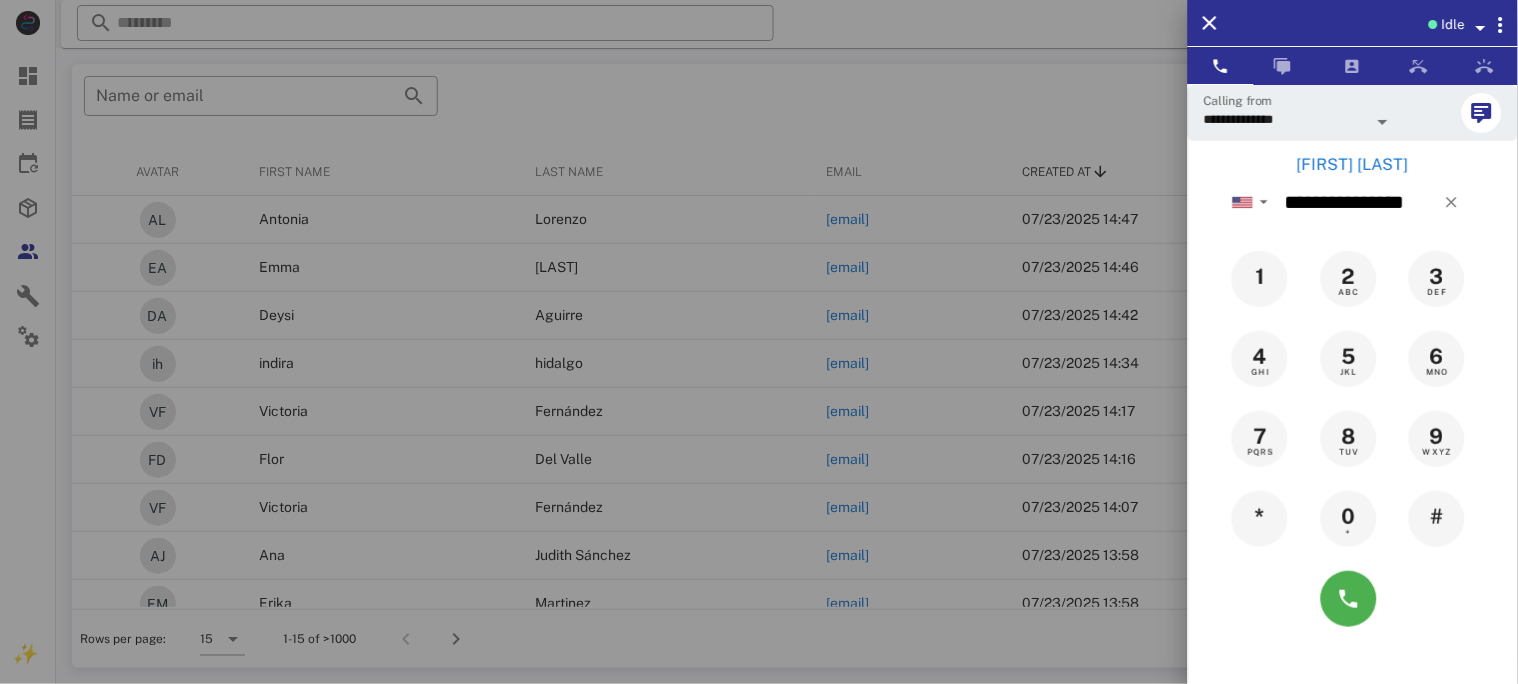 click on "[FIRST] [LAST]" at bounding box center [1353, 165] 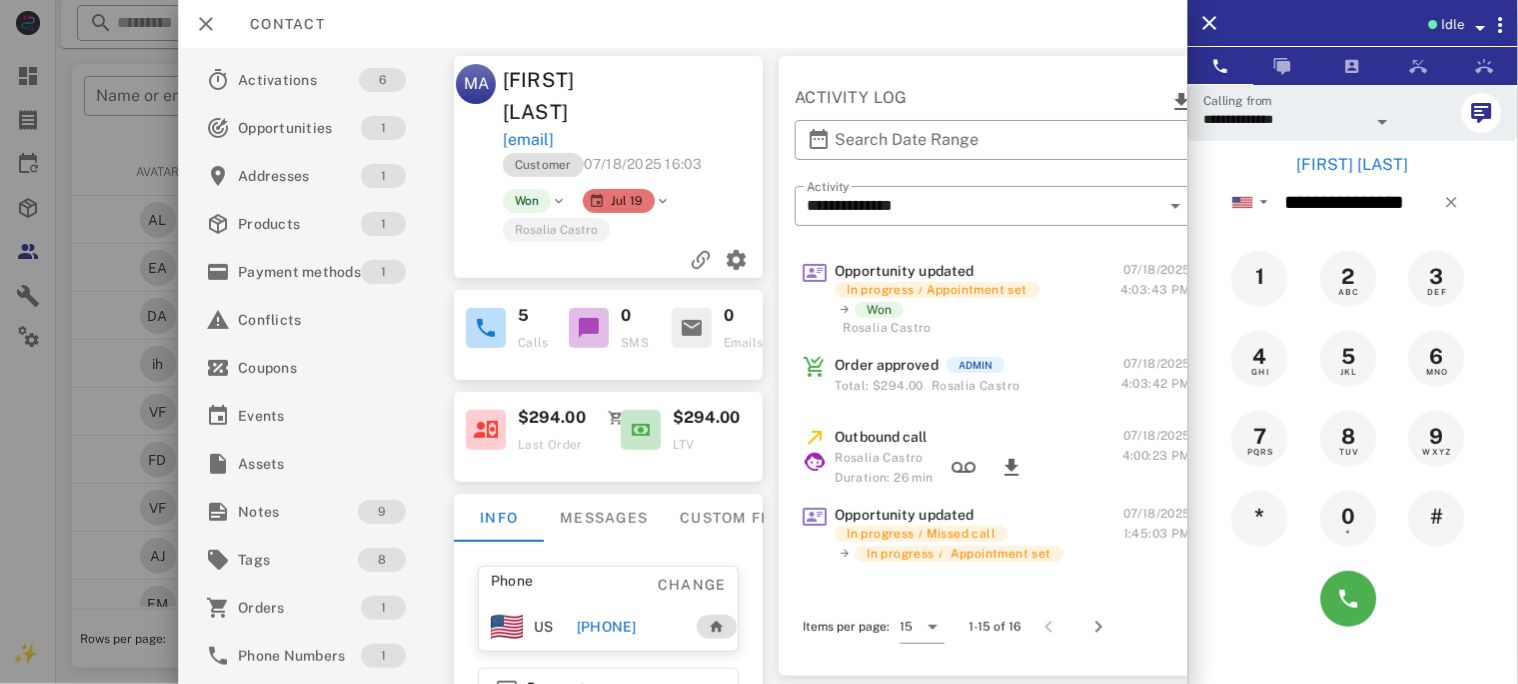 click on "[PHONE]" at bounding box center [606, 627] 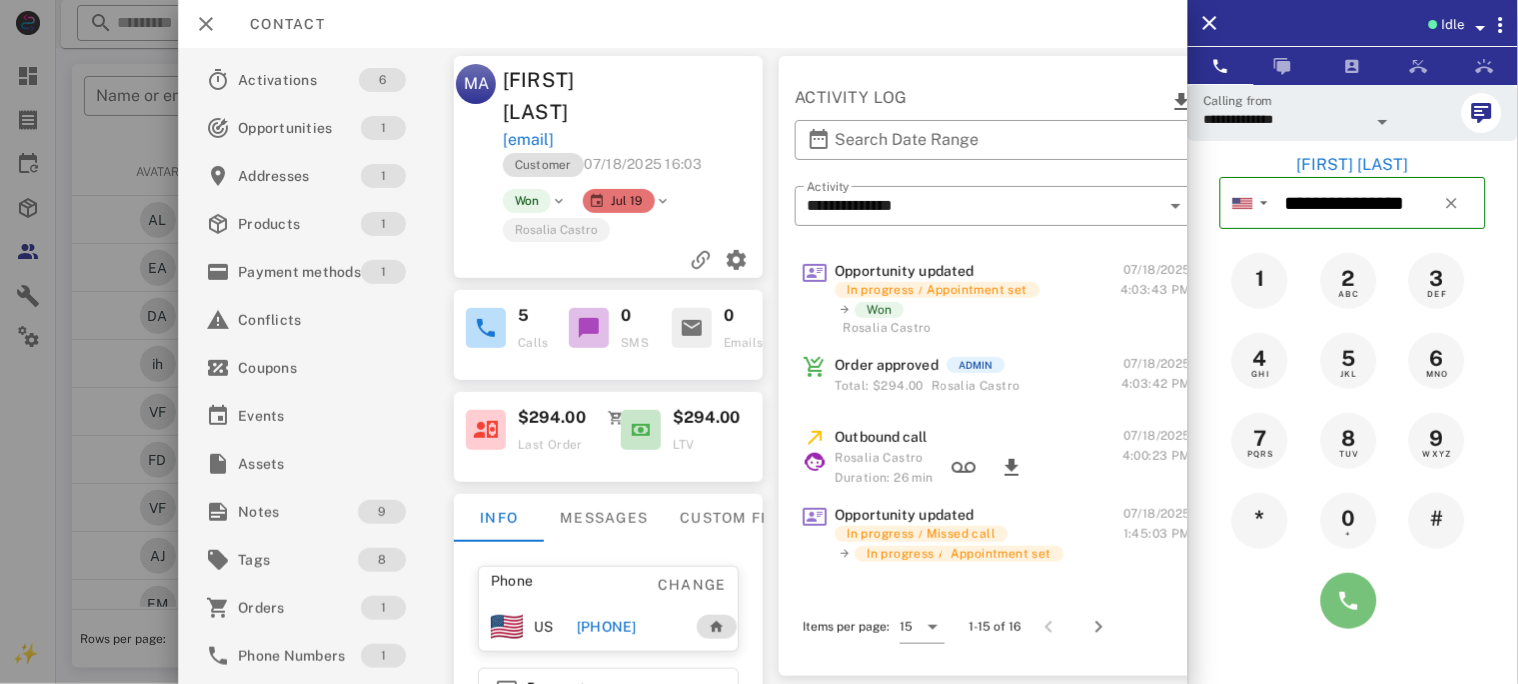 click at bounding box center (1349, 601) 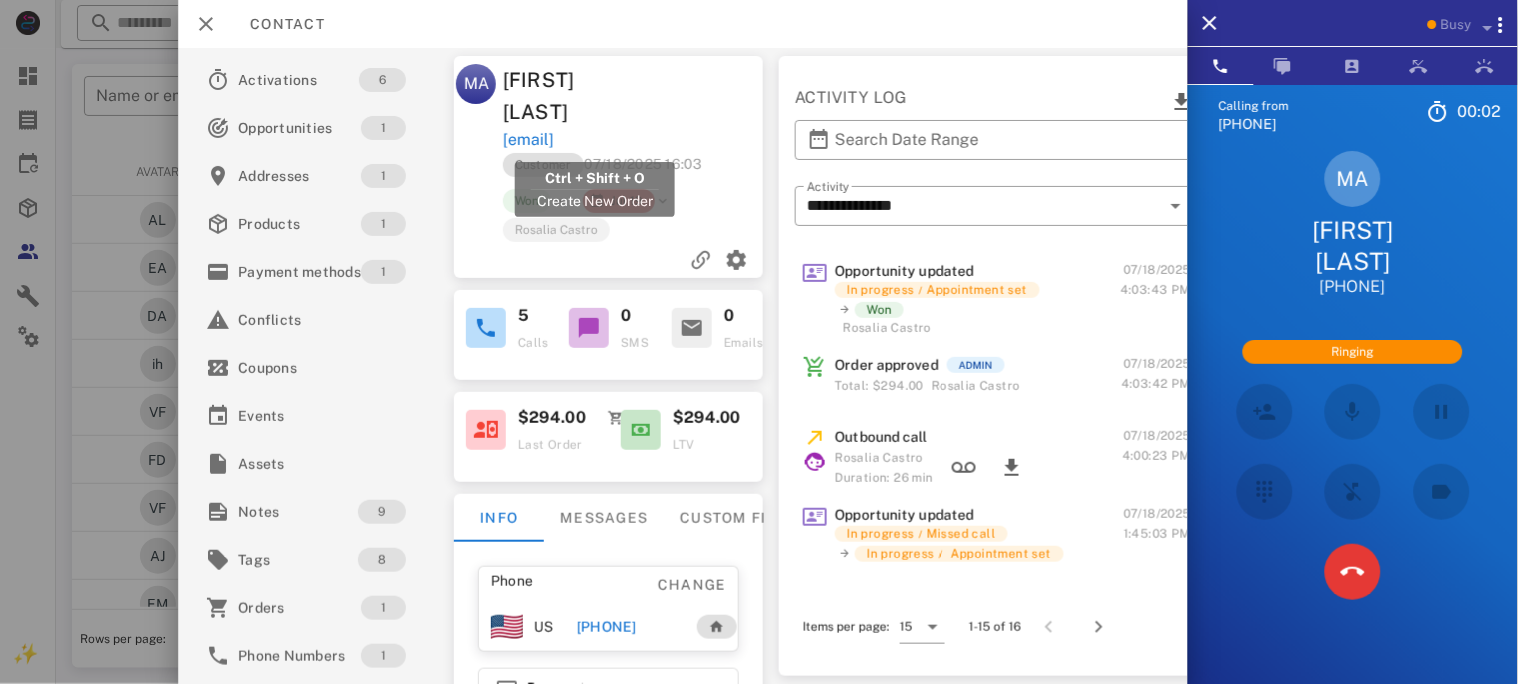 drag, startPoint x: 703, startPoint y: 139, endPoint x: 501, endPoint y: 136, distance: 202.02228 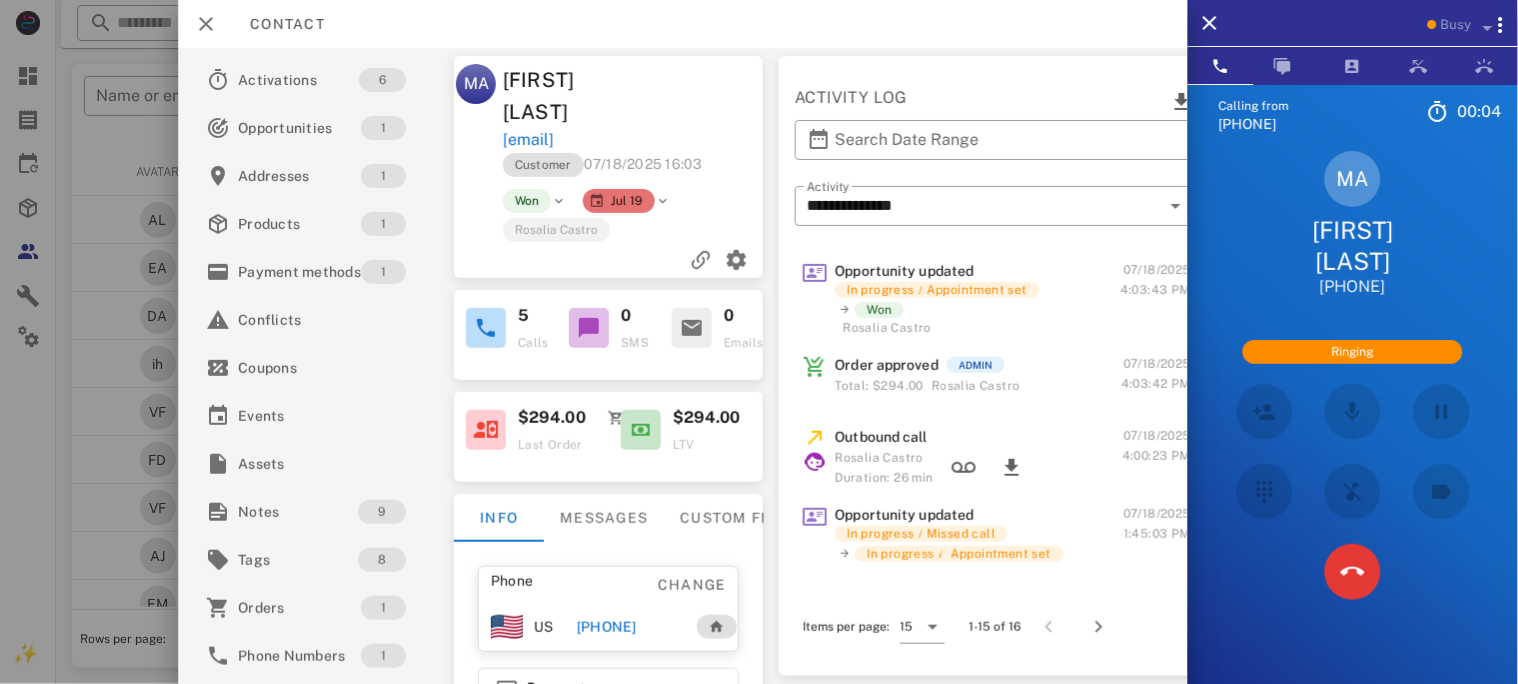 click at bounding box center [701, 96] 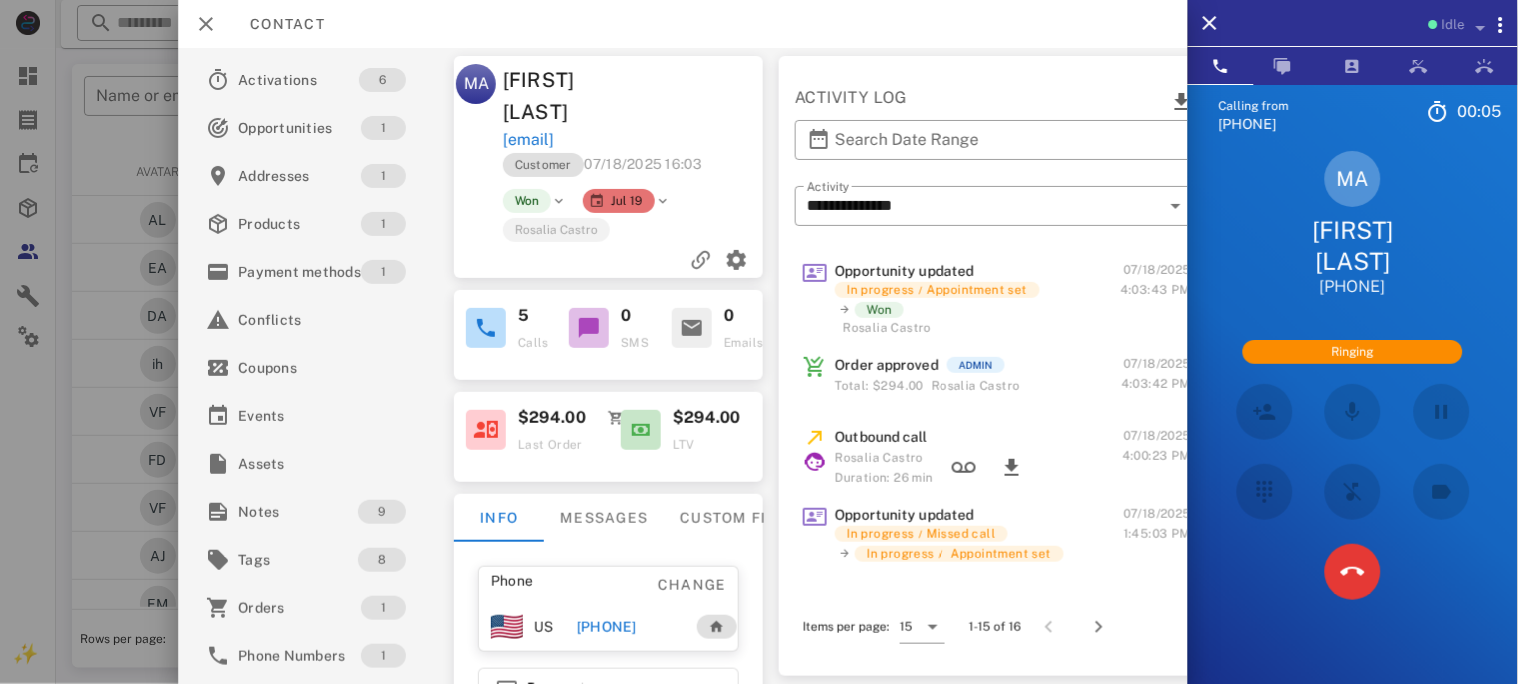click at bounding box center (701, 96) 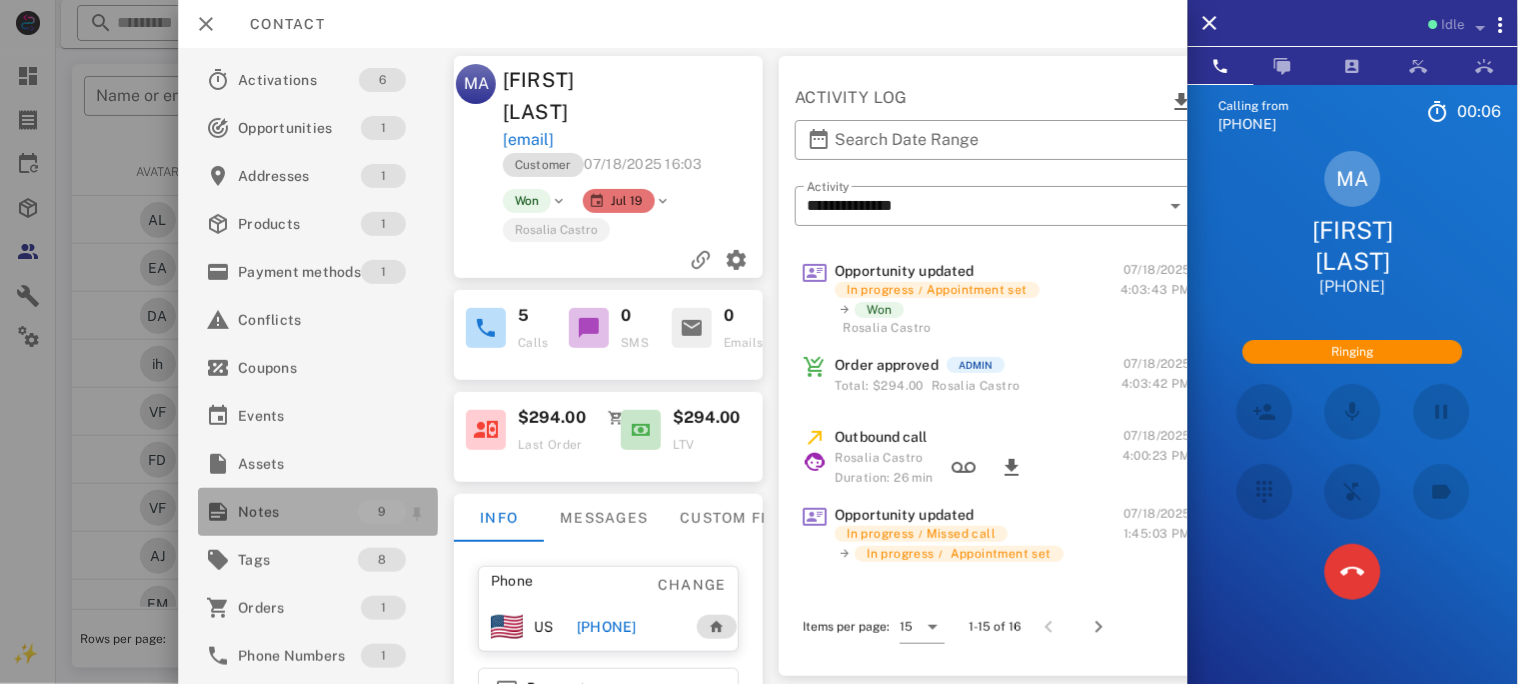click on "Notes" at bounding box center (298, 512) 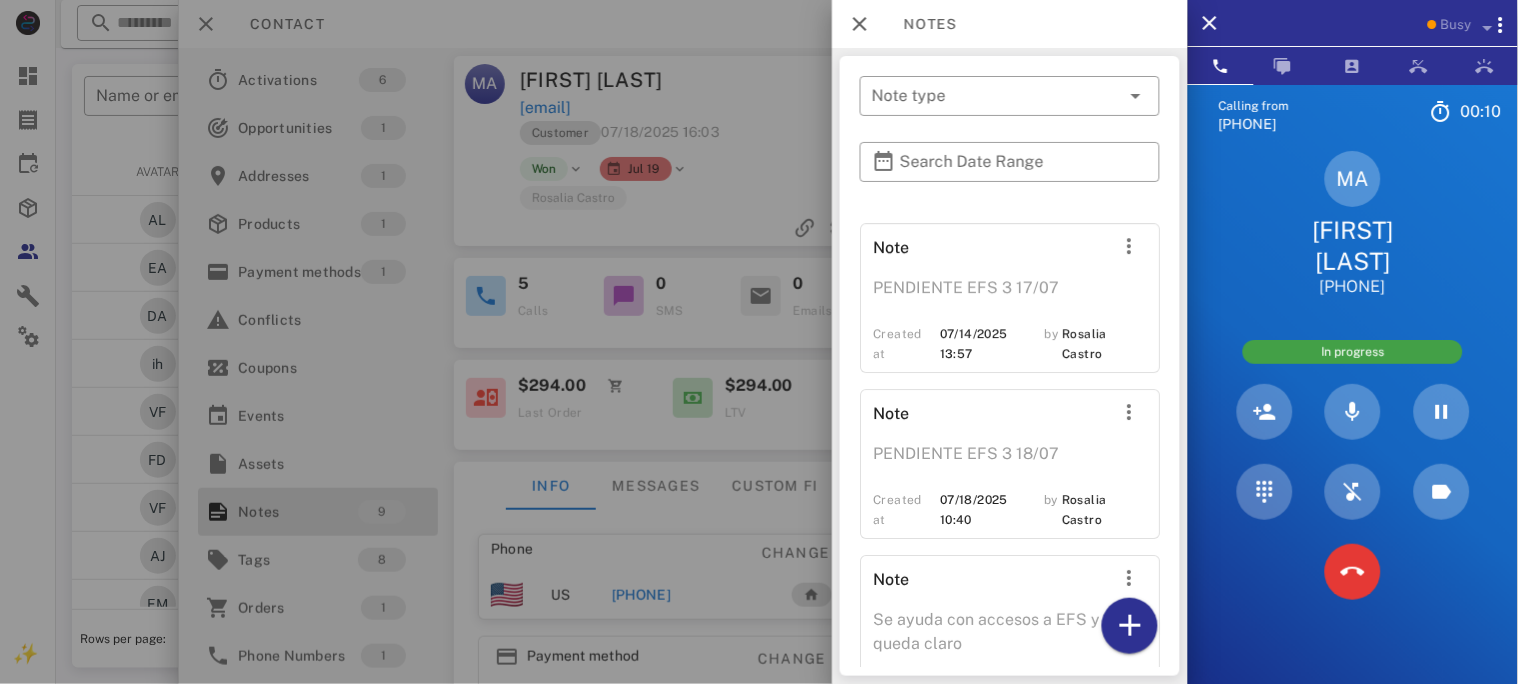 scroll, scrollTop: 1530, scrollLeft: 0, axis: vertical 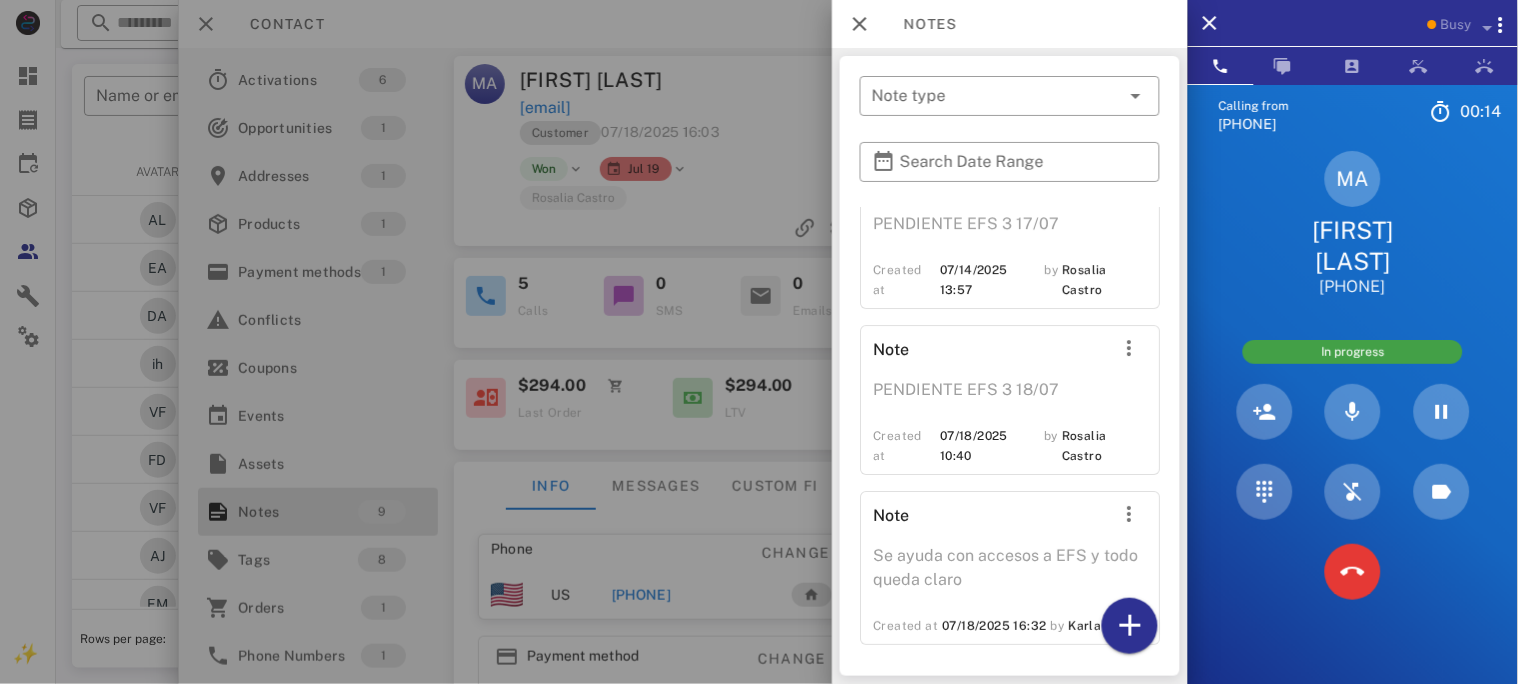 click at bounding box center [759, 342] 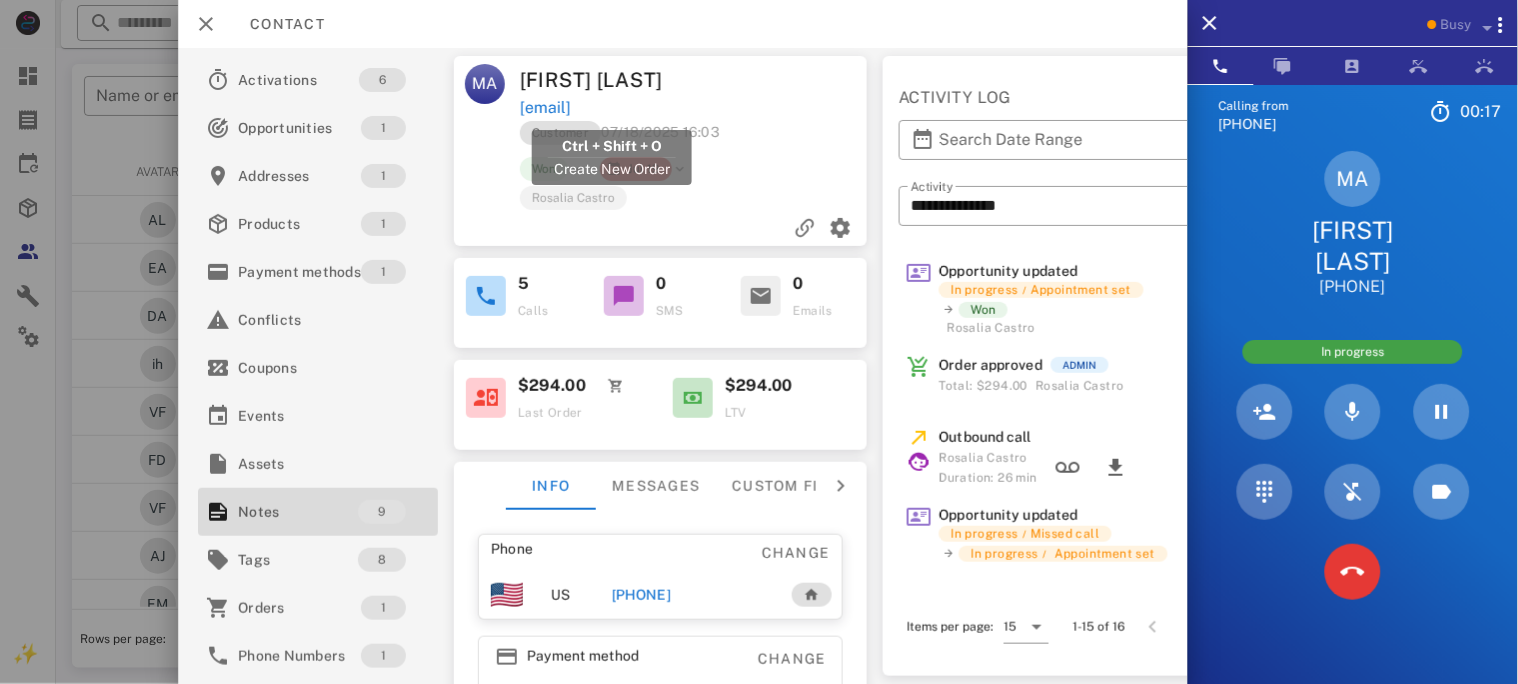 drag, startPoint x: 719, startPoint y: 107, endPoint x: 525, endPoint y: 112, distance: 194.06442 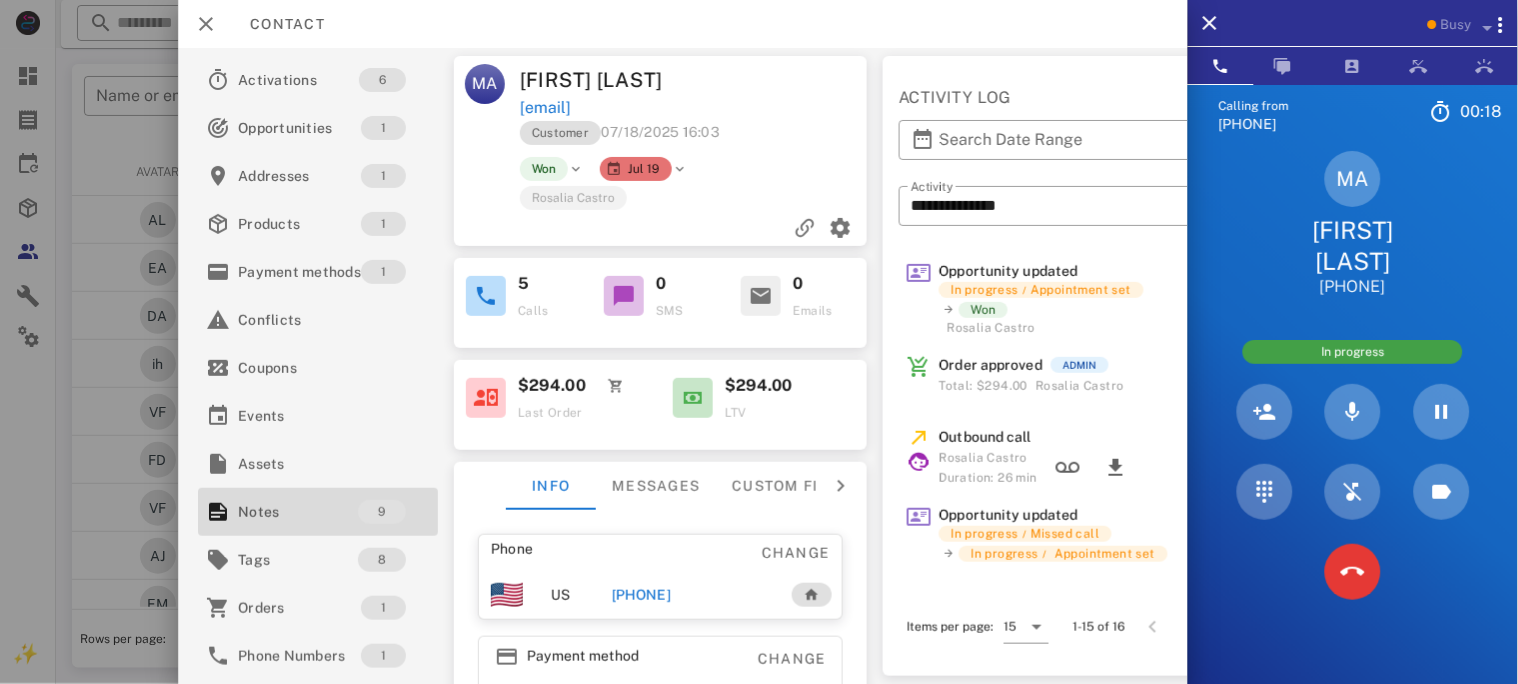 copy on "[EMAIL]" 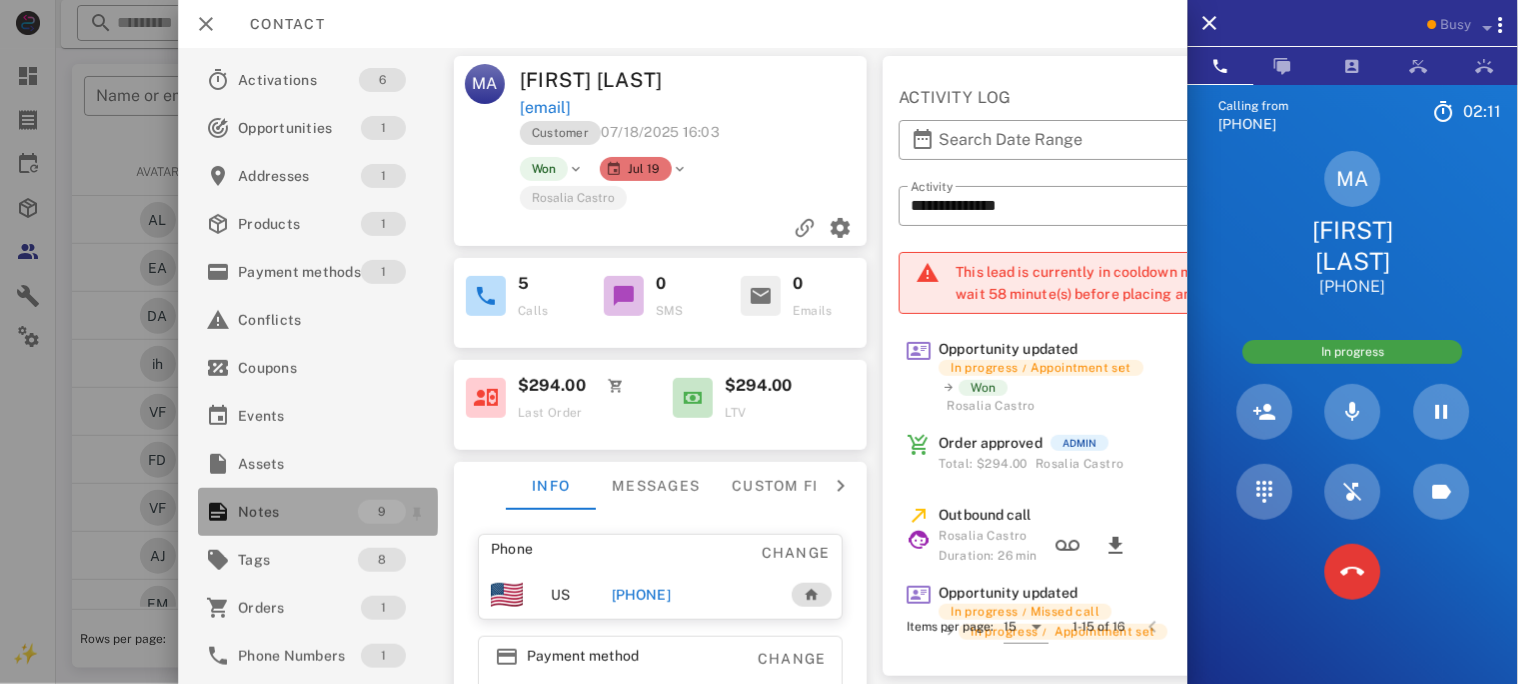 click on "Notes" at bounding box center [298, 512] 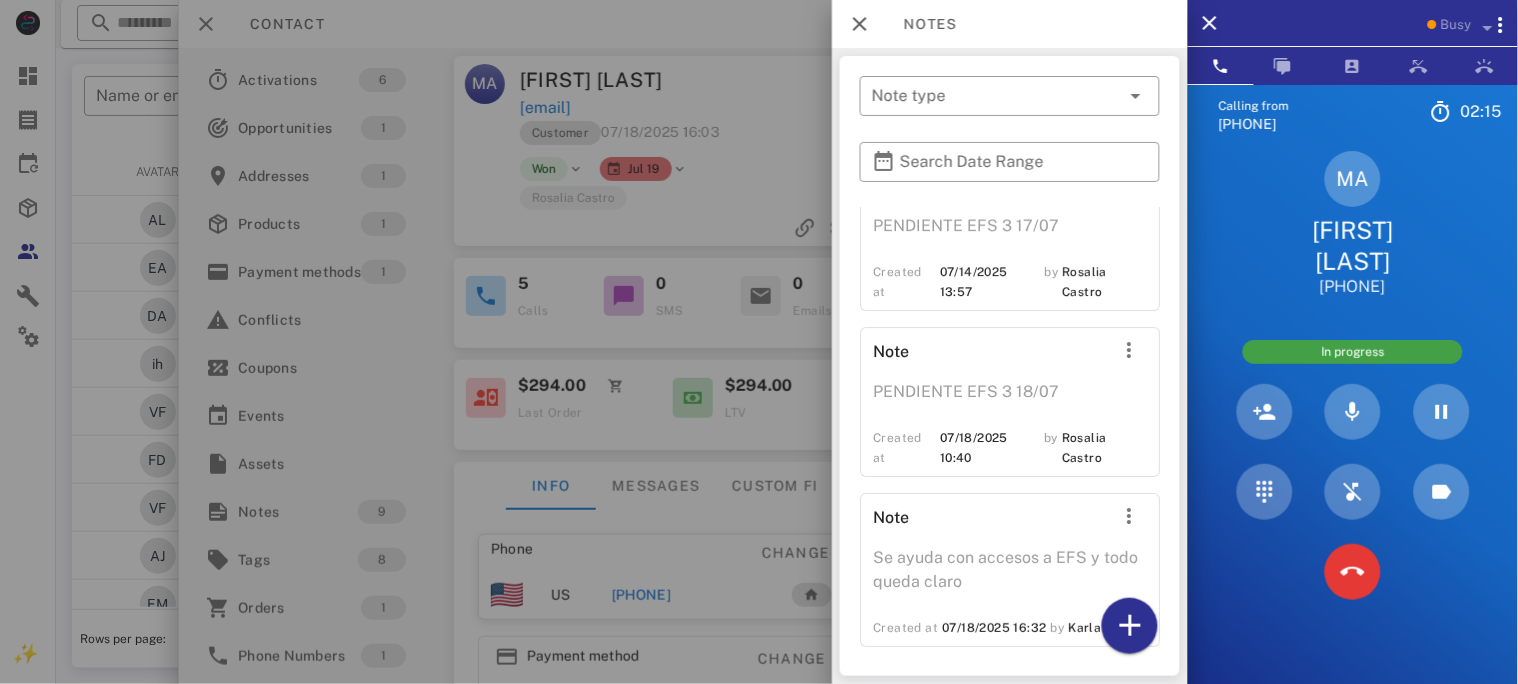 scroll, scrollTop: 1530, scrollLeft: 0, axis: vertical 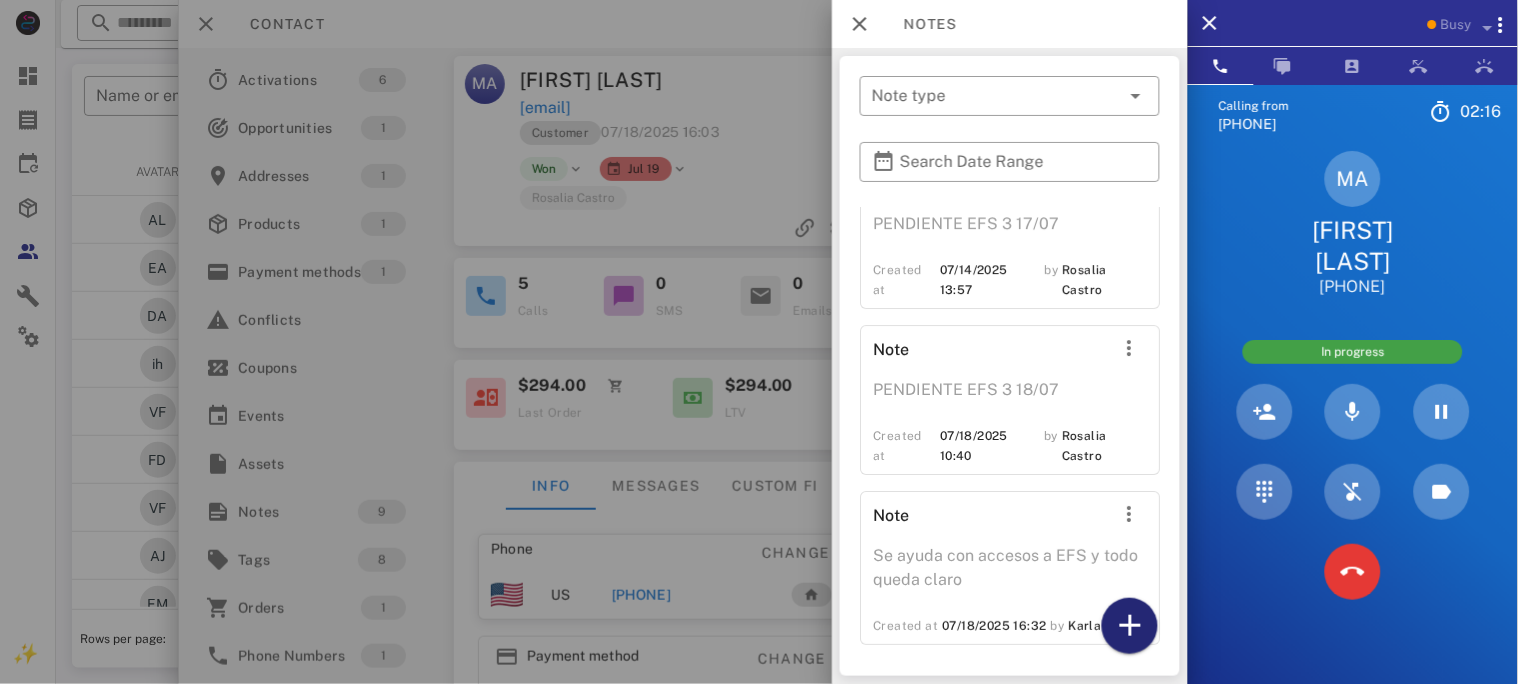 drag, startPoint x: 1124, startPoint y: 619, endPoint x: 1125, endPoint y: 609, distance: 10.049875 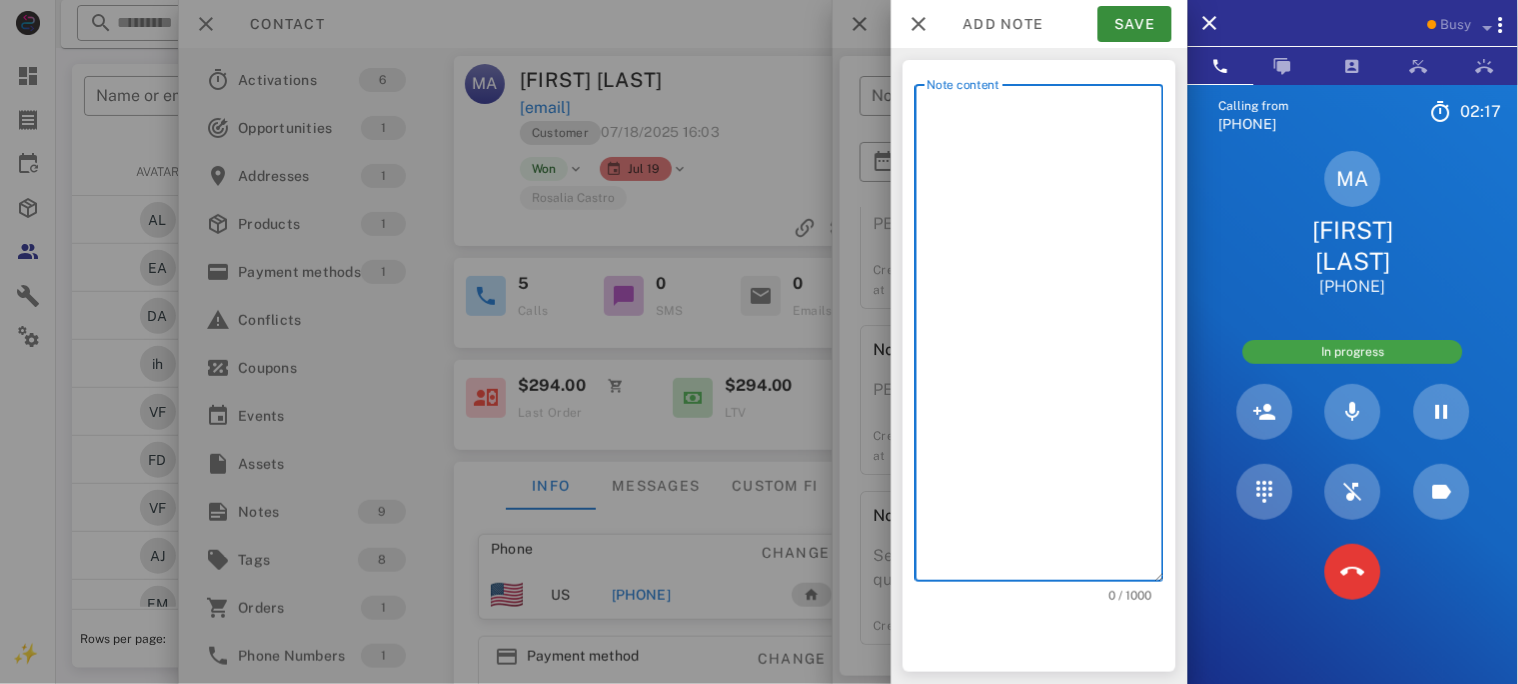 click on "Note content" at bounding box center [1045, 338] 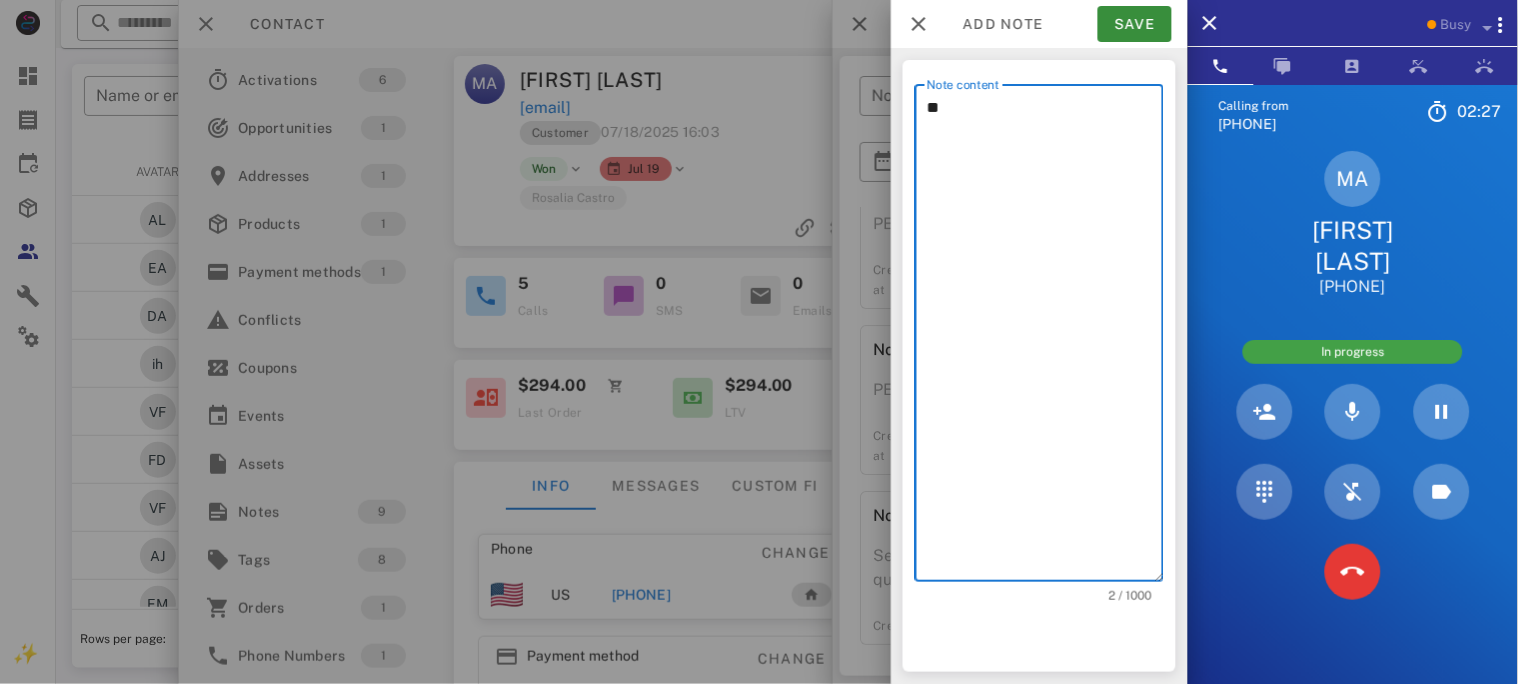 type on "*" 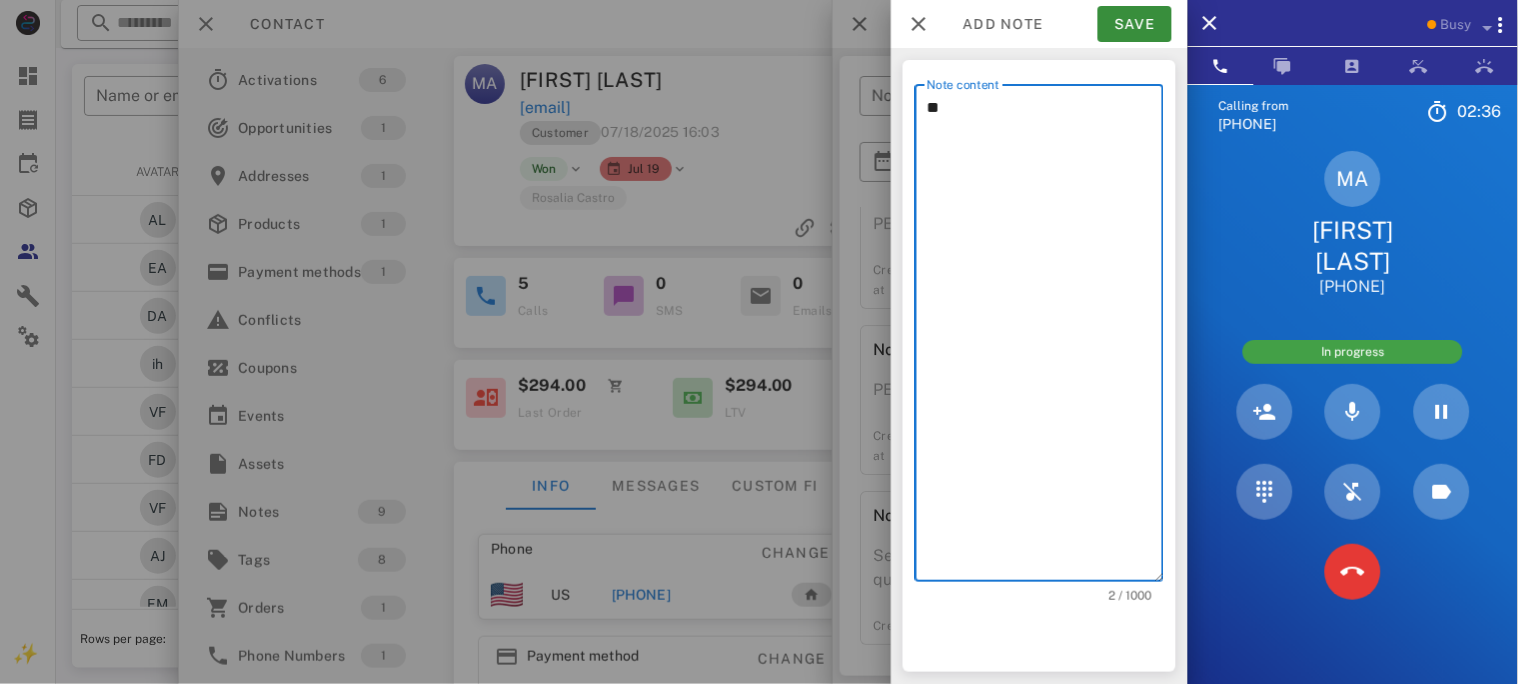 type on "*" 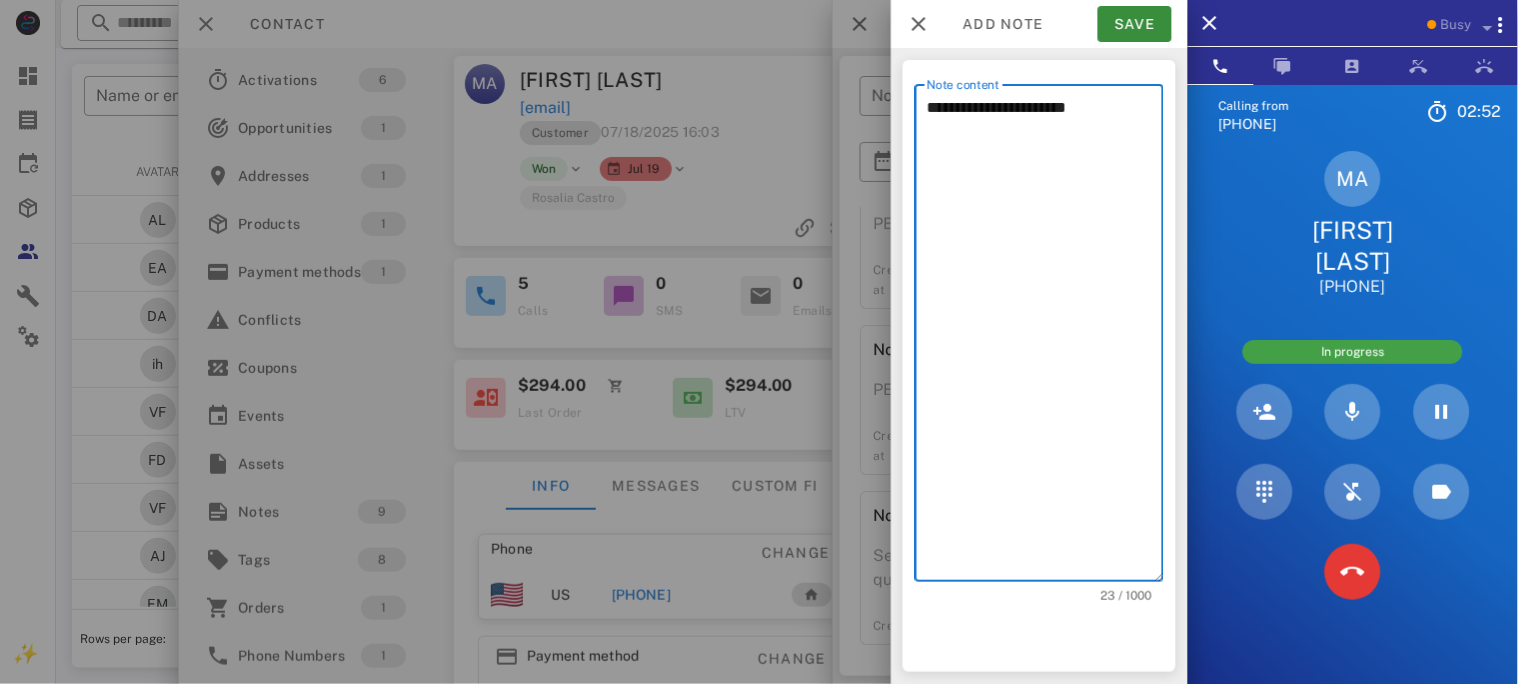 click on "**********" at bounding box center (1045, 338) 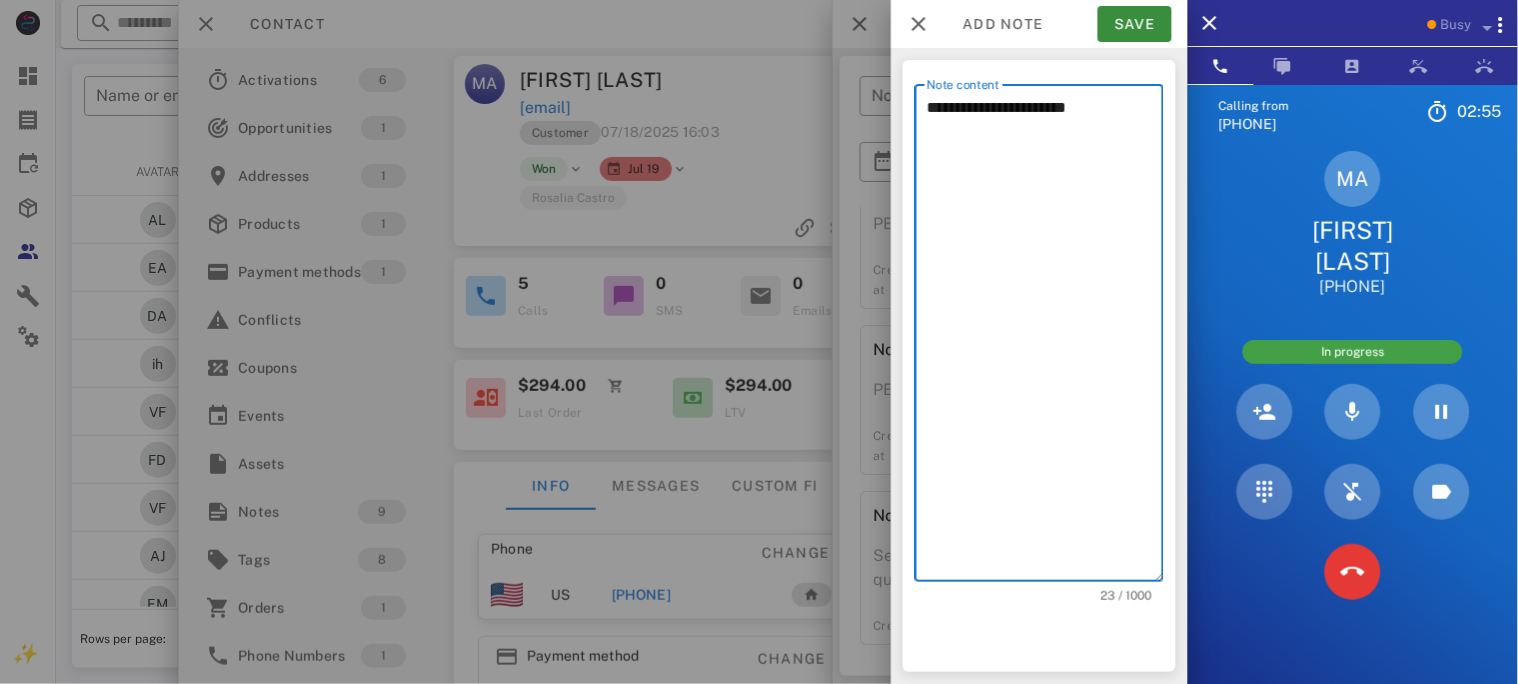 click on "**********" at bounding box center (1045, 338) 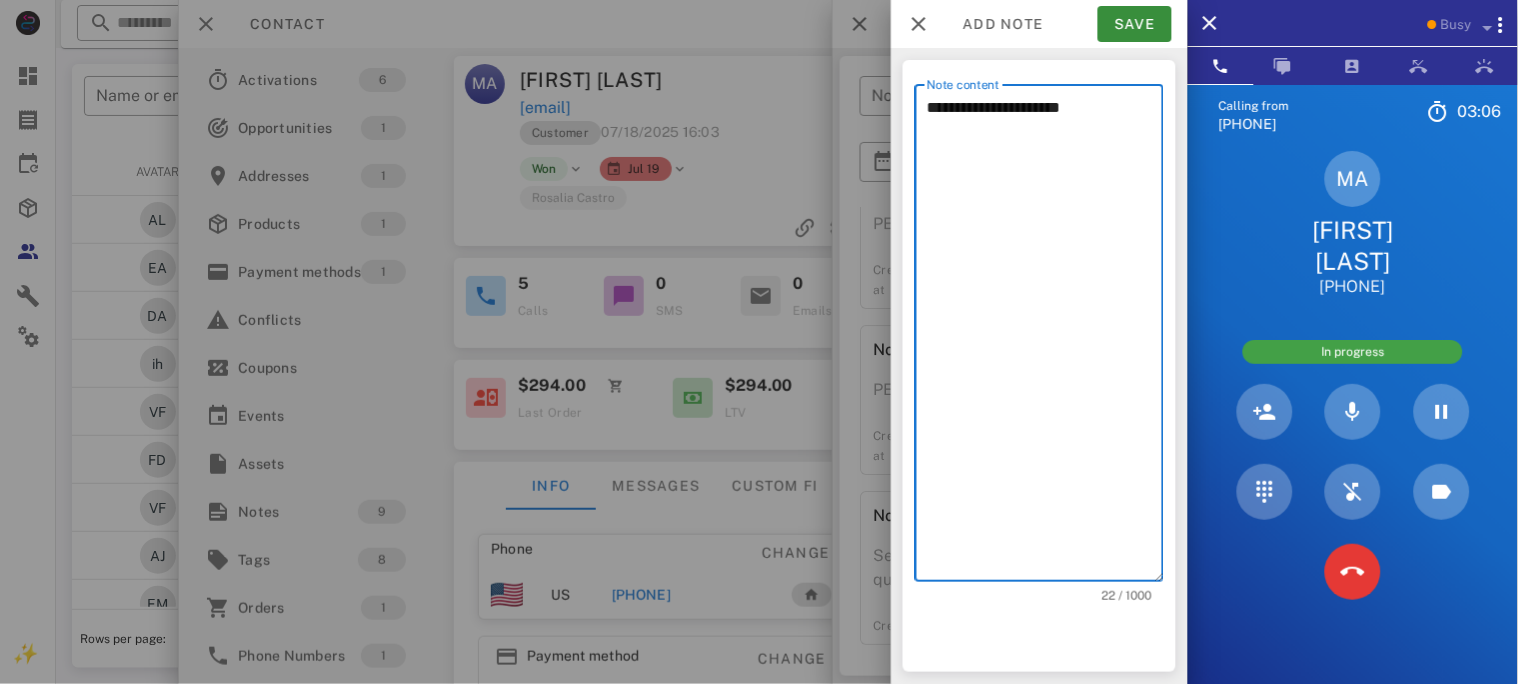 click on "**********" at bounding box center (1045, 338) 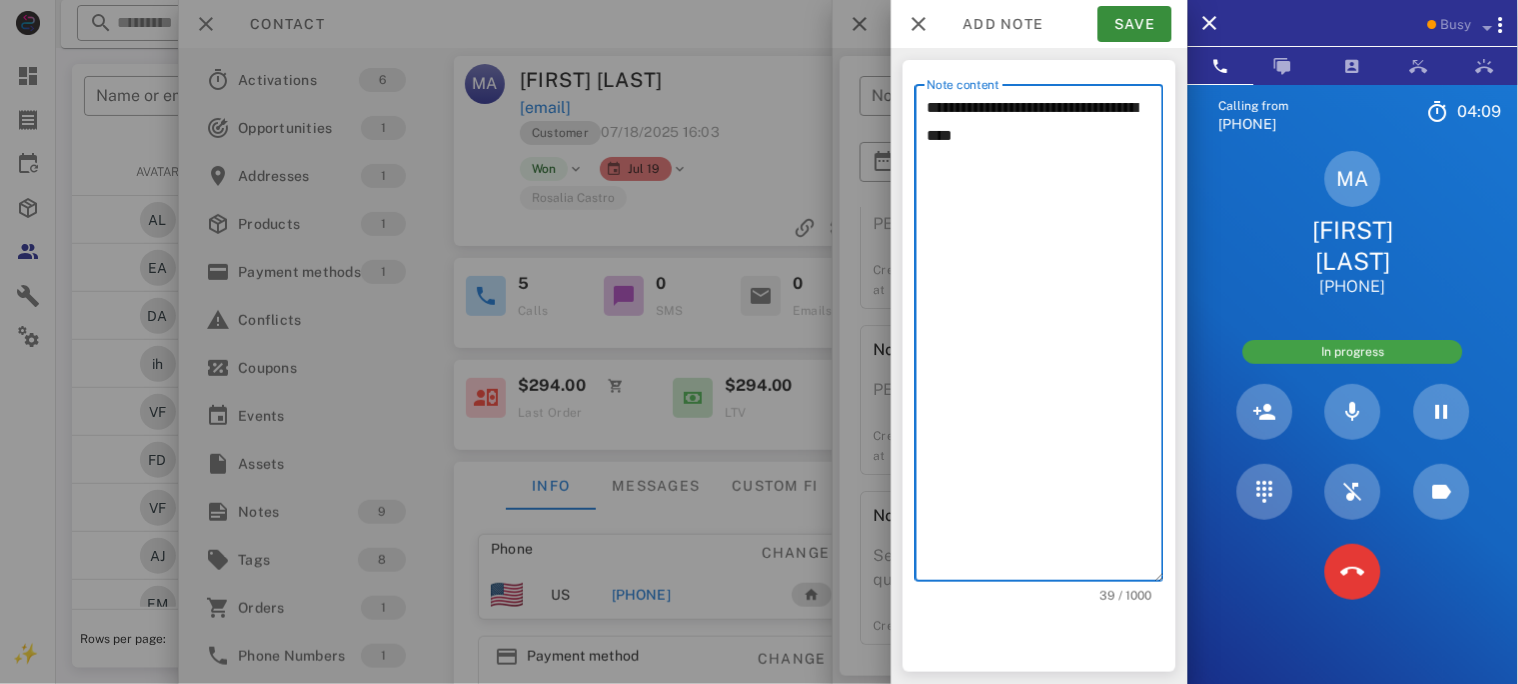 click on "[STATE] [FIRST] [LAST] [PHONE]" at bounding box center (1353, 224) 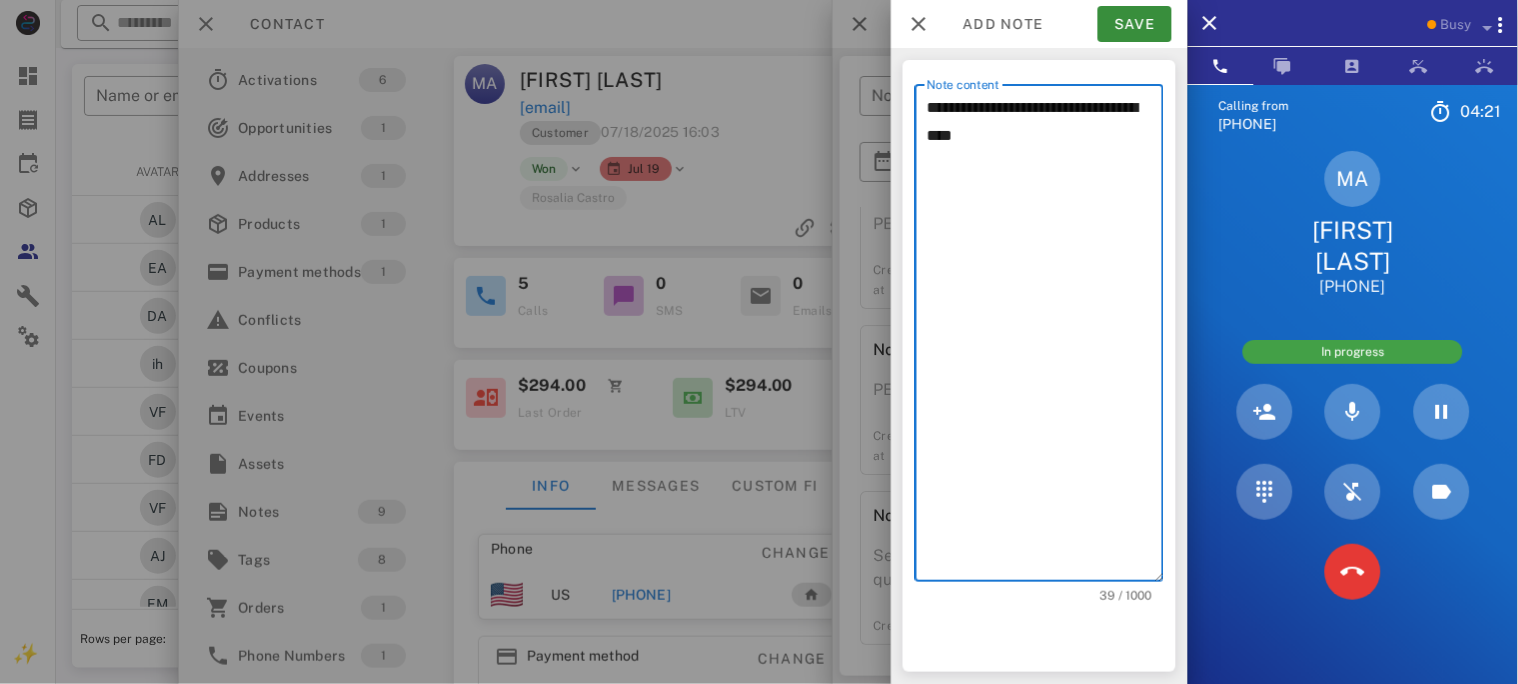 click on "**********" at bounding box center (1045, 338) 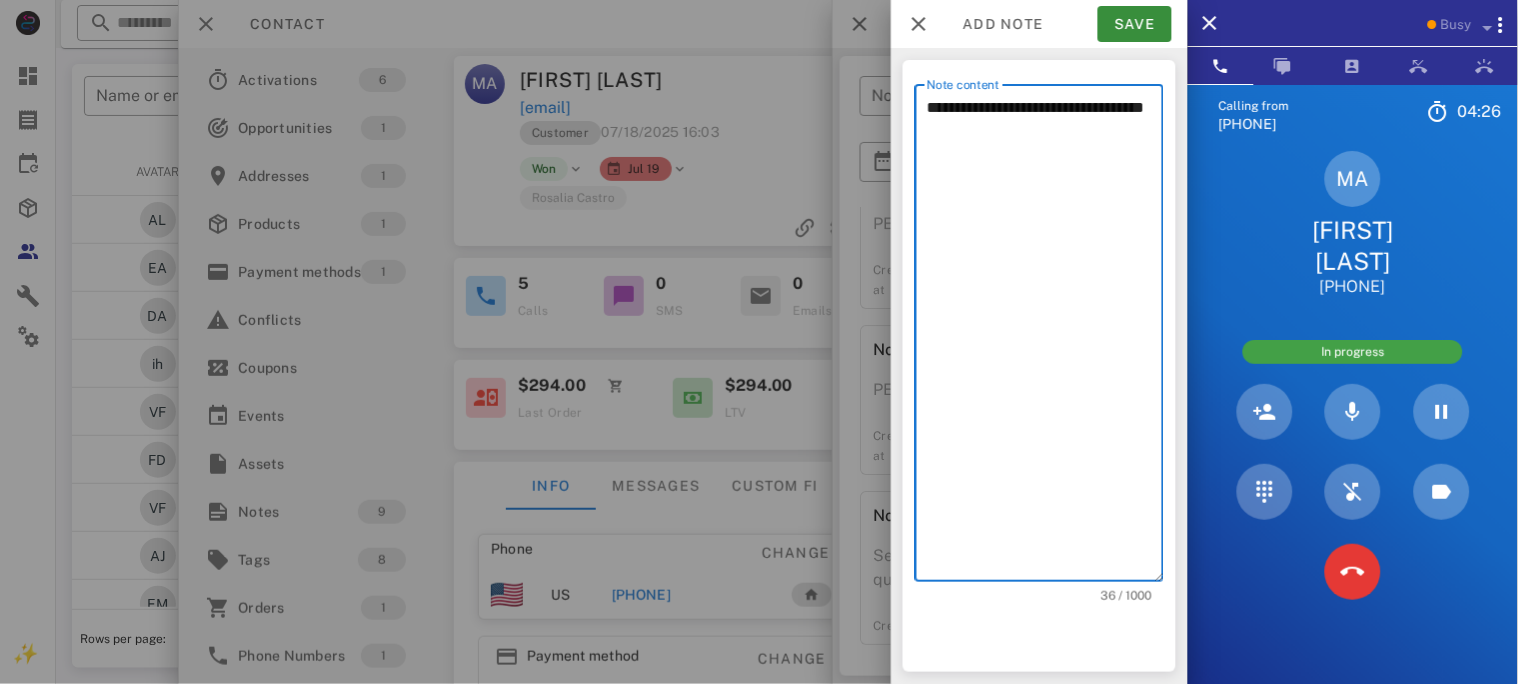 click on "**********" at bounding box center (1045, 338) 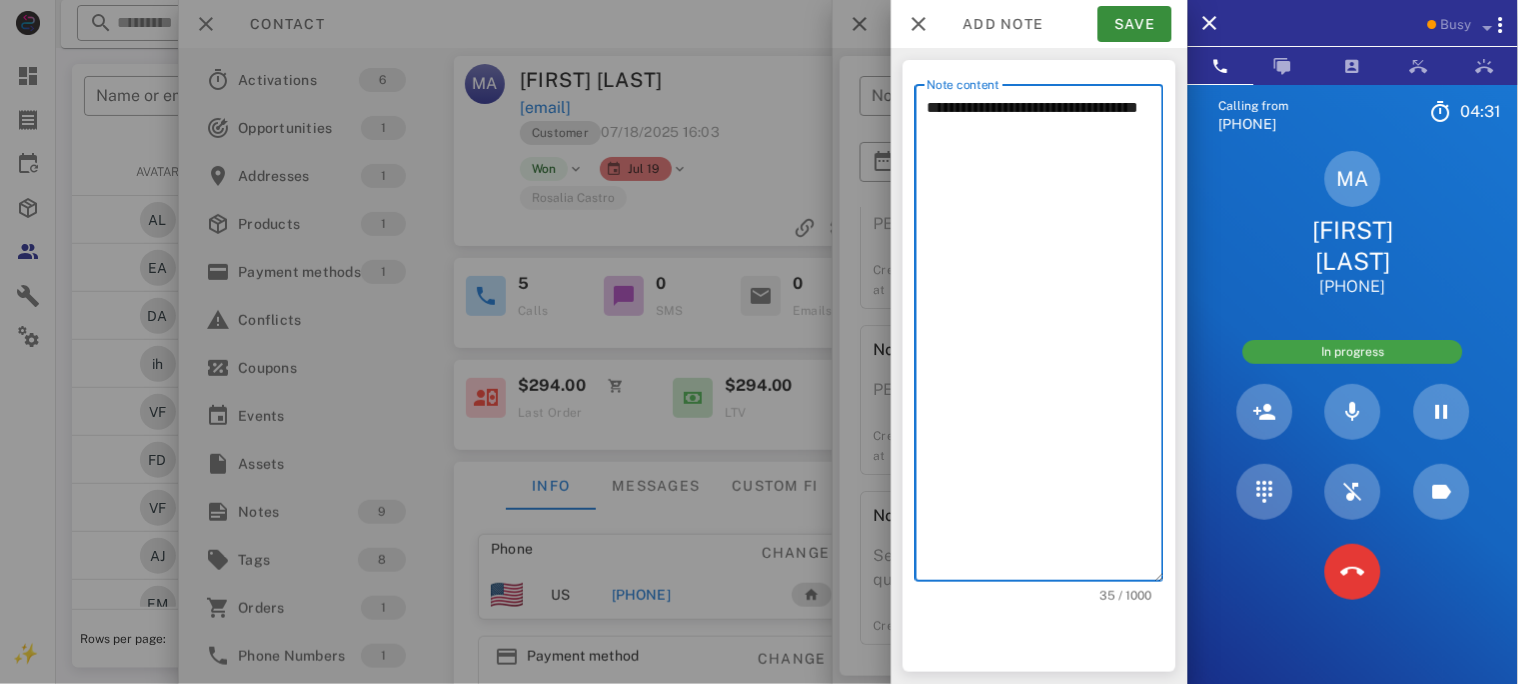 click on "**********" at bounding box center (1045, 338) 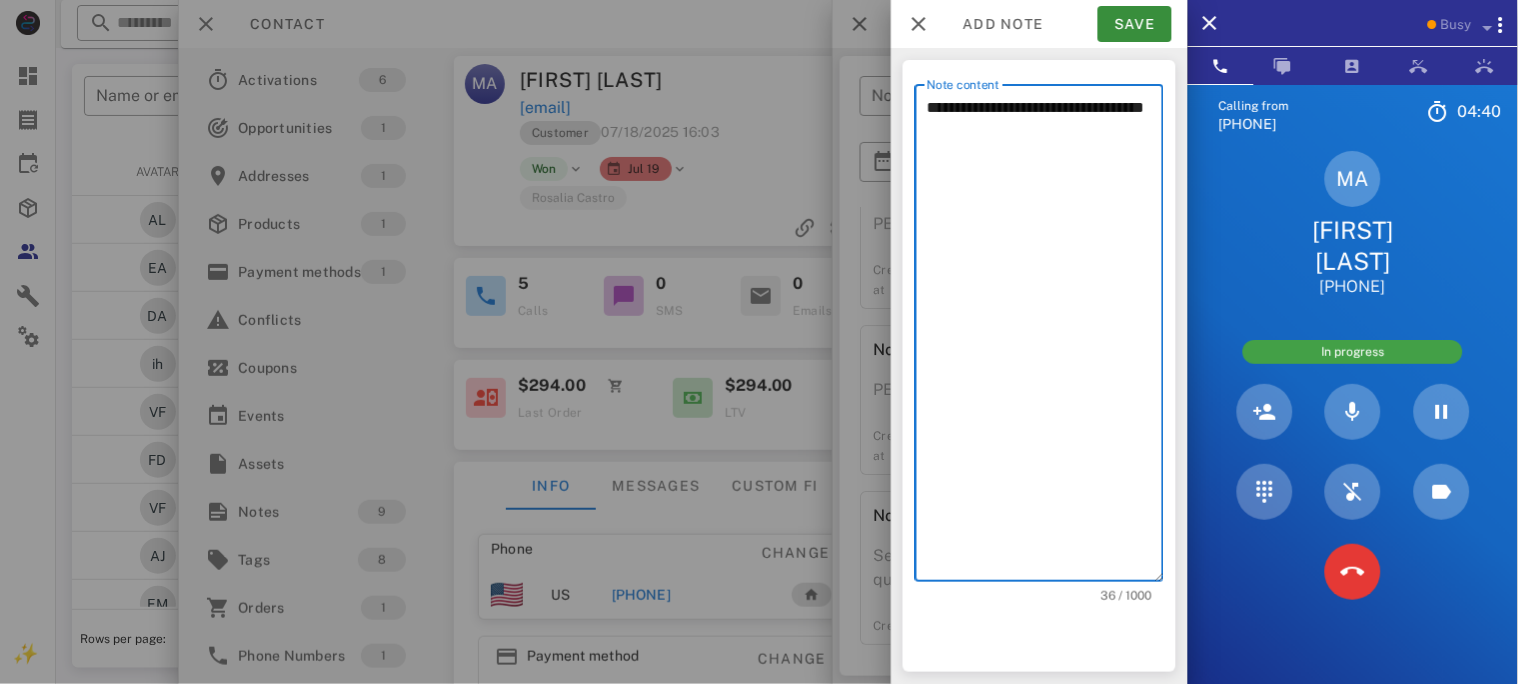 paste on "*******" 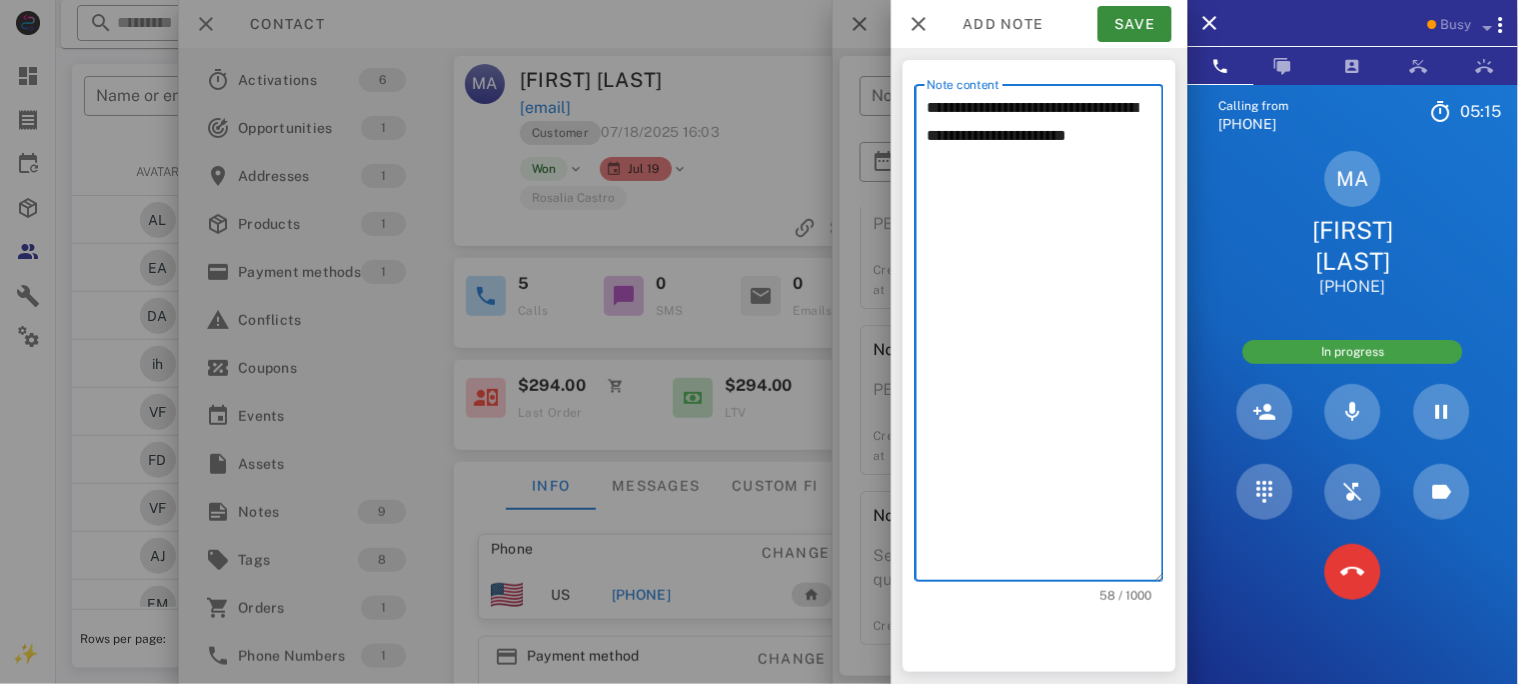 click on "**********" at bounding box center (1045, 338) 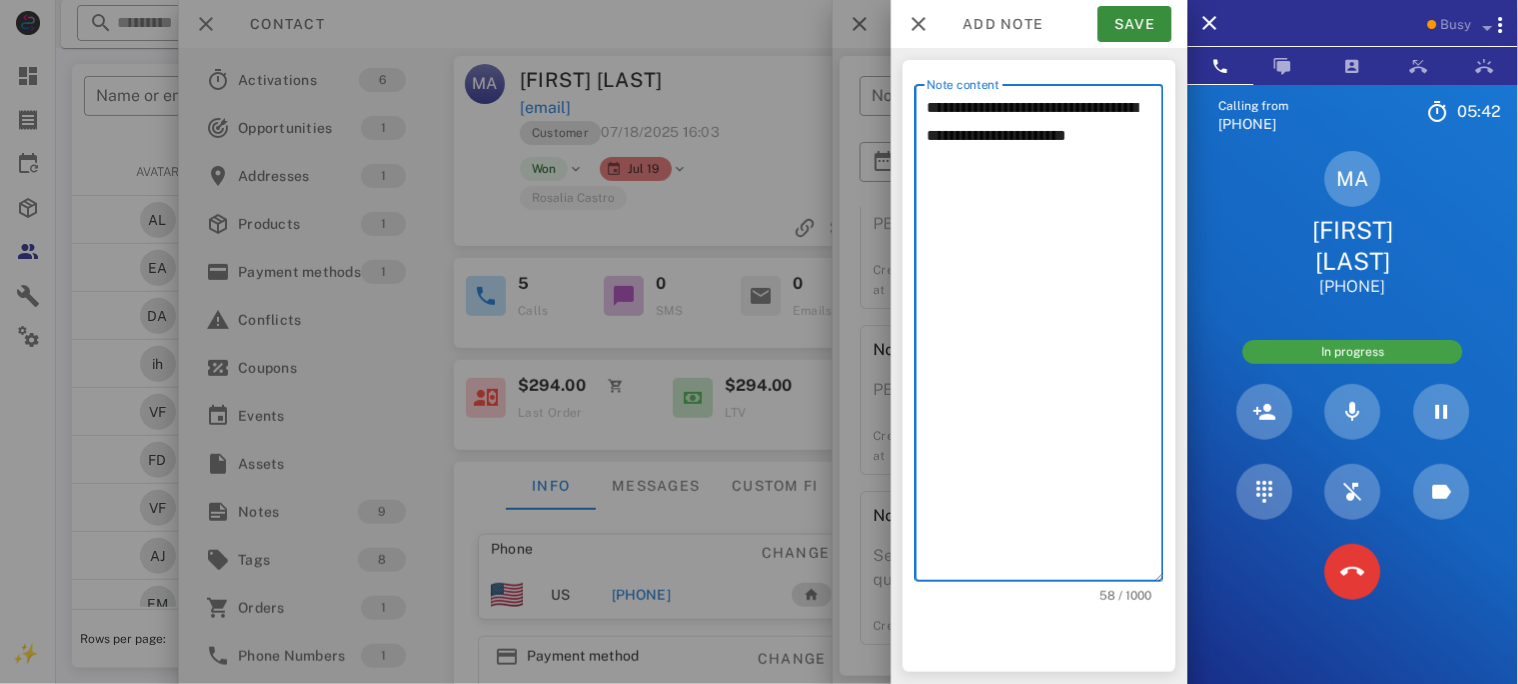 click on "**********" at bounding box center [1045, 338] 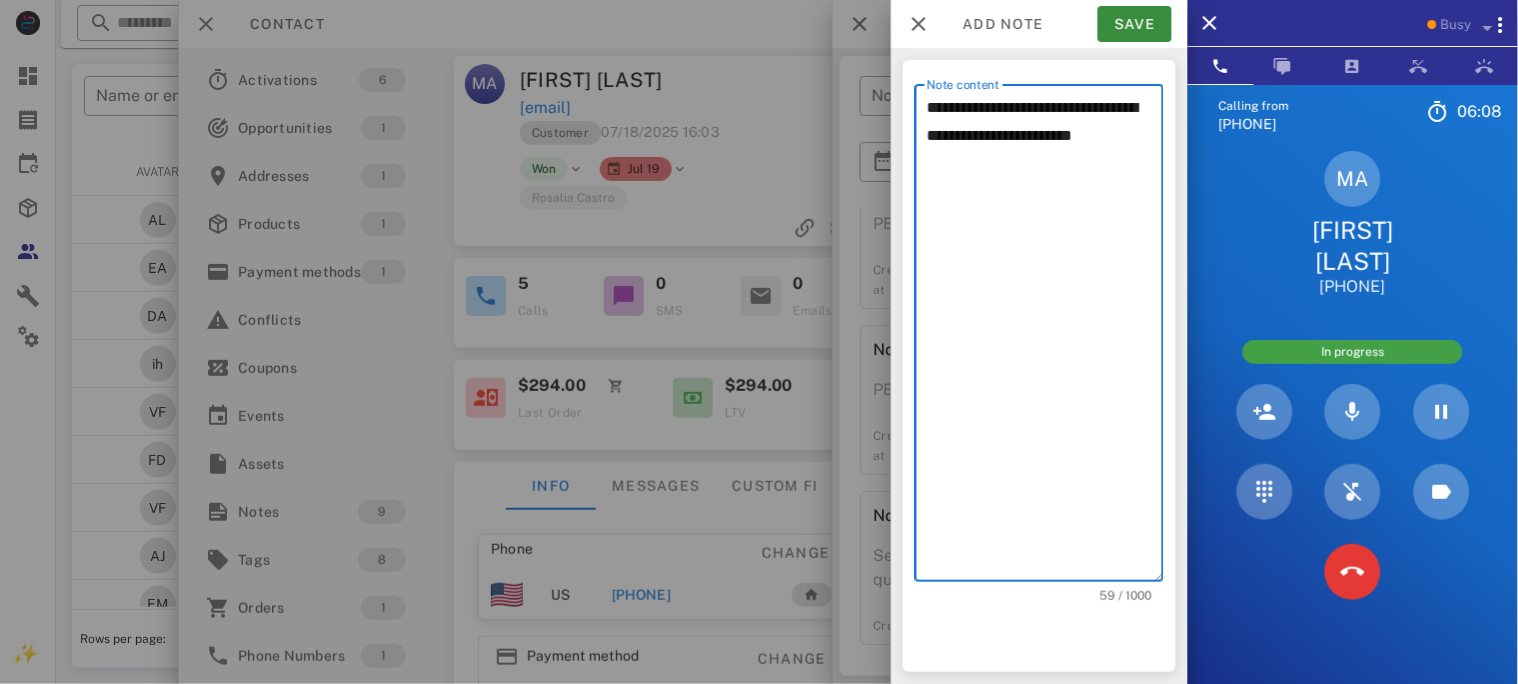 type on "**********" 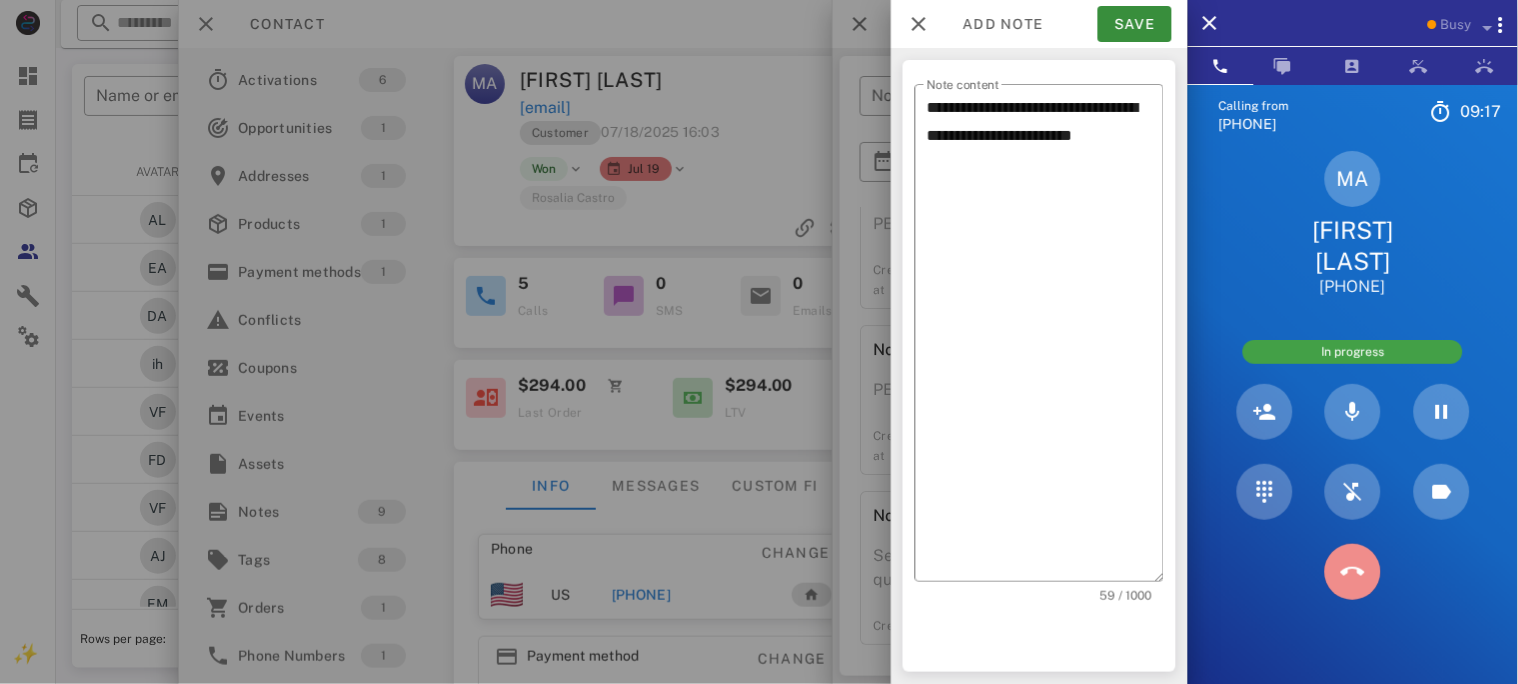 click at bounding box center (1353, 572) 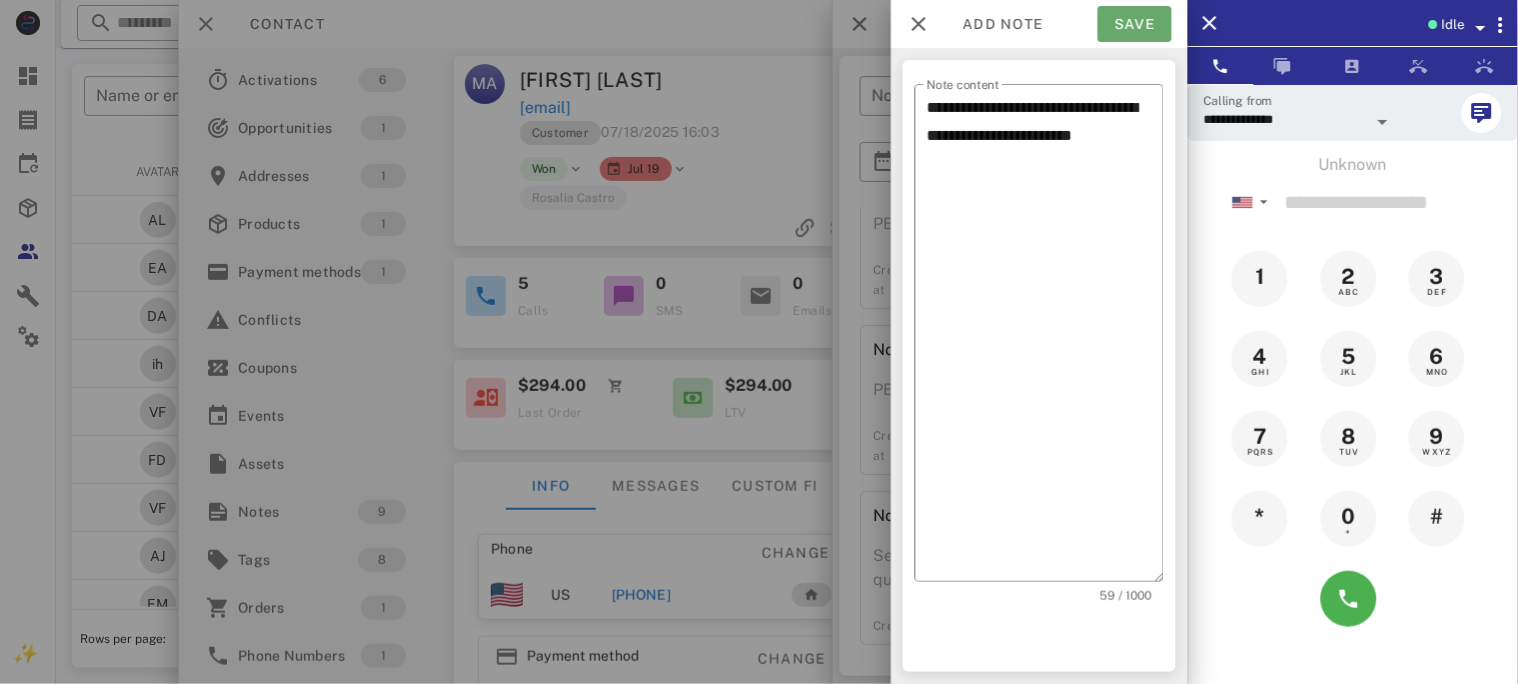 click on "Save" at bounding box center (1135, 24) 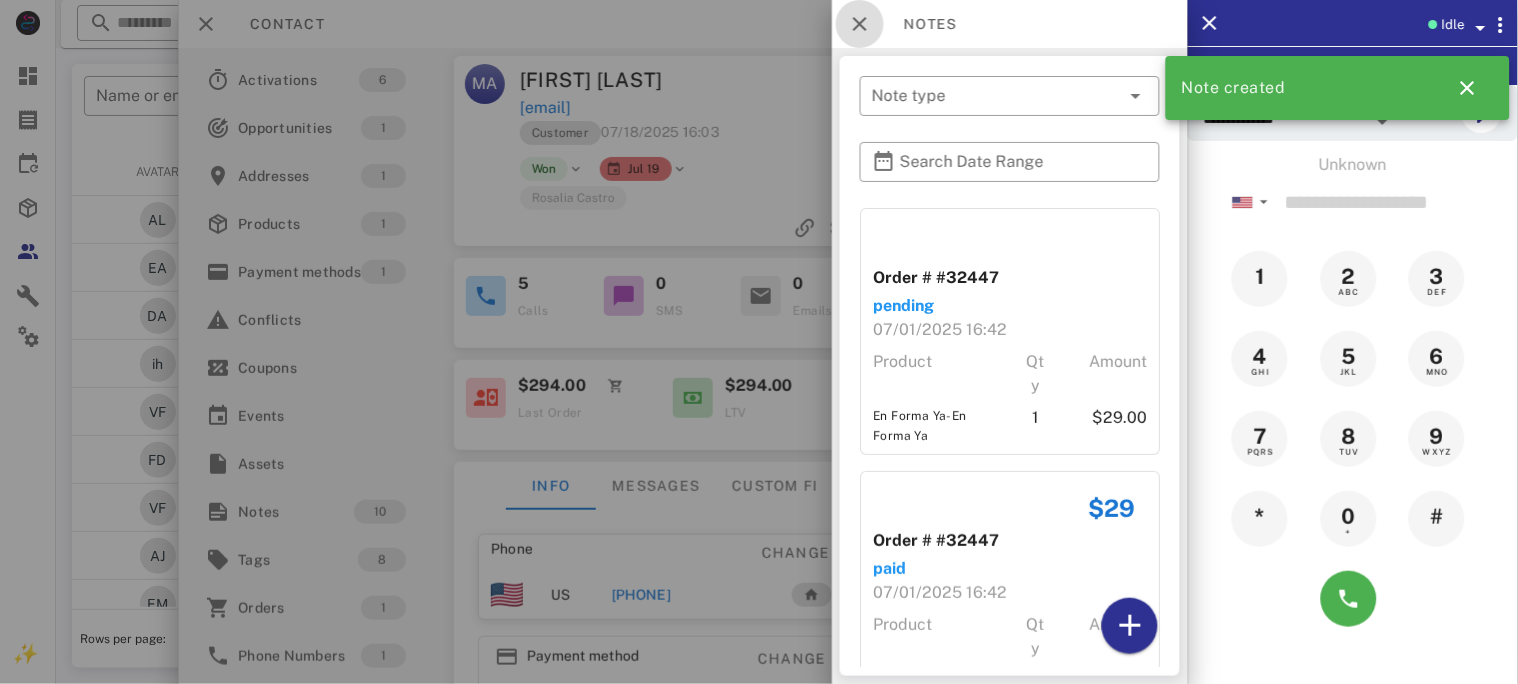 click at bounding box center [860, 24] 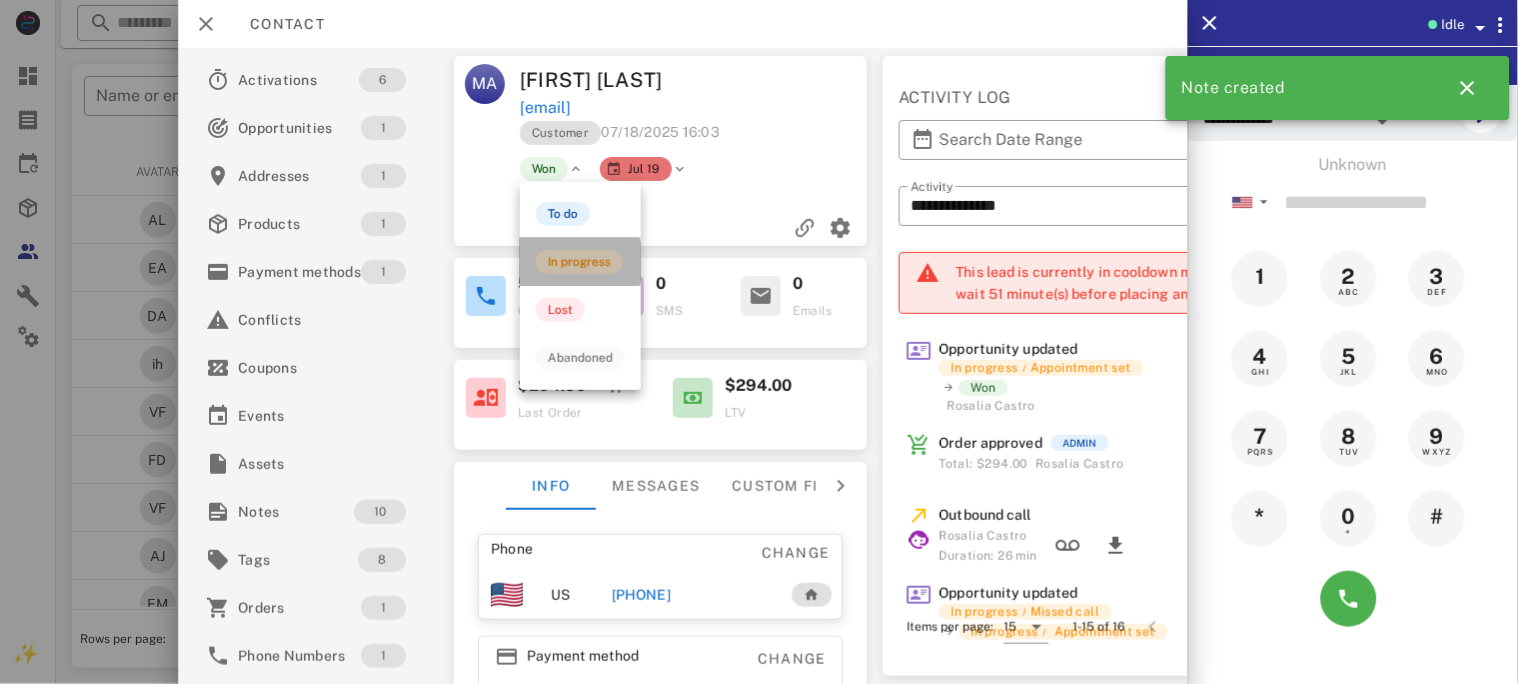 click on "In progress" at bounding box center (579, 262) 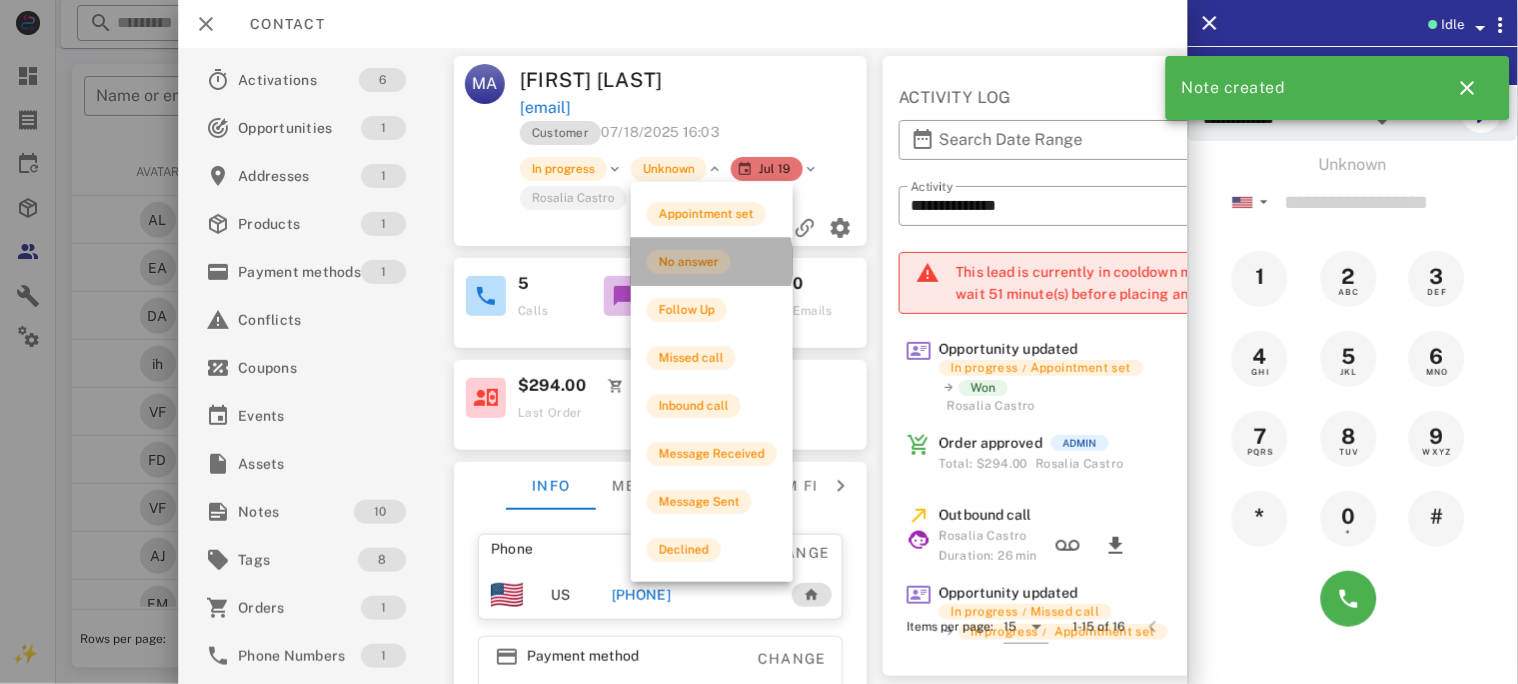 click on "No answer" at bounding box center (689, 262) 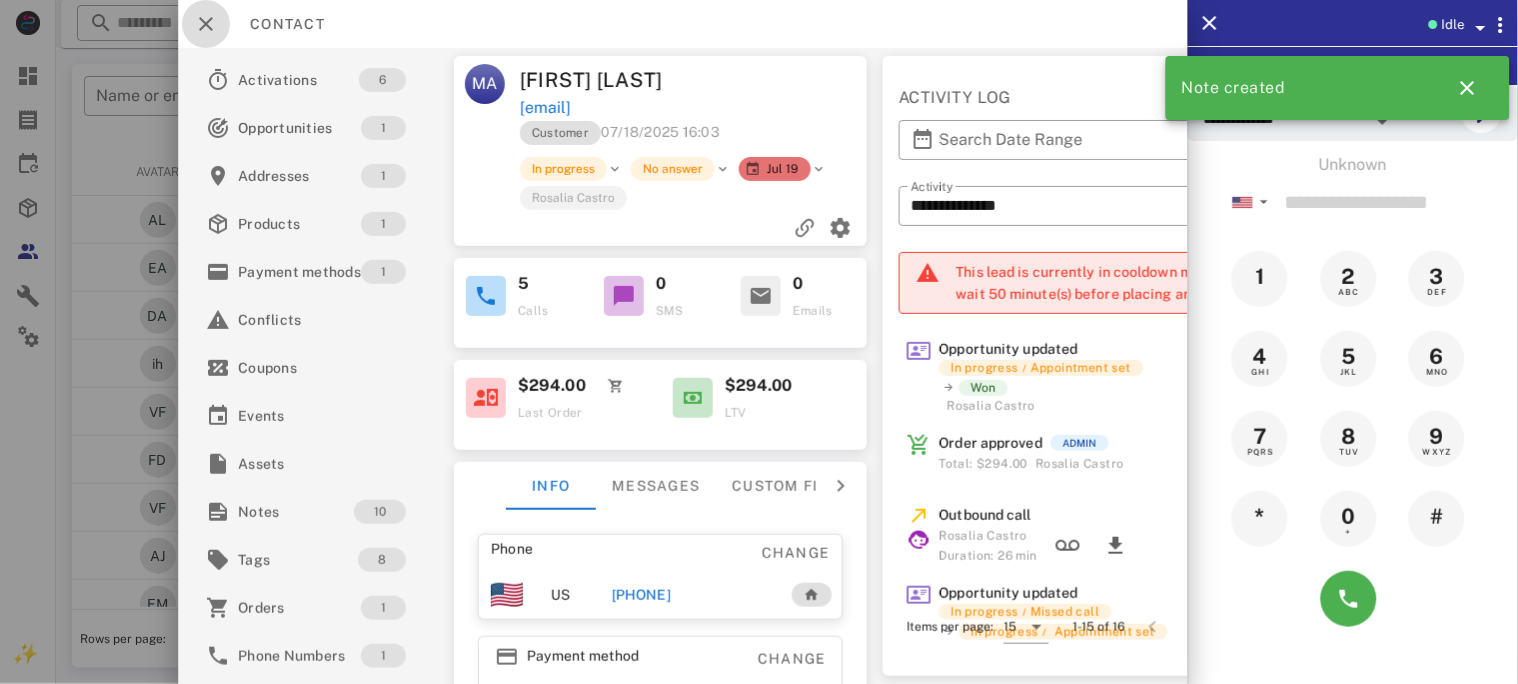 click at bounding box center [206, 24] 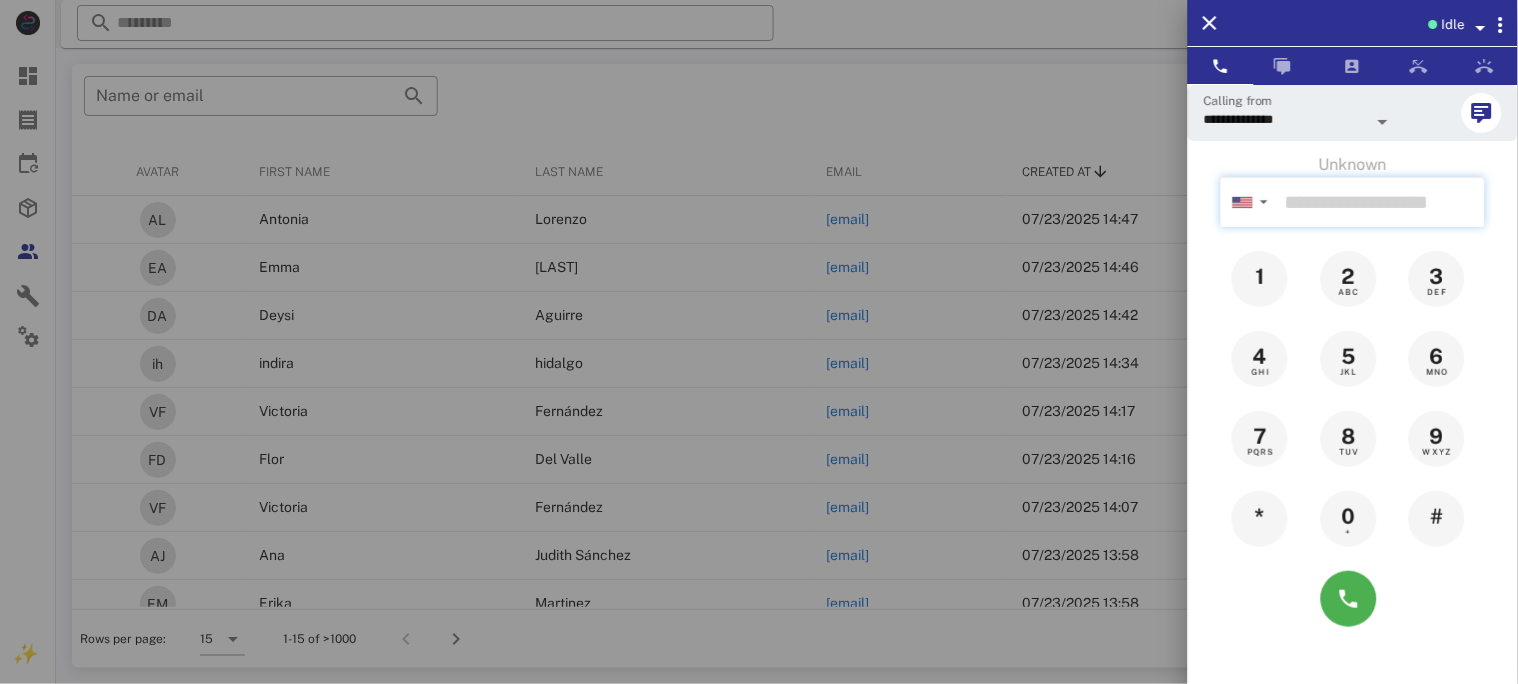 click at bounding box center [1381, 202] 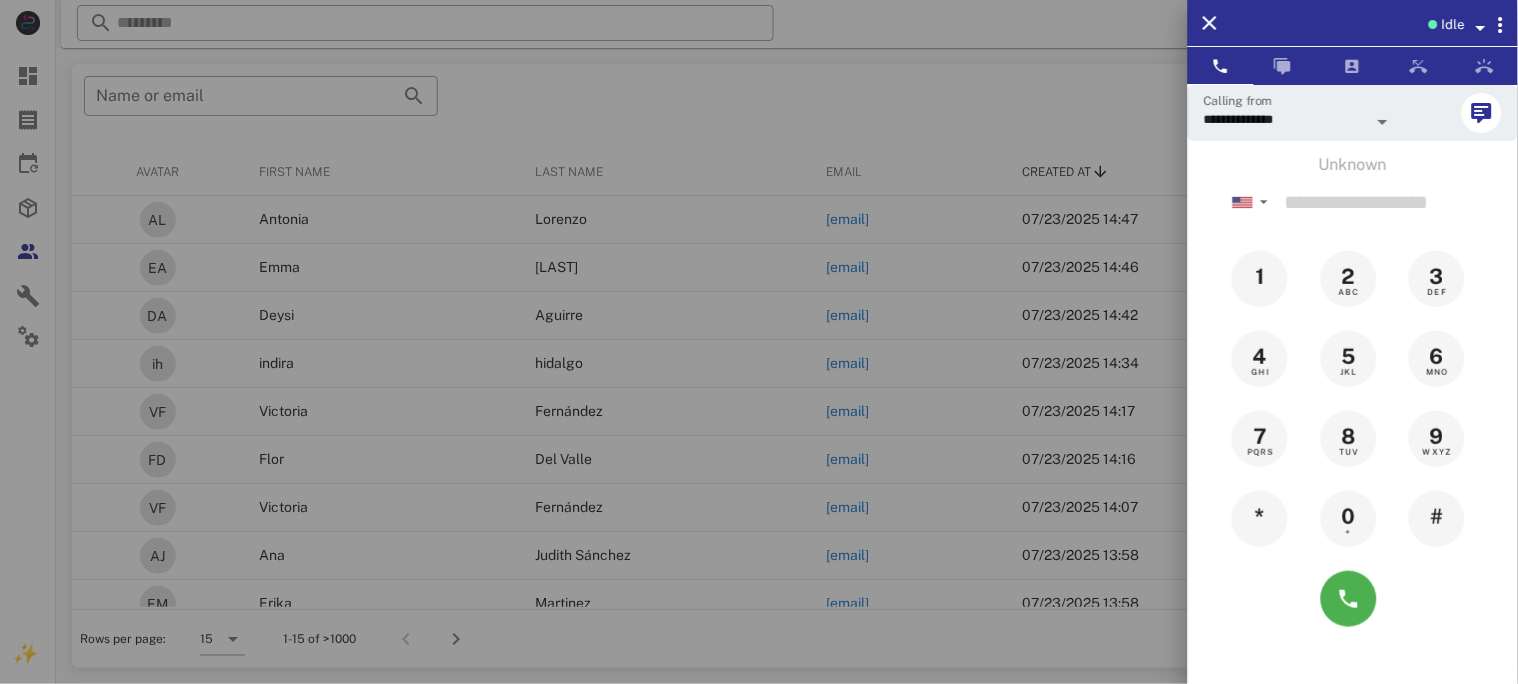 click at bounding box center (759, 342) 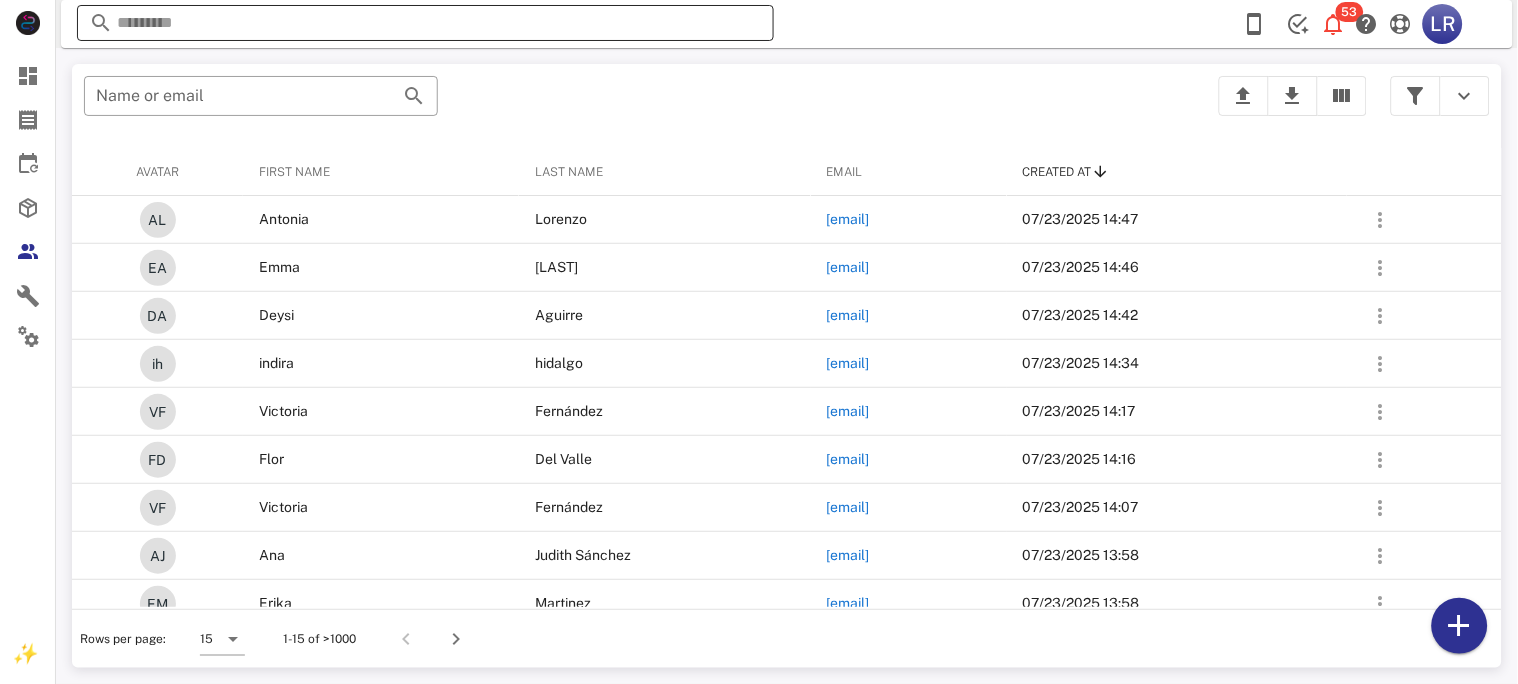 click at bounding box center [425, 23] 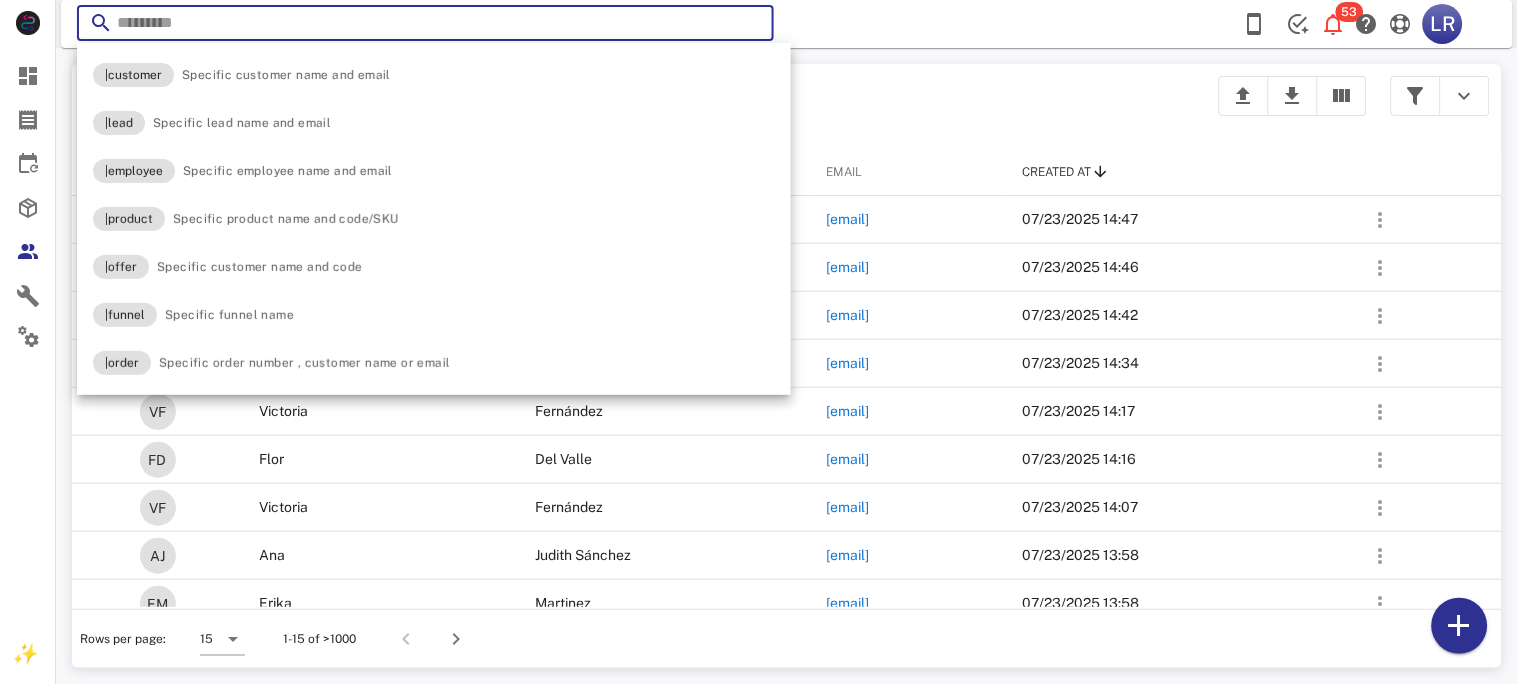 paste on "**********" 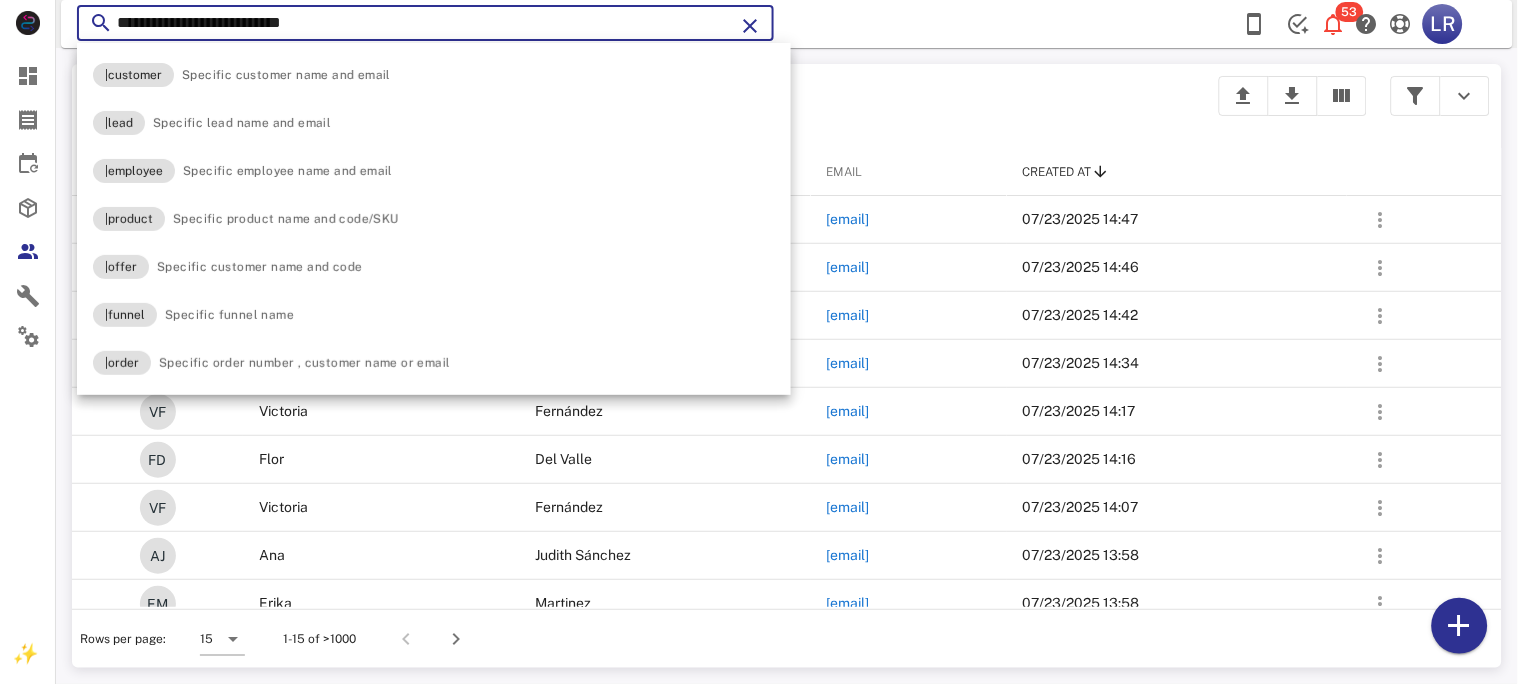 type on "**********" 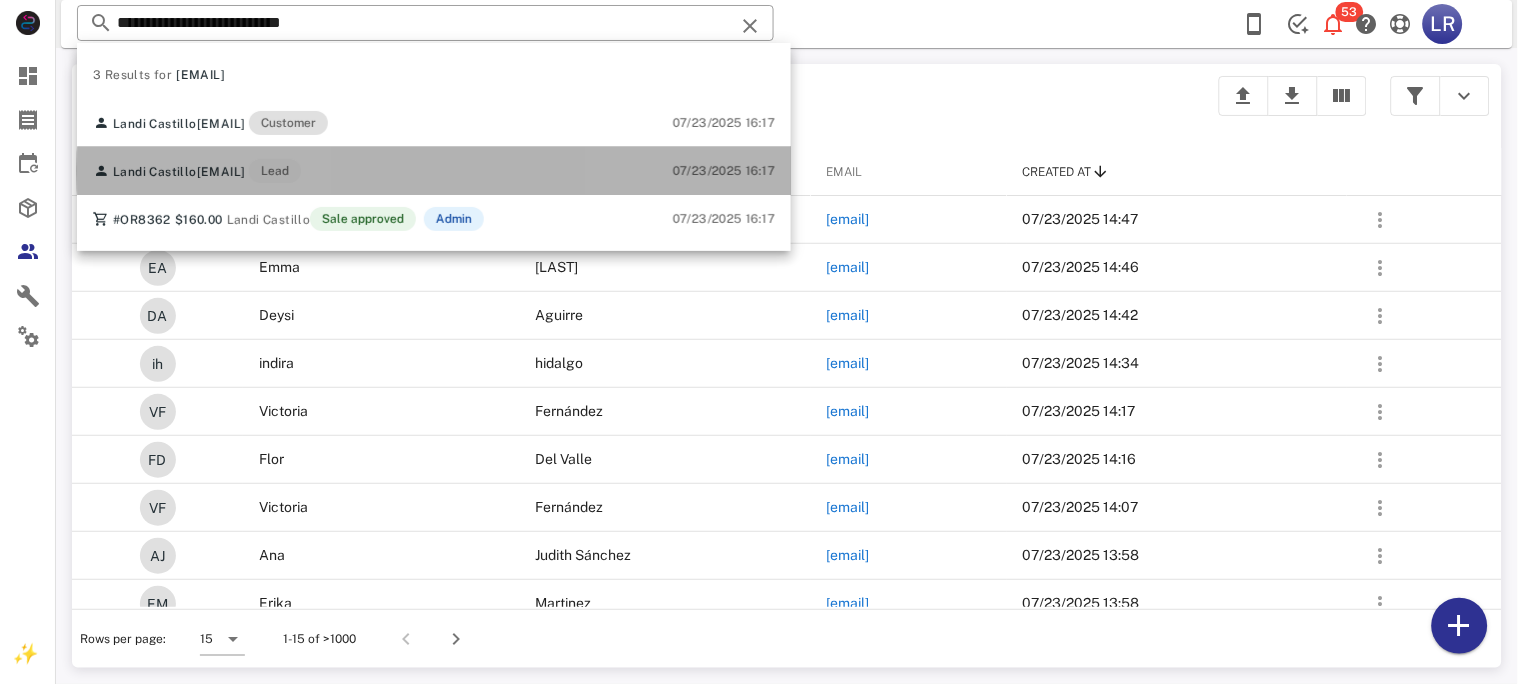 click on "[EMAIL]" at bounding box center [221, 172] 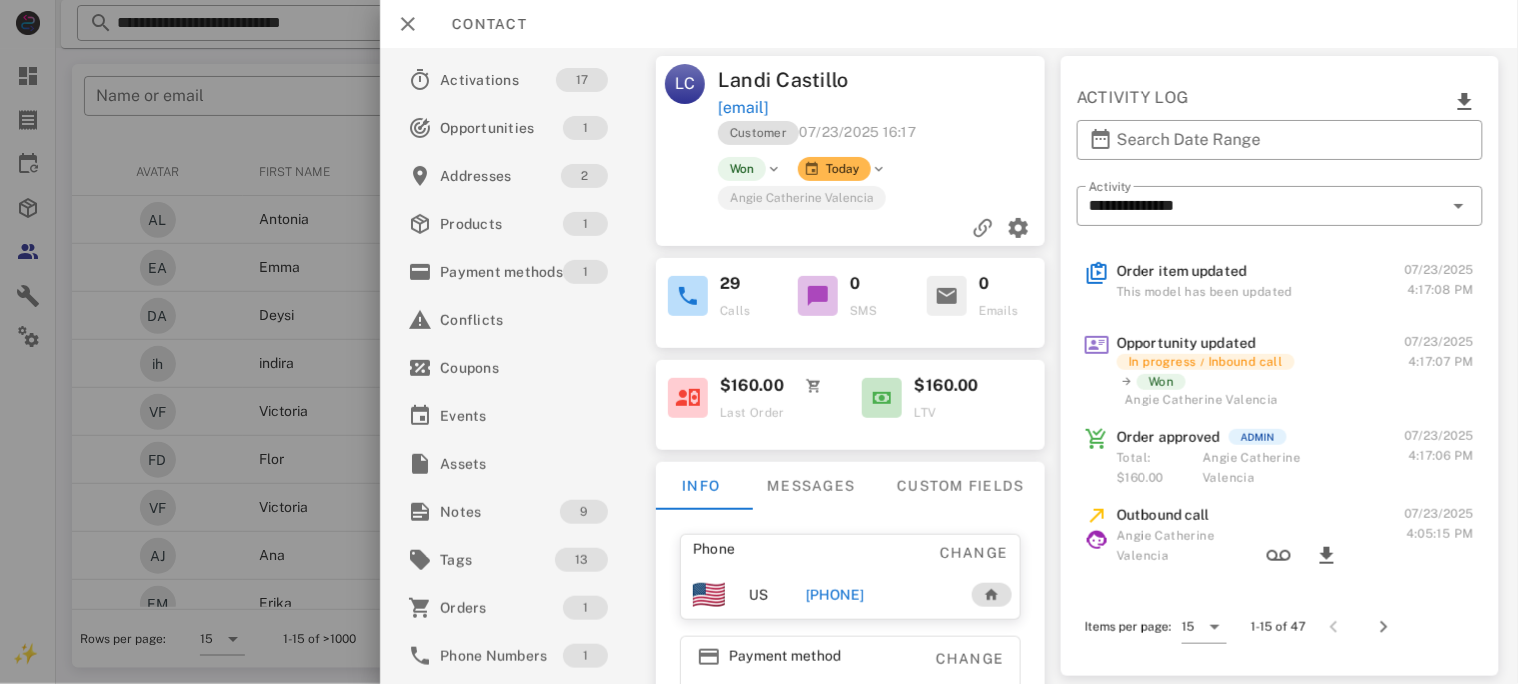 click on "[PHONE]" at bounding box center [834, 595] 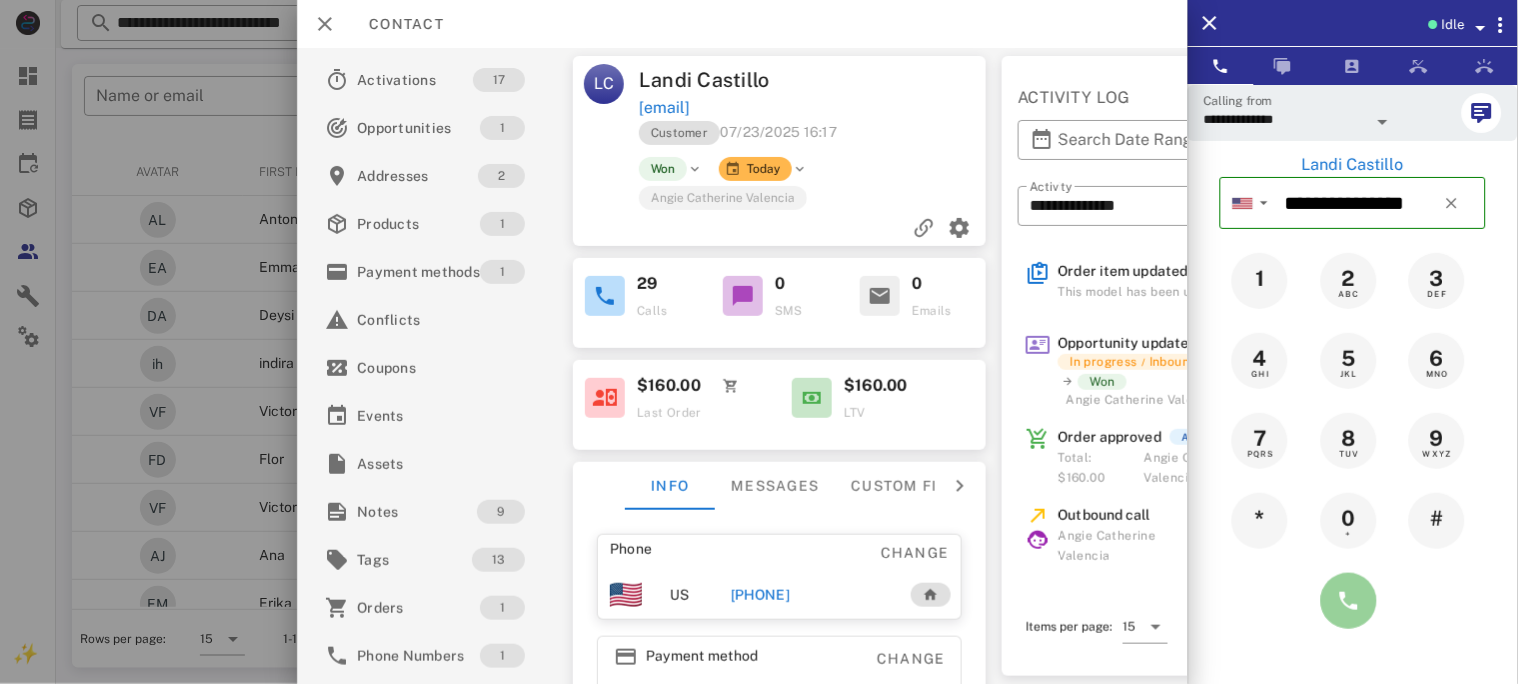 click at bounding box center [1349, 601] 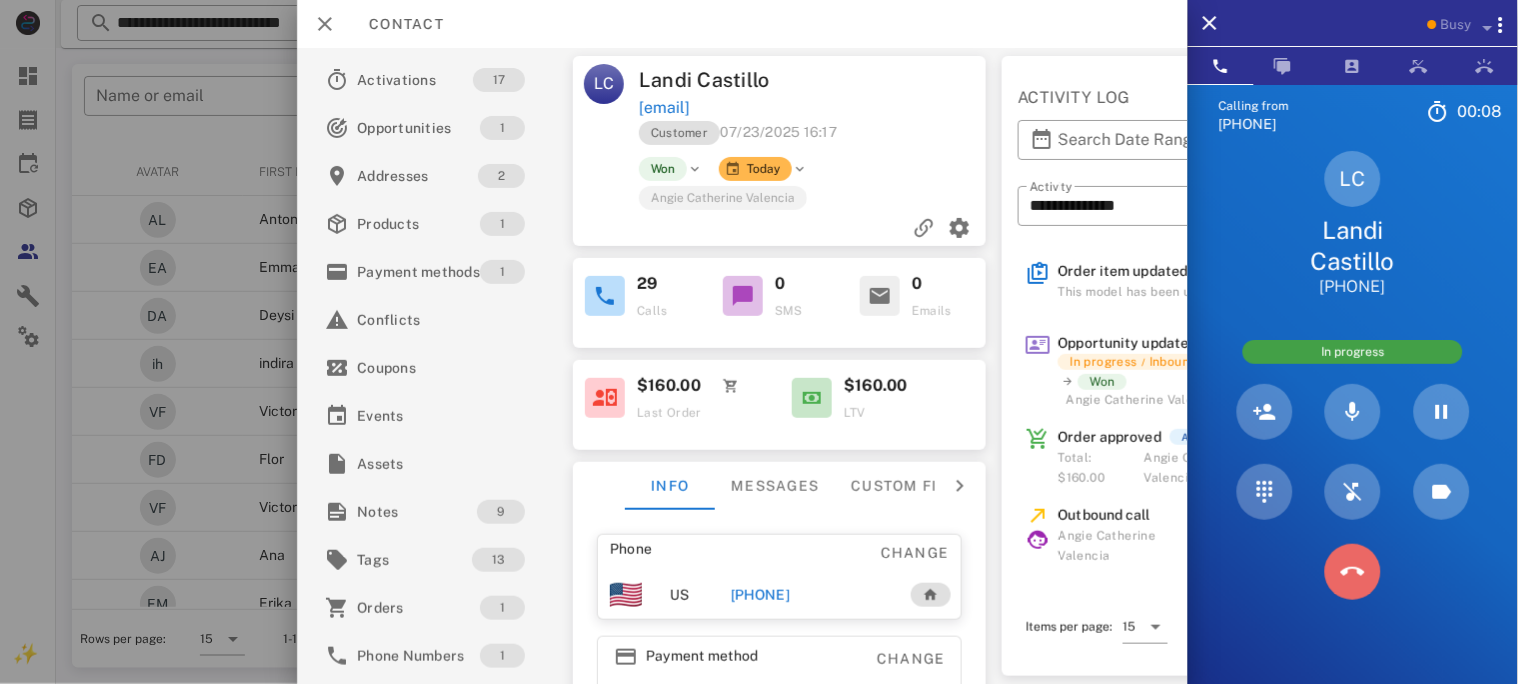 click at bounding box center [1353, 572] 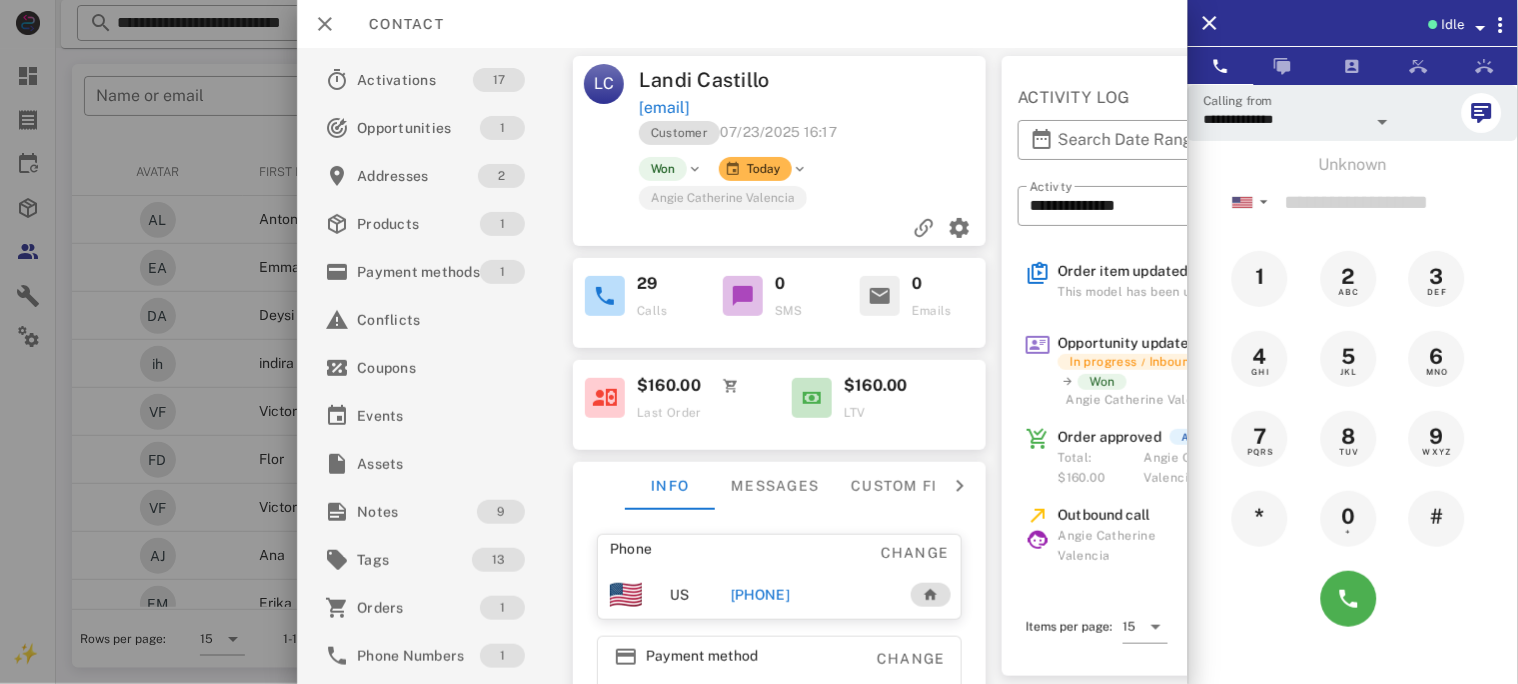click on "[PHONE]" at bounding box center (760, 595) 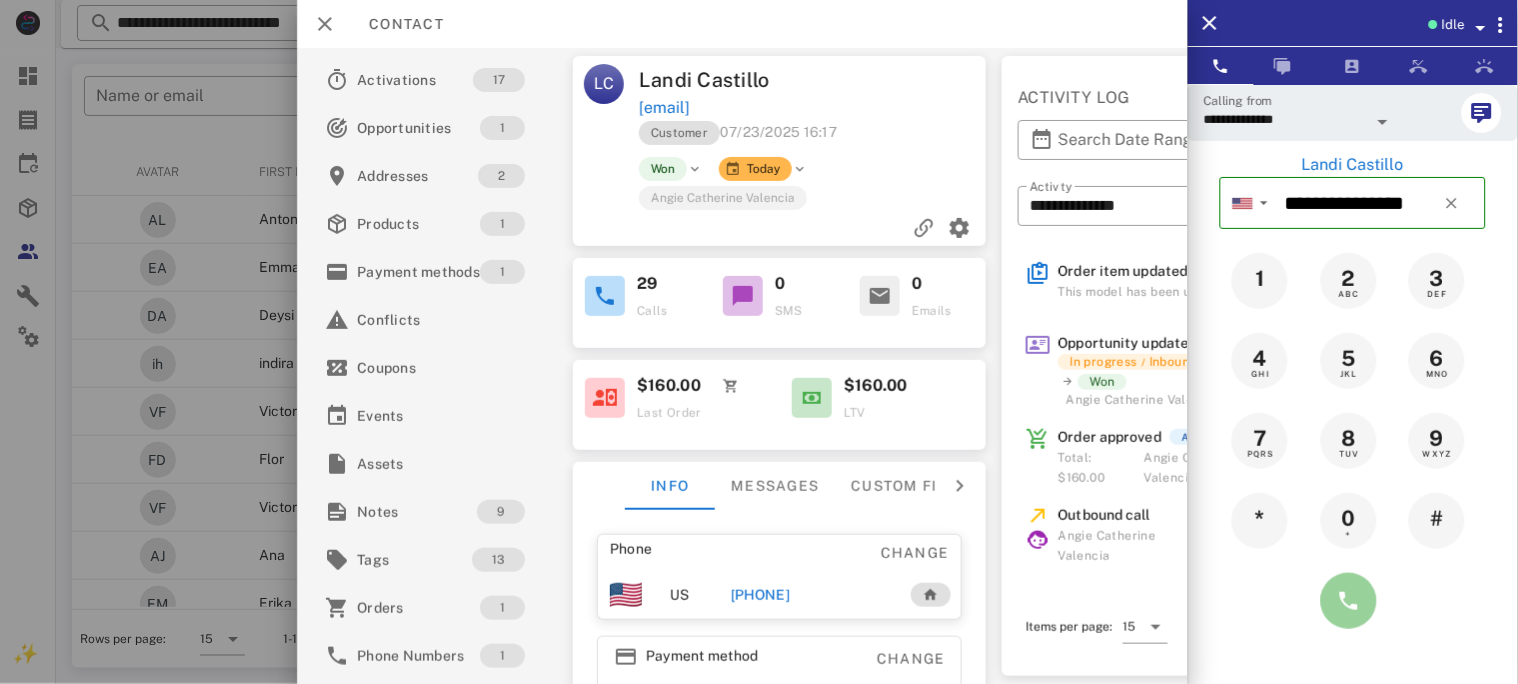 click at bounding box center [1349, 601] 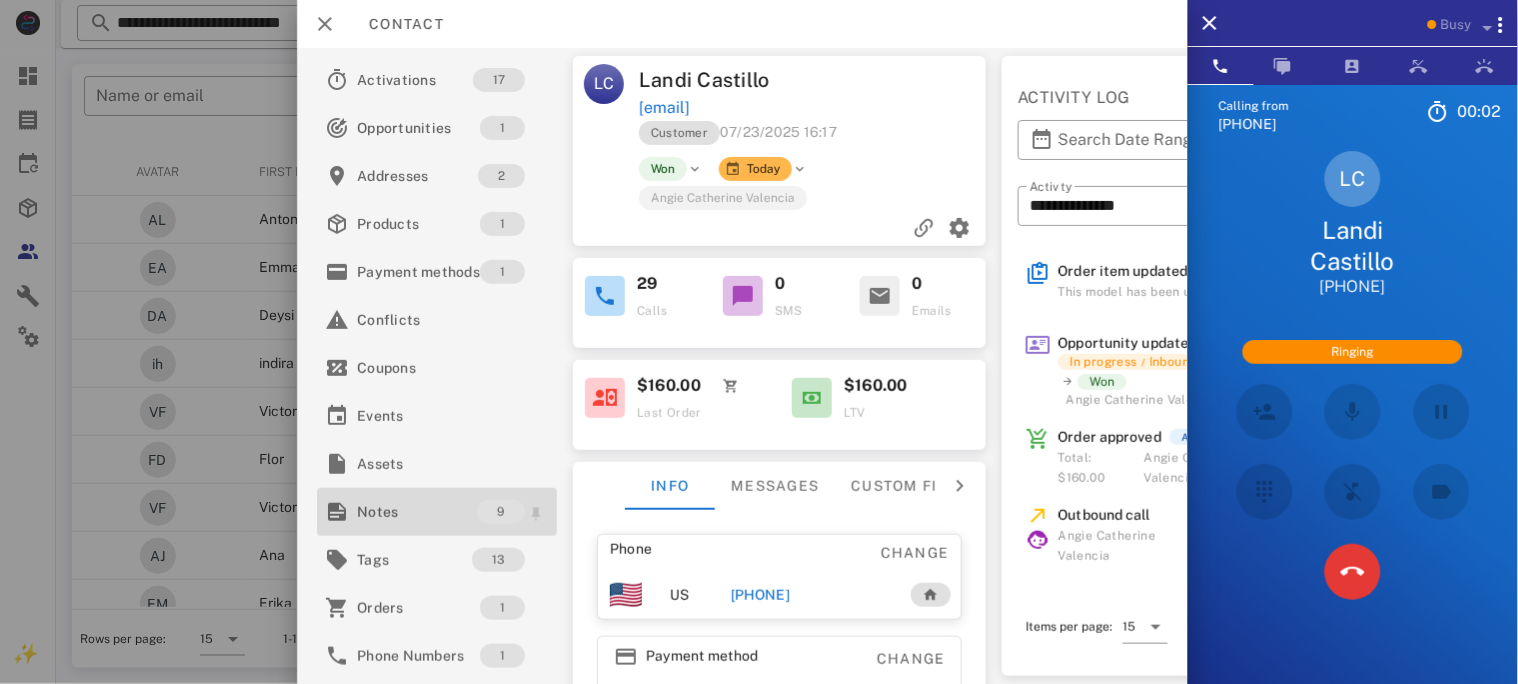 drag, startPoint x: 379, startPoint y: 518, endPoint x: 402, endPoint y: 507, distance: 25.495098 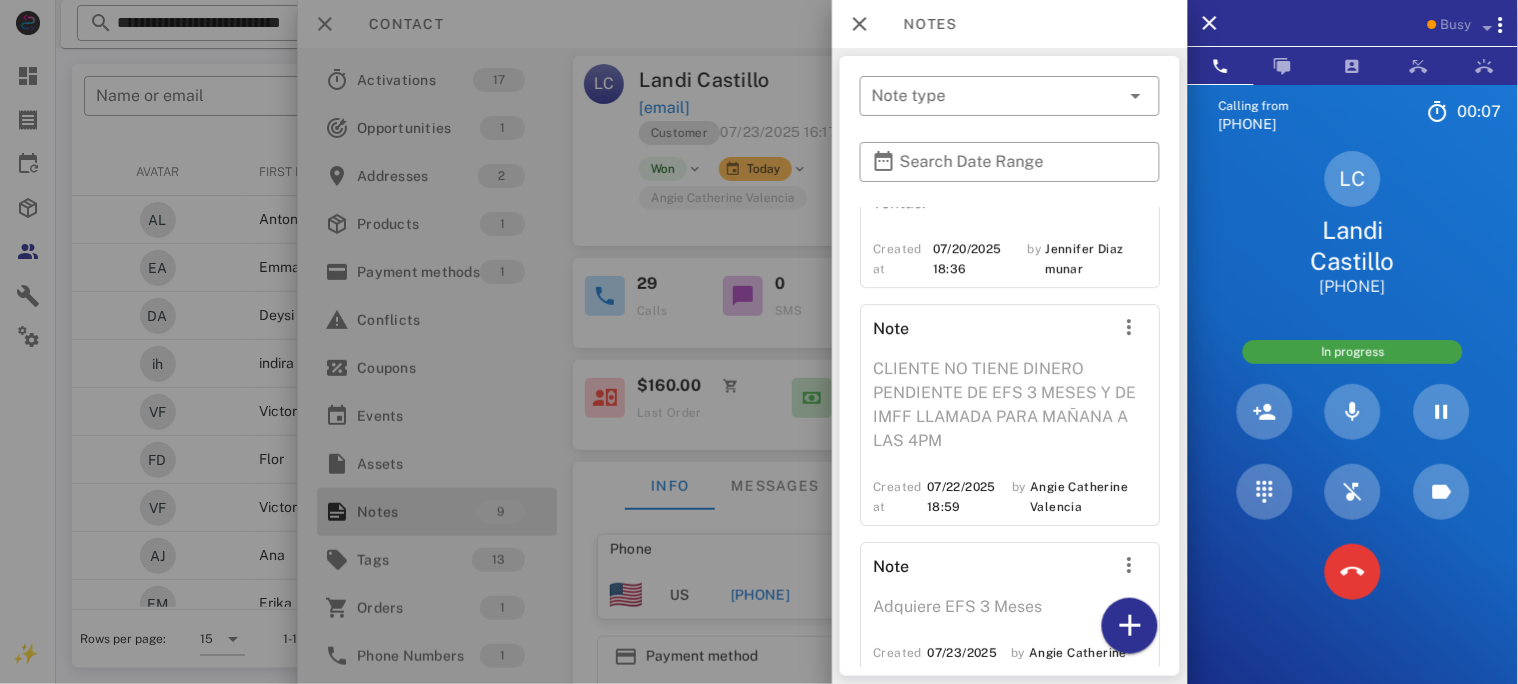 scroll, scrollTop: 1458, scrollLeft: 0, axis: vertical 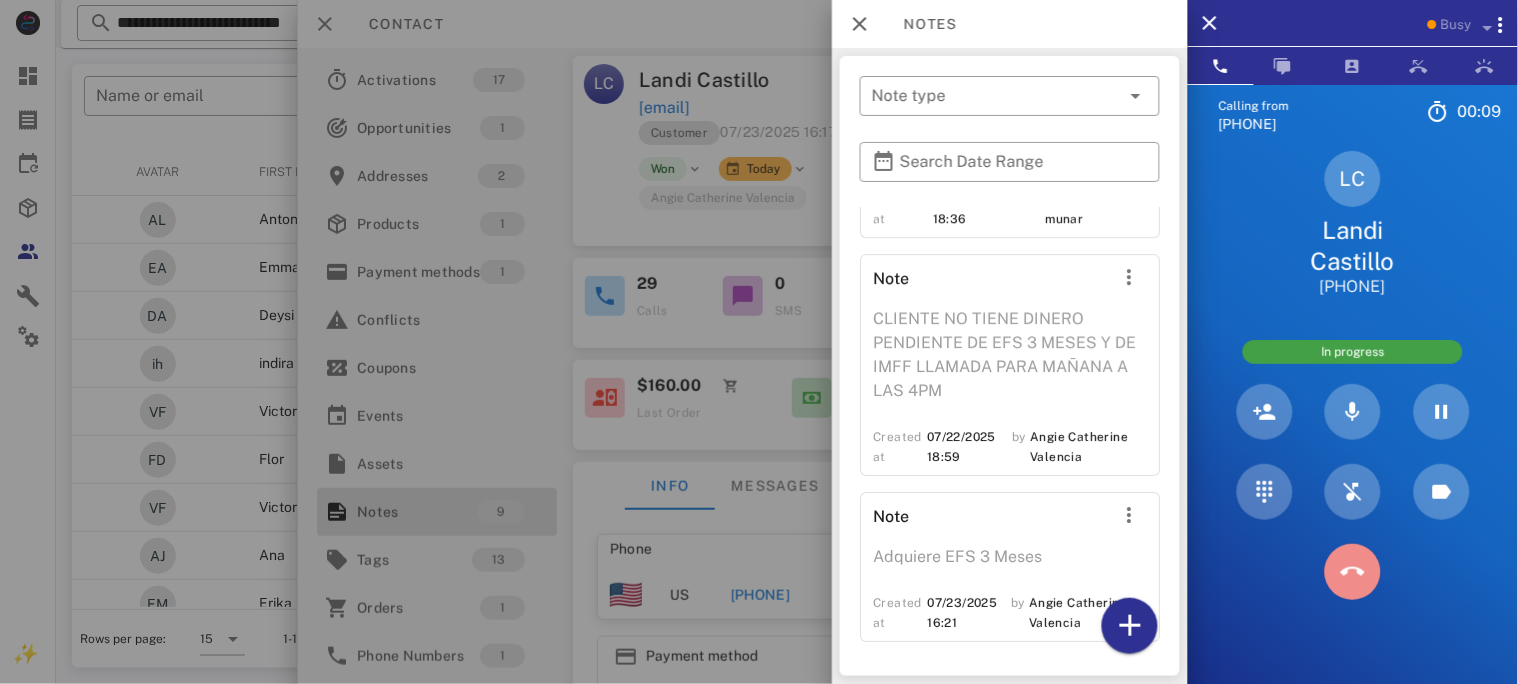 click at bounding box center (1353, 572) 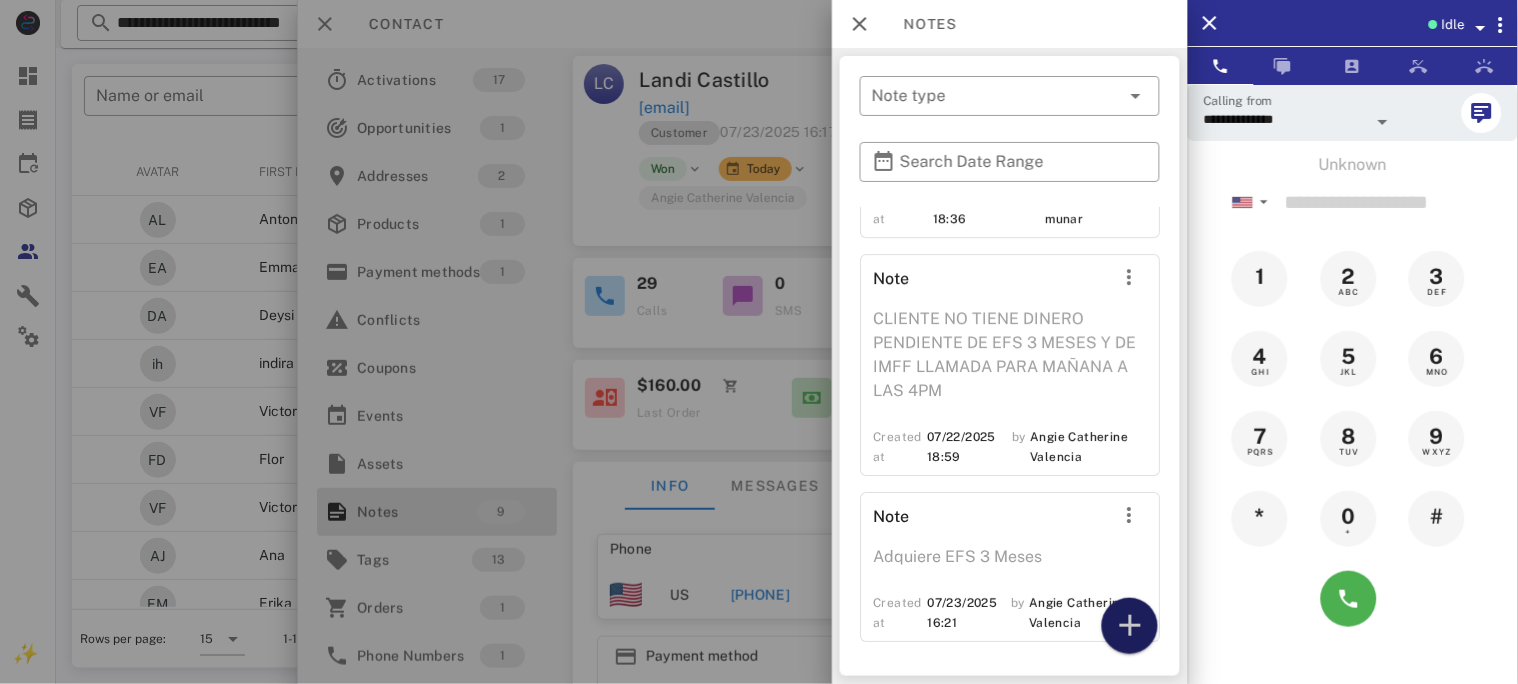 click at bounding box center [1130, 626] 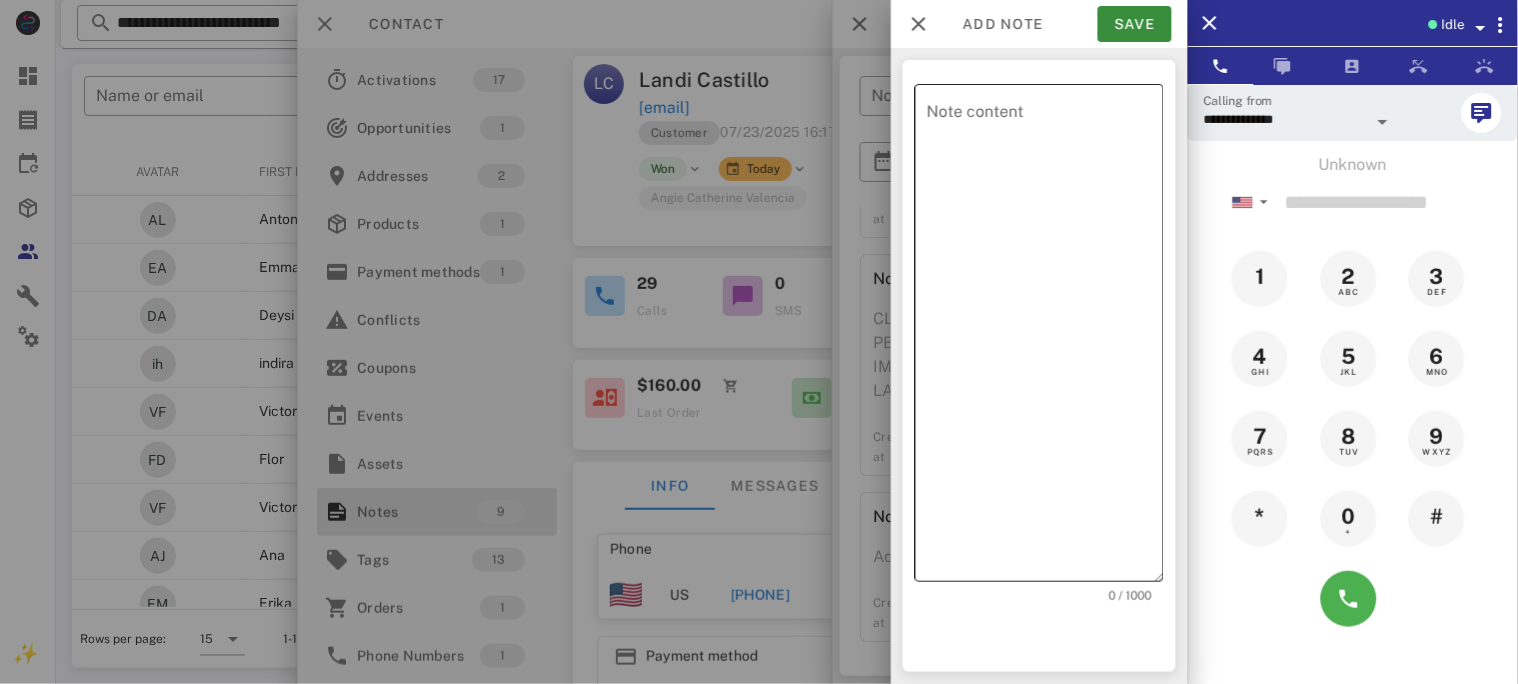 click on "Note content" at bounding box center (1045, 338) 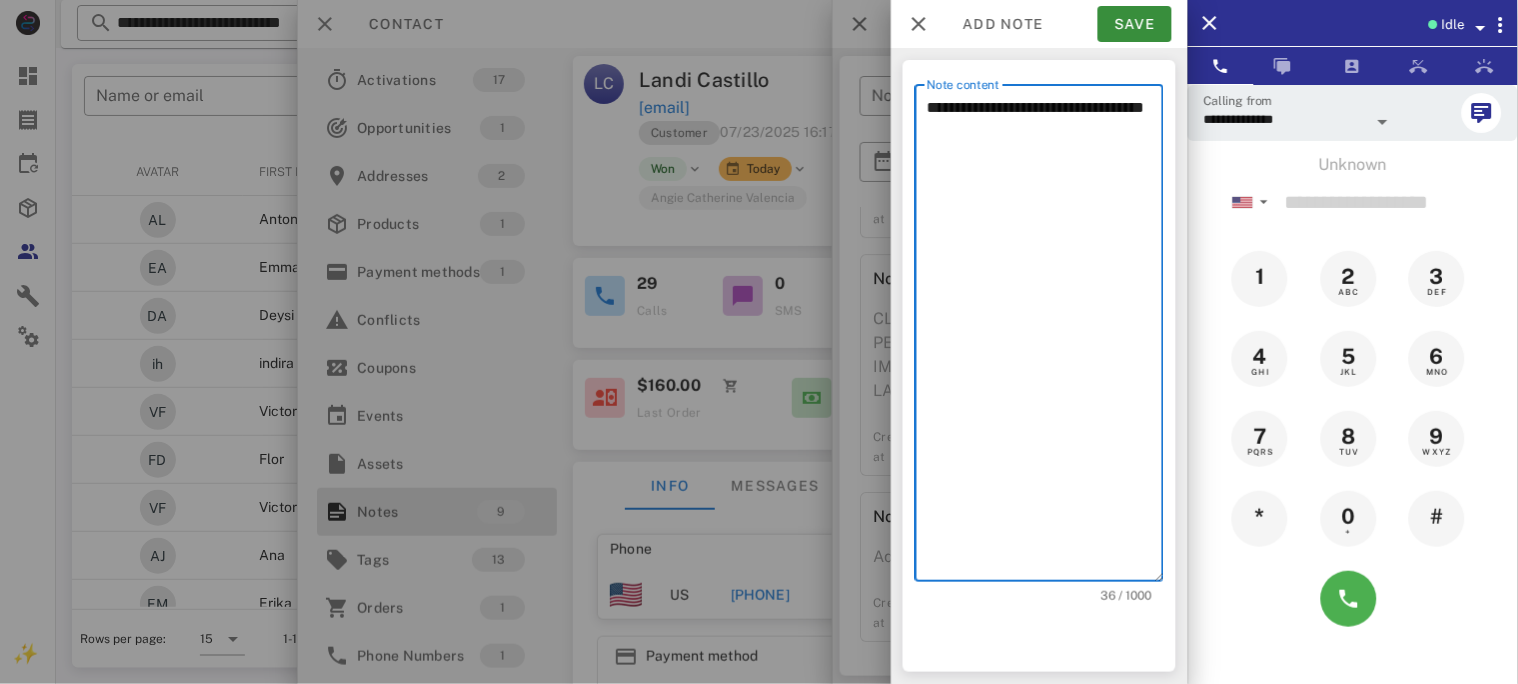 type on "**********" 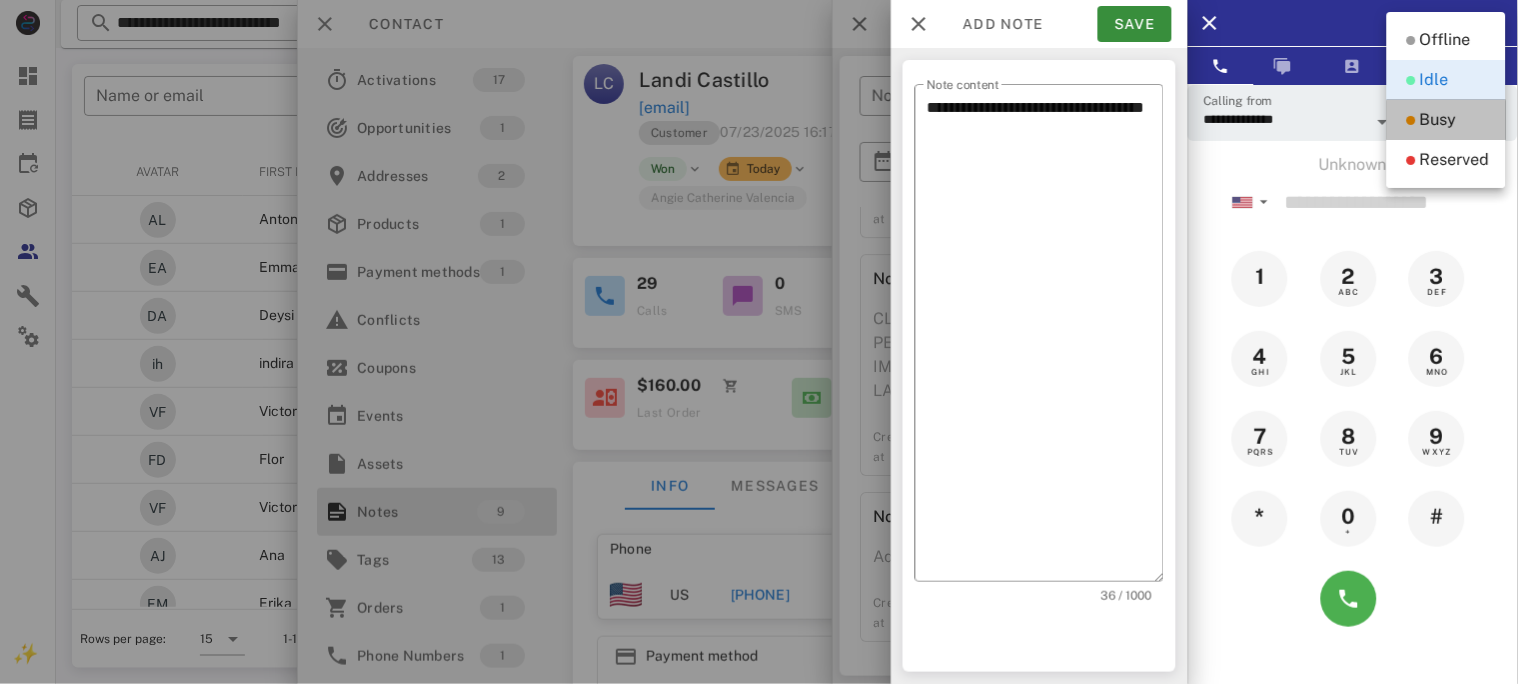 click on "Busy" at bounding box center [1438, 120] 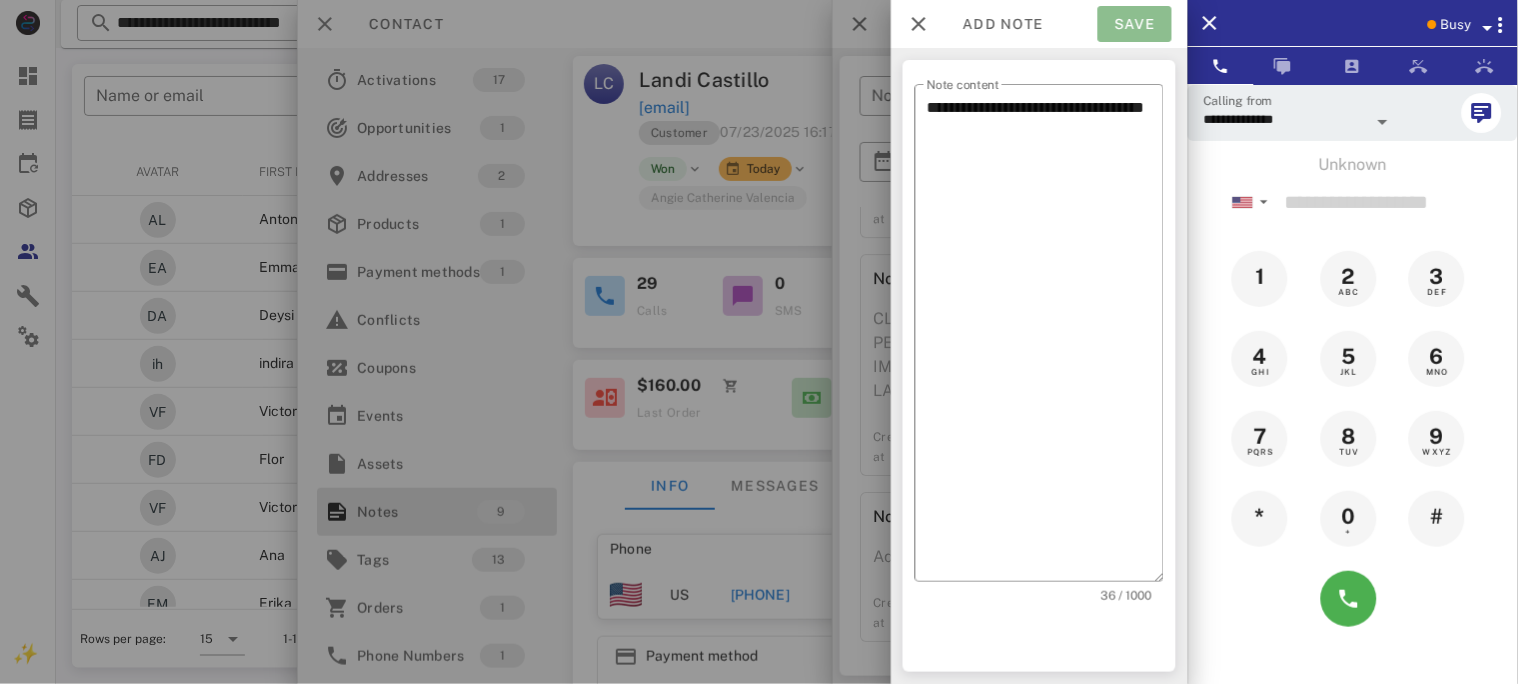 drag, startPoint x: 1135, startPoint y: 8, endPoint x: 1061, endPoint y: 22, distance: 75.31268 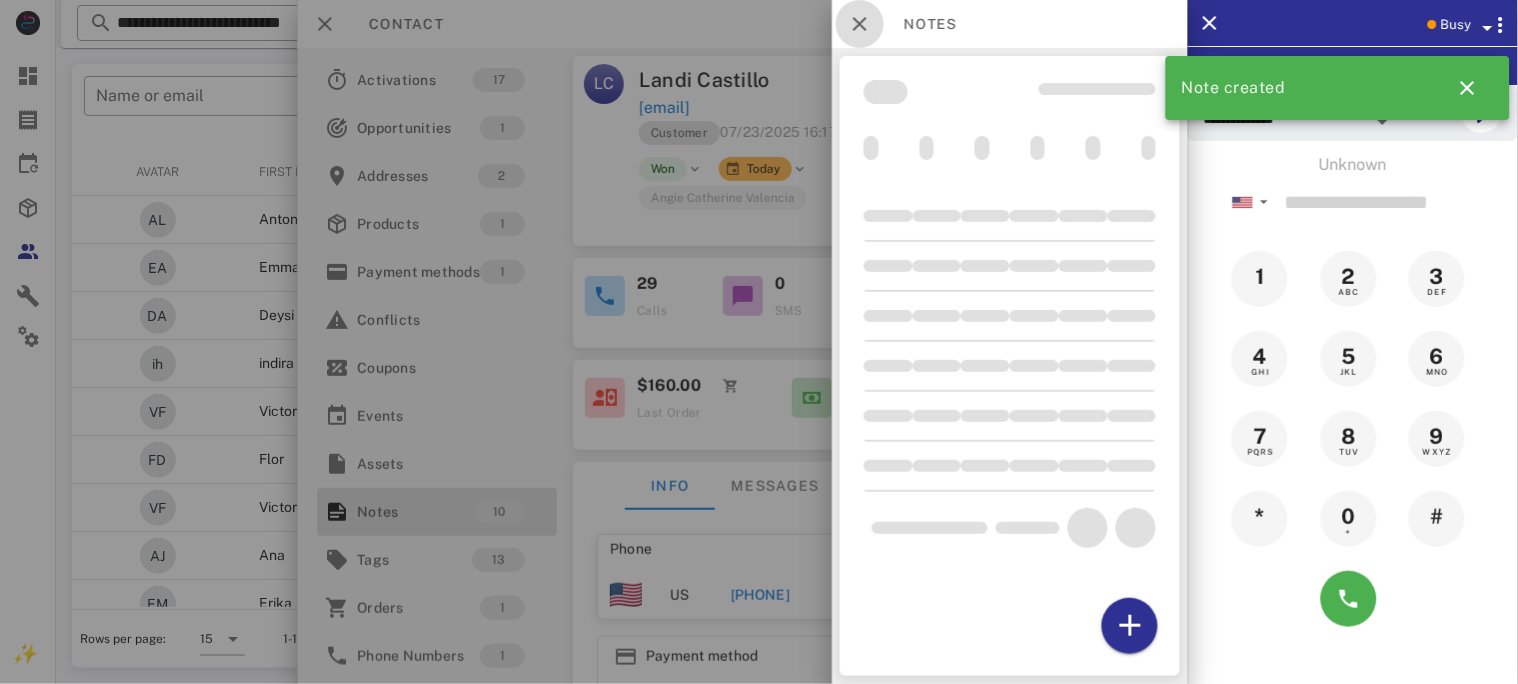 click at bounding box center (860, 24) 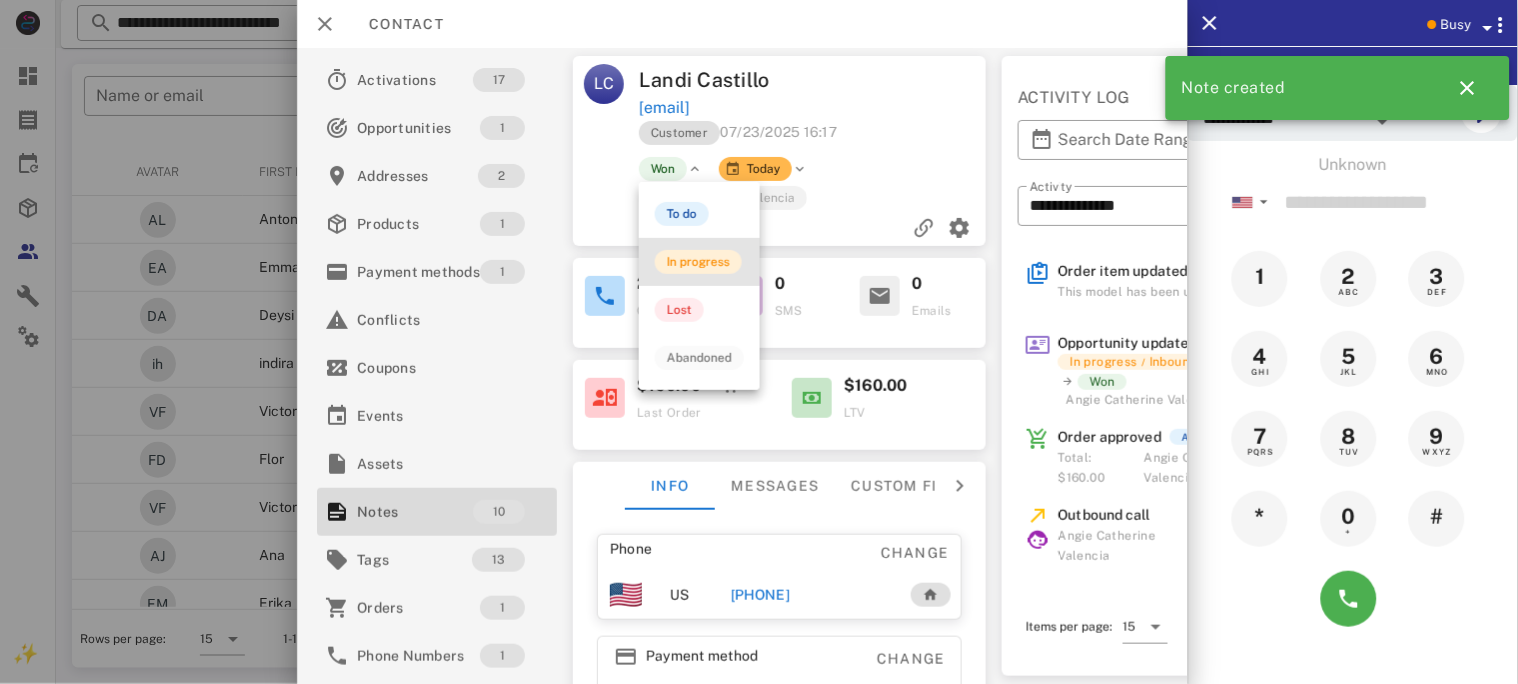click on "In progress" at bounding box center (698, 262) 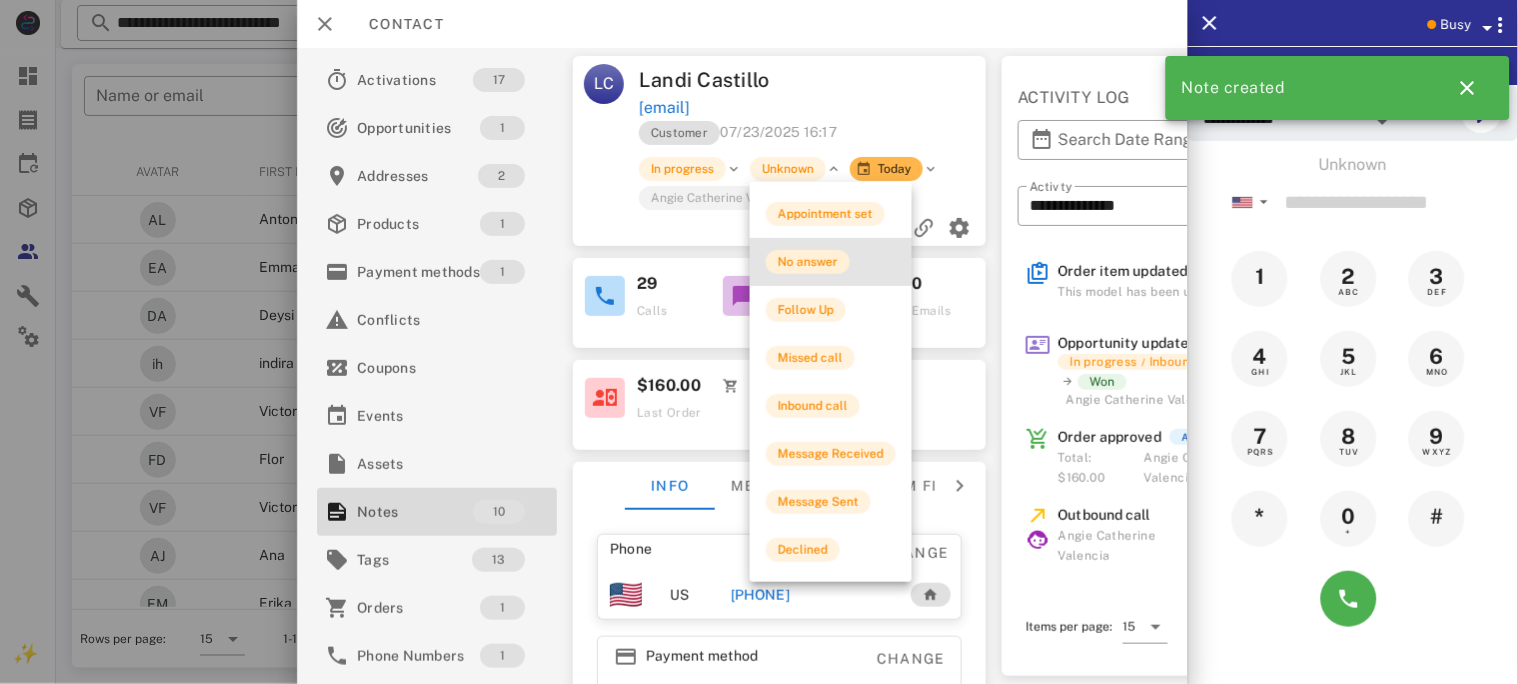 click on "No answer" at bounding box center (808, 262) 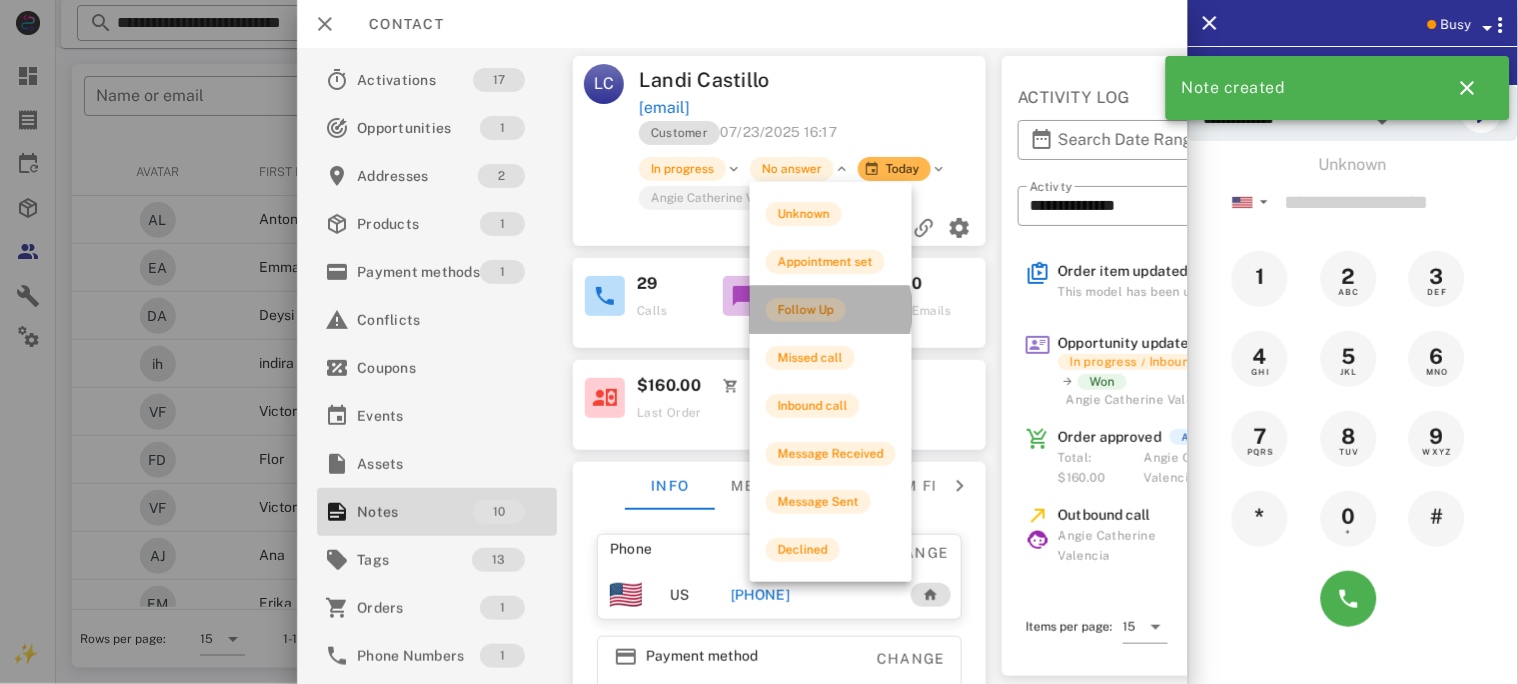 click on "Follow Up" at bounding box center (806, 310) 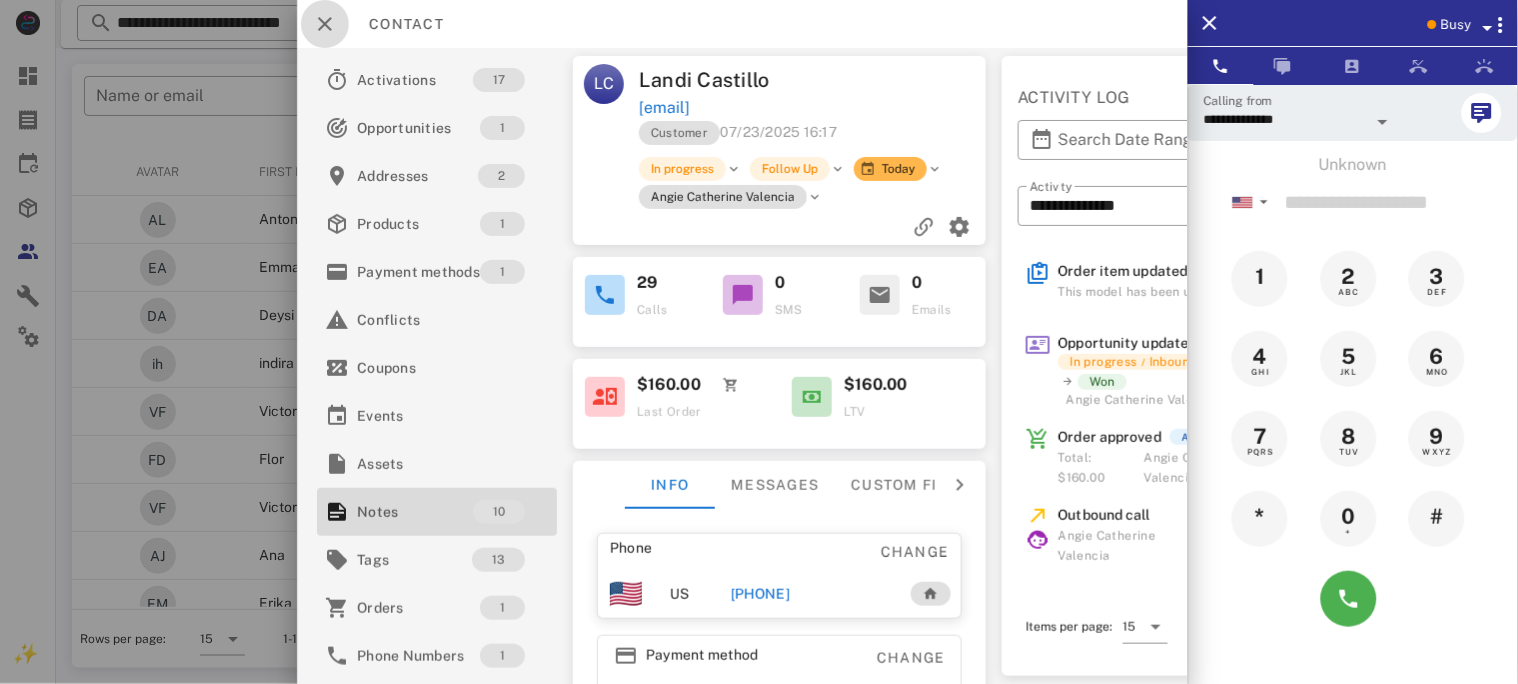 drag, startPoint x: 325, startPoint y: 23, endPoint x: 319, endPoint y: 8, distance: 16.155495 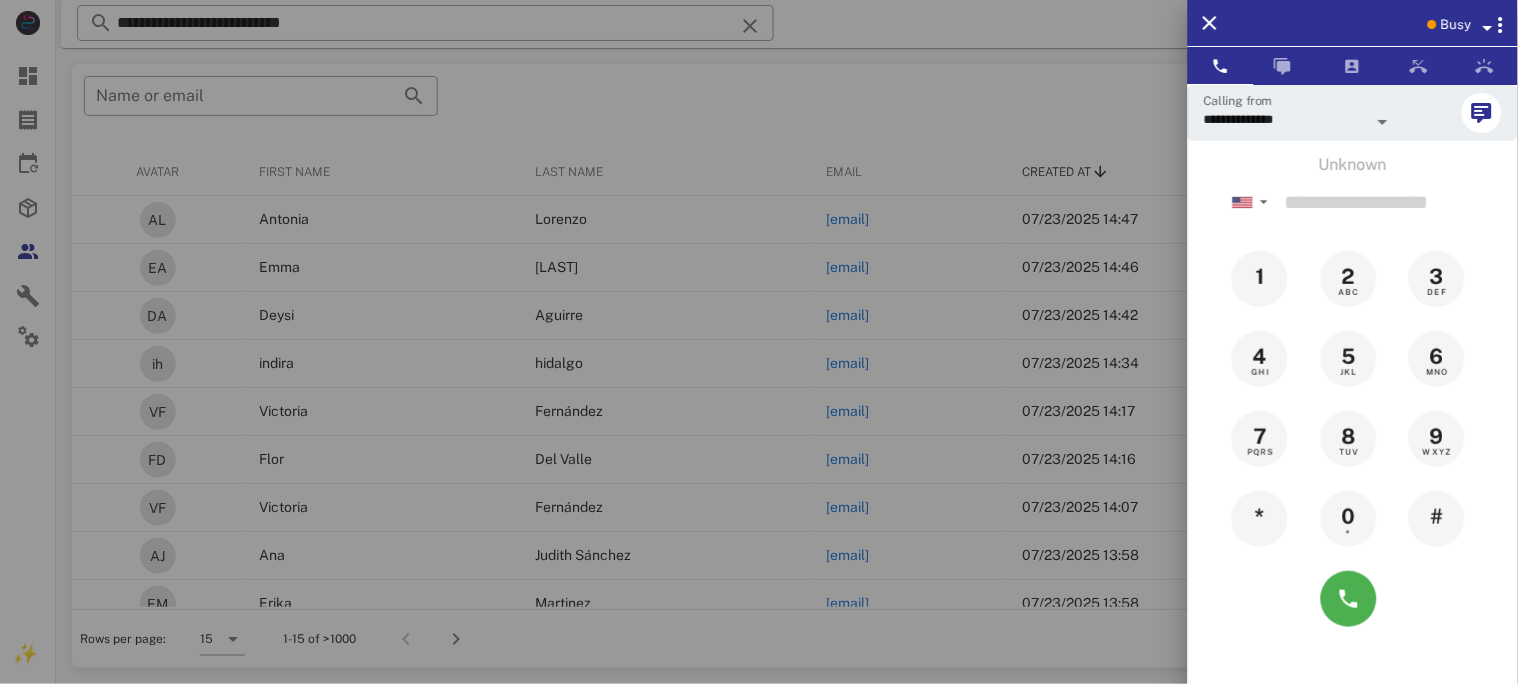 click at bounding box center [1488, 28] 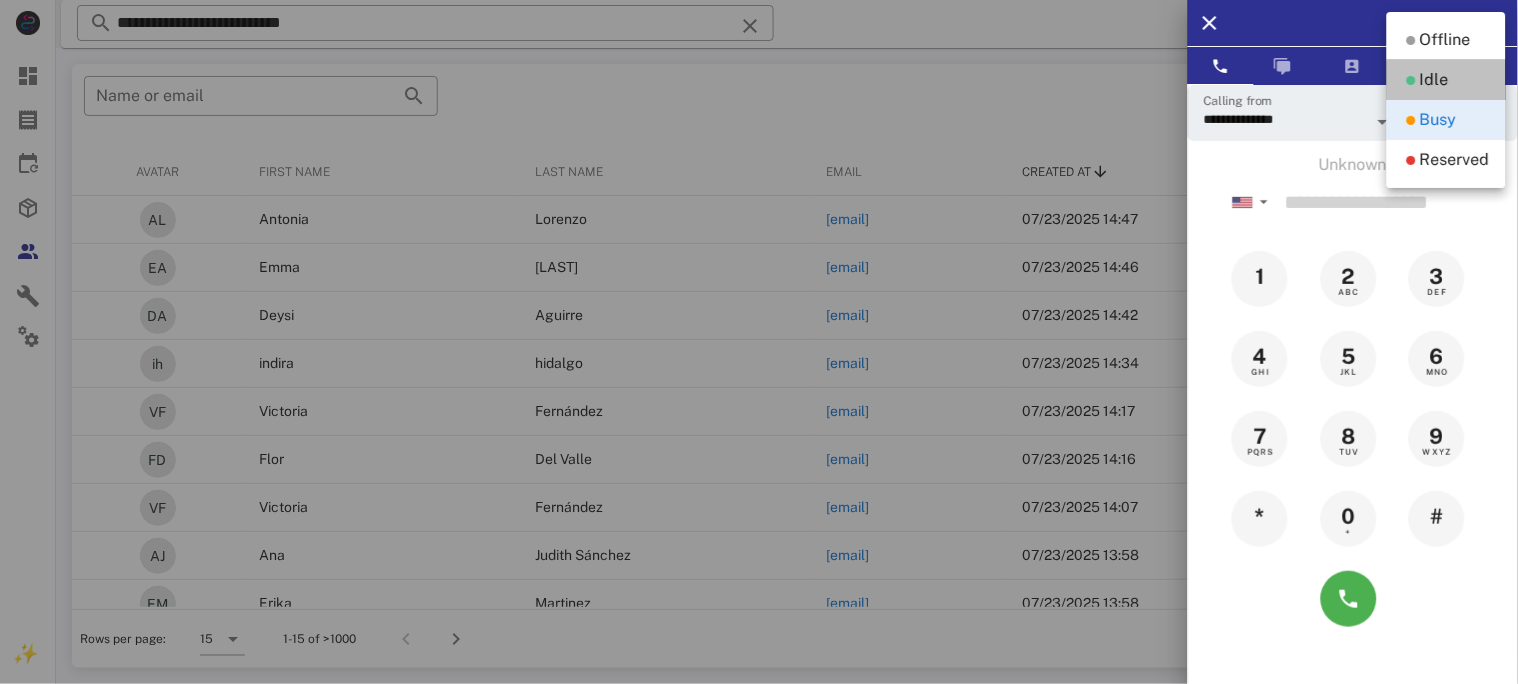 click on "Idle" at bounding box center [1434, 80] 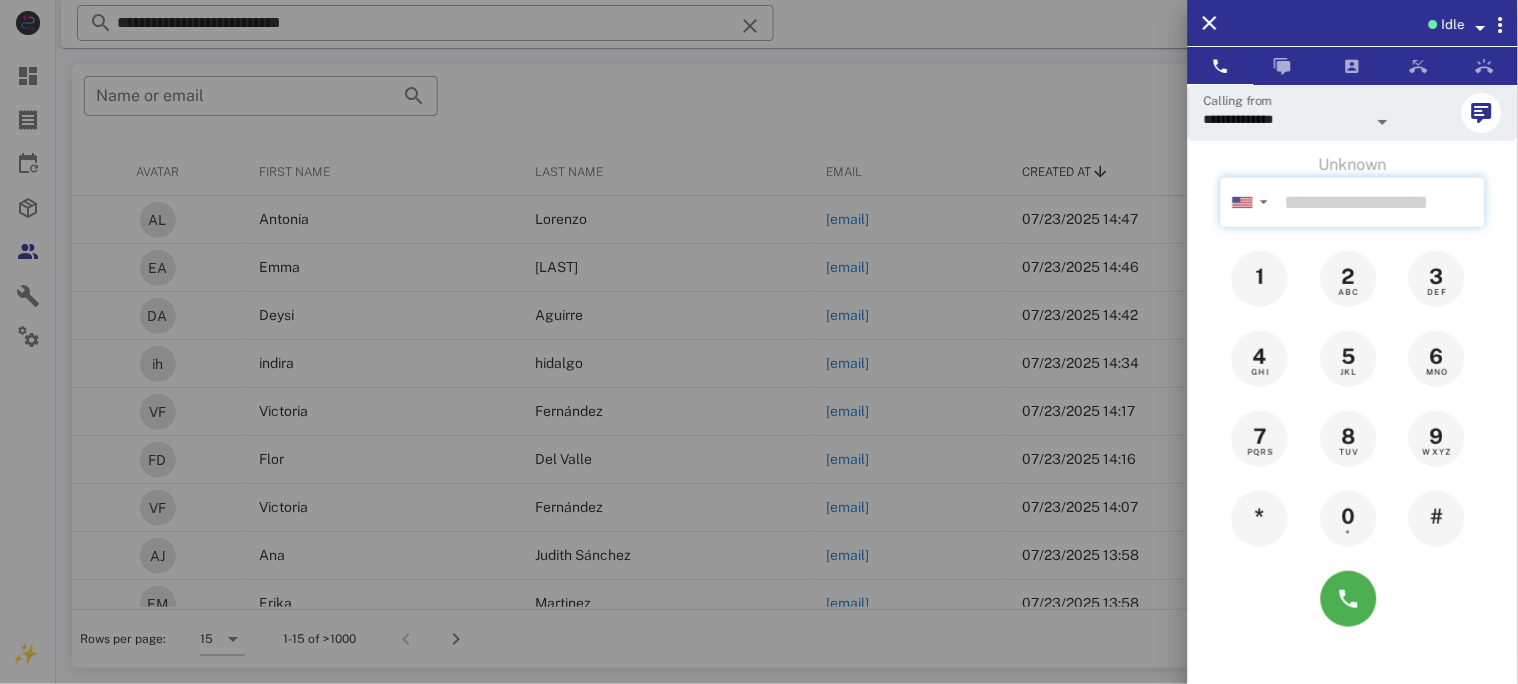 click at bounding box center [1381, 202] 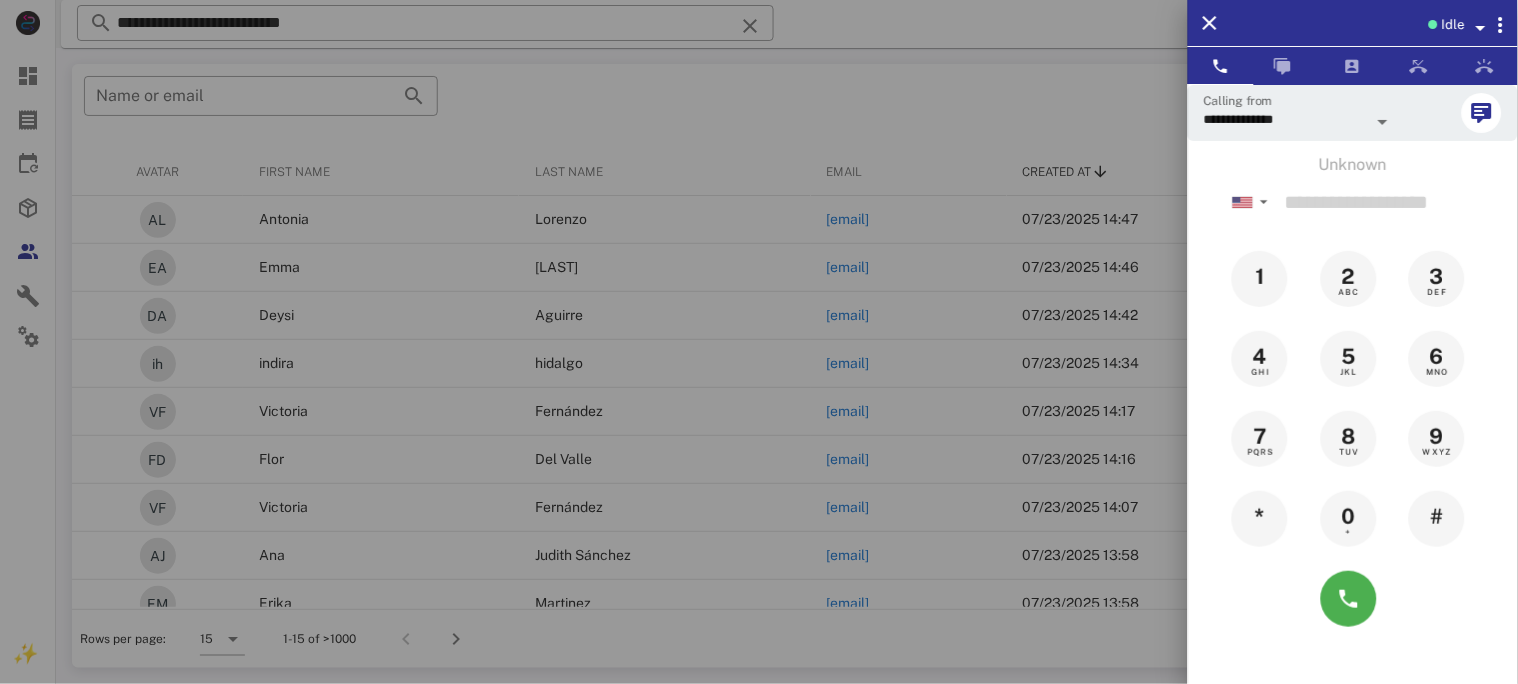 click at bounding box center (759, 342) 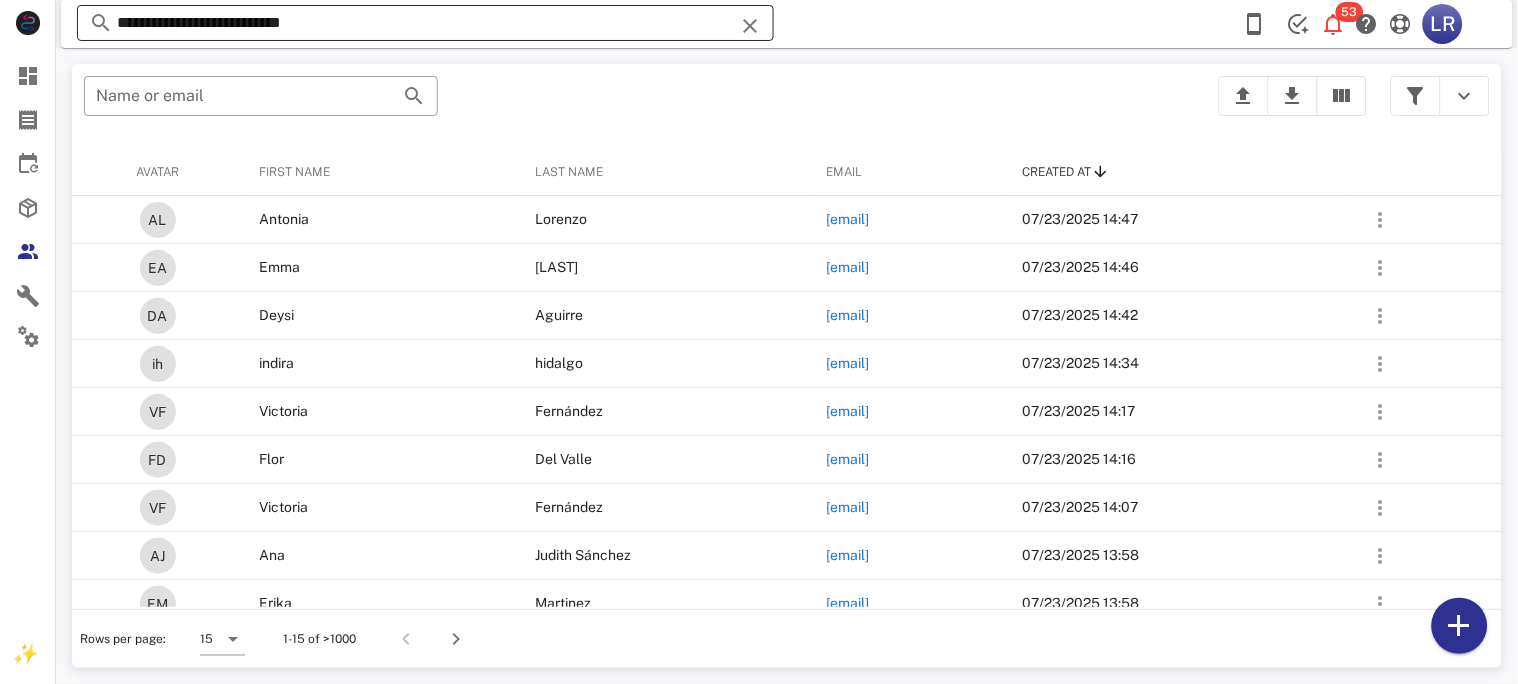 click at bounding box center [750, 26] 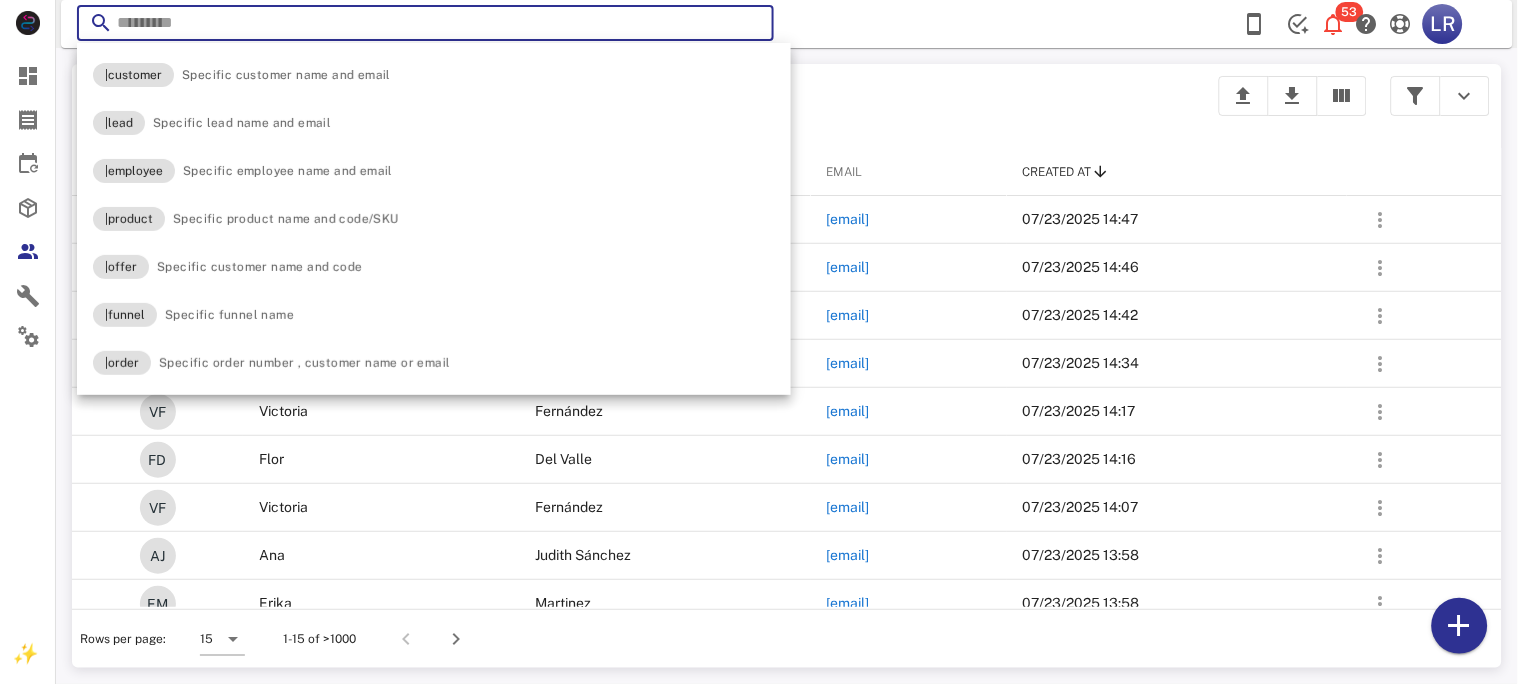 paste on "**********" 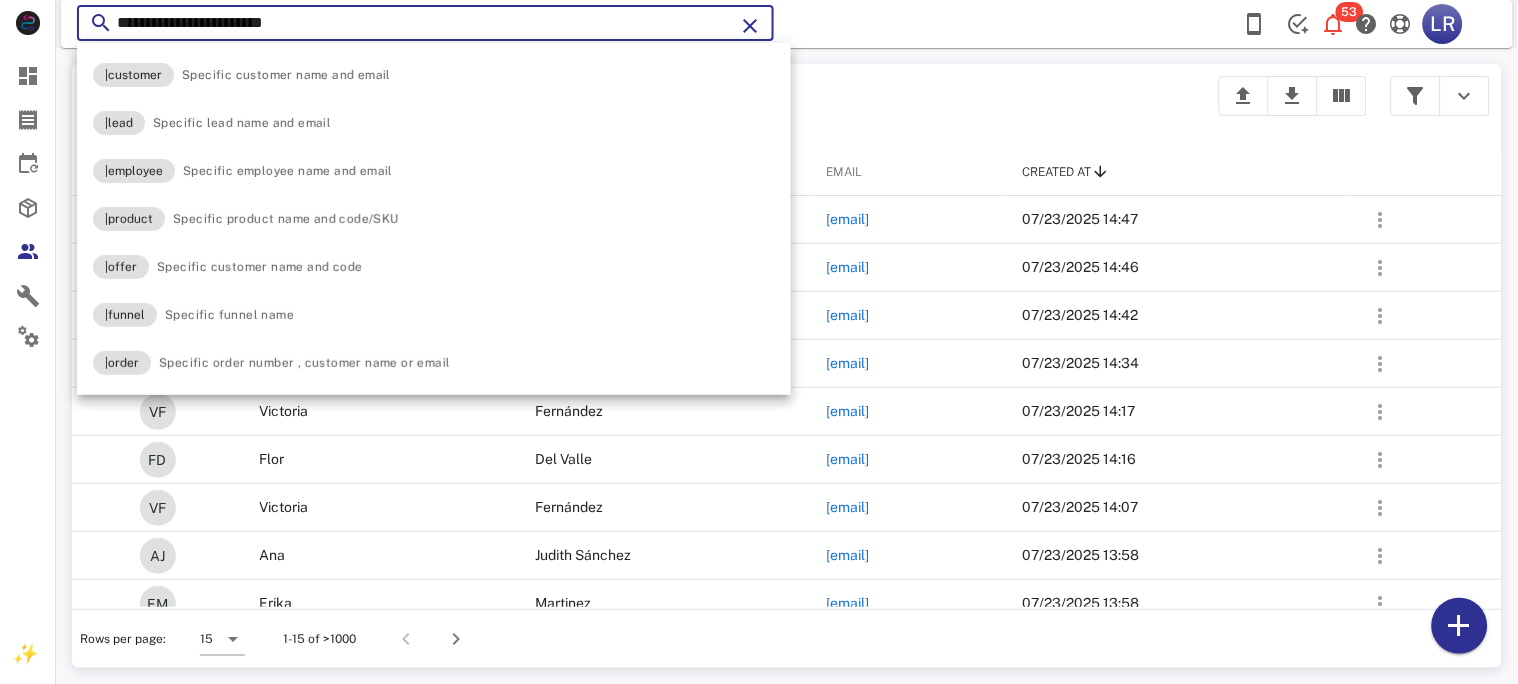 type on "**********" 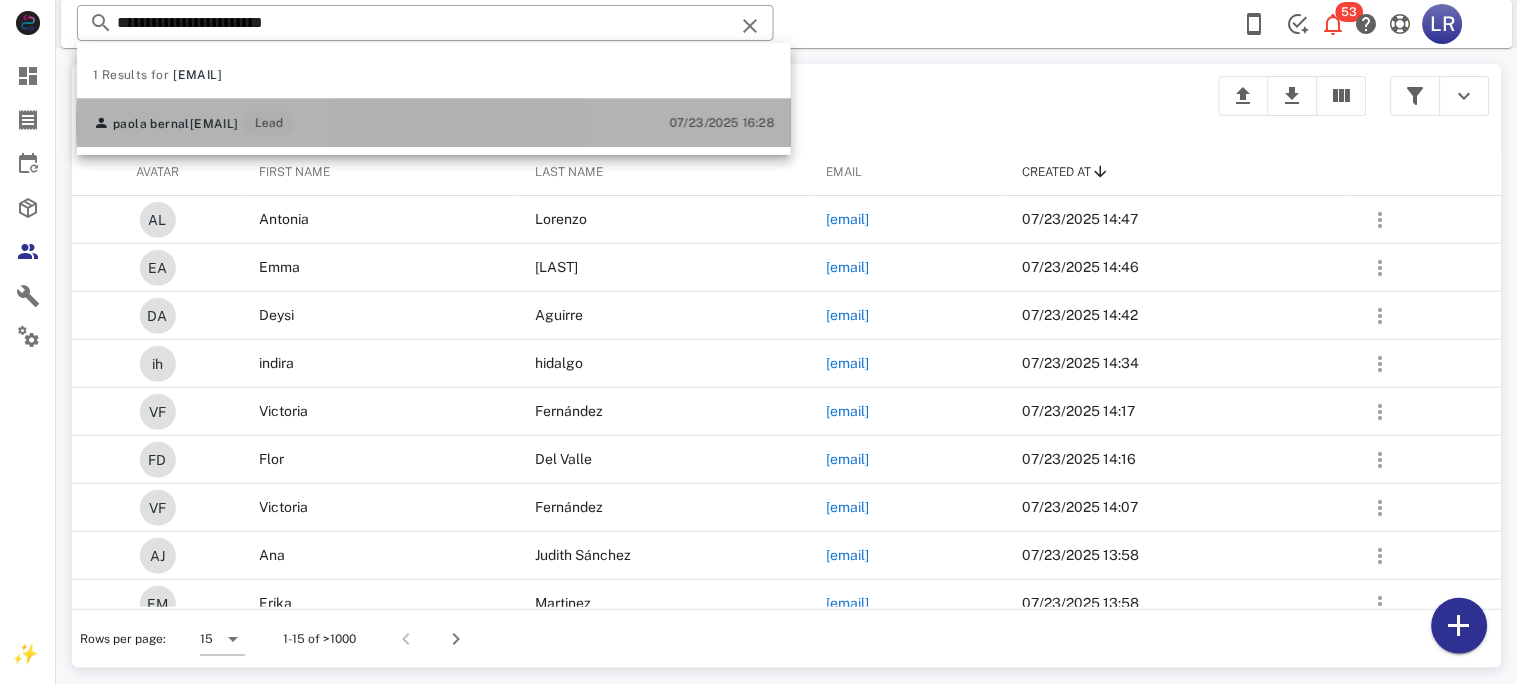 click on "paola bernal   [EMAIL]   Lead" at bounding box center [194, 123] 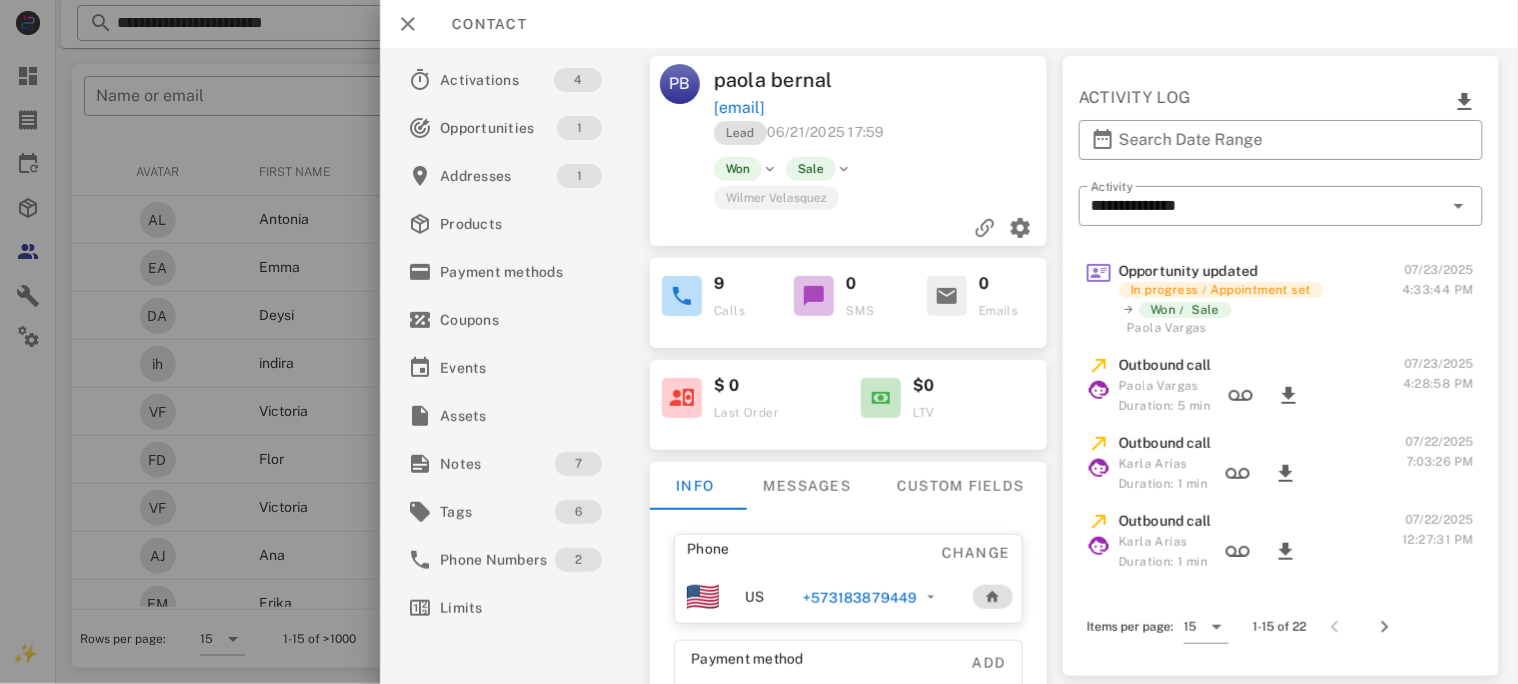 click on "+573183879449" at bounding box center [859, 598] 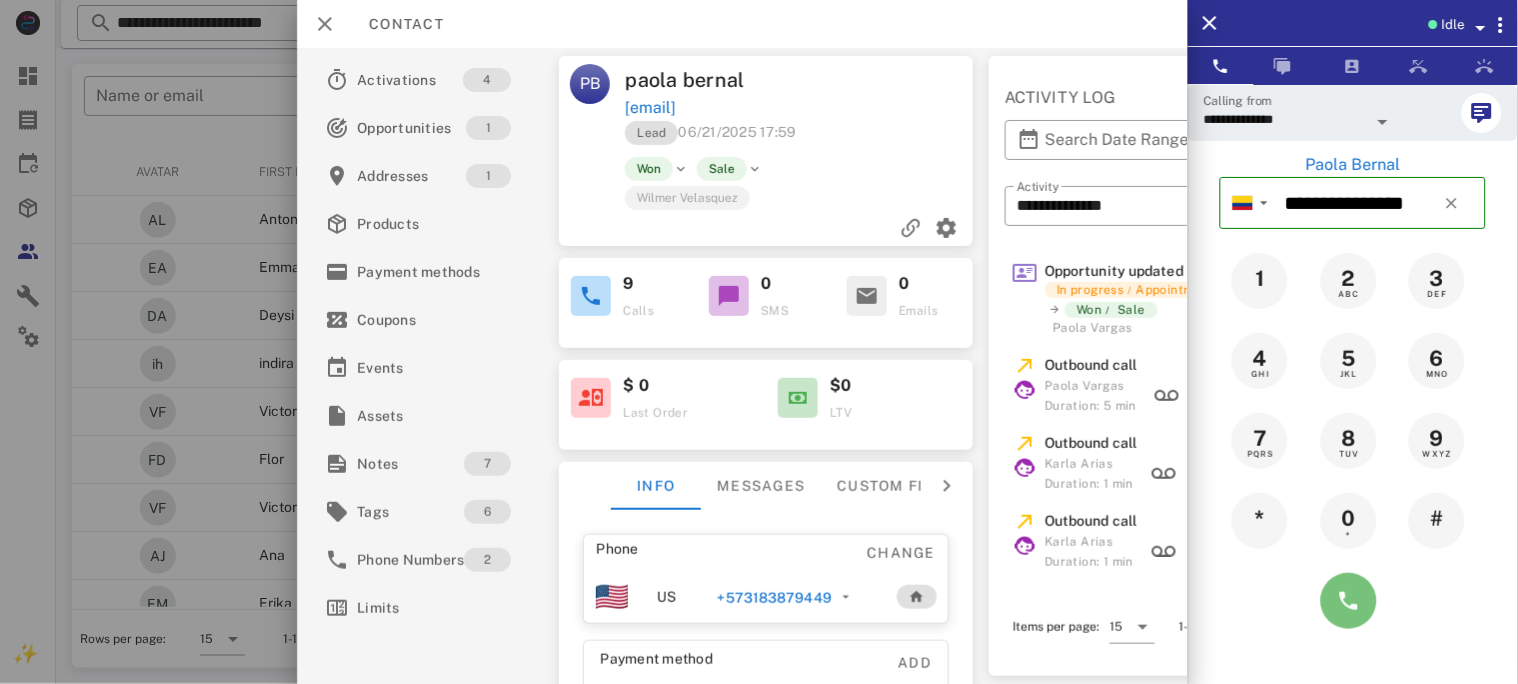 click at bounding box center (1349, 601) 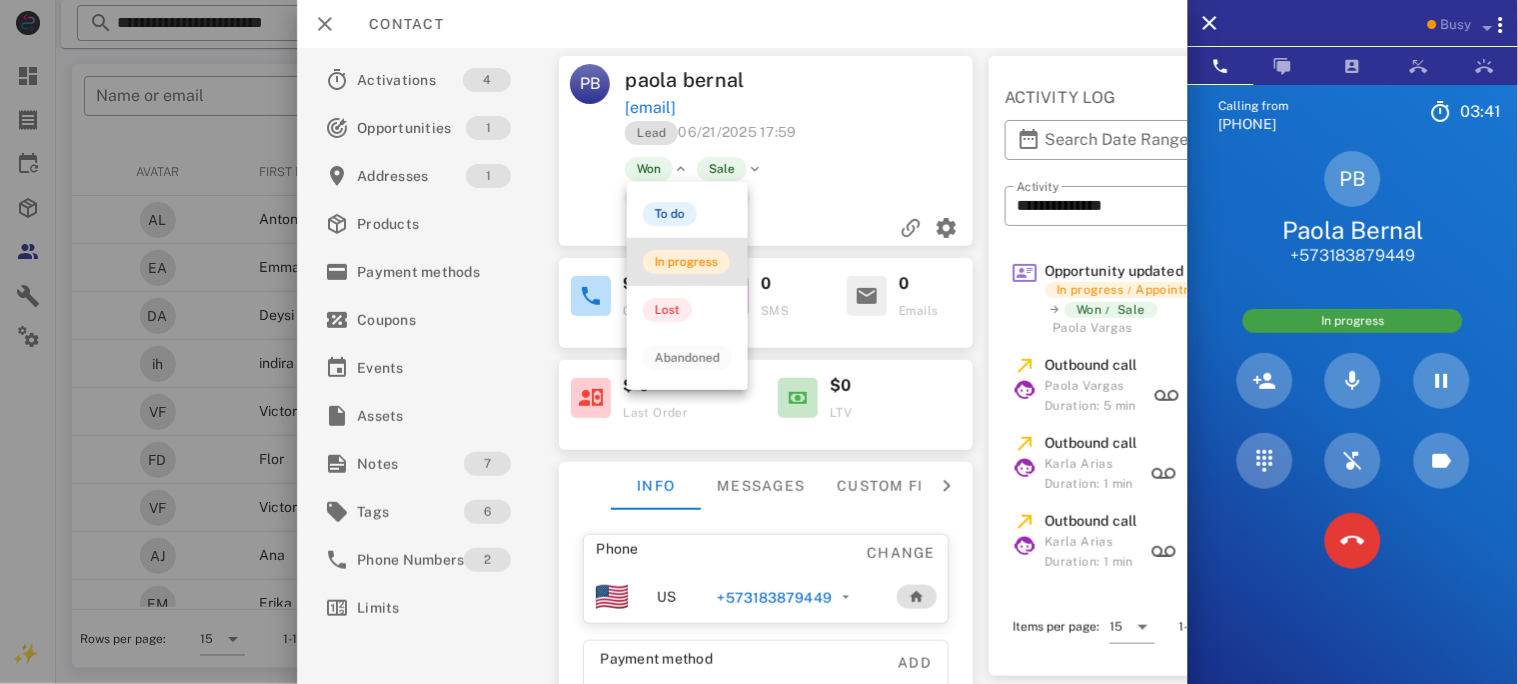 click on "In progress" at bounding box center [686, 262] 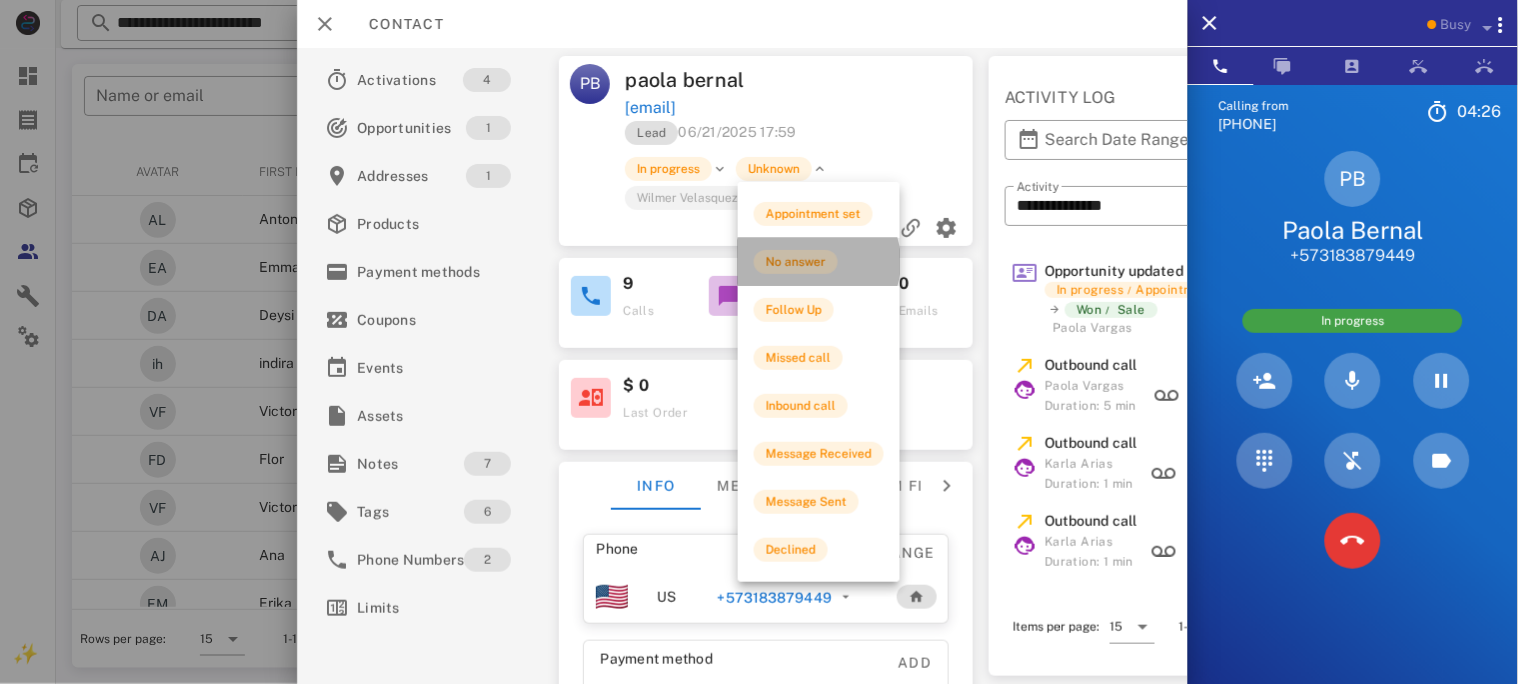 click on "No answer" at bounding box center (796, 262) 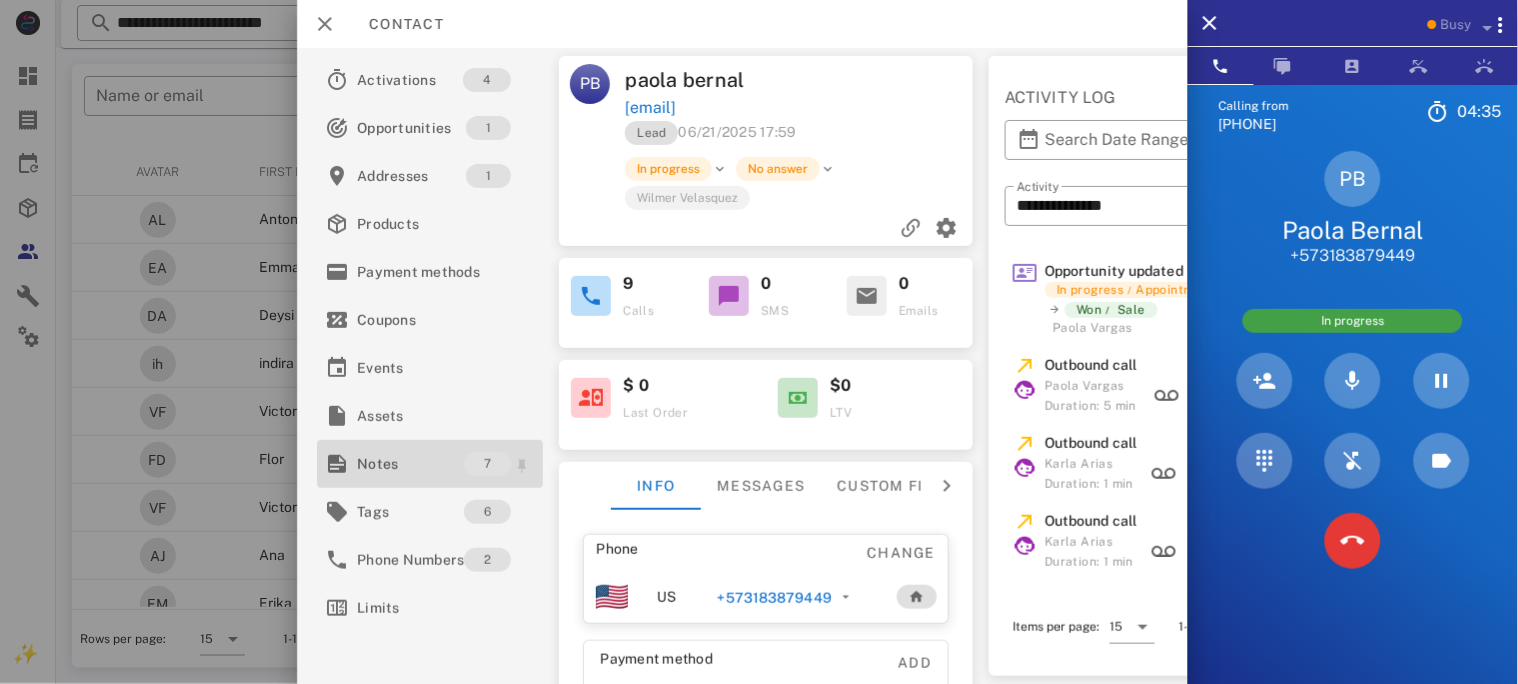 click on "Notes" at bounding box center [410, 464] 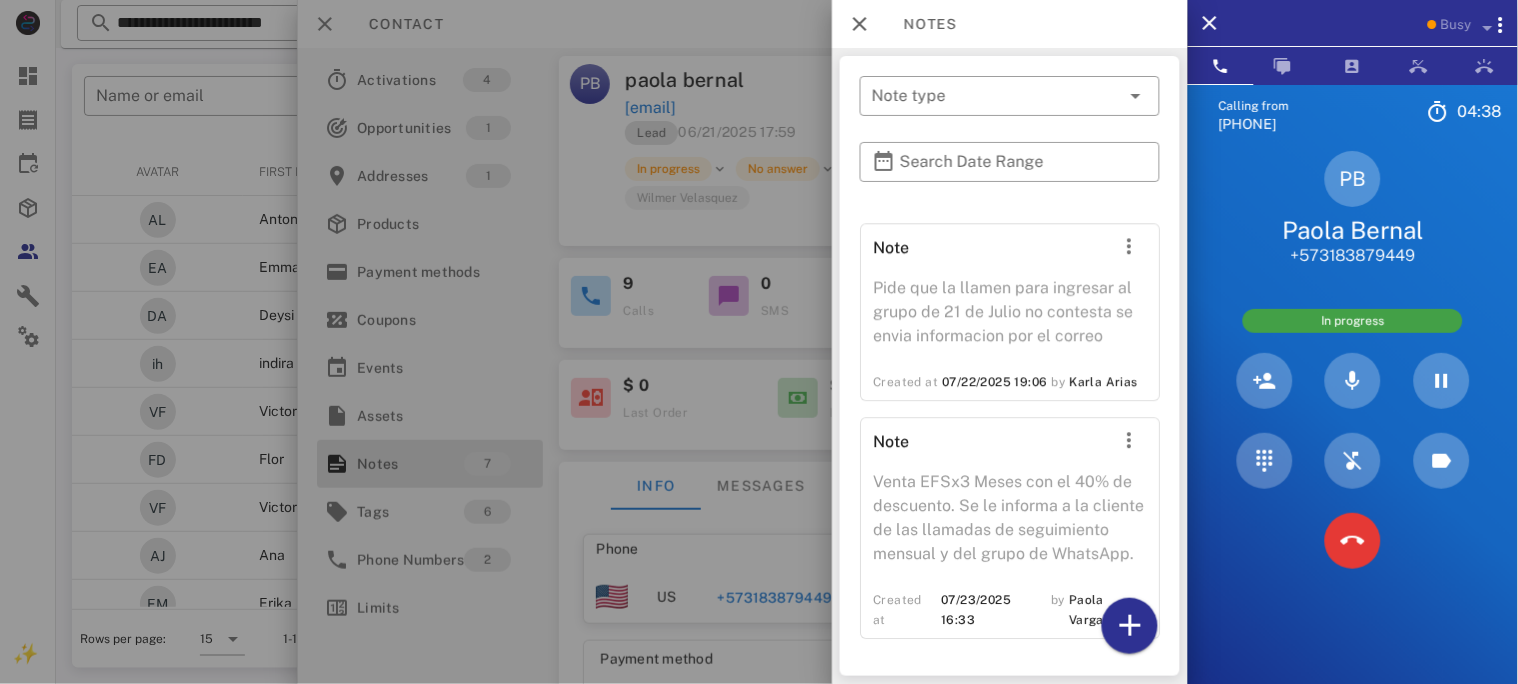 scroll, scrollTop: 1314, scrollLeft: 0, axis: vertical 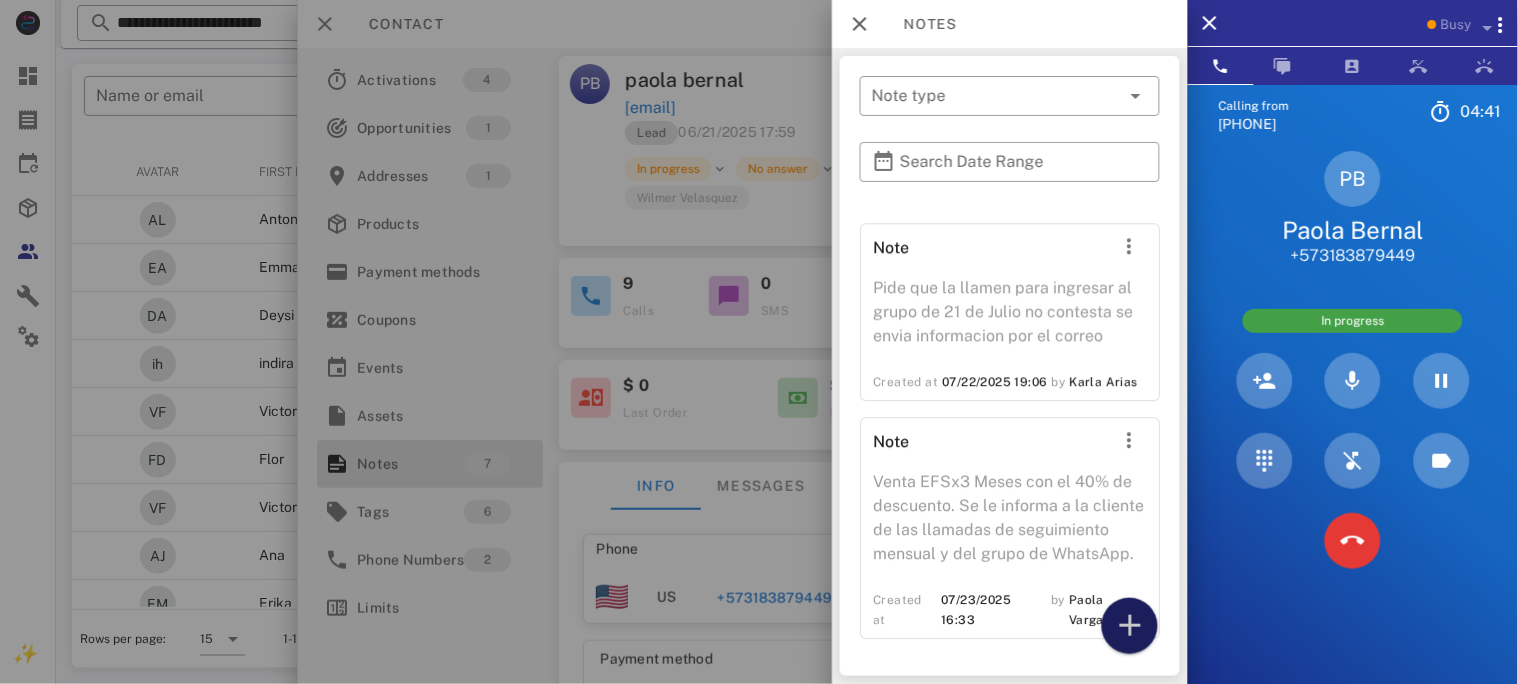 click at bounding box center [1130, 626] 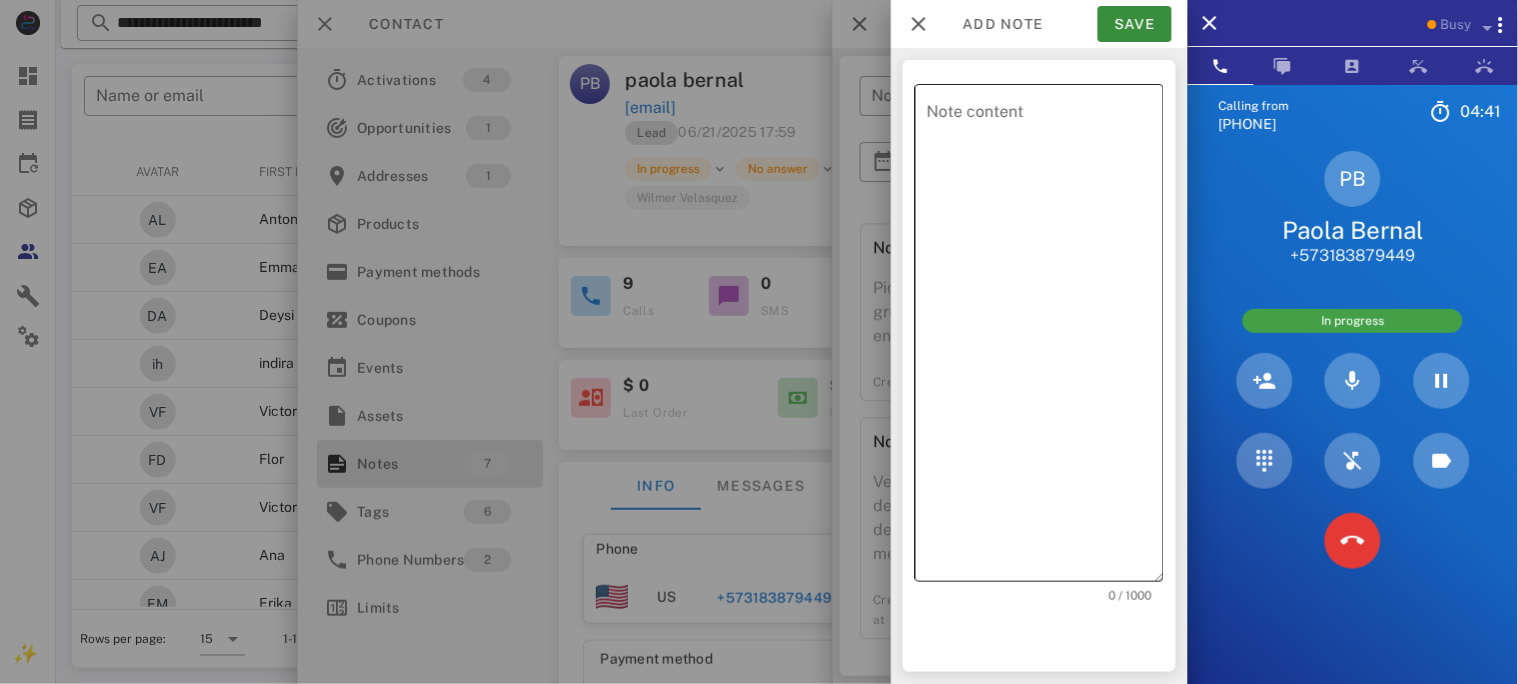 click on "Note content" at bounding box center (1045, 338) 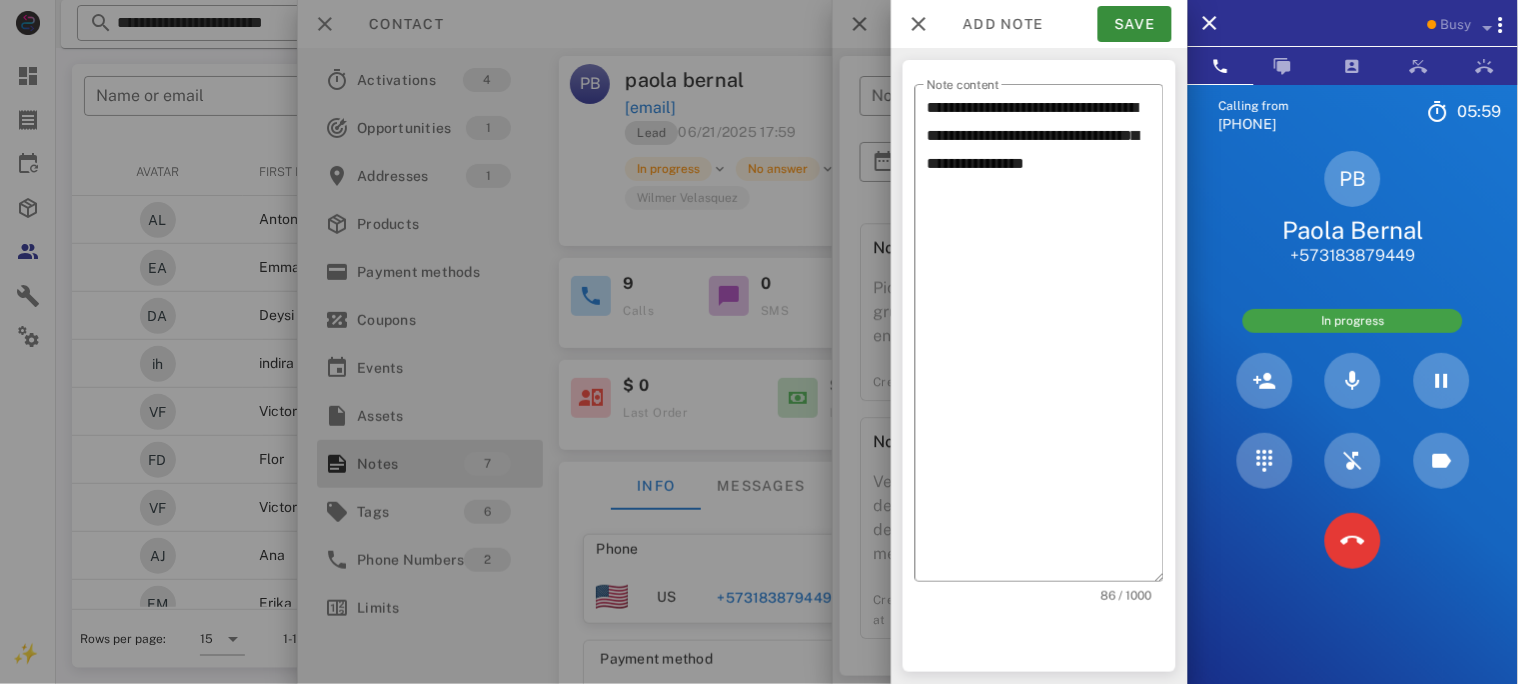 click on "**********" at bounding box center (1039, 366) 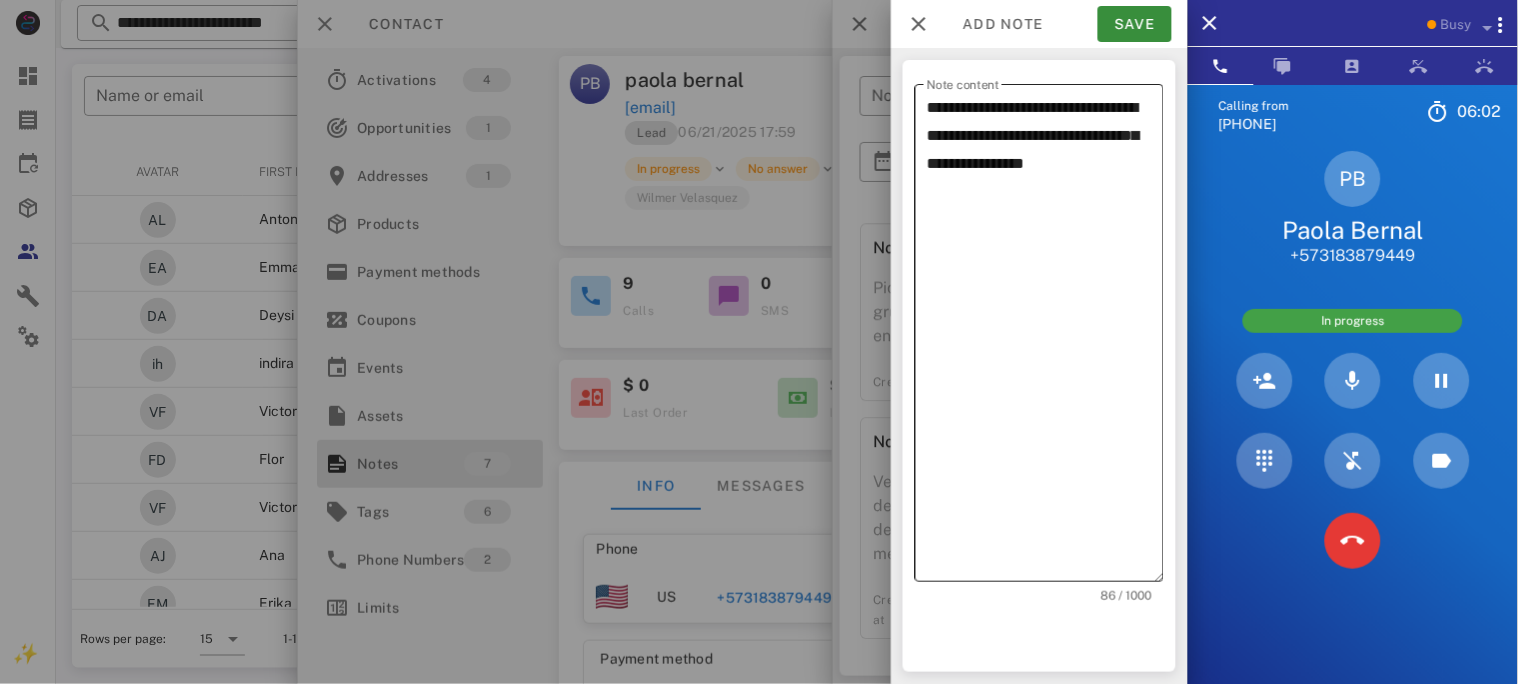 click on "**********" at bounding box center (1045, 338) 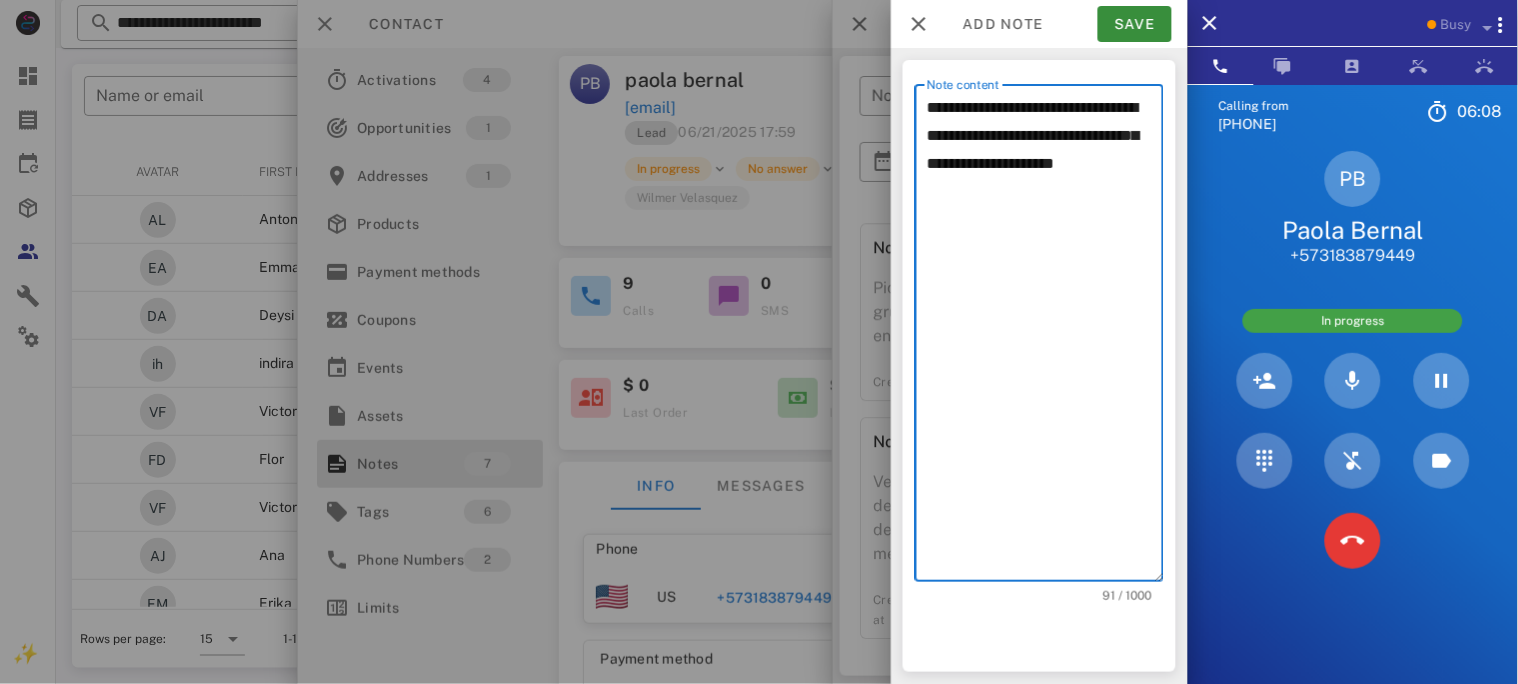 click on "Calling from [PHONE] [TIME]  Unknown      ▼     Andorra
[COUNTRY_CODE]
Argentina
[COUNTRY_CODE]
Aruba
[COUNTRY_CODE]
Australia
[COUNTRY_CODE]
Belgium (België)
[COUNTRY_CODE]
Bolivia
[COUNTRY_CODE]
Brazil (Brasil)
[COUNTRY_CODE]
Canada
[COUNTRY_CODE]
Chile
[COUNTRY_CODE]
Colombia
[COUNTRY_CODE]
Costa Rica
[COUNTRY_CODE]
Dominican Republic (República Dominicana)
[COUNTRY_CODE]
Ecuador
[COUNTRY_CODE]
El Salvador
[COUNTRY_CODE]
France
[COUNTRY_CODE]
Germany (Deutschland)
[COUNTRY_CODE]
Guadeloupe
[COUNTRY_CODE]
Guatemala
[COUNTRY_CODE]
Honduras
[COUNTRY_CODE]
Iceland (Ísland)
[COUNTRY_CODE]
India (भारत)
[COUNTRY_CODE]
Israel (‫ישראל‬‎)
[COUNTRY_CODE]
Italy (Italia)
[COUNTRY_CODE]" at bounding box center (1353, 426) 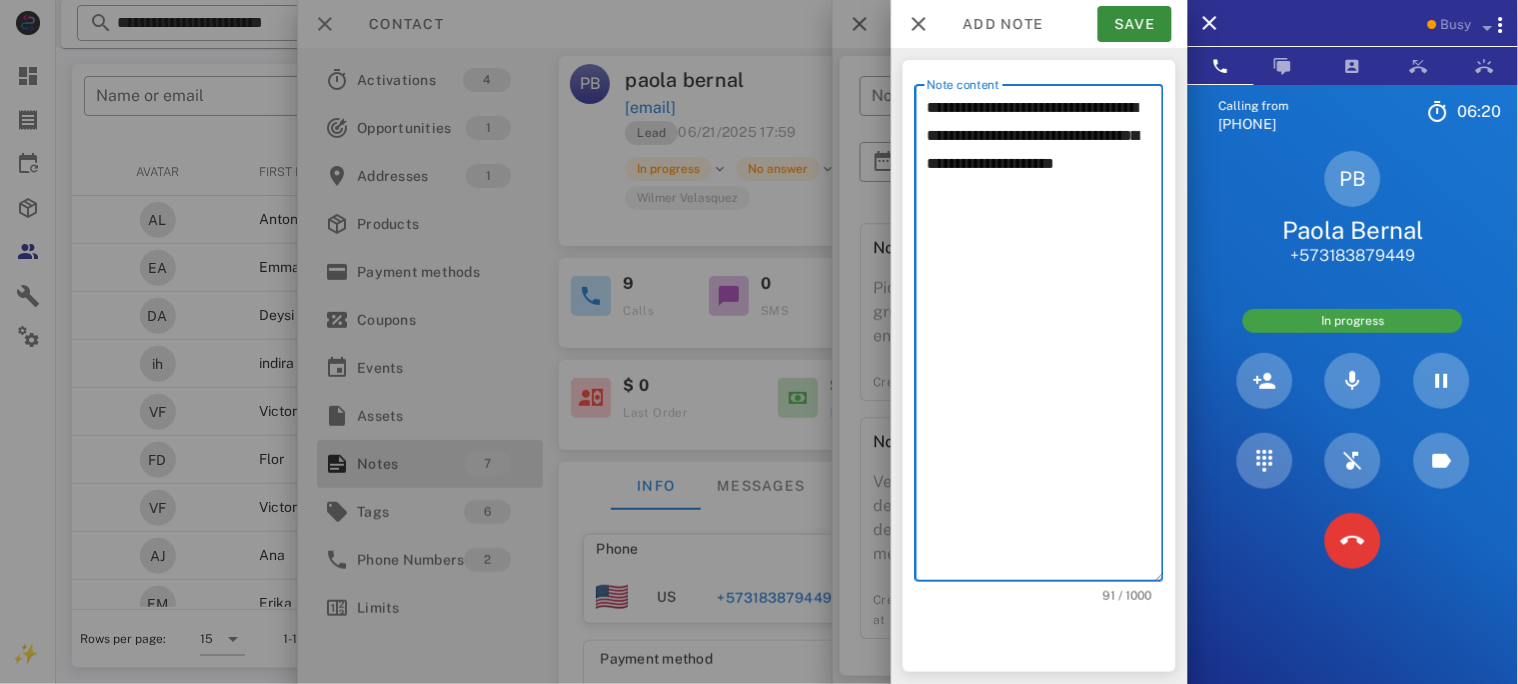 click on "**********" at bounding box center (1045, 338) 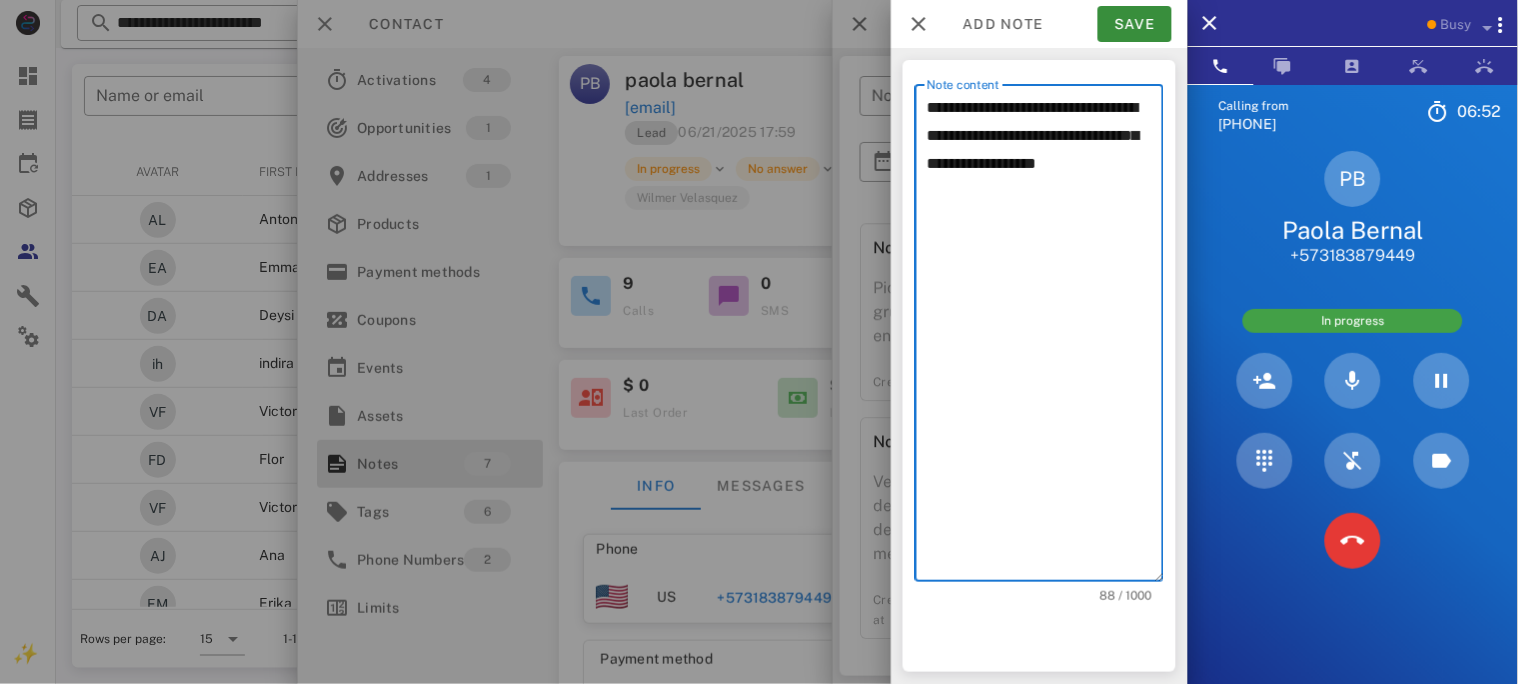 type on "**********" 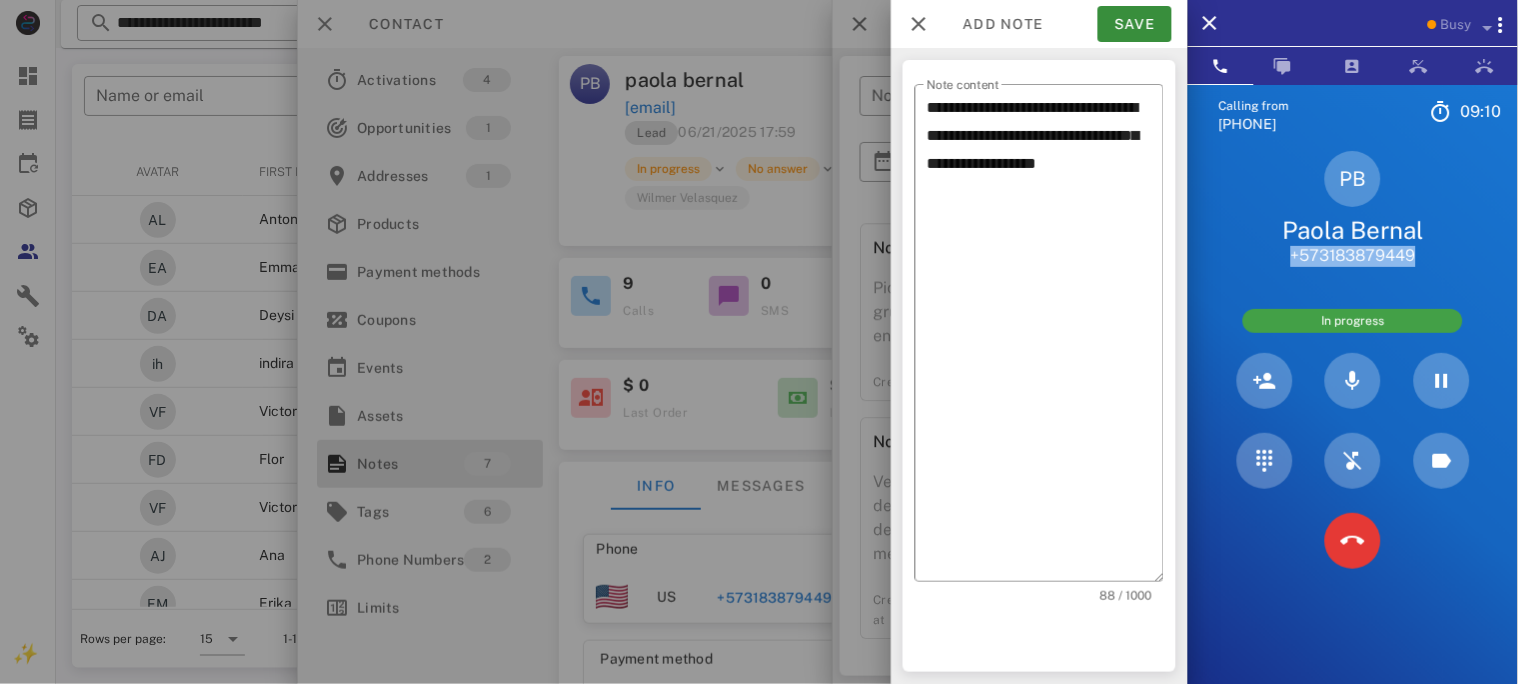 drag, startPoint x: 1428, startPoint y: 253, endPoint x: 1288, endPoint y: 253, distance: 140 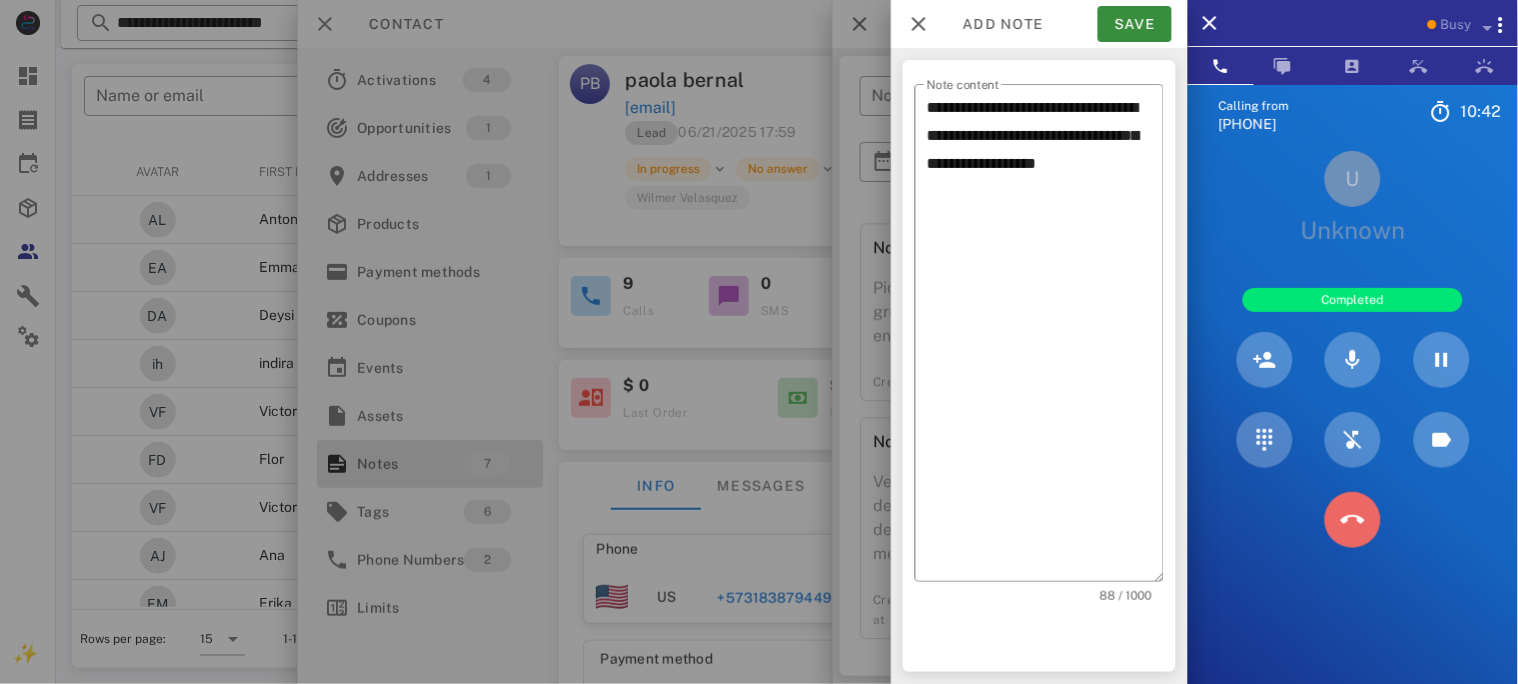 click at bounding box center (1353, 520) 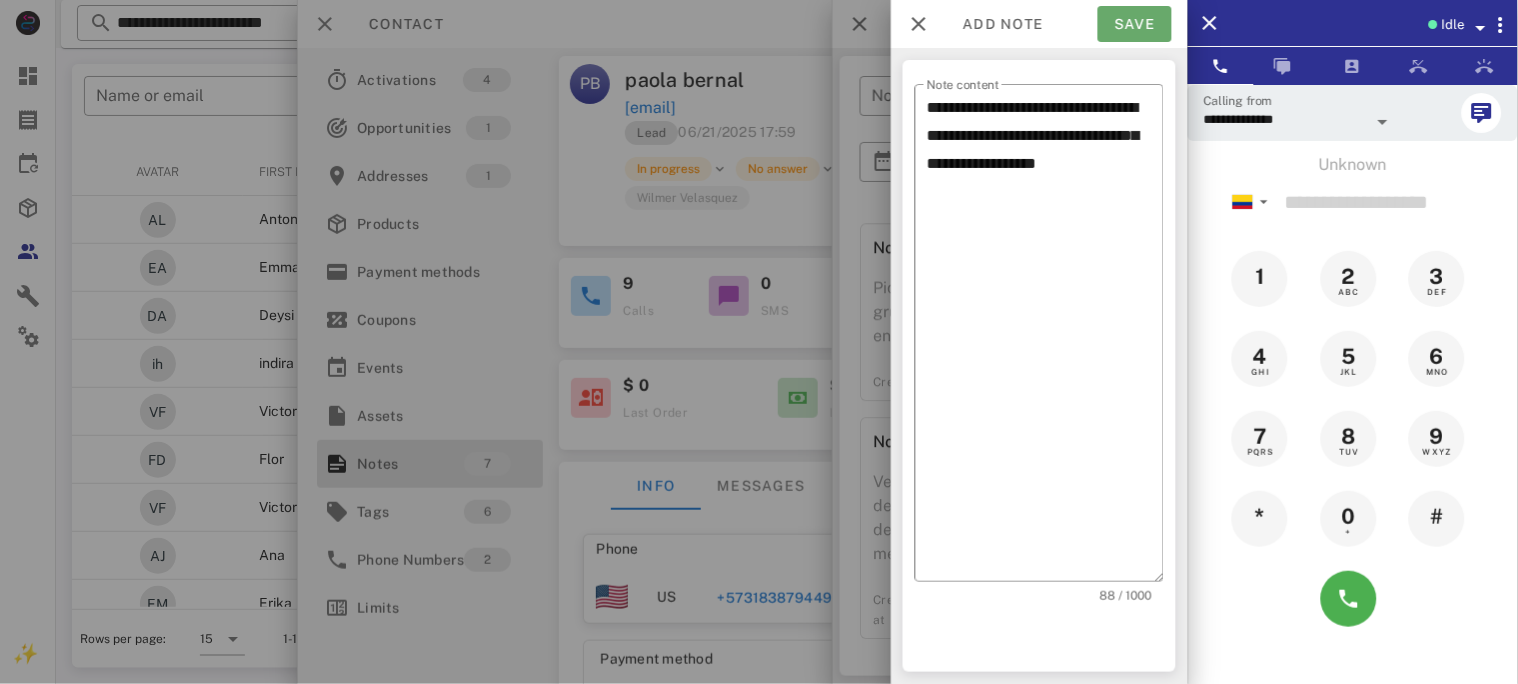 click on "Save" at bounding box center (1135, 24) 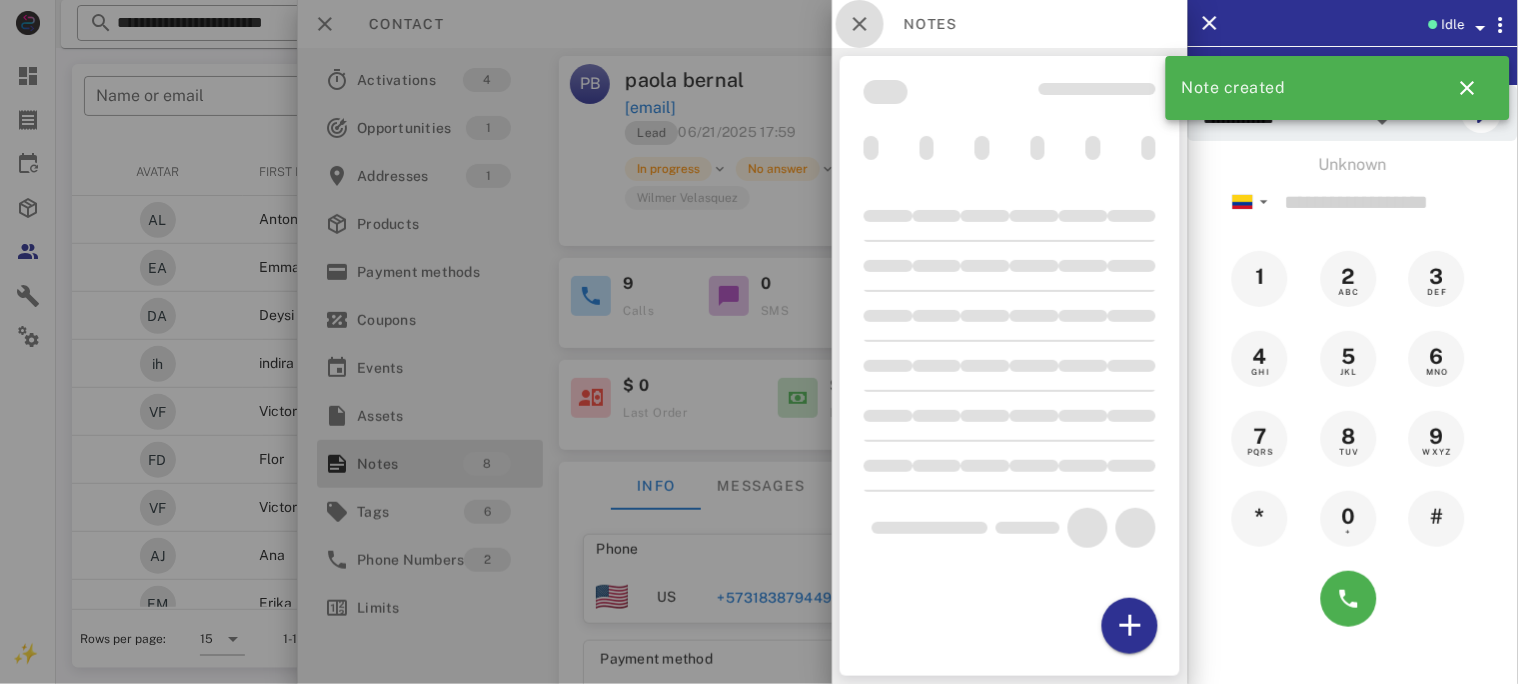 click at bounding box center (860, 24) 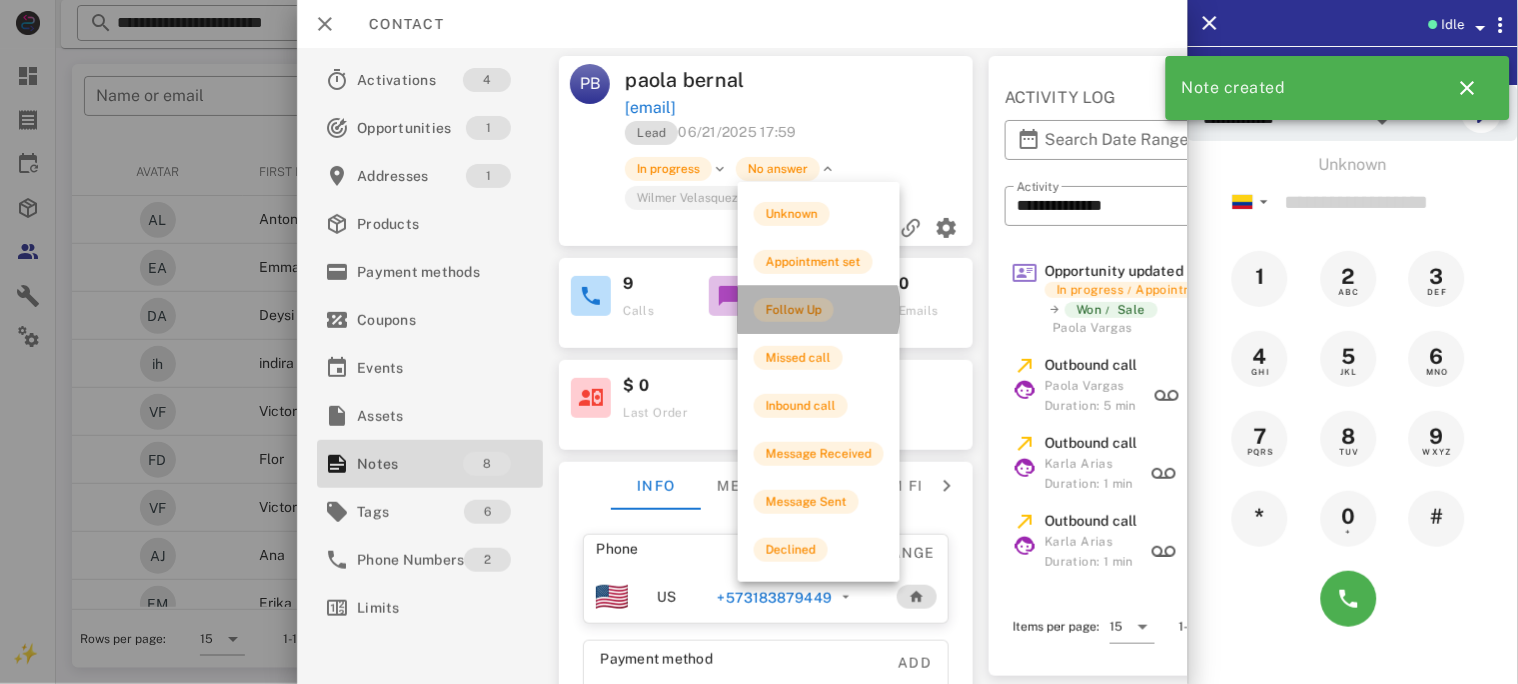 click on "Follow Up" at bounding box center [794, 310] 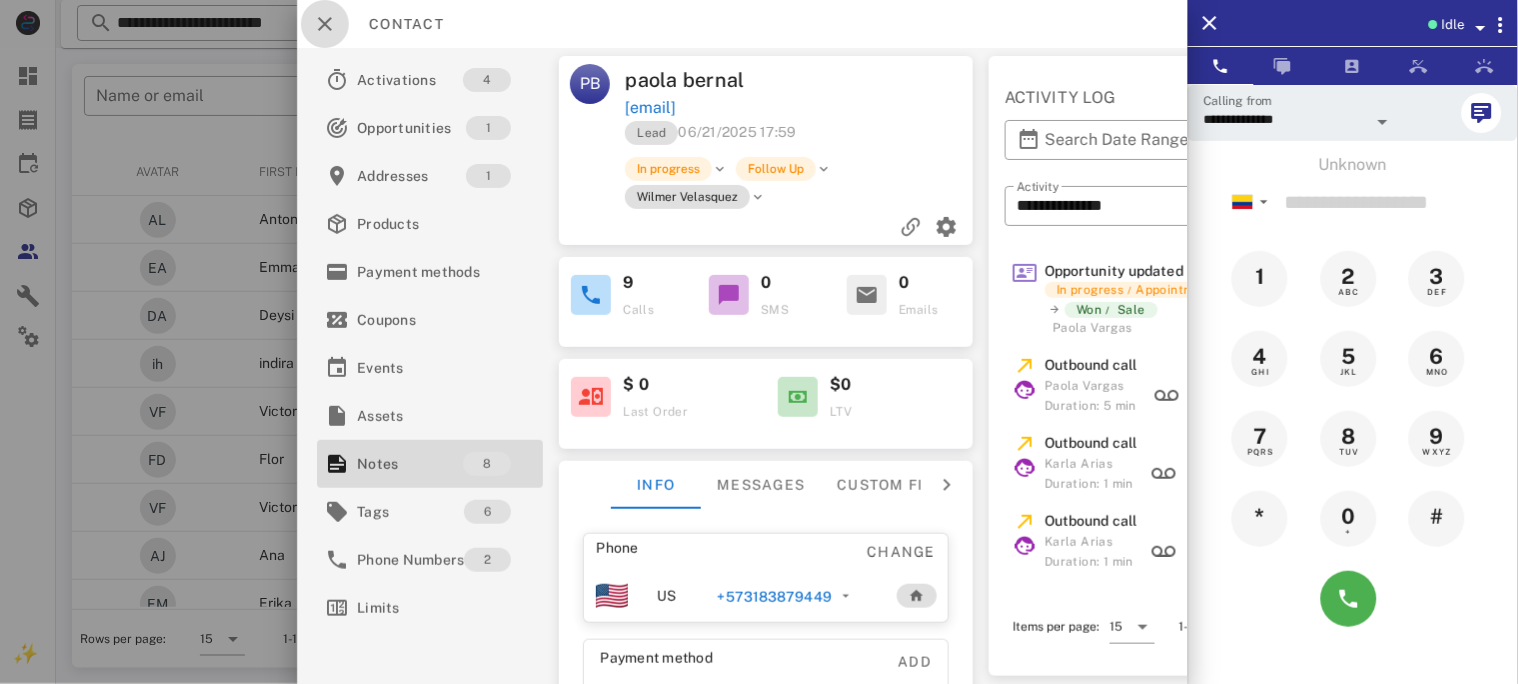 click at bounding box center (325, 24) 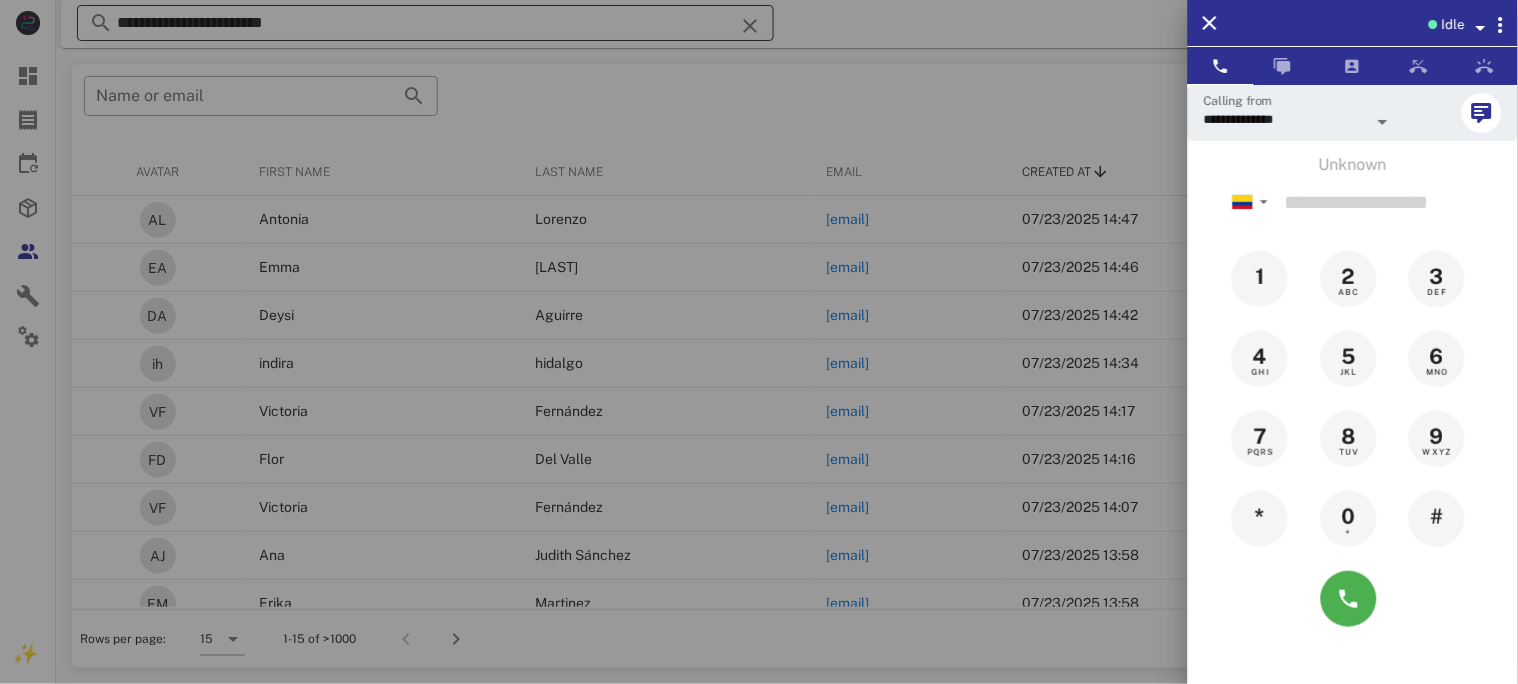 drag, startPoint x: 326, startPoint y: 19, endPoint x: 403, endPoint y: 5, distance: 78.26238 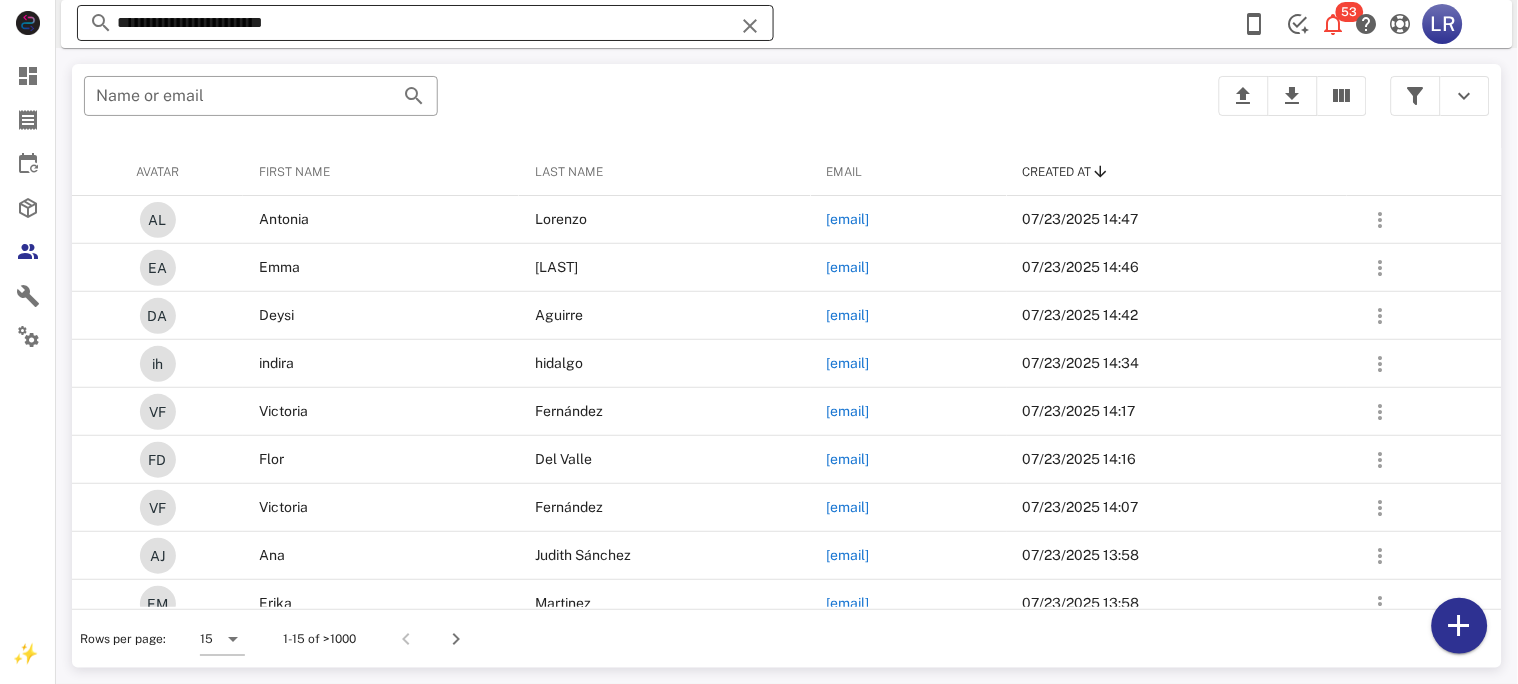 click at bounding box center [750, 26] 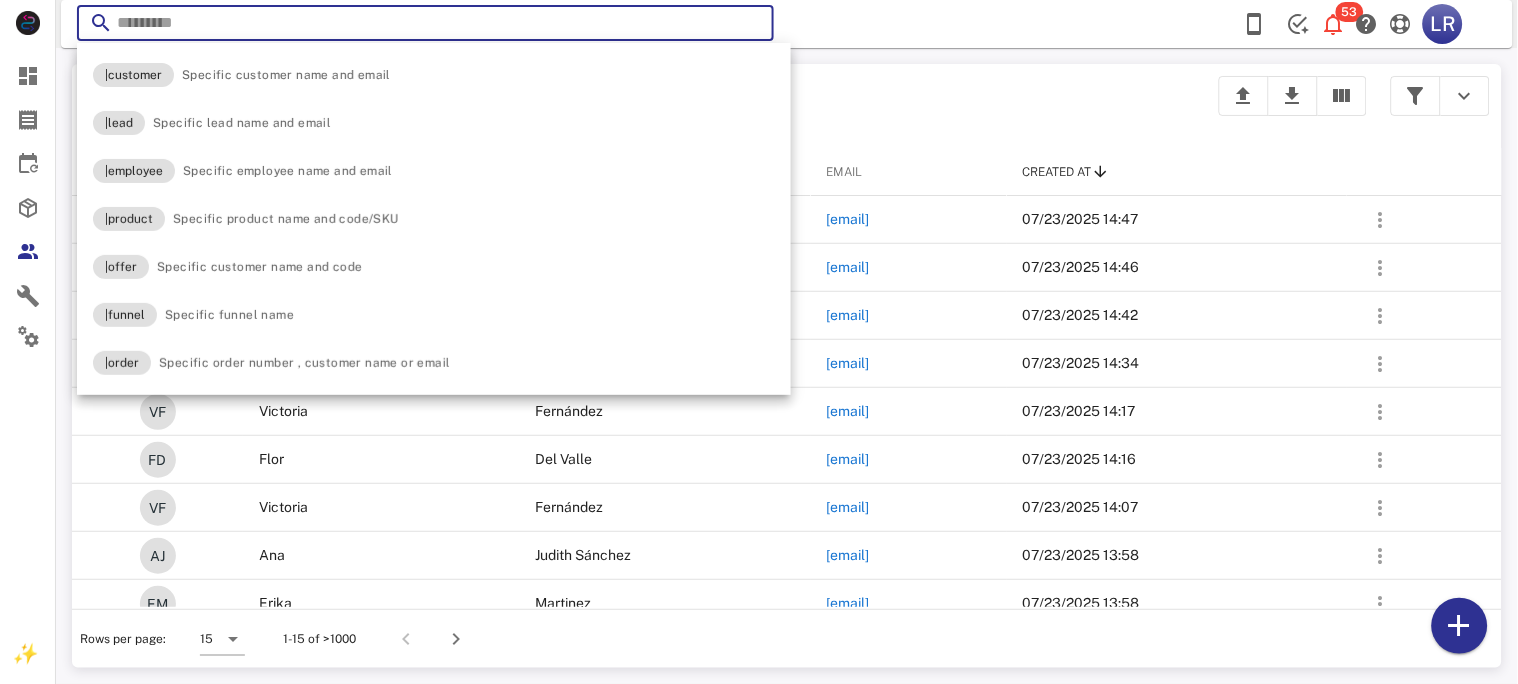 click at bounding box center [750, 26] 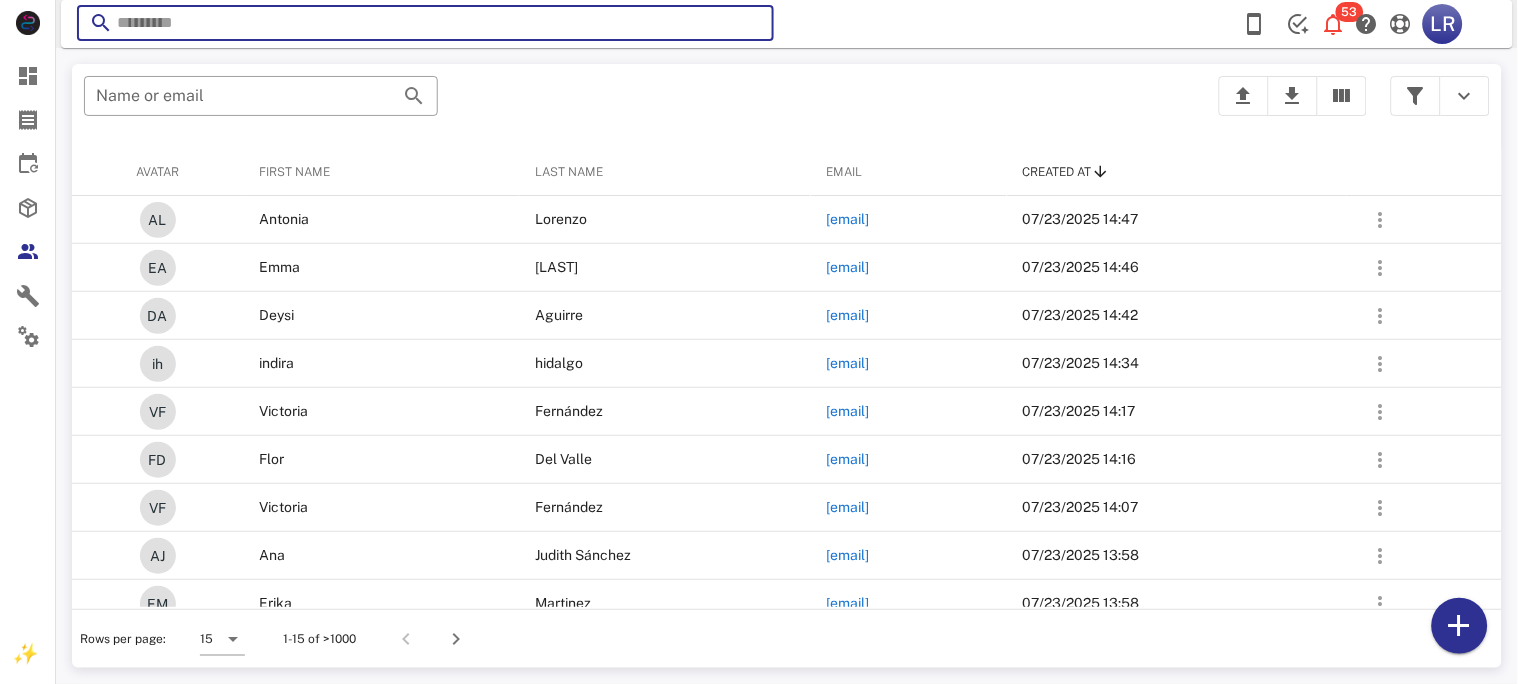 paste on "**********" 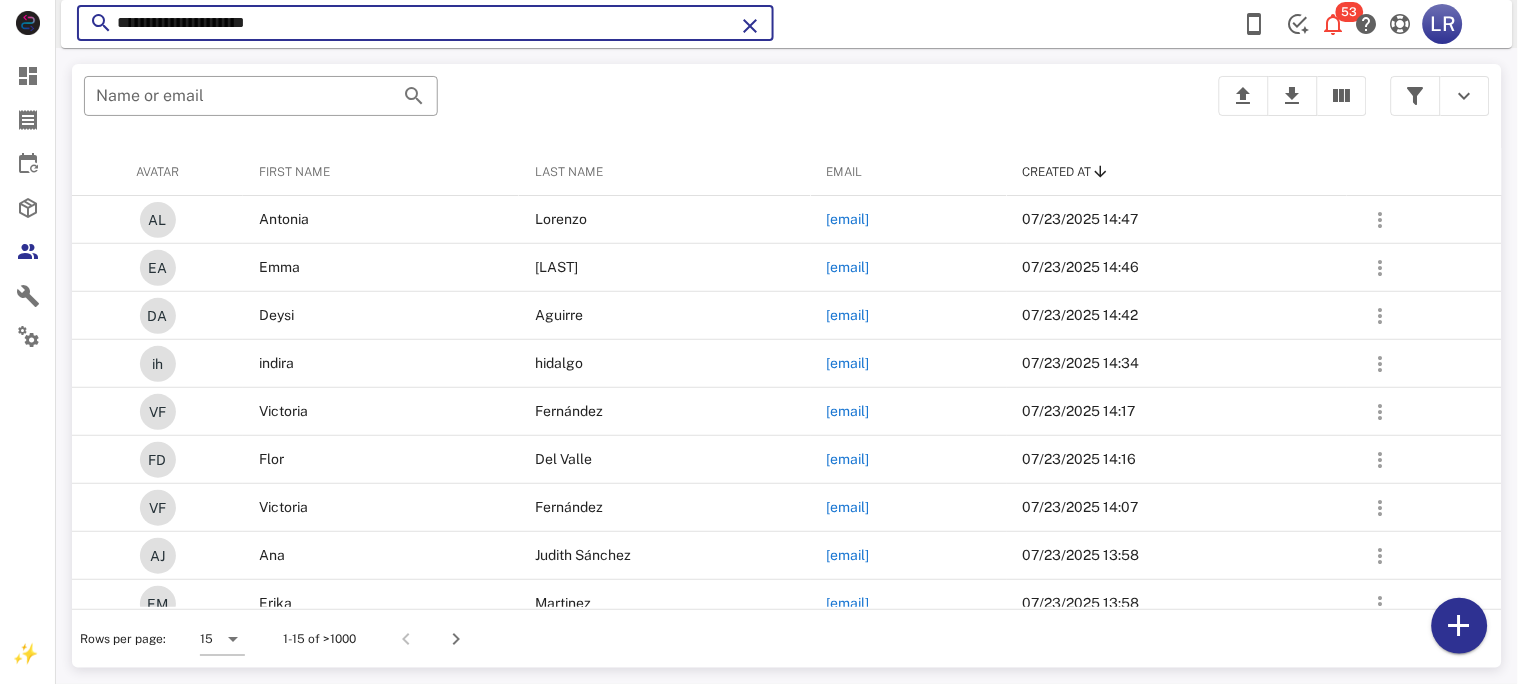 type on "**********" 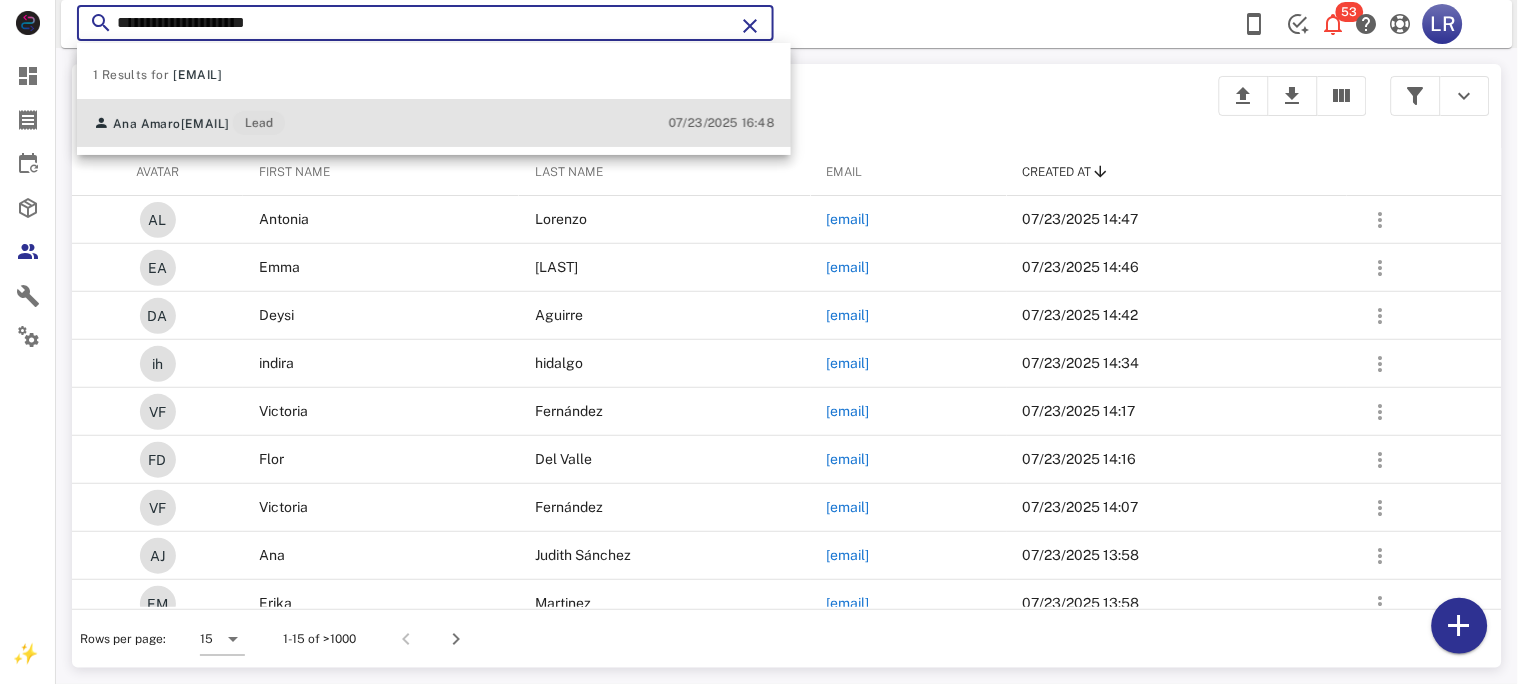 drag, startPoint x: 188, startPoint y: 124, endPoint x: 204, endPoint y: 121, distance: 16.27882 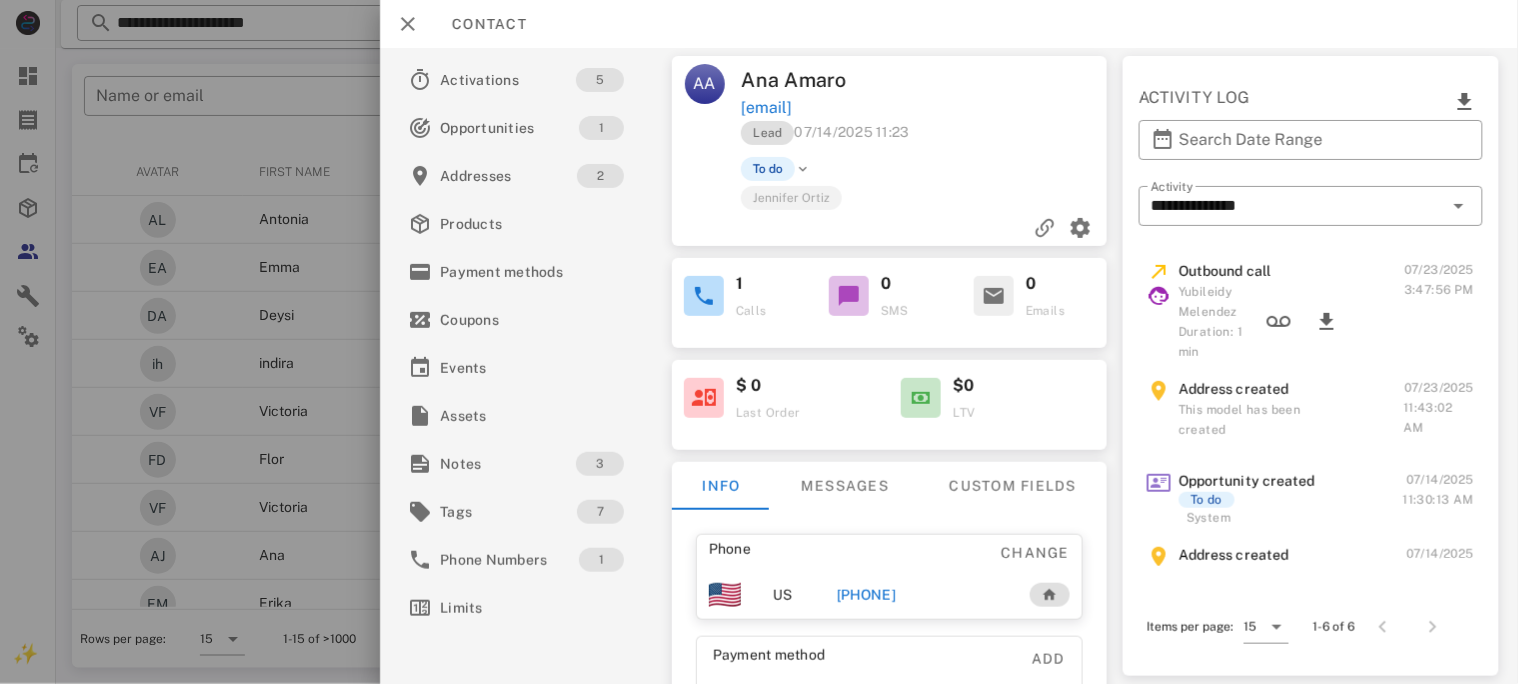 click on "[PHONE]" at bounding box center [865, 595] 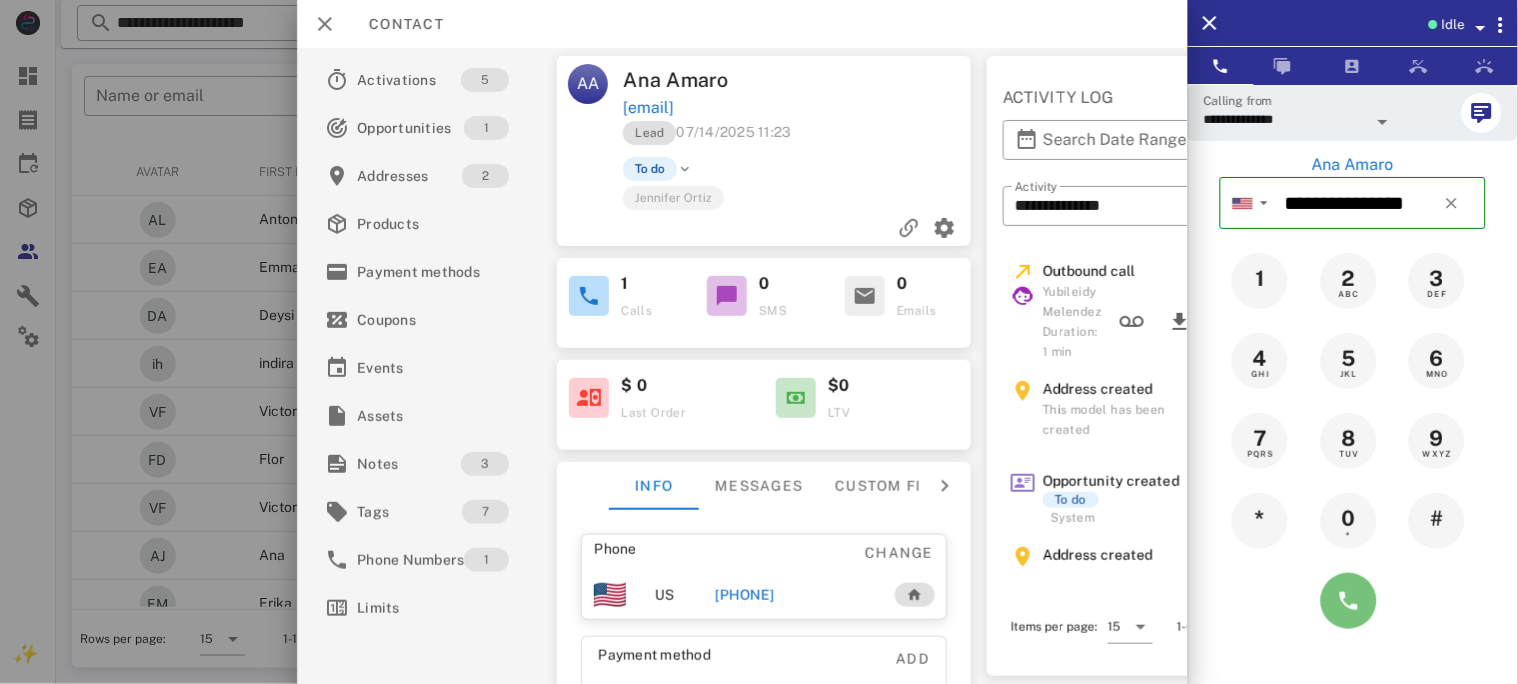 click at bounding box center [1349, 601] 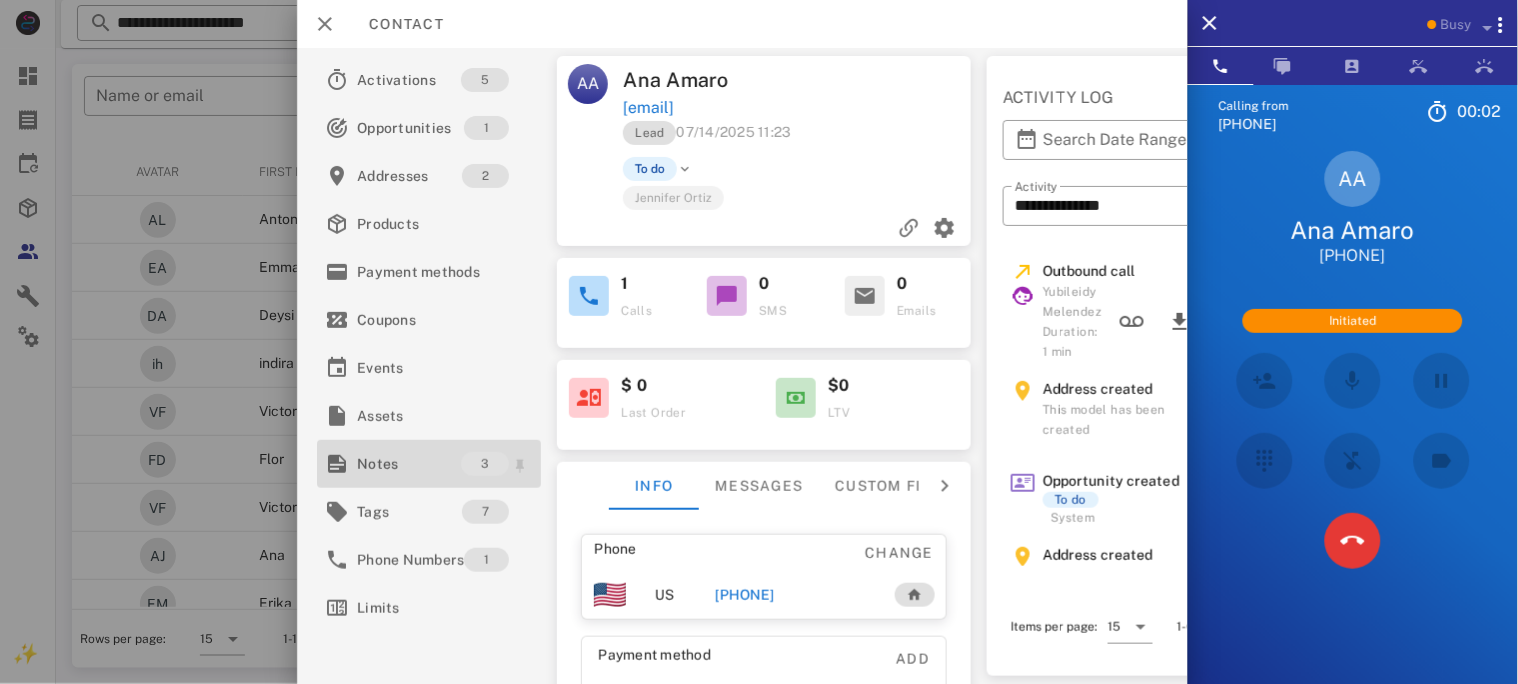 click on "Notes" at bounding box center (409, 464) 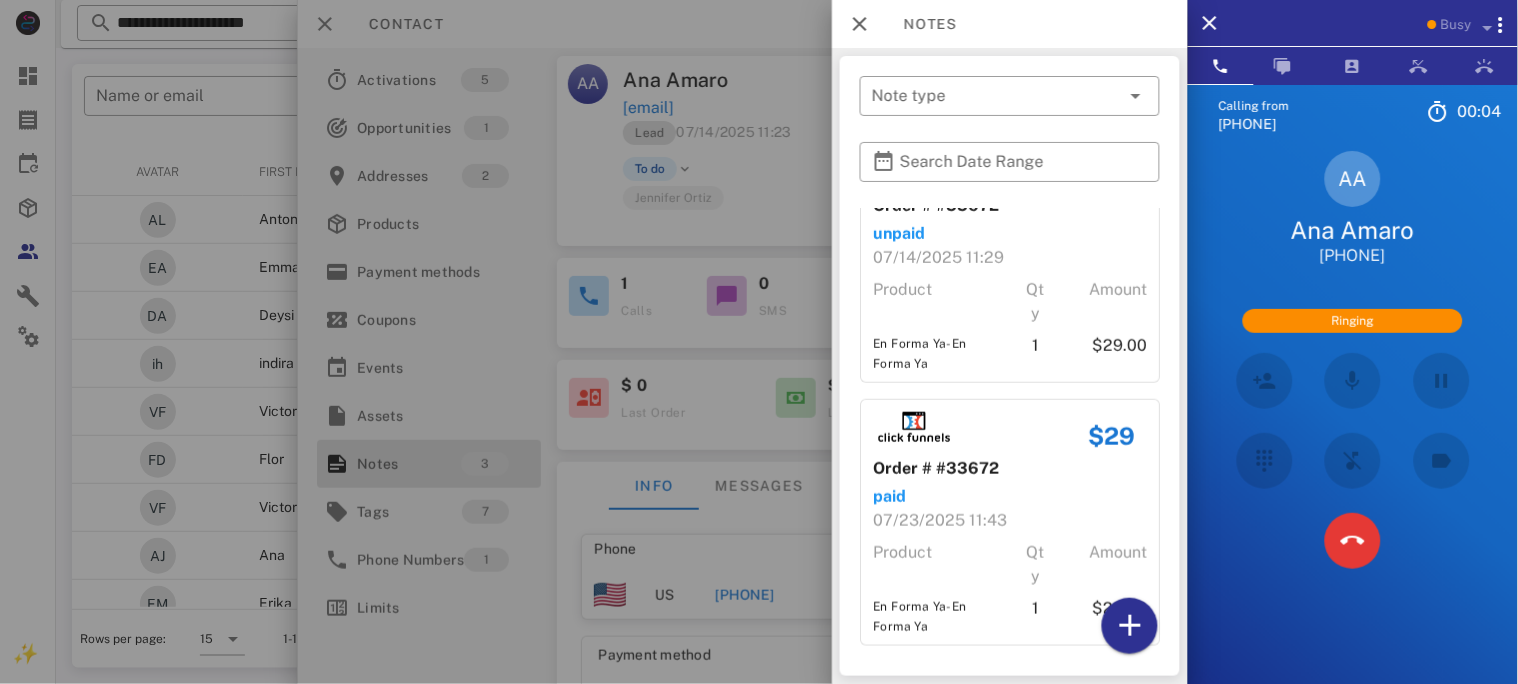 scroll, scrollTop: 336, scrollLeft: 0, axis: vertical 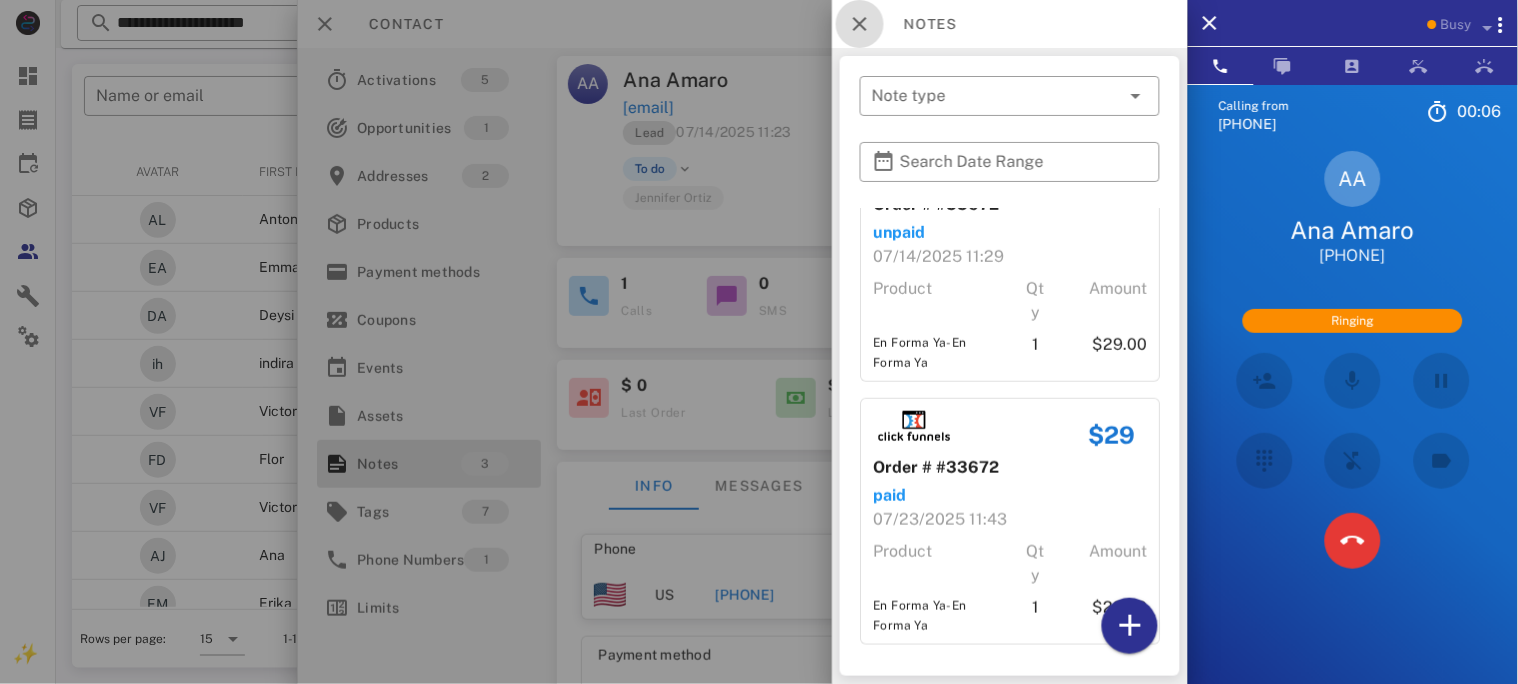 click at bounding box center [860, 24] 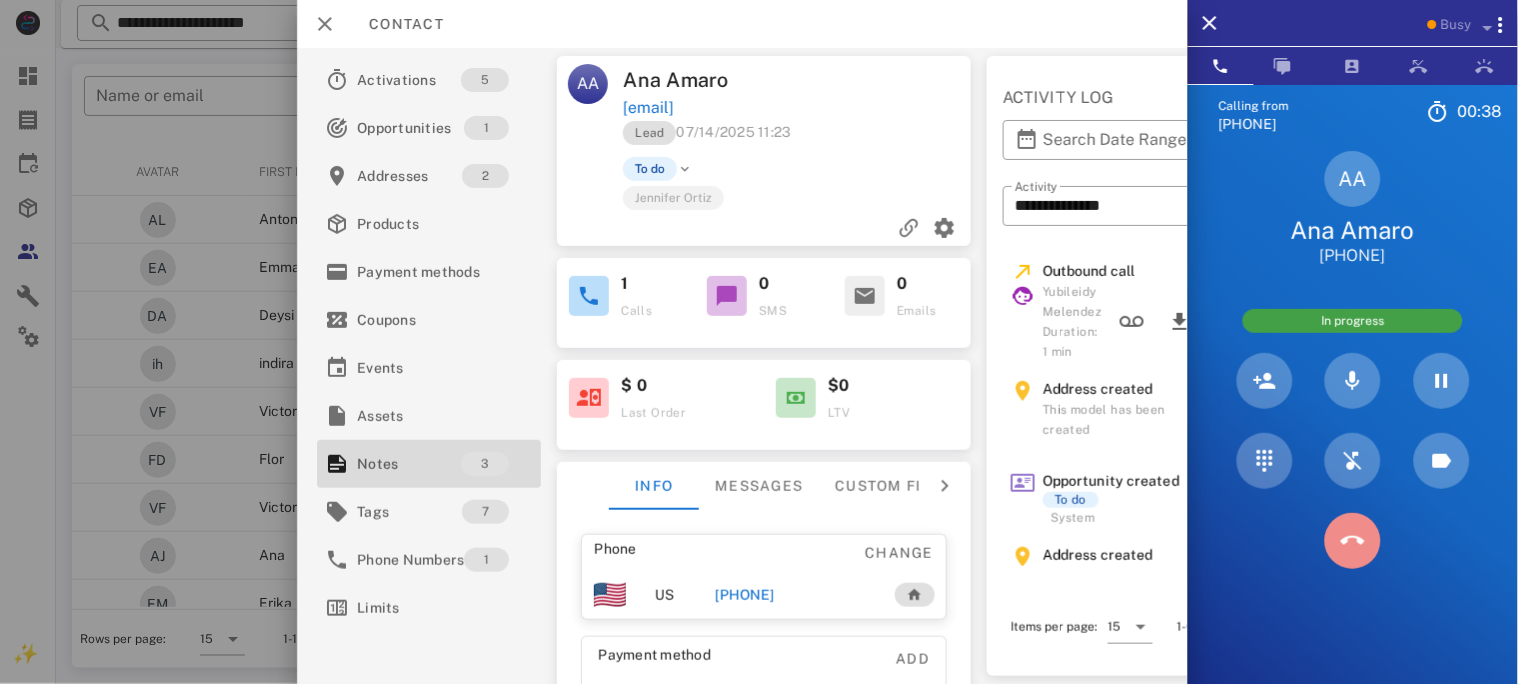 click at bounding box center (1352, 540) 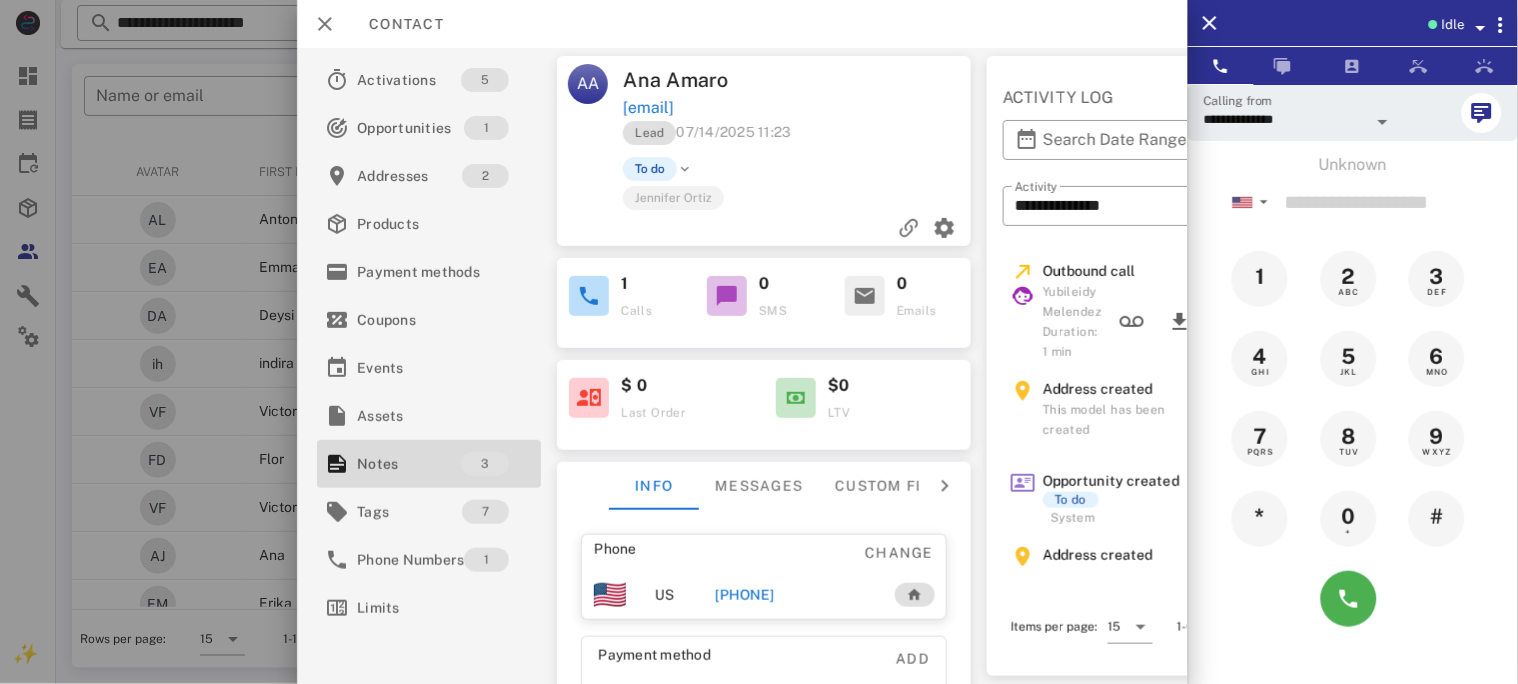 click on "[PHONE]" at bounding box center (744, 595) 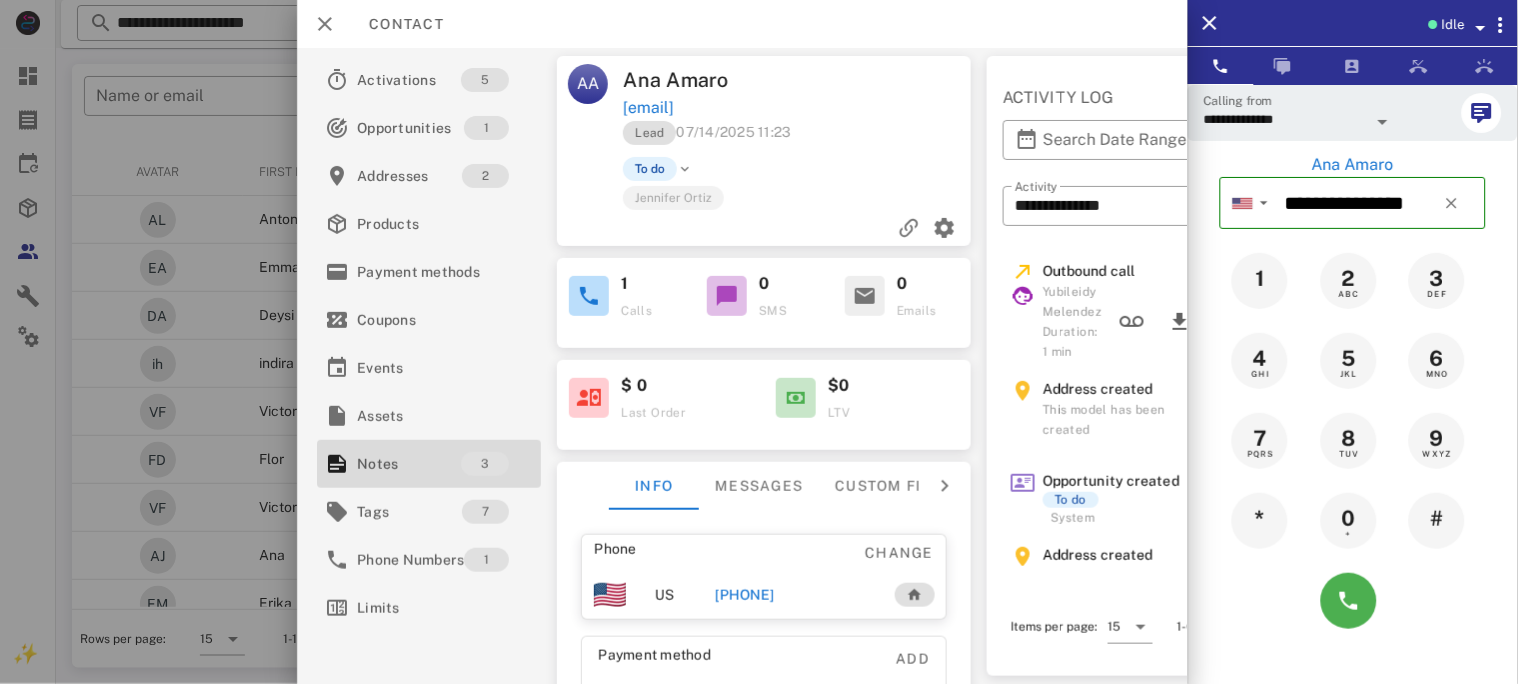 click at bounding box center (1353, 601) 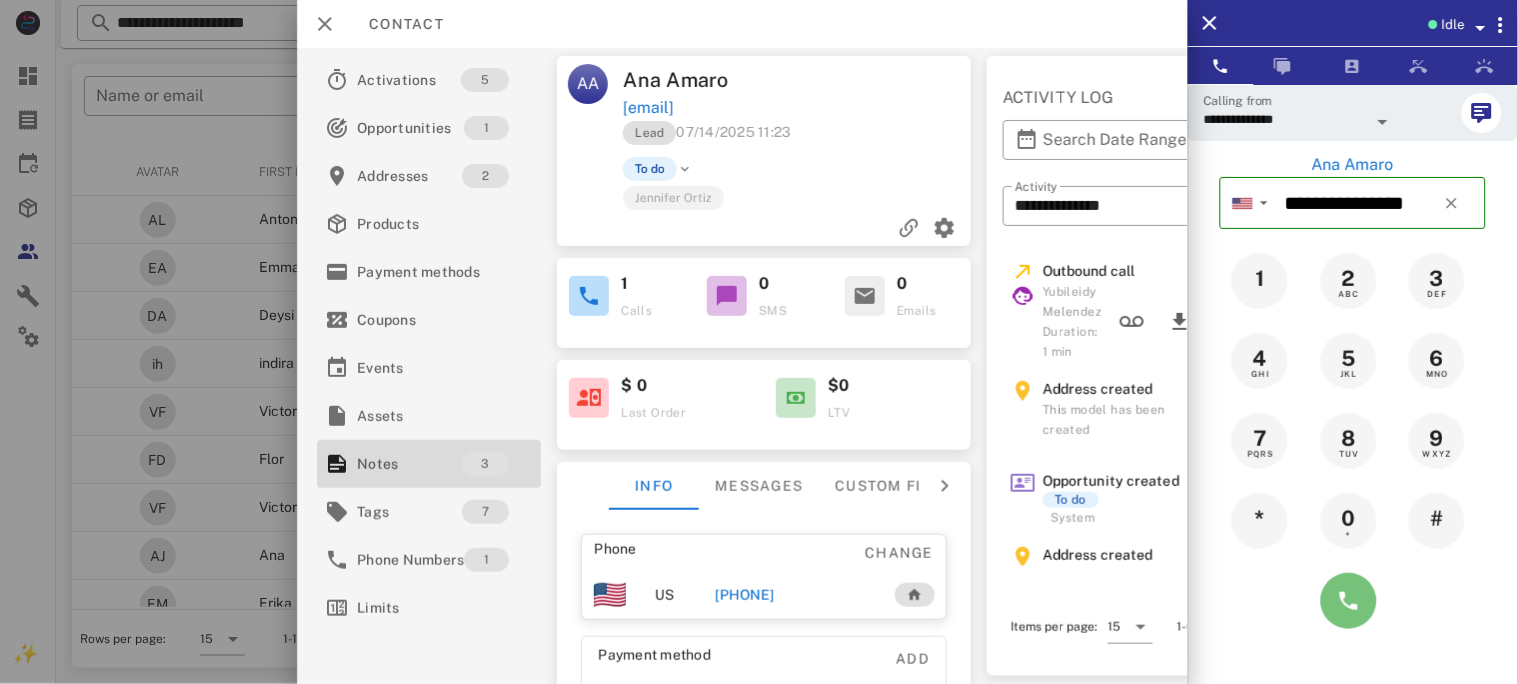 click at bounding box center [1349, 601] 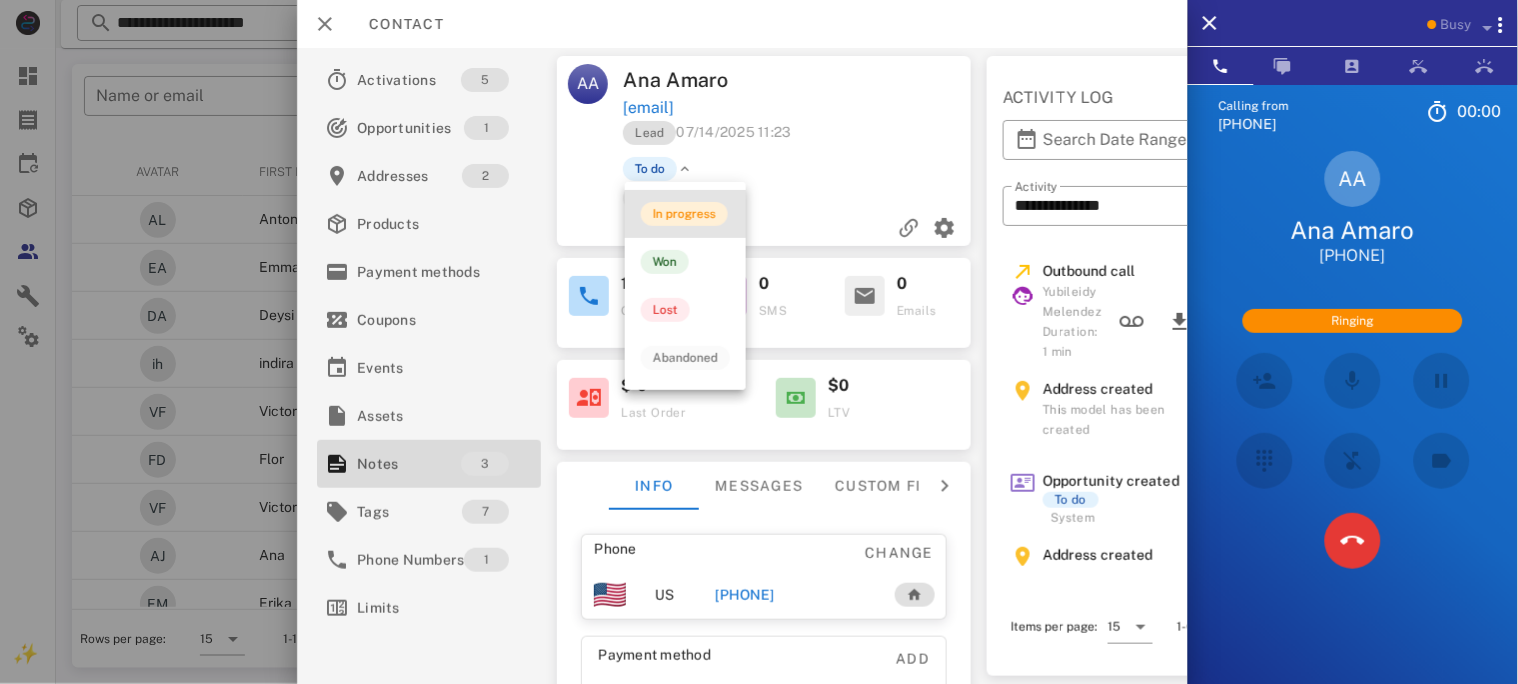 click on "In progress" at bounding box center [684, 214] 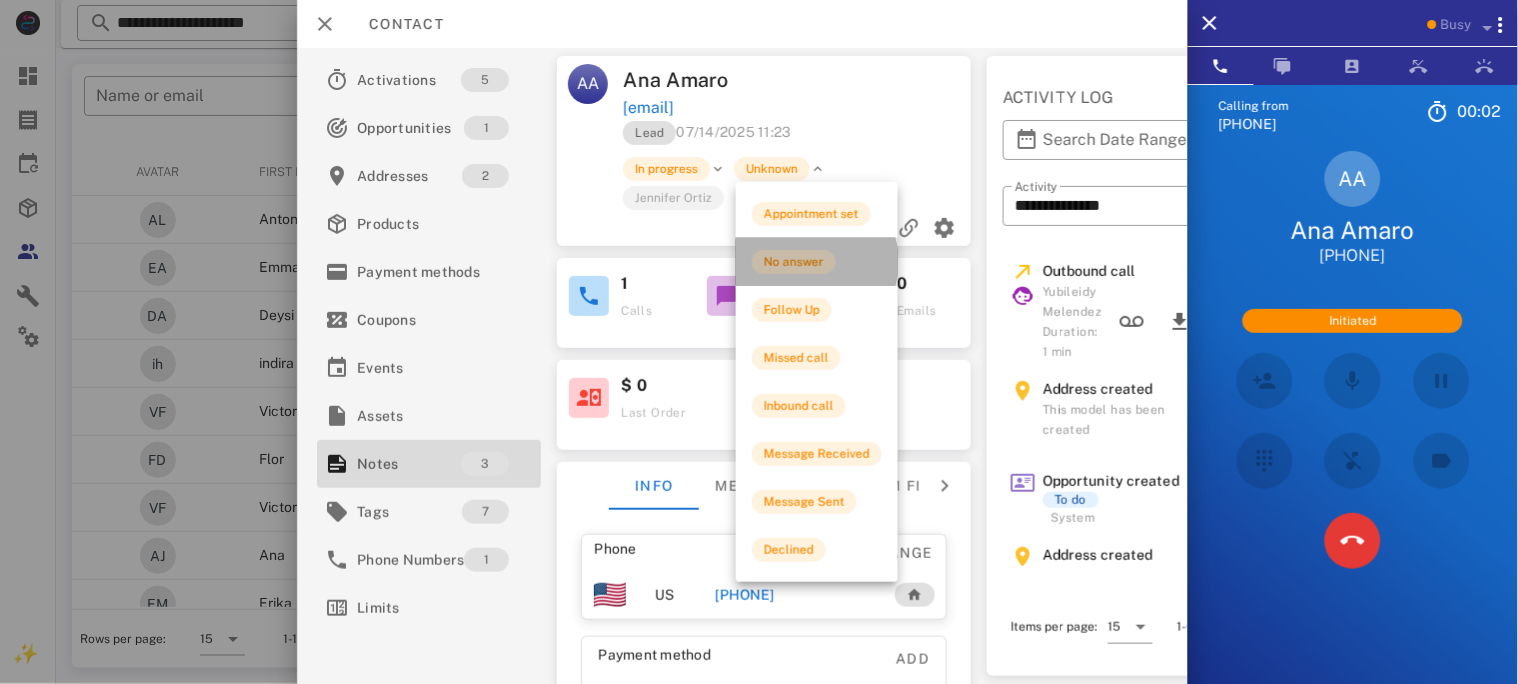 click on "No answer" at bounding box center [794, 262] 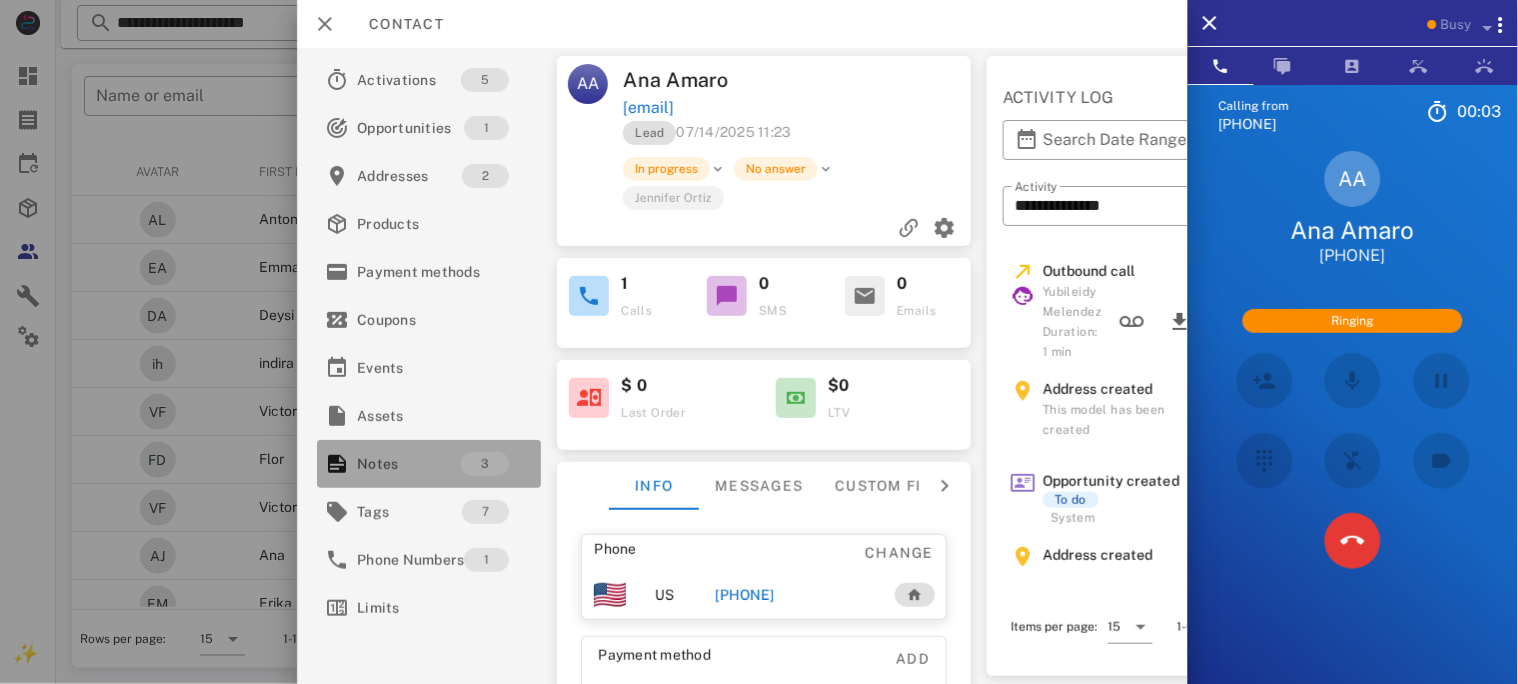 click on "Notes" at bounding box center (409, 464) 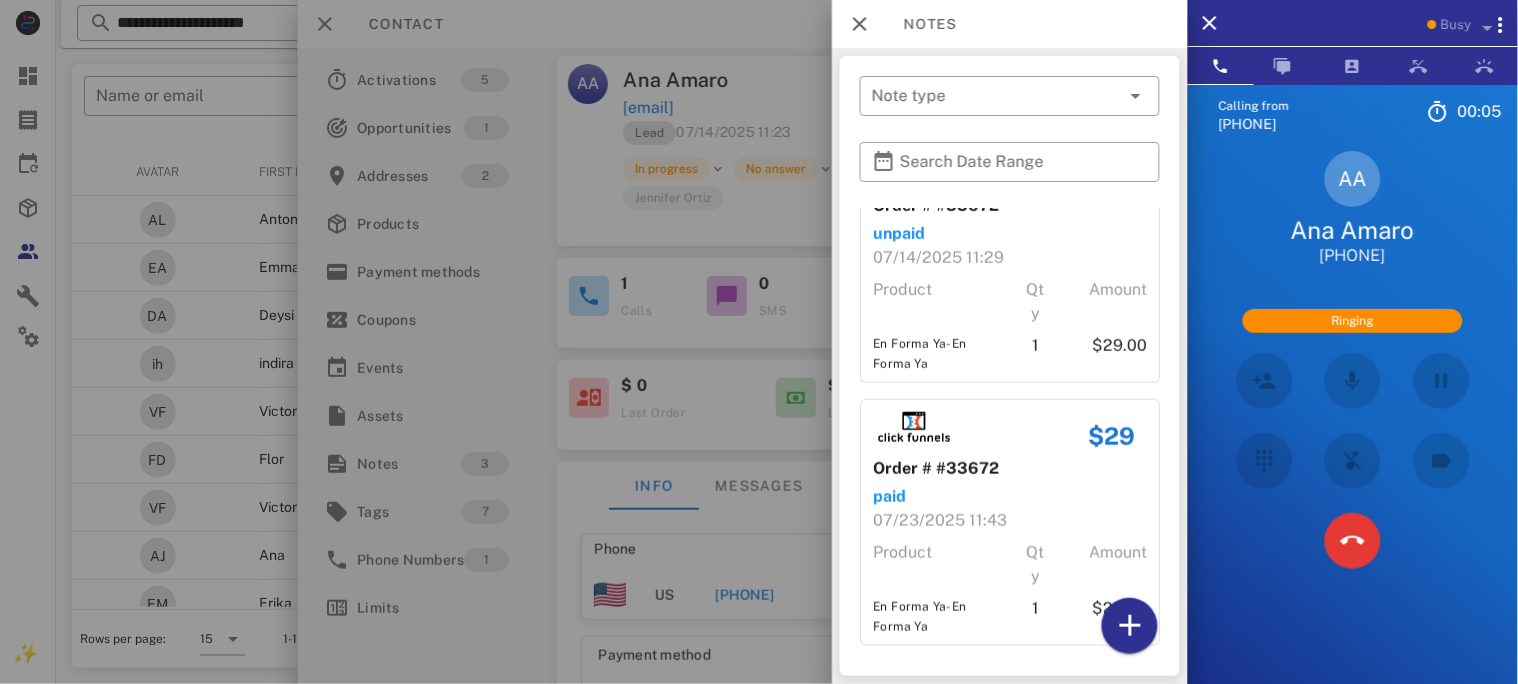 scroll, scrollTop: 336, scrollLeft: 0, axis: vertical 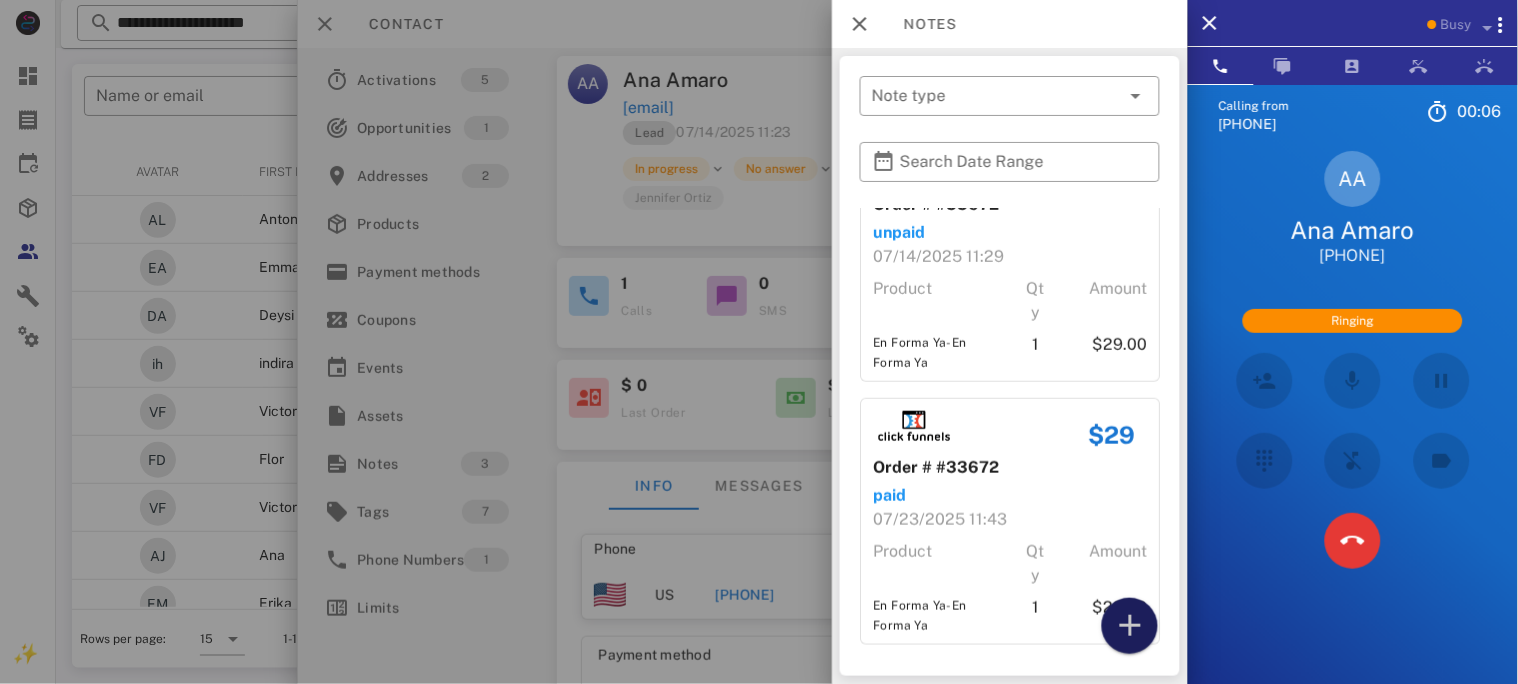 click at bounding box center (1130, 626) 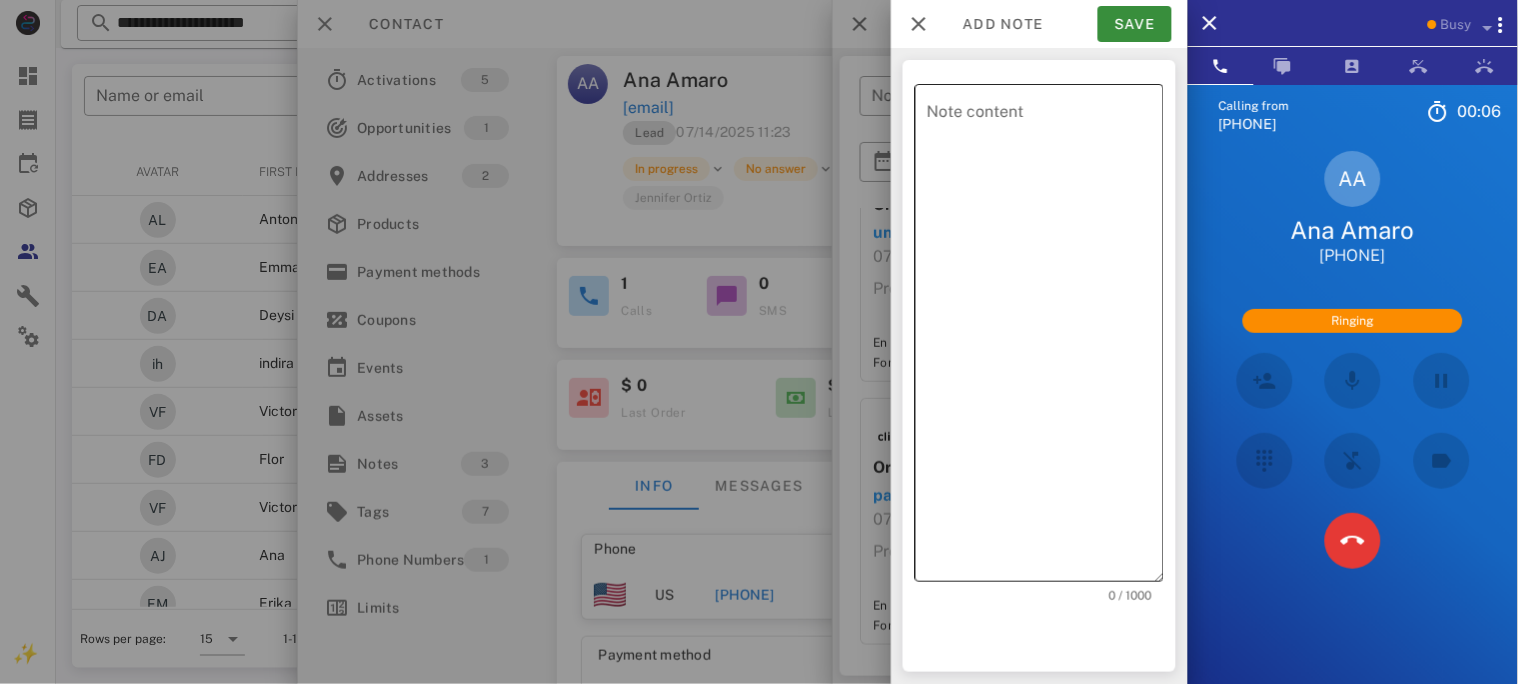 click on "Note content" at bounding box center [1045, 338] 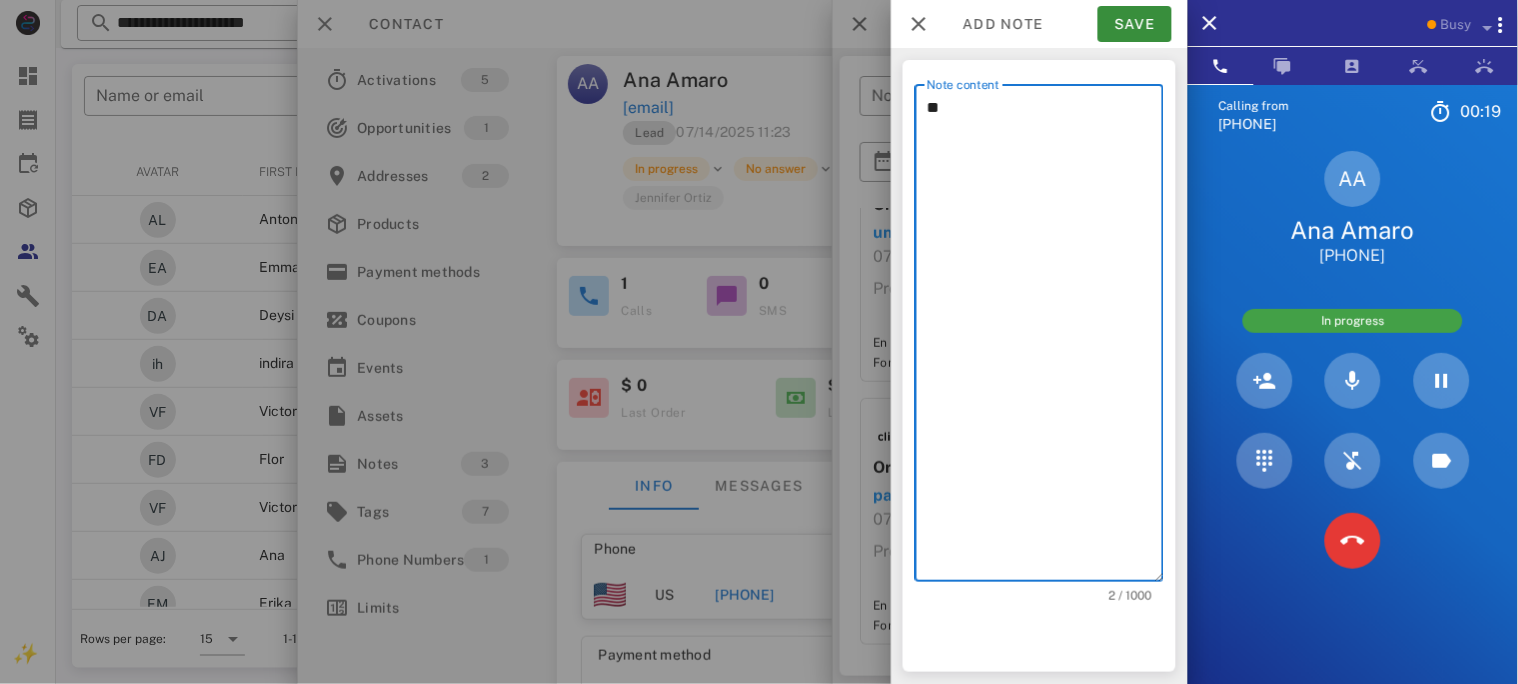 type on "*" 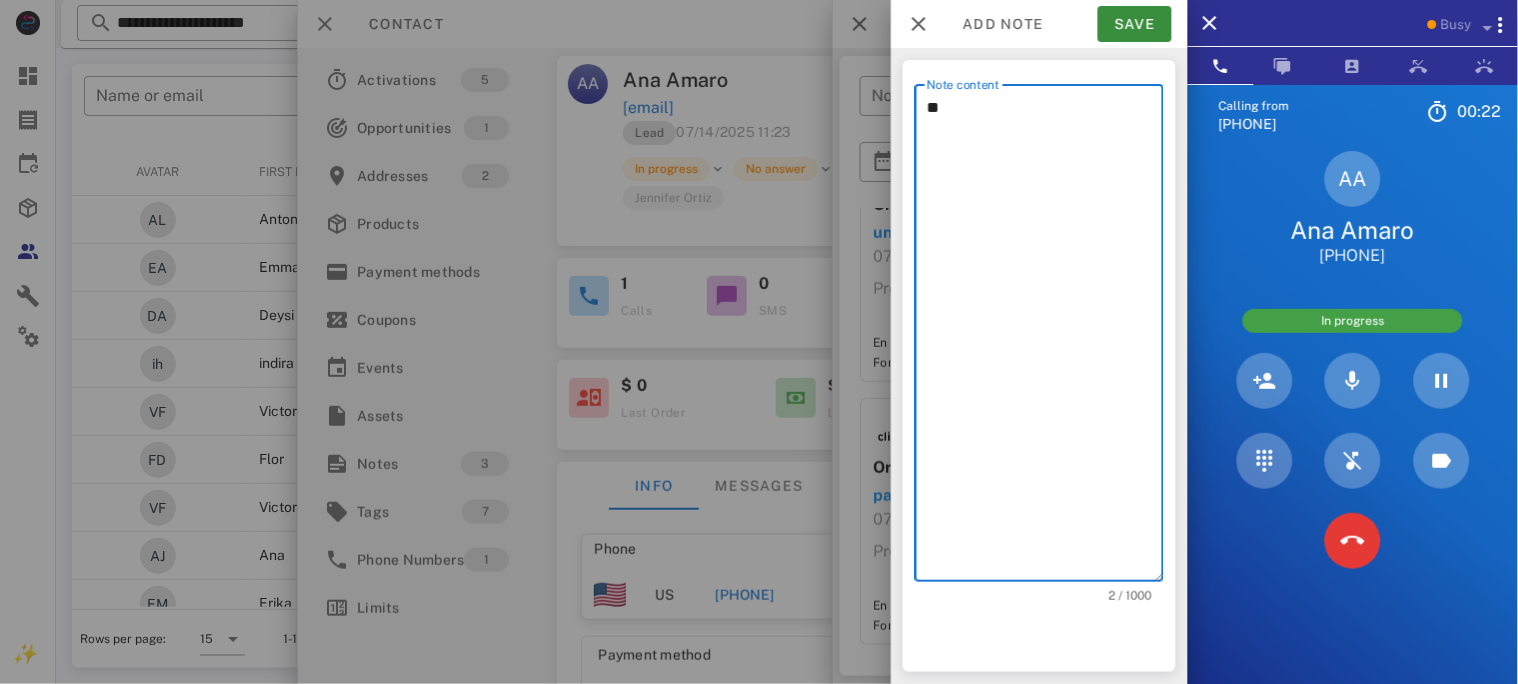 type on "*" 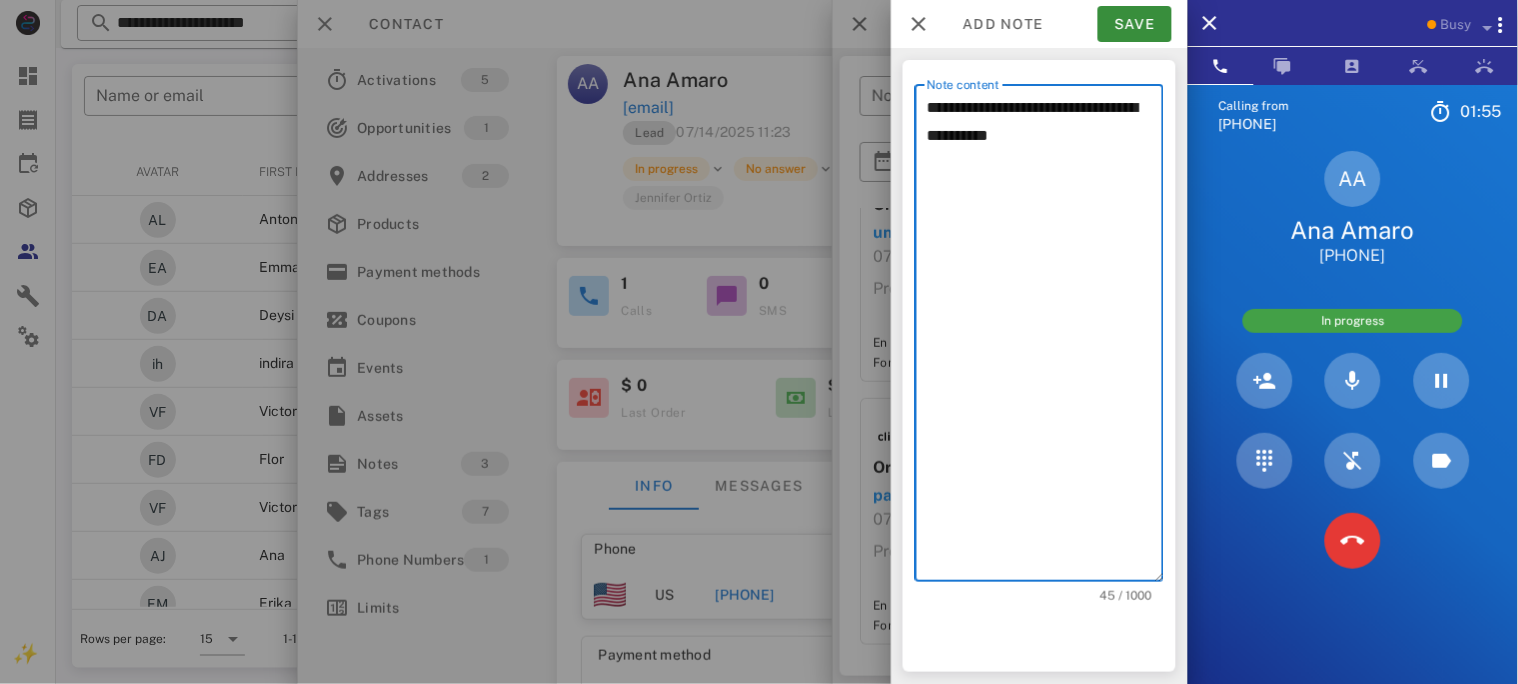 drag, startPoint x: 1057, startPoint y: 105, endPoint x: 1117, endPoint y: 106, distance: 60.00833 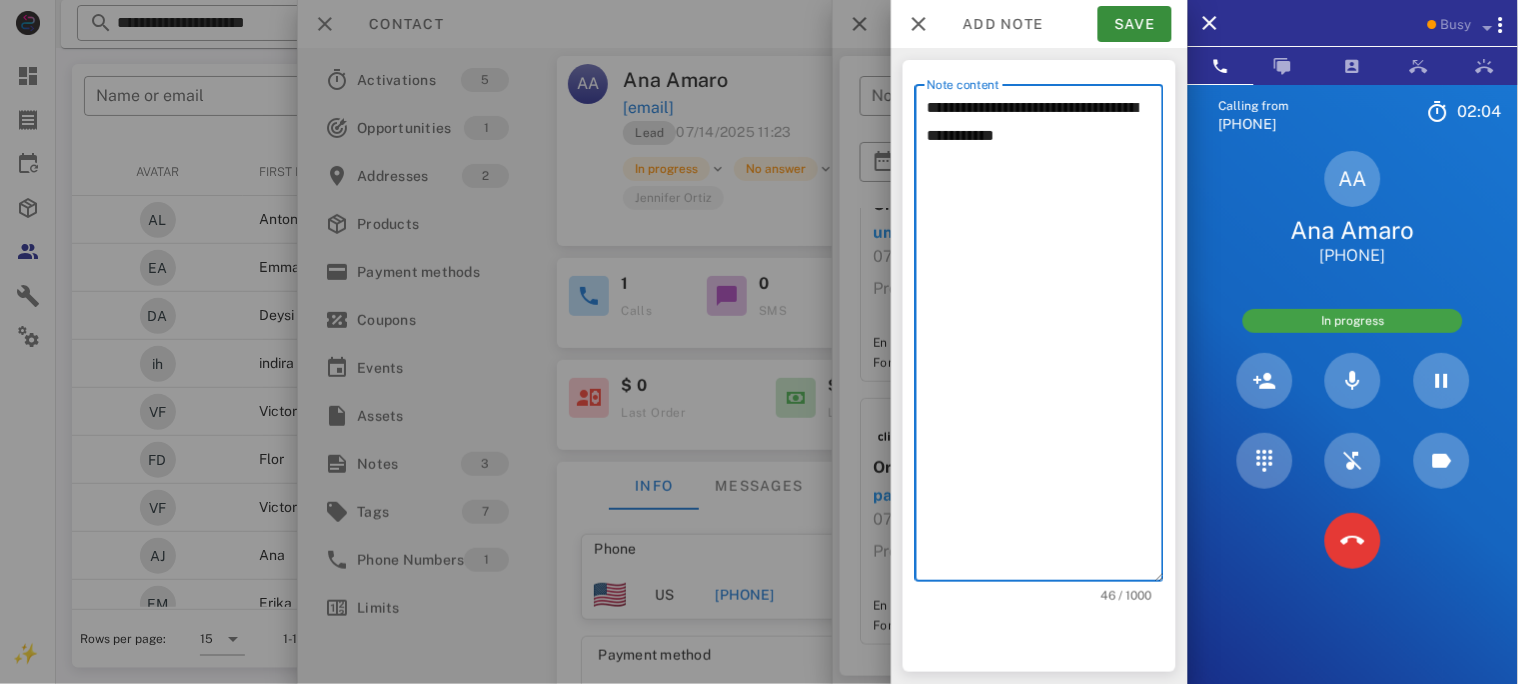 type on "**********" 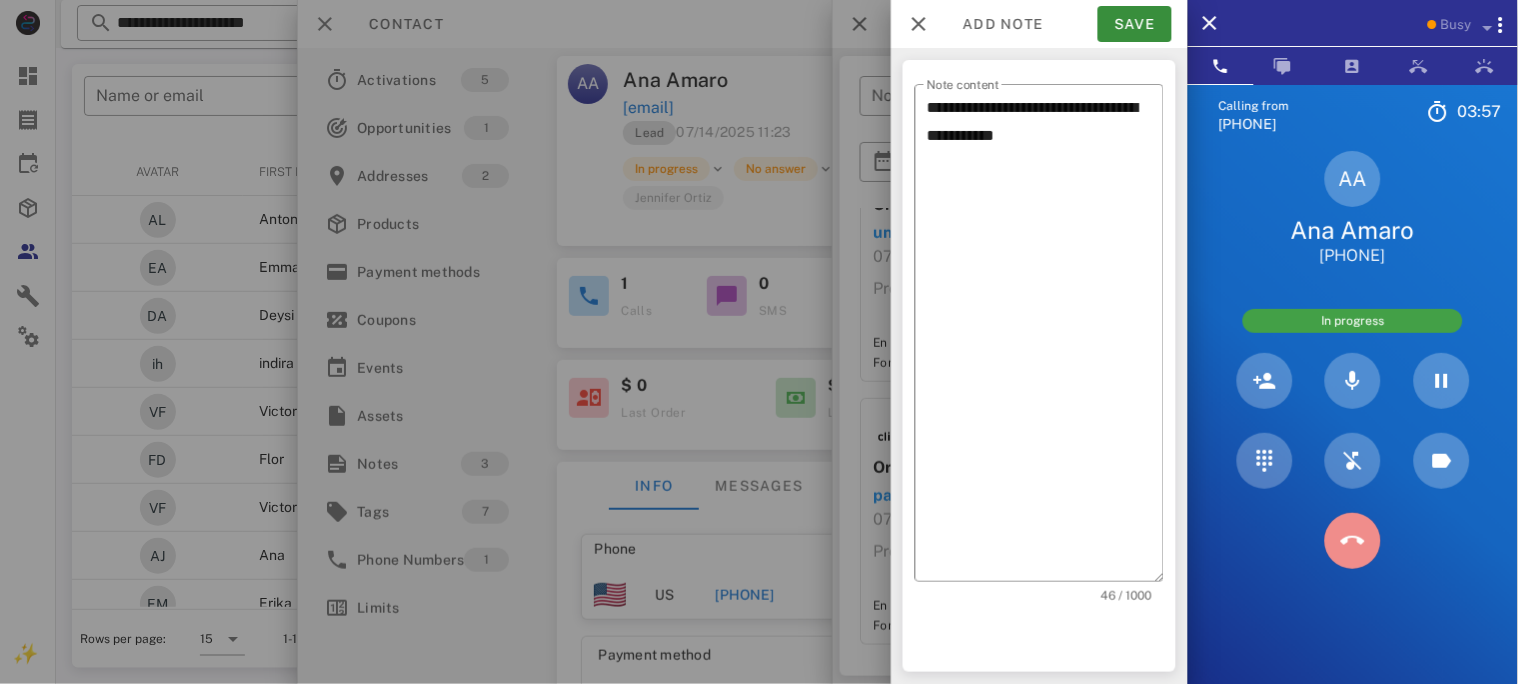 click at bounding box center (1353, 541) 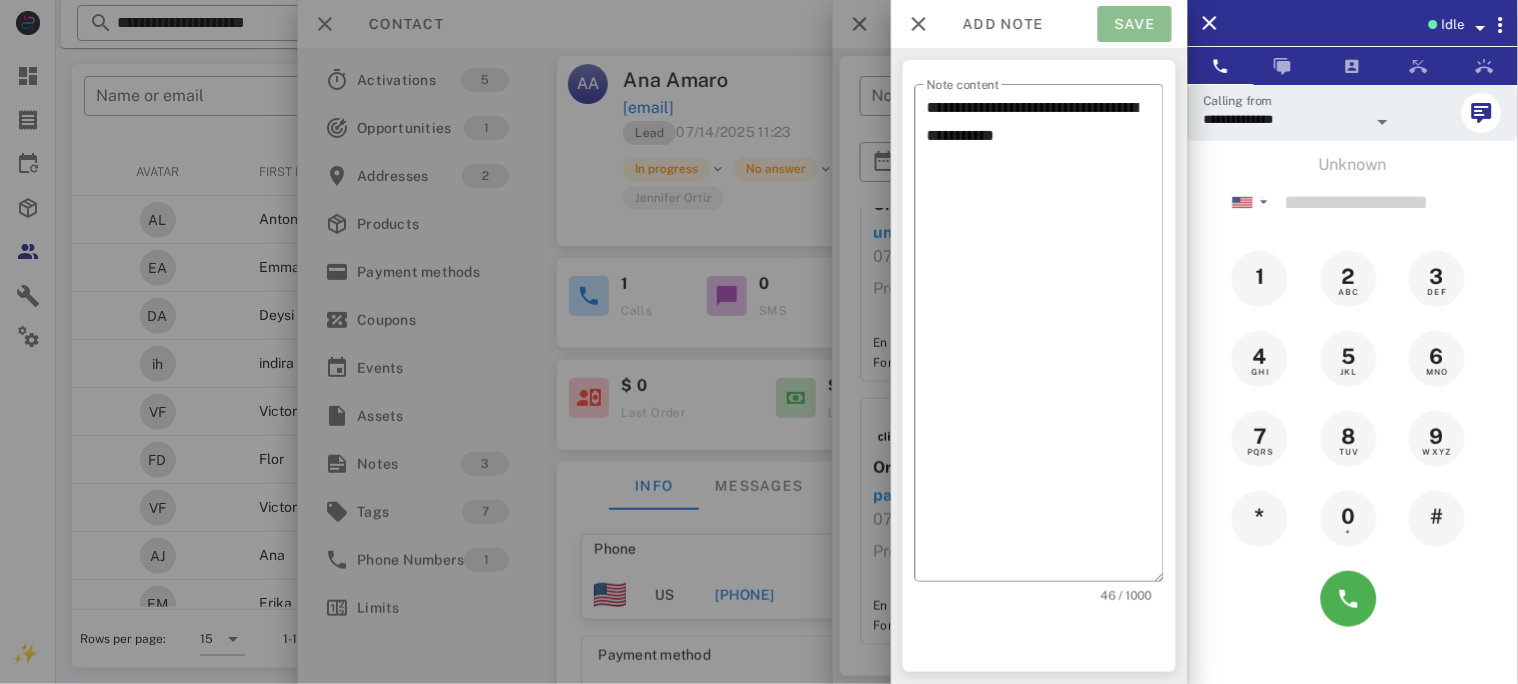click on "Save" at bounding box center [1135, 24] 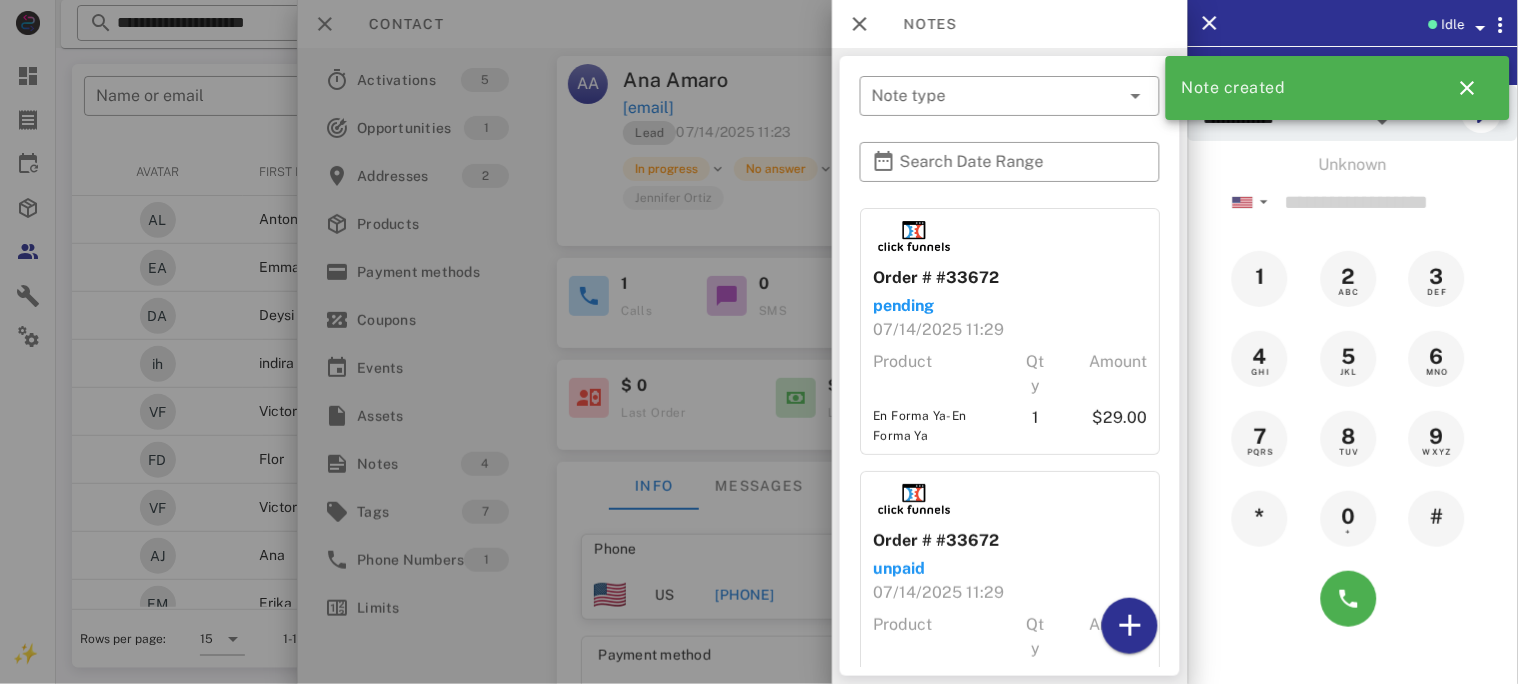 click at bounding box center (759, 342) 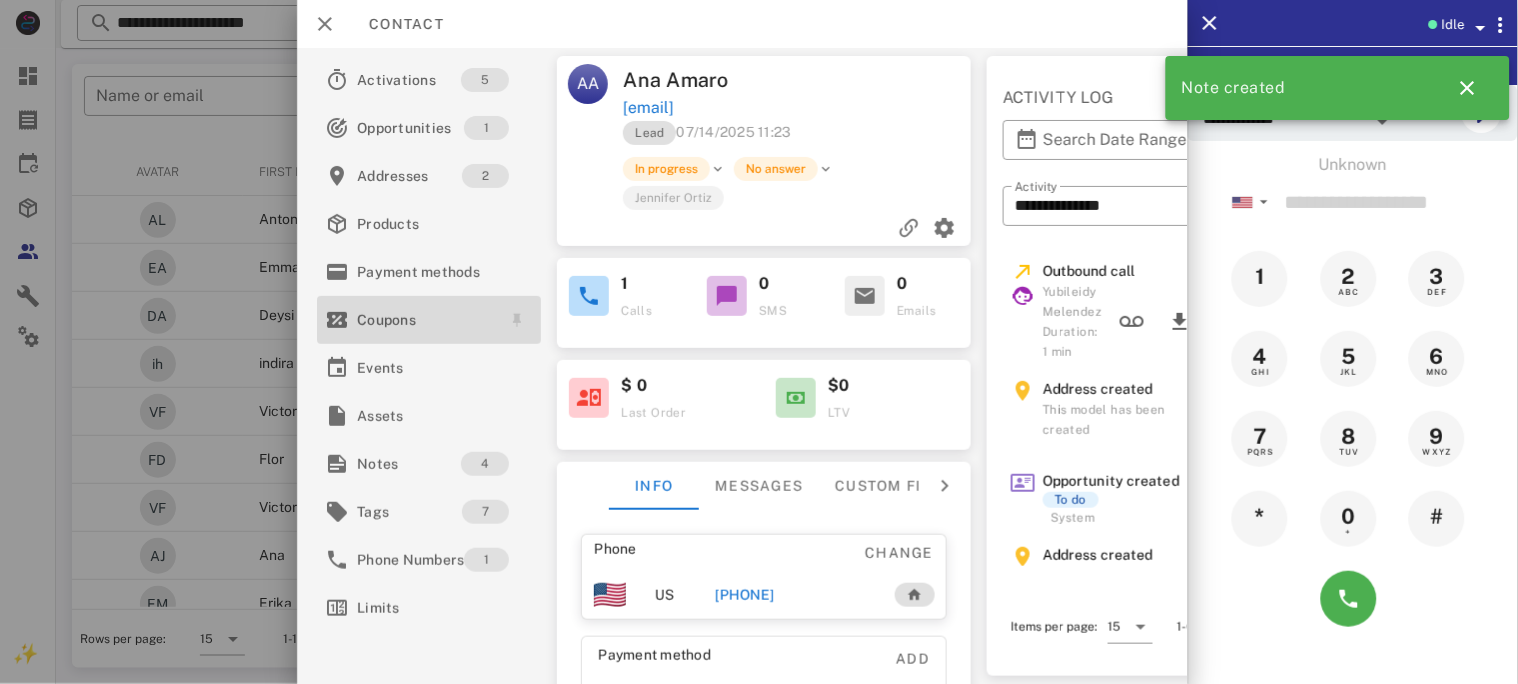 click on "Coupons" at bounding box center (425, 320) 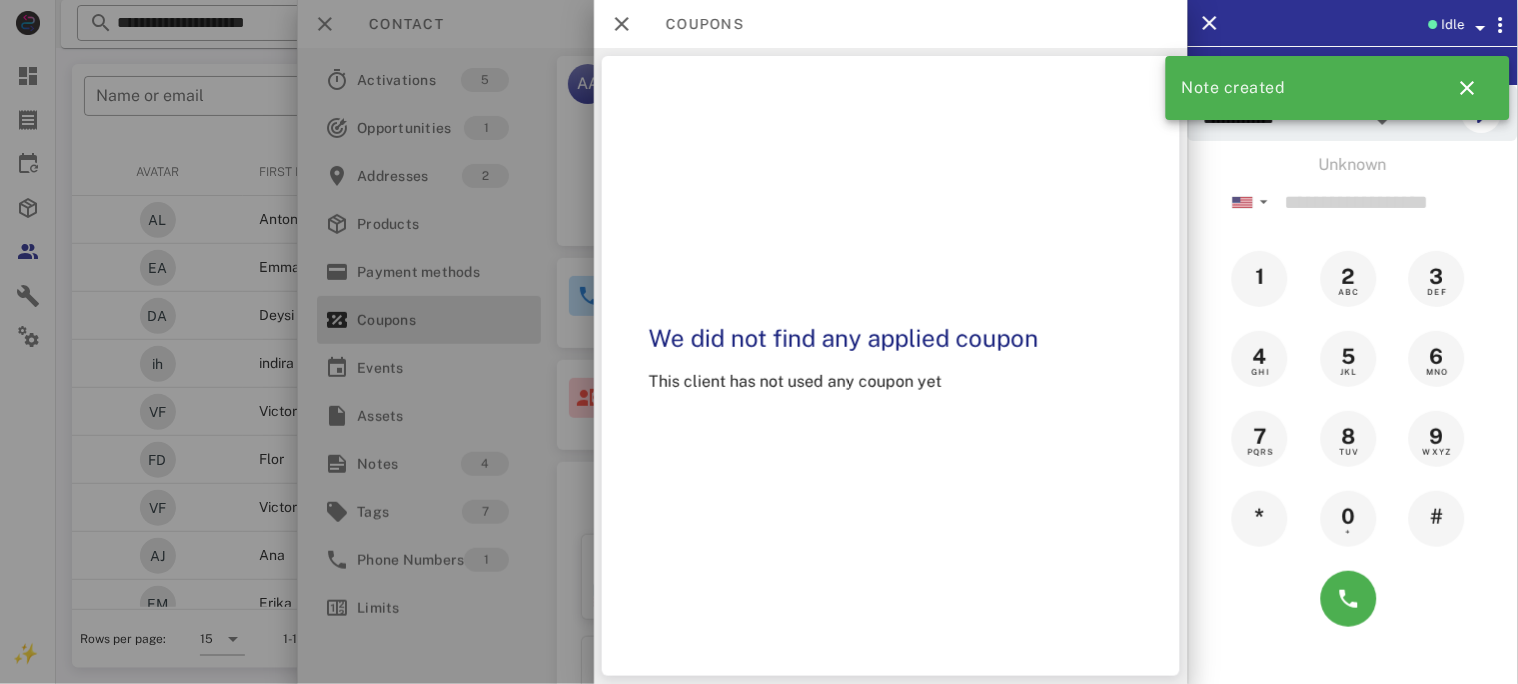 click at bounding box center [759, 342] 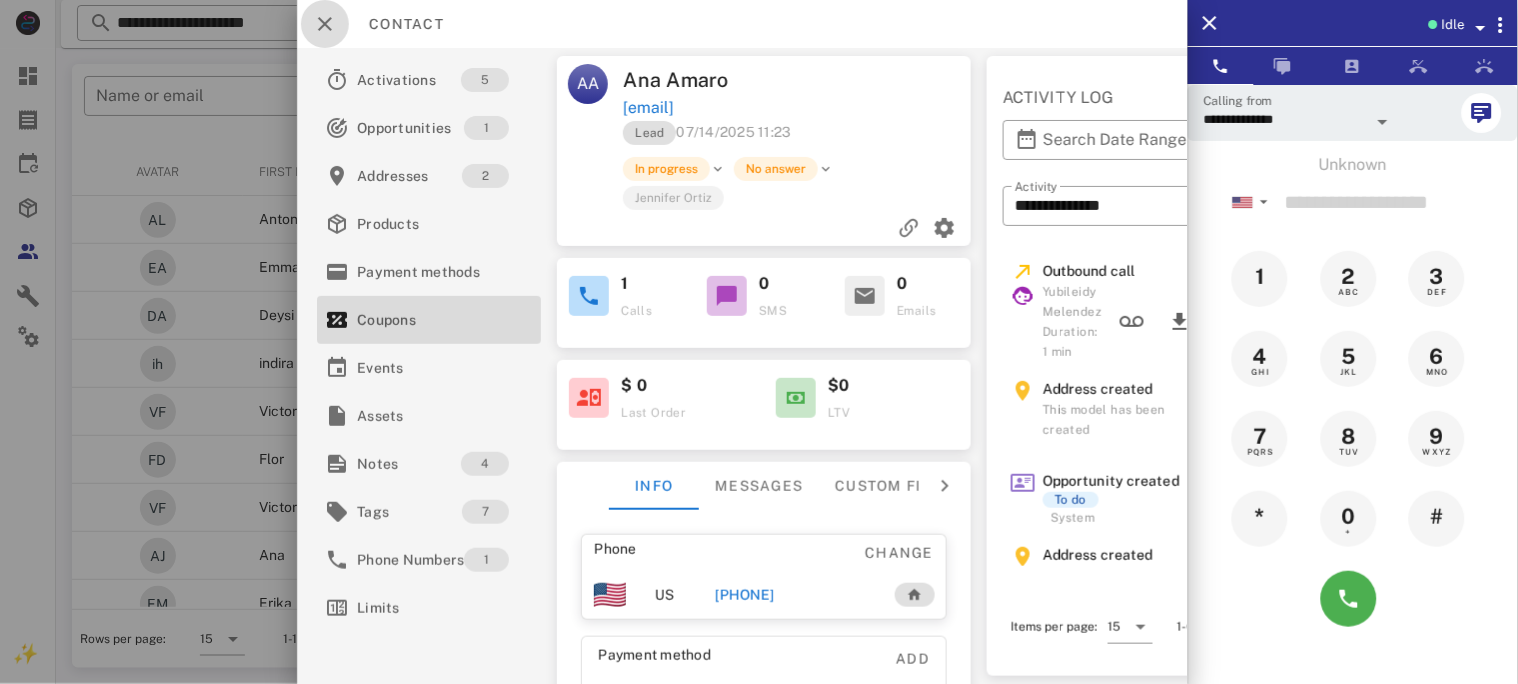 click at bounding box center (325, 24) 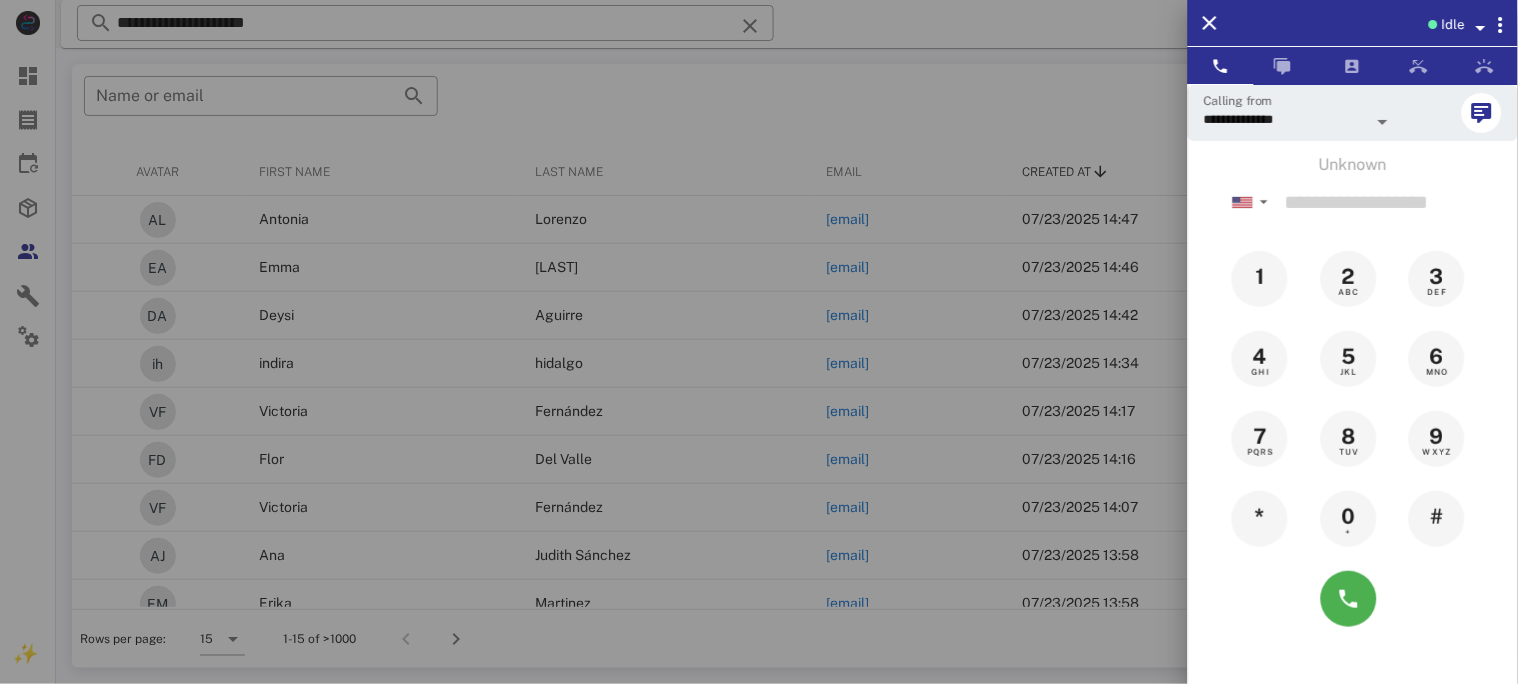 click at bounding box center [759, 342] 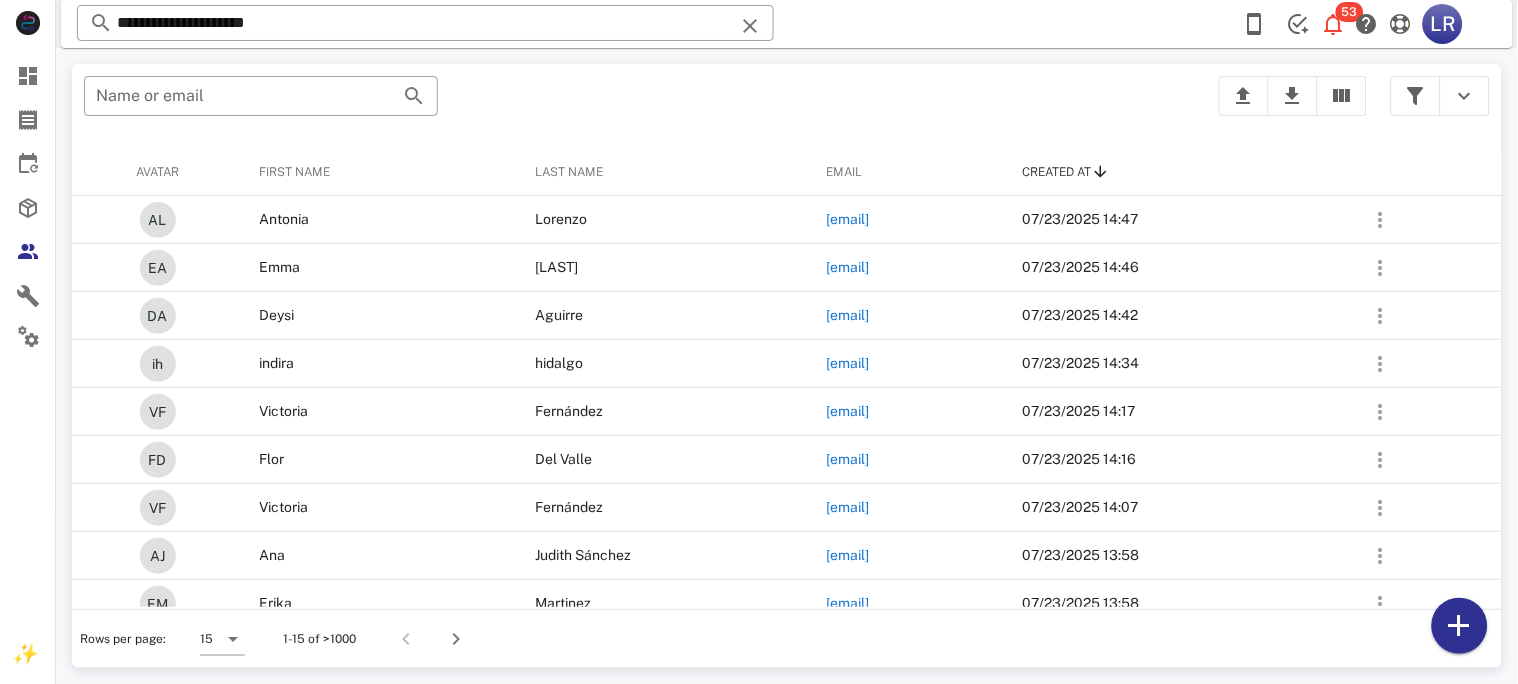 click at bounding box center [750, 26] 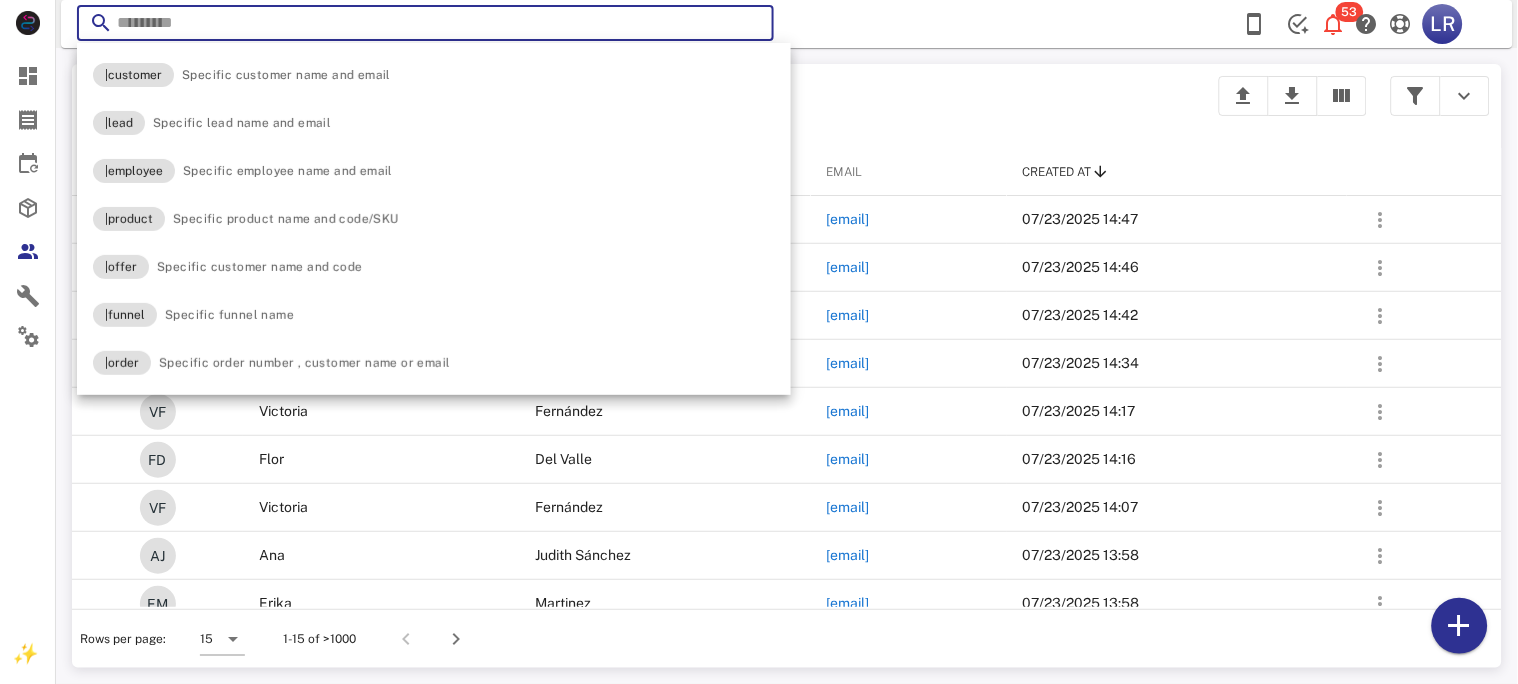 paste on "**********" 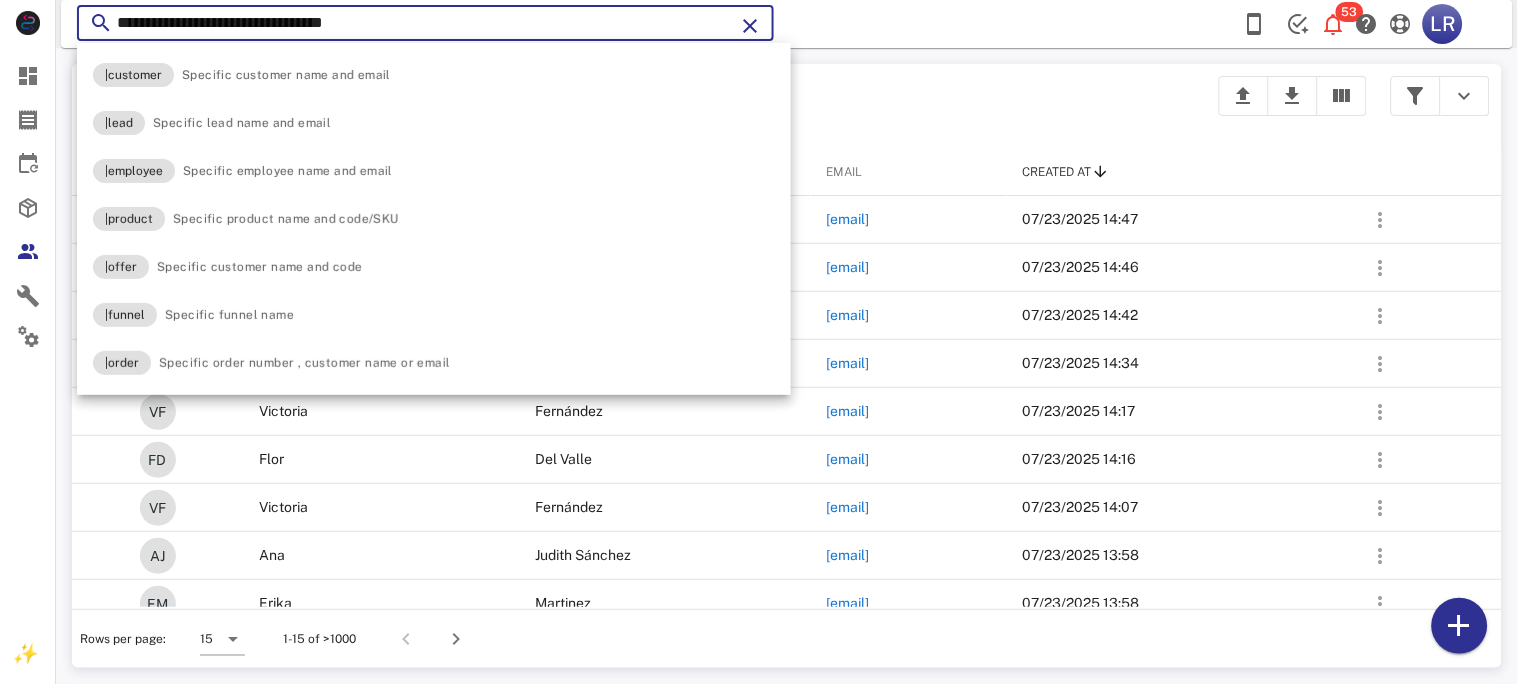type on "**********" 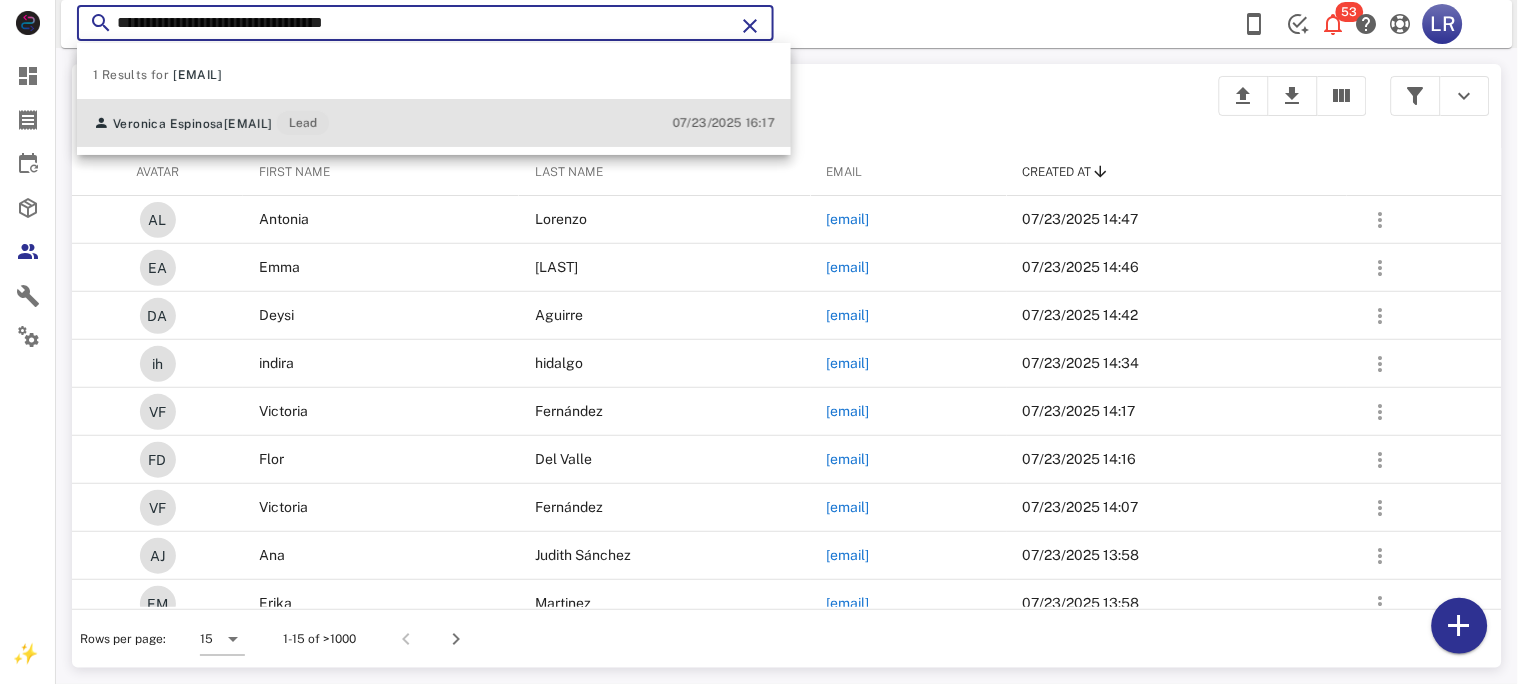 click on "[EMAIL]" at bounding box center [248, 124] 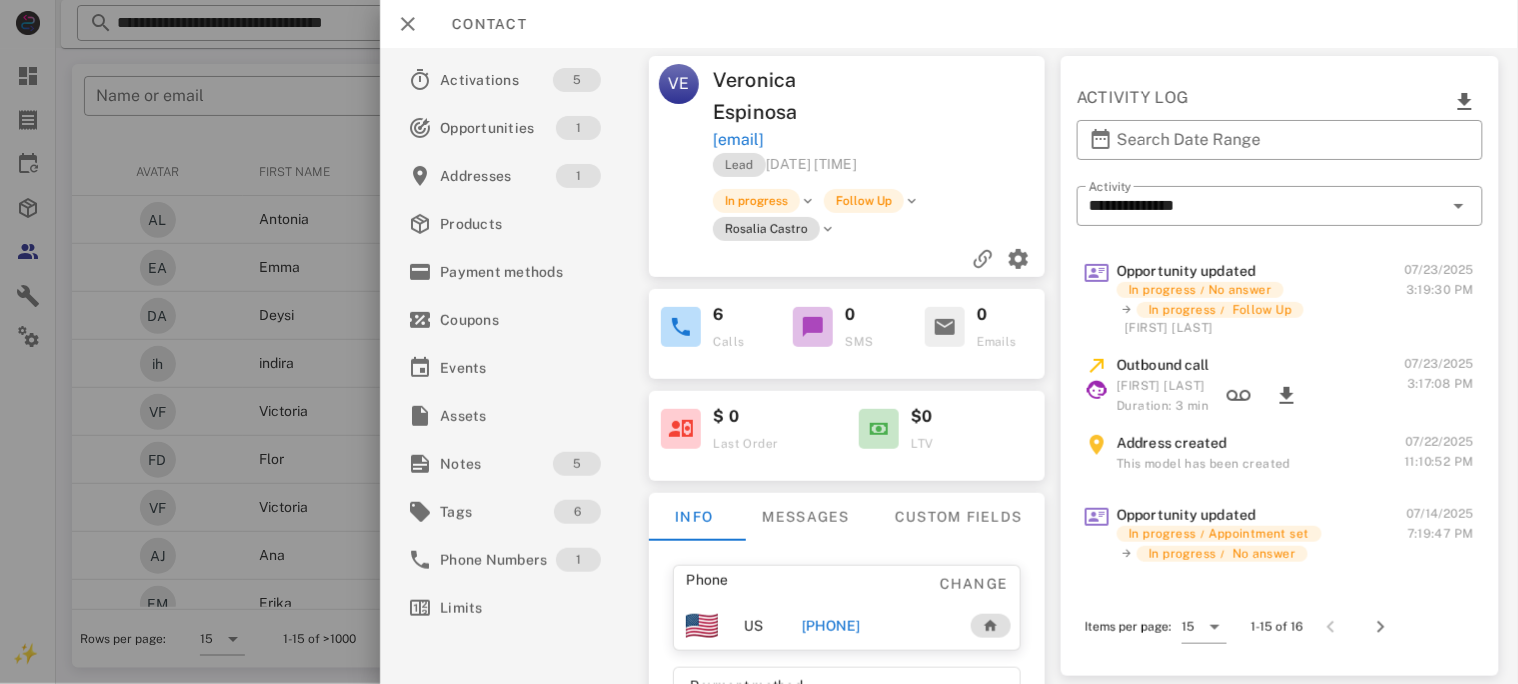click on "Phone   Change" at bounding box center (847, 584) 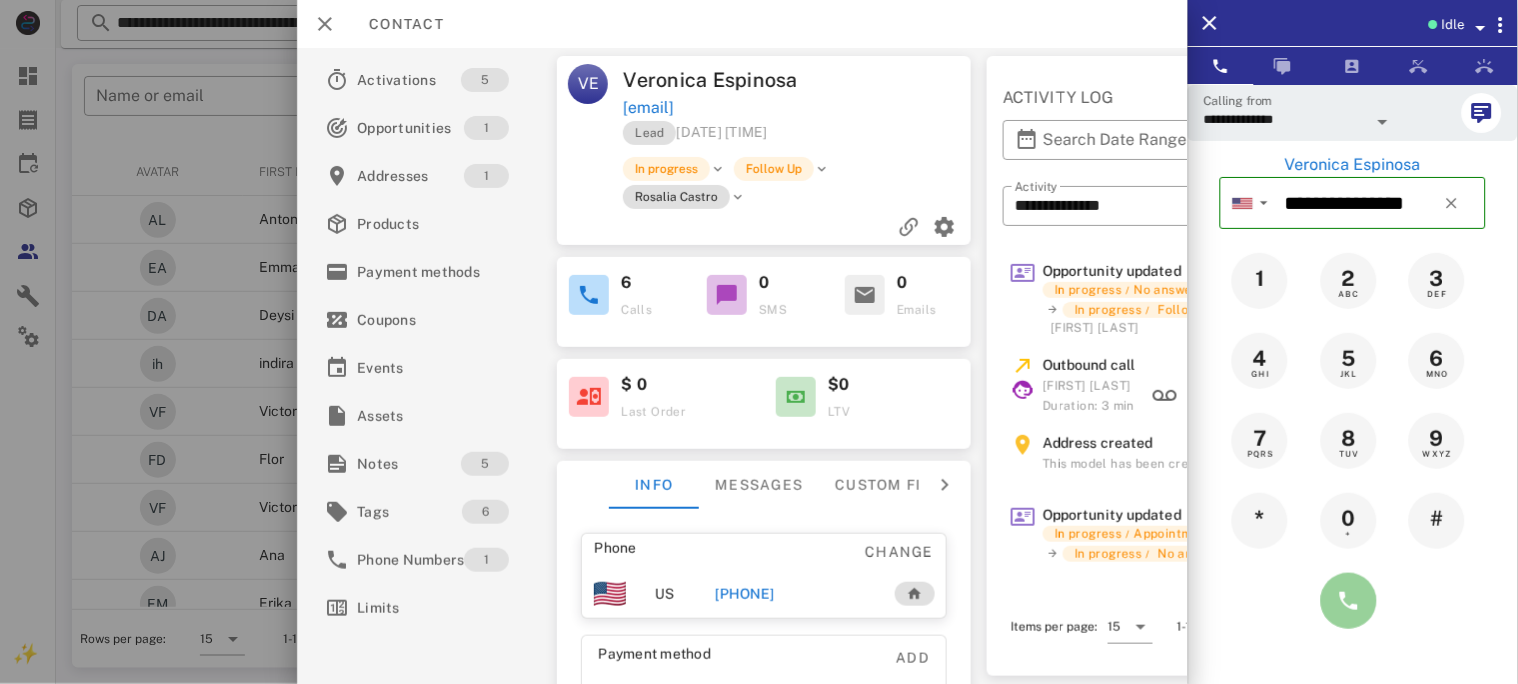 click at bounding box center (1349, 601) 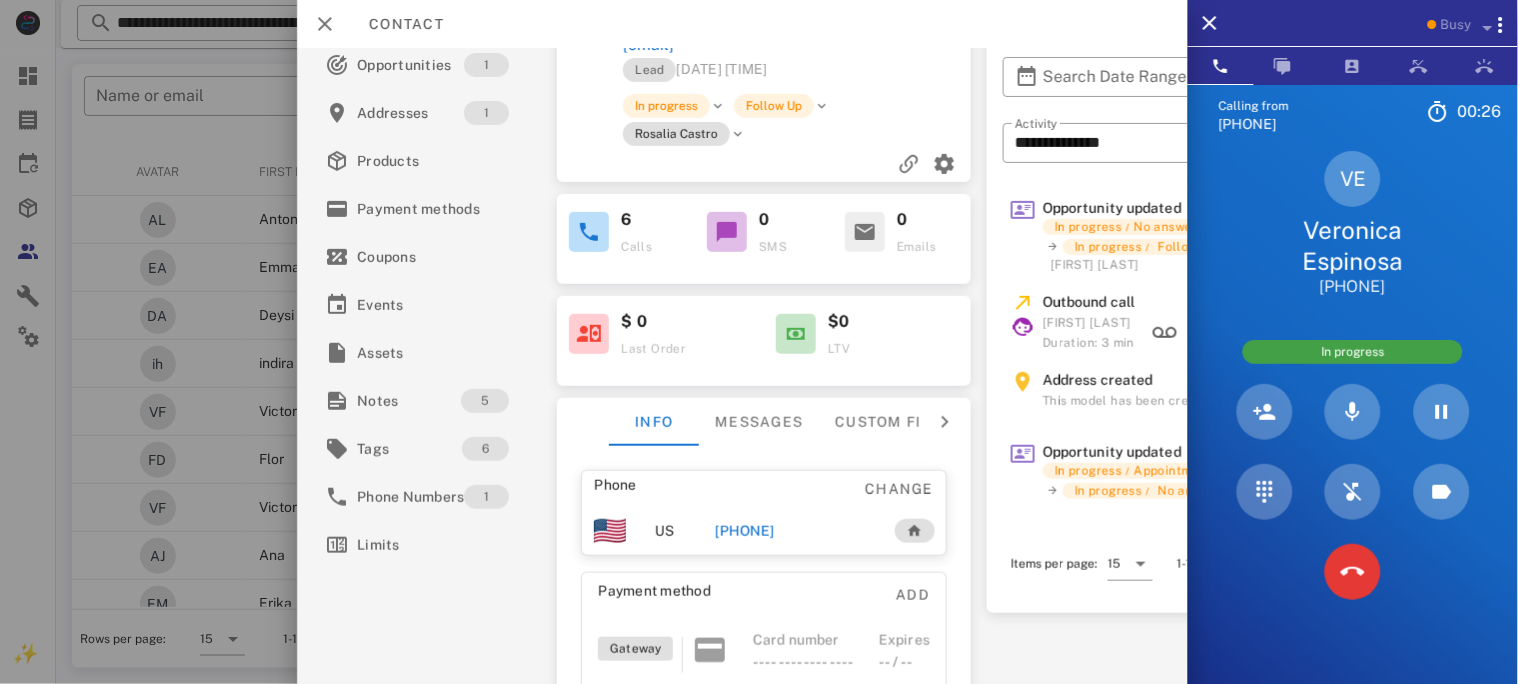 scroll, scrollTop: 0, scrollLeft: 0, axis: both 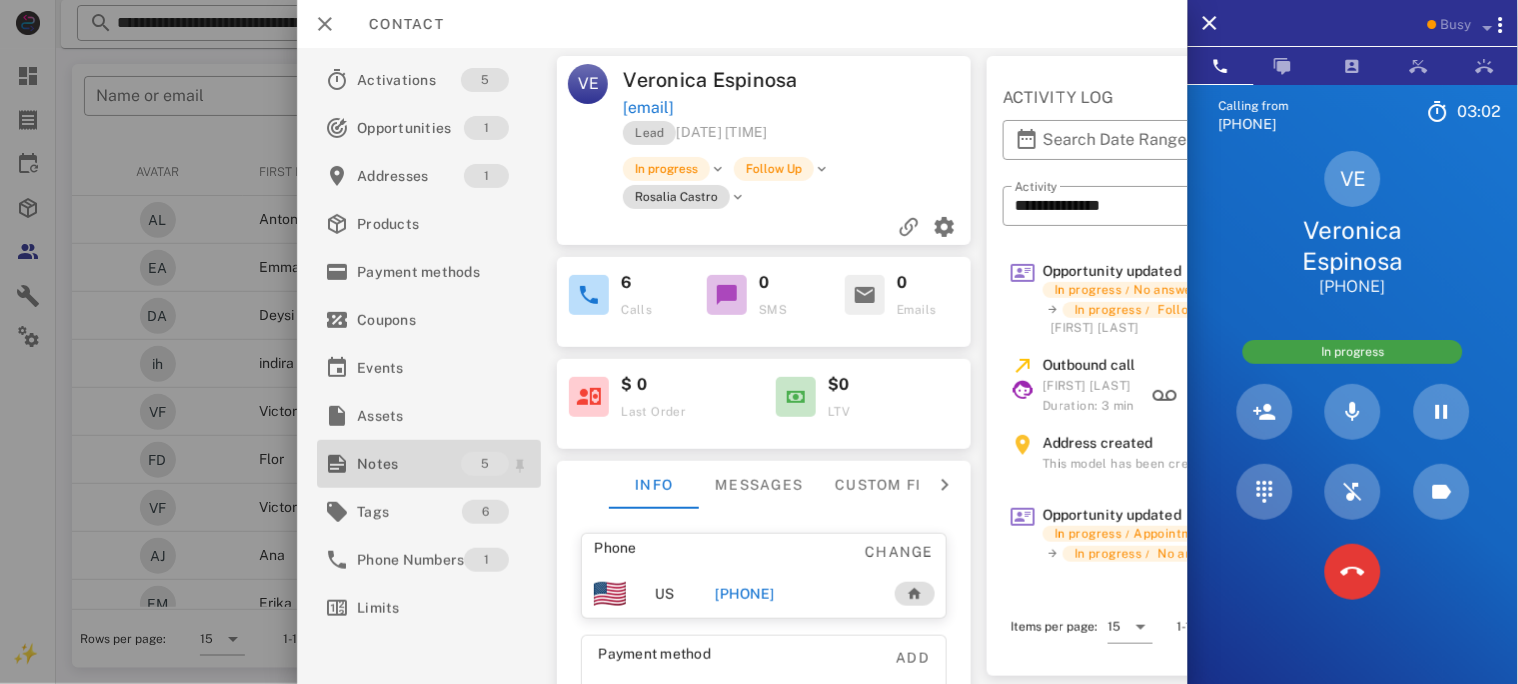 click on "Notes" at bounding box center [409, 464] 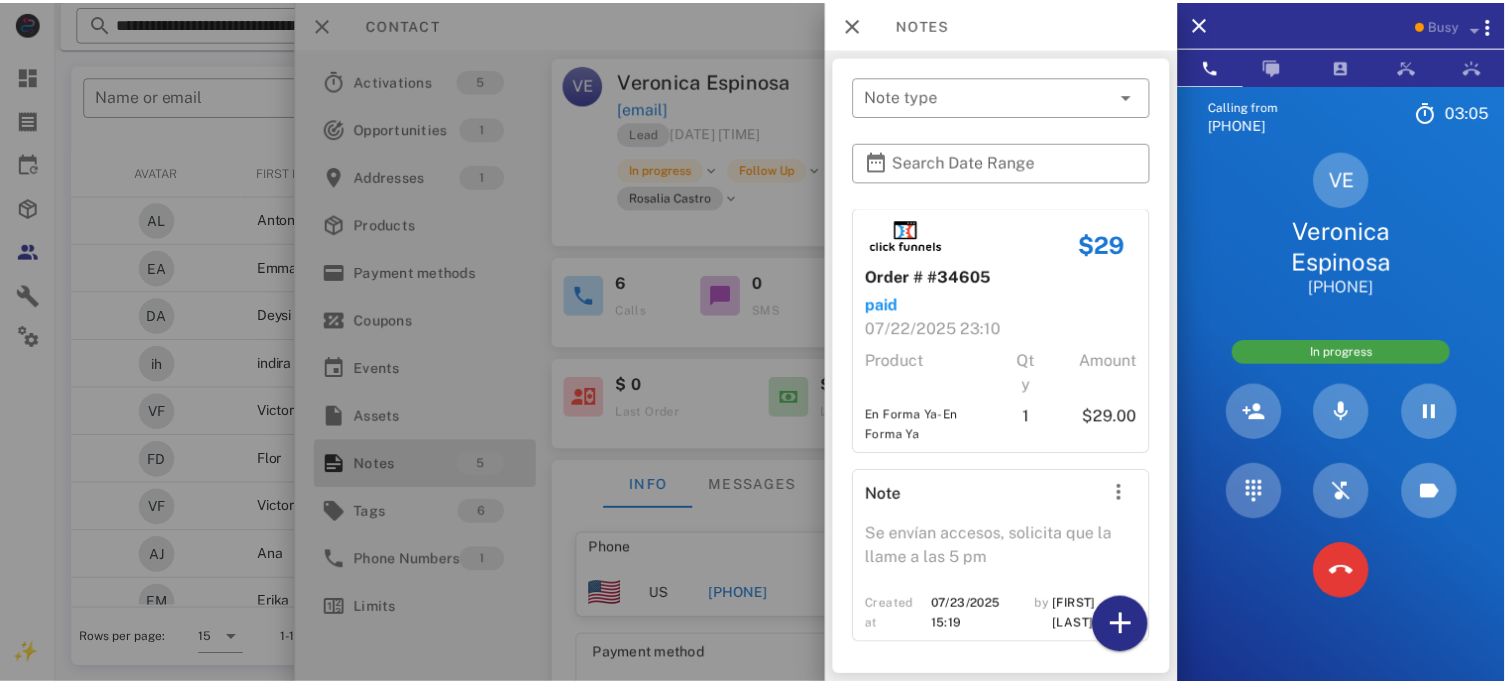 scroll, scrollTop: 646, scrollLeft: 0, axis: vertical 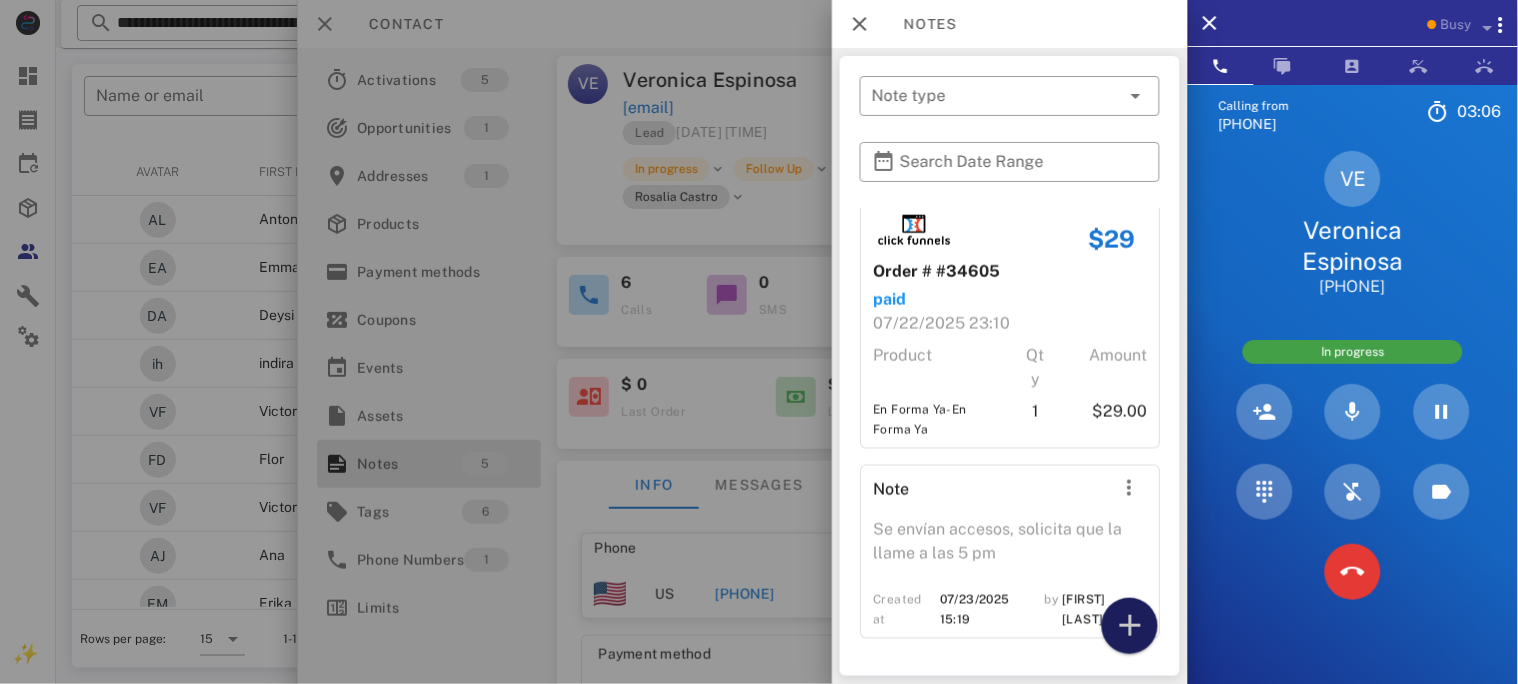 click at bounding box center [1130, 626] 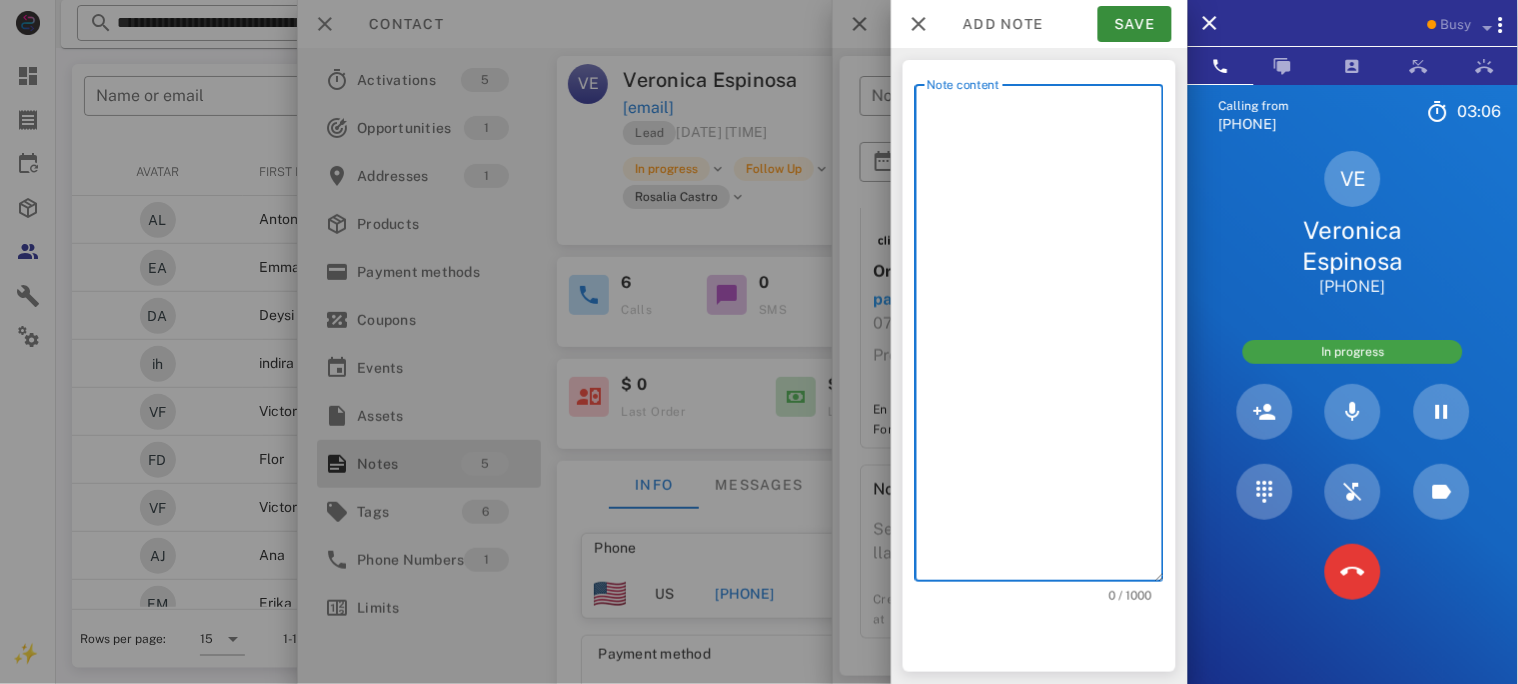 click on "Note content" at bounding box center [1045, 338] 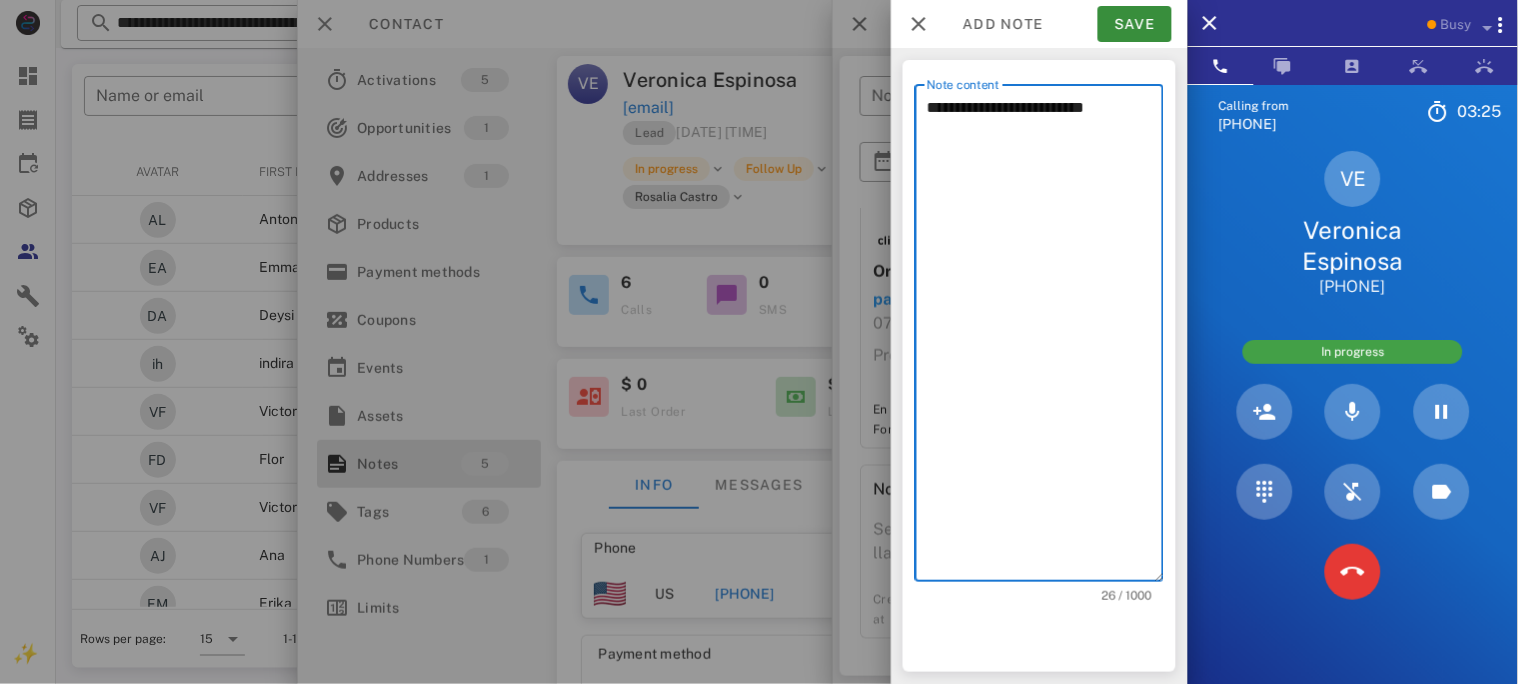click on "**********" at bounding box center [1045, 338] 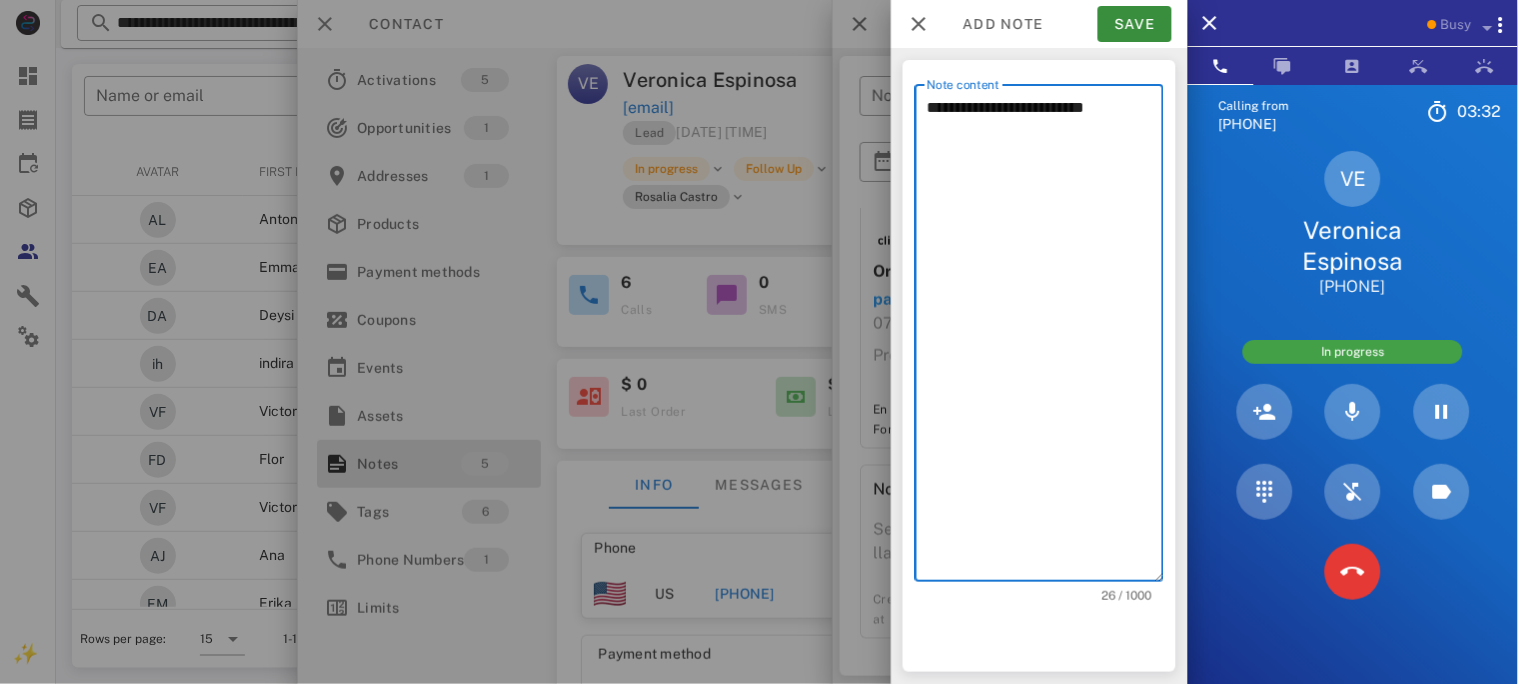 click on "**********" at bounding box center [1045, 338] 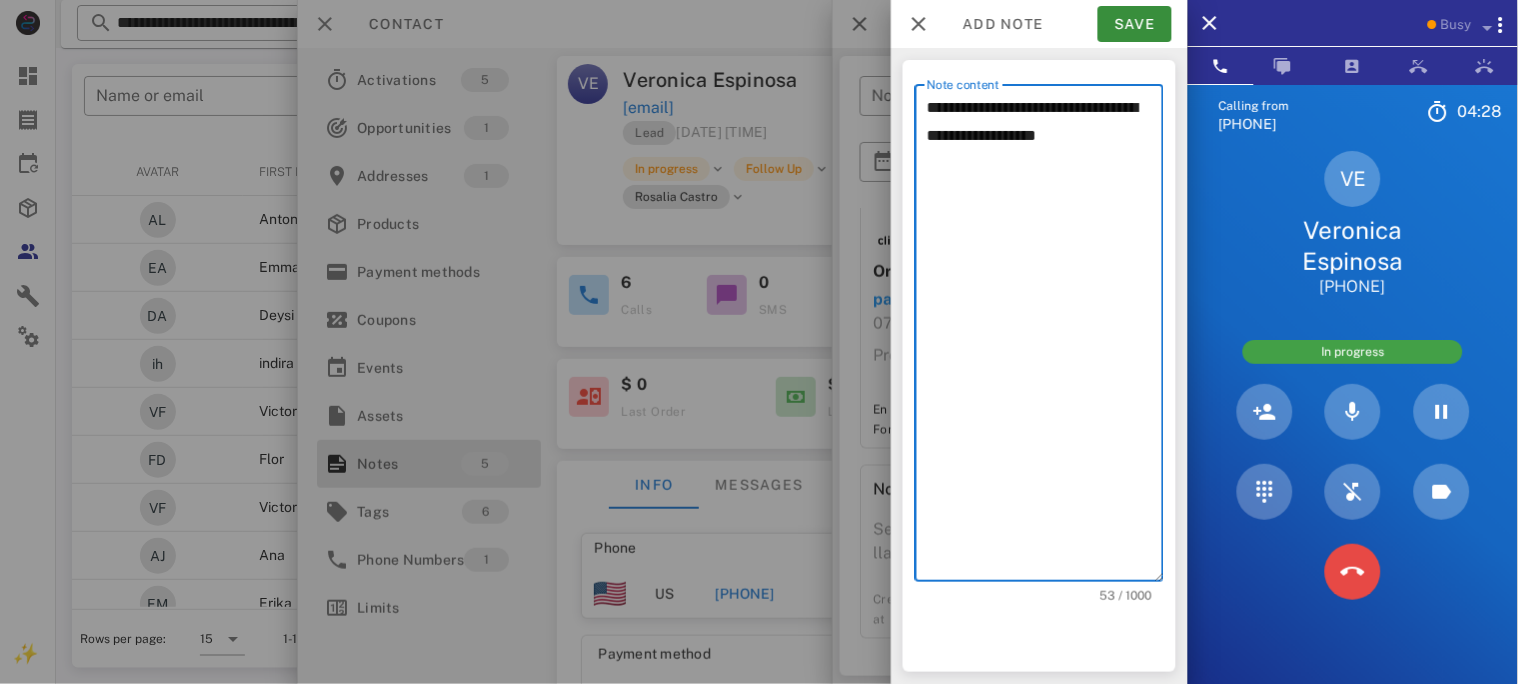type on "**********" 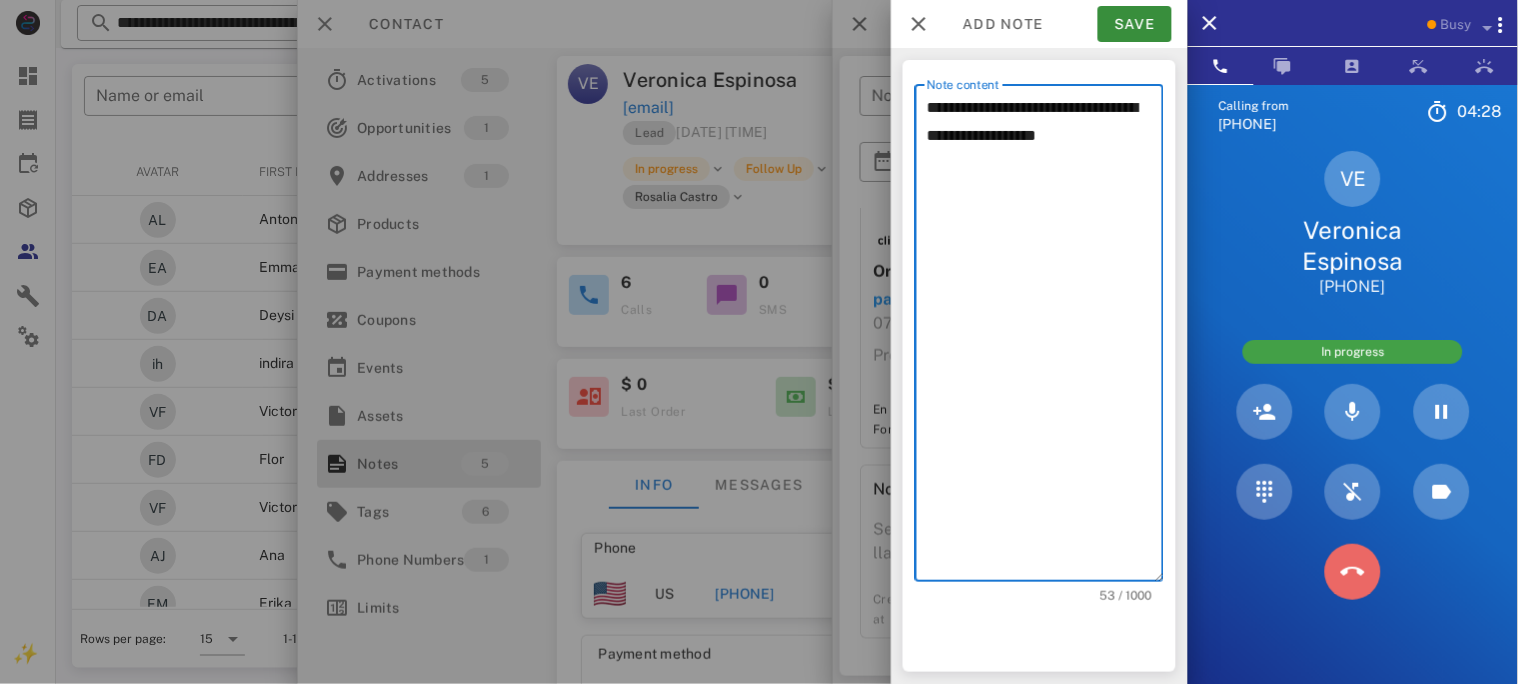 click at bounding box center (1353, 572) 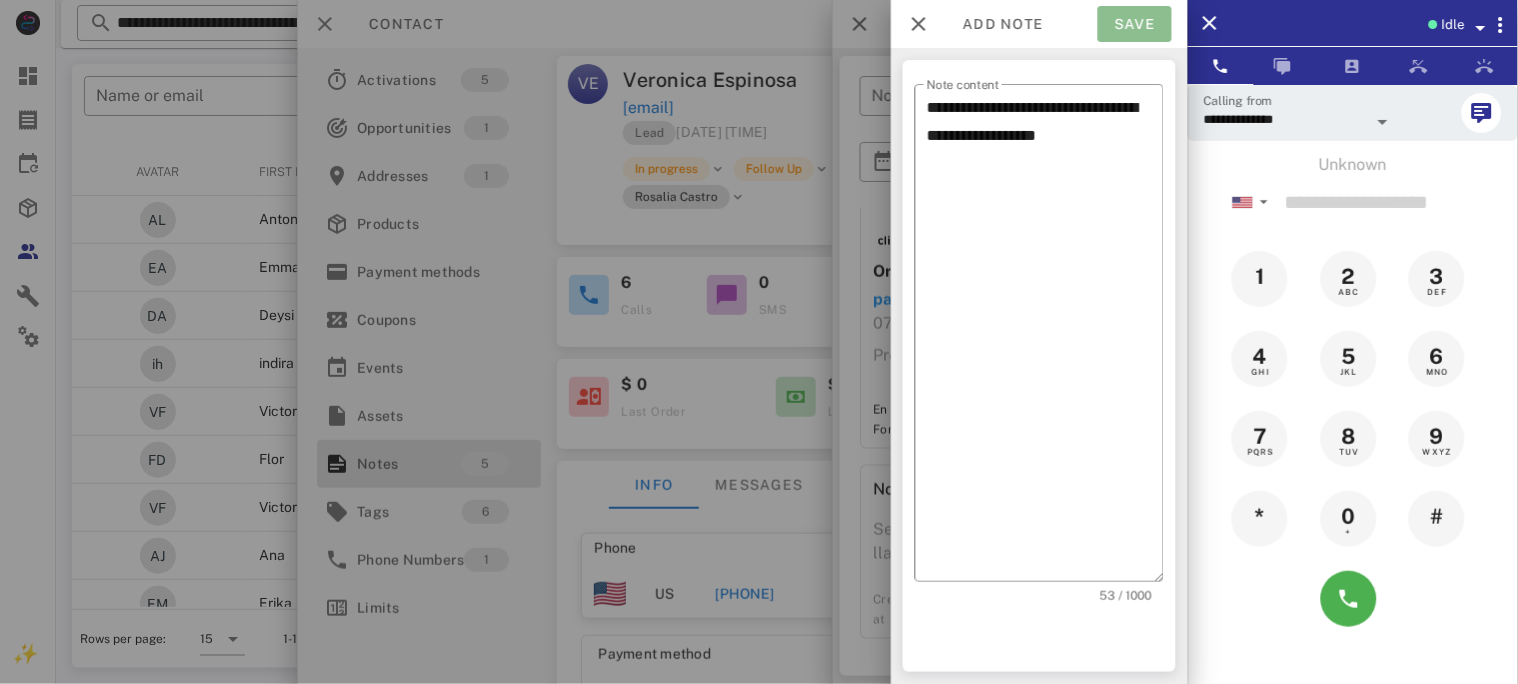 click on "Save" at bounding box center [1135, 24] 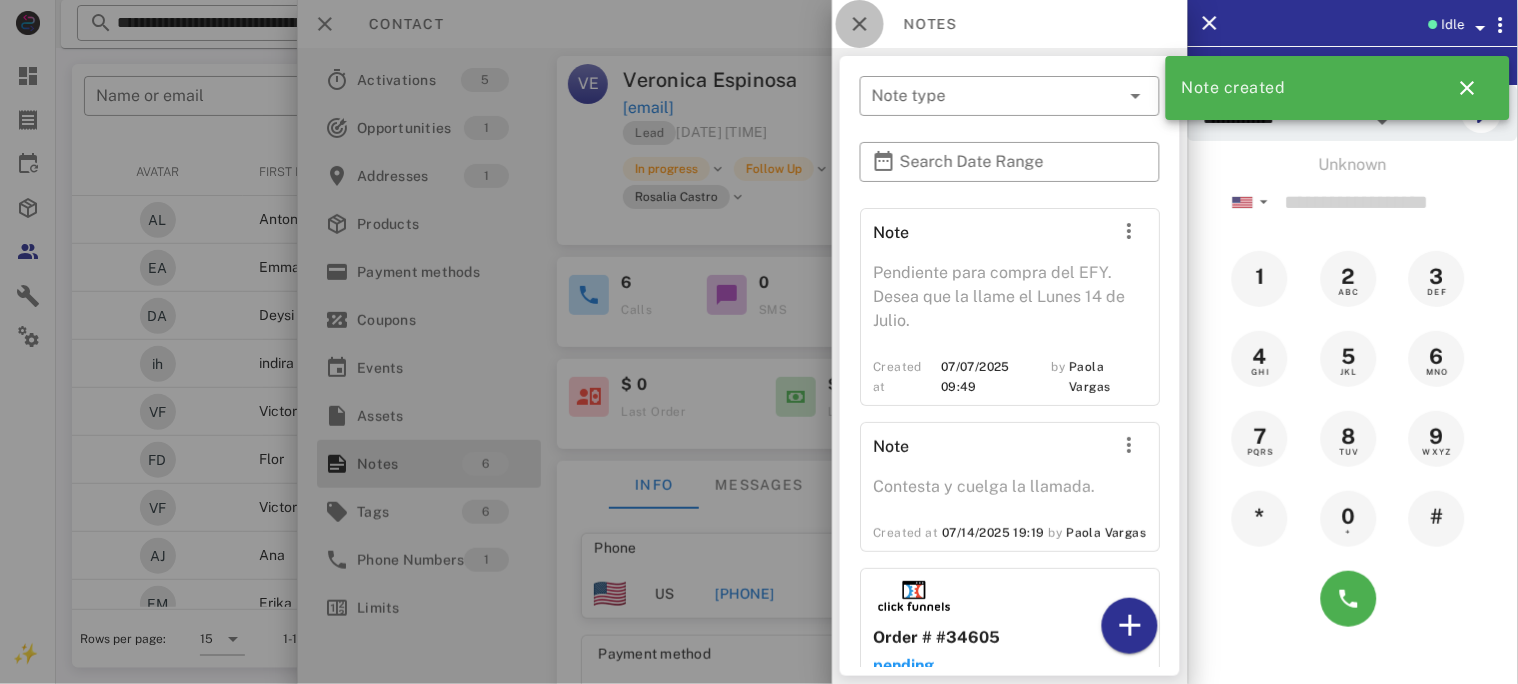 click at bounding box center (860, 24) 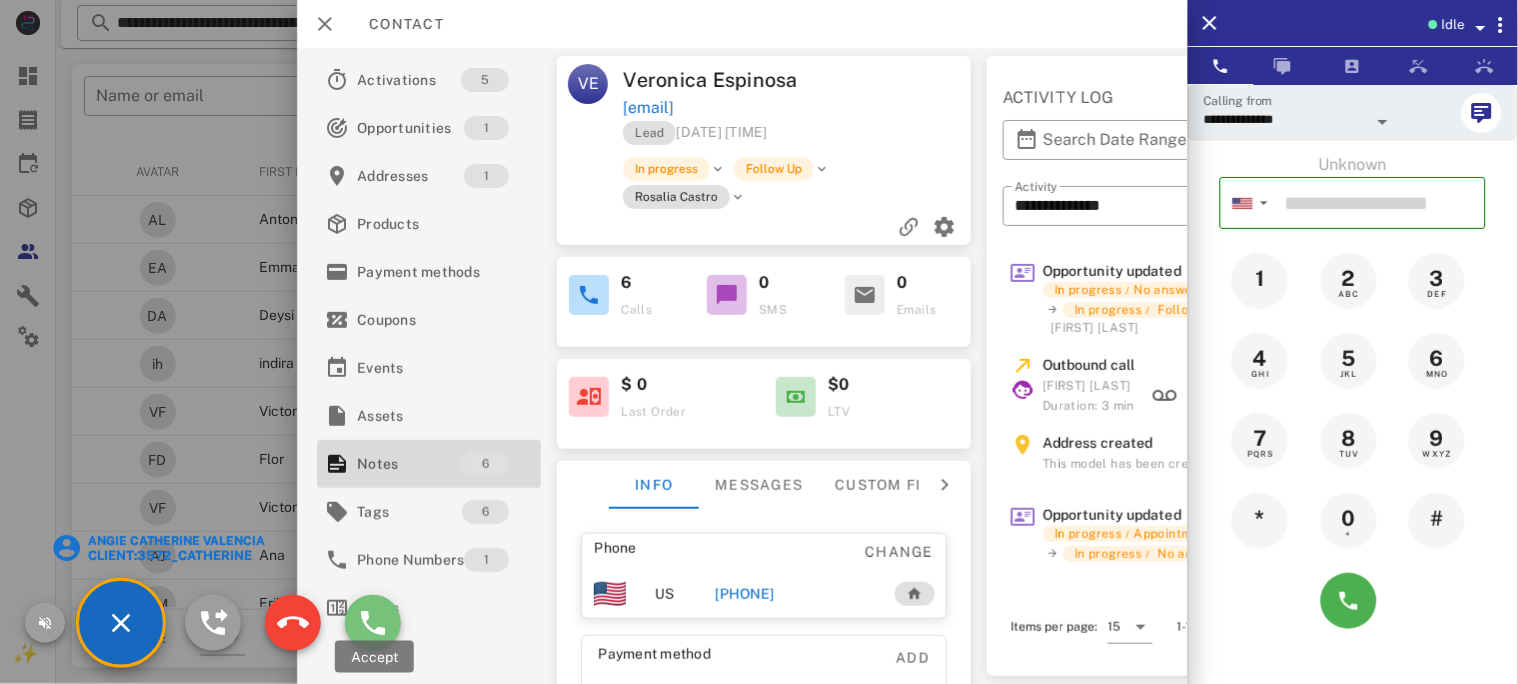 click at bounding box center [373, 623] 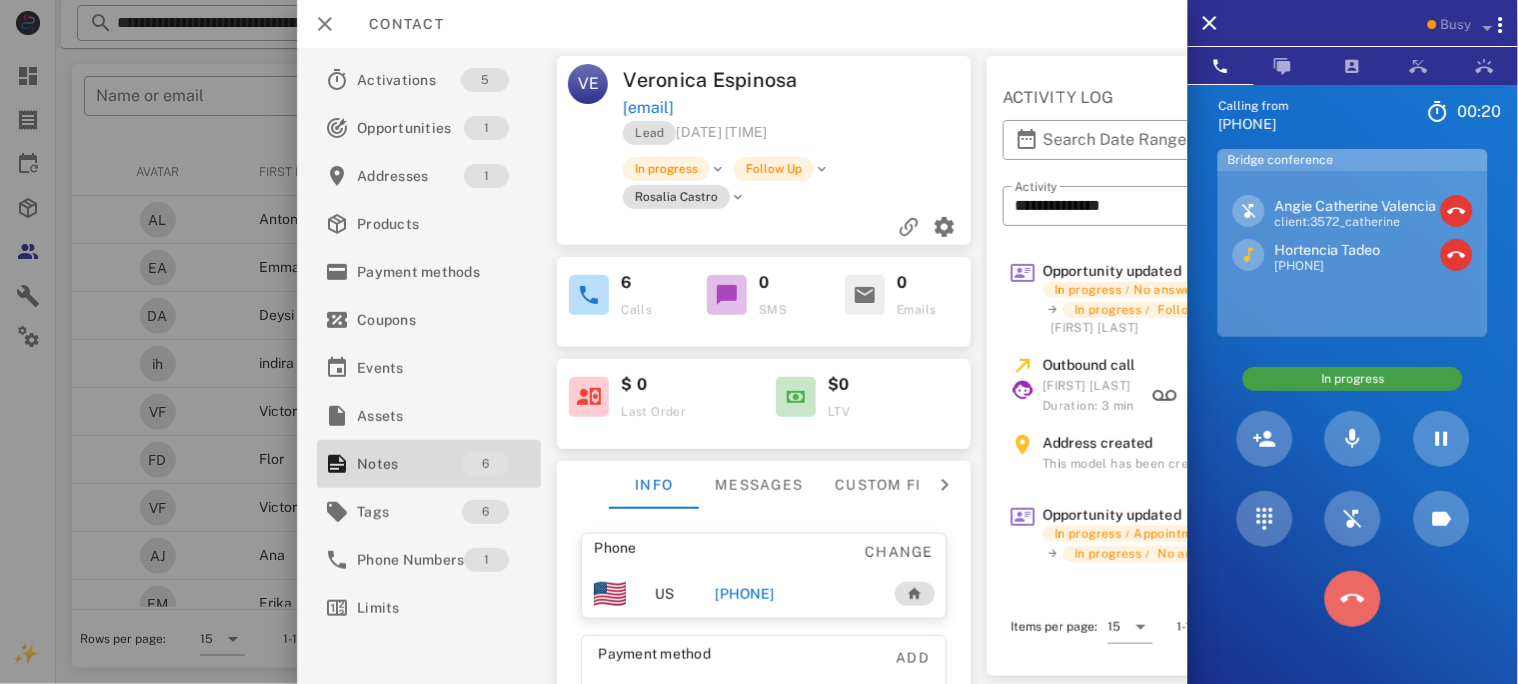 click at bounding box center [1353, 599] 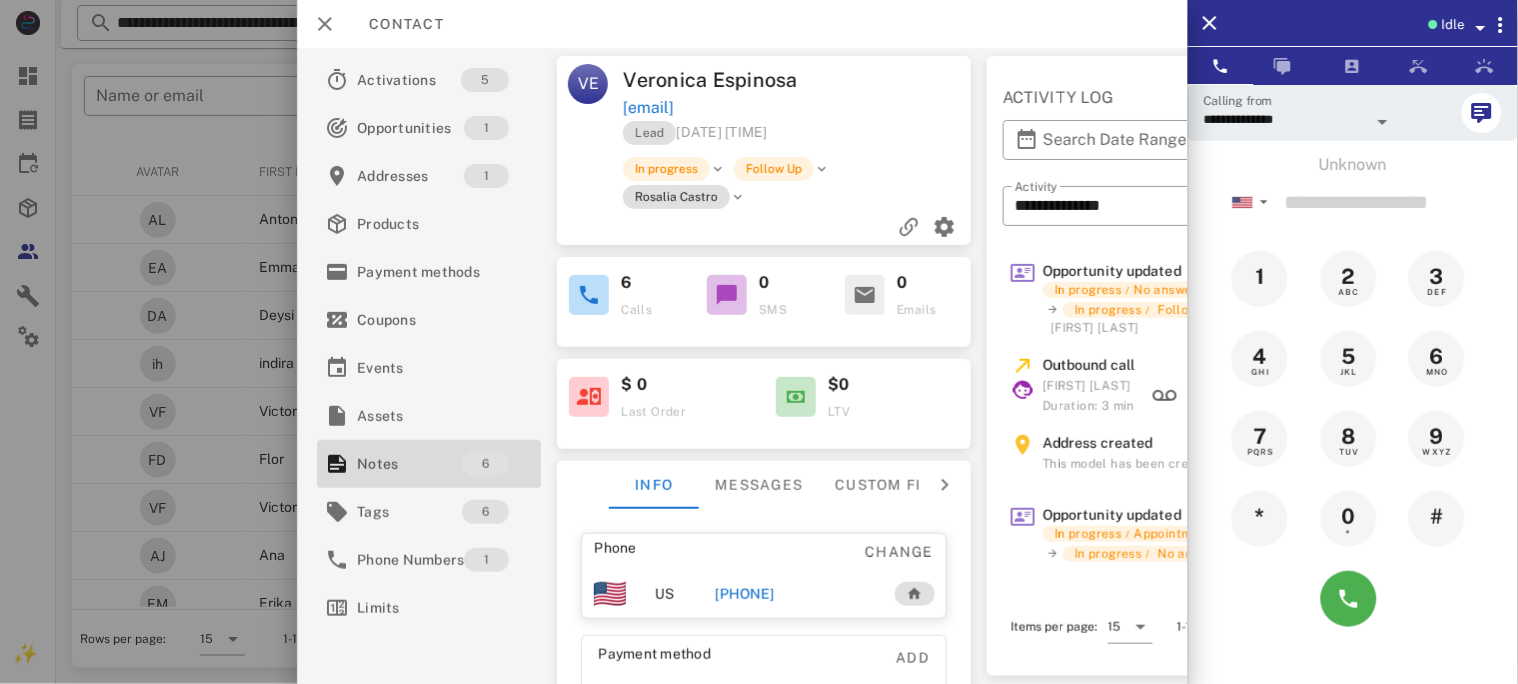 click at bounding box center (1481, 28) 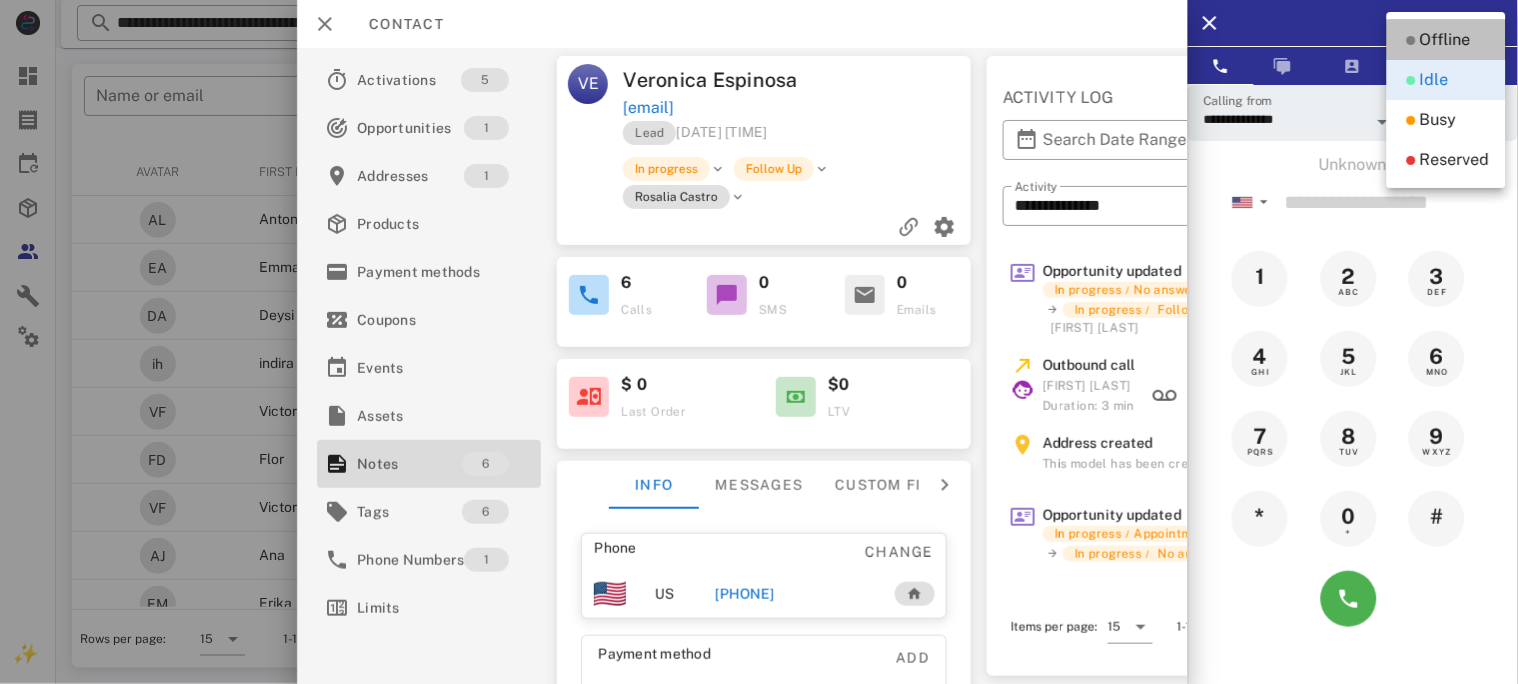 click on "Offline" at bounding box center (1445, 40) 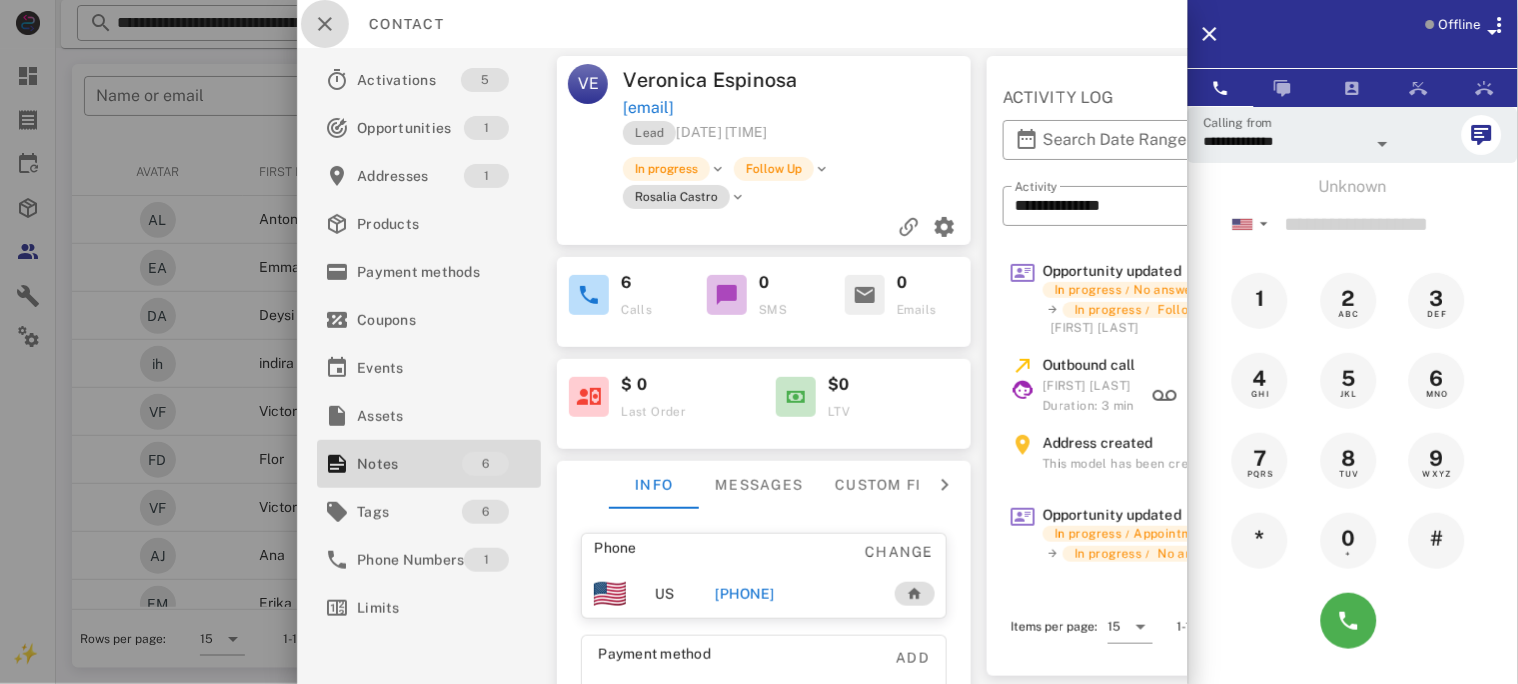 click at bounding box center [325, 24] 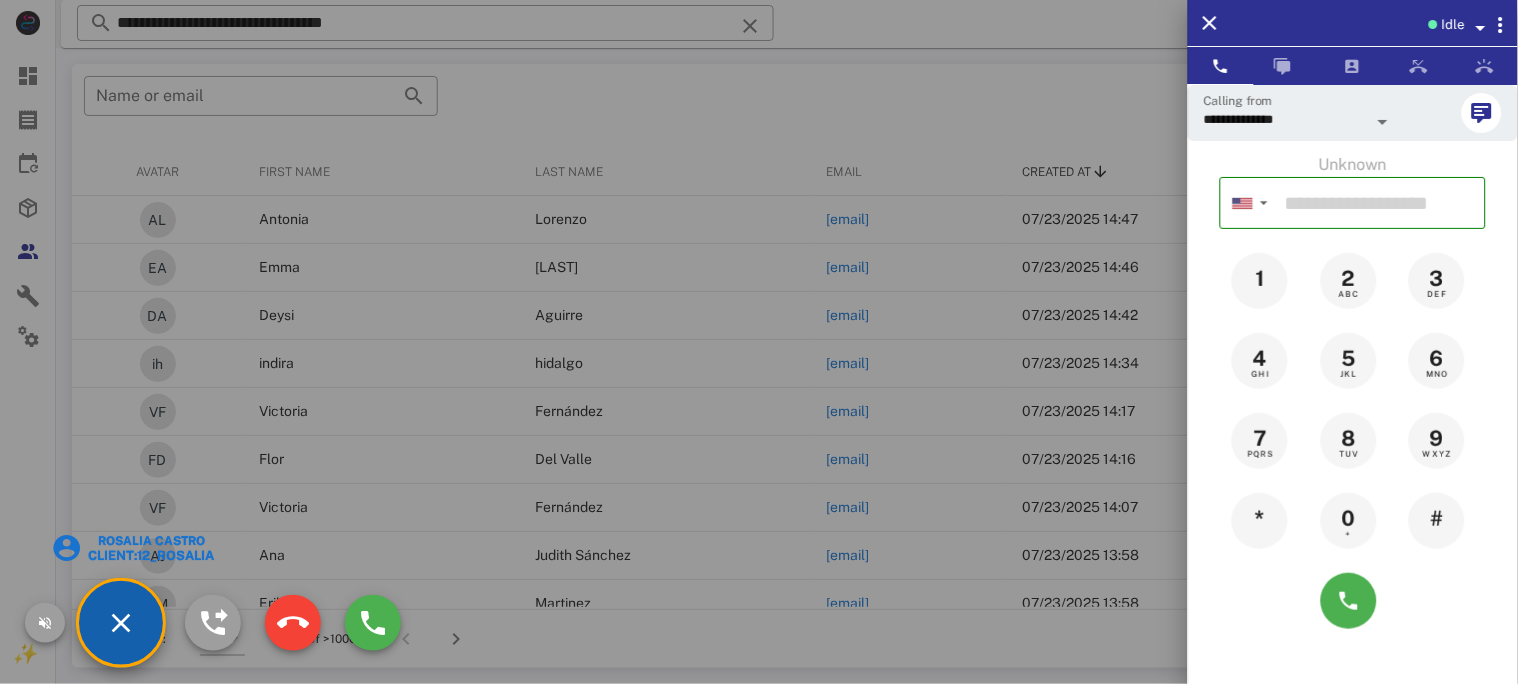 click at bounding box center (1481, 28) 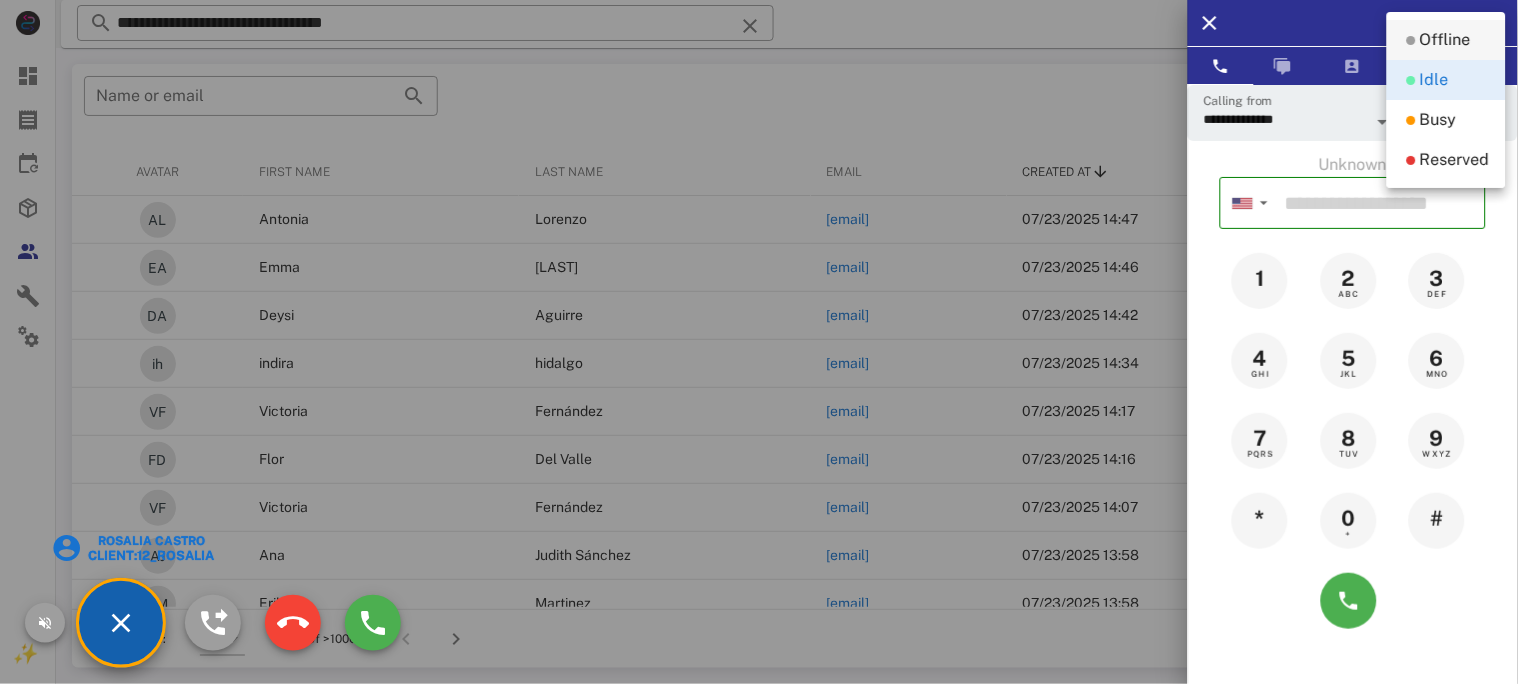click on "Offline" at bounding box center [1445, 40] 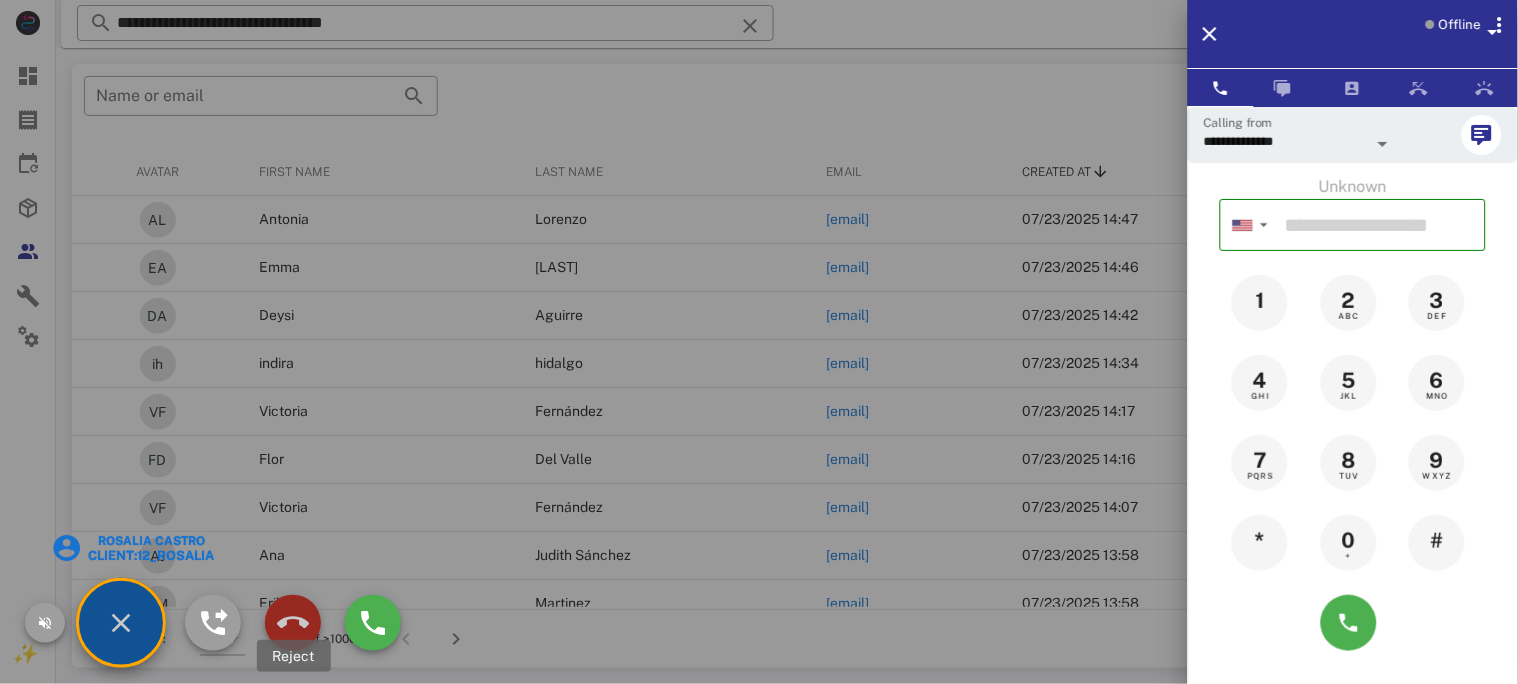 click at bounding box center [293, 623] 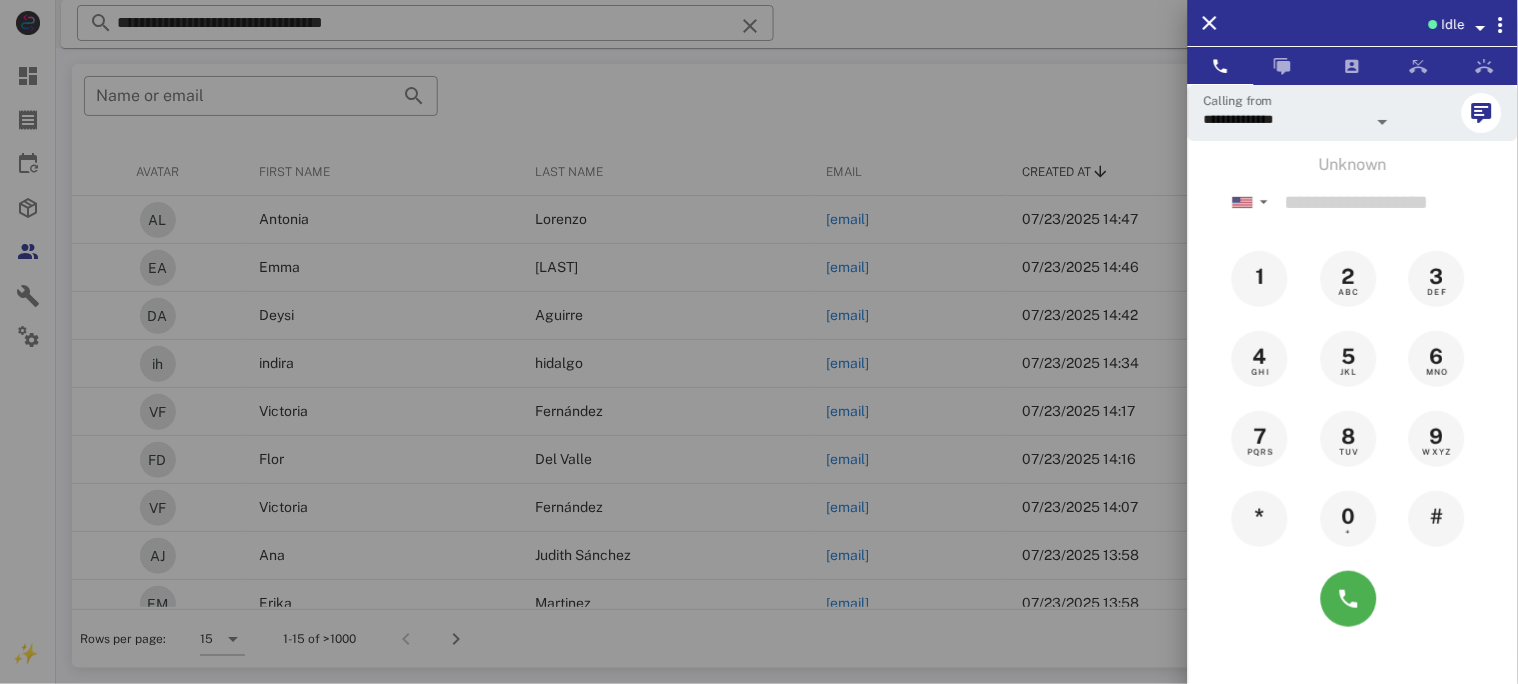 click at bounding box center (1481, 28) 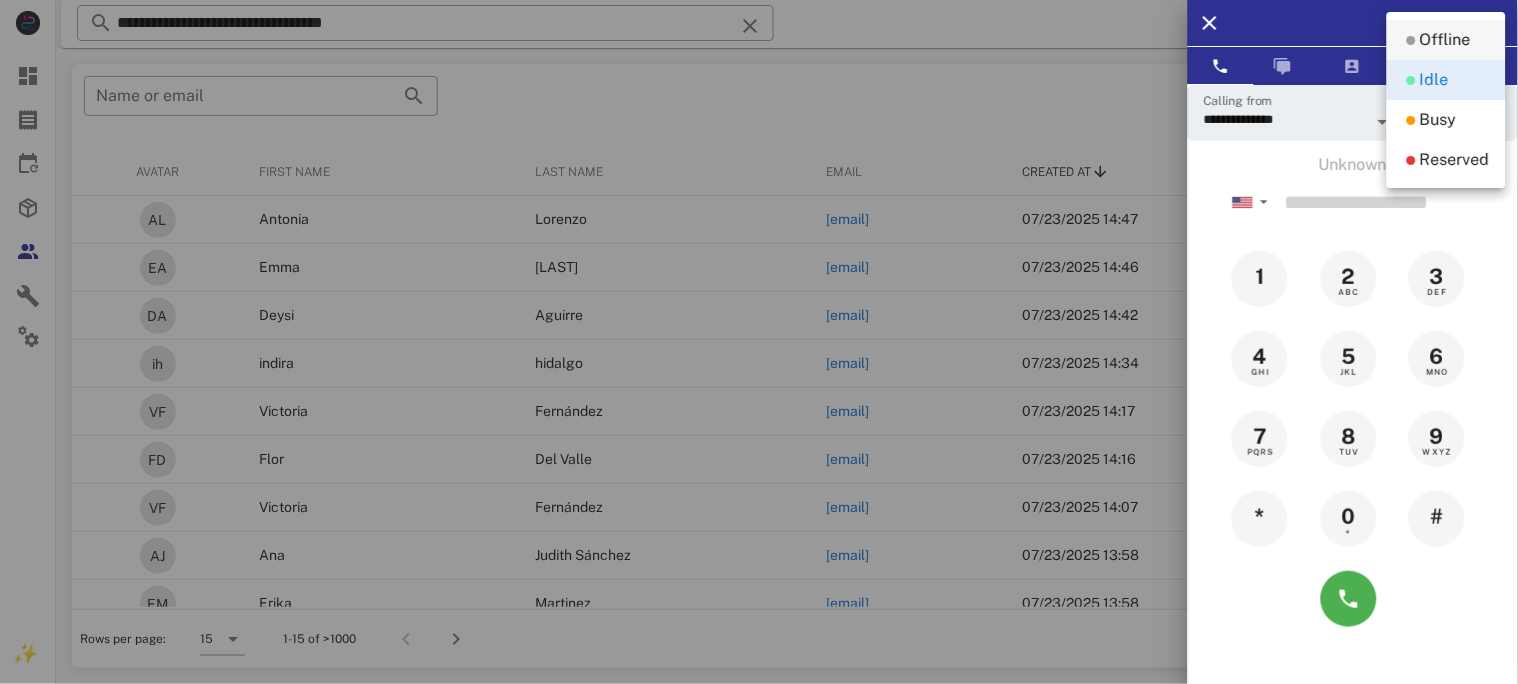 click on "Offline" at bounding box center (1445, 40) 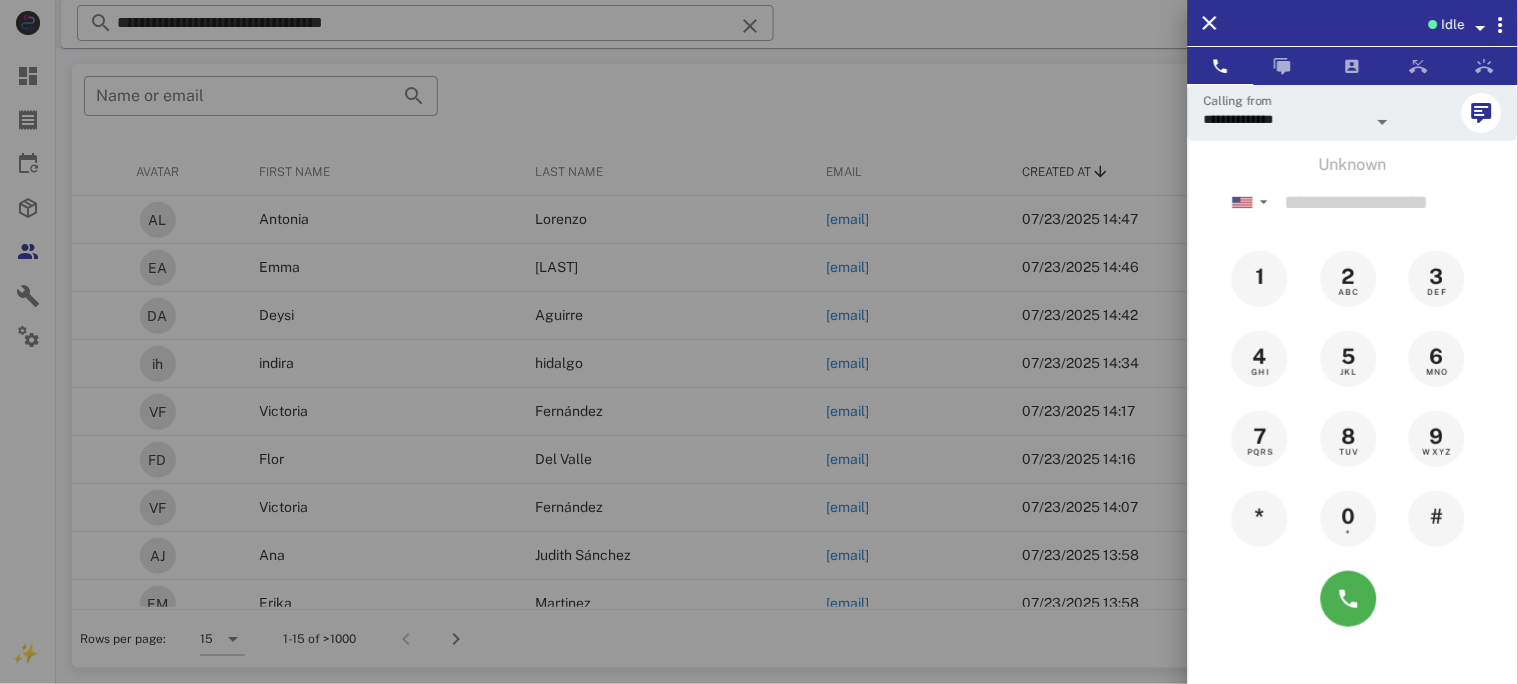 click at bounding box center [1481, 28] 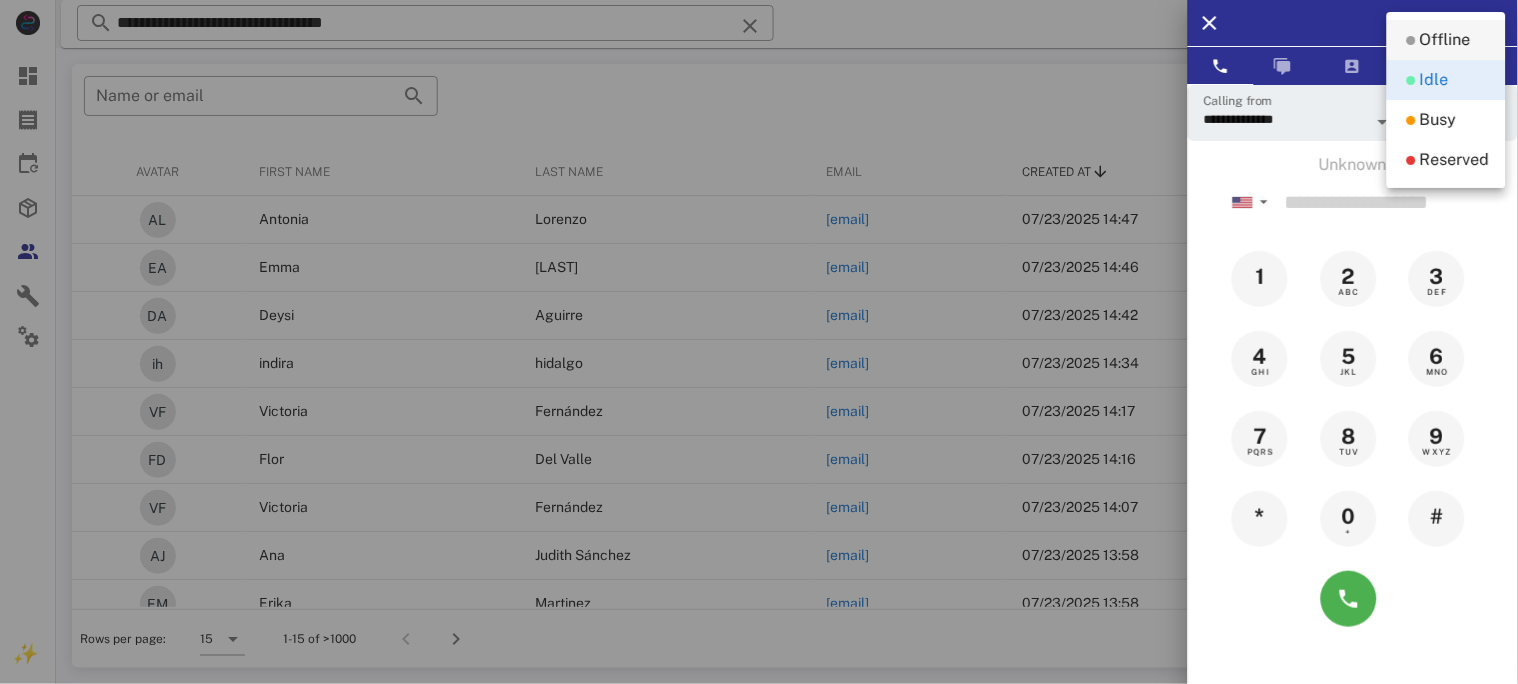 click on "Offline" at bounding box center (1445, 40) 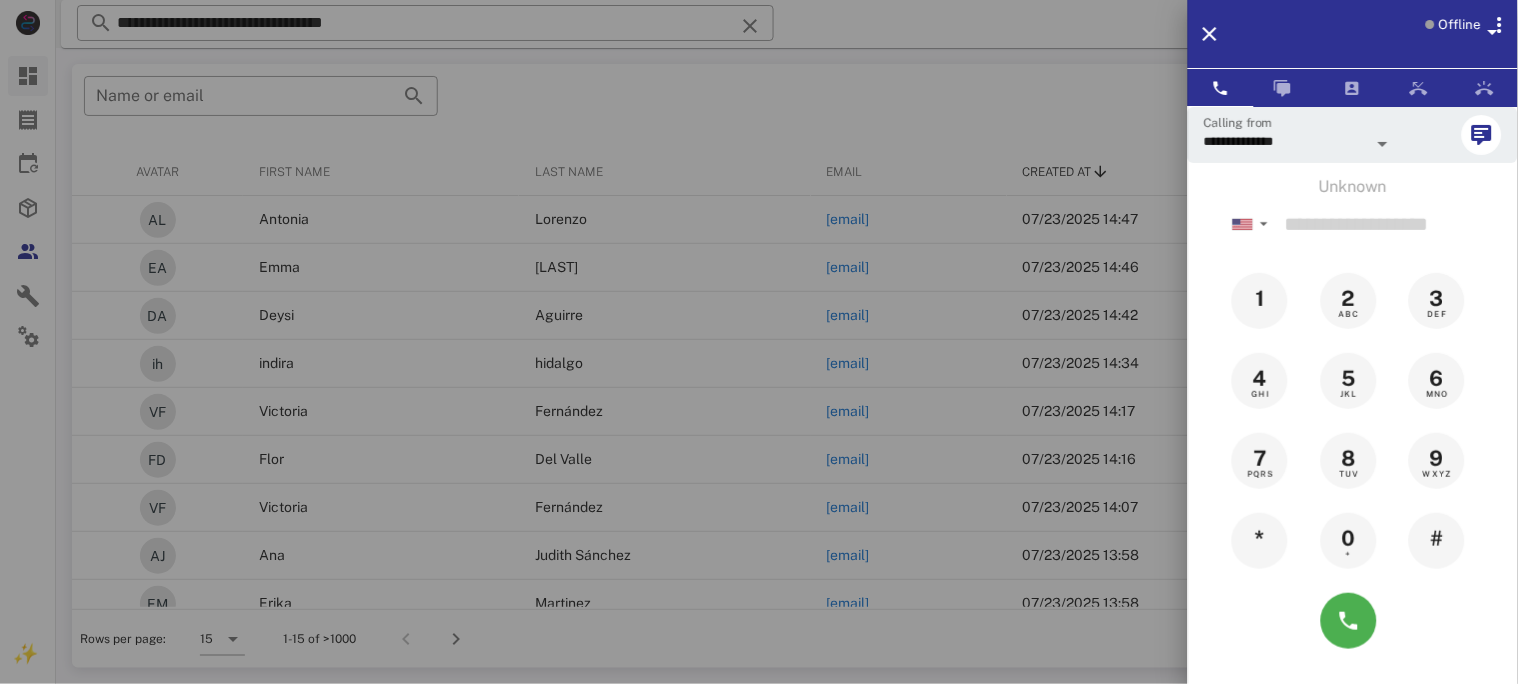 click at bounding box center (759, 342) 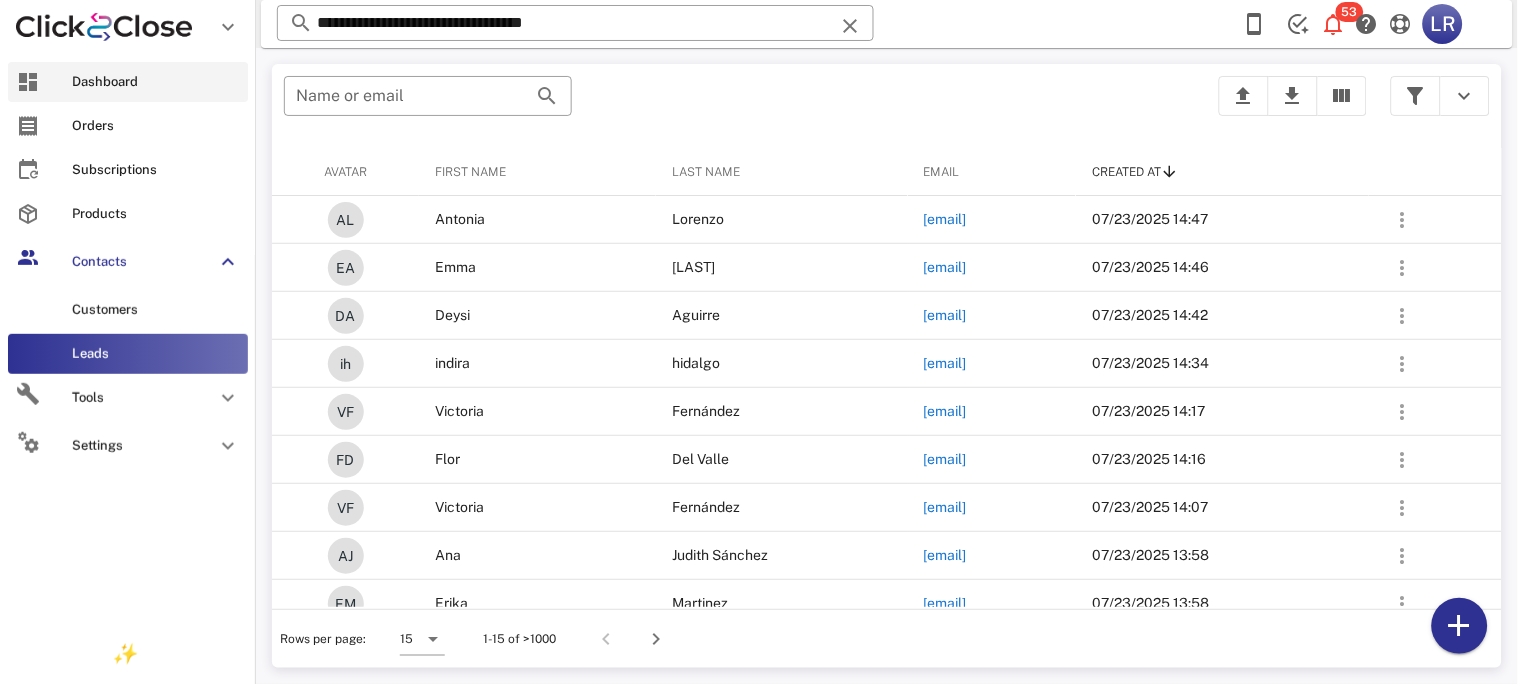 click on "Dashboard" at bounding box center (156, 82) 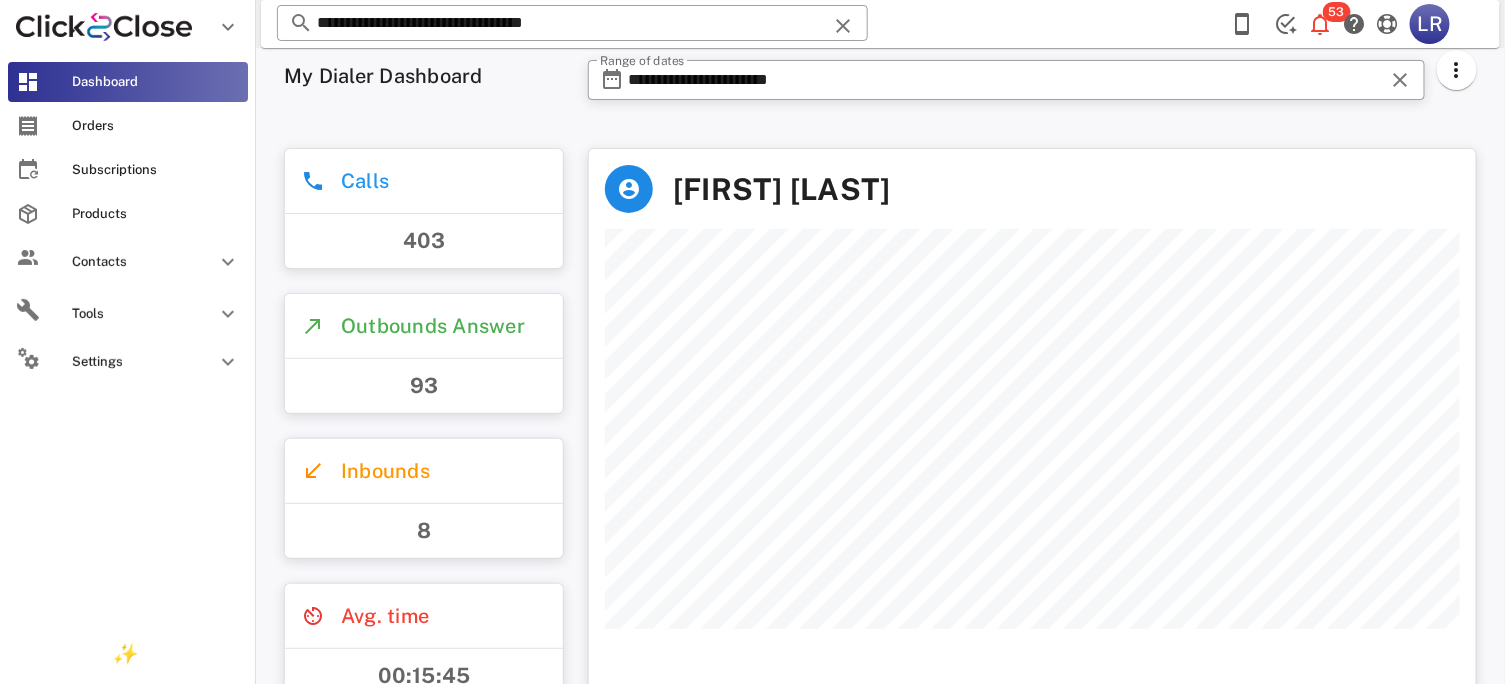 scroll, scrollTop: 999441, scrollLeft: 999113, axis: both 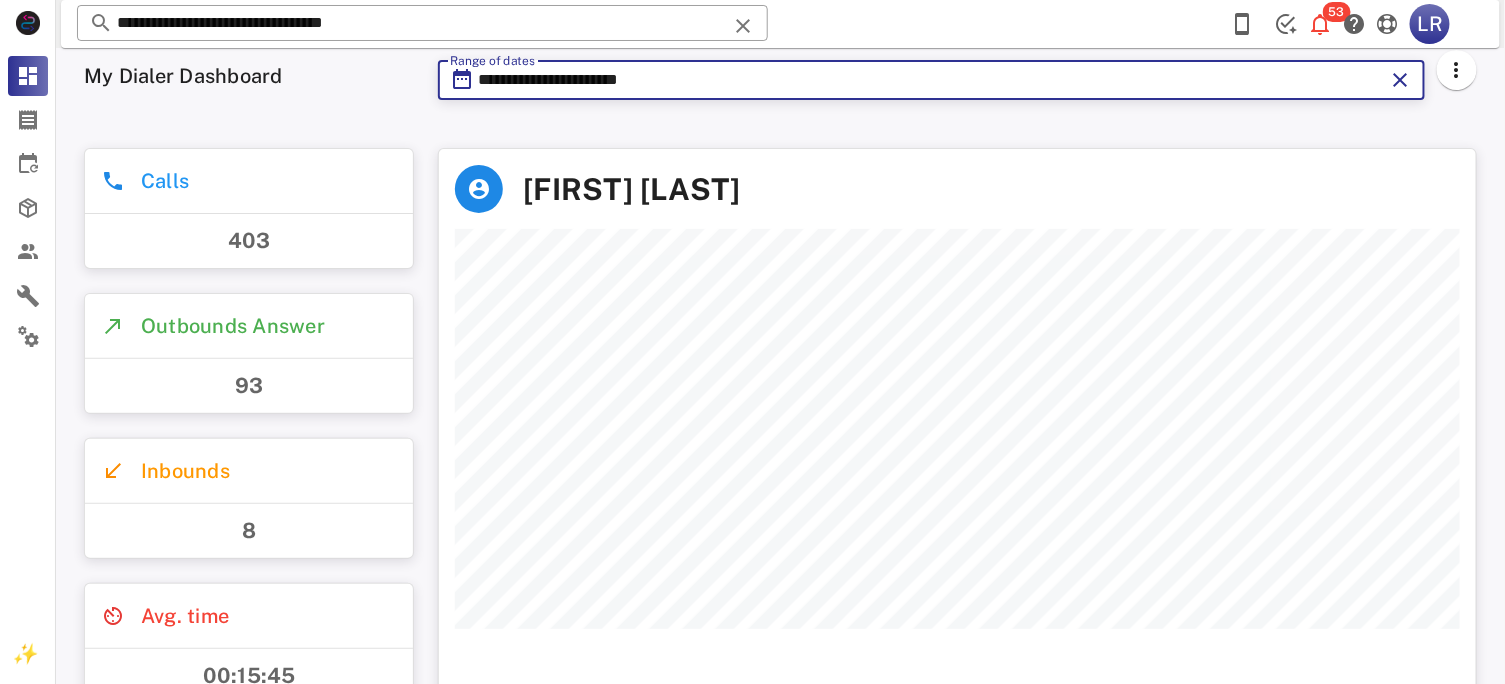 click on "**********" at bounding box center [931, 80] 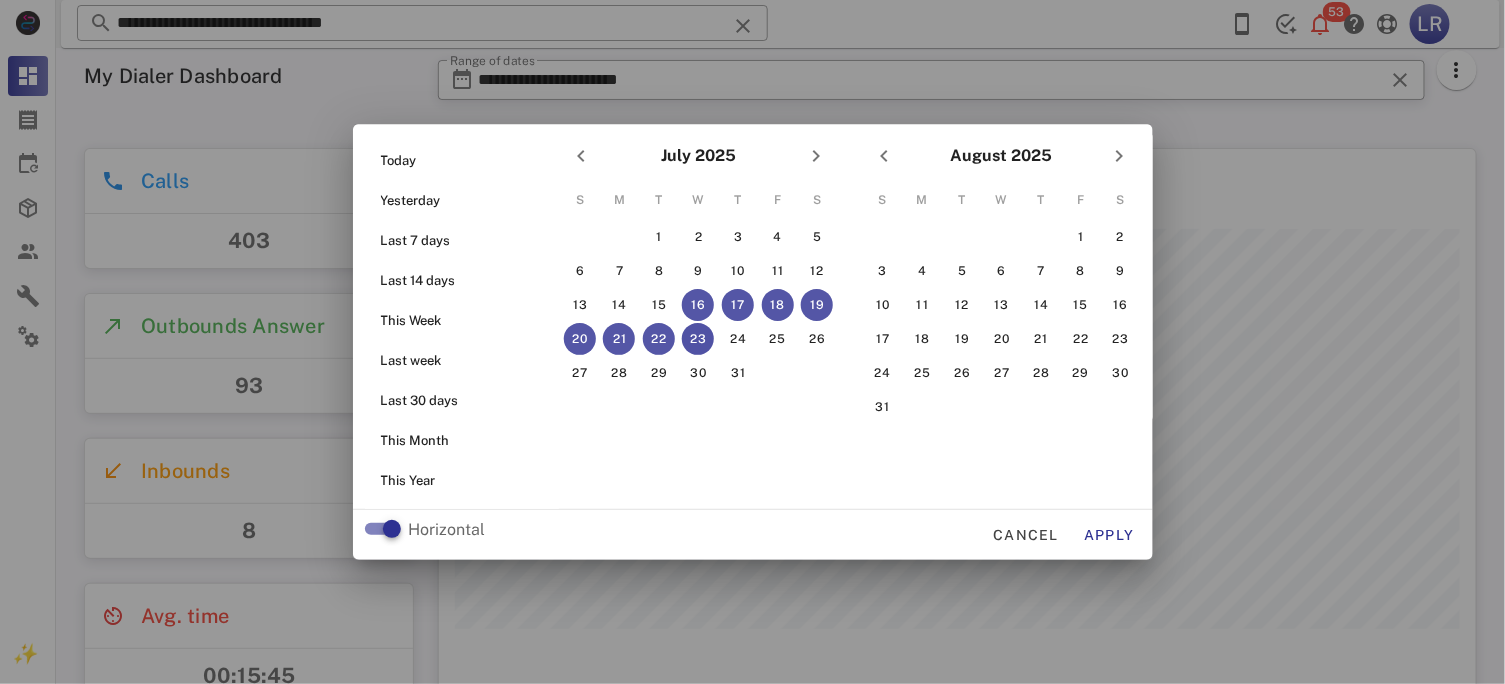 click on "23" at bounding box center (698, 339) 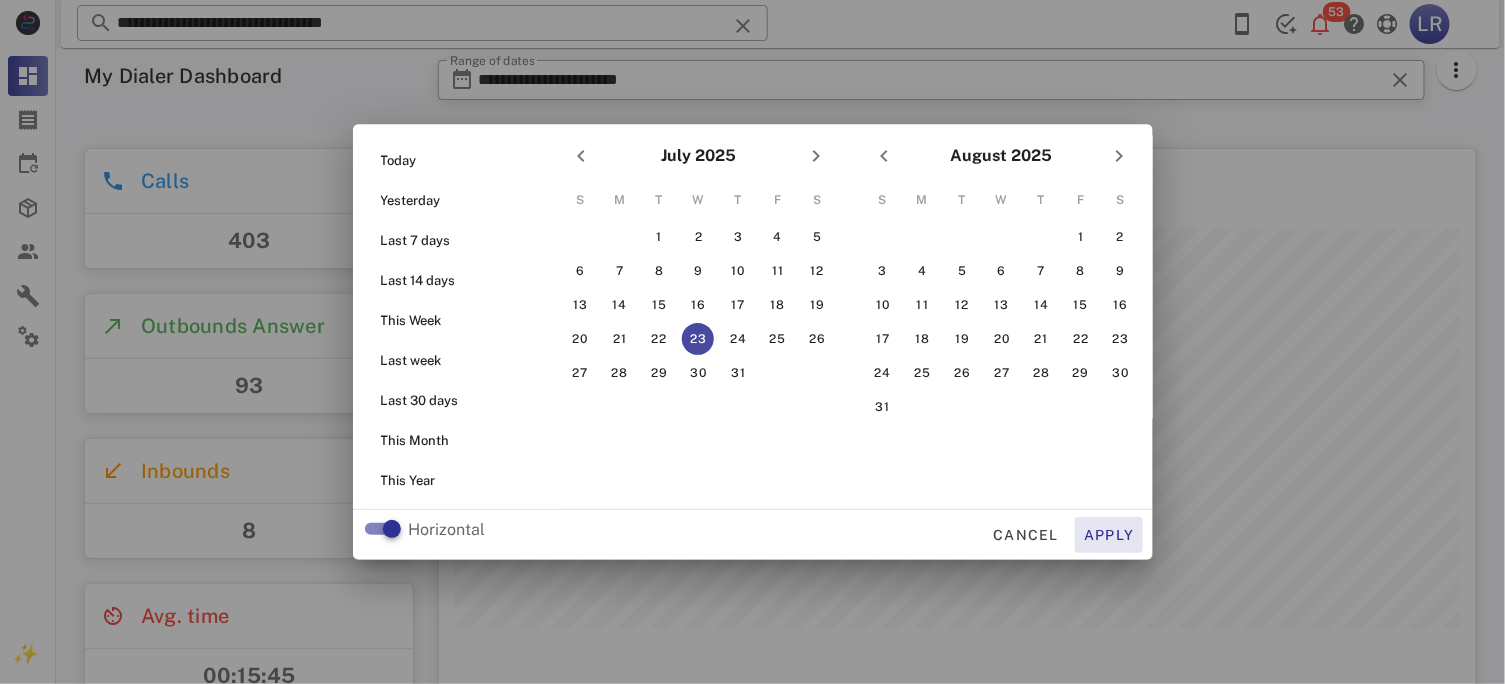 click on "Apply" at bounding box center (1109, 535) 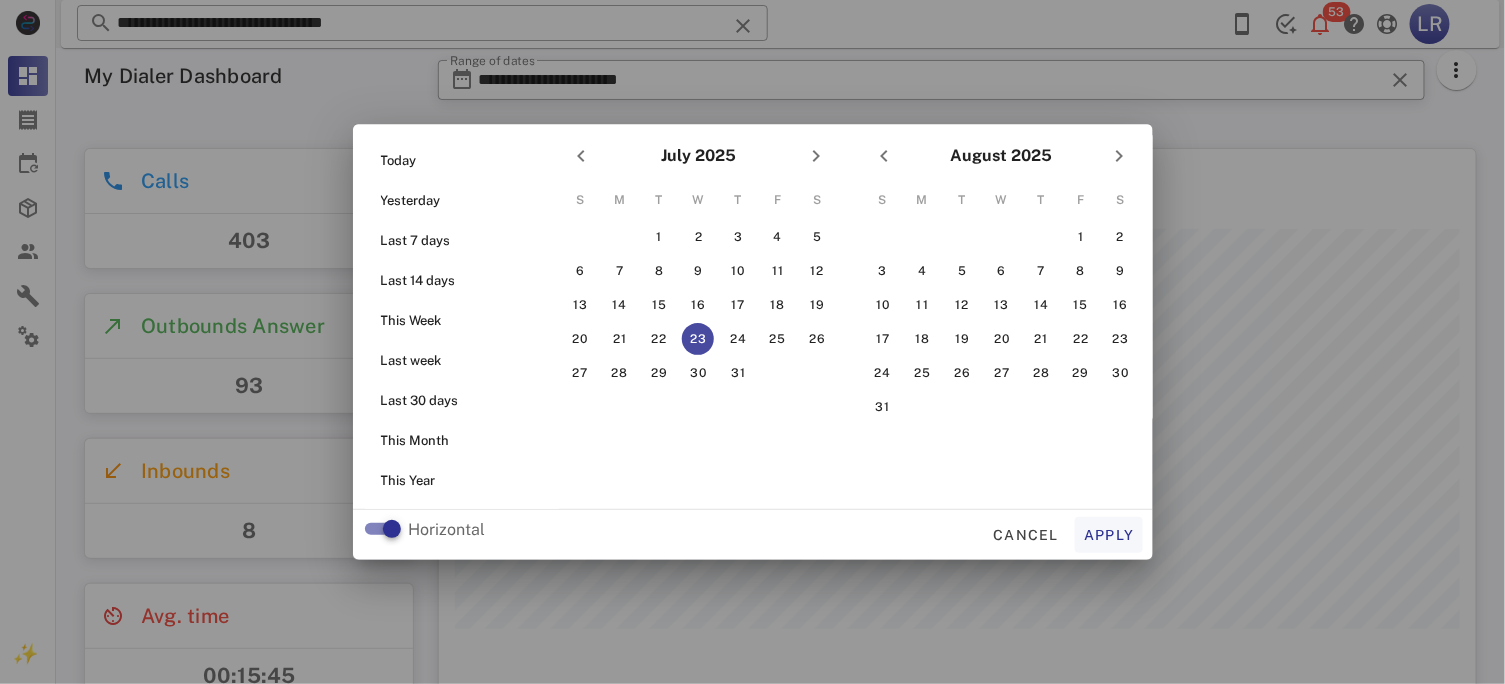 type on "**********" 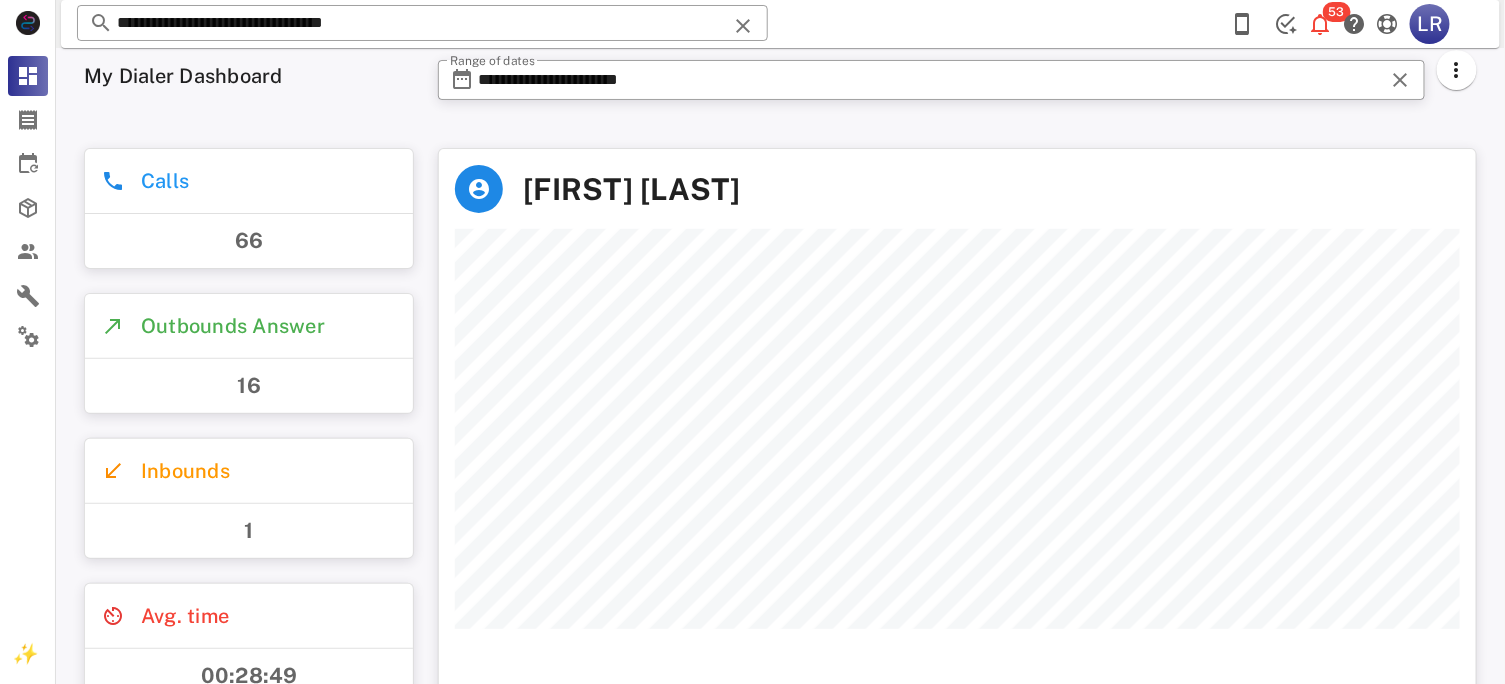 scroll, scrollTop: 999441, scrollLeft: 998963, axis: both 